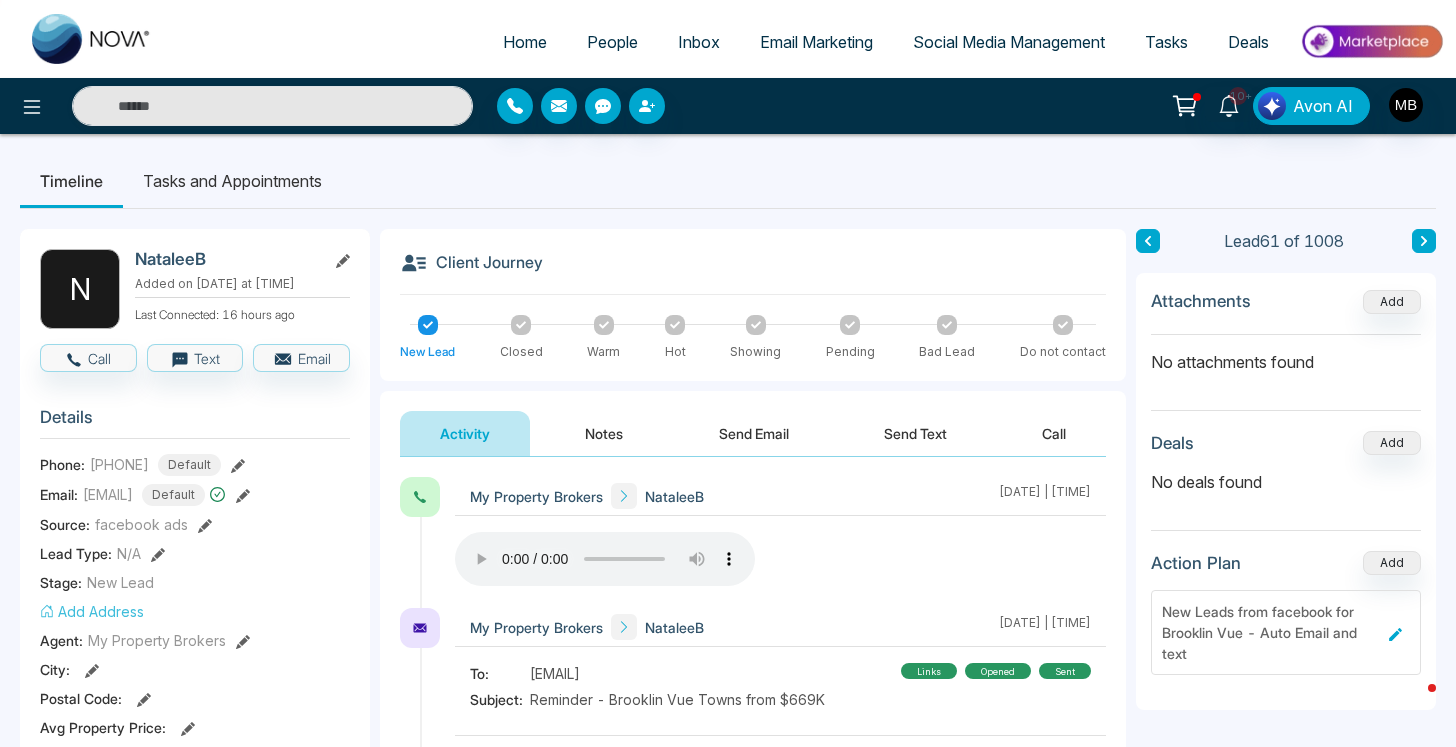 scroll, scrollTop: 0, scrollLeft: 0, axis: both 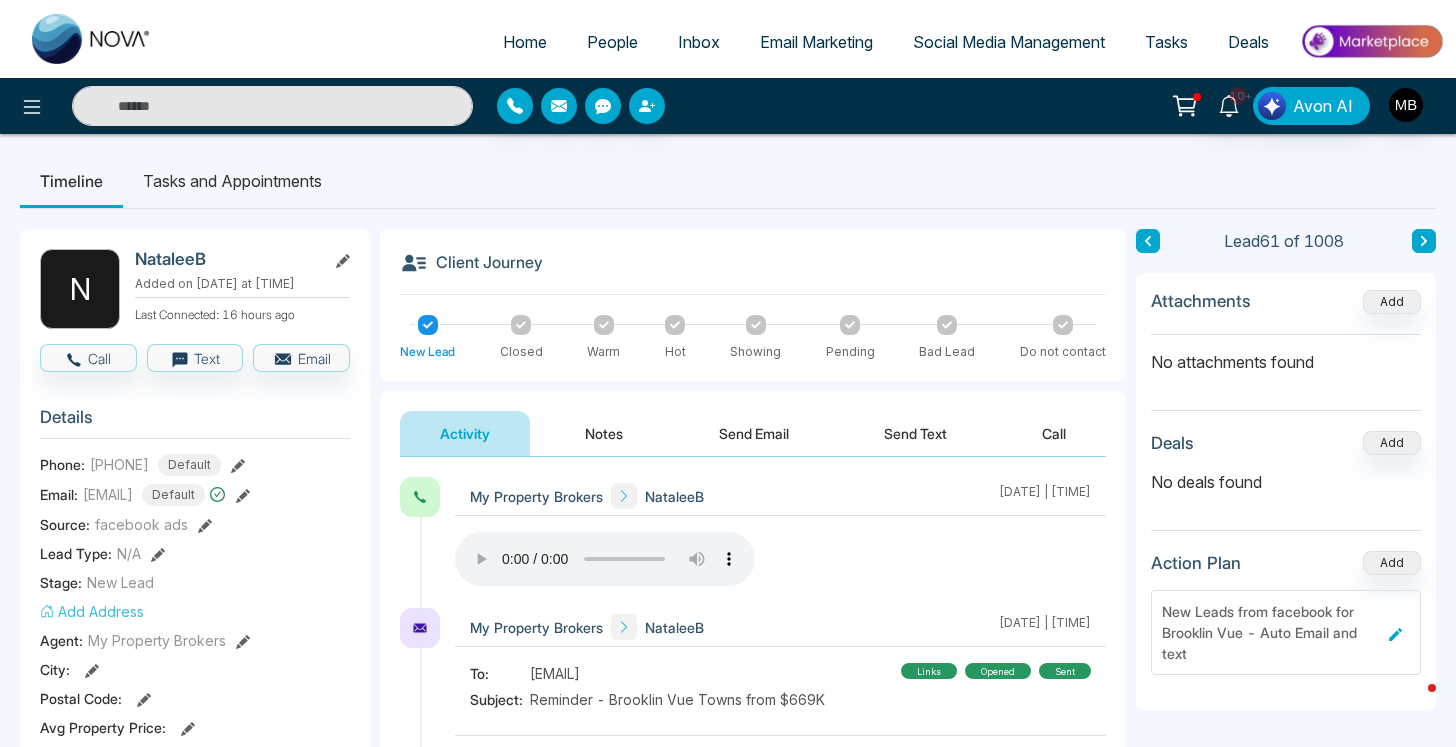 type on "**********" 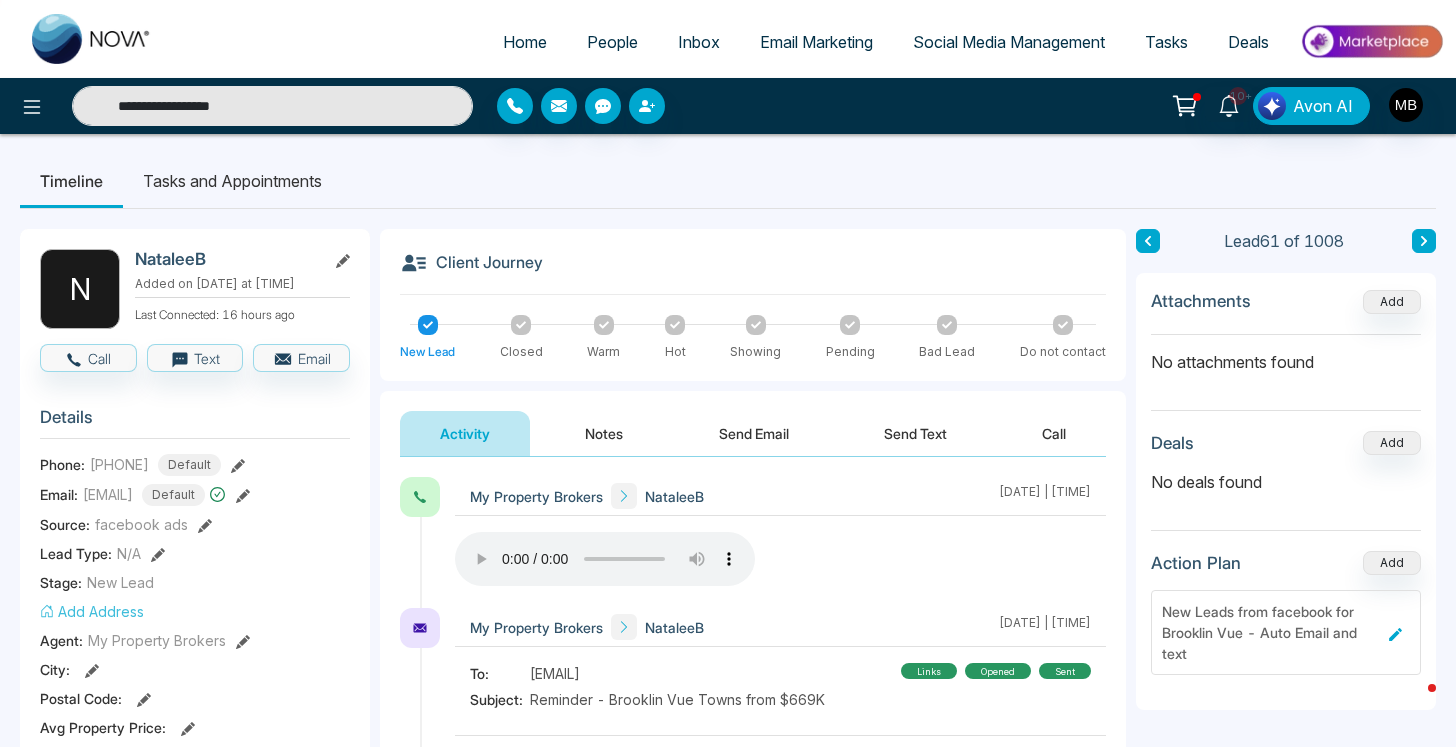 click on "**********" at bounding box center (272, 106) 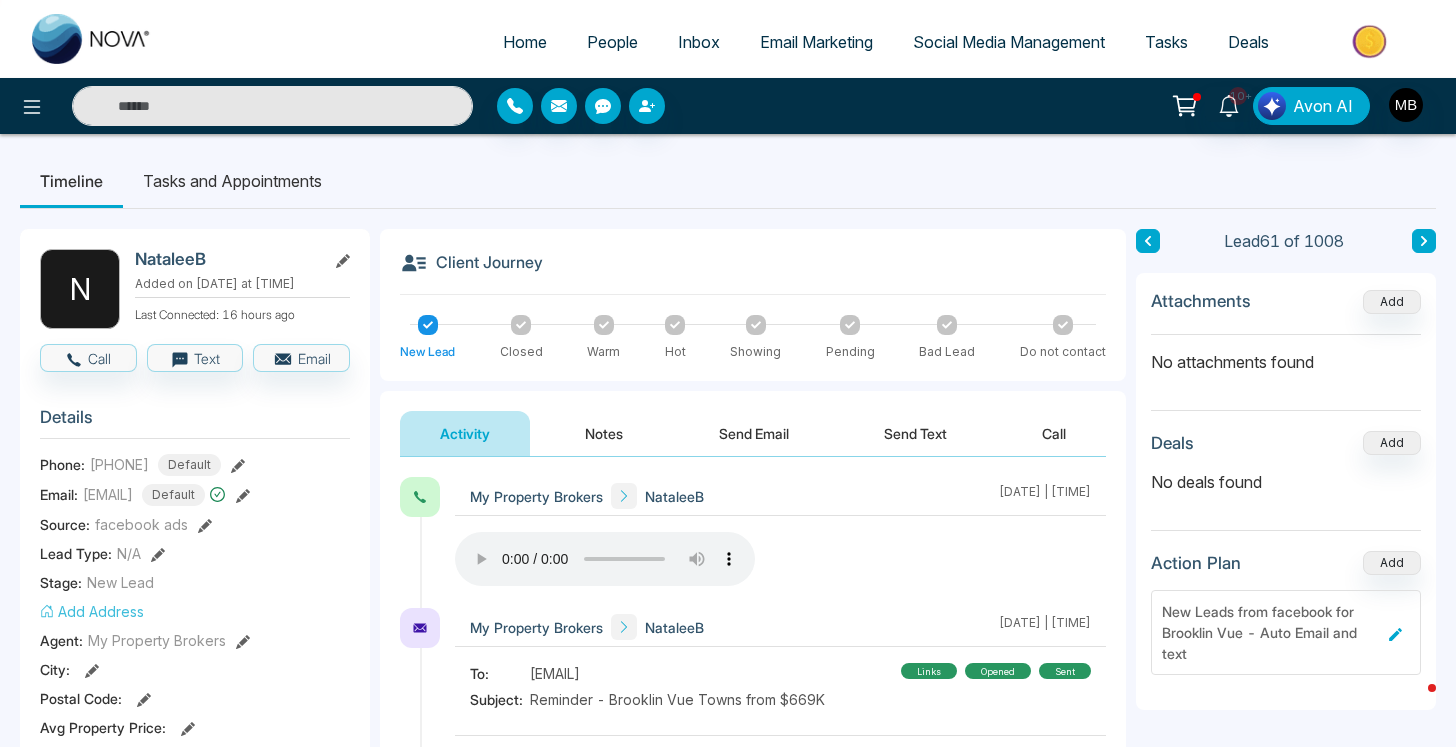 paste on "**********" 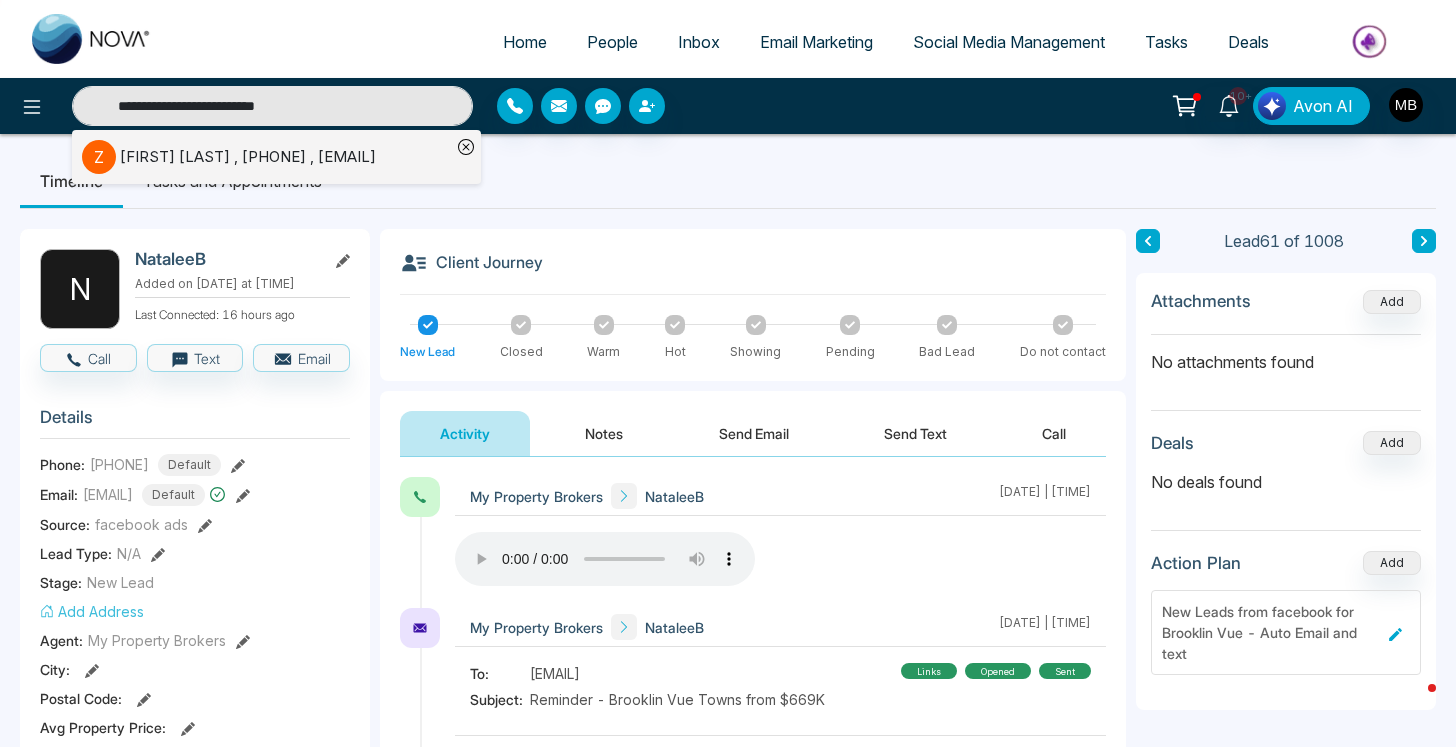 type on "**********" 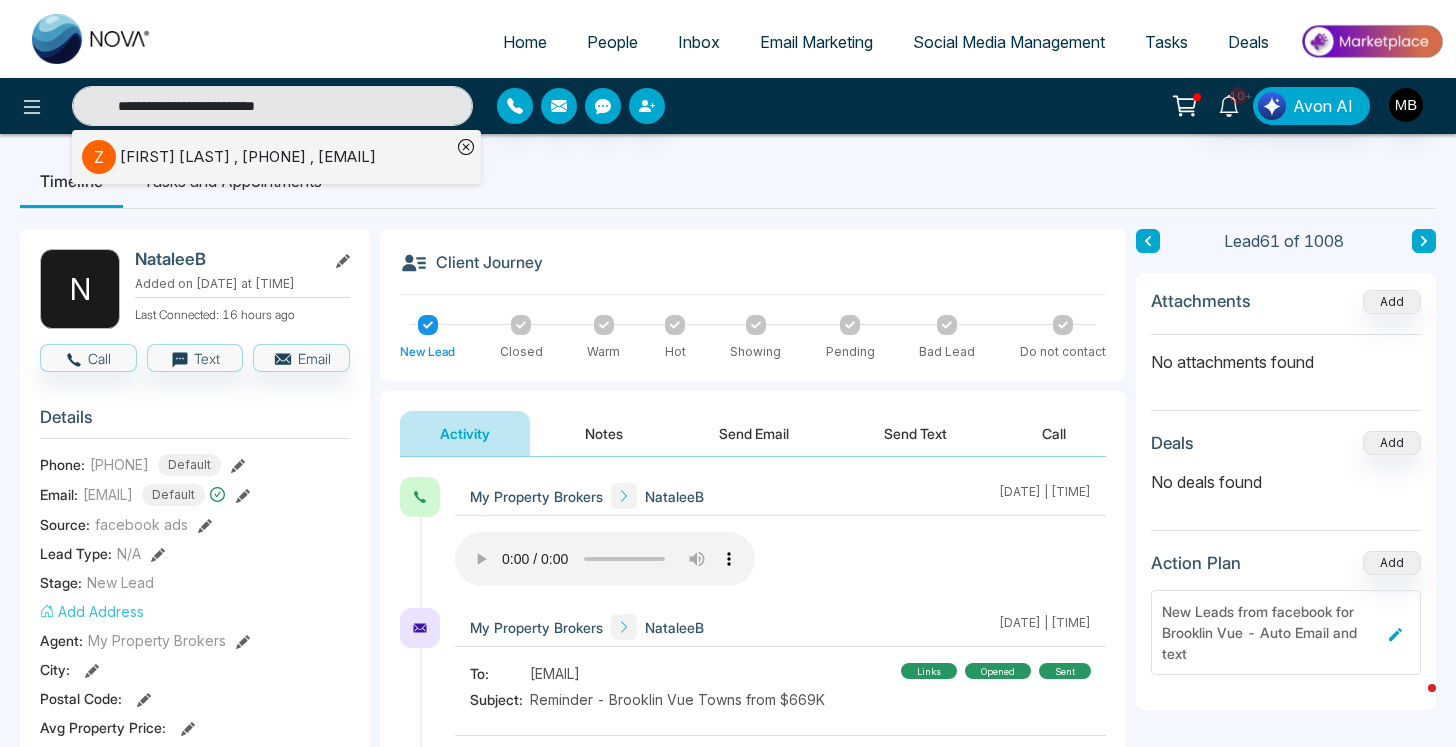 click on "zainab mirza     , +14168590036   , zainabfatimamirza@gmail.com" at bounding box center (248, 157) 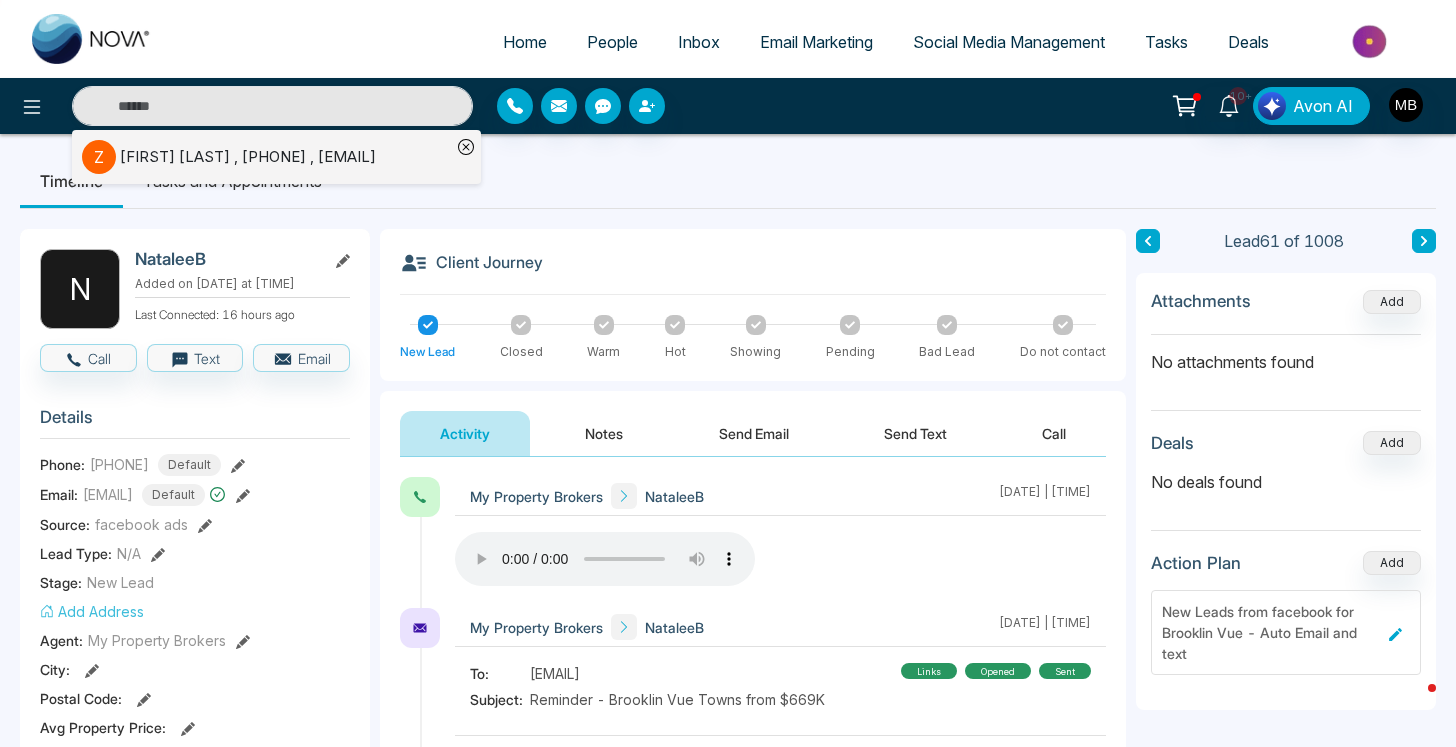 type on "**********" 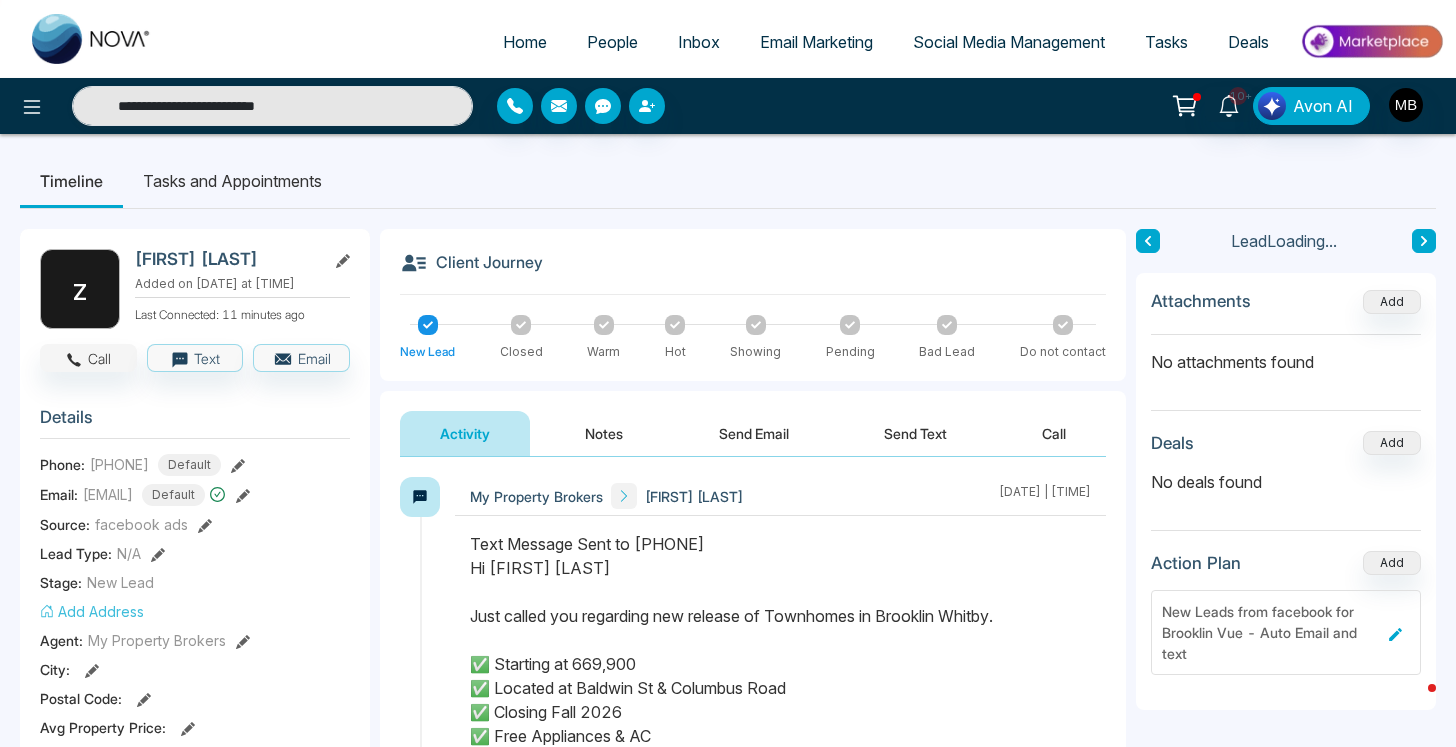 click on "Call" at bounding box center (88, 358) 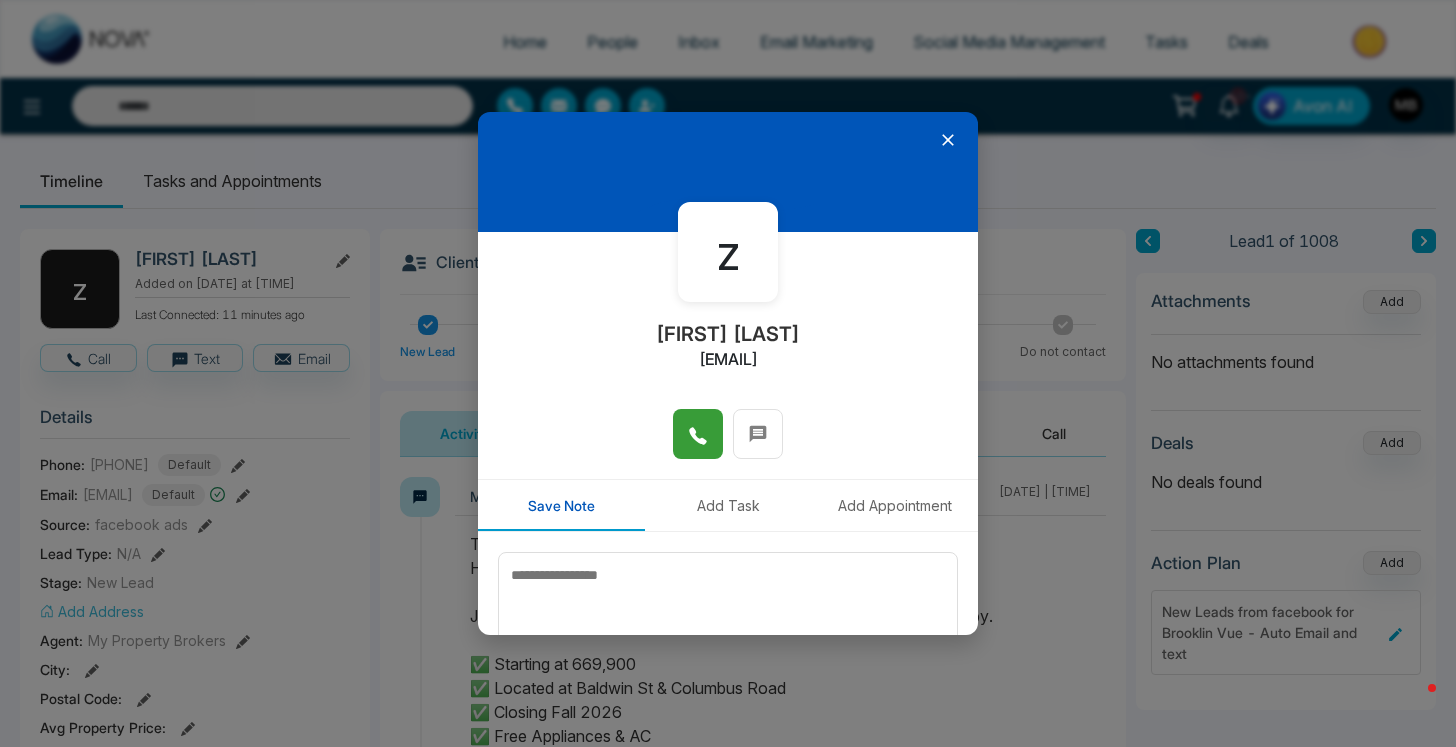 click at bounding box center [698, 434] 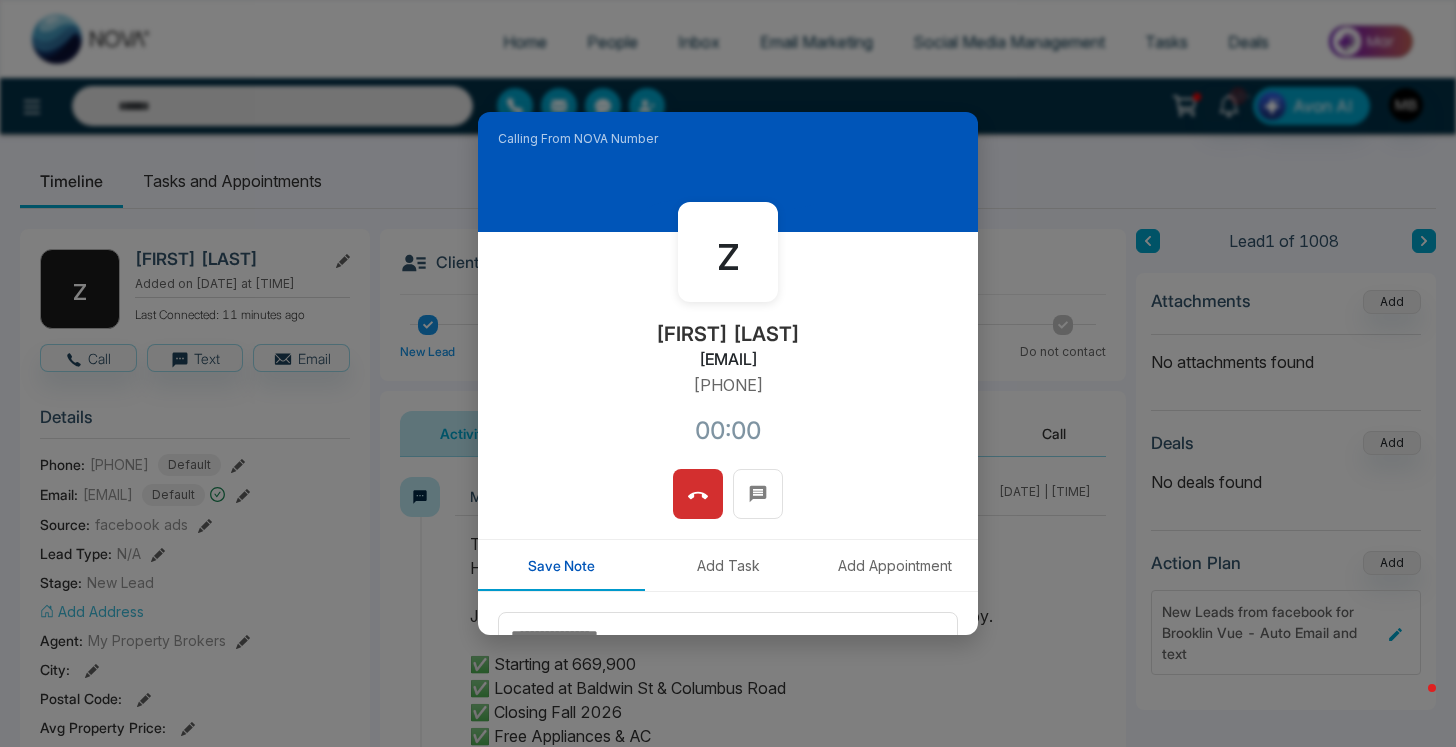 type on "**********" 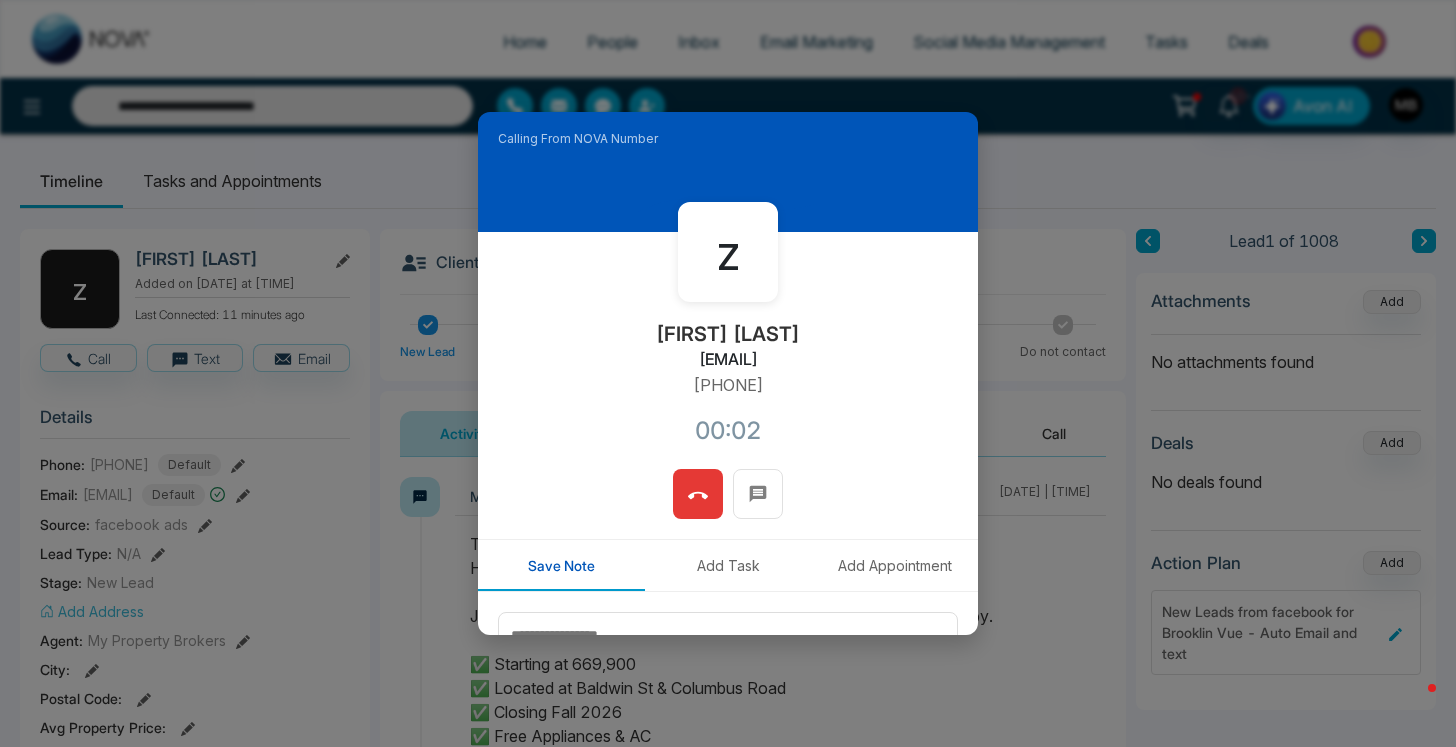 click 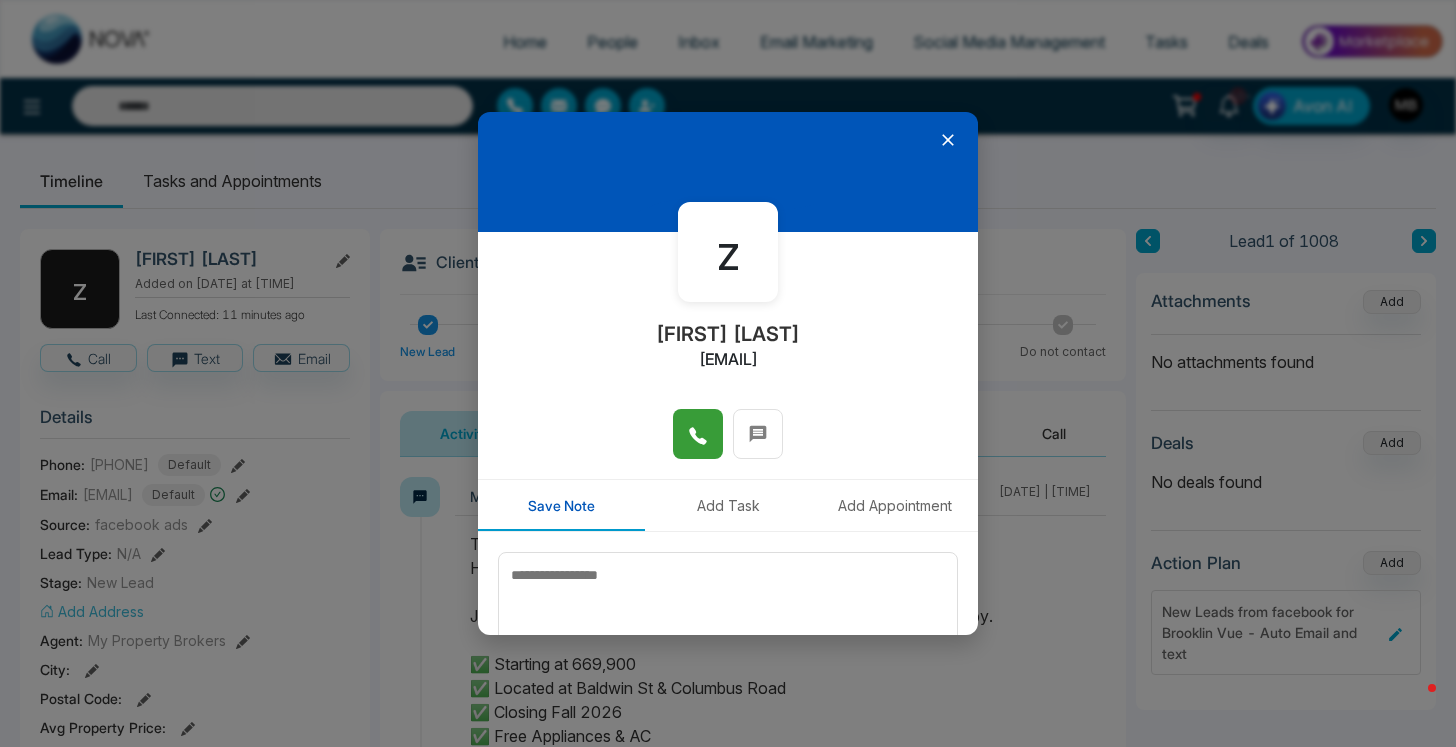 click at bounding box center (698, 434) 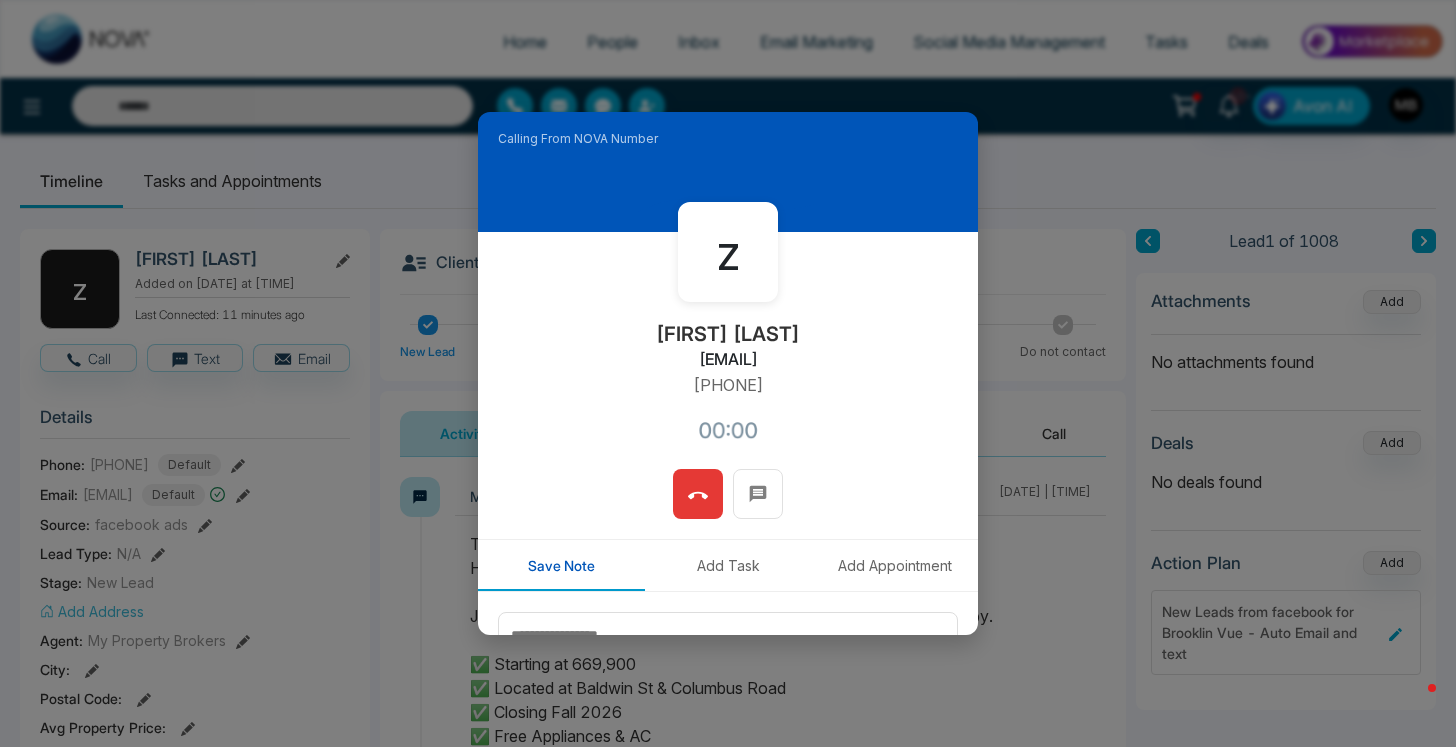 type on "**********" 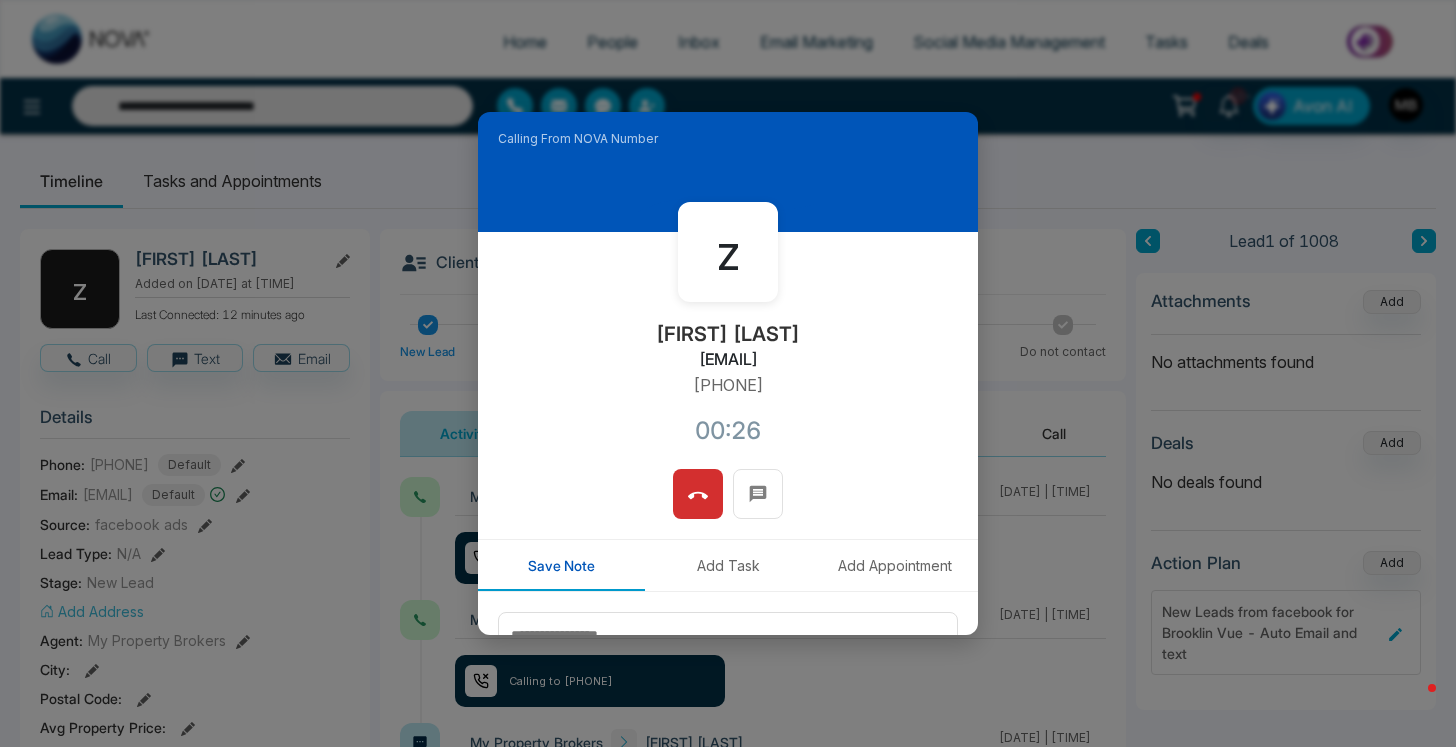 click 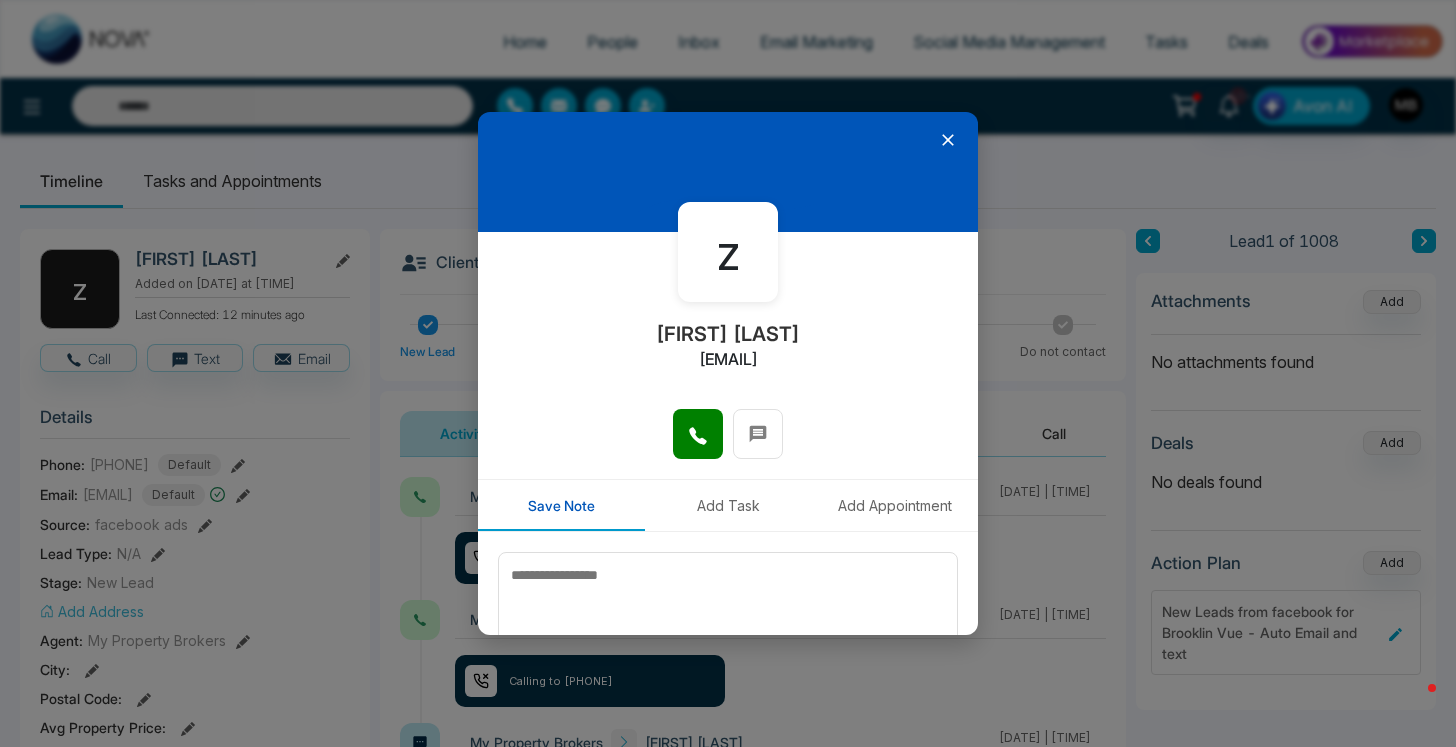 type on "**********" 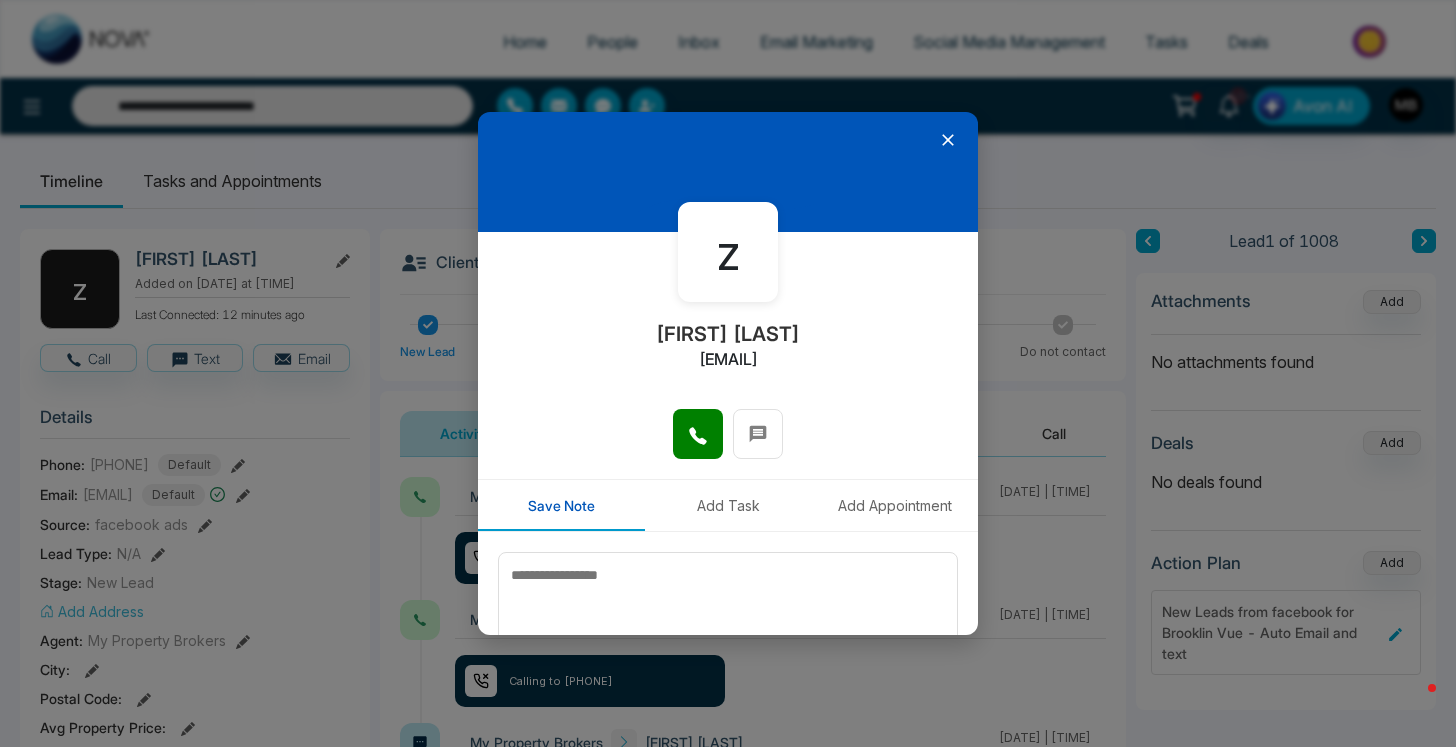 click 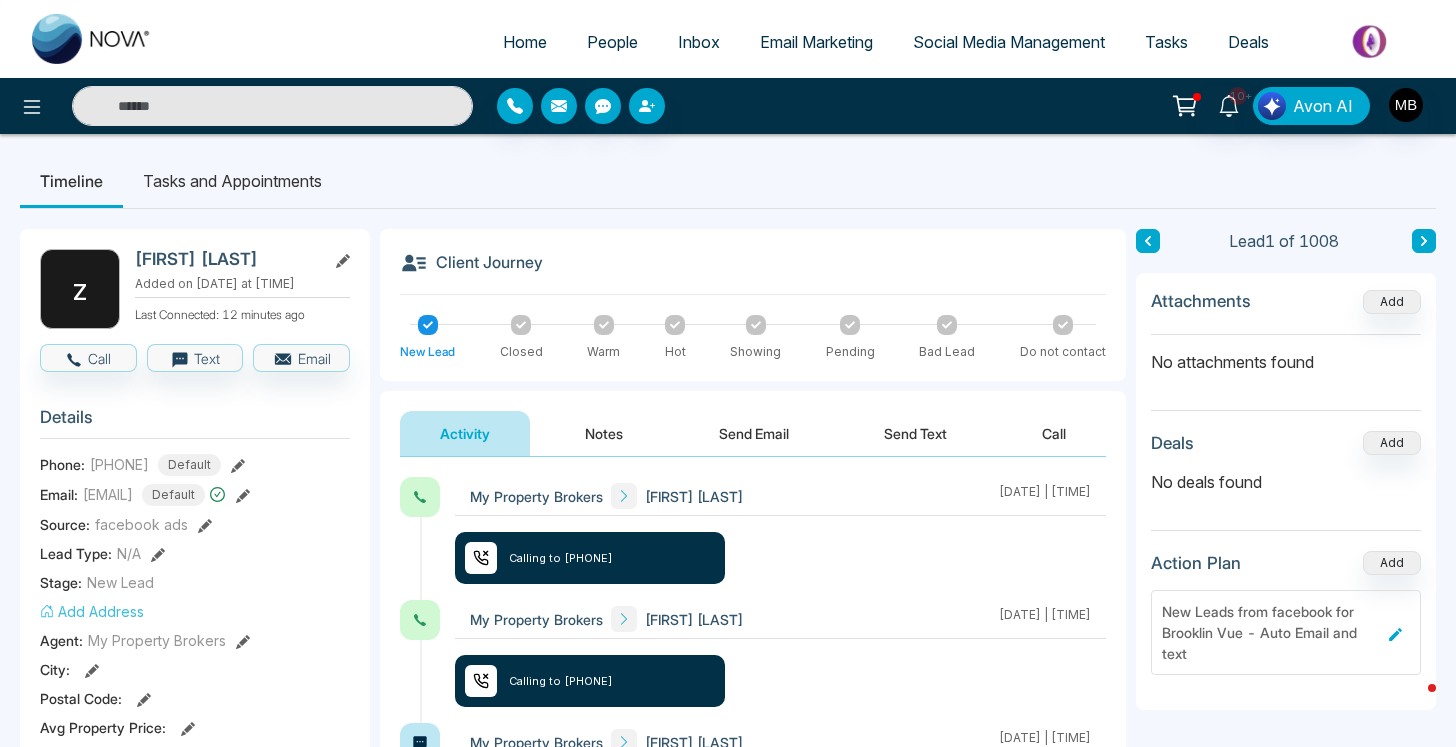 type on "**********" 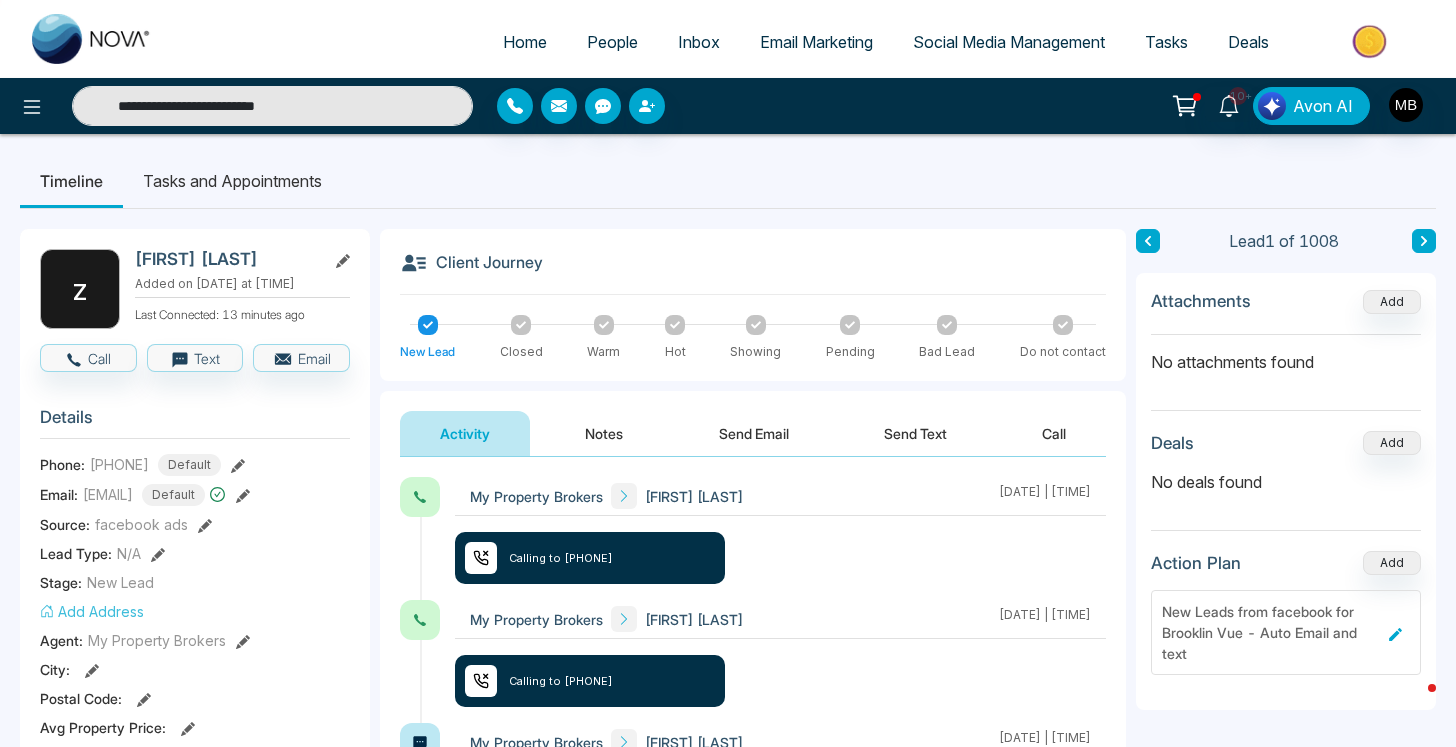 click on "**********" at bounding box center (272, 106) 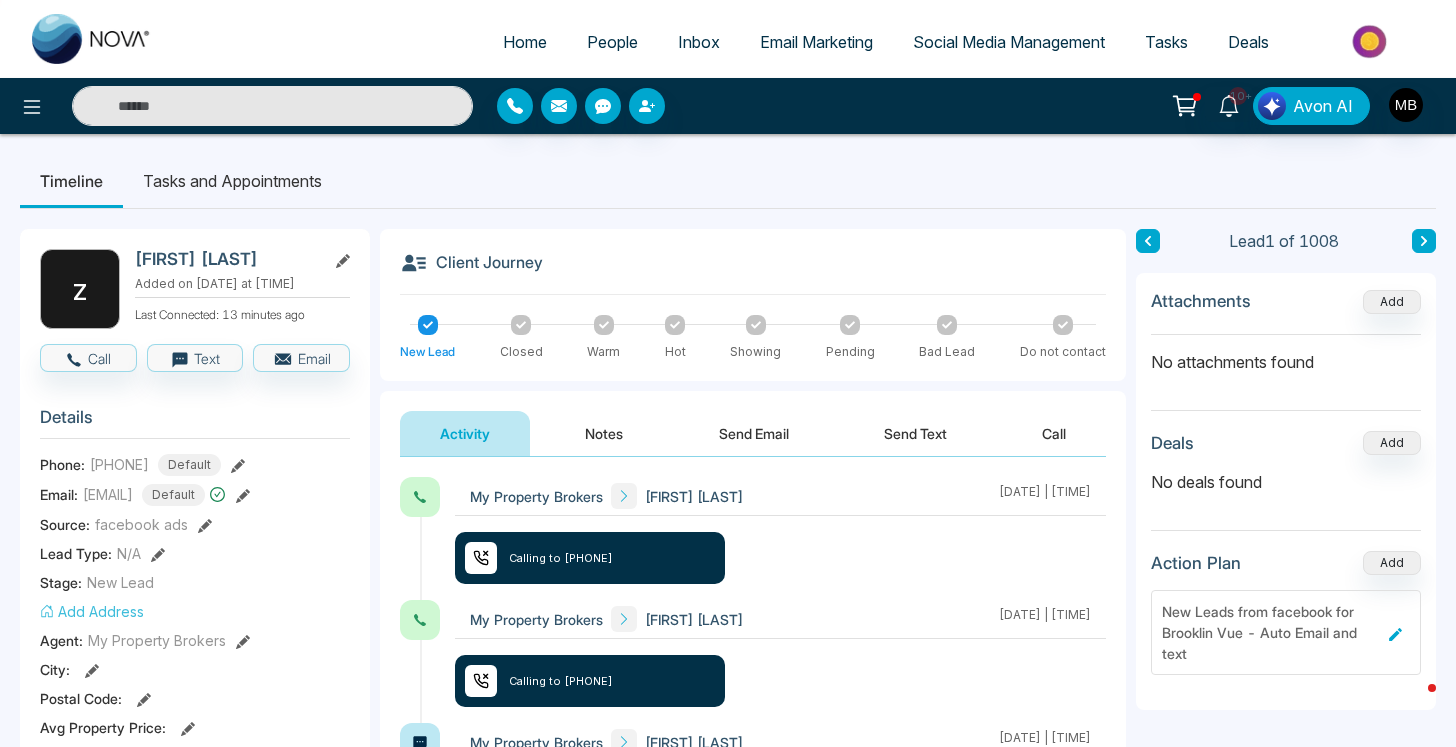paste on "**********" 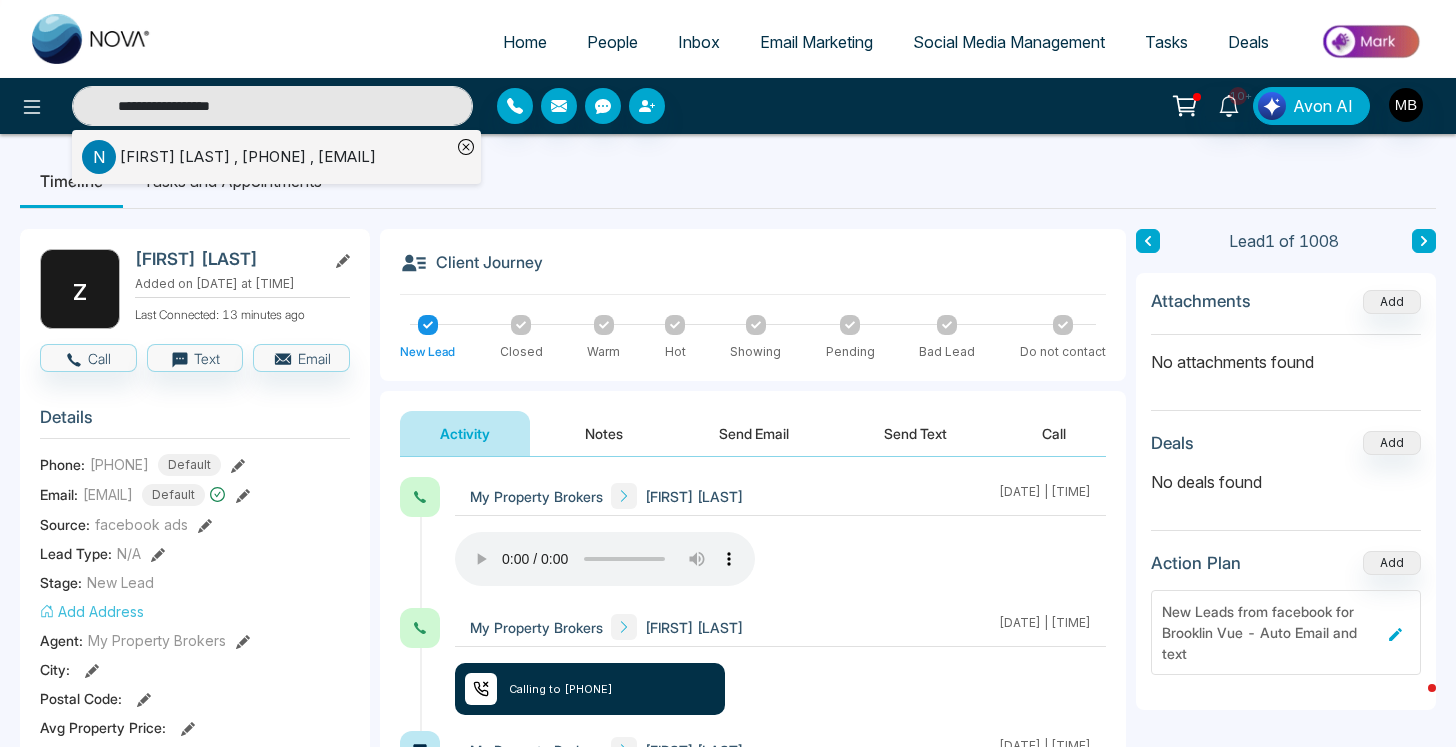 type on "**********" 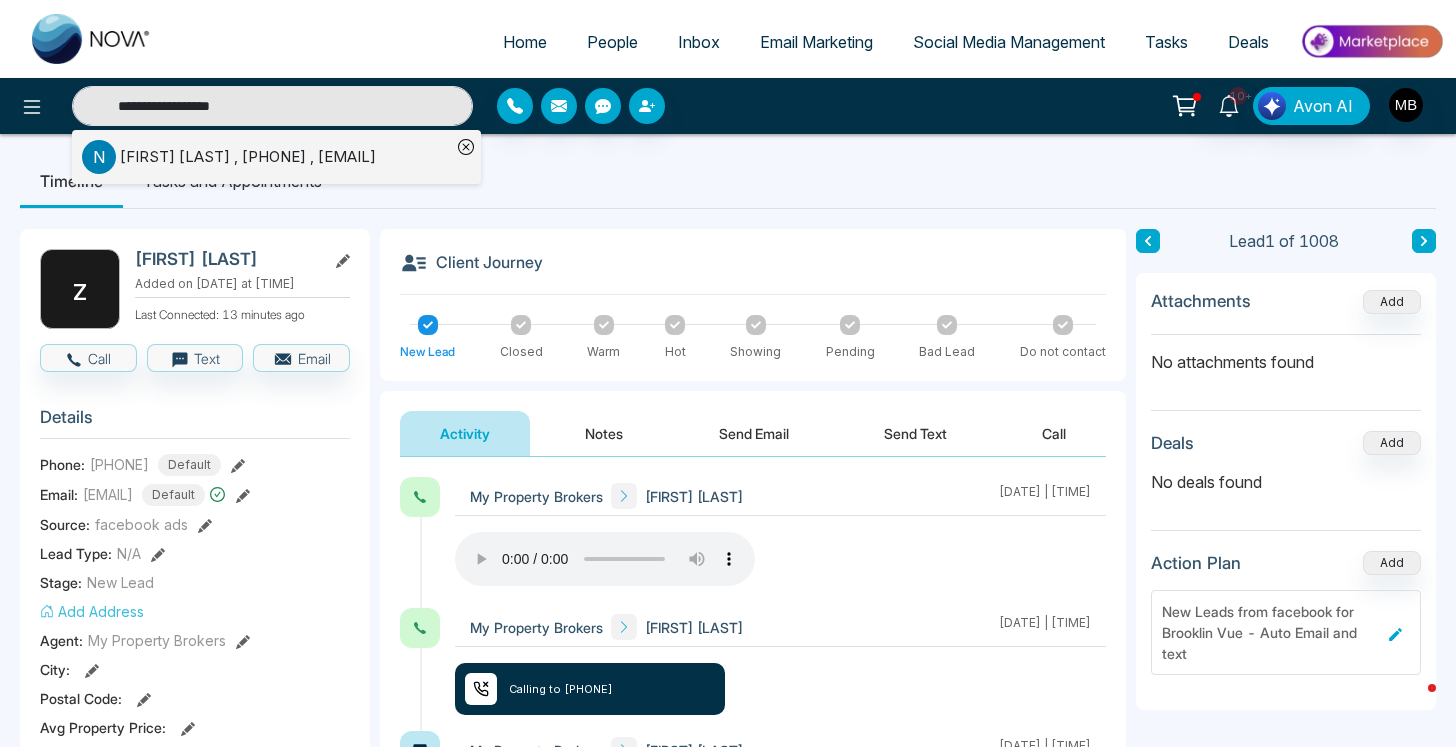 click on "Naz Nazeer     , +16473904337   , nazeenaf@yahoo.com" at bounding box center [248, 157] 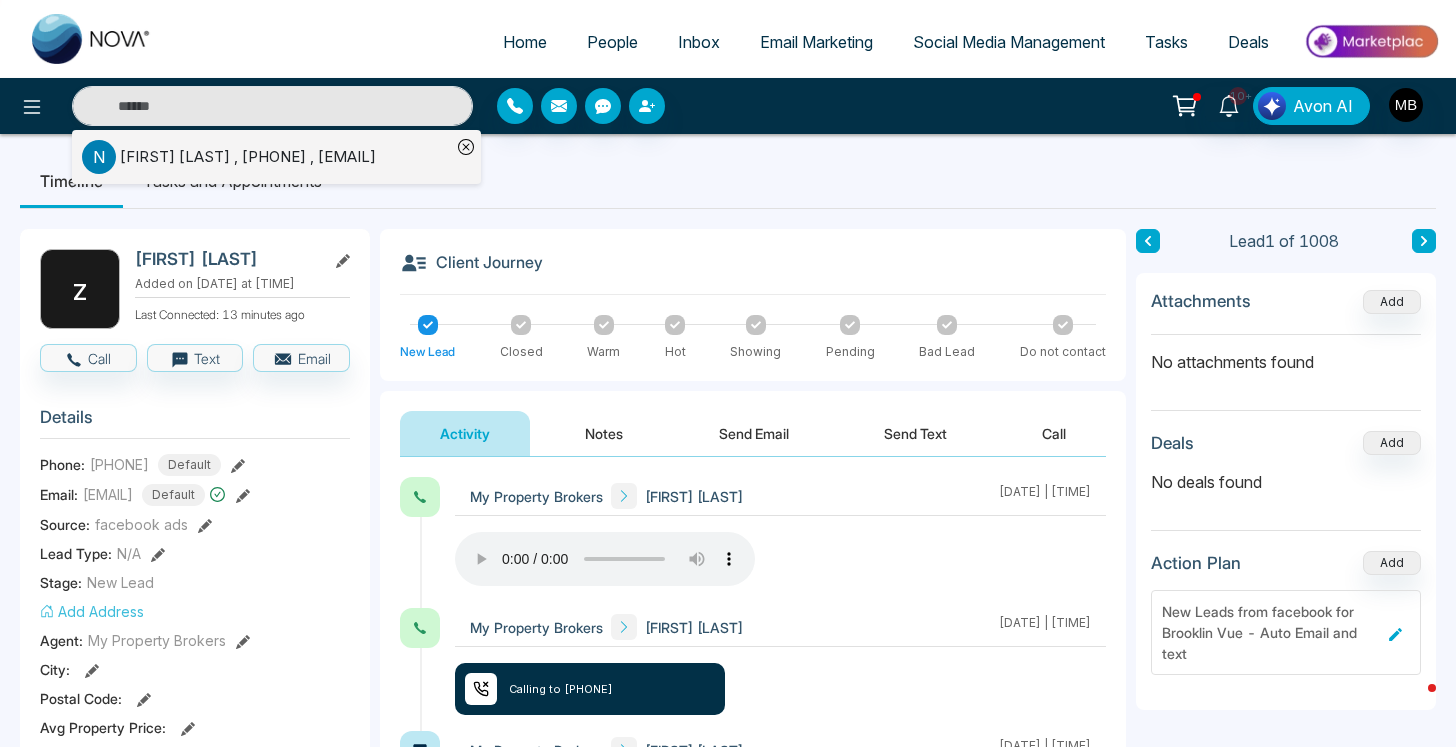 type on "**********" 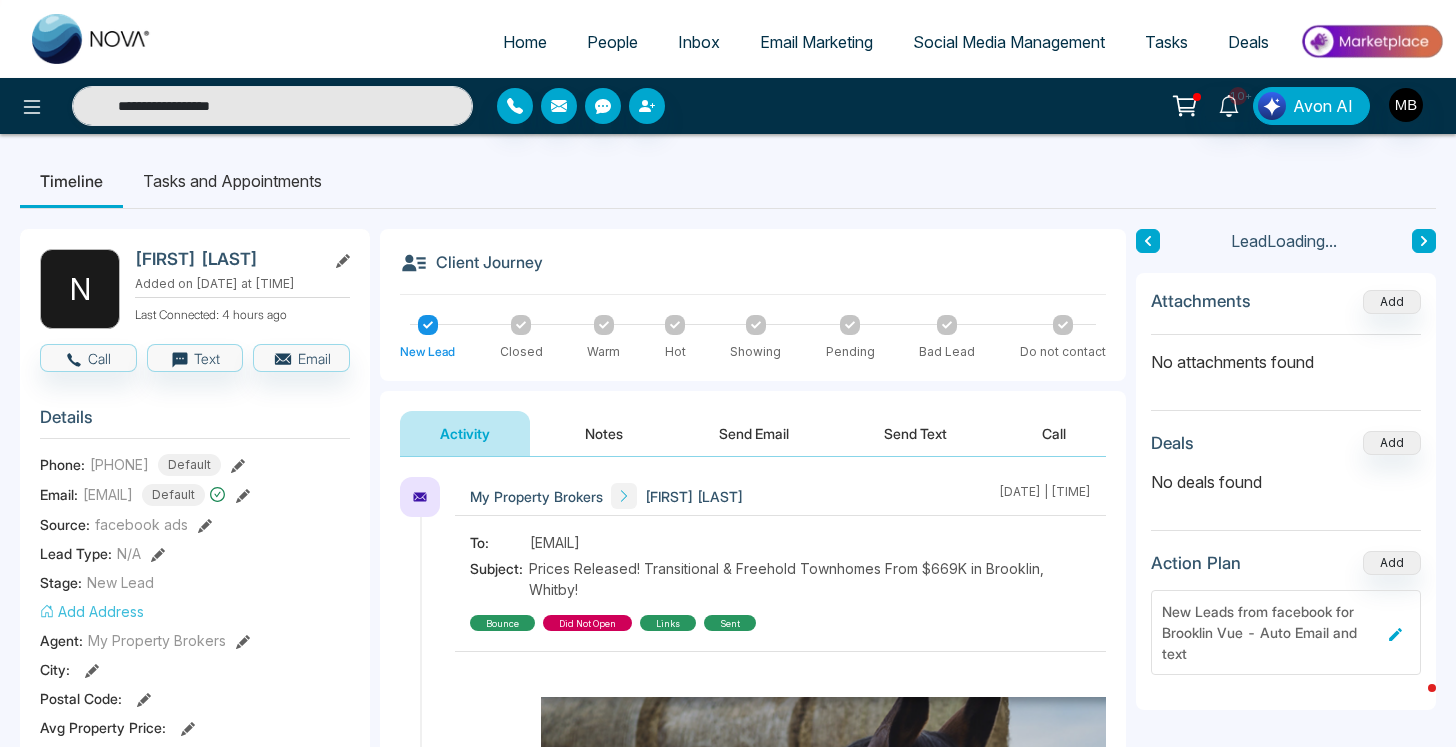 scroll, scrollTop: 194, scrollLeft: 0, axis: vertical 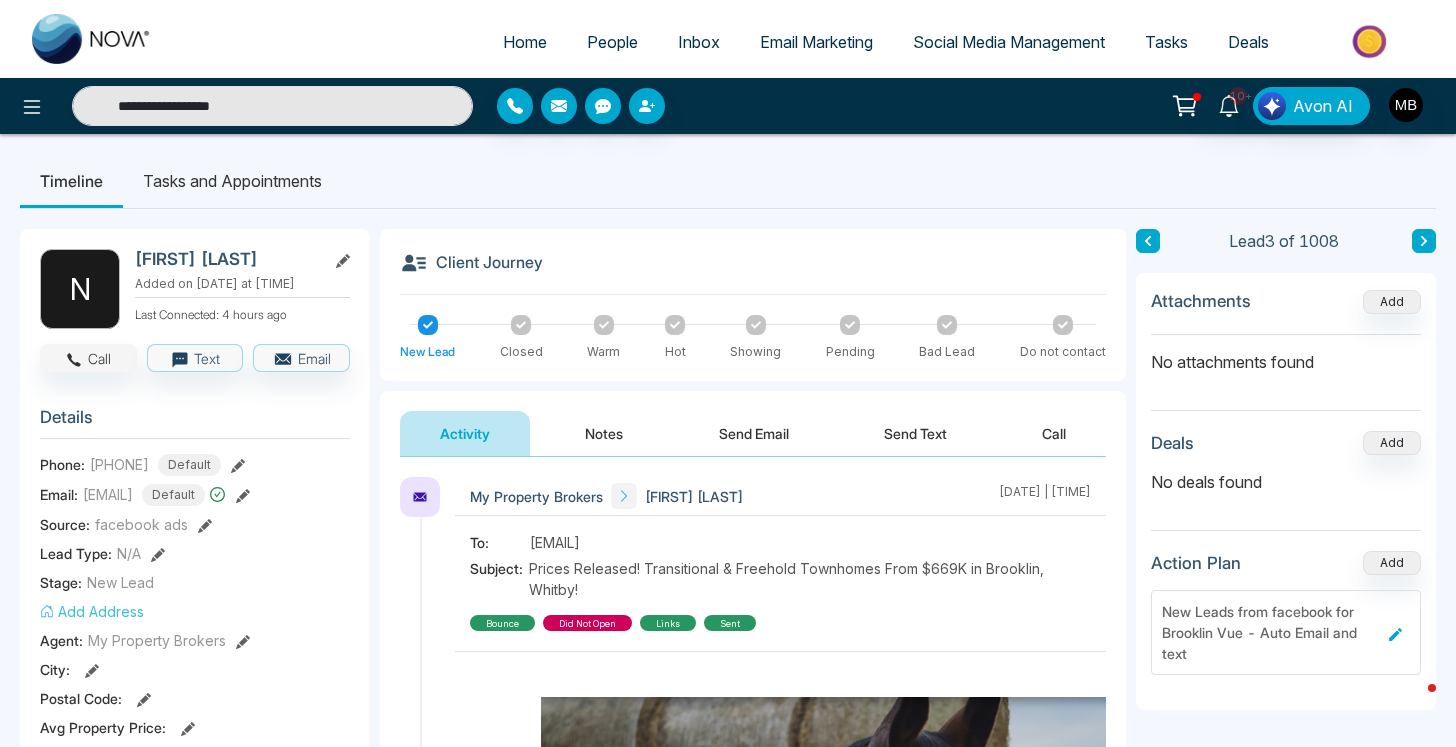 click on "Call" at bounding box center [88, 358] 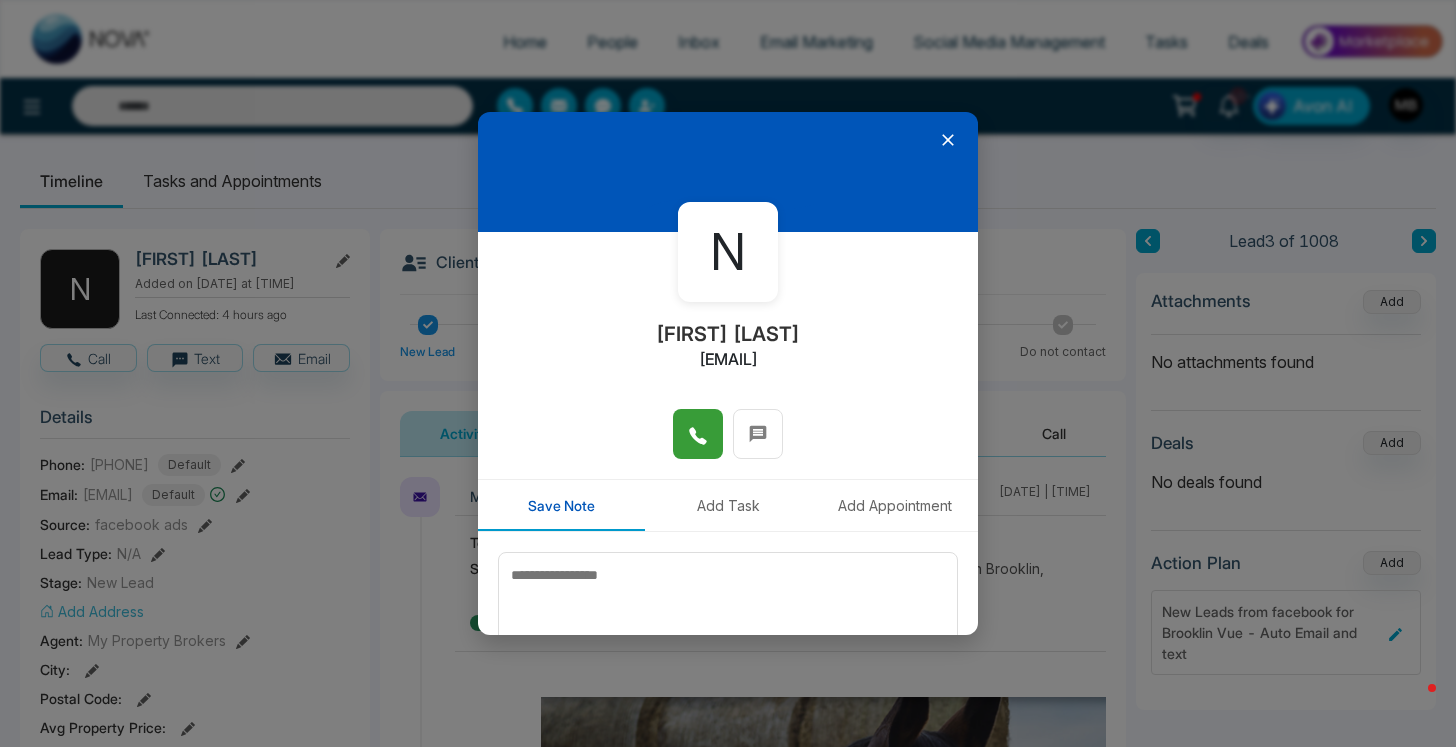 click at bounding box center (698, 434) 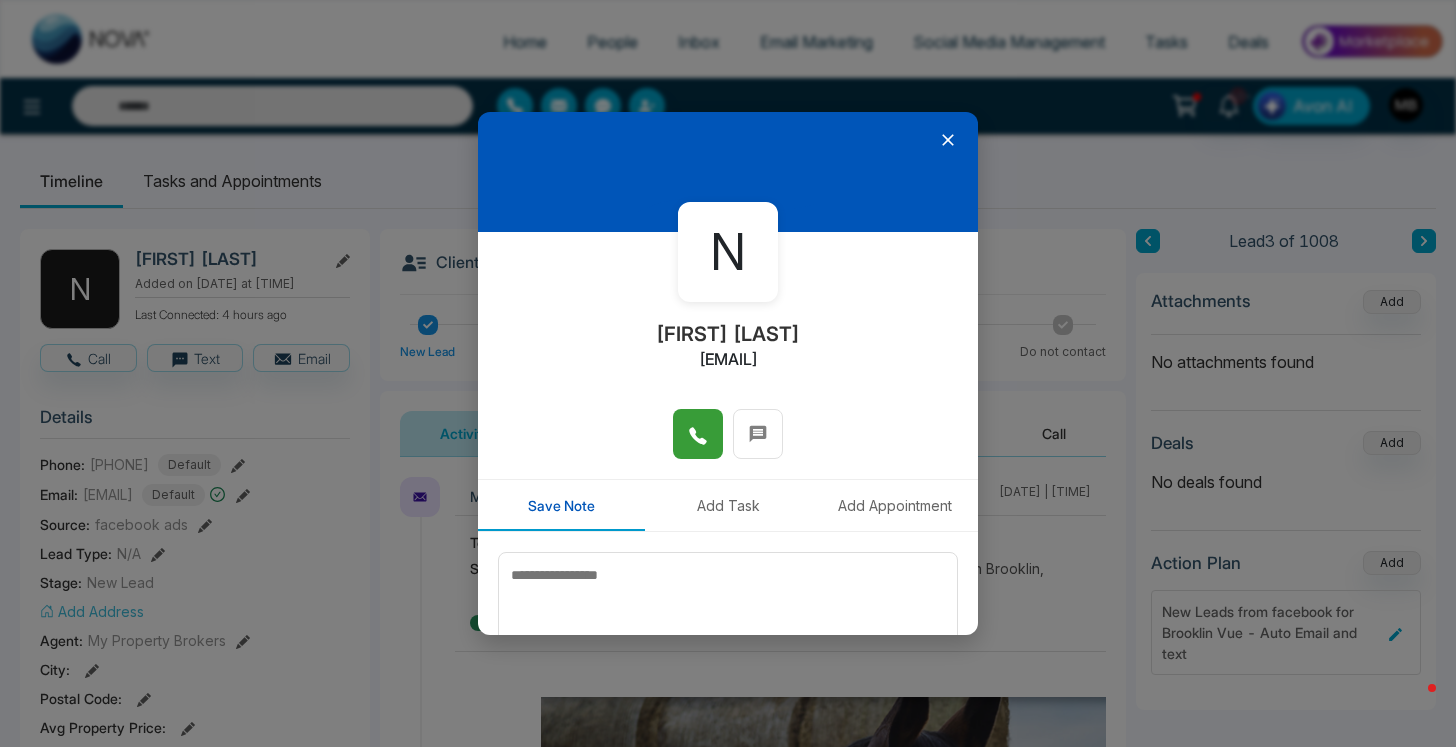 type on "**********" 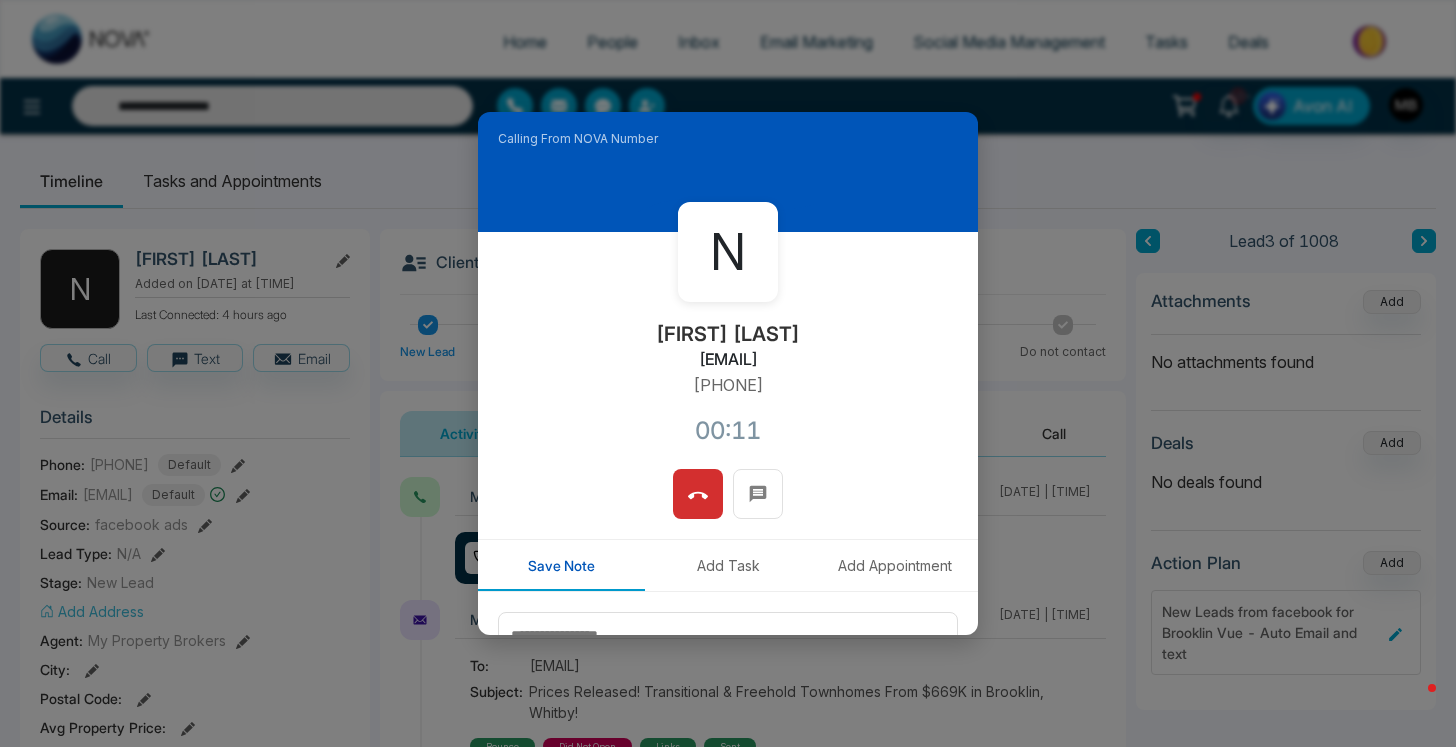scroll, scrollTop: 158, scrollLeft: 0, axis: vertical 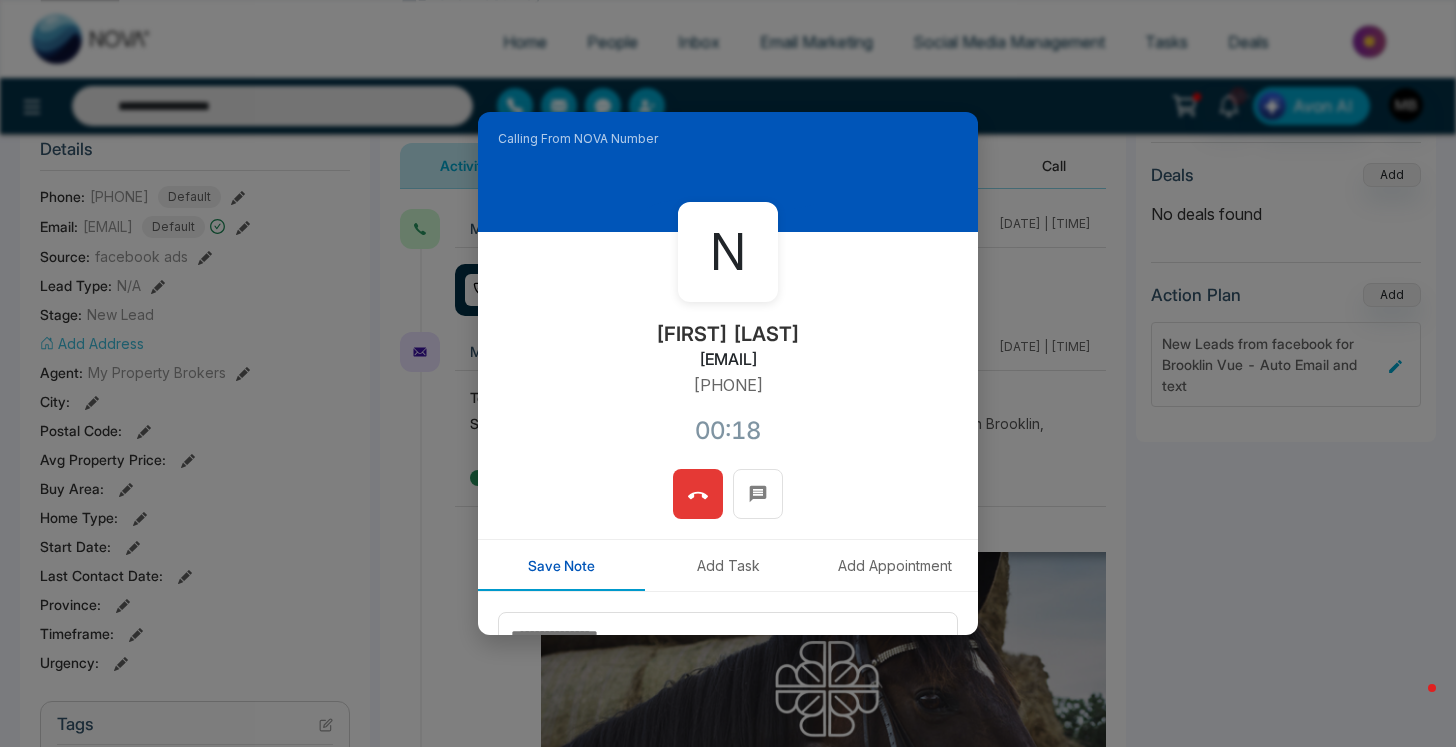 click 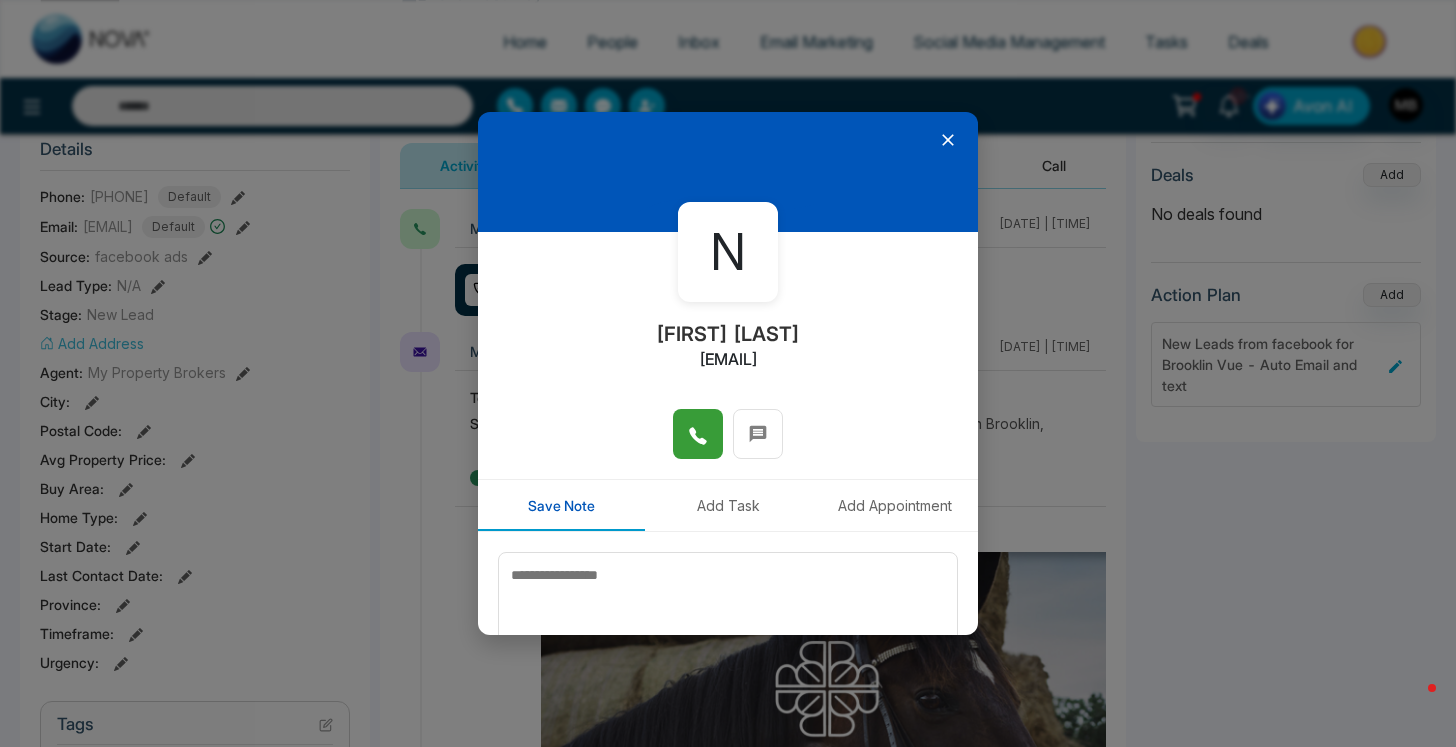 type on "**********" 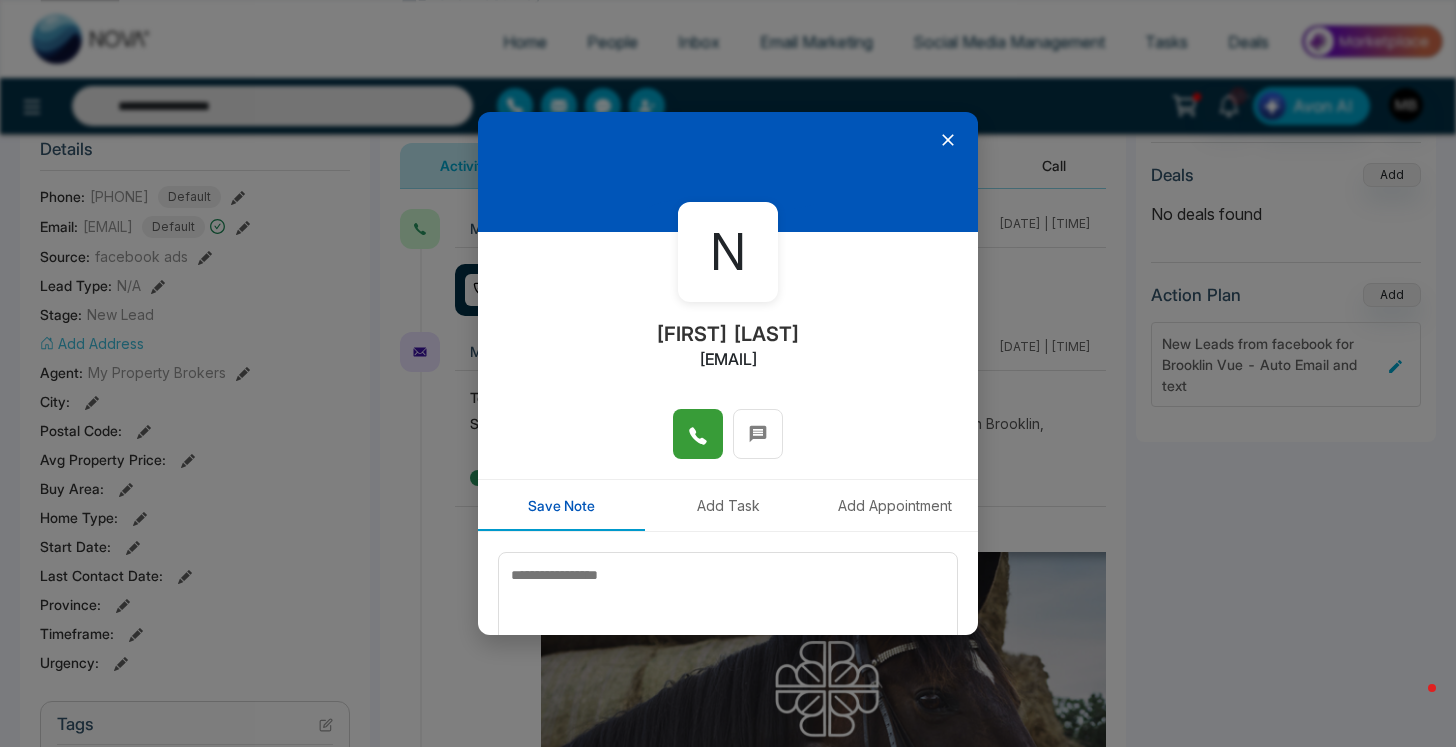 click 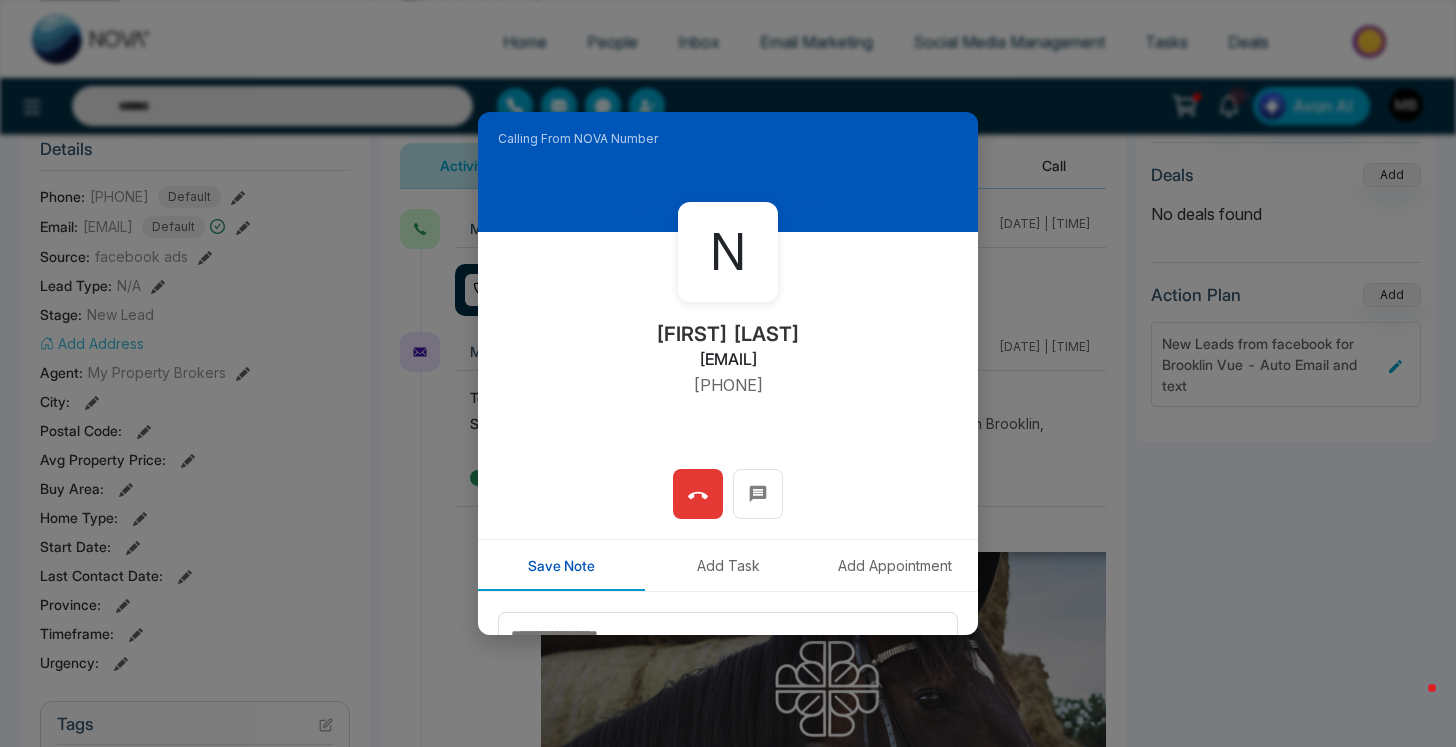 type on "**********" 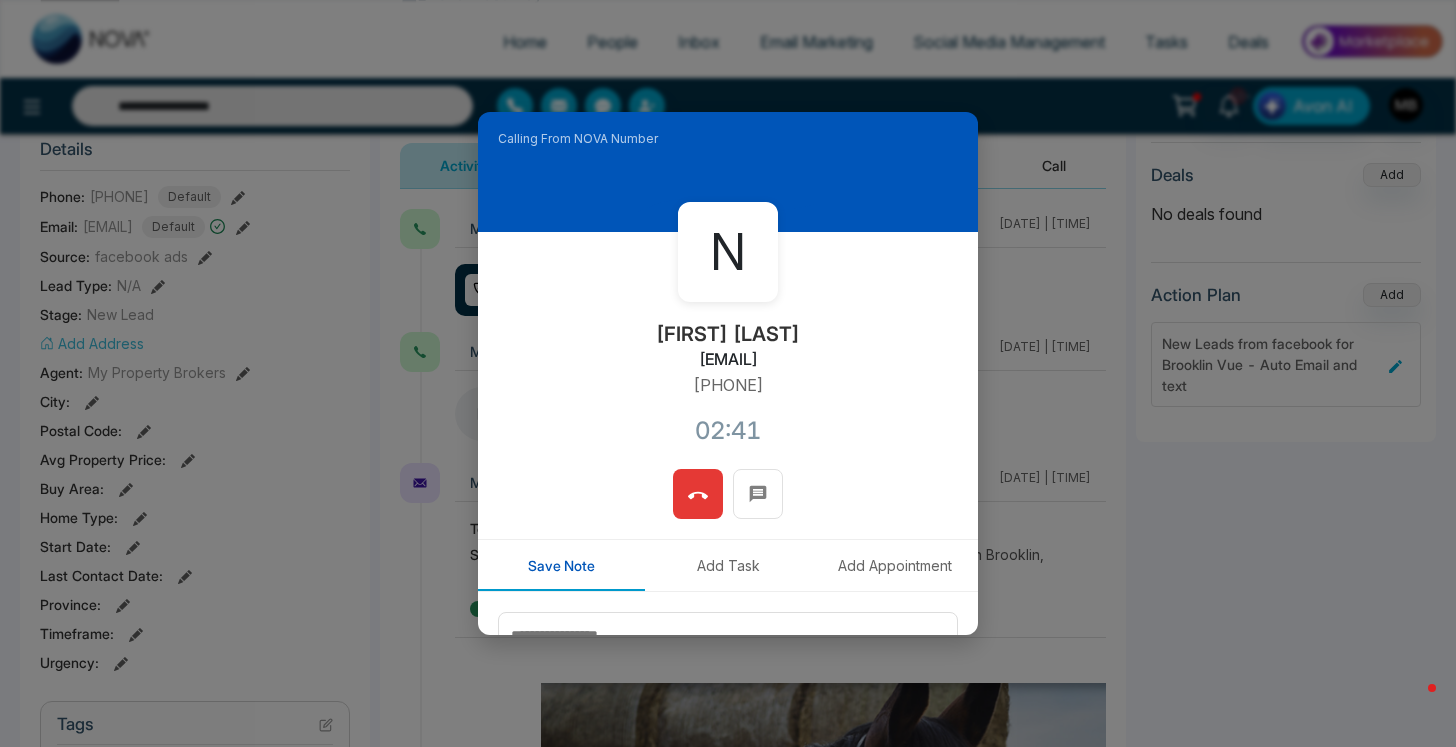 click 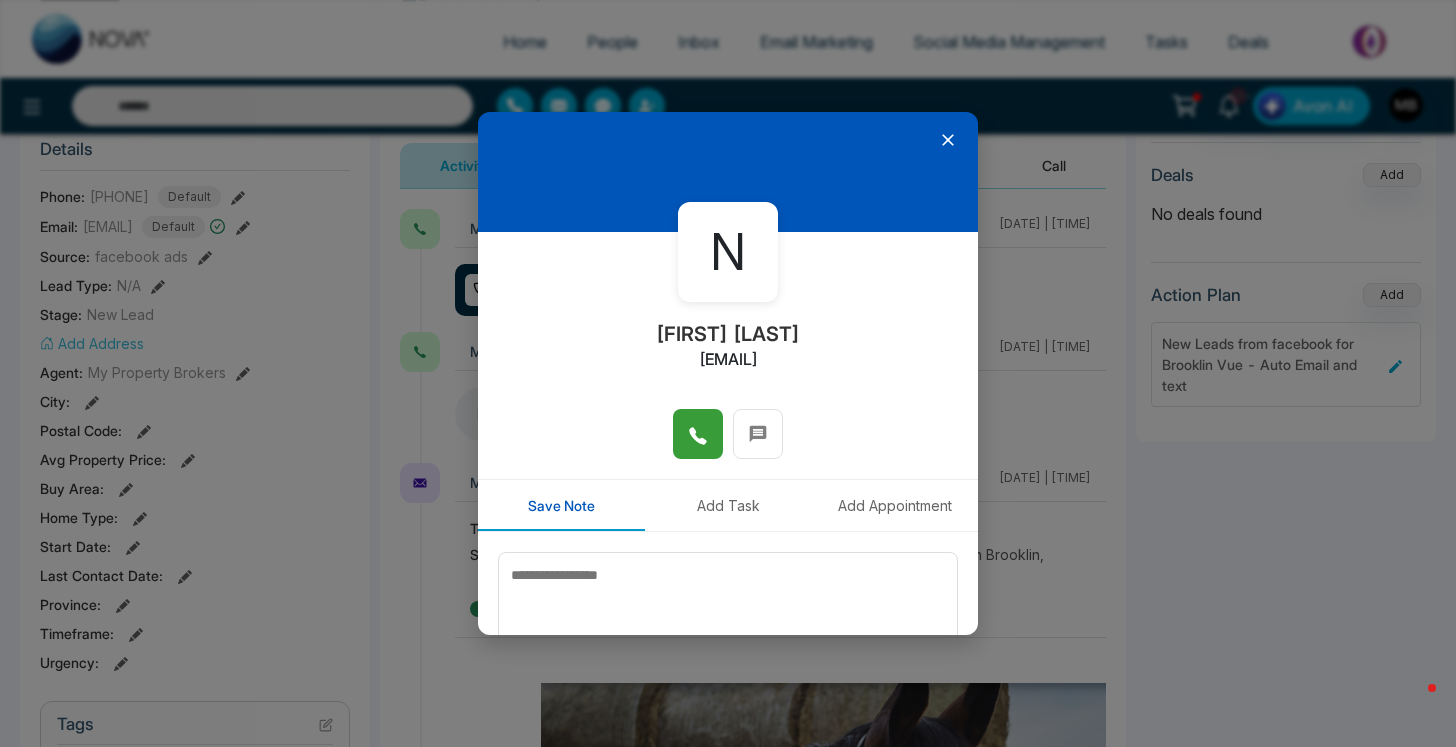 click 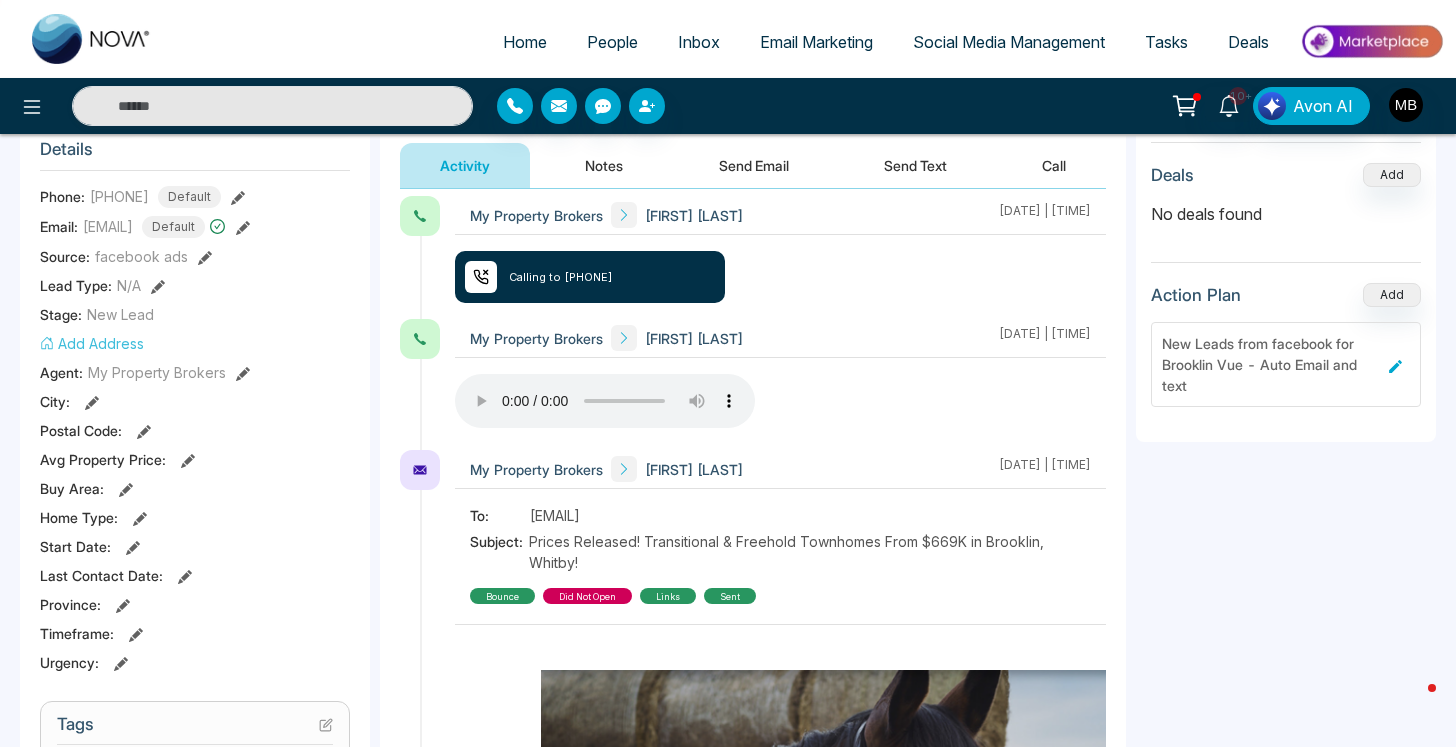 scroll, scrollTop: 44, scrollLeft: 0, axis: vertical 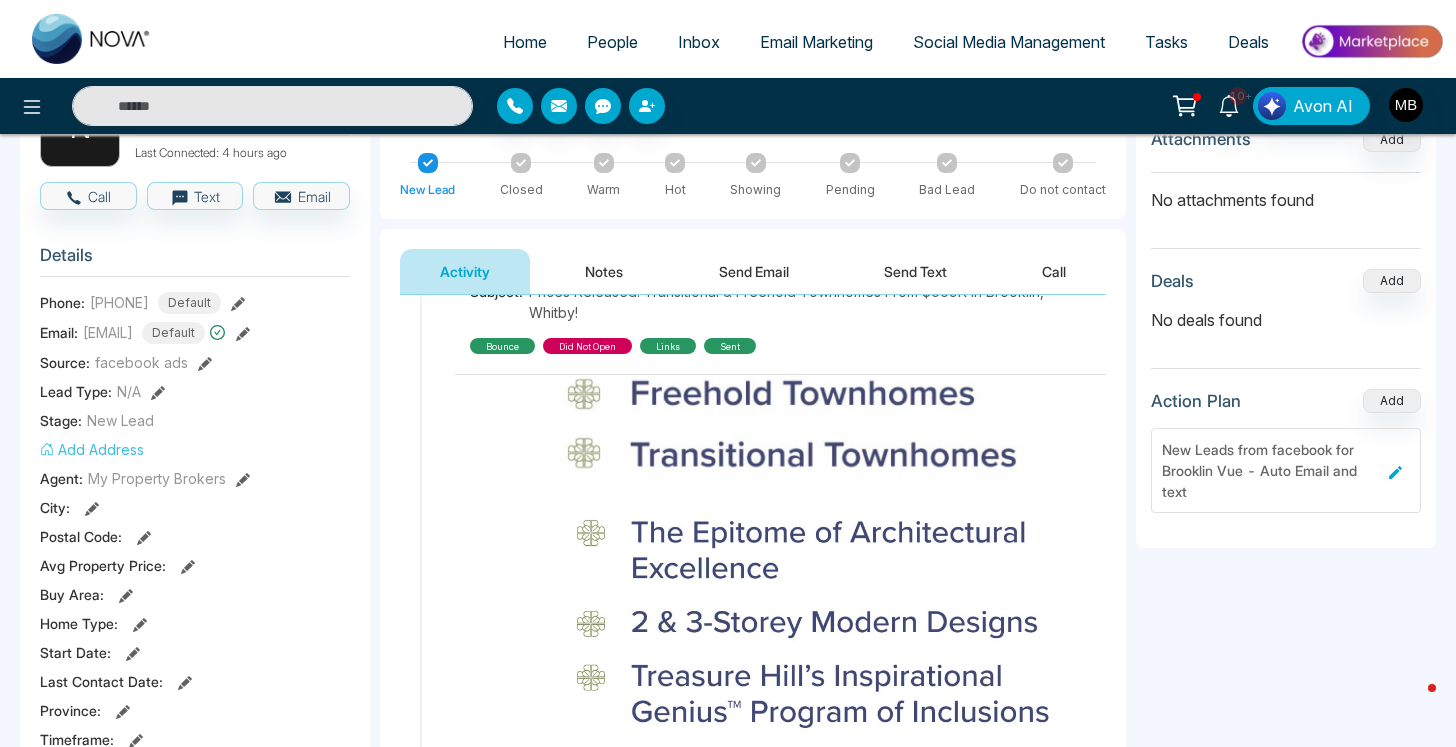 type on "**********" 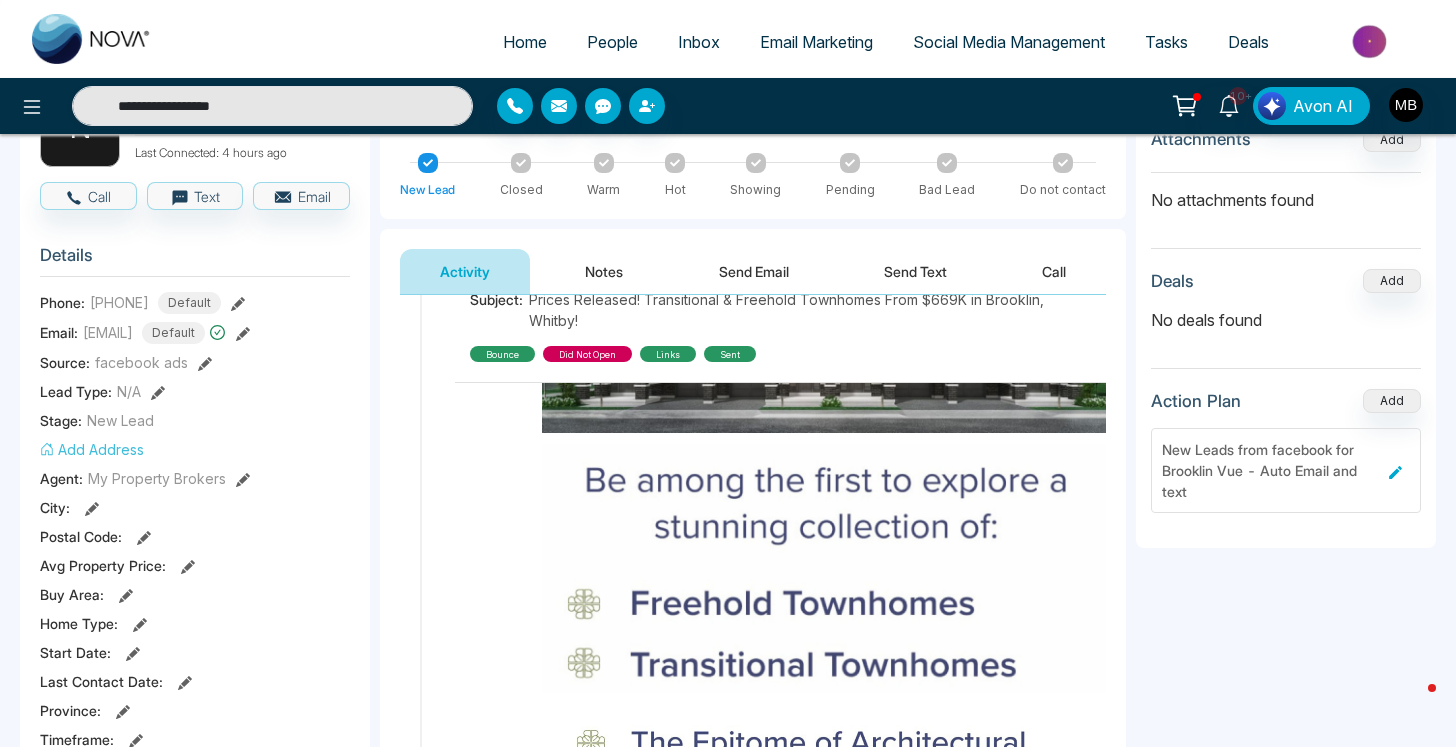 scroll, scrollTop: 0, scrollLeft: 0, axis: both 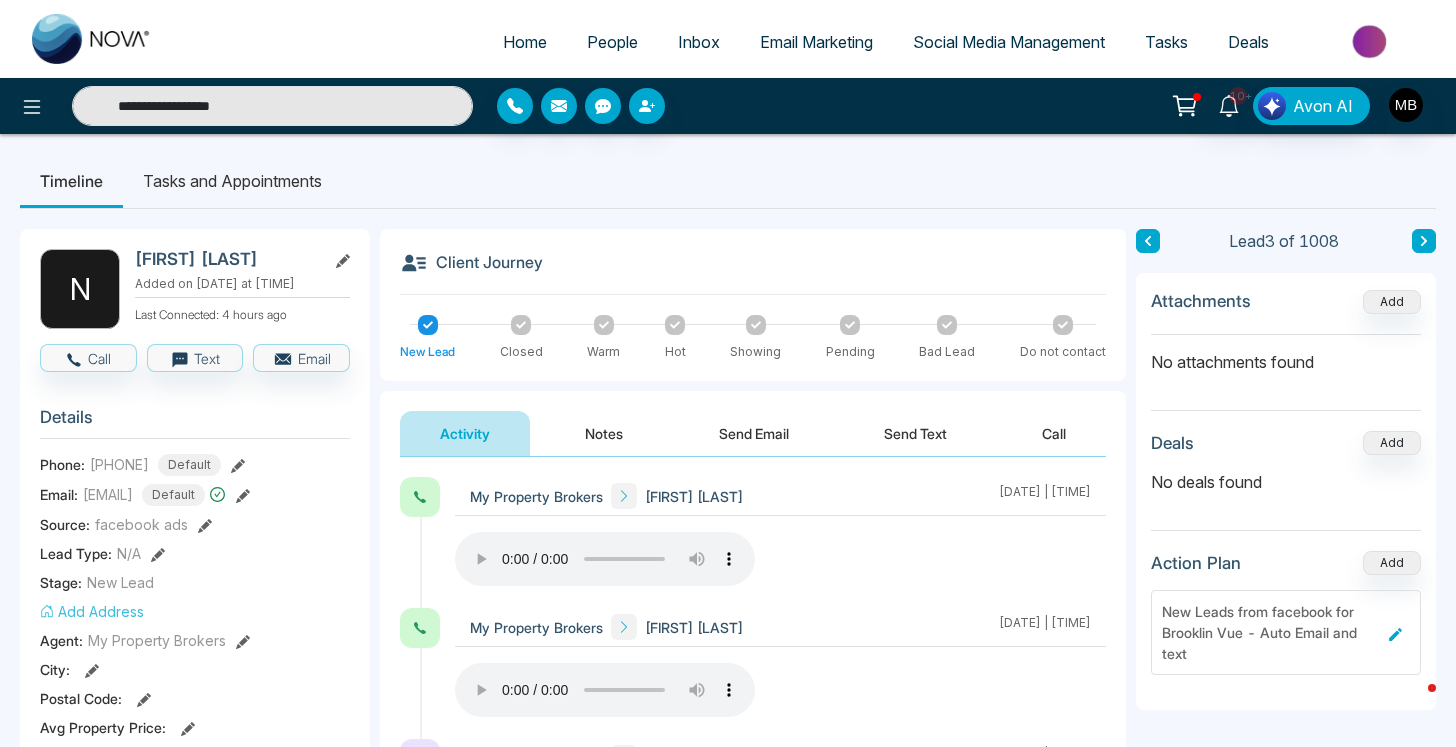 click on "Notes" at bounding box center (604, 433) 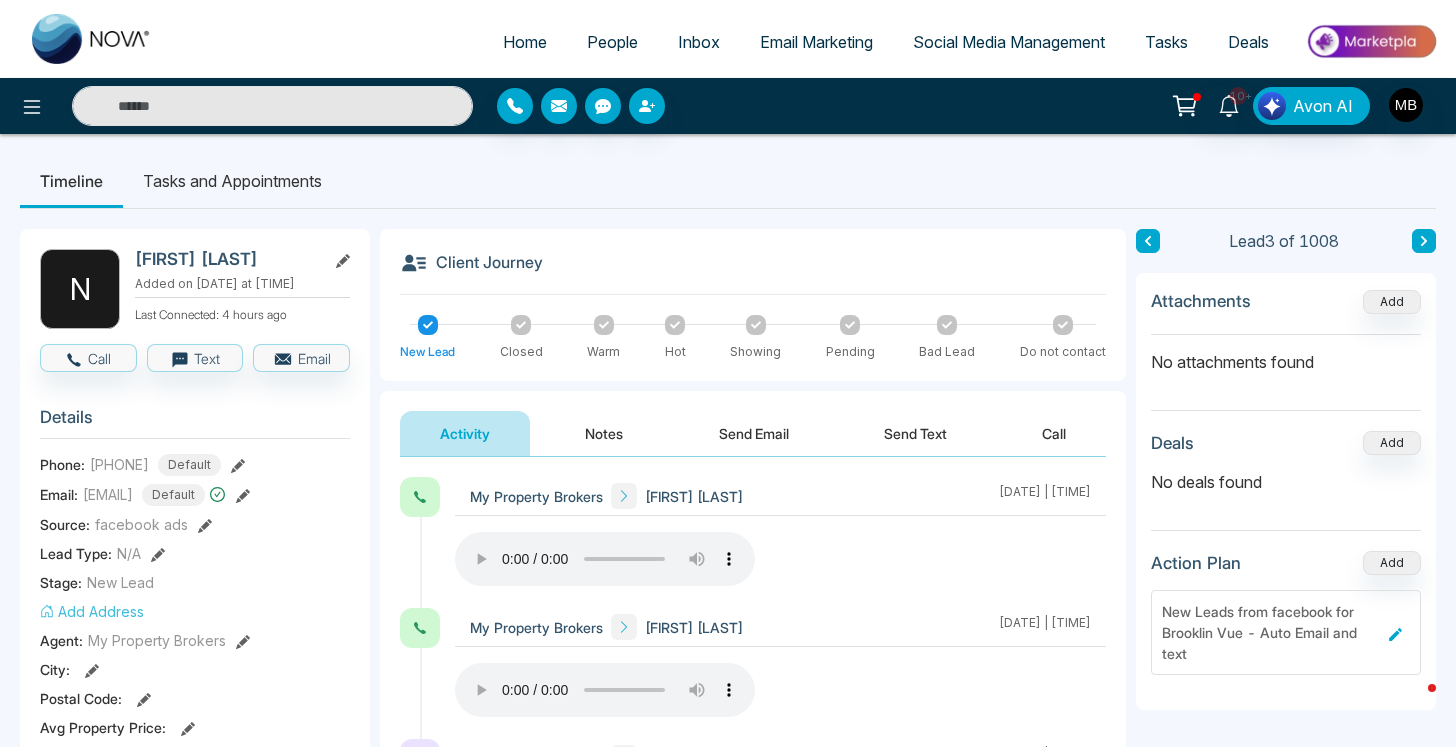 type on "**********" 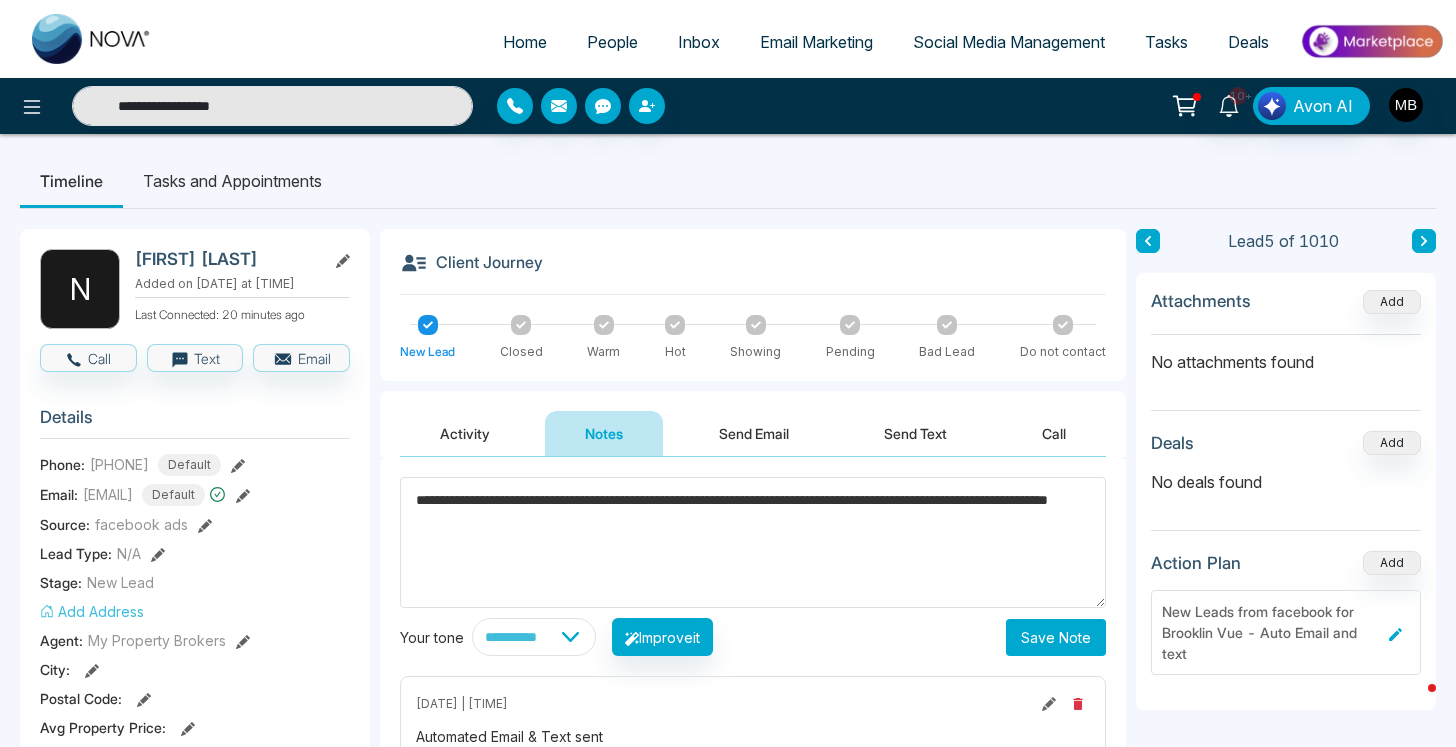 type on "**********" 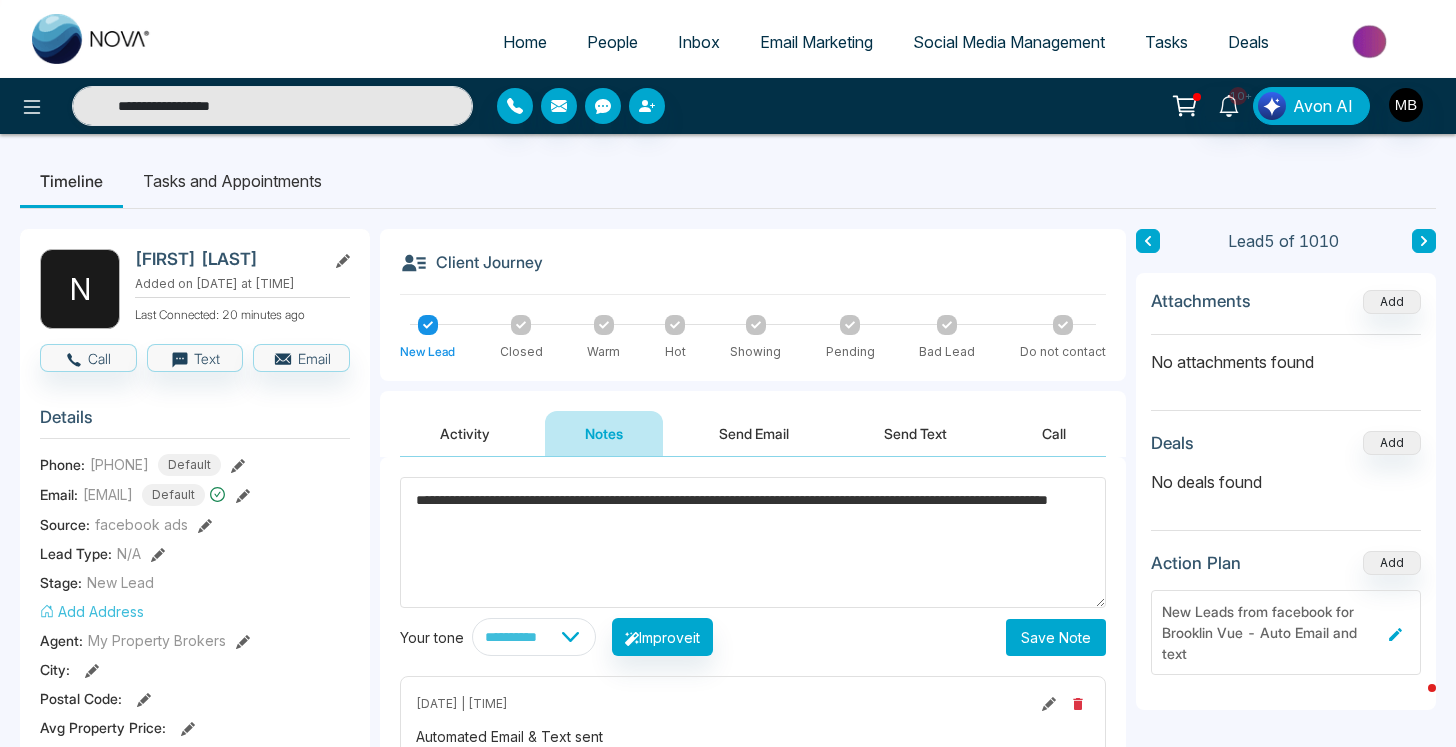 click on "Save Note" at bounding box center [1056, 637] 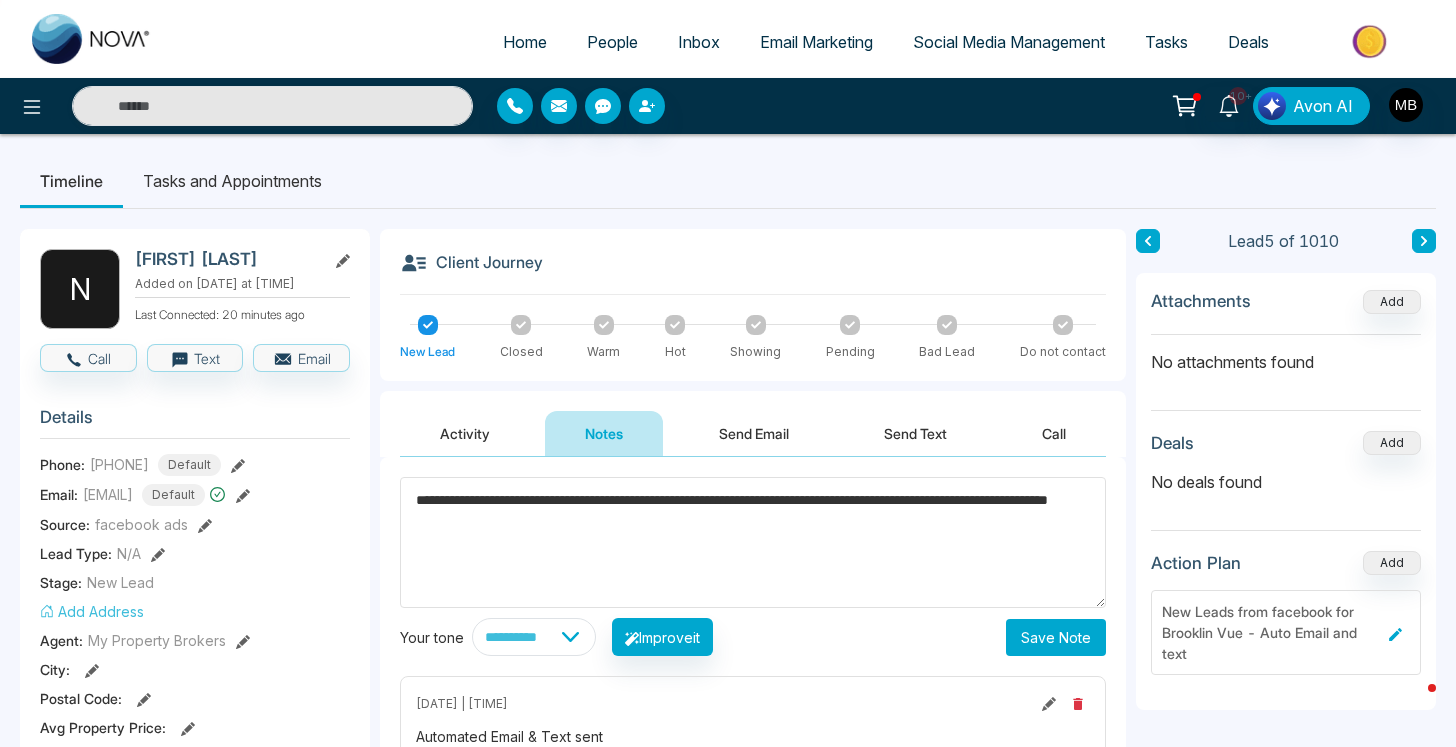 type on "**********" 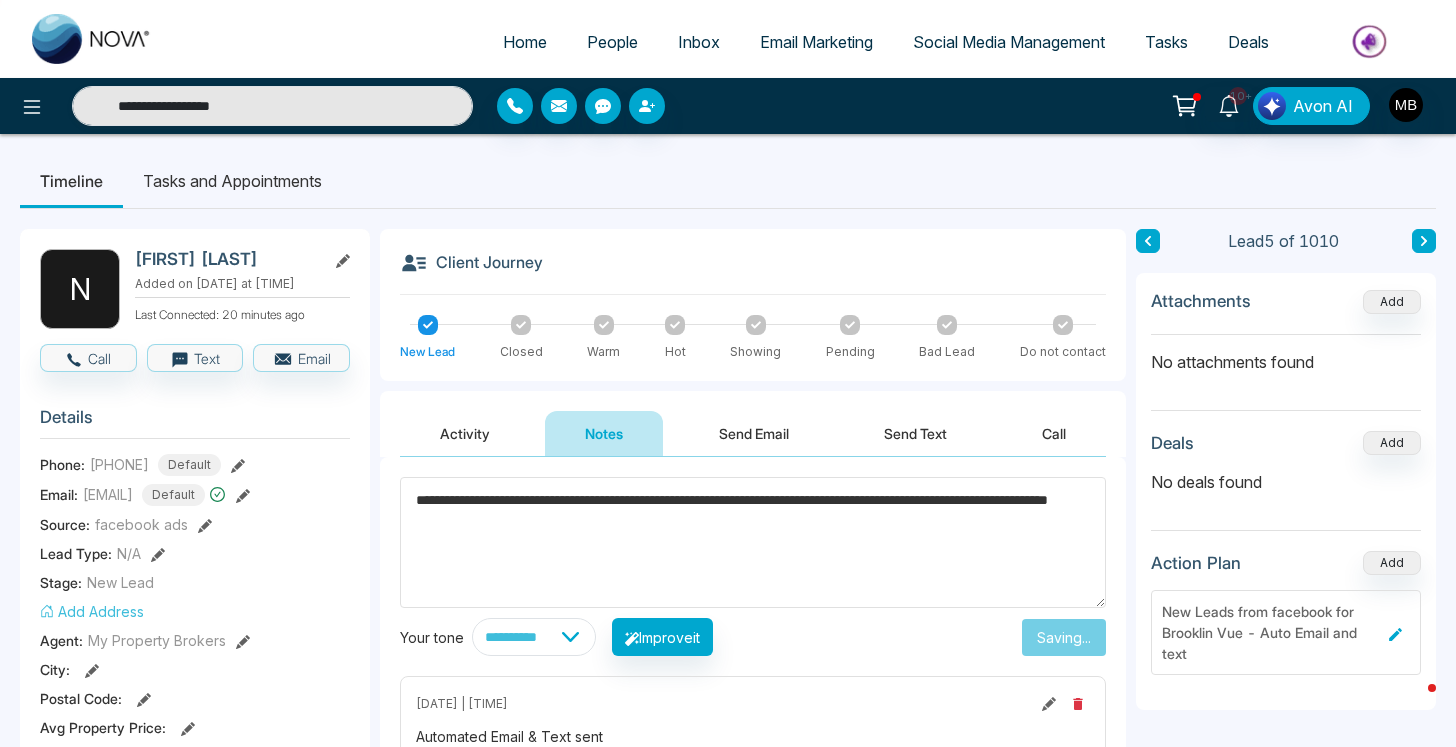 type 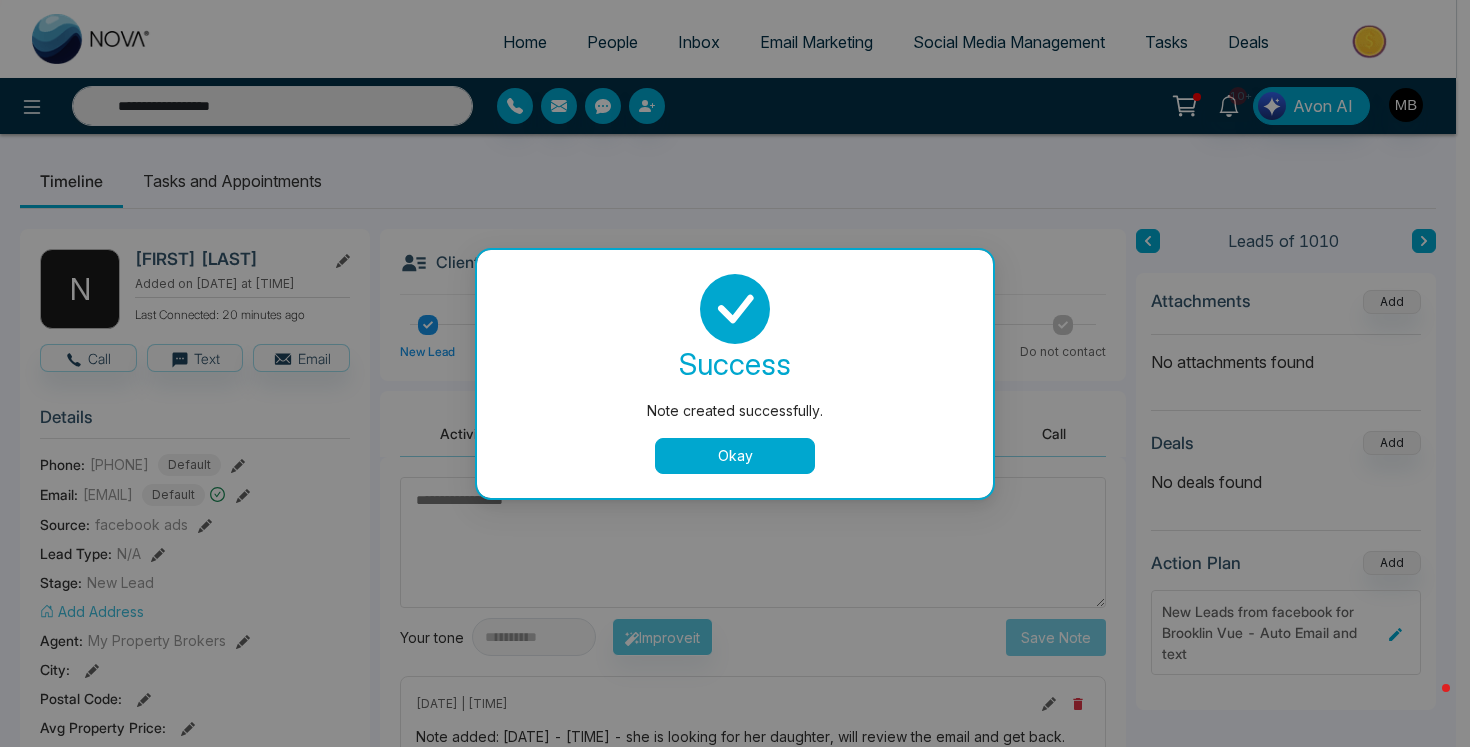 click on "Okay" at bounding box center [735, 456] 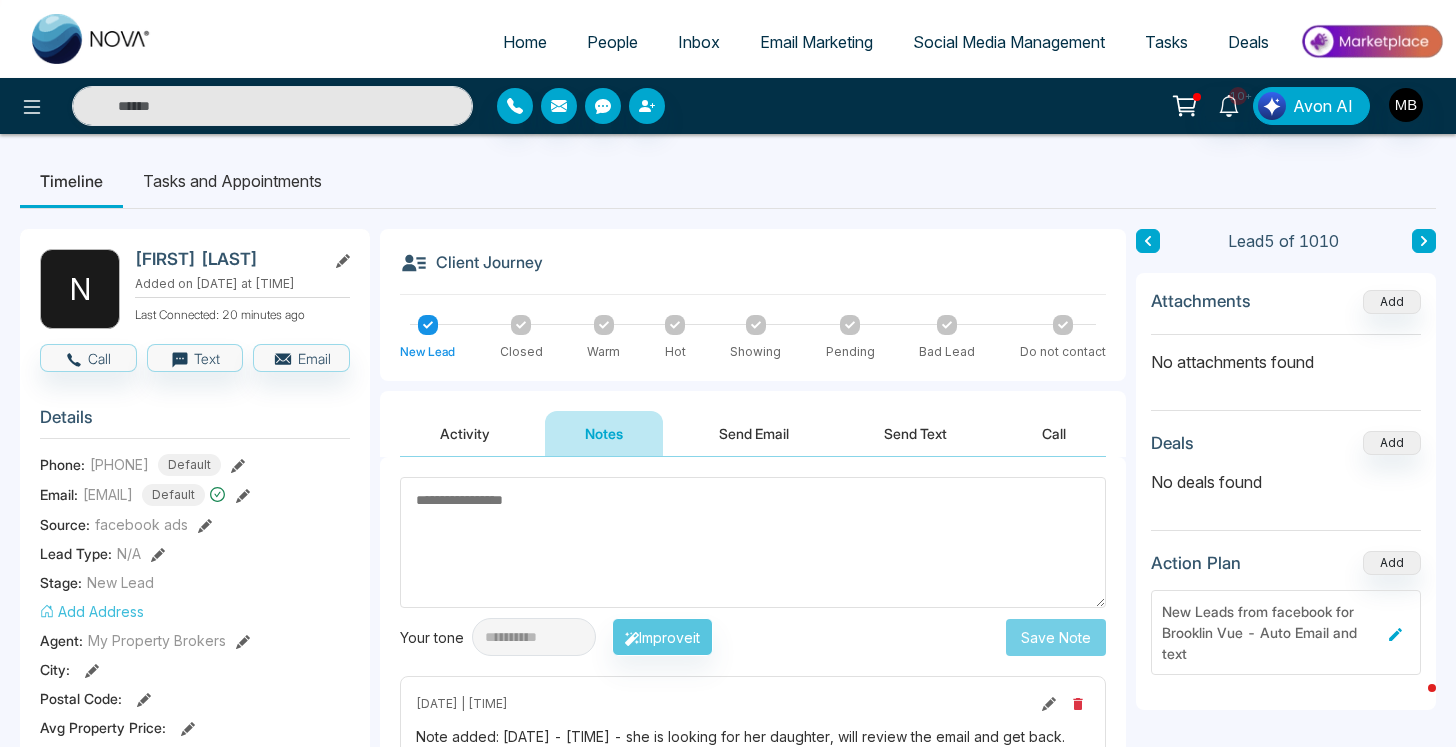 click 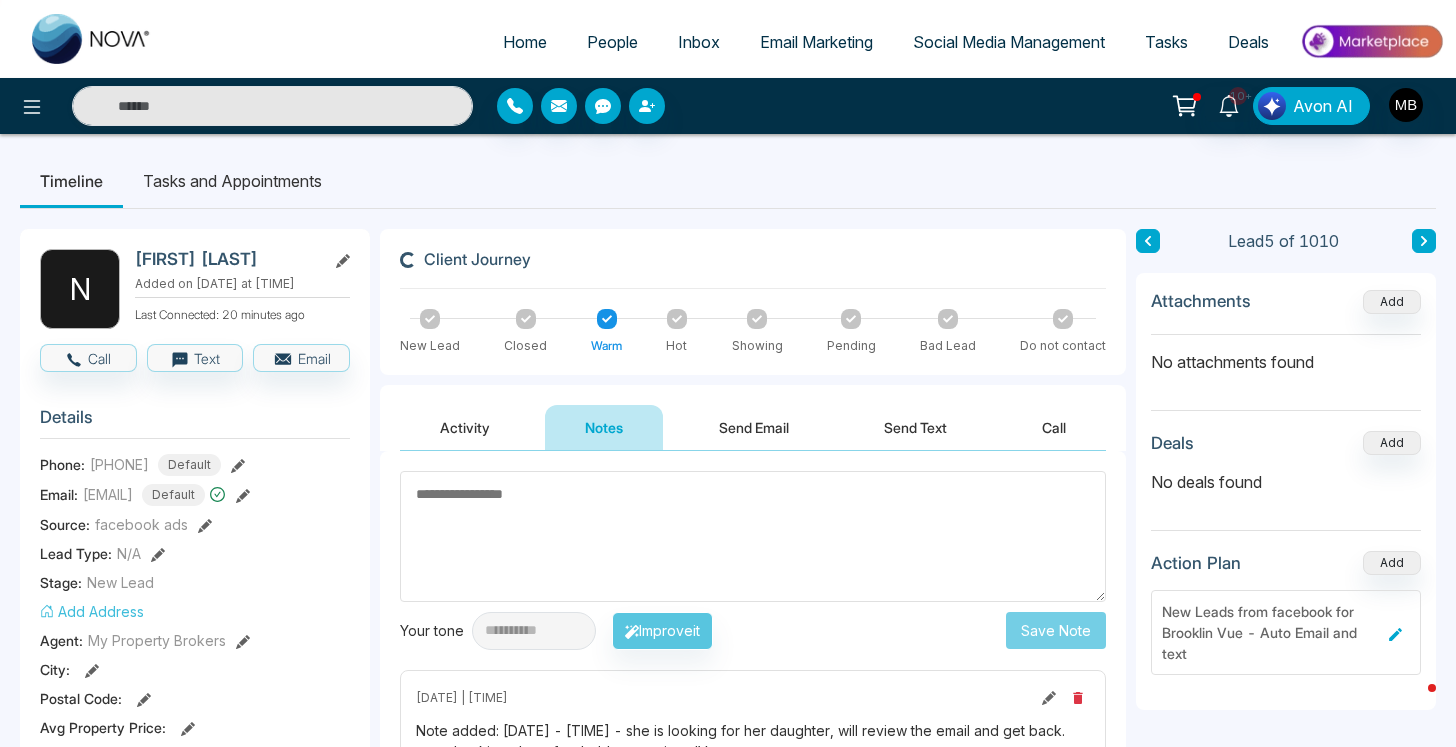 type on "**********" 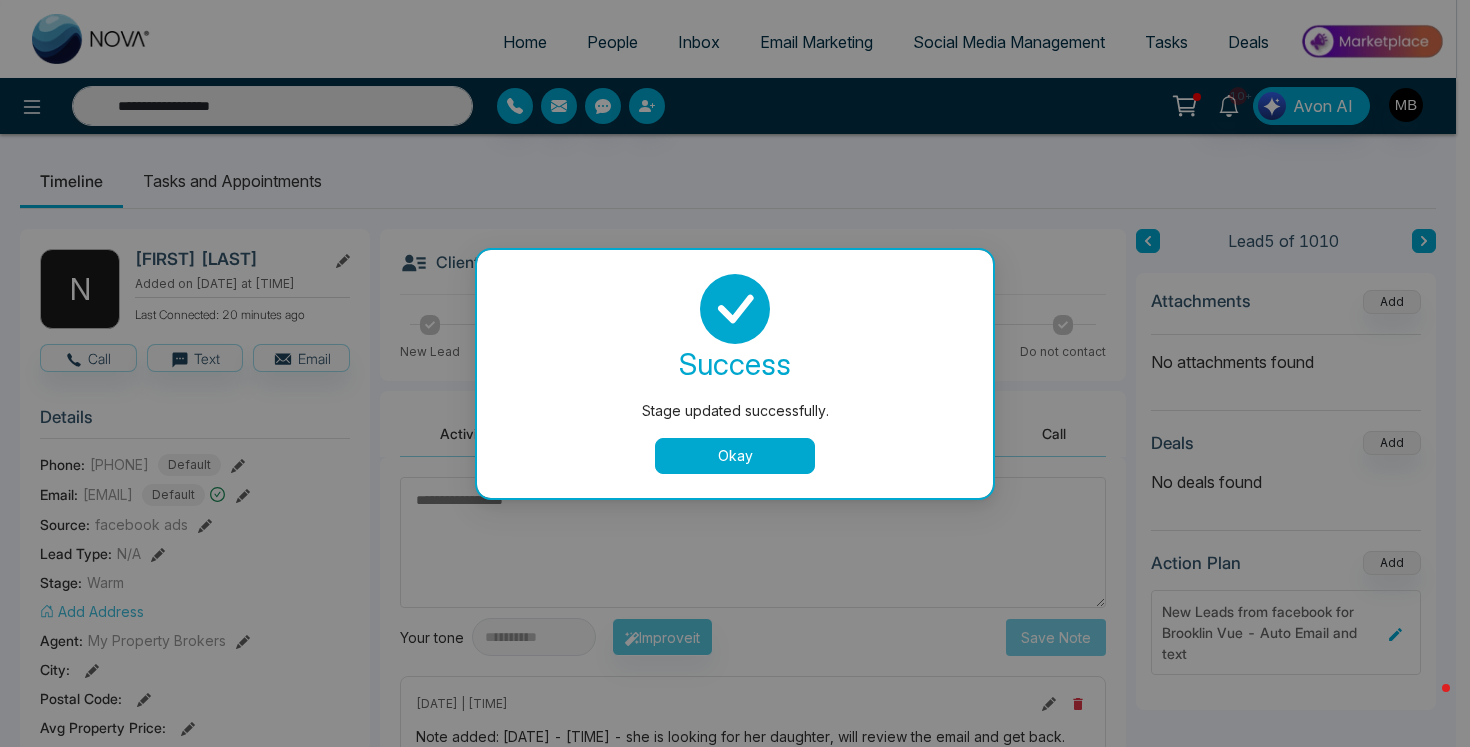 click on "Okay" at bounding box center [735, 456] 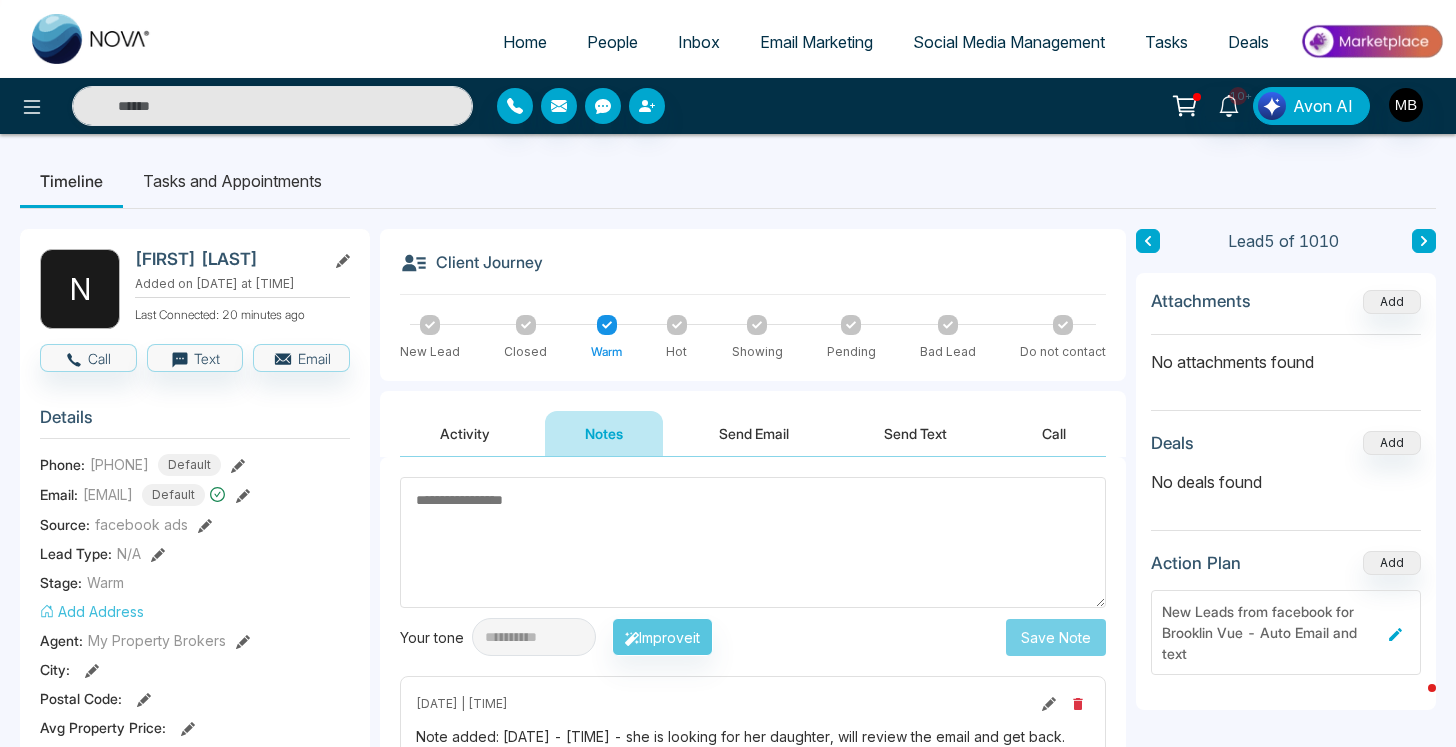 type on "**********" 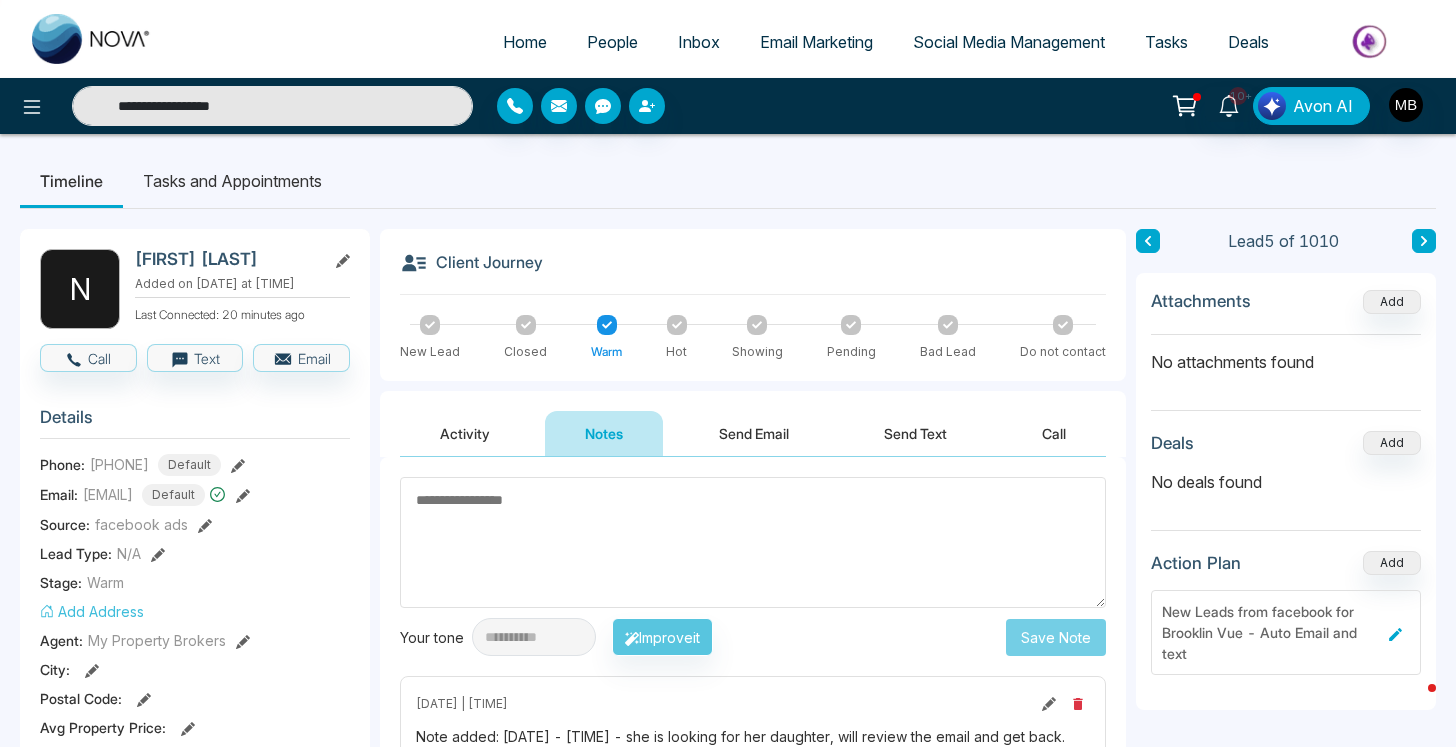 click on "**********" at bounding box center (272, 106) 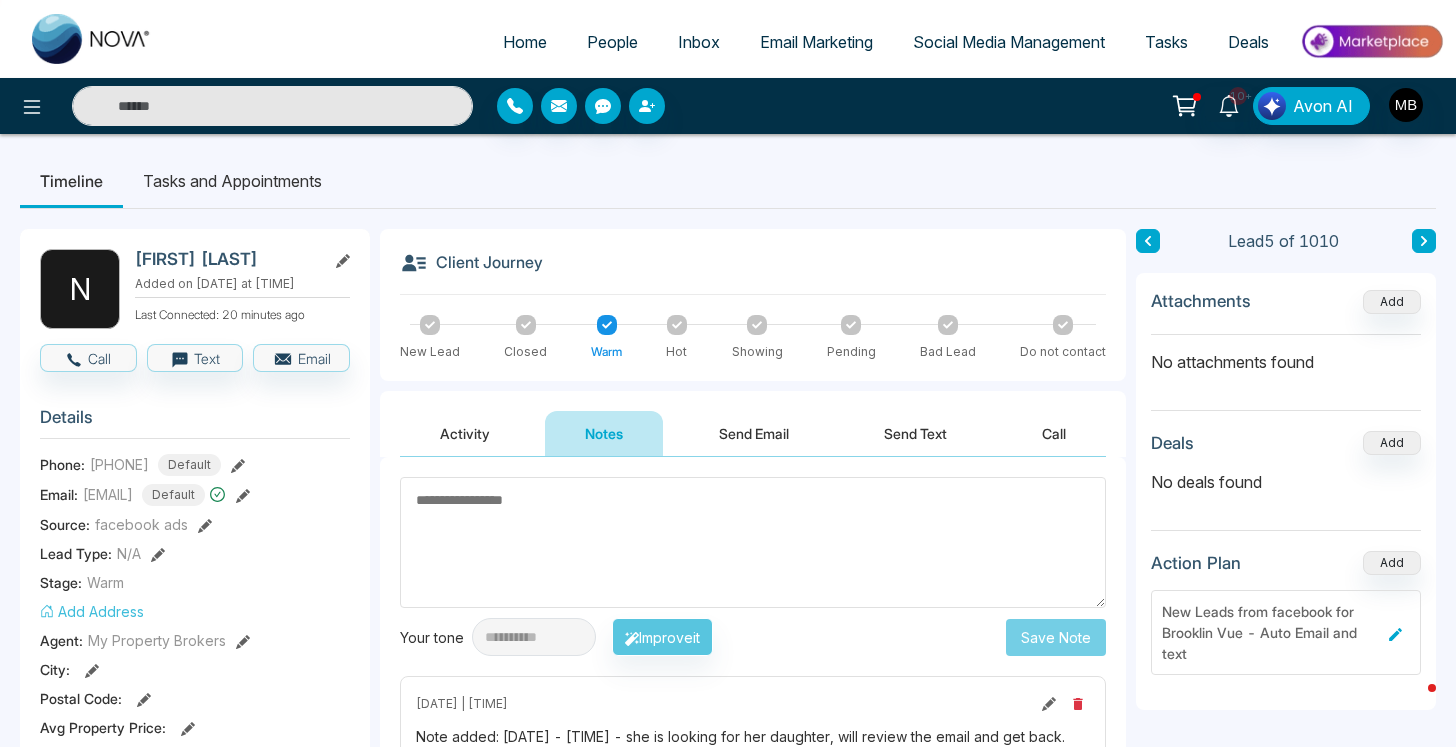 paste on "**********" 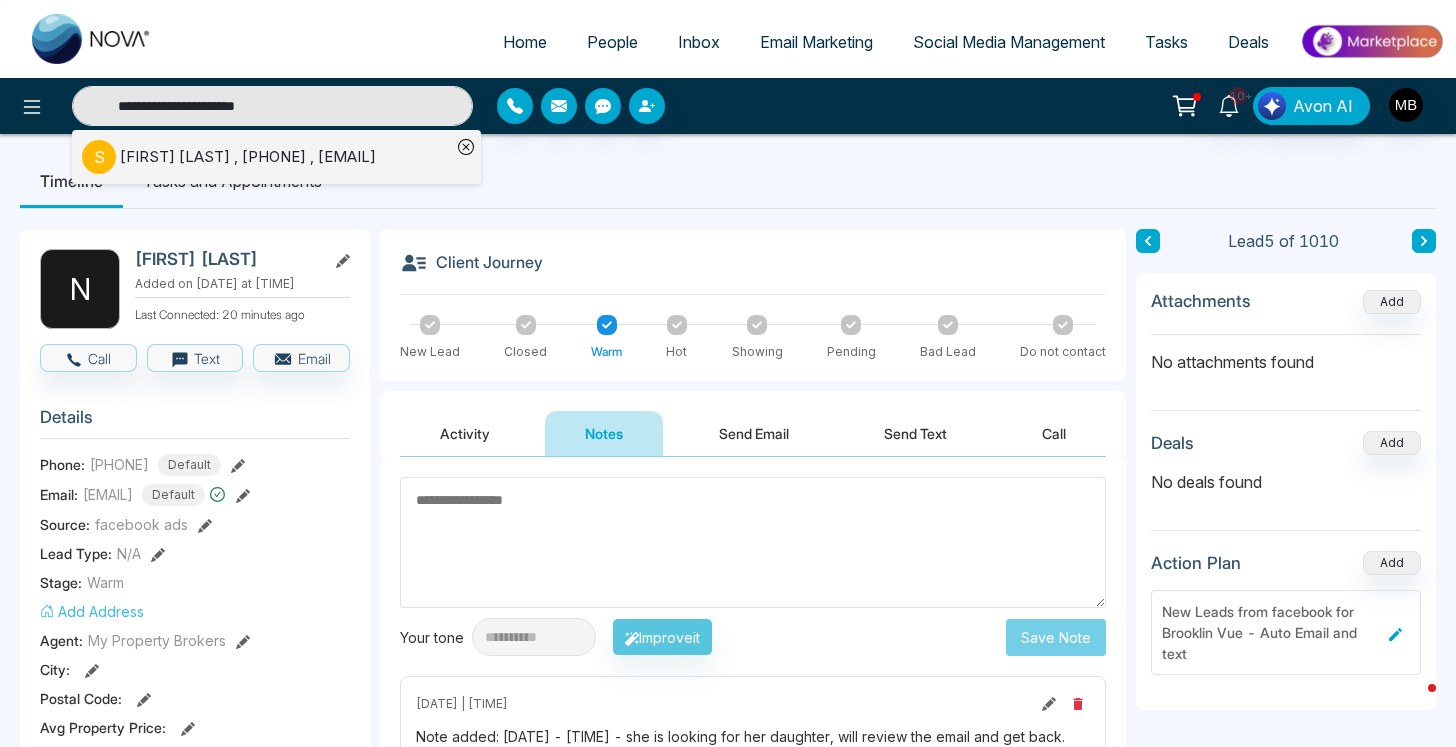 type on "**********" 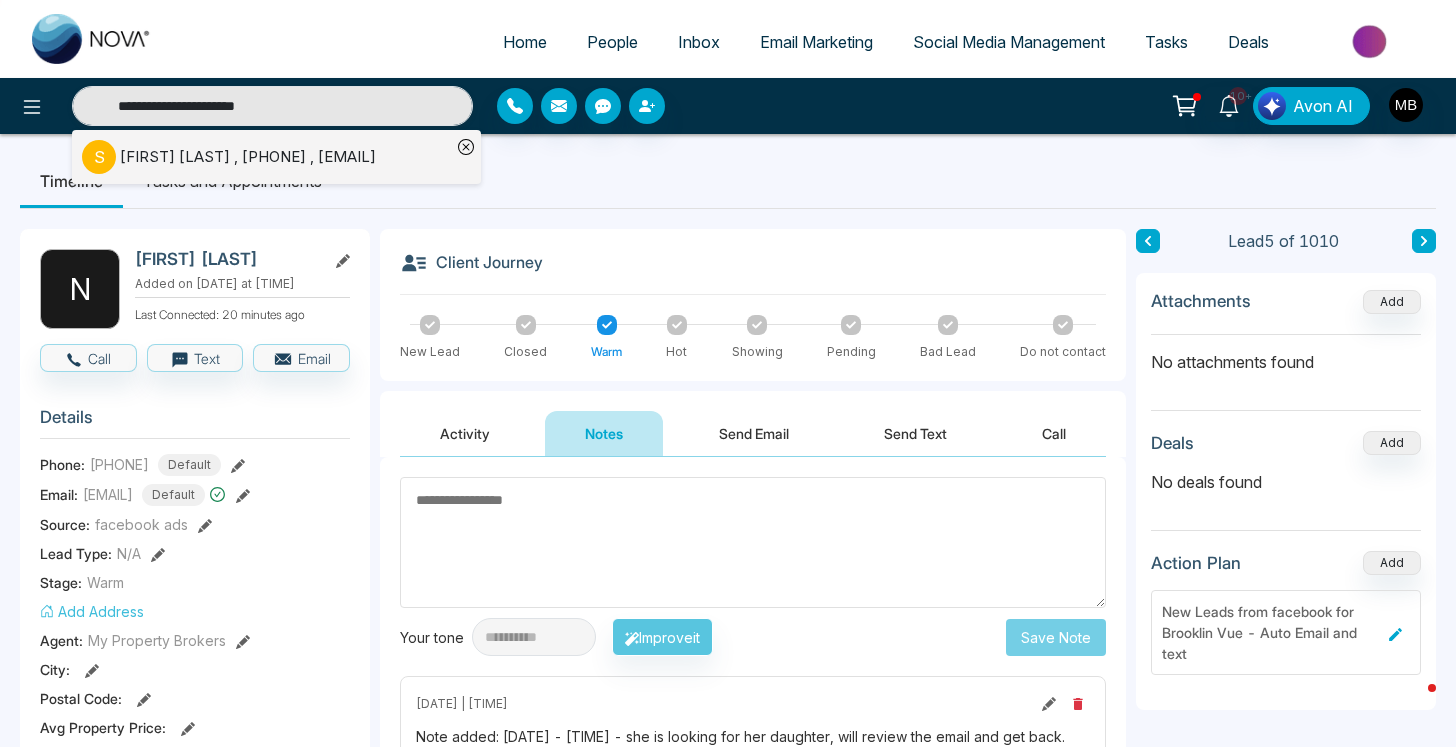 click on "Shalaya Muir     , +6472042536   , shalaya.muir@hotmail.ca" at bounding box center [248, 157] 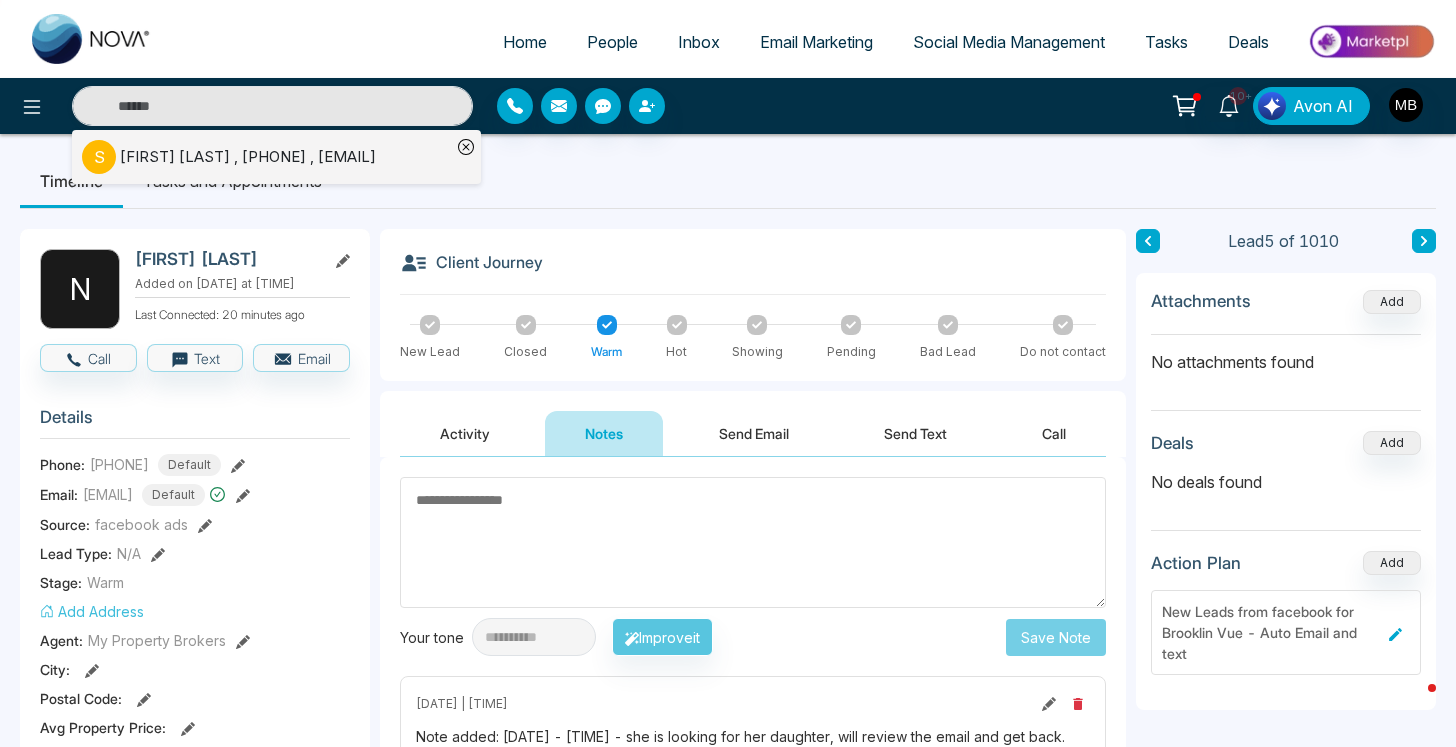 type on "**********" 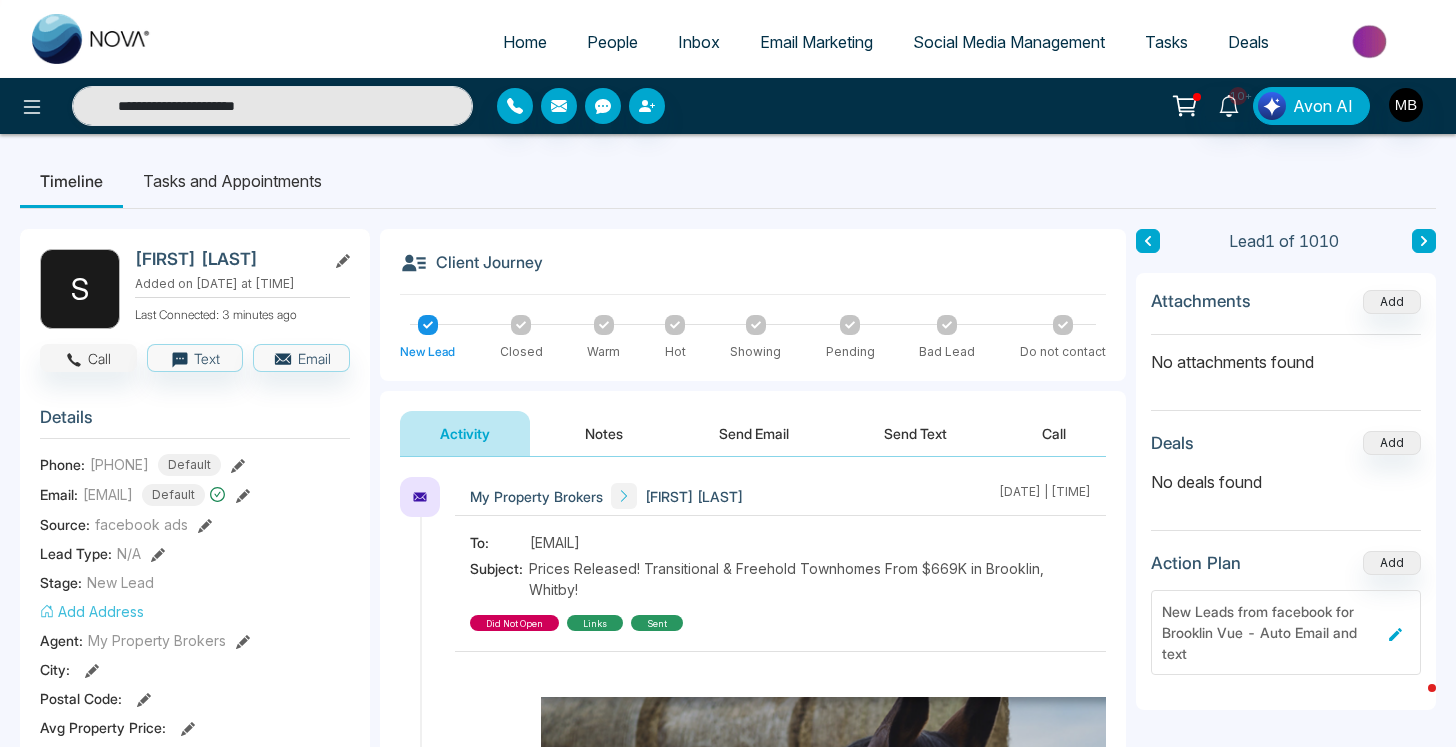 click on "Call" at bounding box center (88, 358) 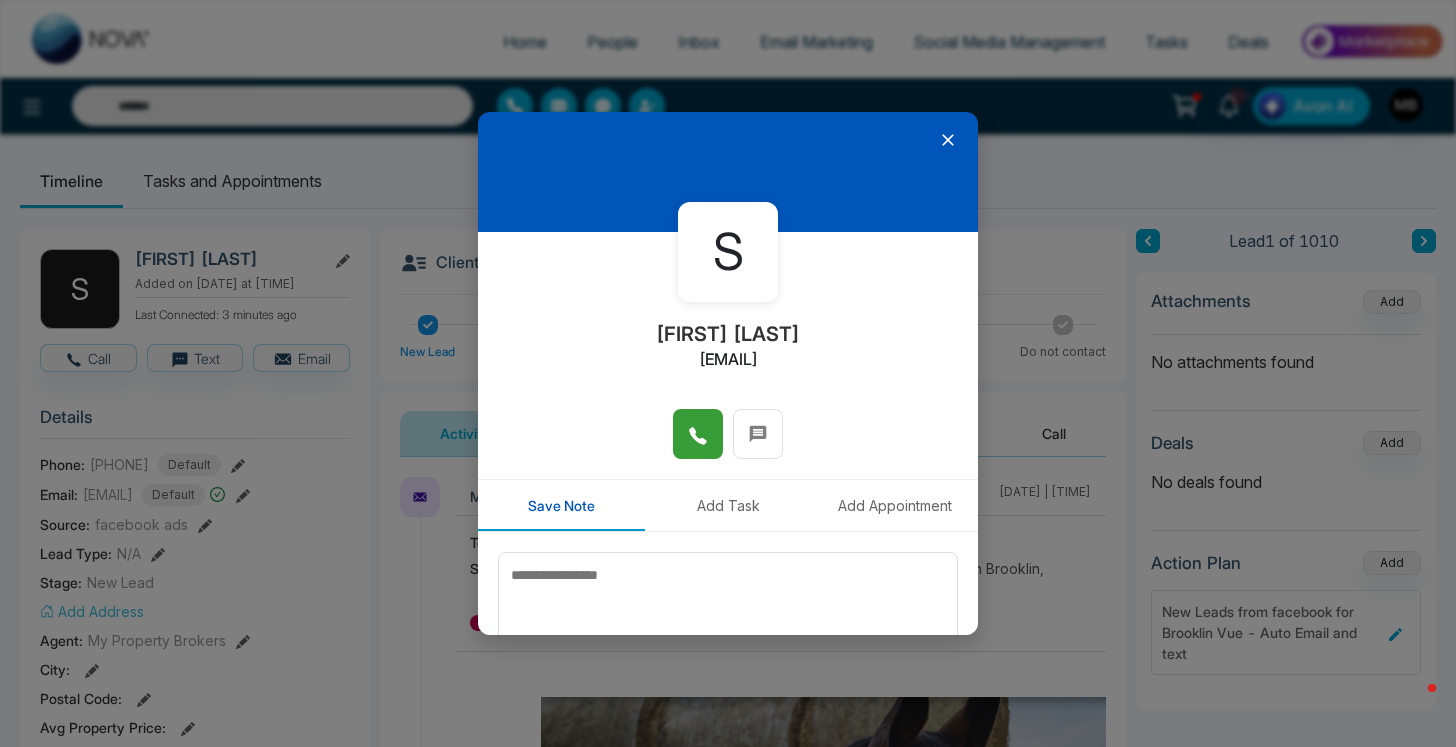 click 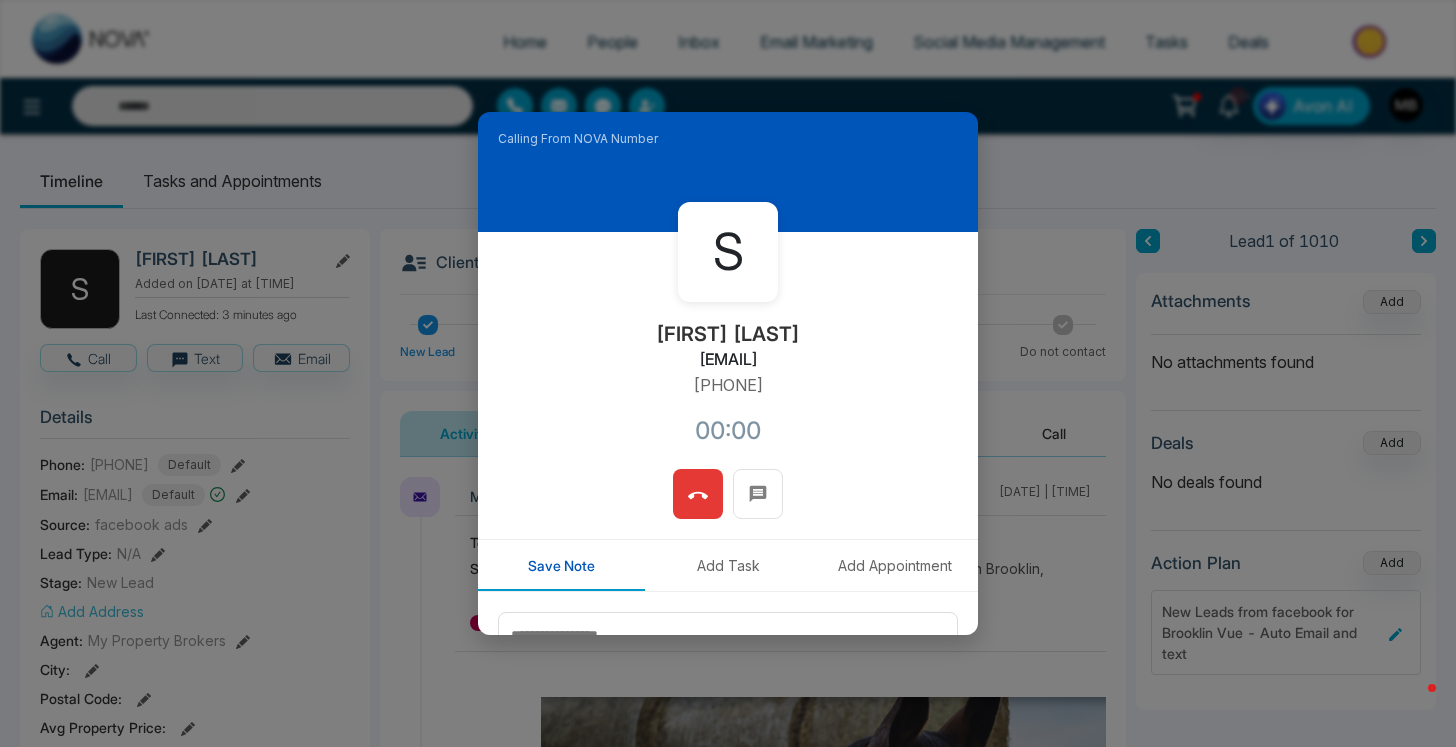 type on "**********" 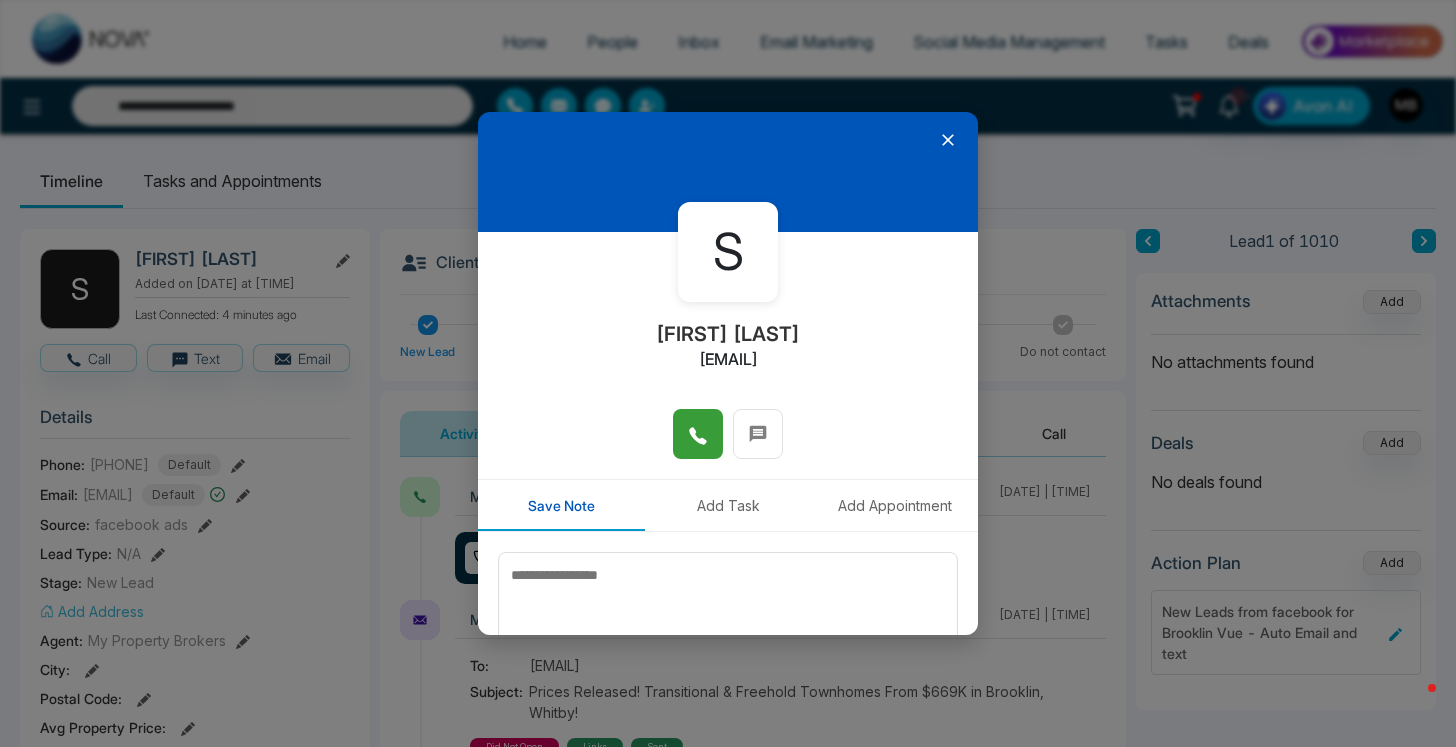 click 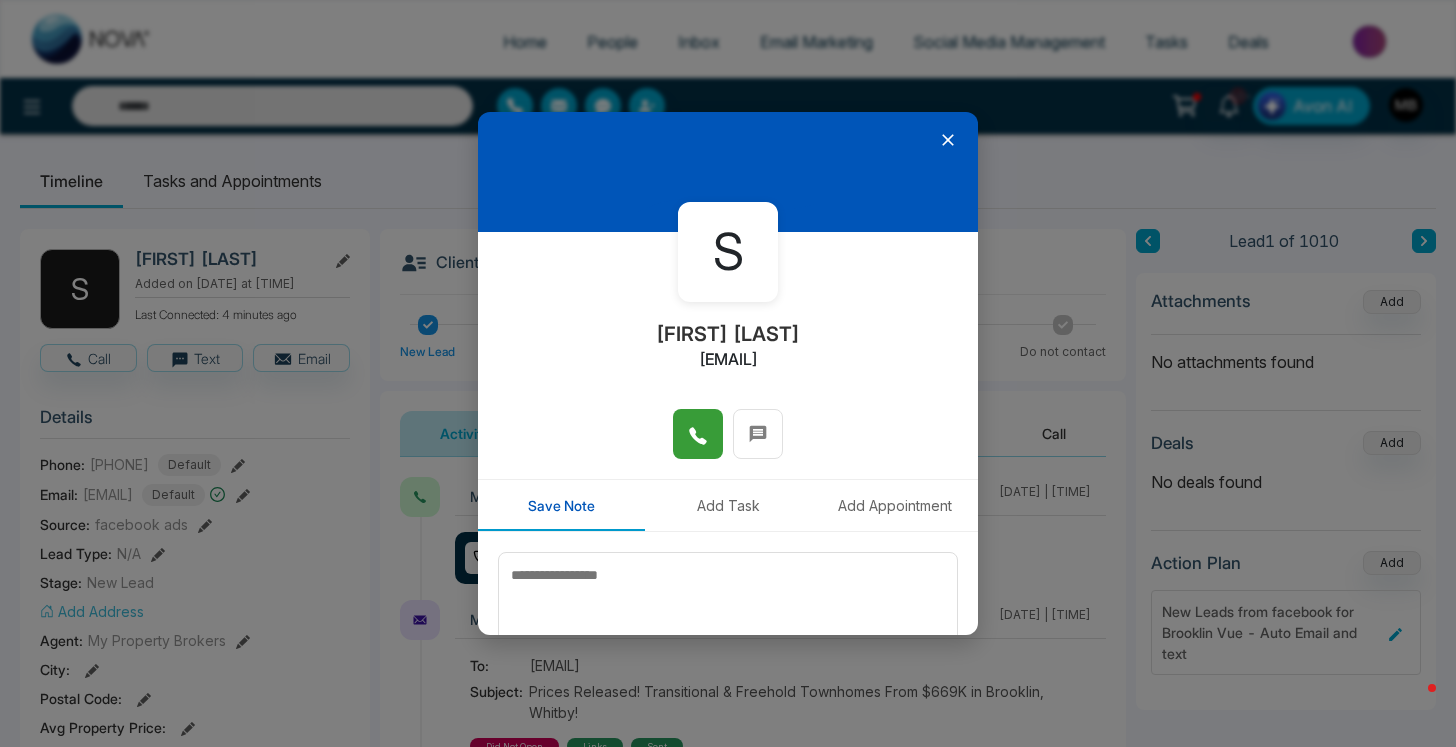 type on "**********" 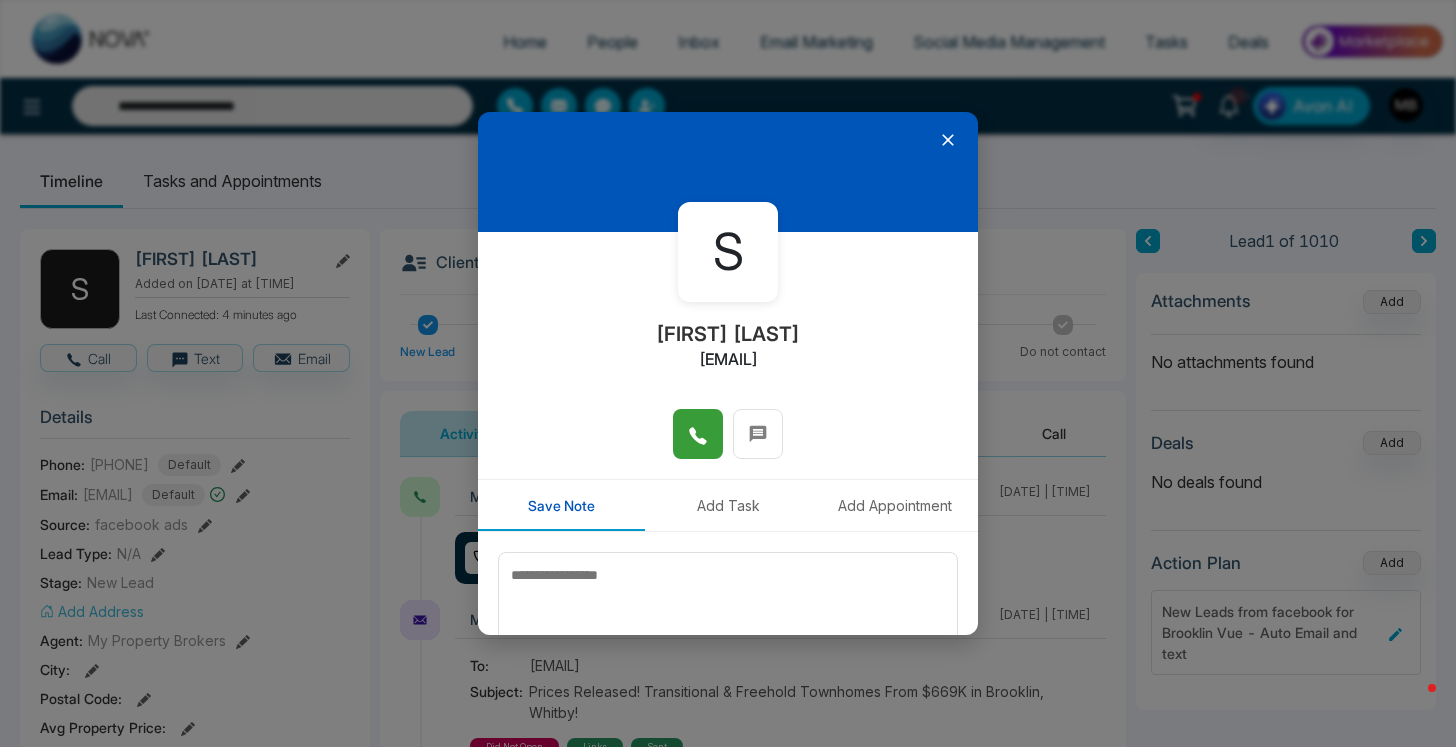 click 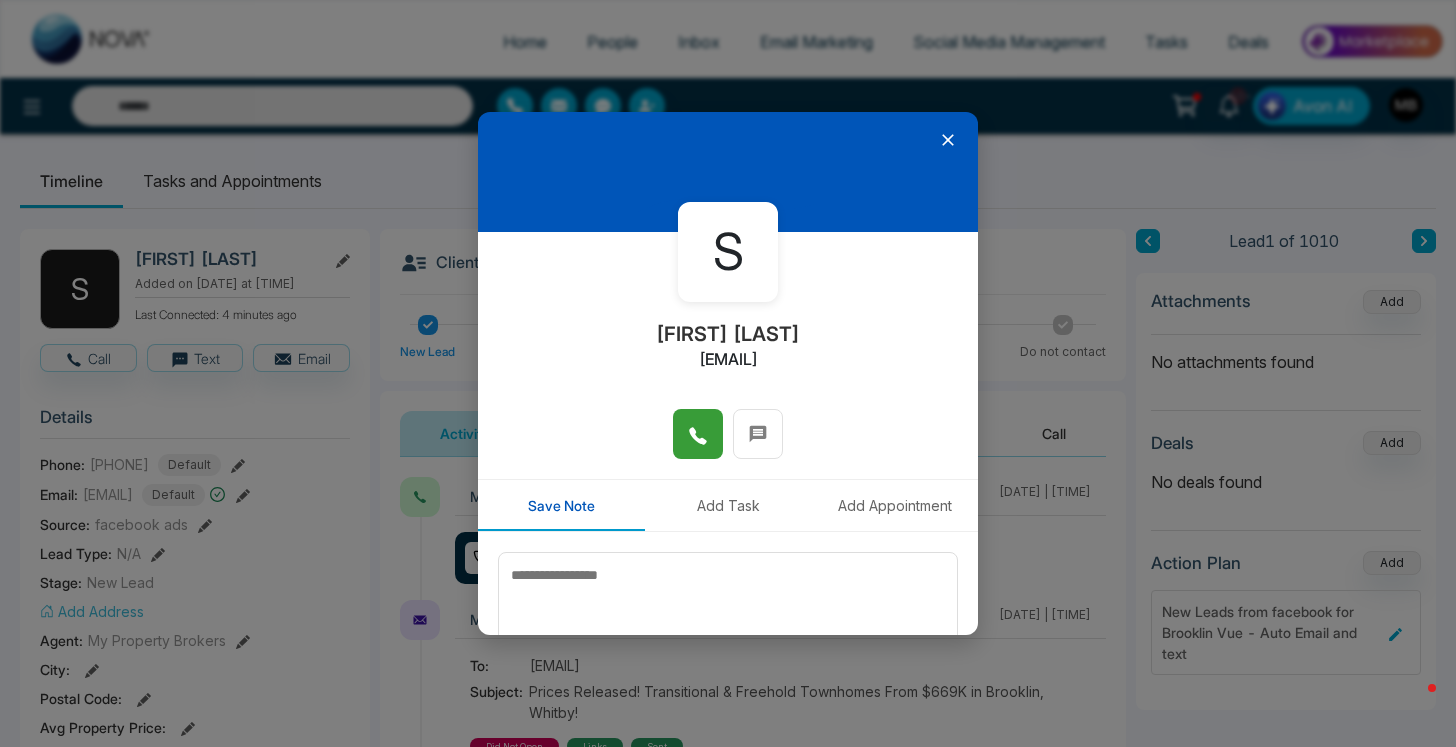 type on "**********" 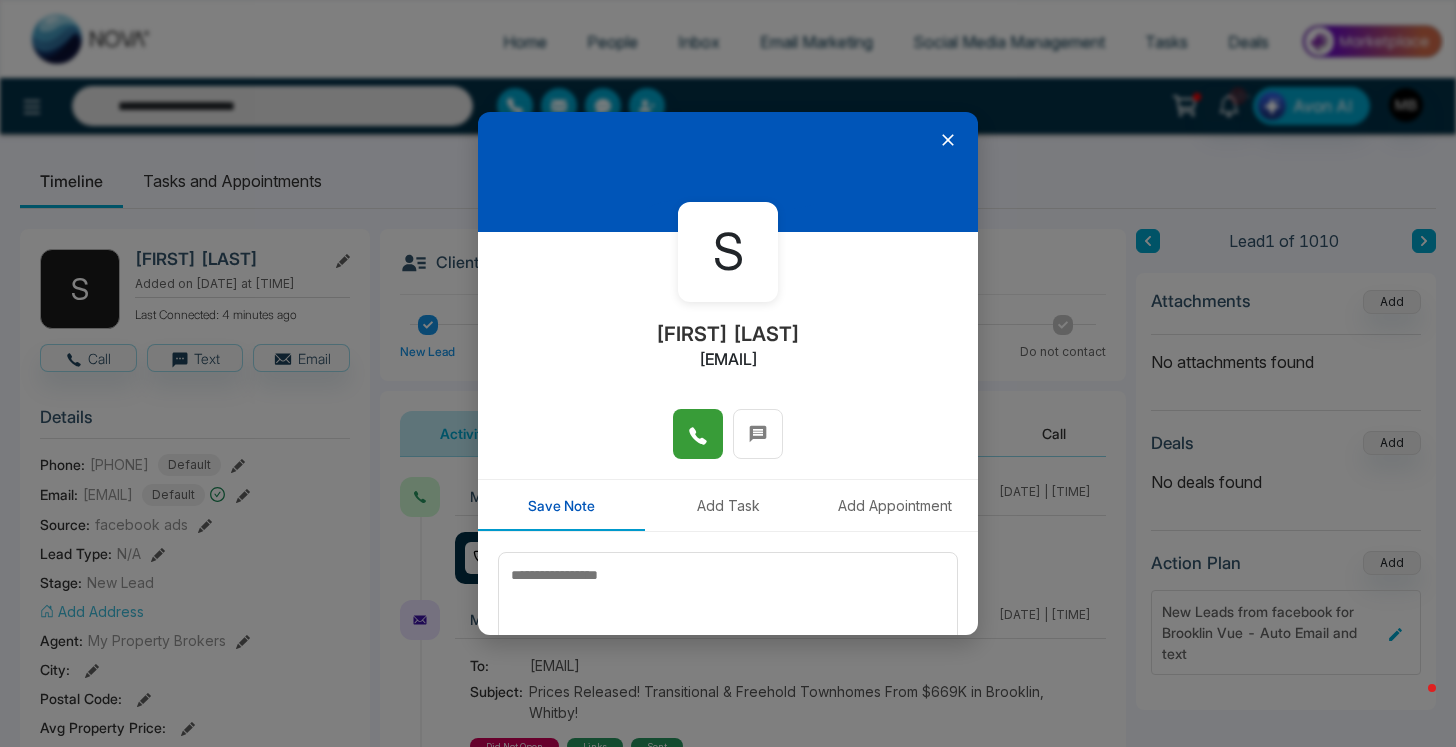 click 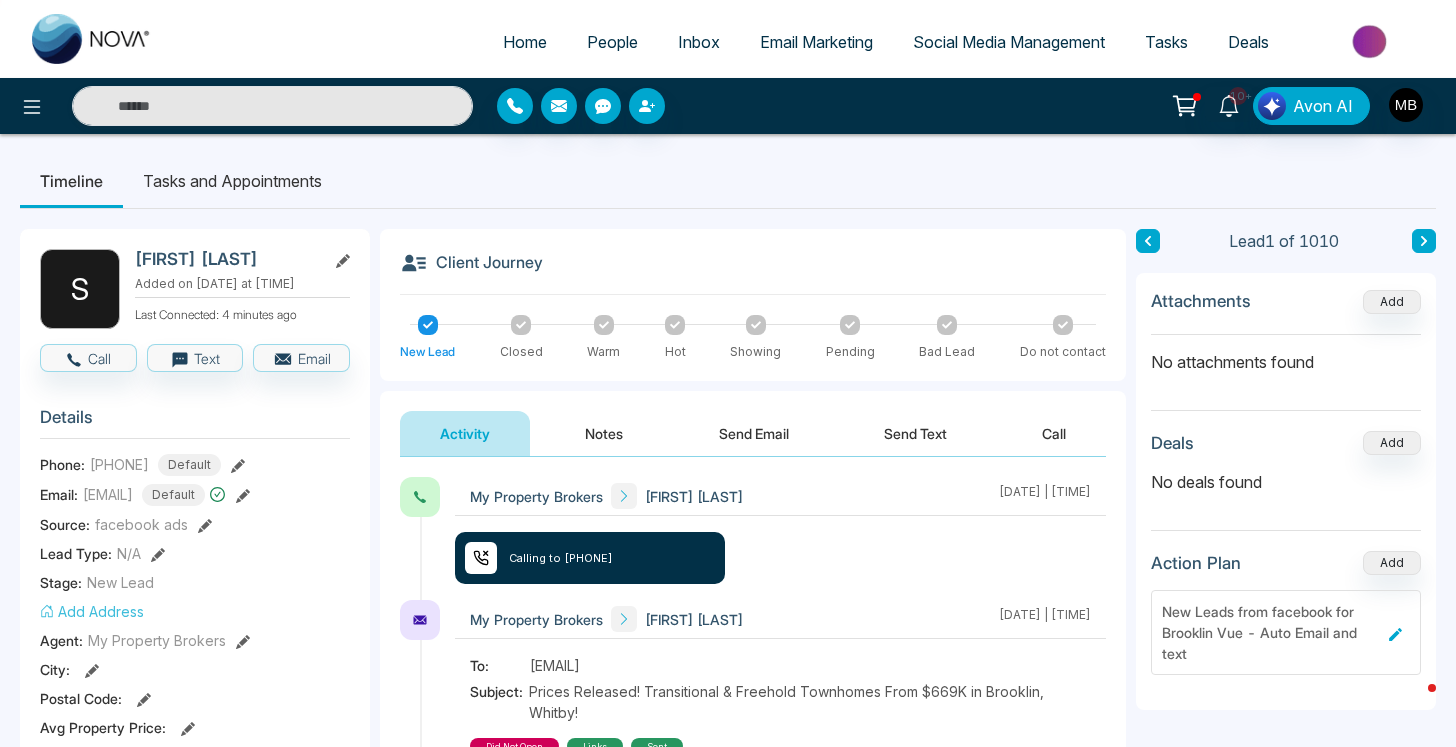 click 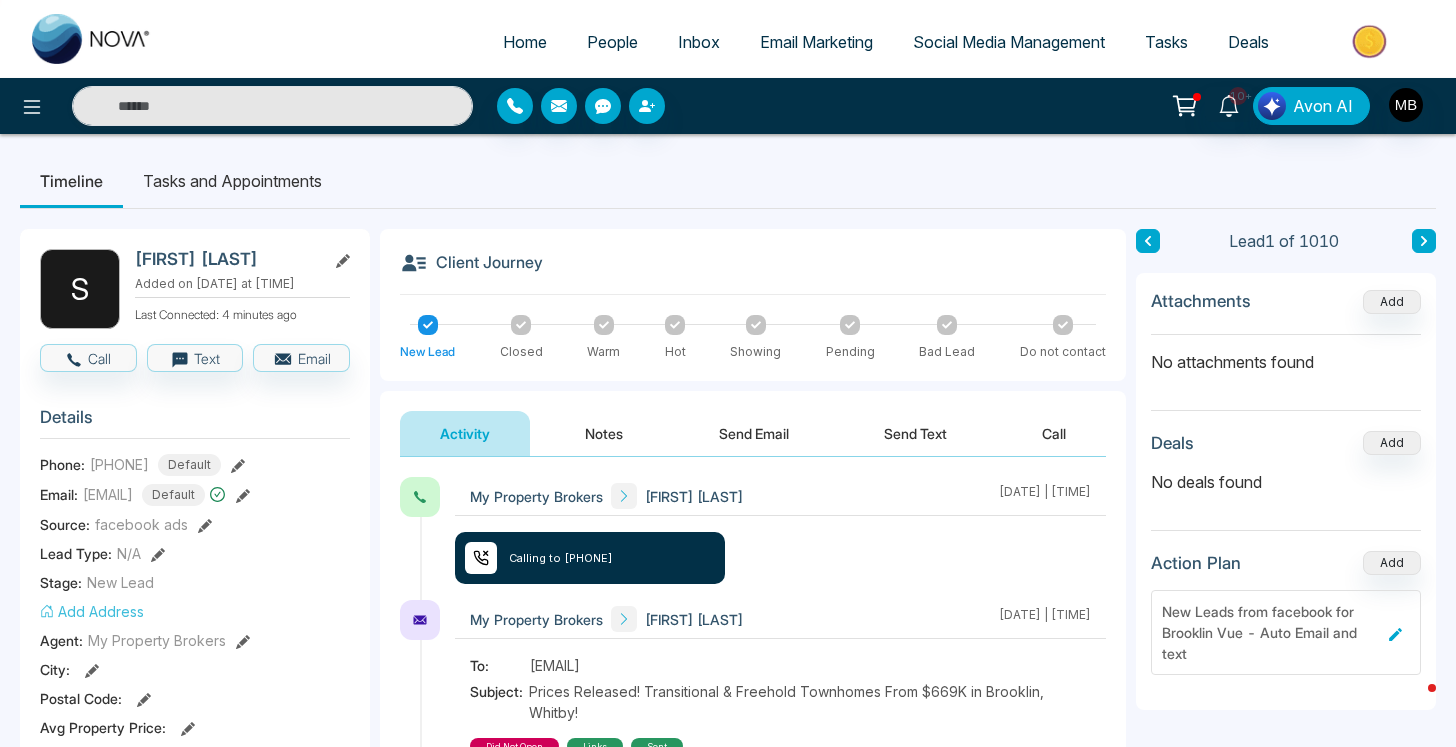 type on "**********" 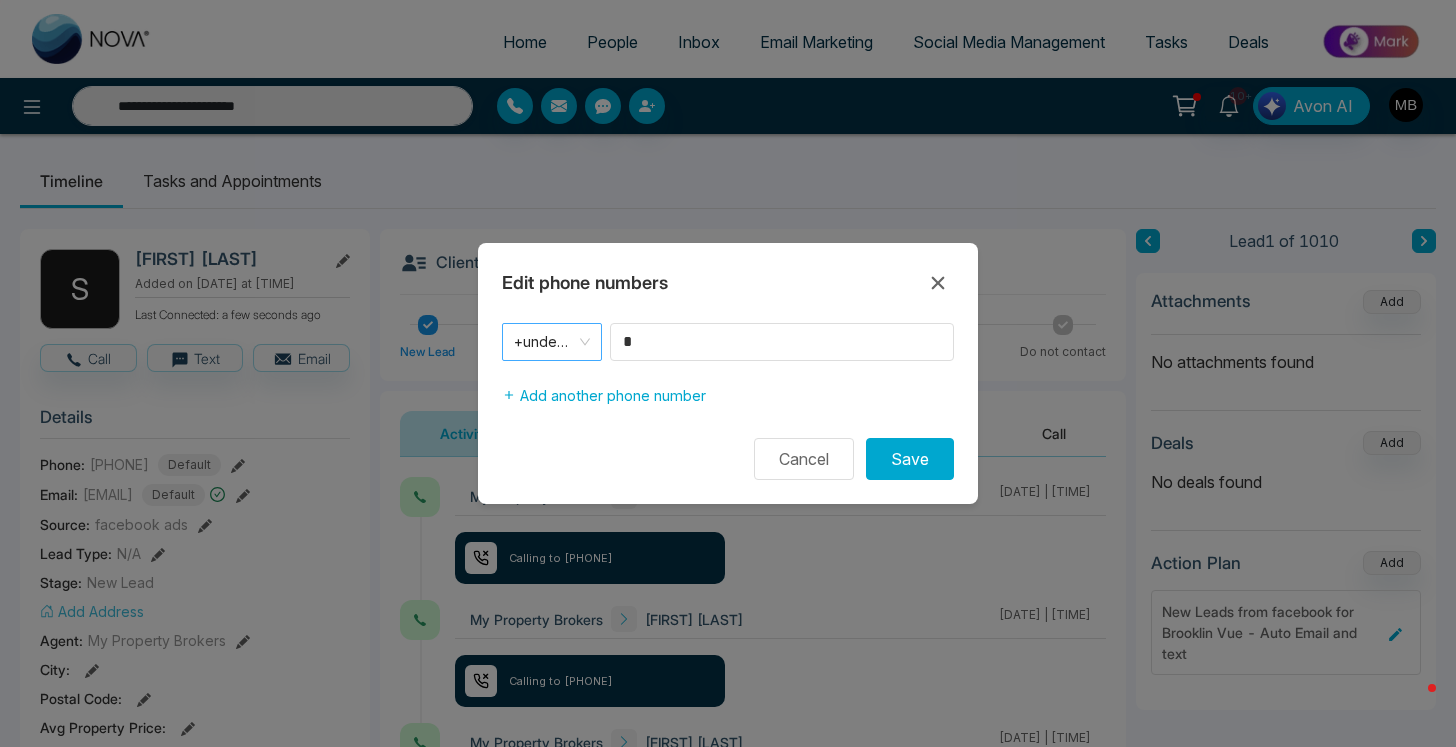 click on "+undefined" at bounding box center [552, 342] 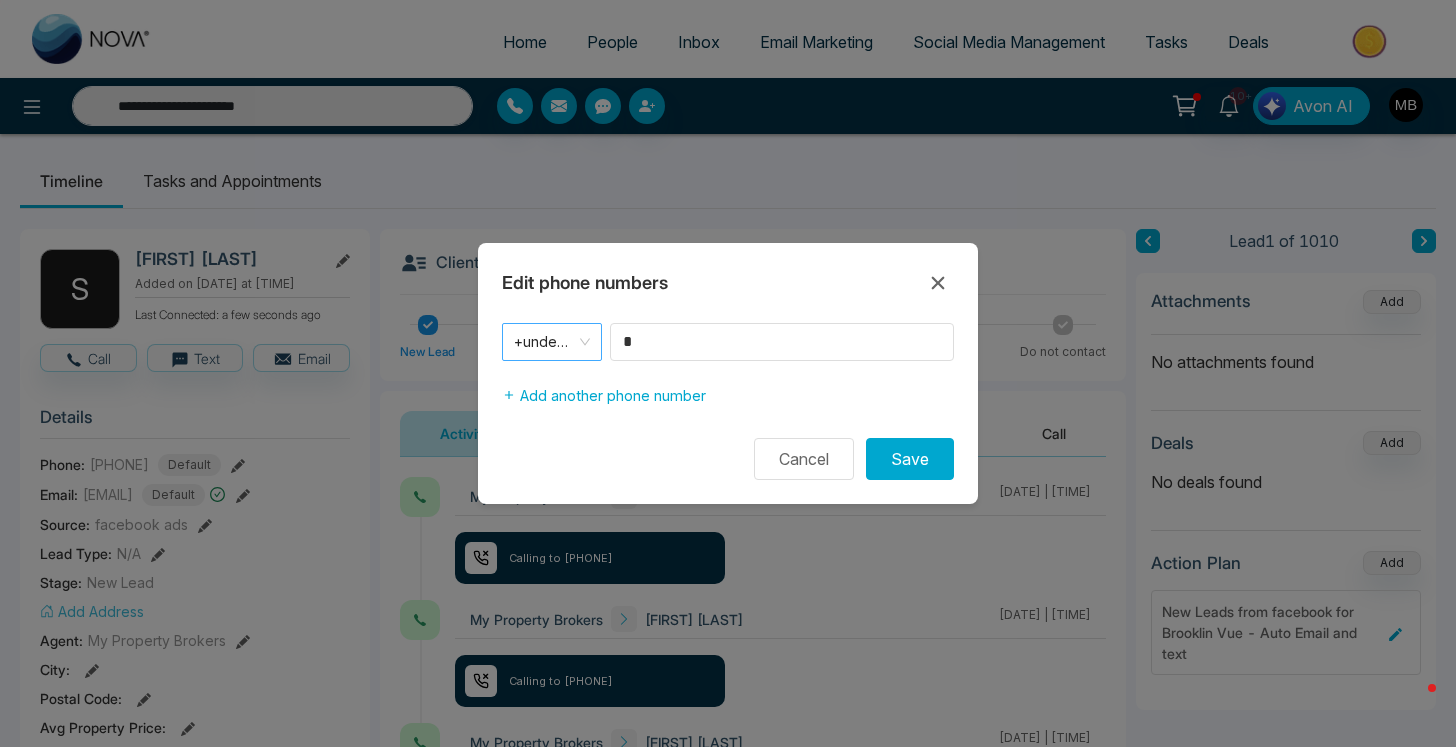 type 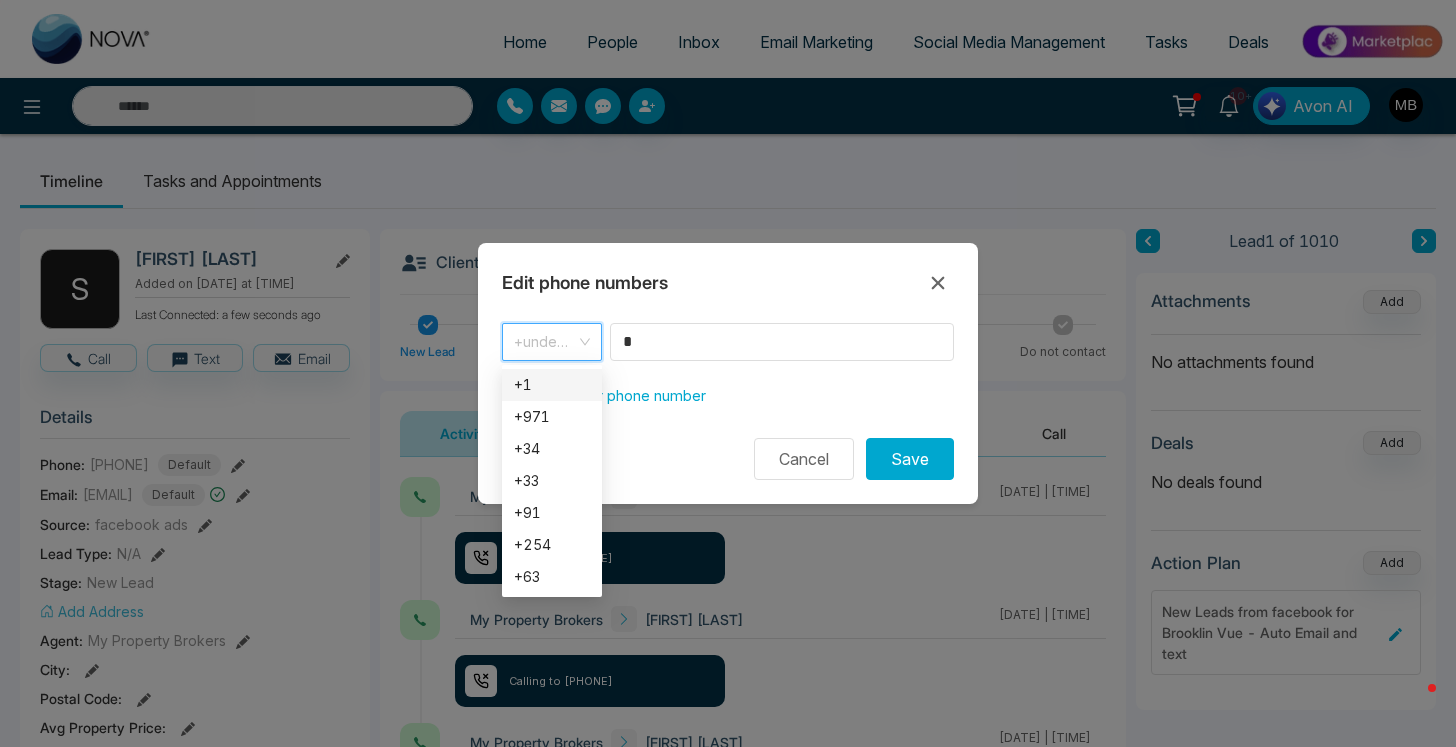 click on "+1" at bounding box center [552, 385] 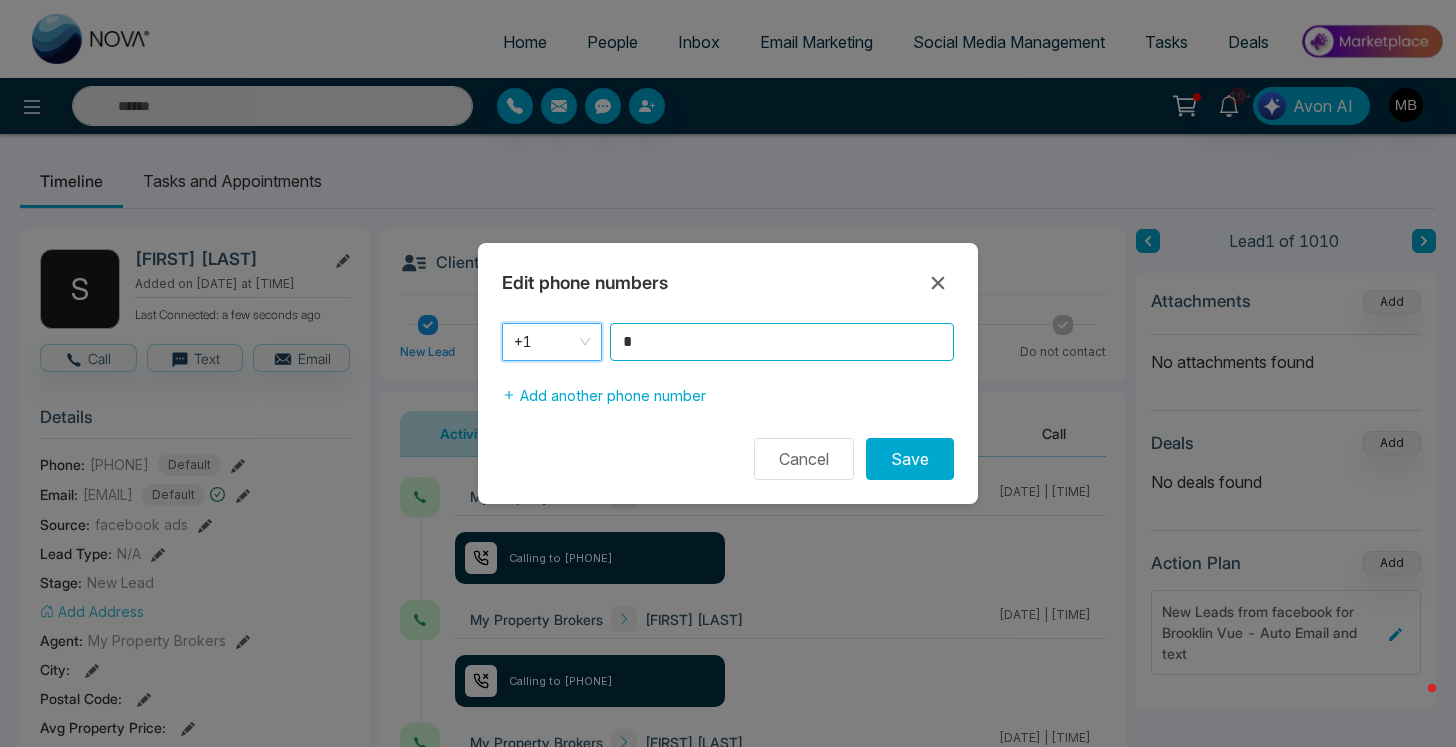 click on "*" at bounding box center (782, 342) 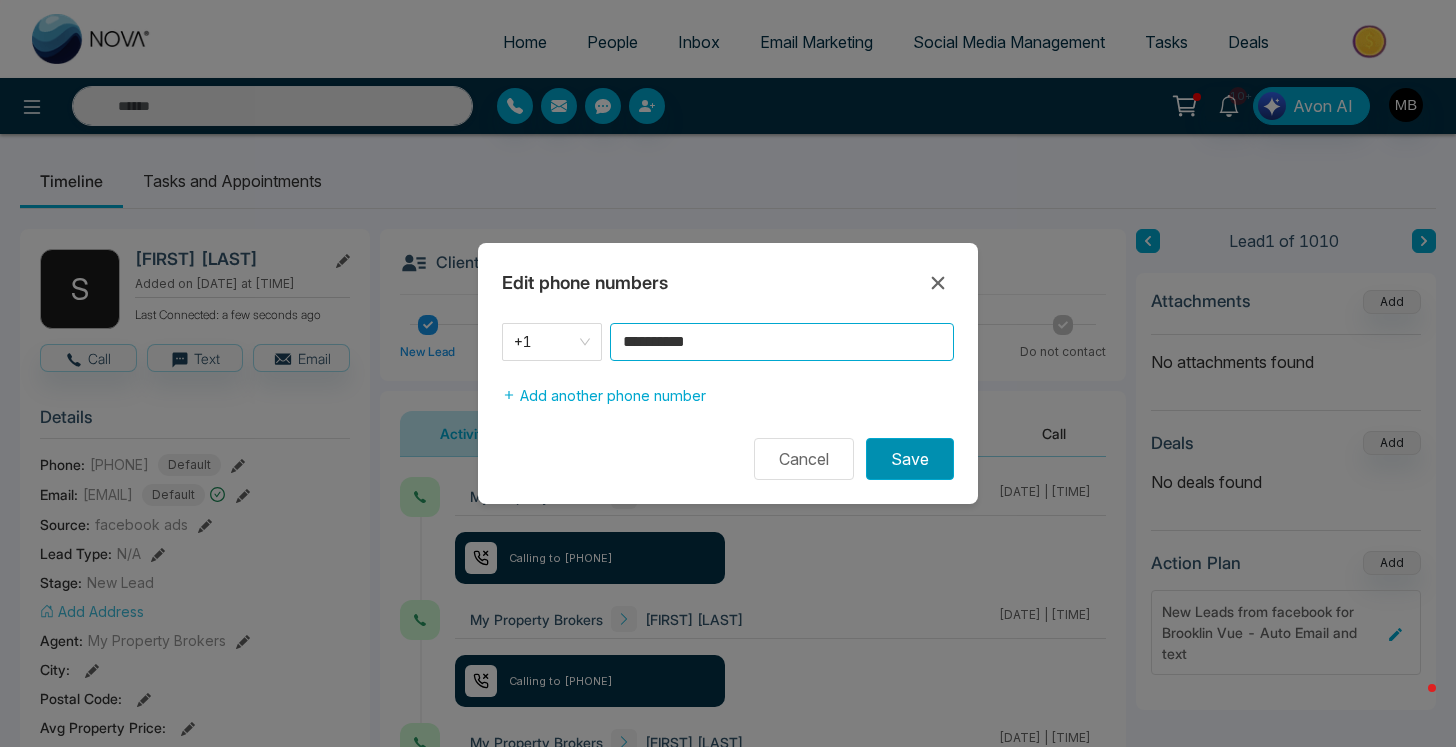 type on "**********" 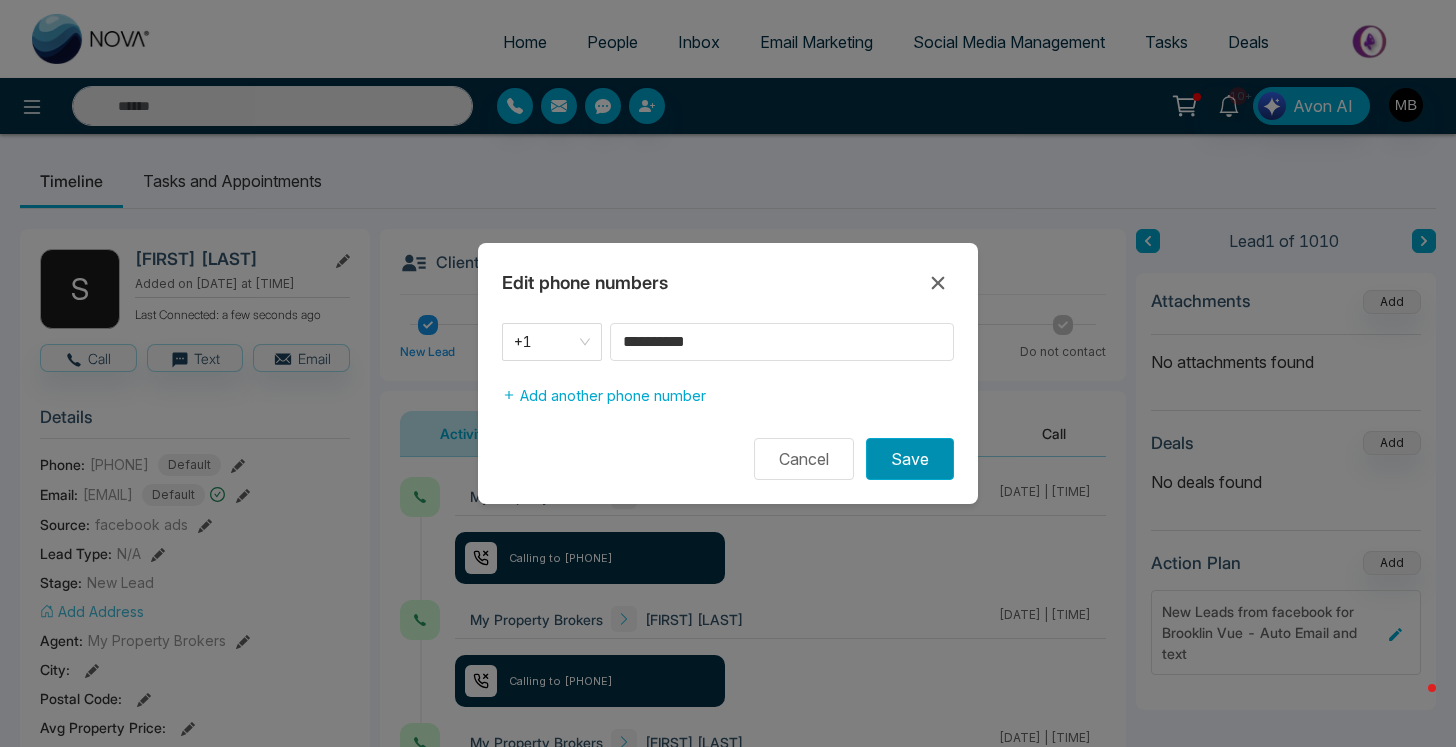 click on "Save" at bounding box center (910, 459) 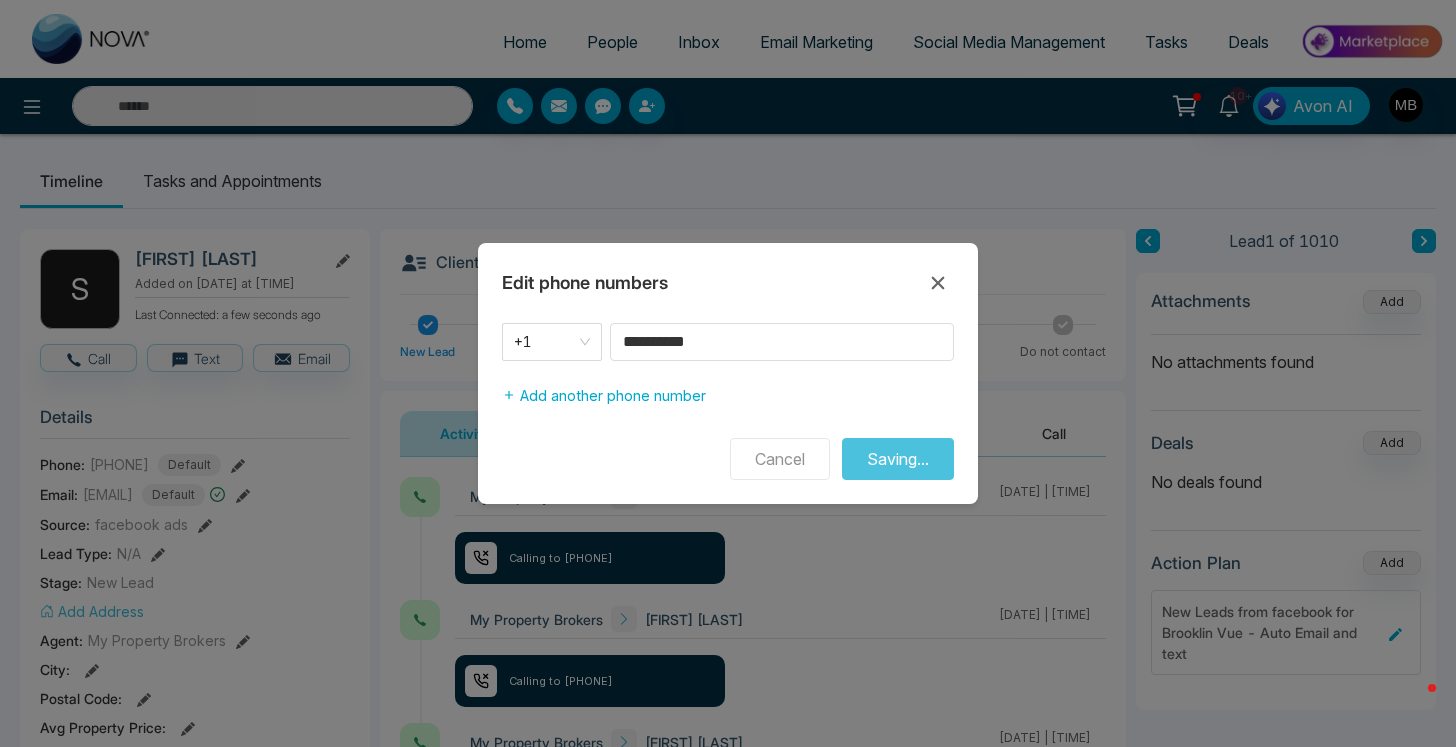 type on "**********" 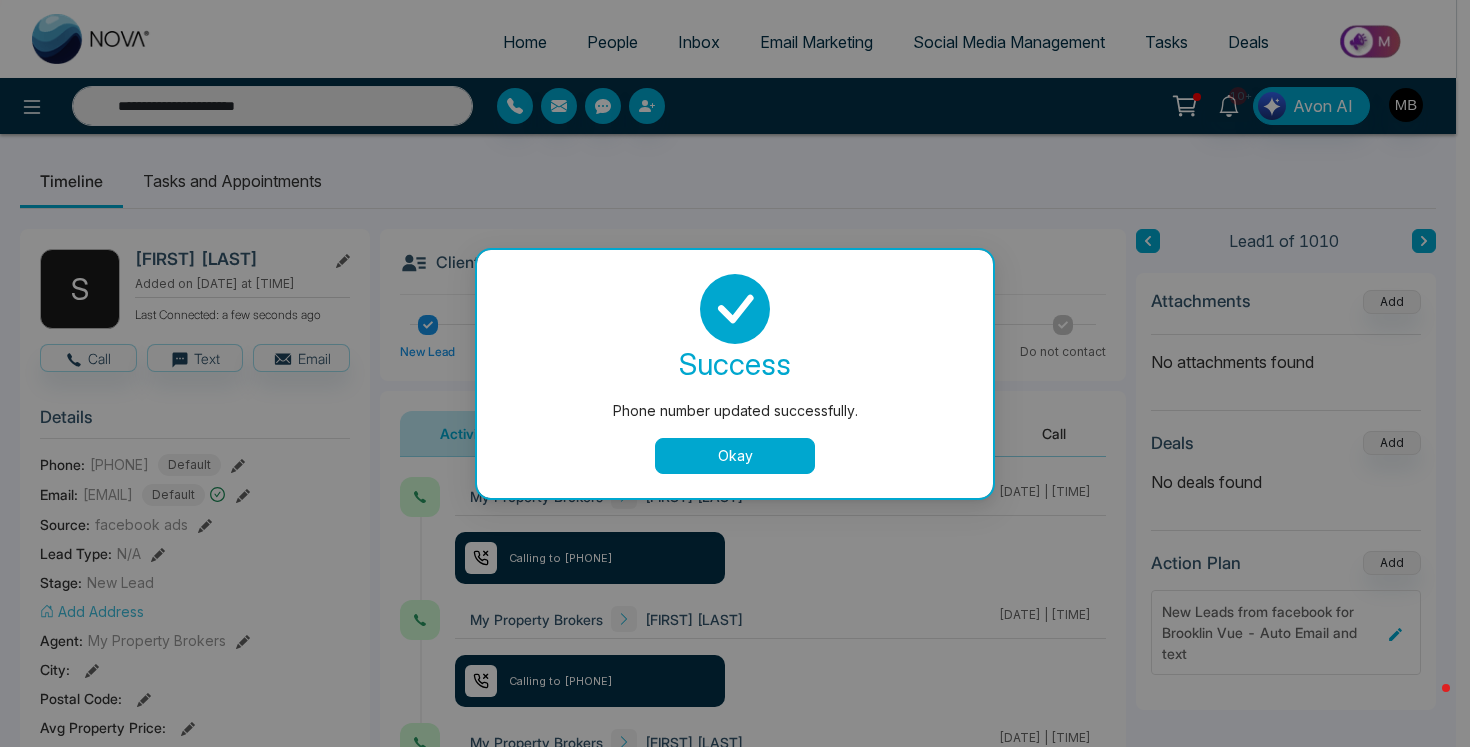 click on "Okay" at bounding box center [735, 456] 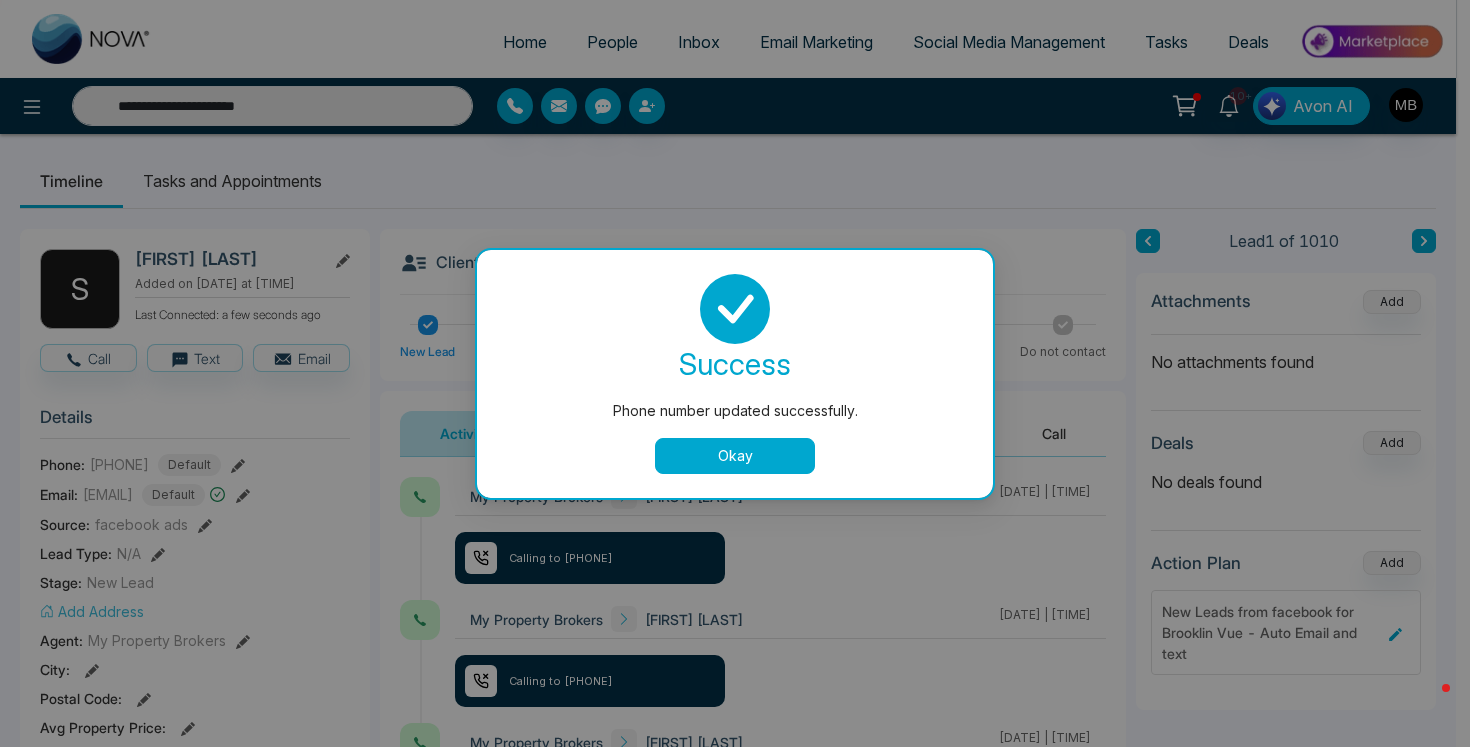 type 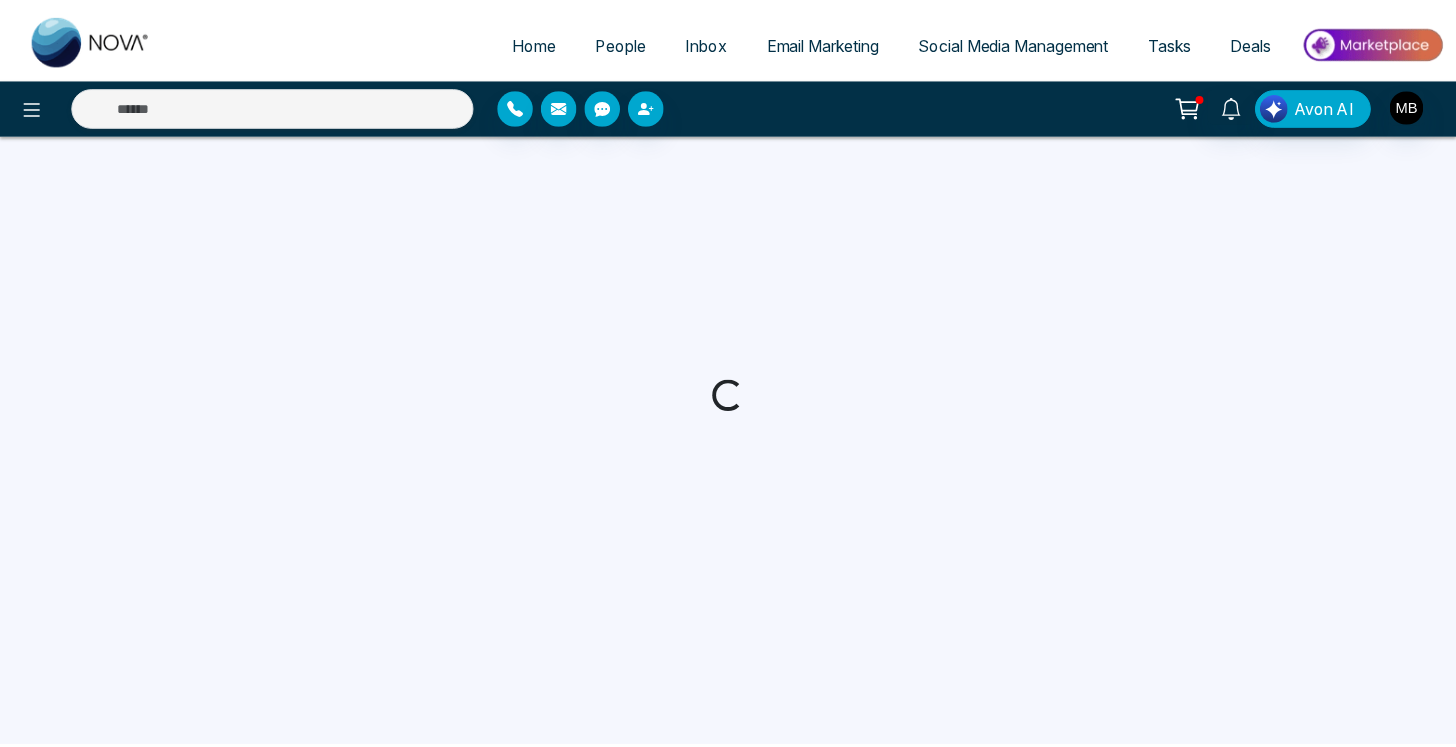 scroll, scrollTop: 0, scrollLeft: 0, axis: both 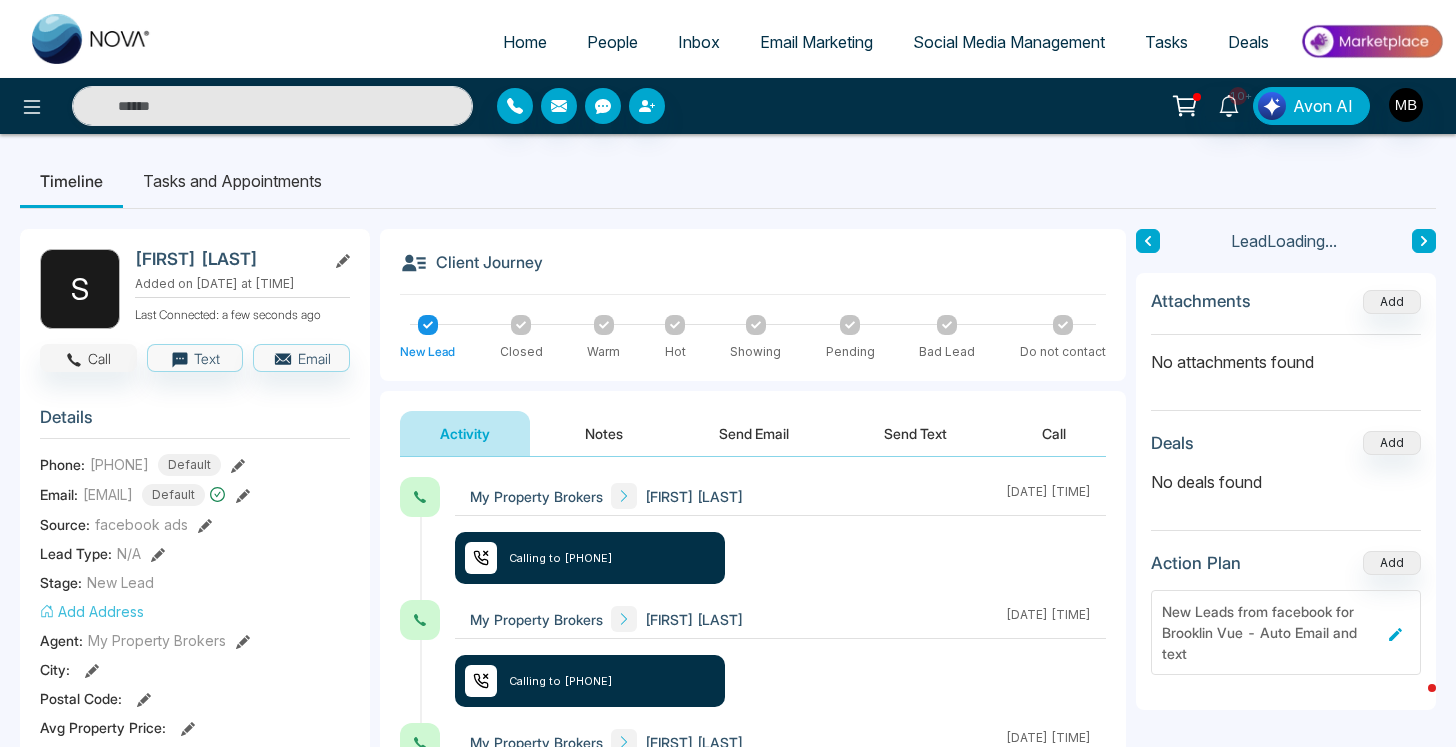 click on "Call" at bounding box center [88, 358] 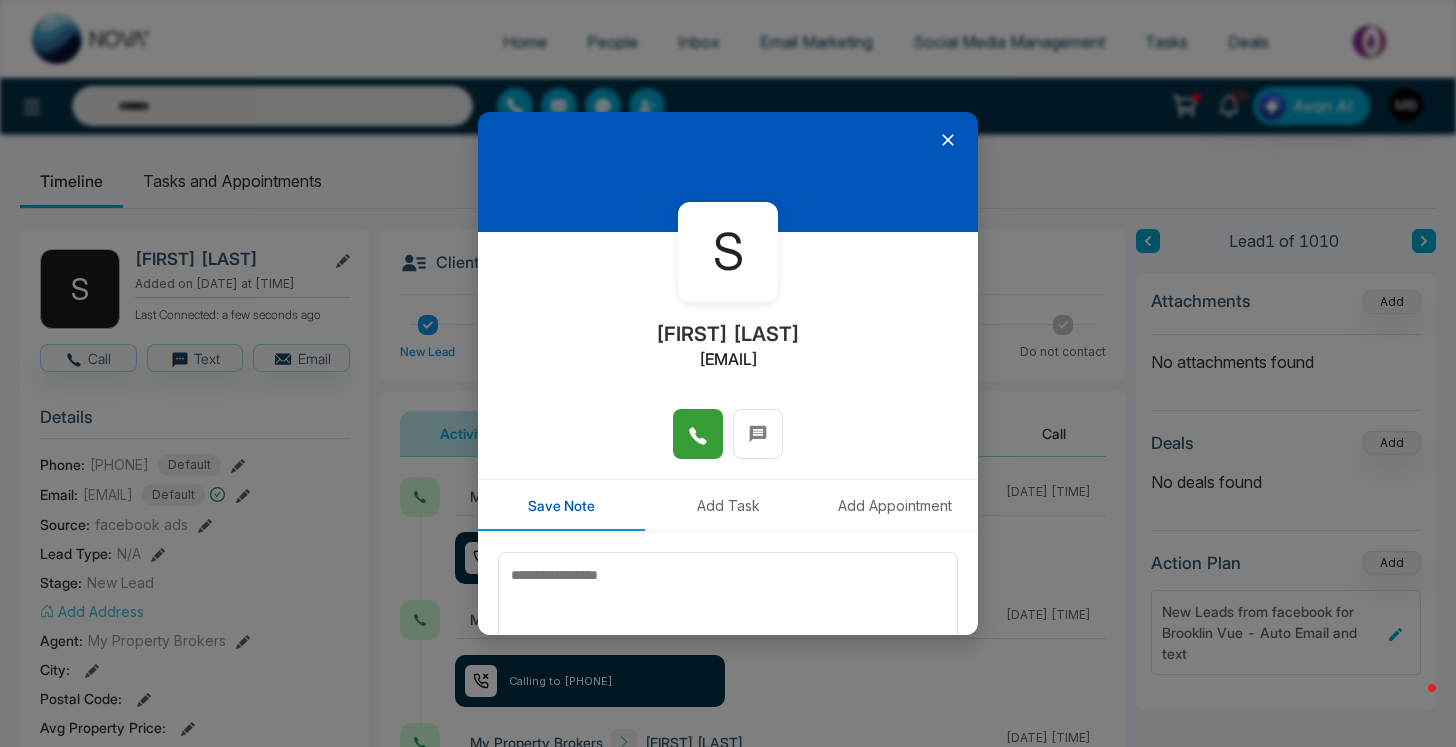 click 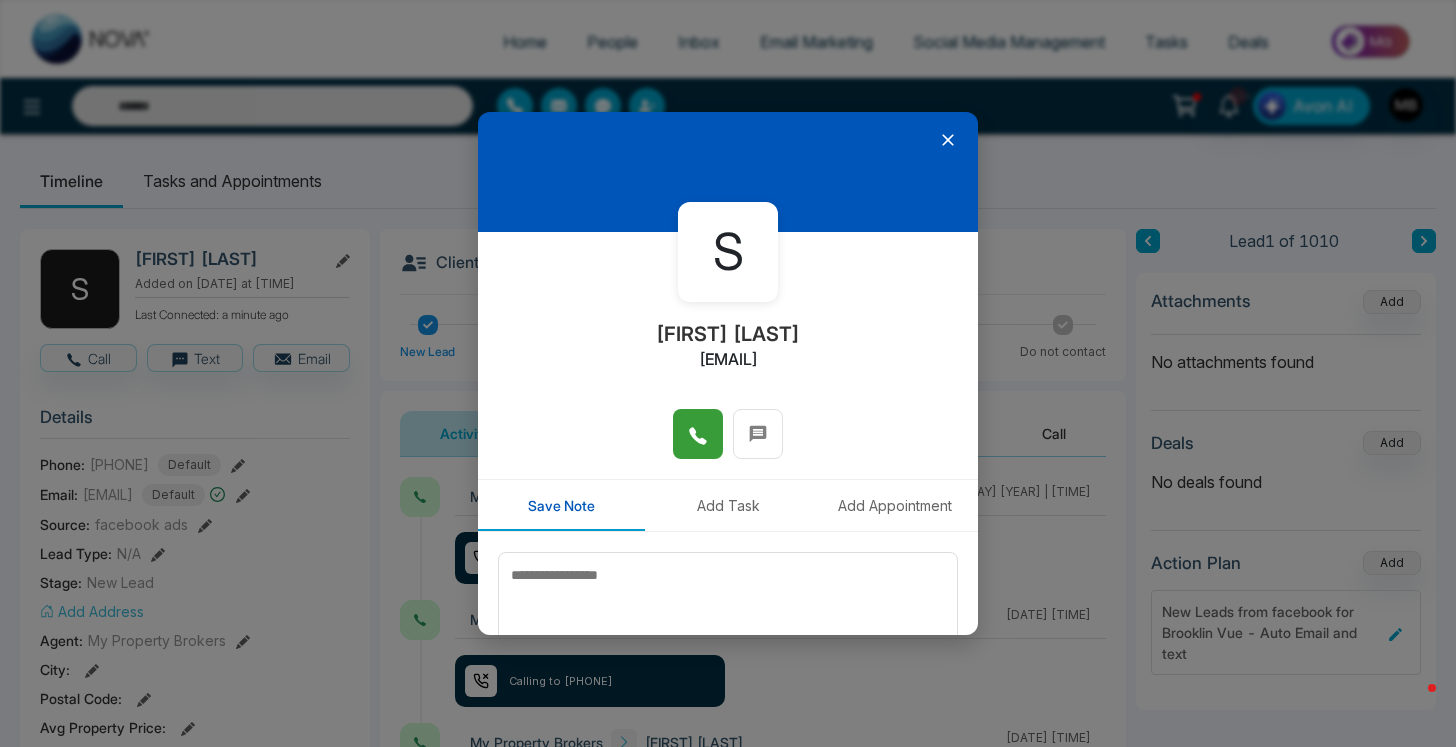 click 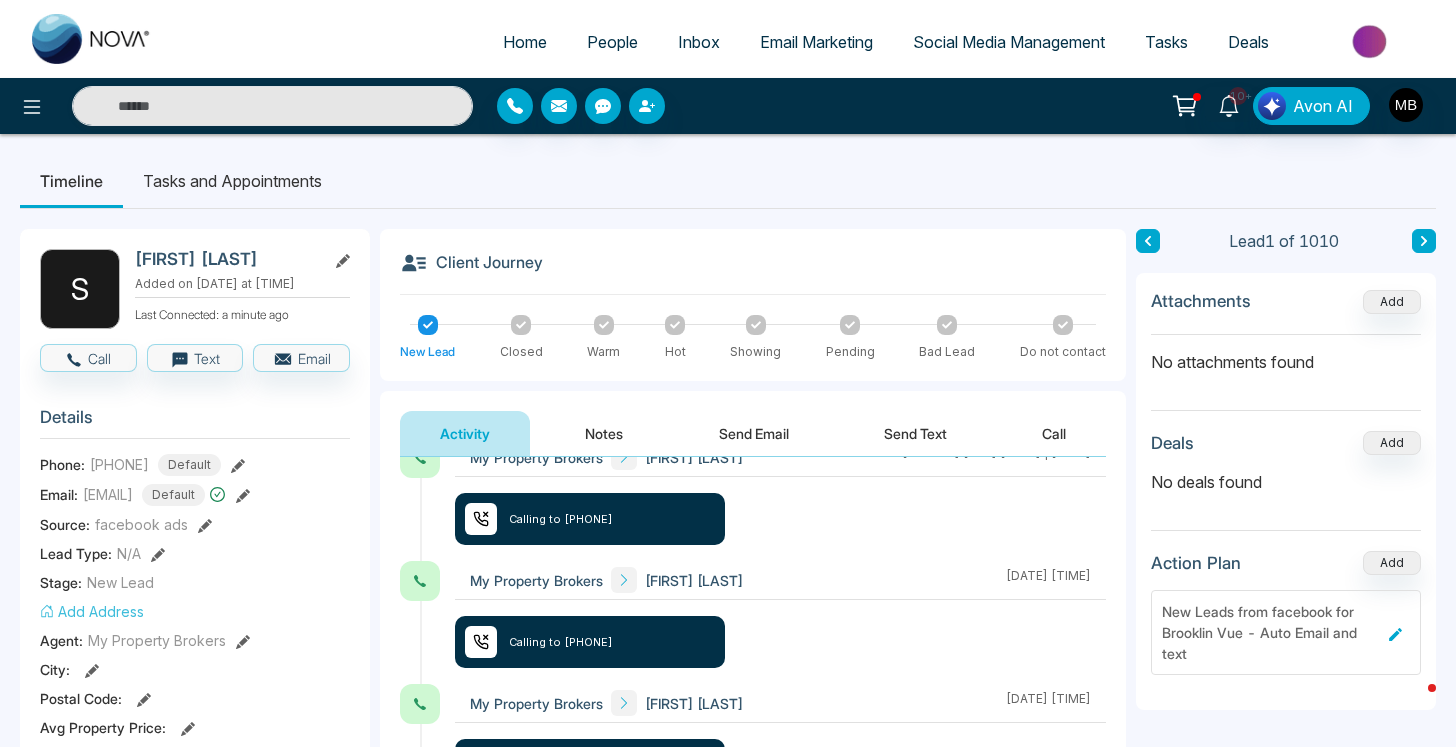 scroll, scrollTop: 141, scrollLeft: 0, axis: vertical 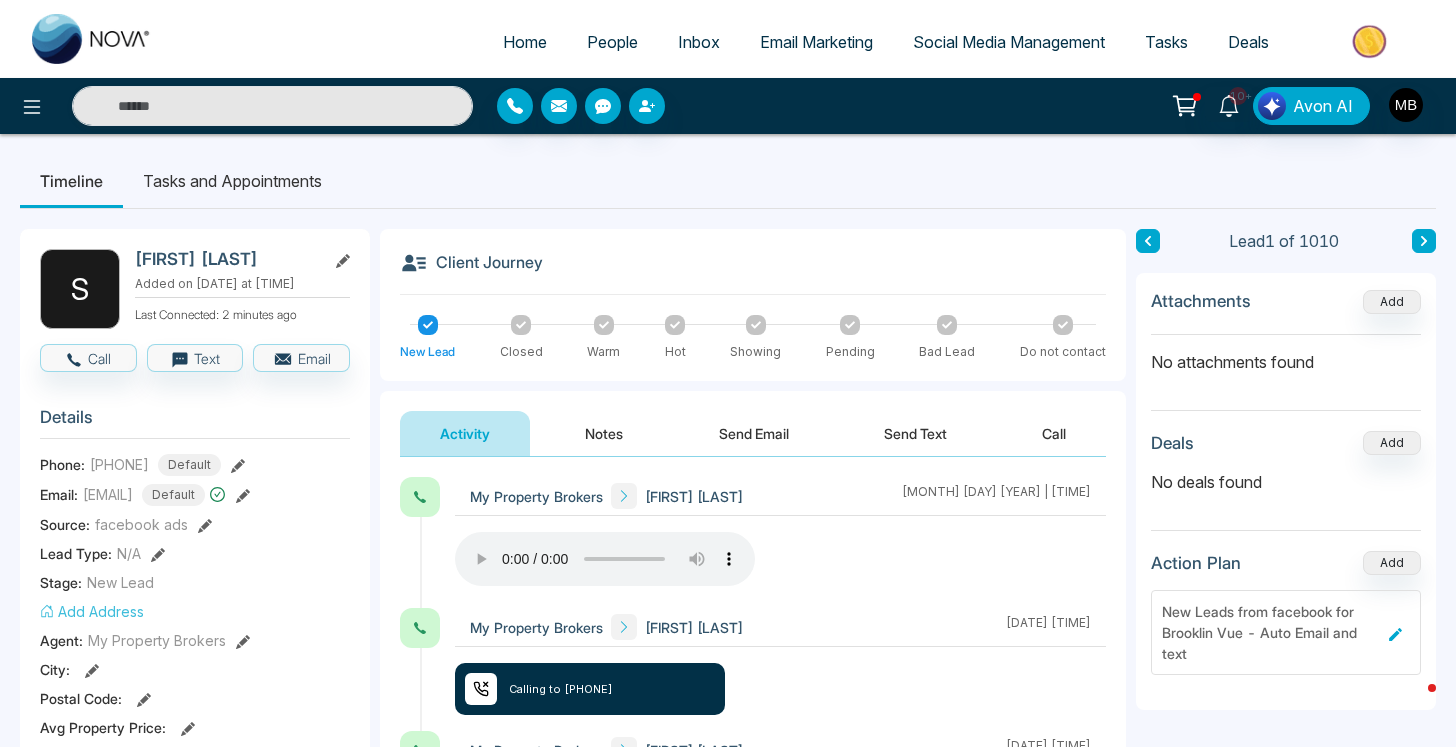 click on "Activity" at bounding box center [465, 433] 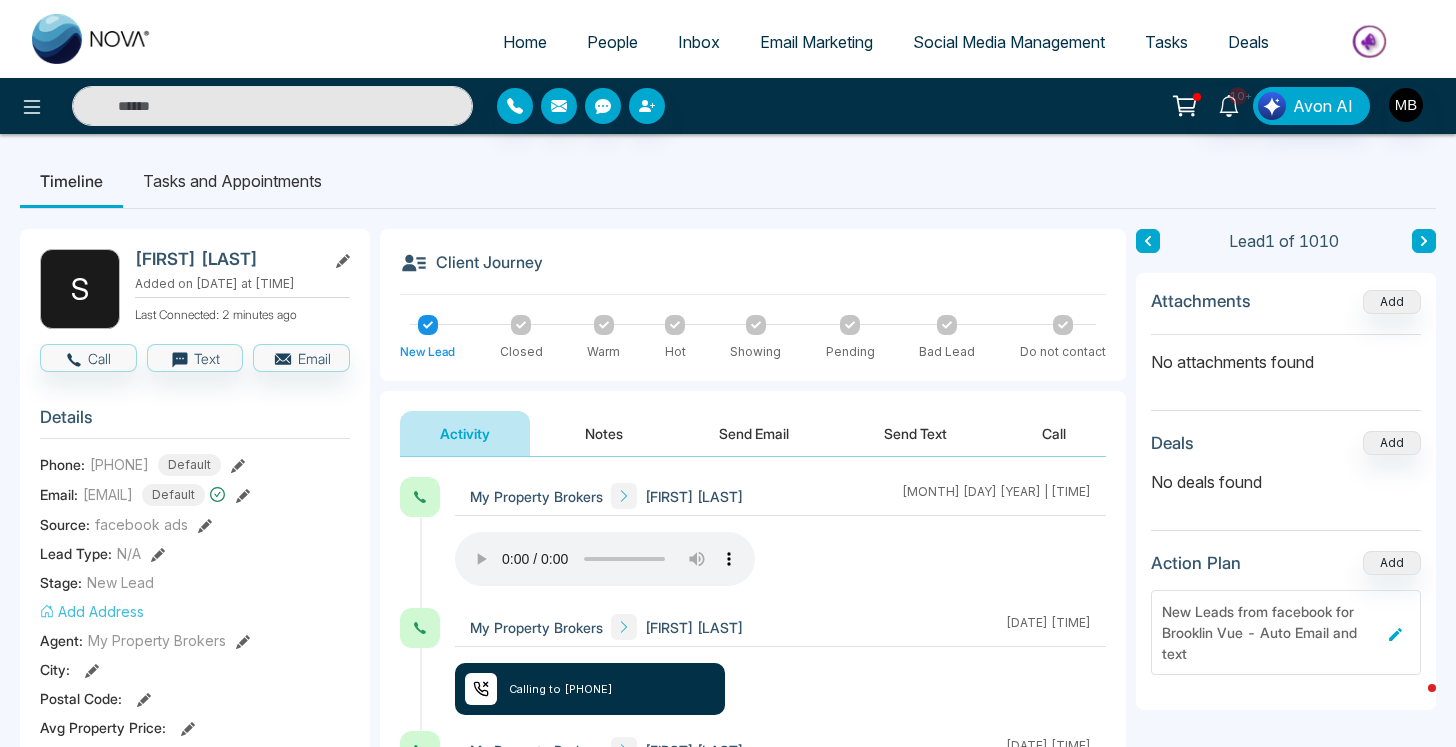 click on "Notes" at bounding box center [604, 433] 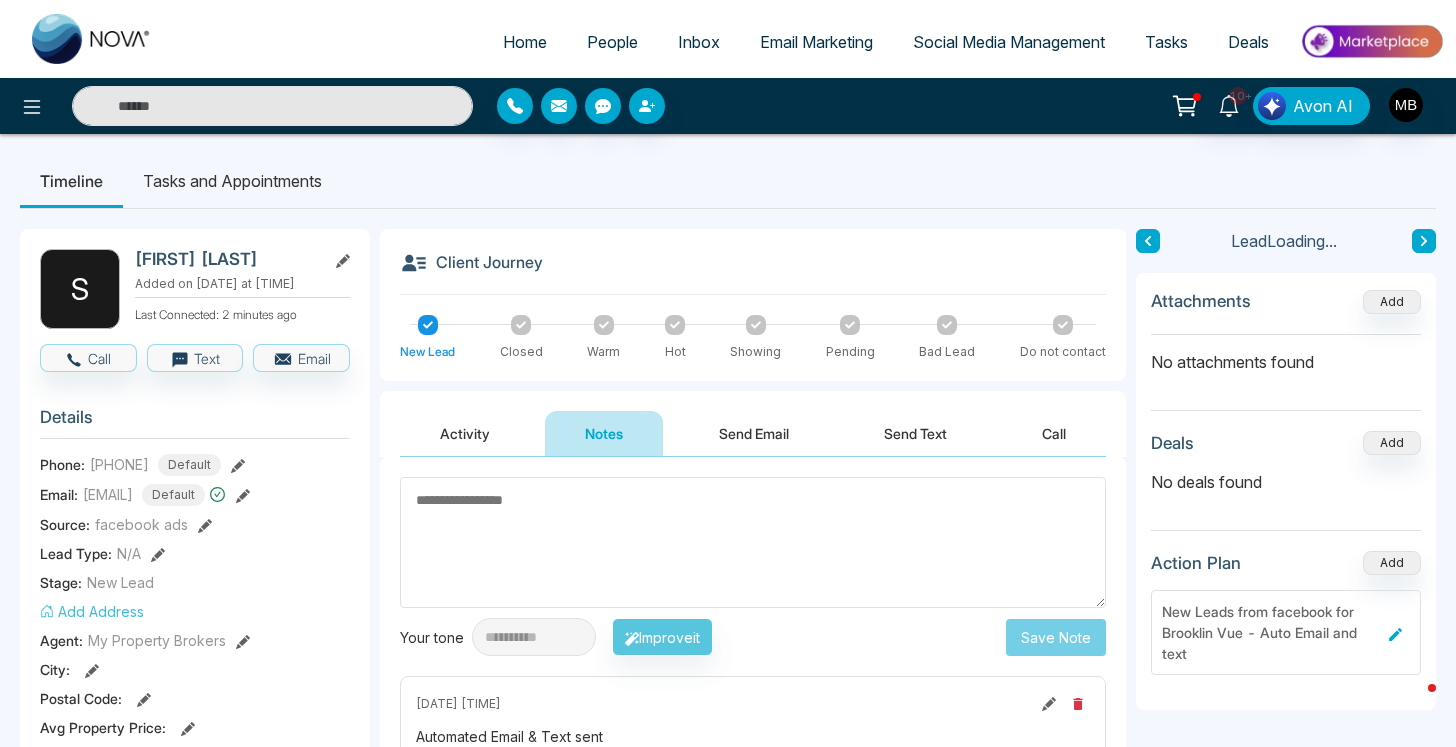 click on "Activity" at bounding box center (465, 433) 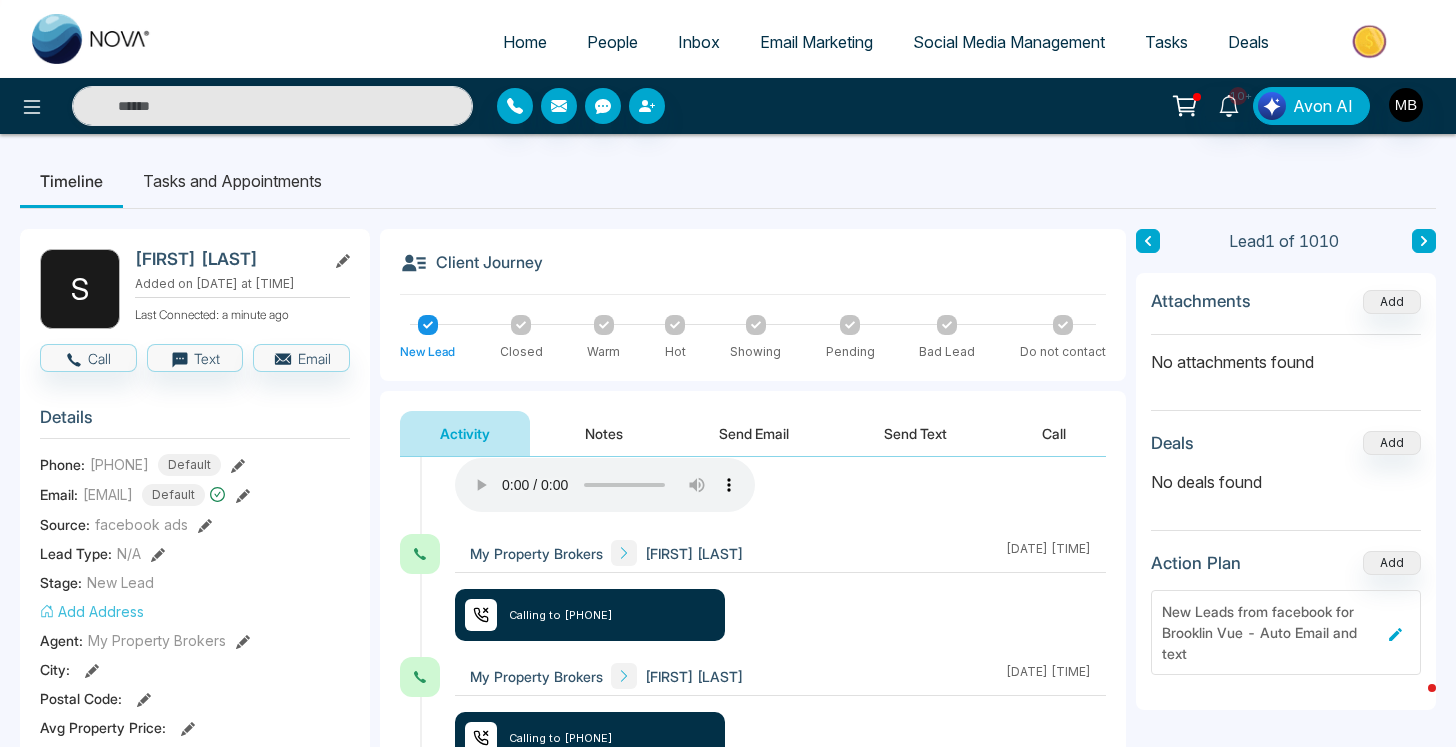 scroll, scrollTop: 126, scrollLeft: 0, axis: vertical 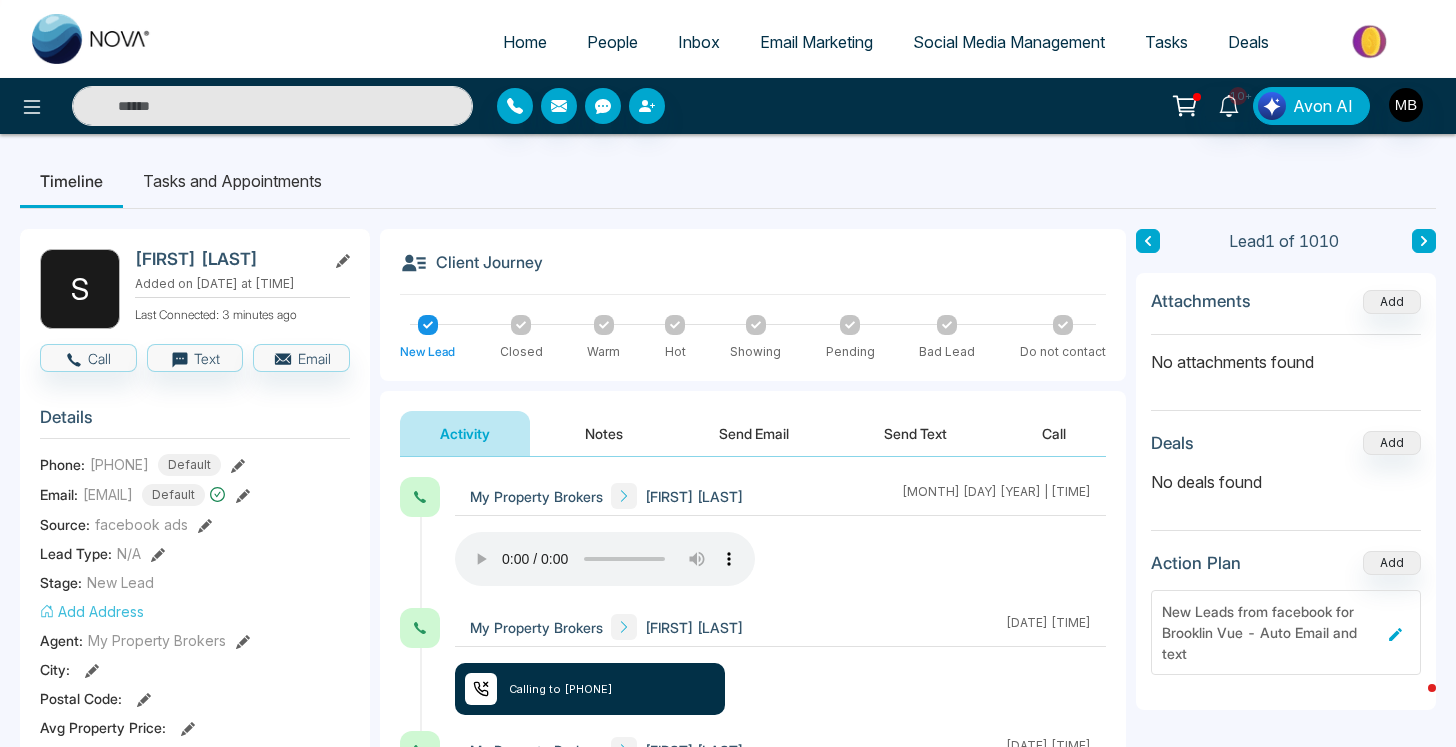 click at bounding box center [272, 106] 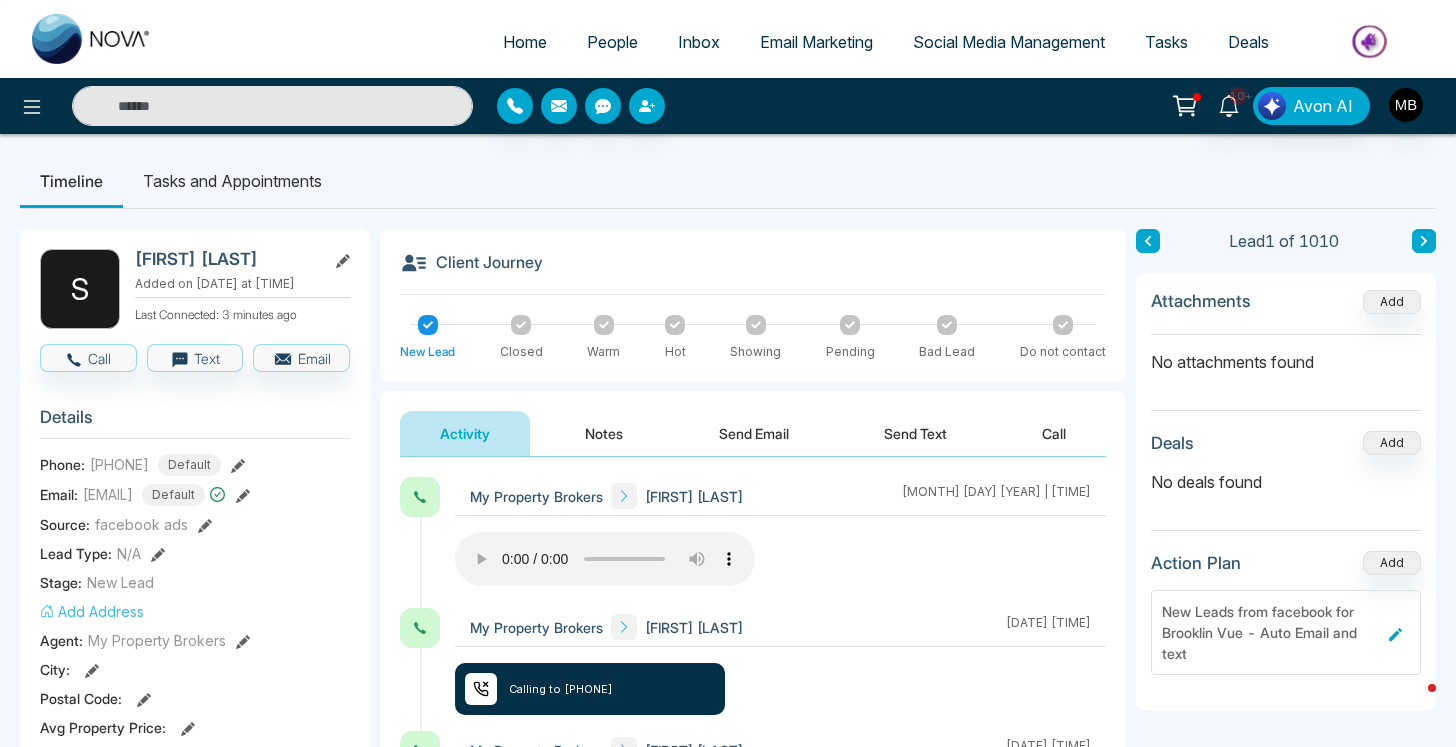 paste on "**********" 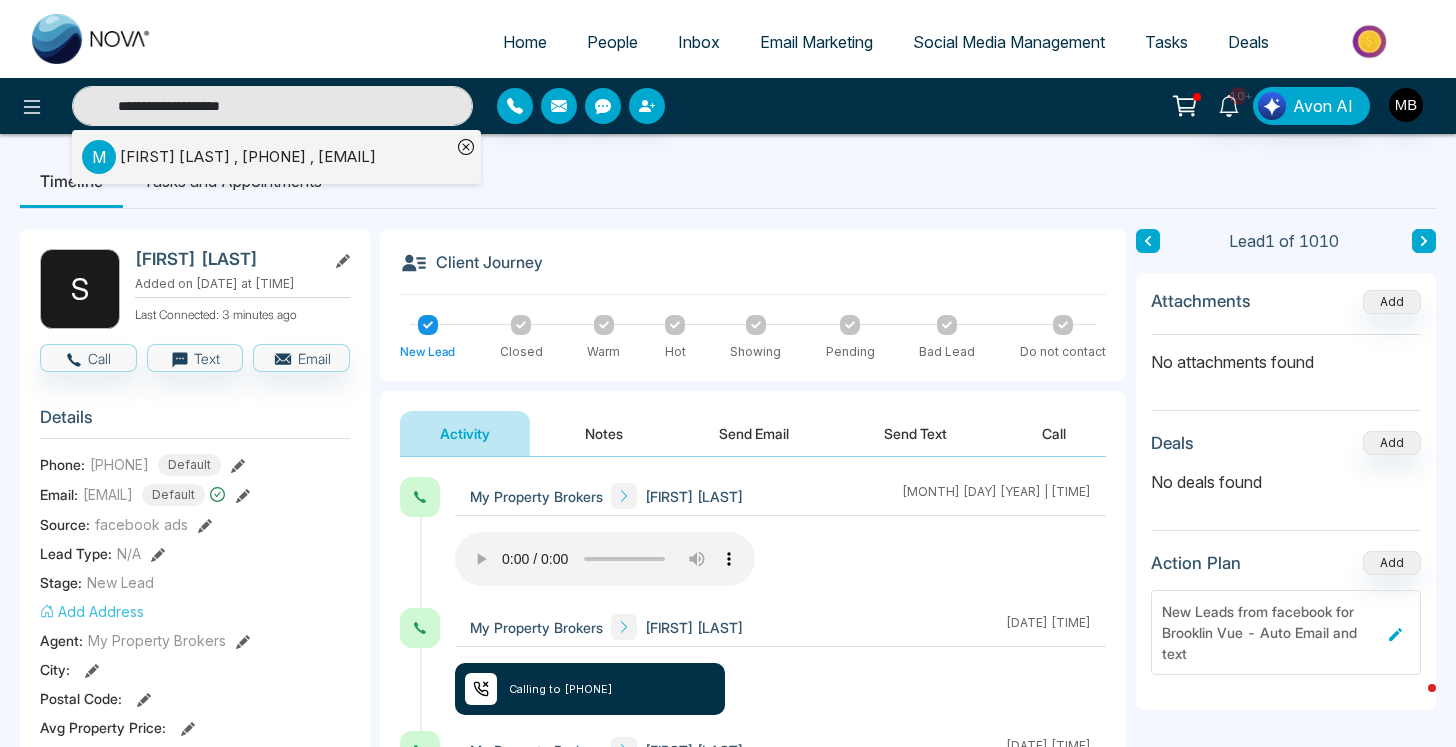 type on "**********" 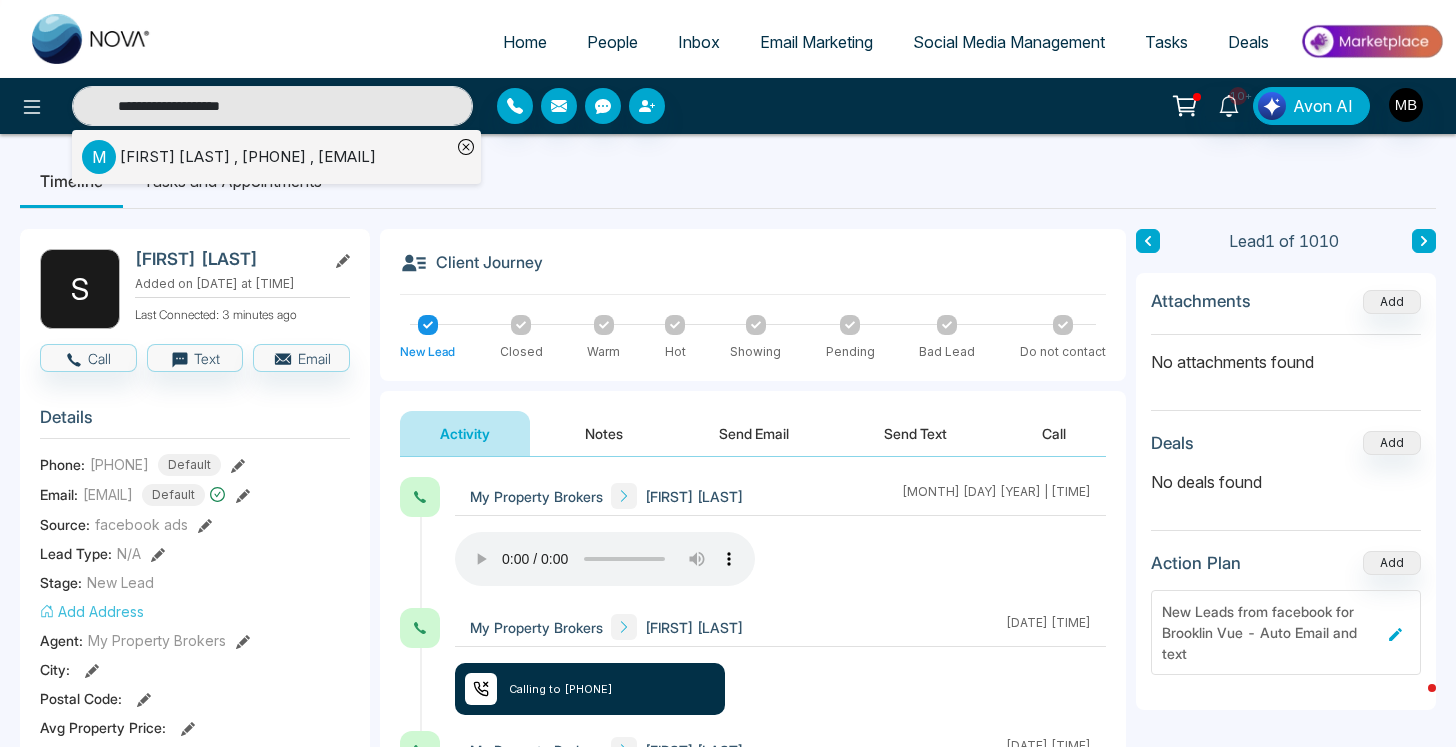 click on "[FIRST] [LAST] , [PHONE] , [EMAIL]" at bounding box center (248, 157) 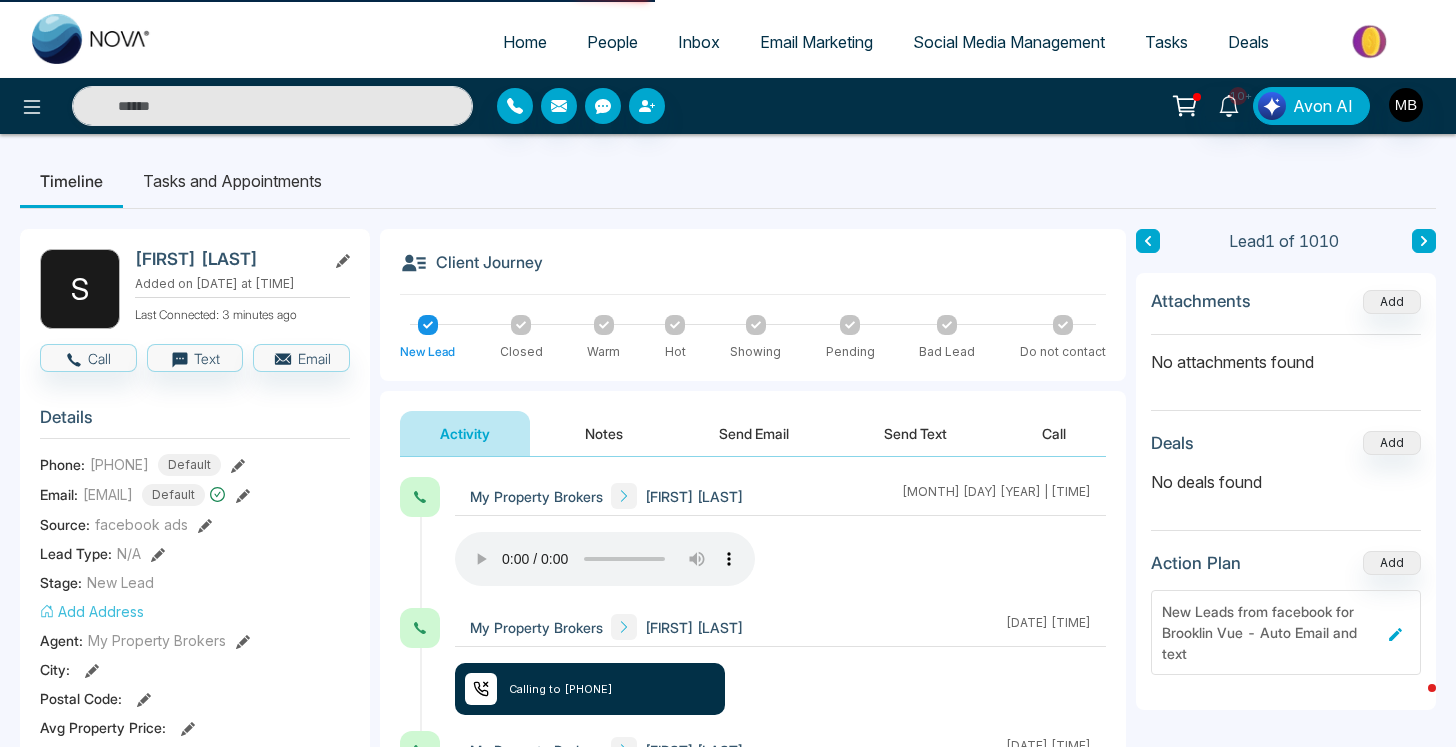 type on "**********" 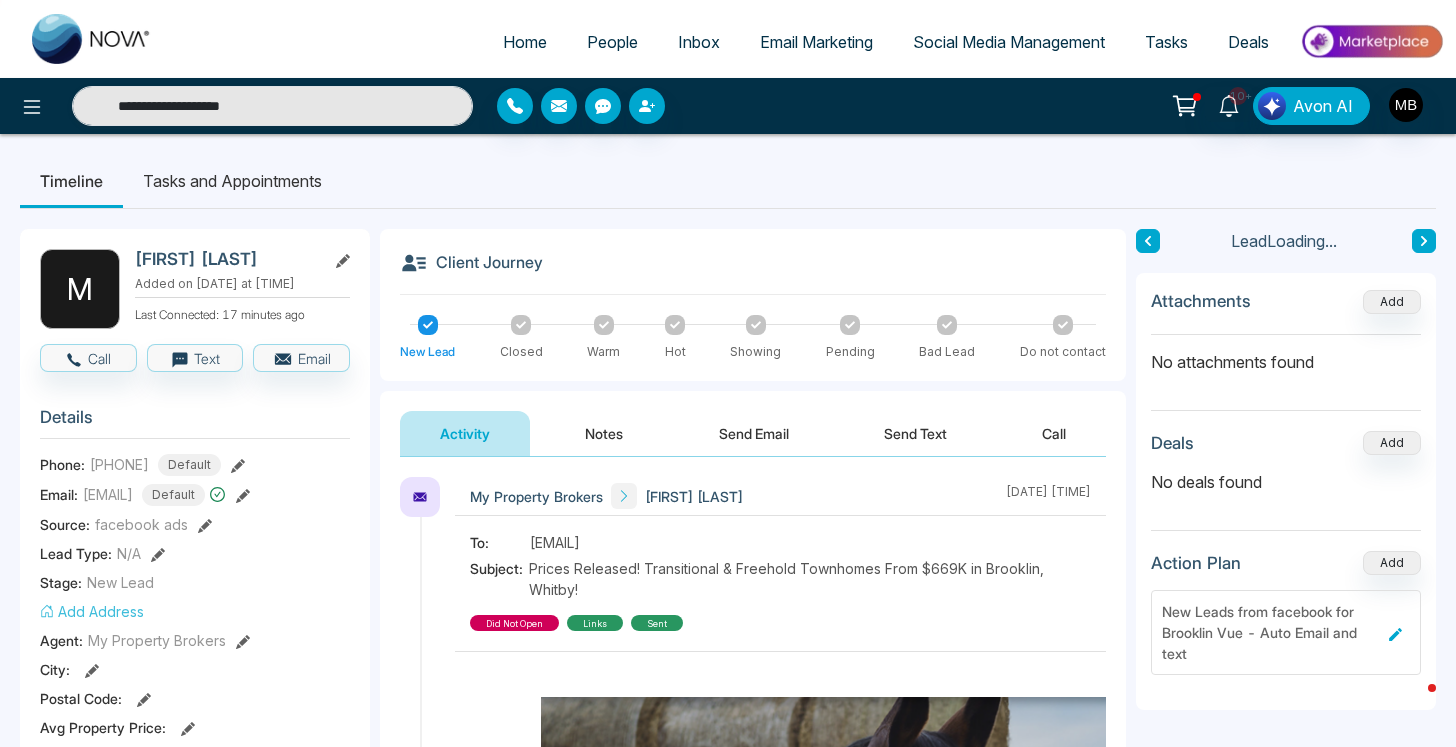 scroll, scrollTop: 204, scrollLeft: 0, axis: vertical 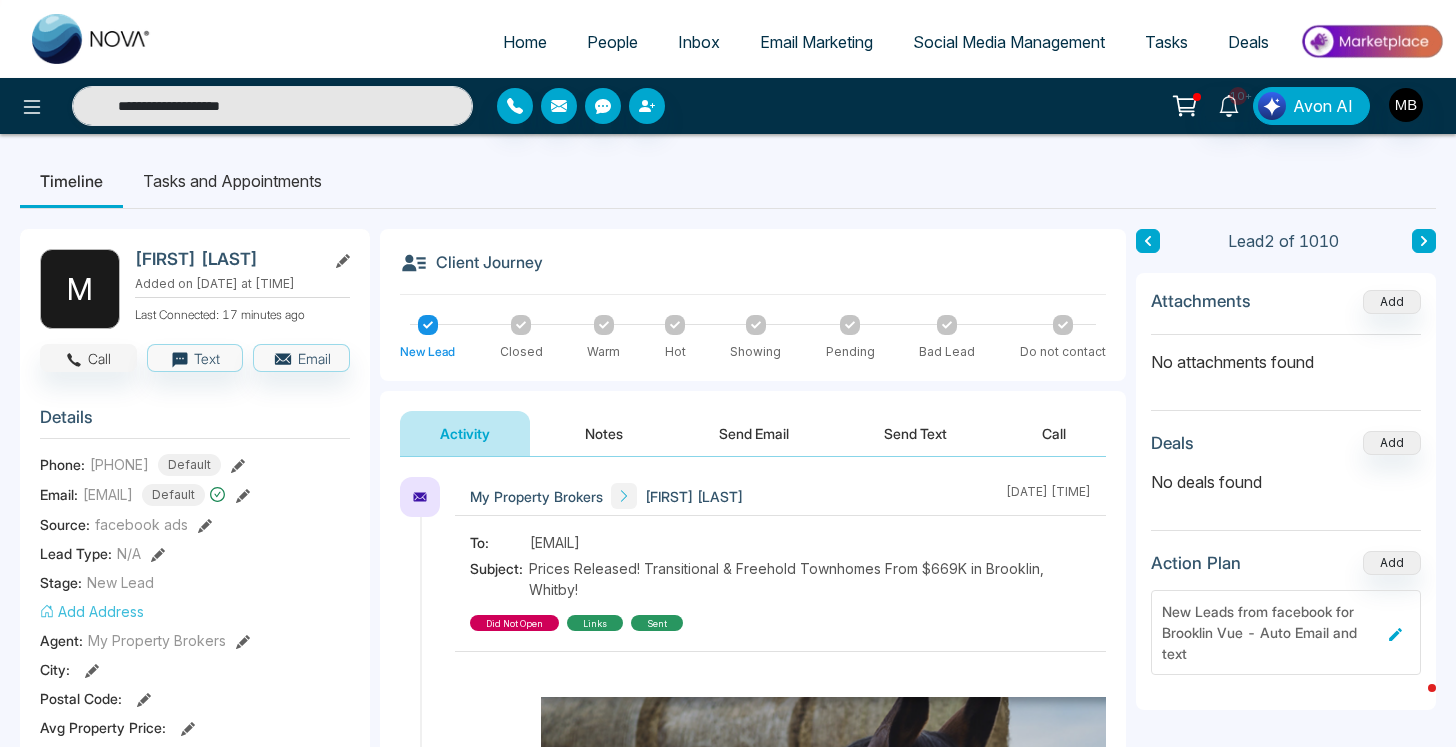 click 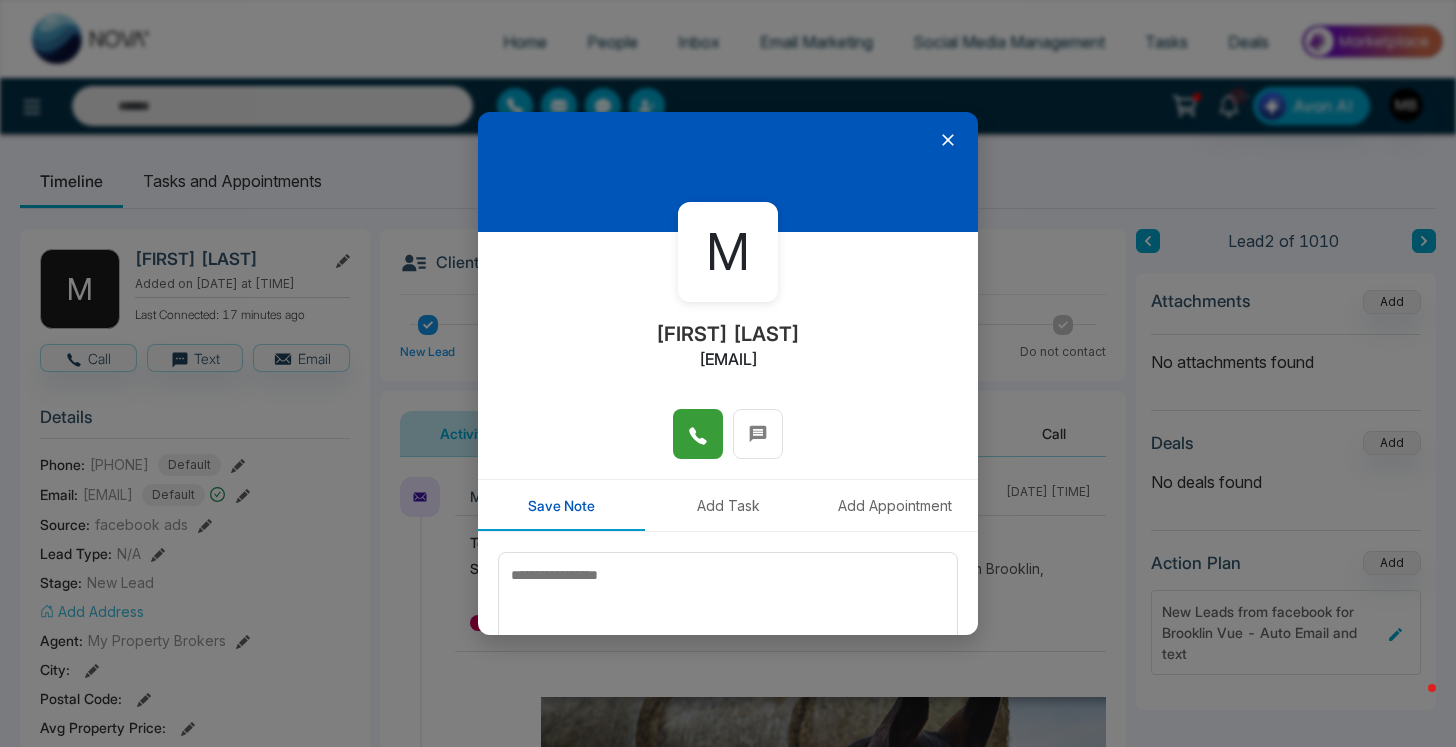 click 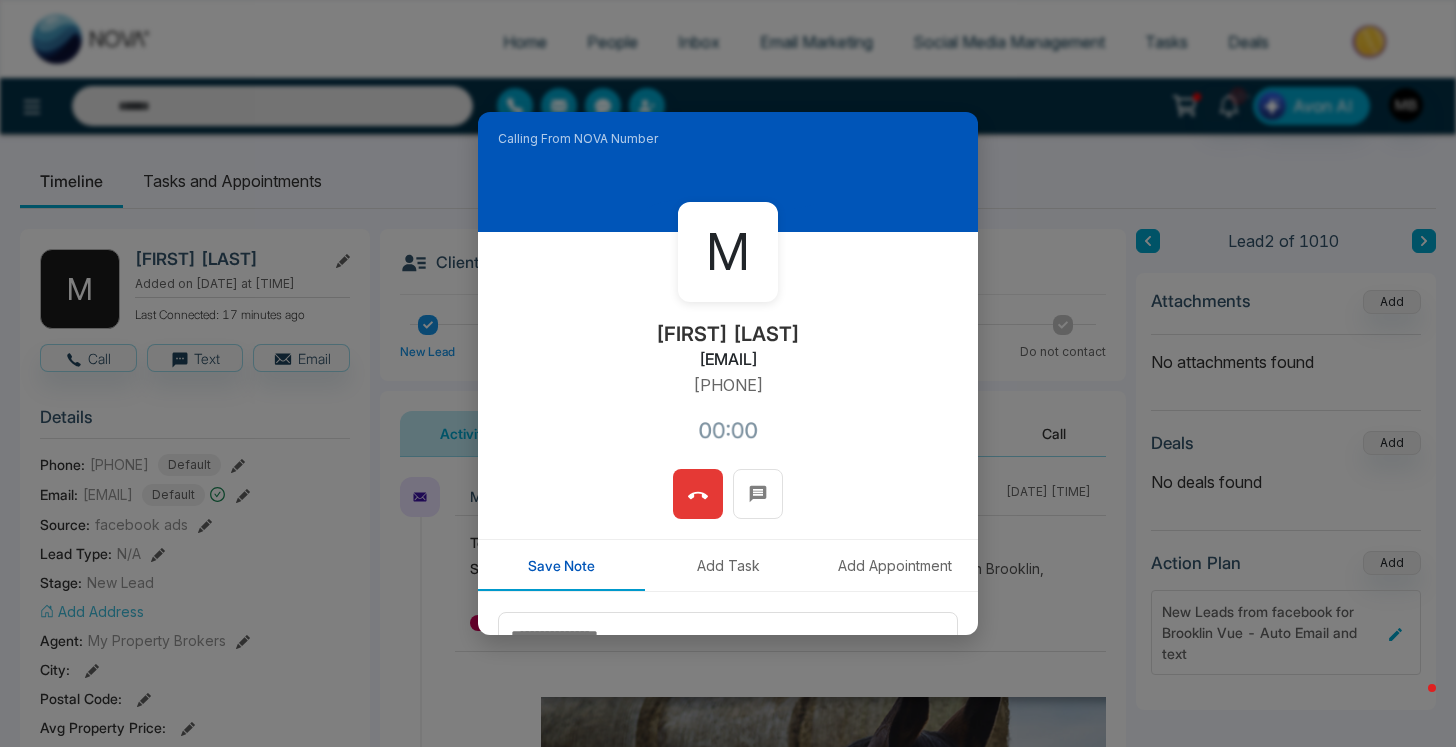 type on "**********" 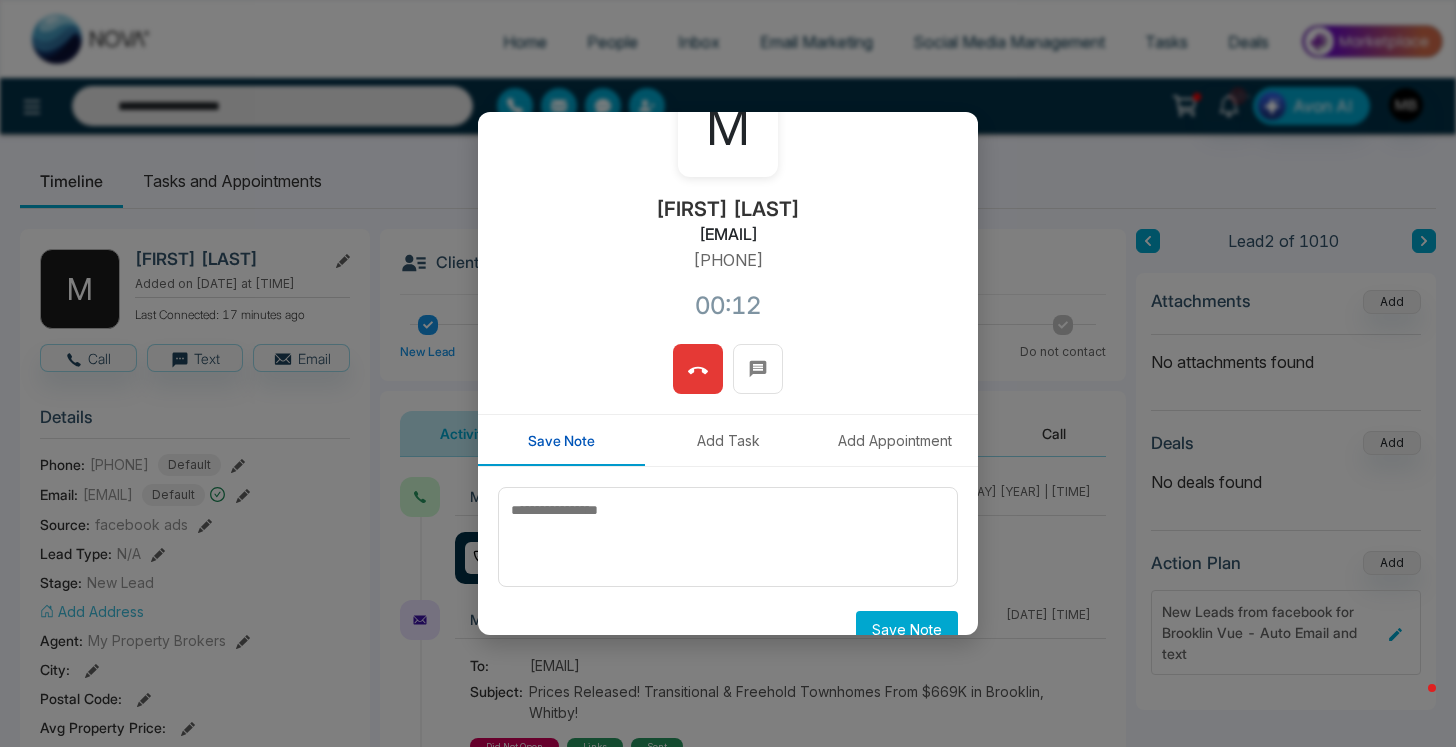 scroll, scrollTop: 158, scrollLeft: 0, axis: vertical 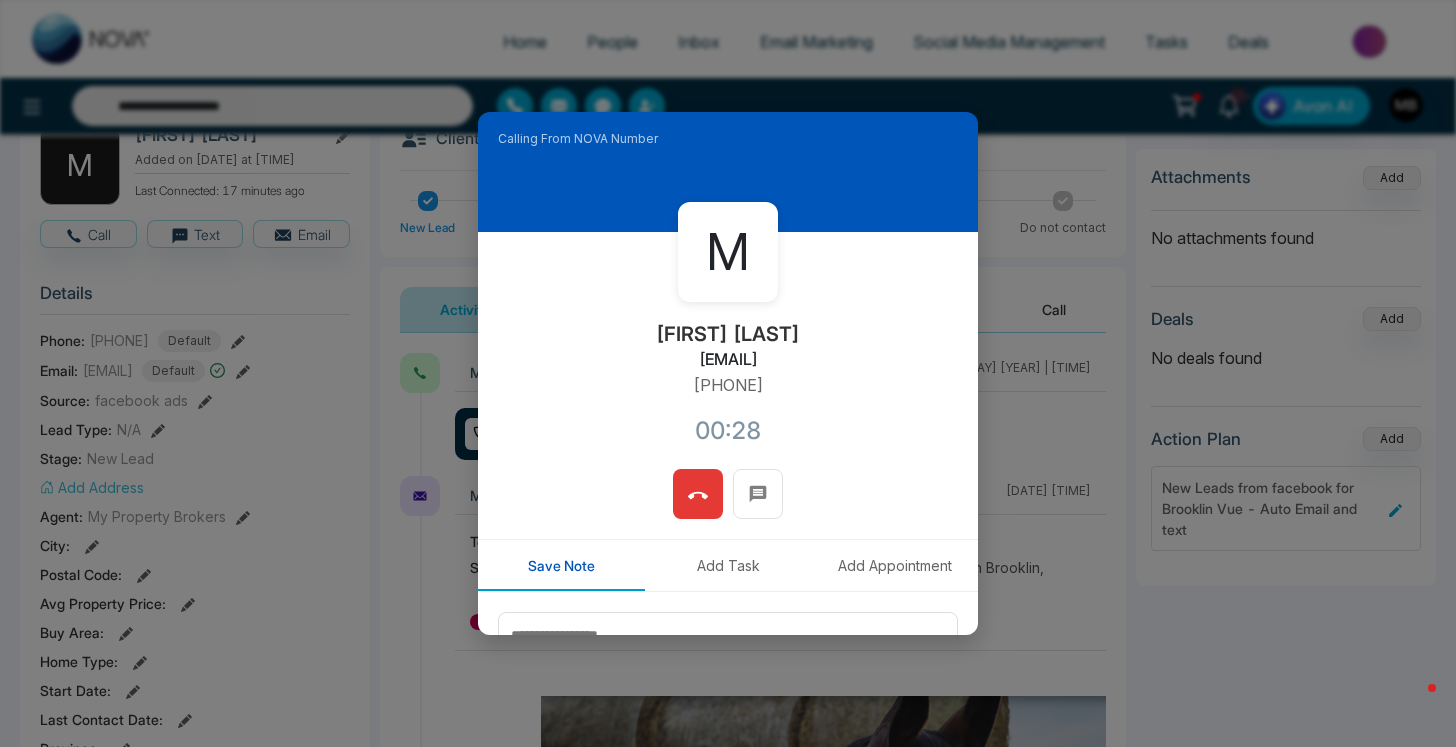click at bounding box center [698, 494] 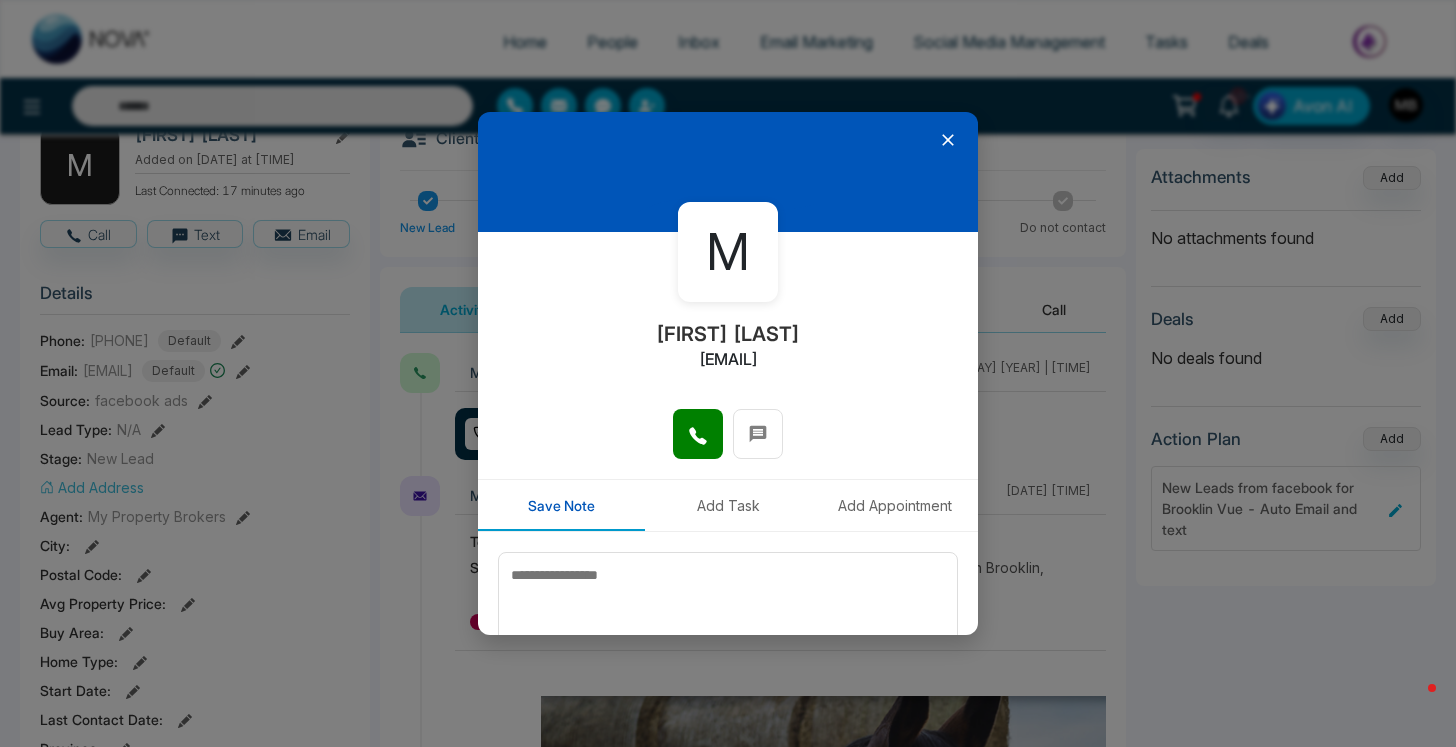 click 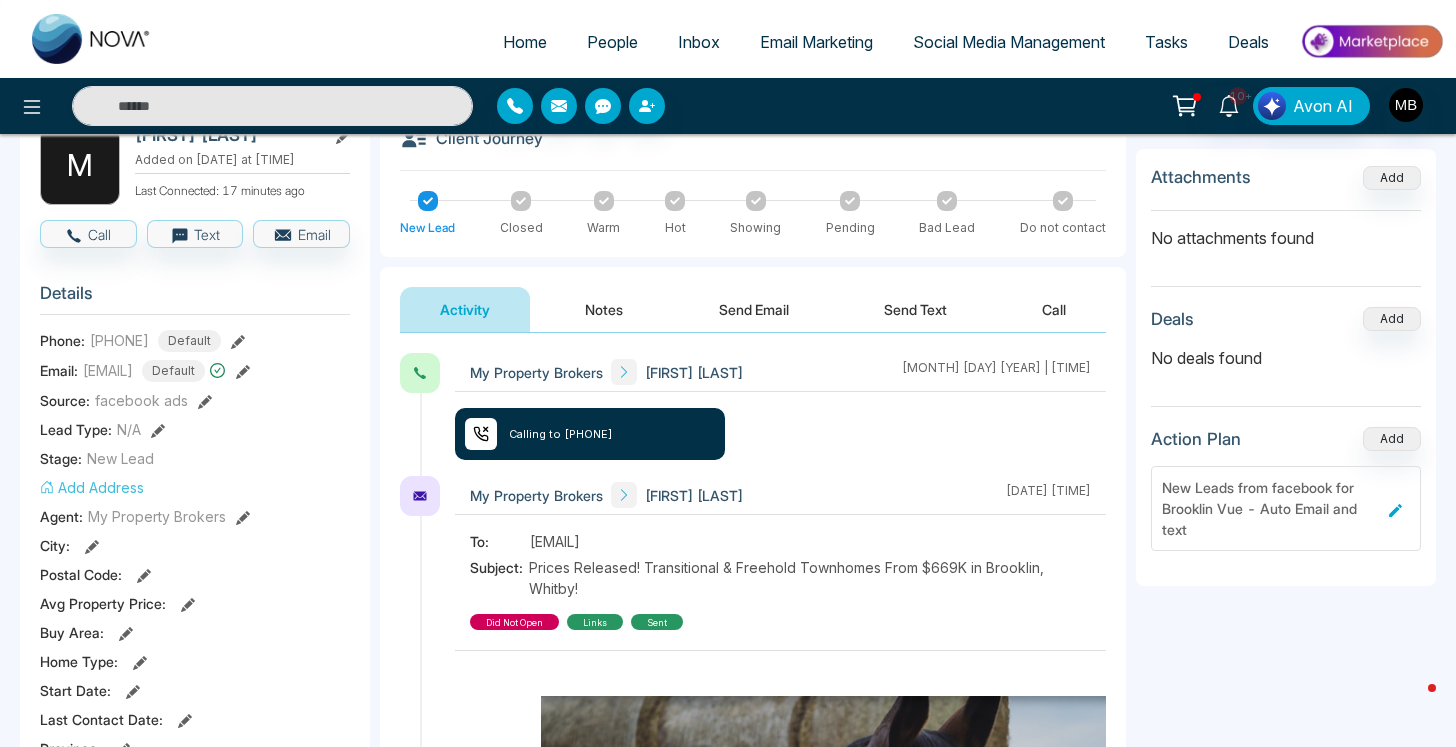 type on "**********" 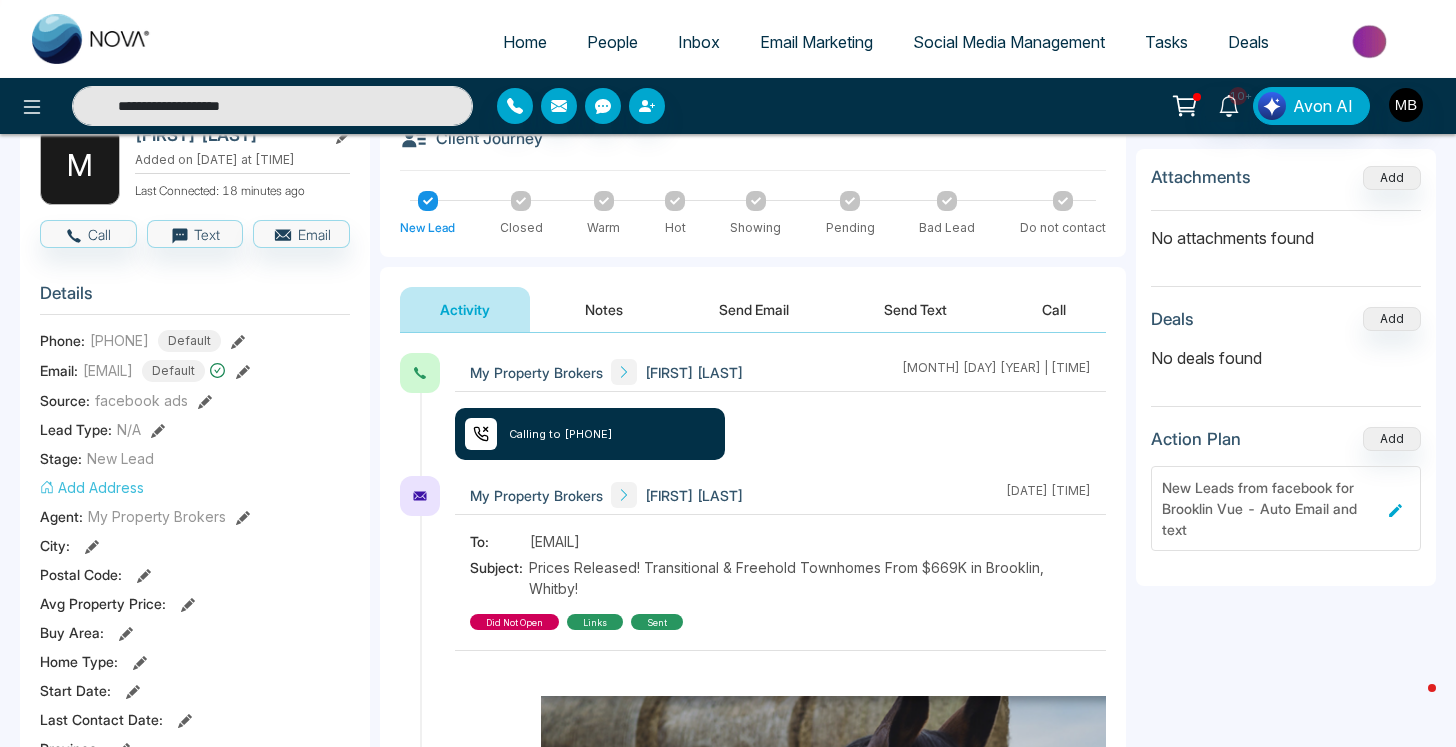click on "**********" at bounding box center (272, 106) 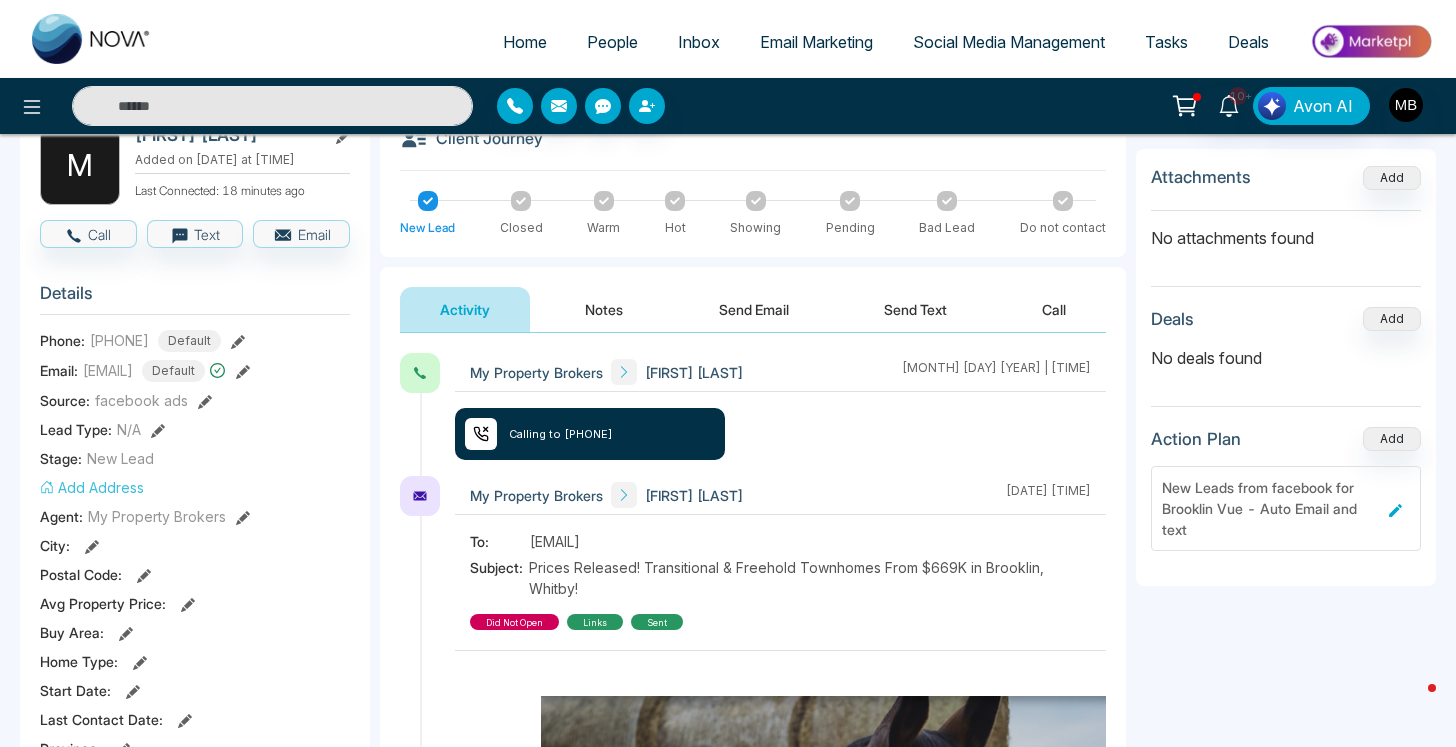 paste on "**********" 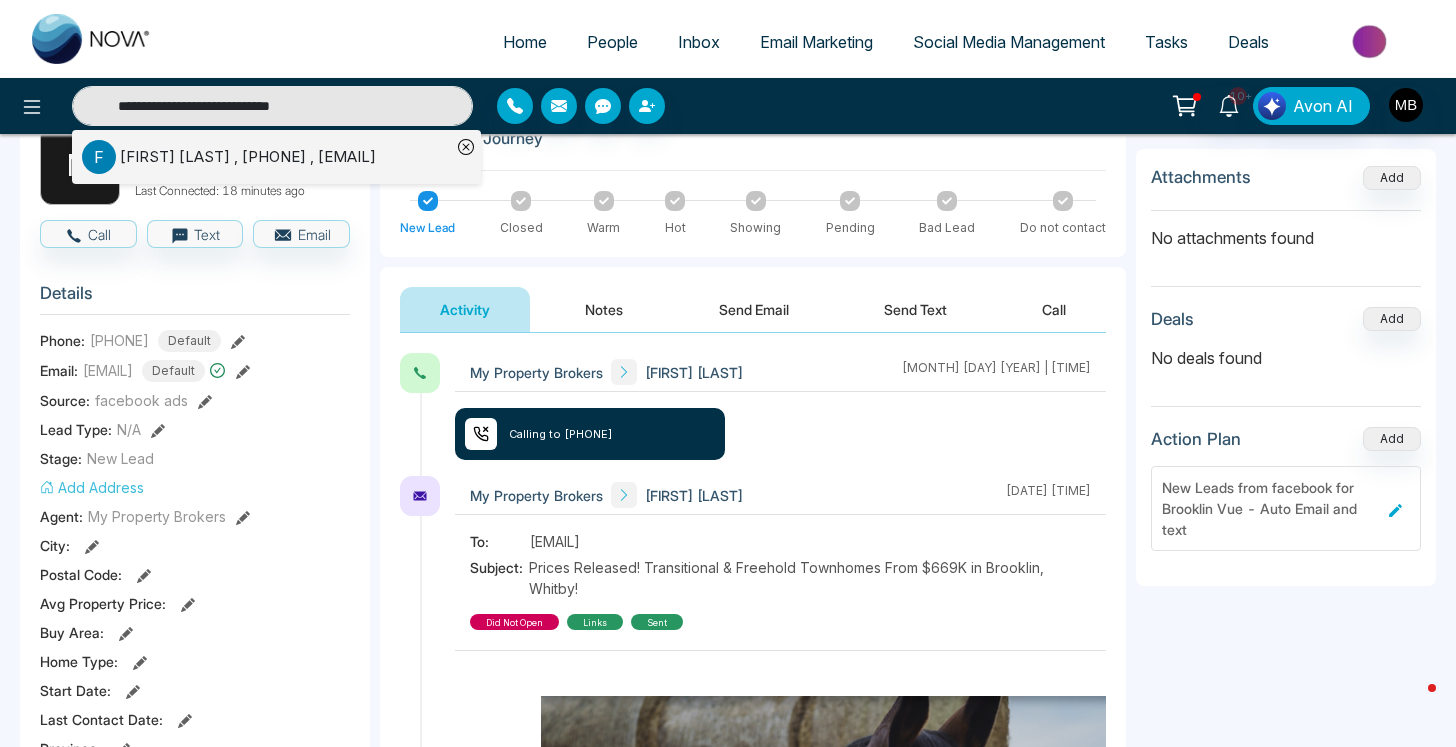 type on "**********" 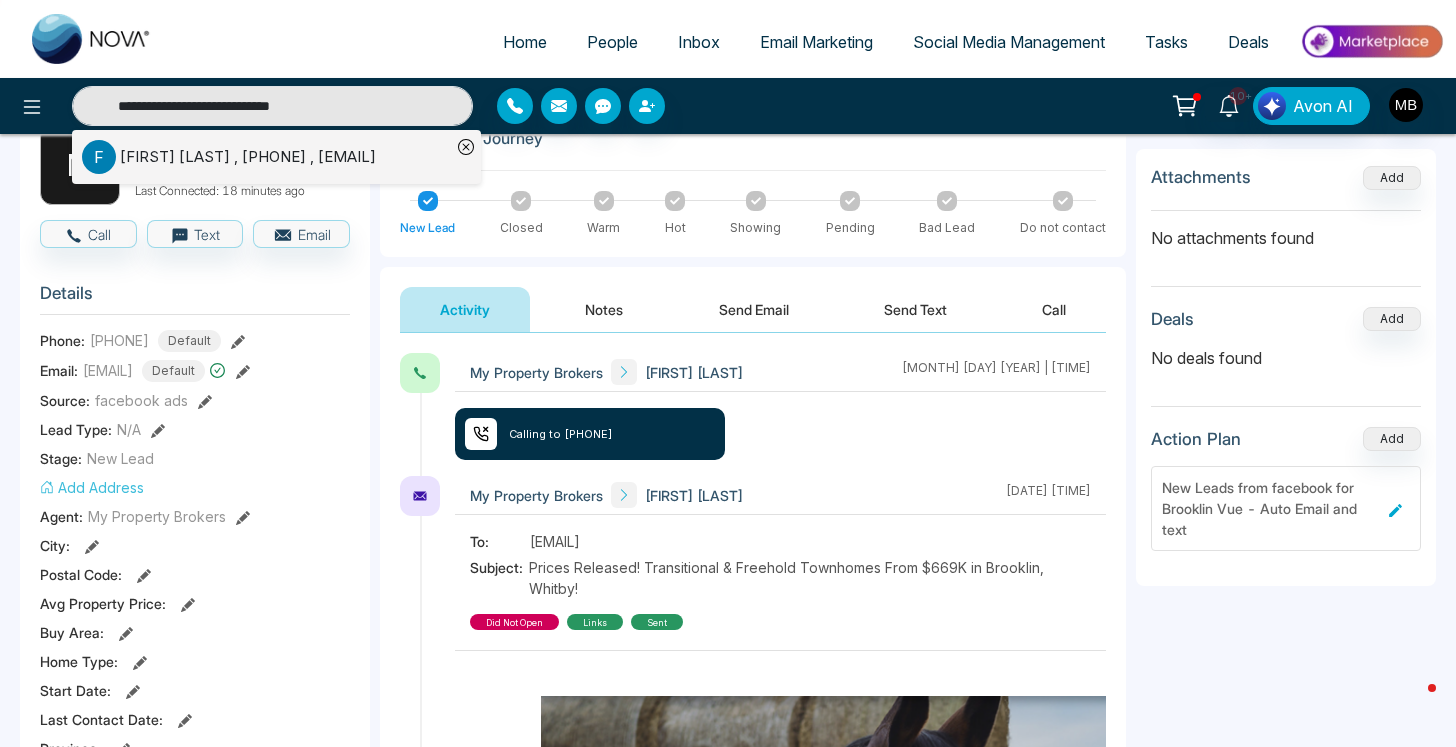 click on "[FIRST] [LAST] , [PHONE] , [EMAIL]" at bounding box center [248, 157] 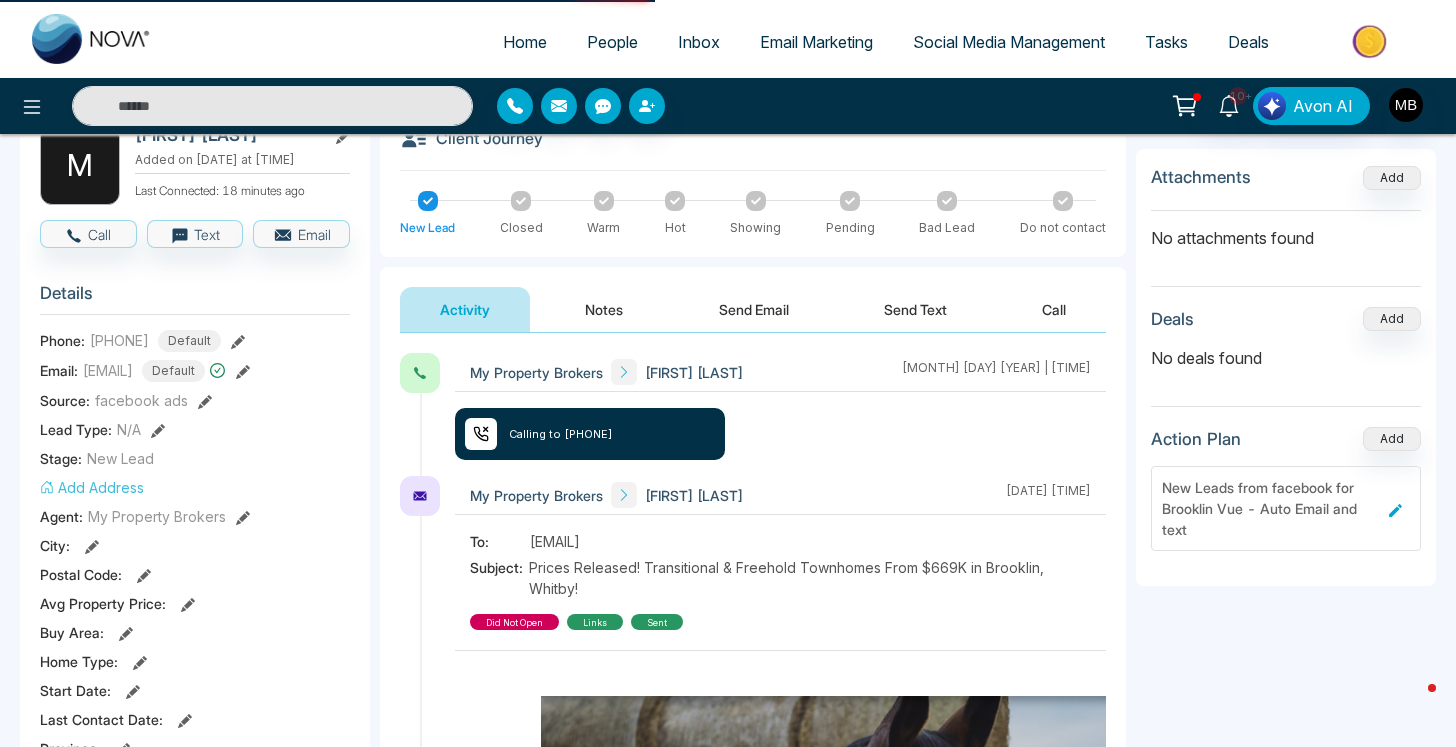 type on "**********" 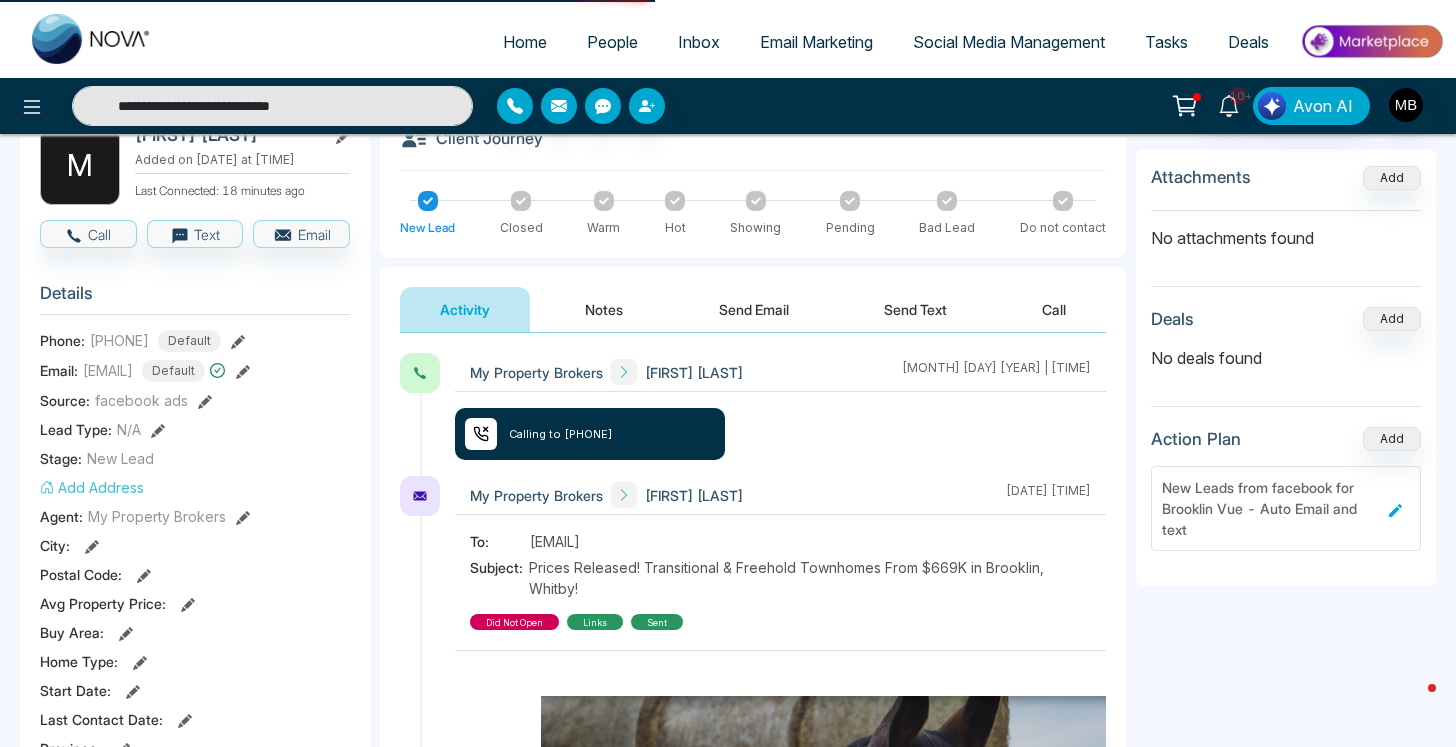 scroll, scrollTop: 0, scrollLeft: 0, axis: both 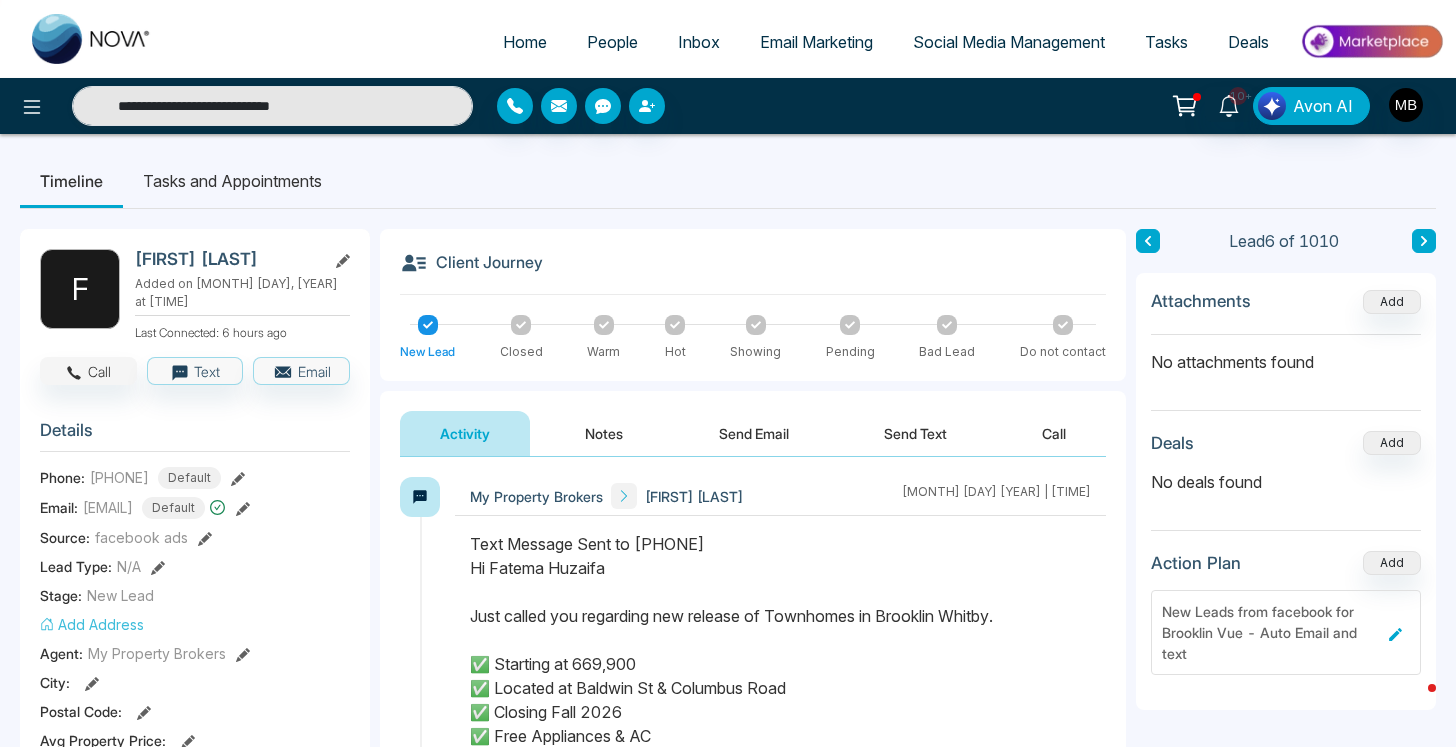 click on "Call" at bounding box center [88, 371] 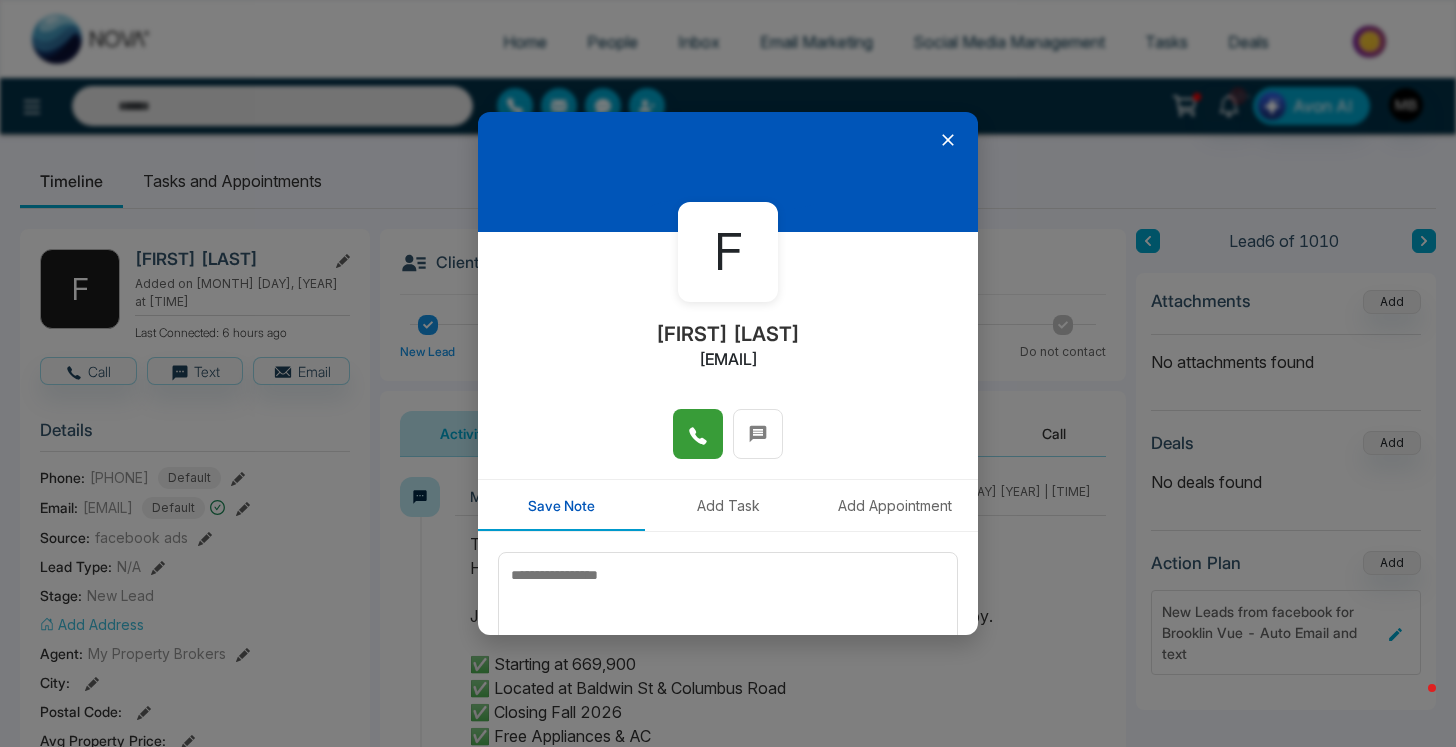 click at bounding box center (698, 434) 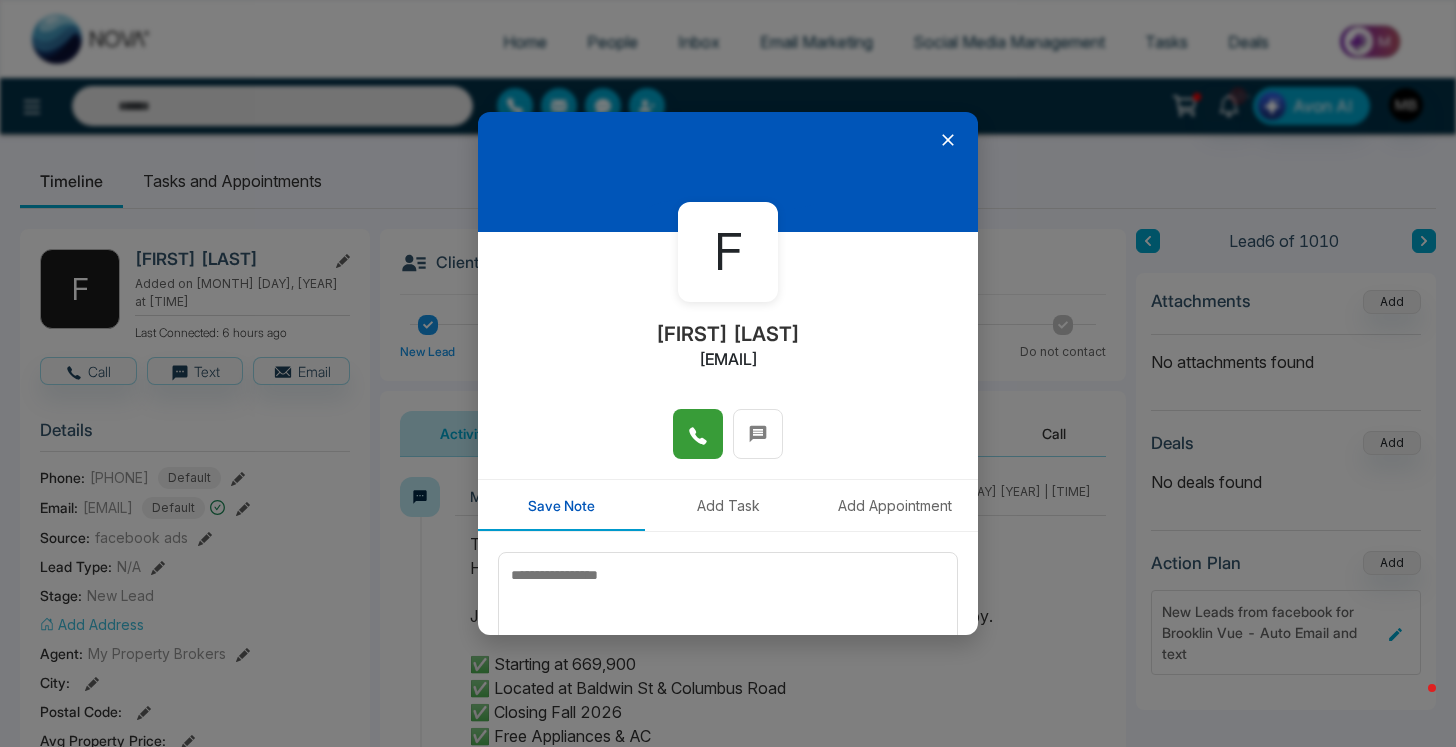 type on "**********" 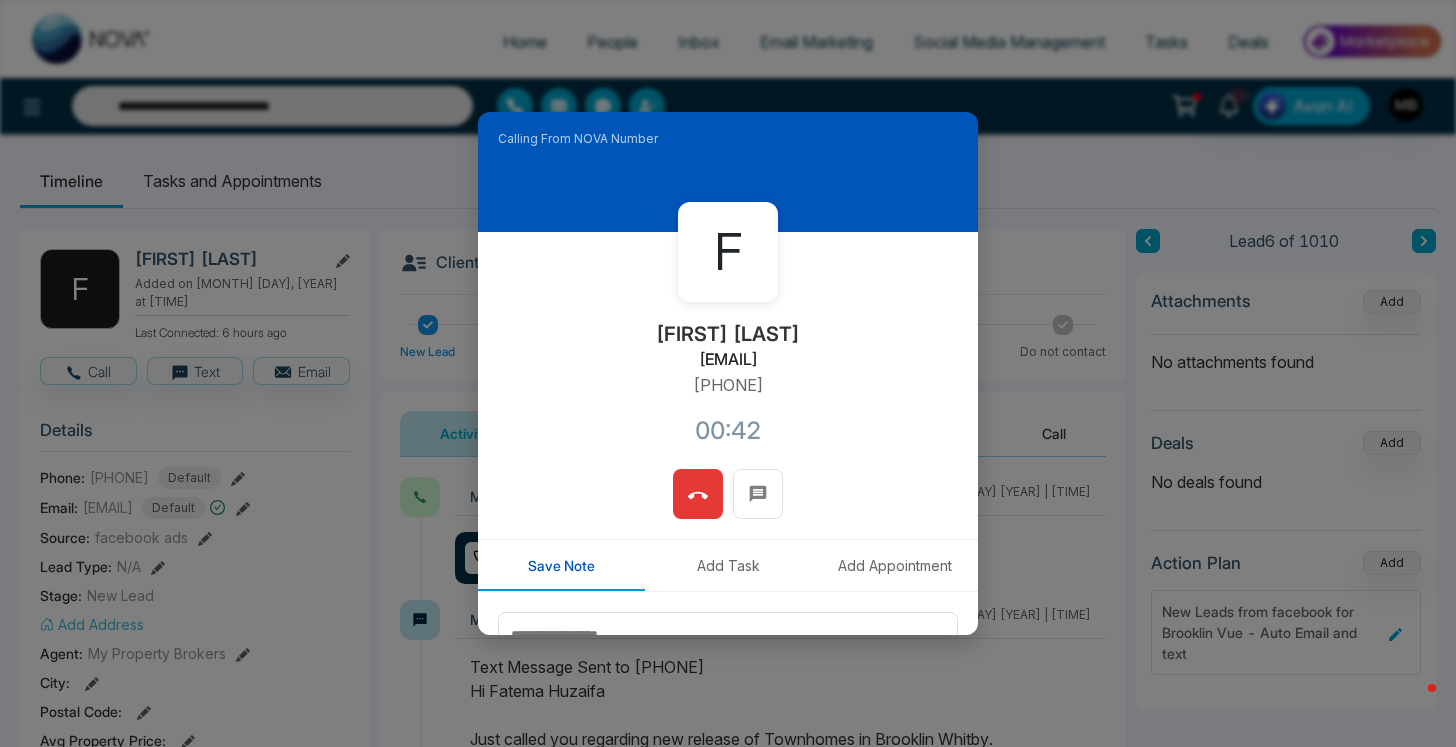 click 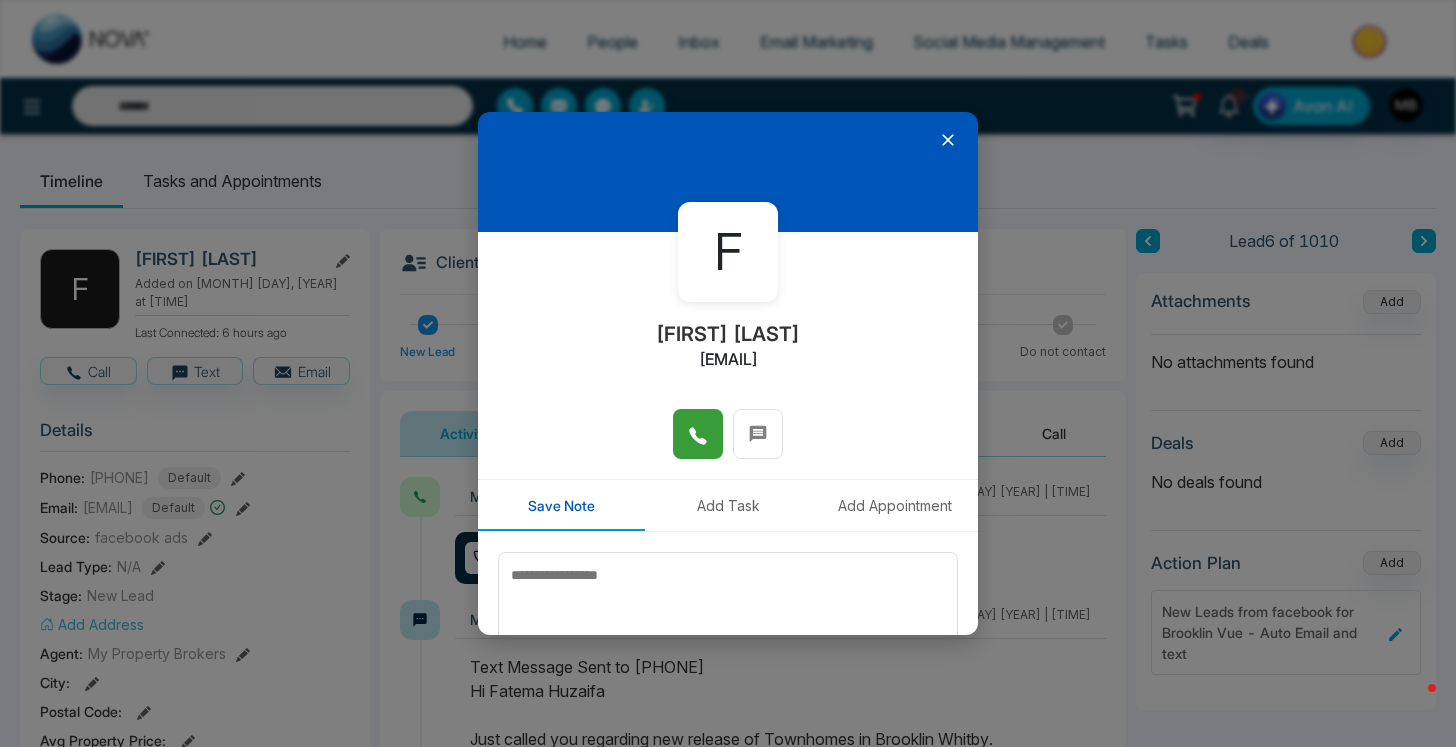 click 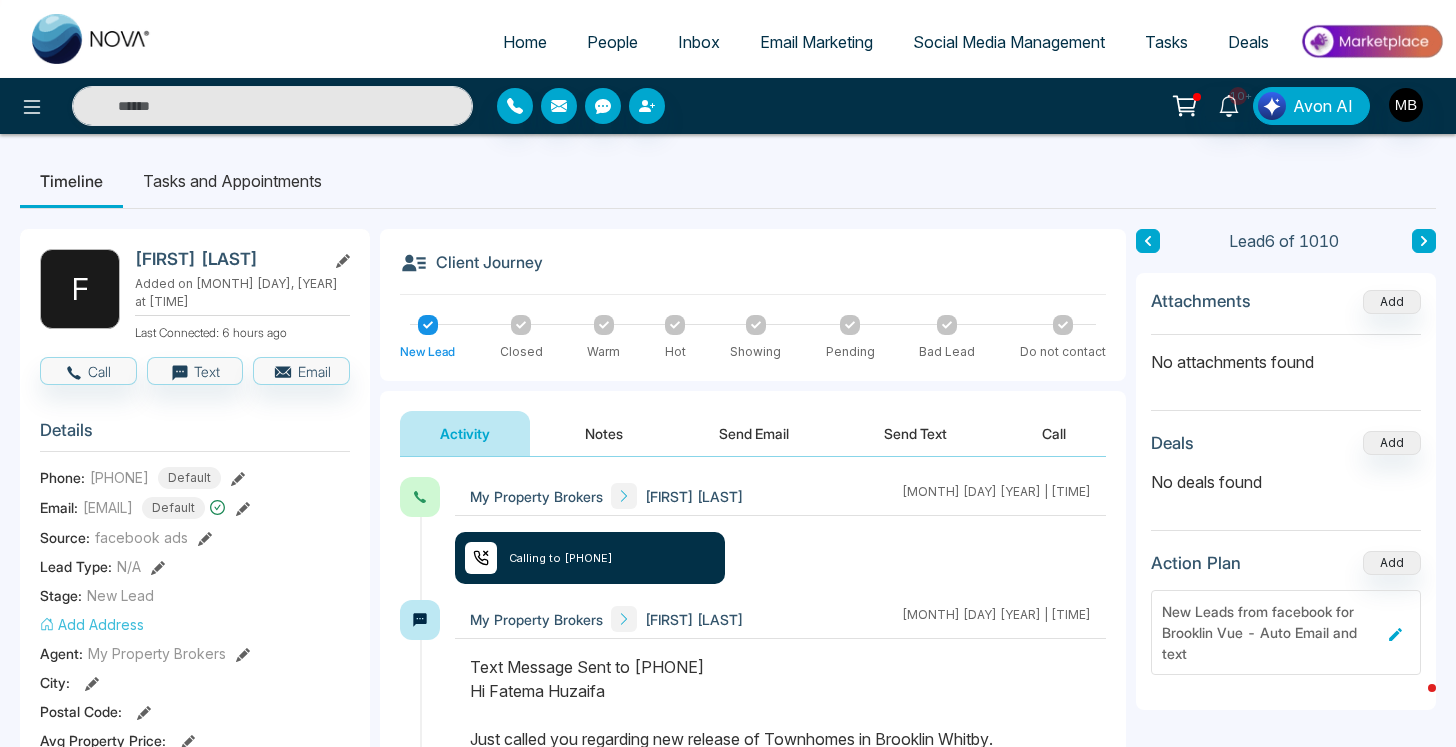 type on "**********" 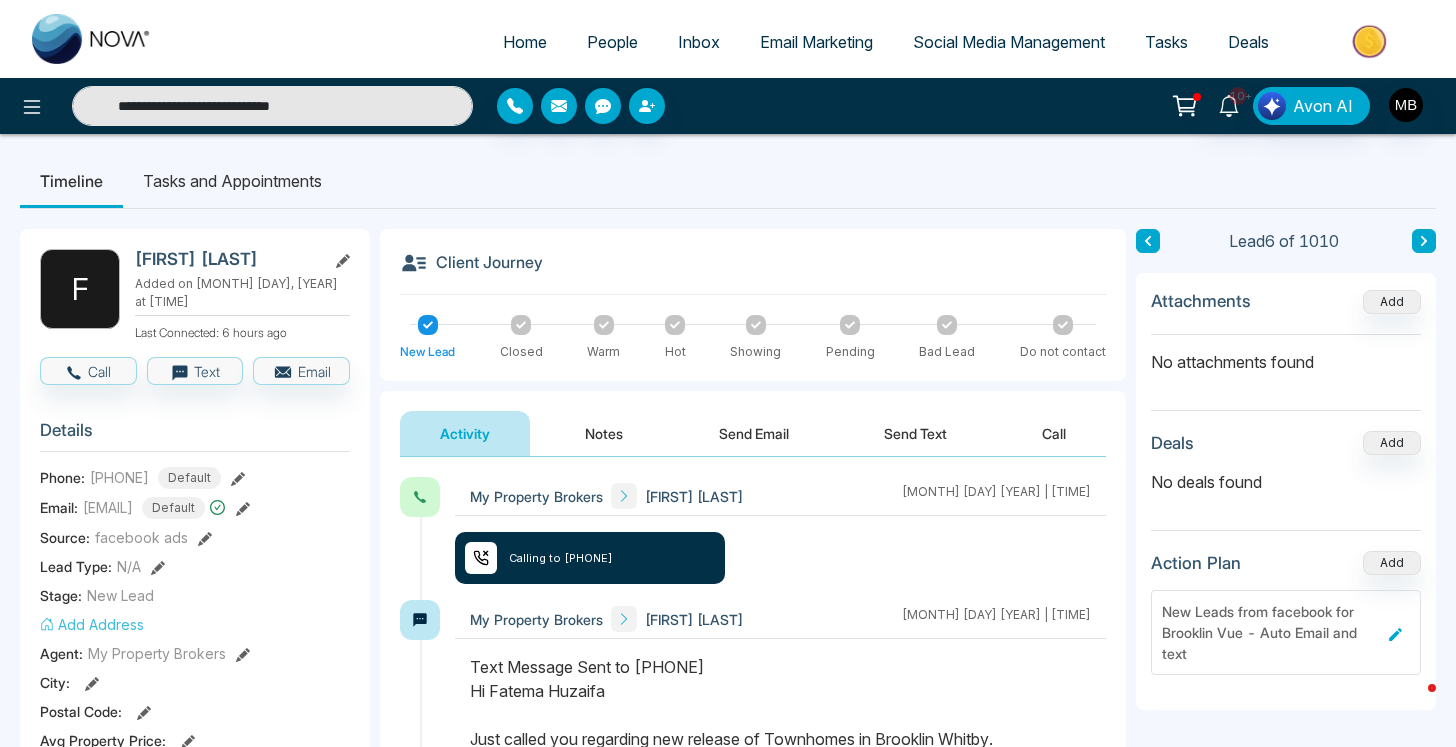 click on "**********" at bounding box center [272, 106] 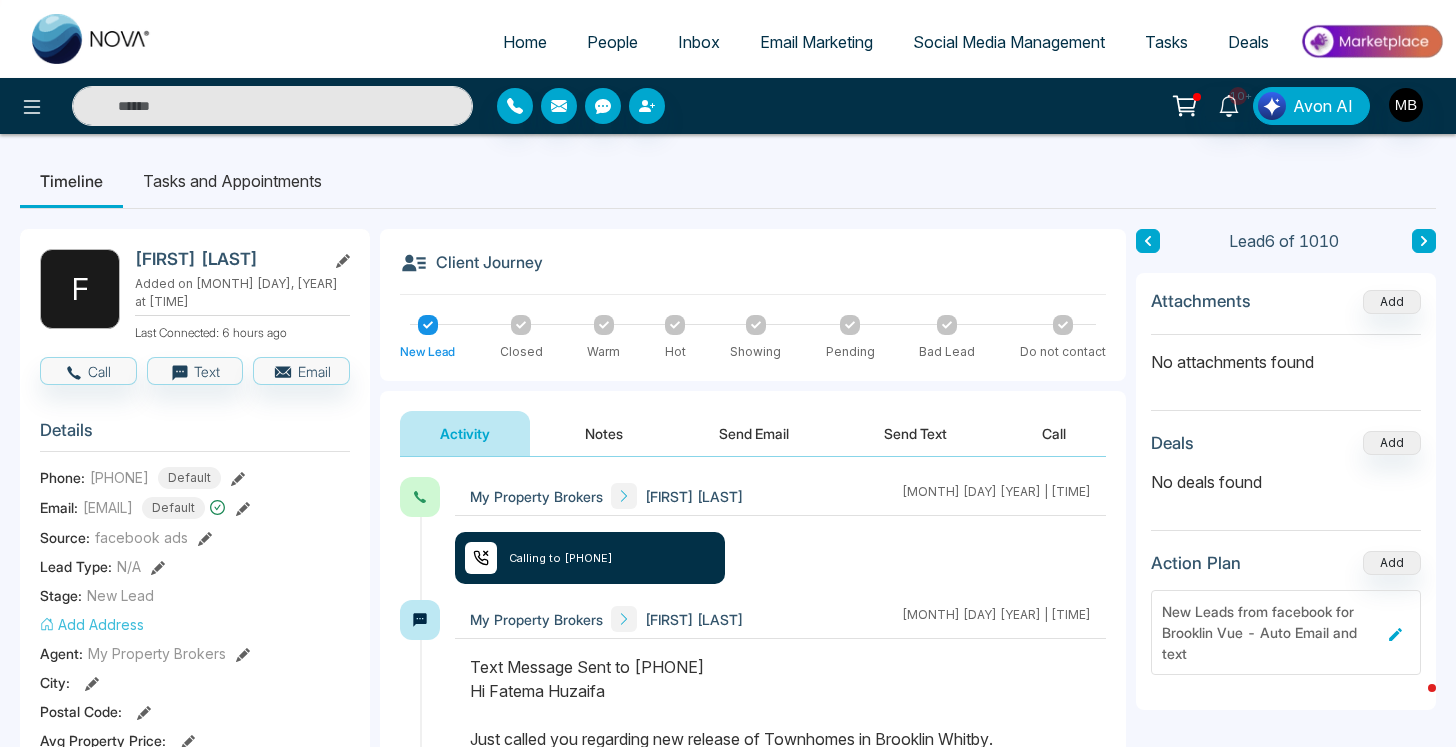 paste on "**********" 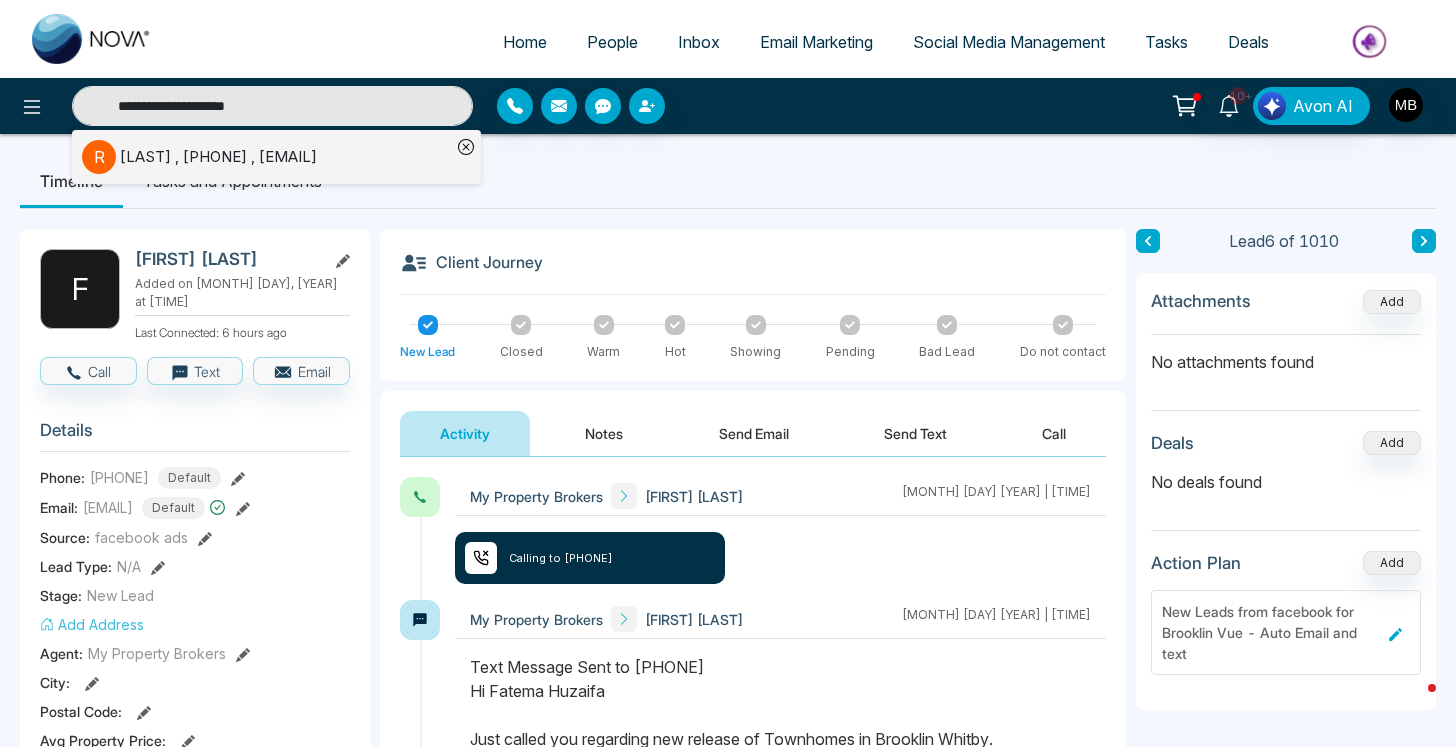 type on "**********" 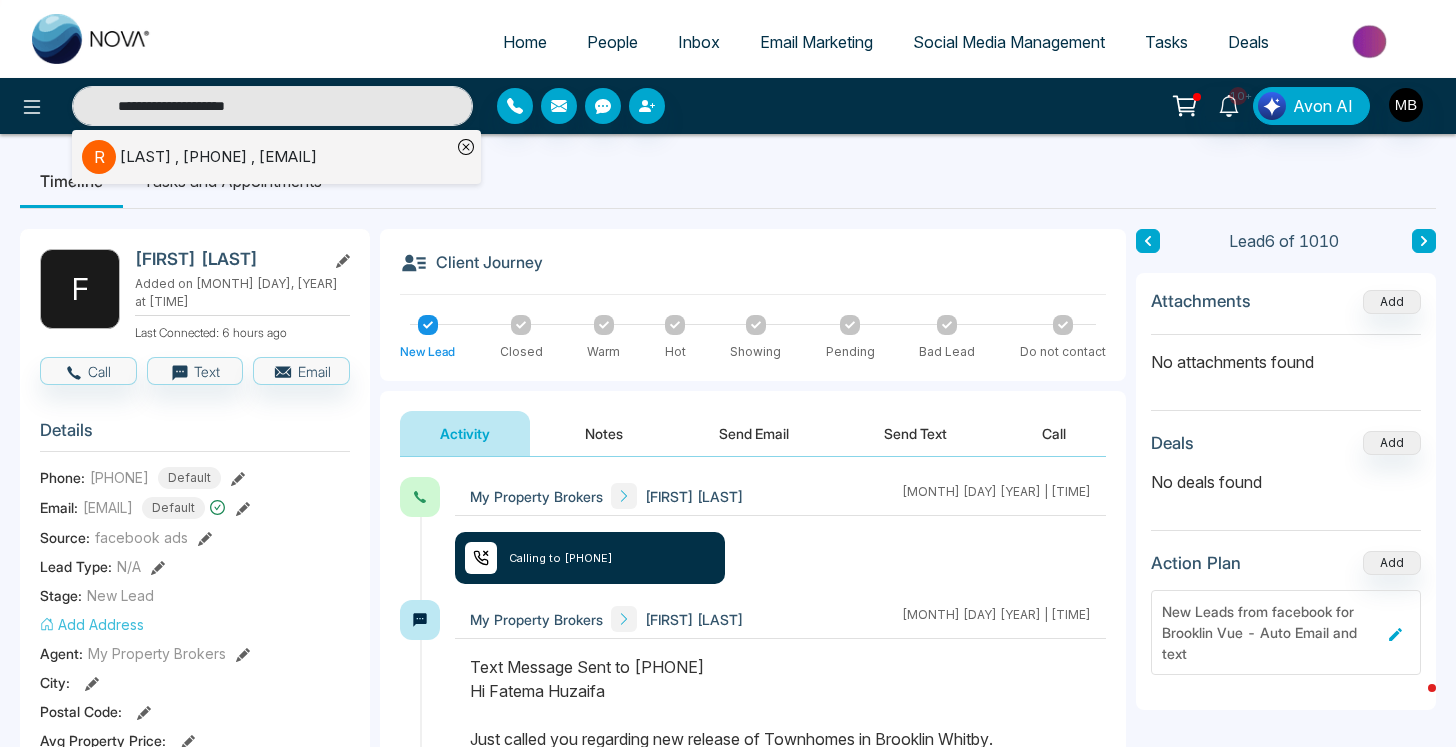 click on "[LAST] , [PHONE] , [EMAIL]" at bounding box center [218, 157] 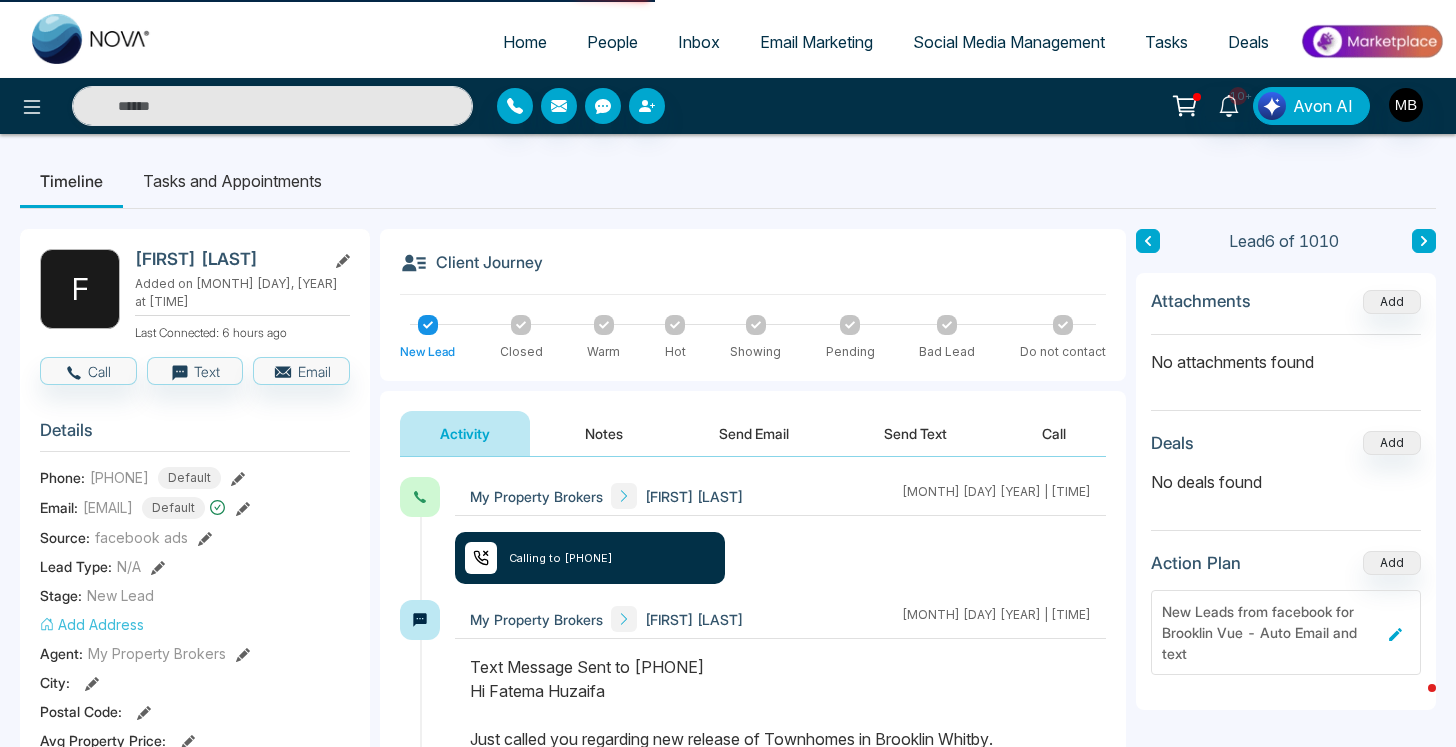 type on "**********" 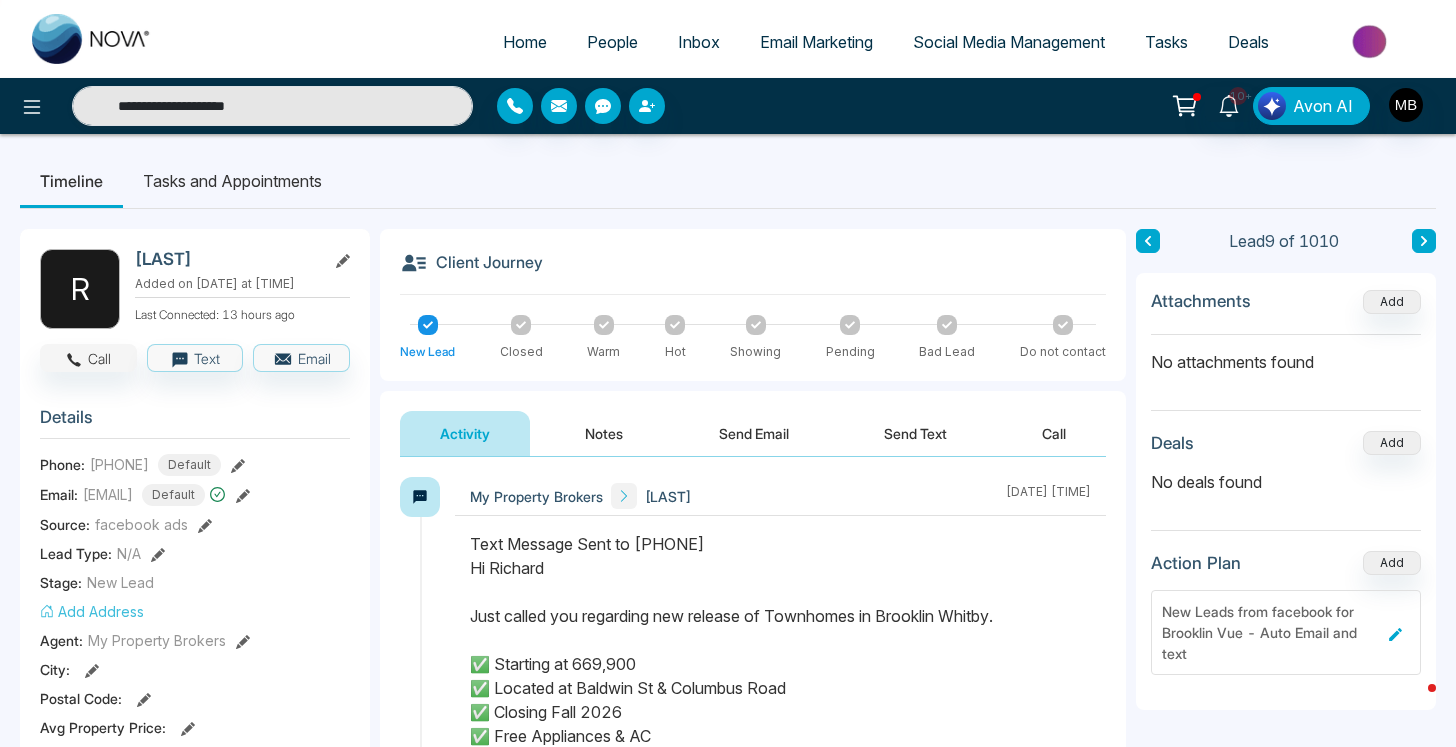 click on "Call" at bounding box center (88, 358) 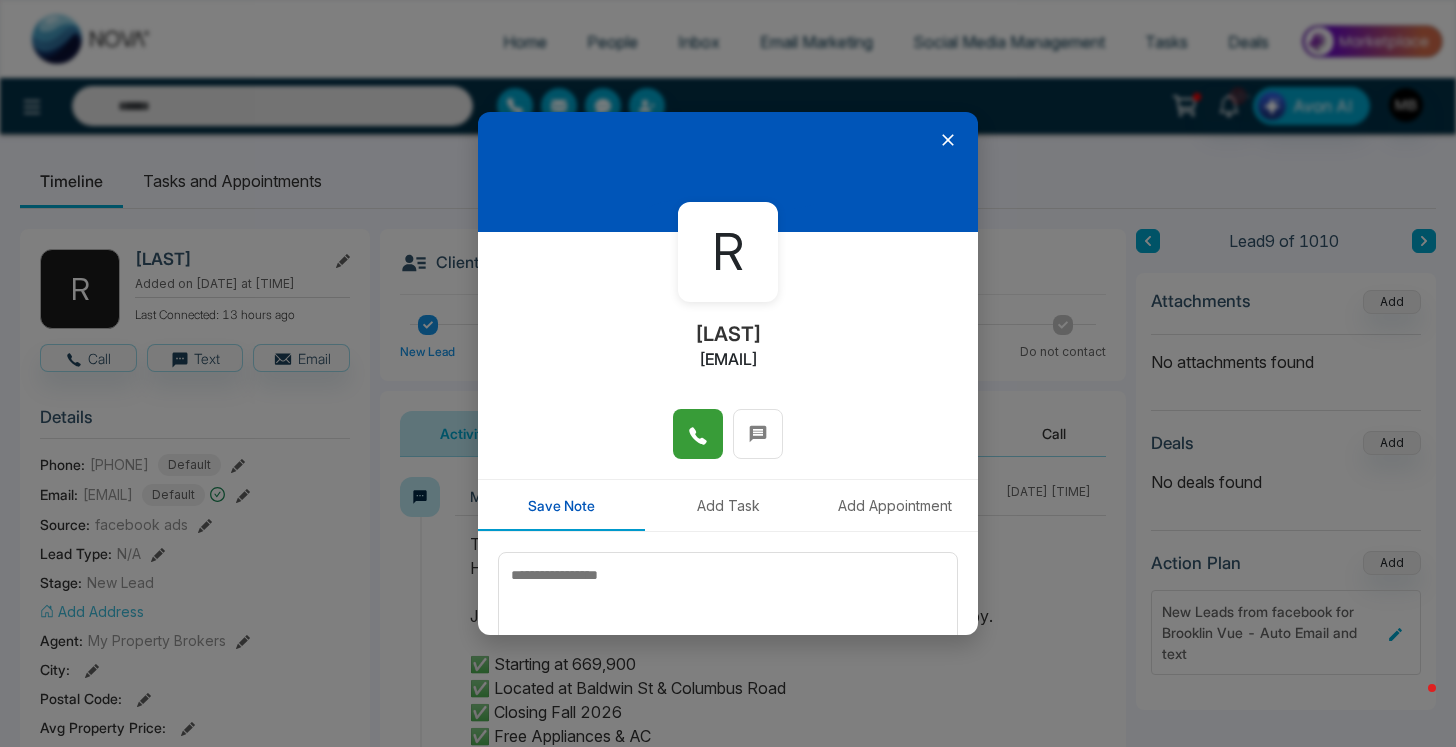 click 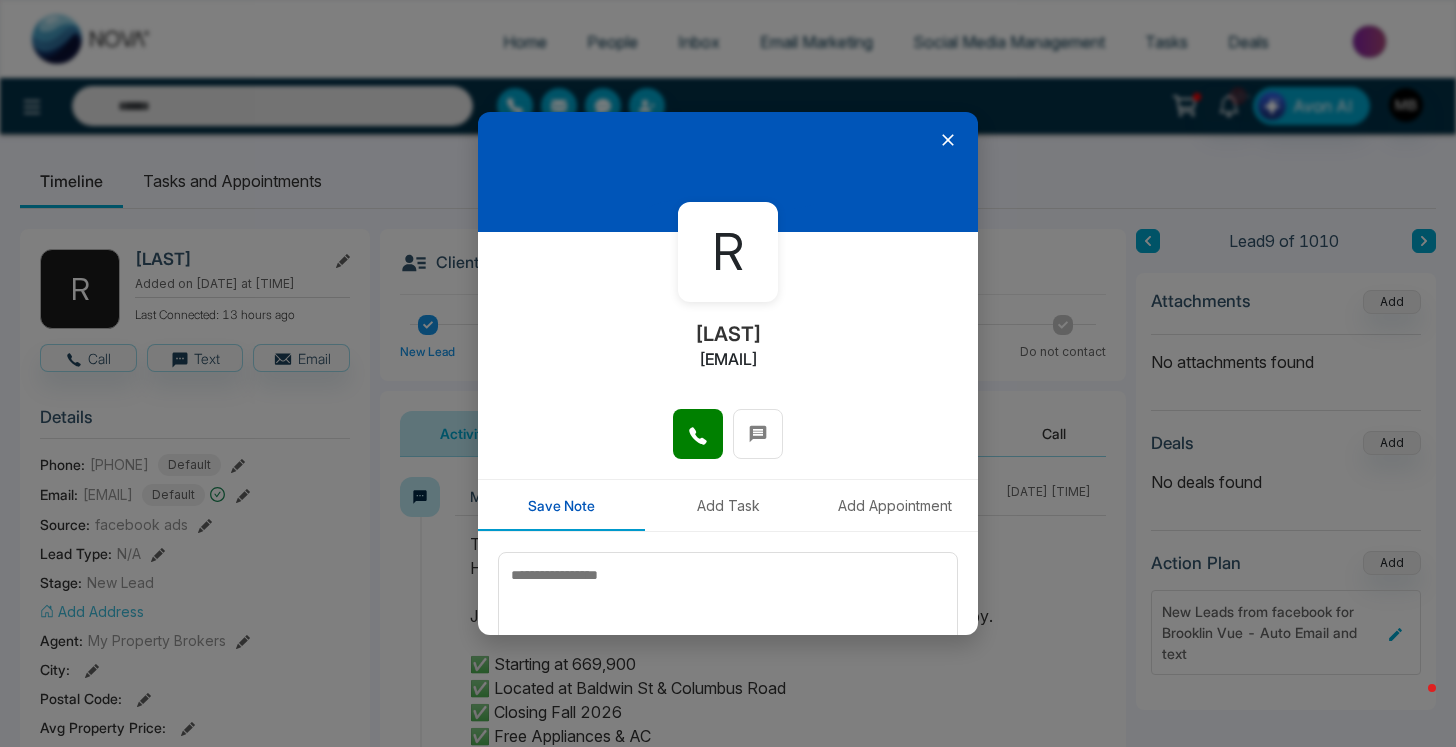 type on "**********" 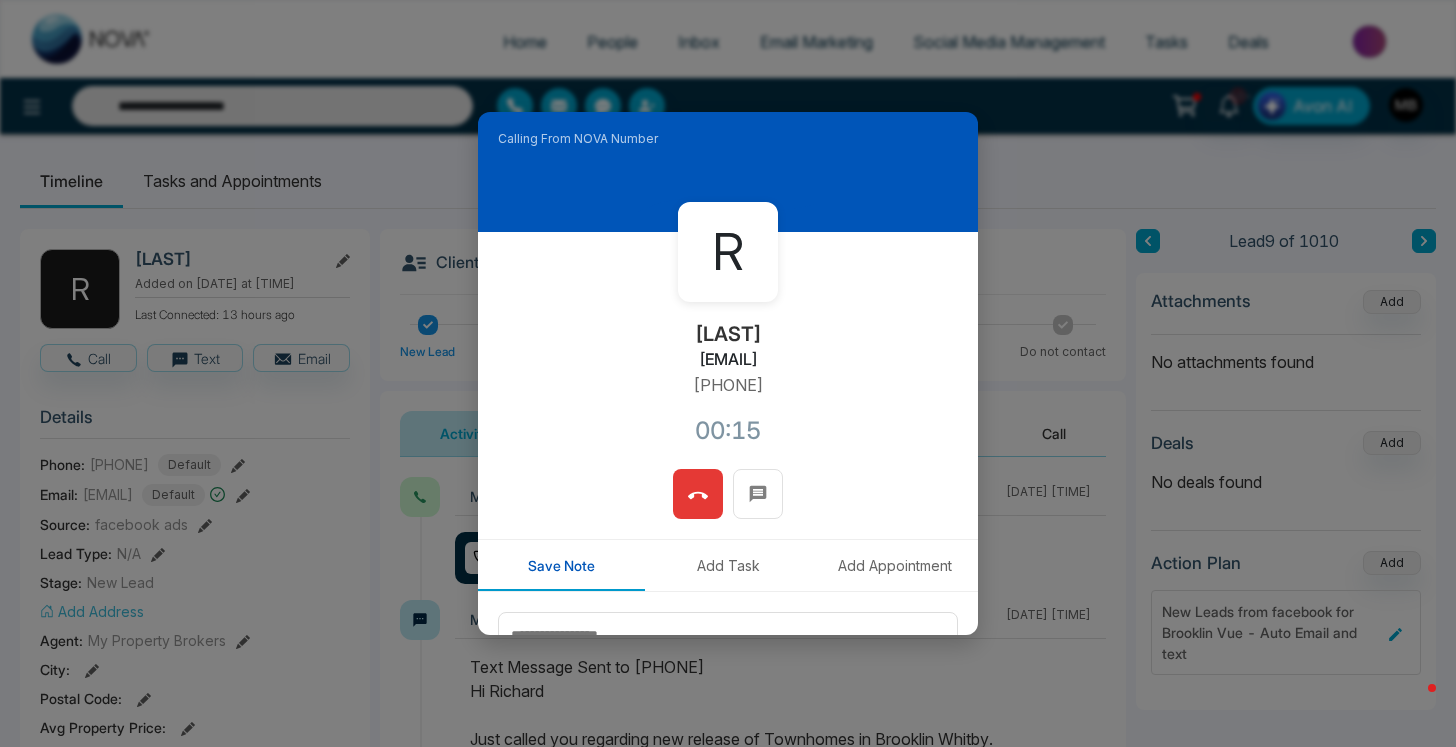 click at bounding box center (698, 494) 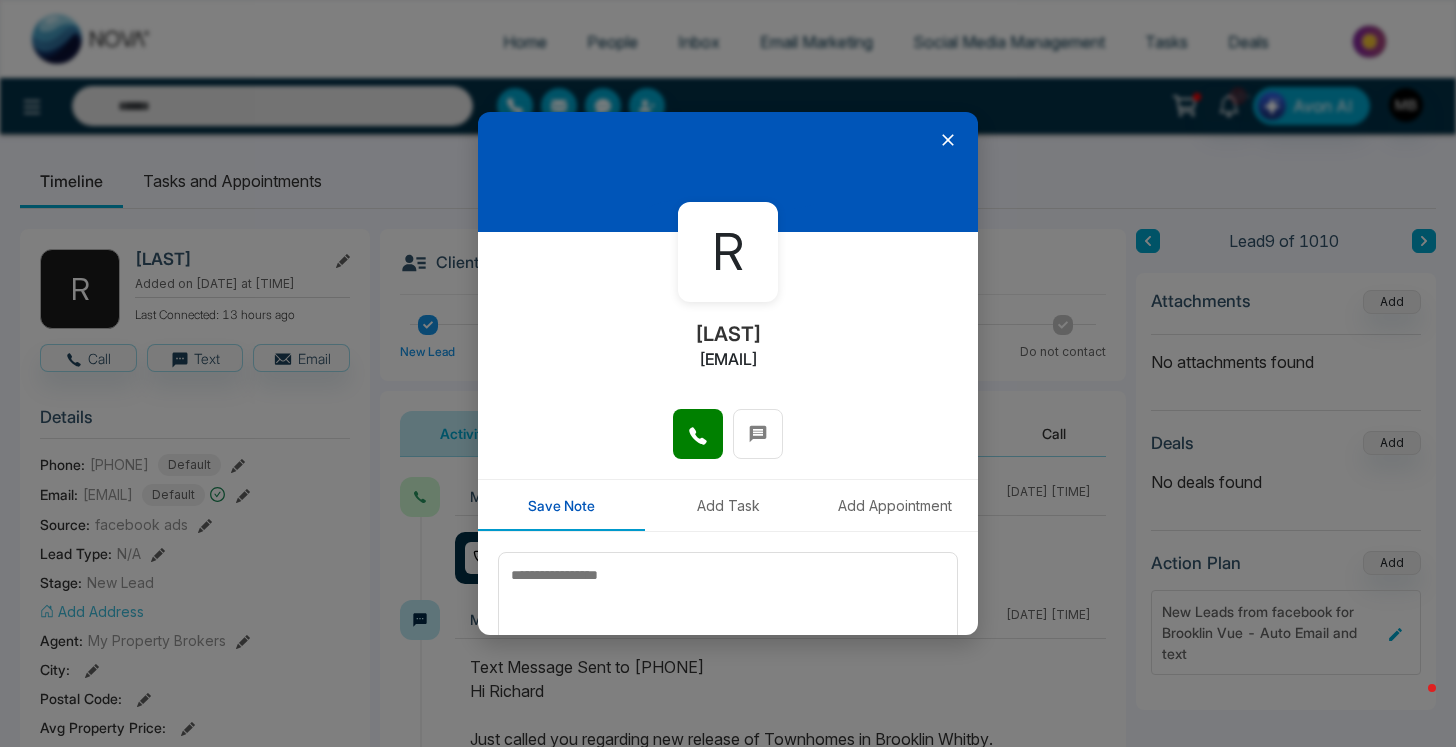 click 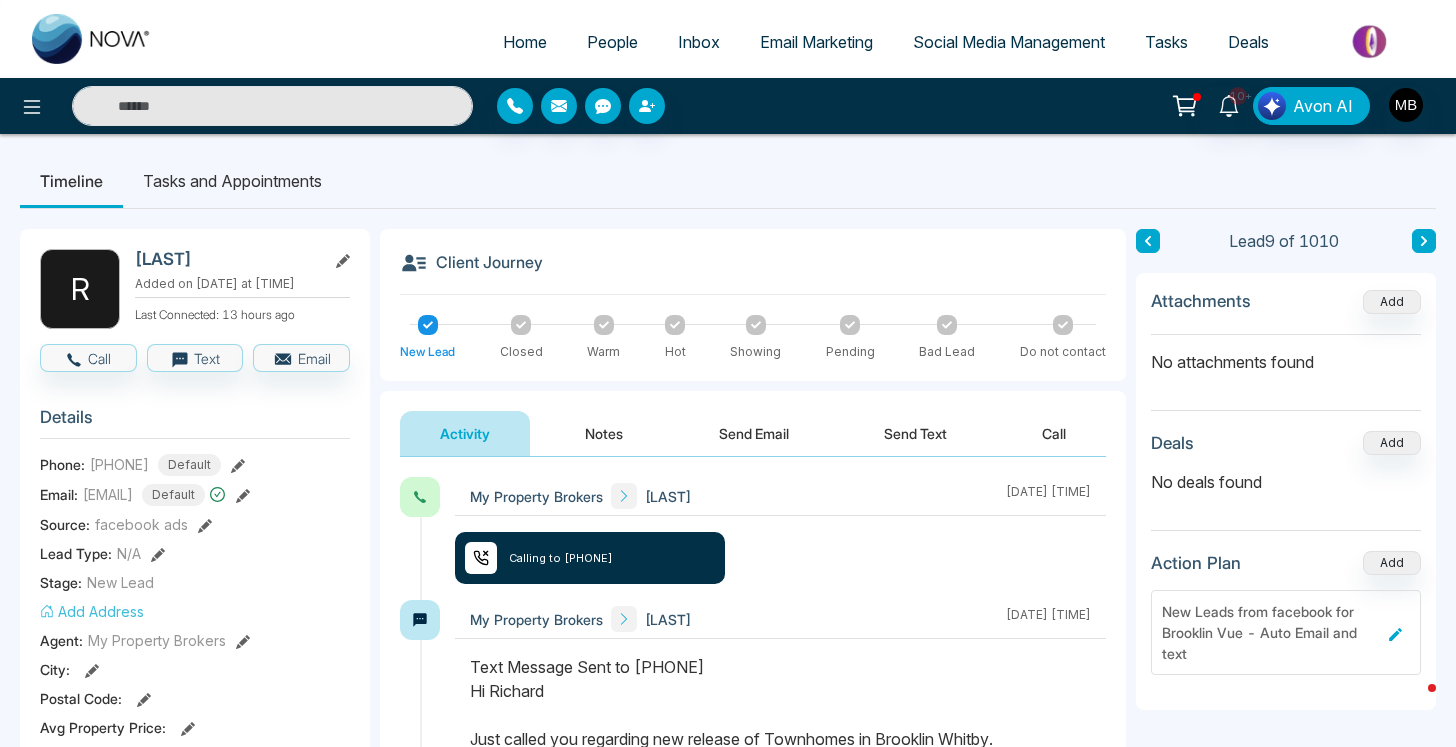 type on "**********" 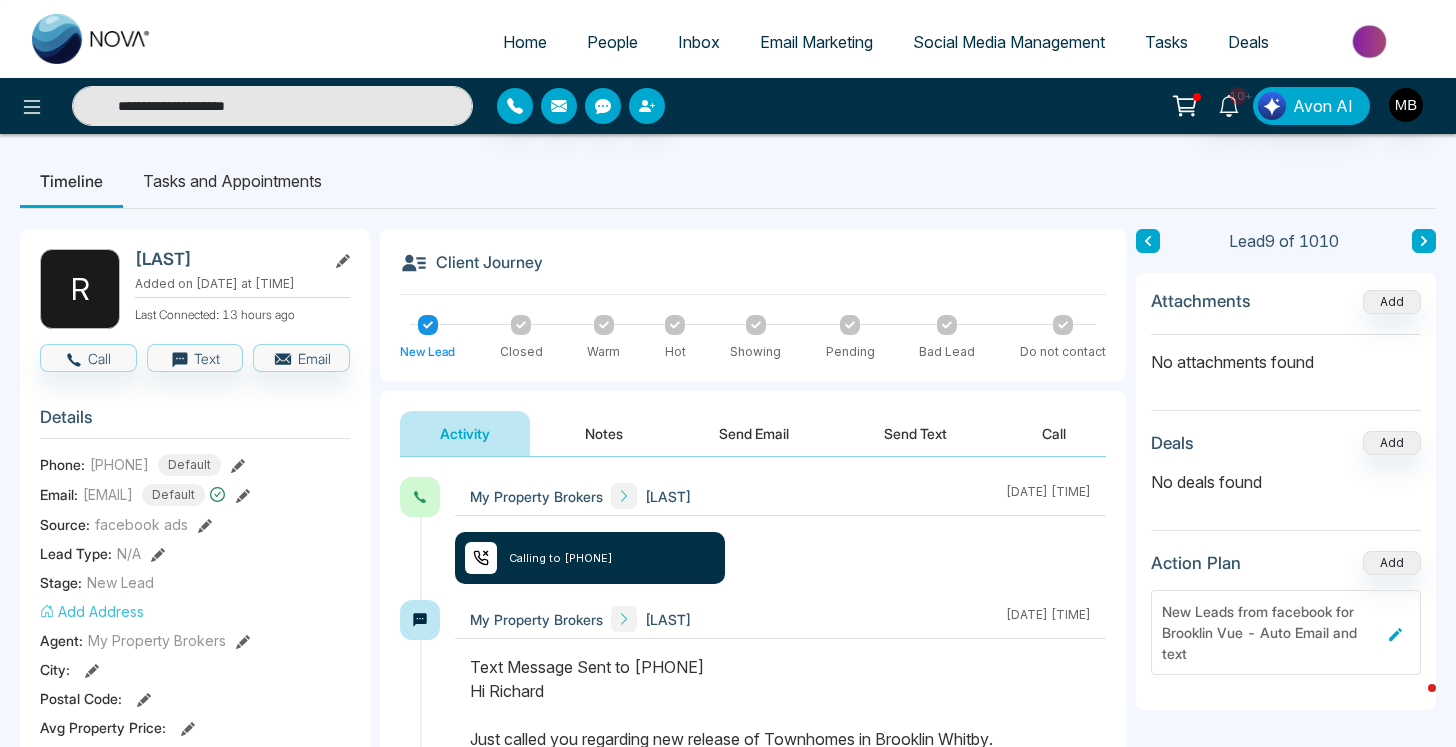 click on "**********" at bounding box center [272, 106] 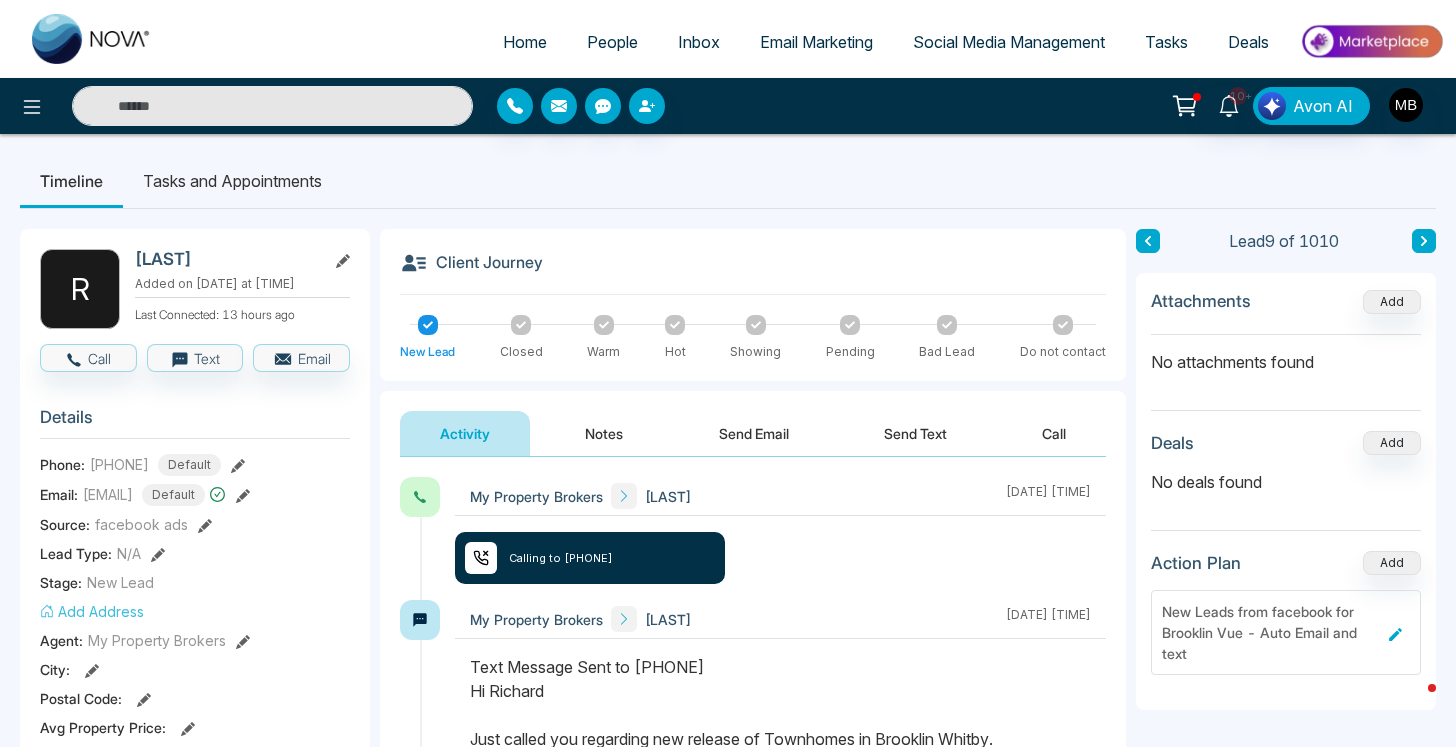 paste on "**********" 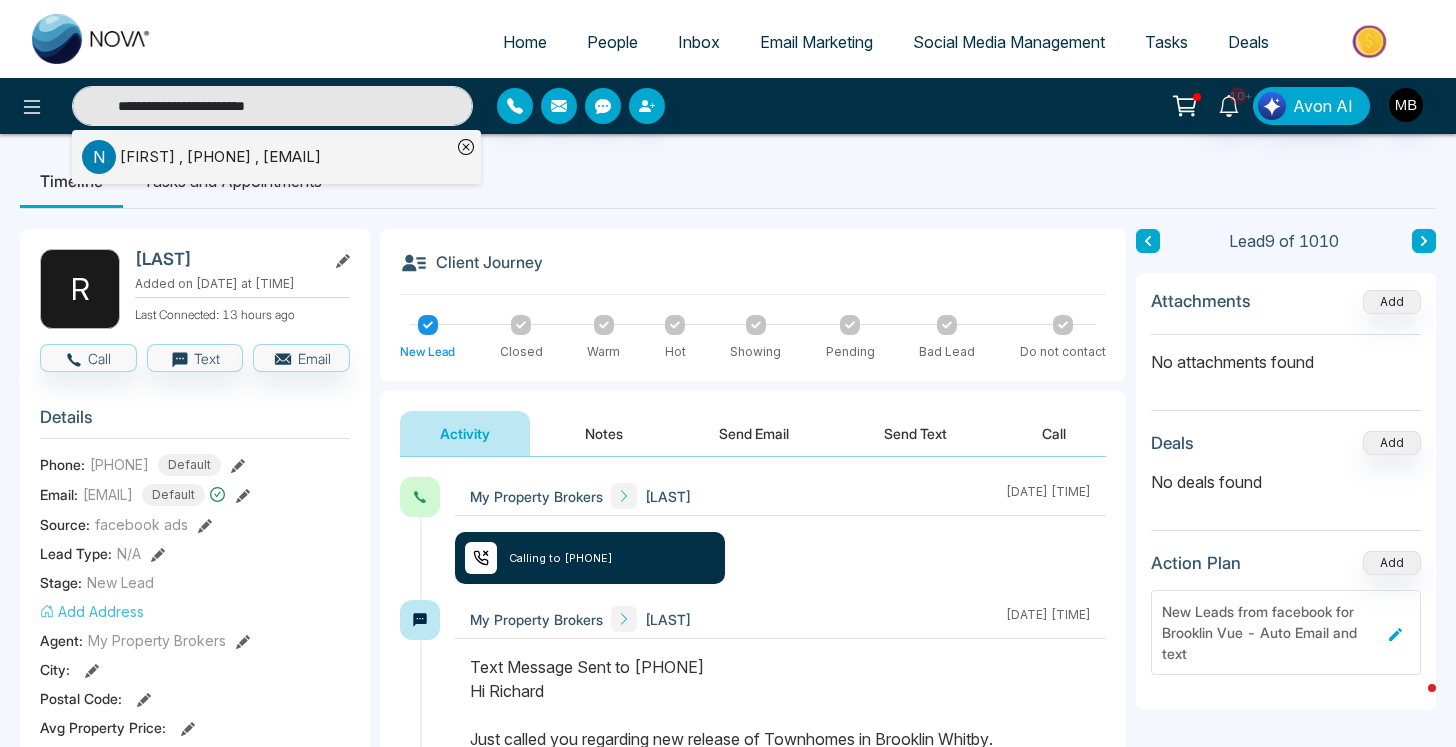 type on "**********" 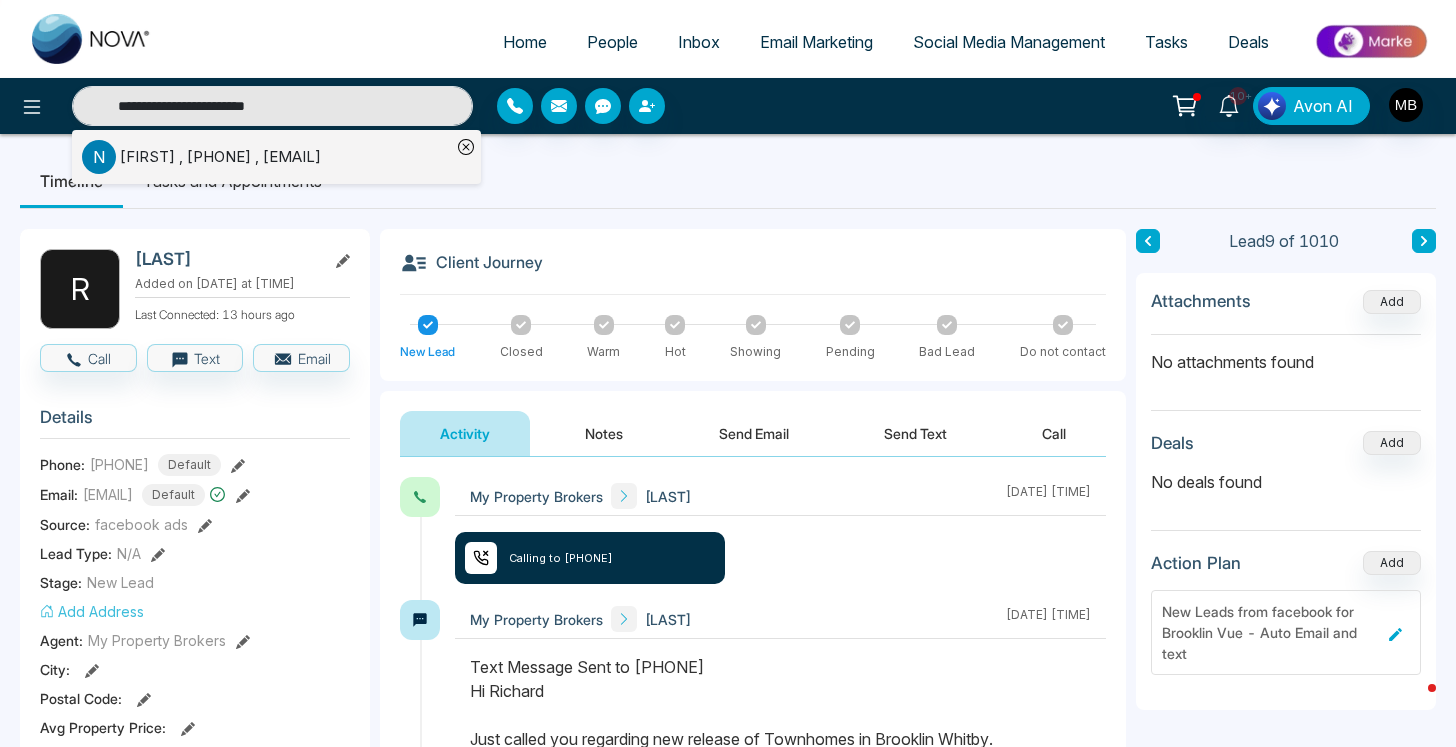 click on "[LAST_NAME] , [PHONE] , [EMAIL]" at bounding box center [220, 157] 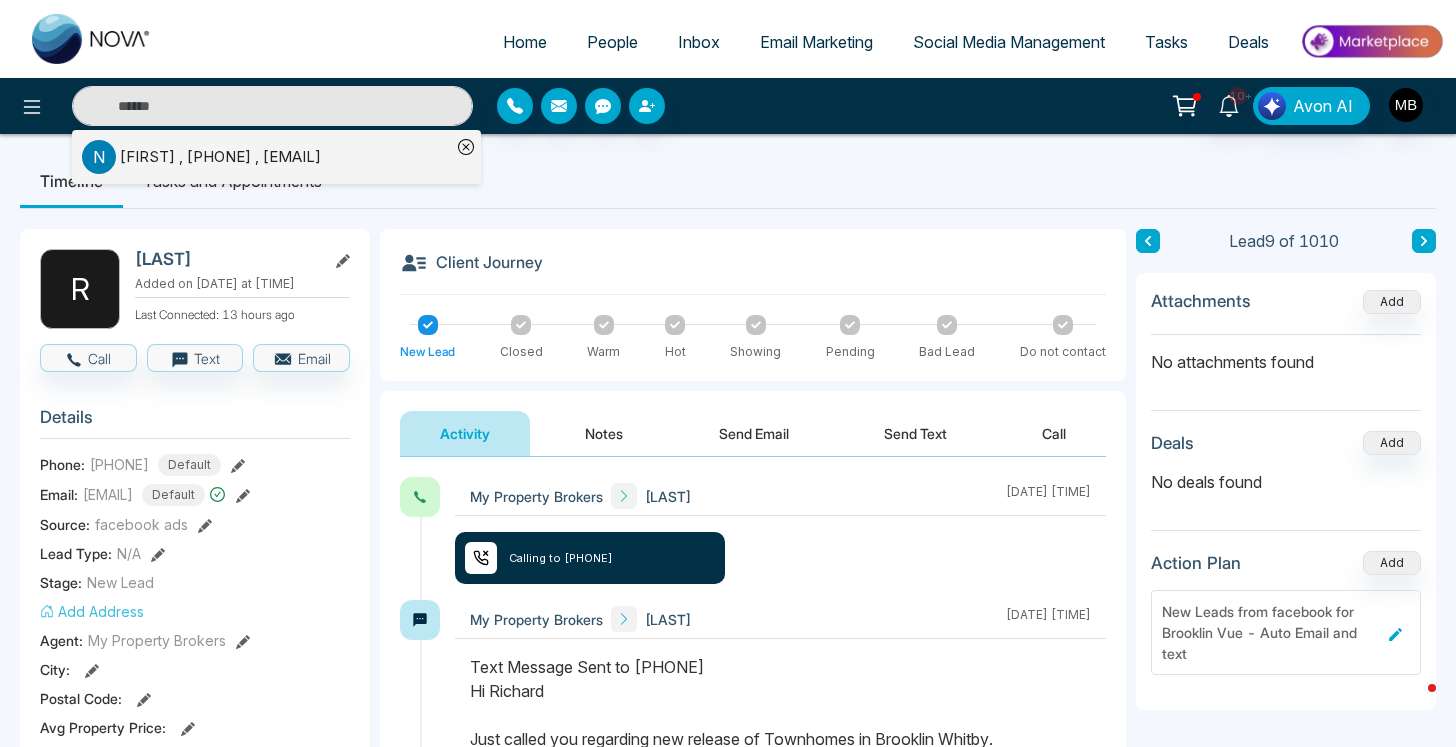 type on "**********" 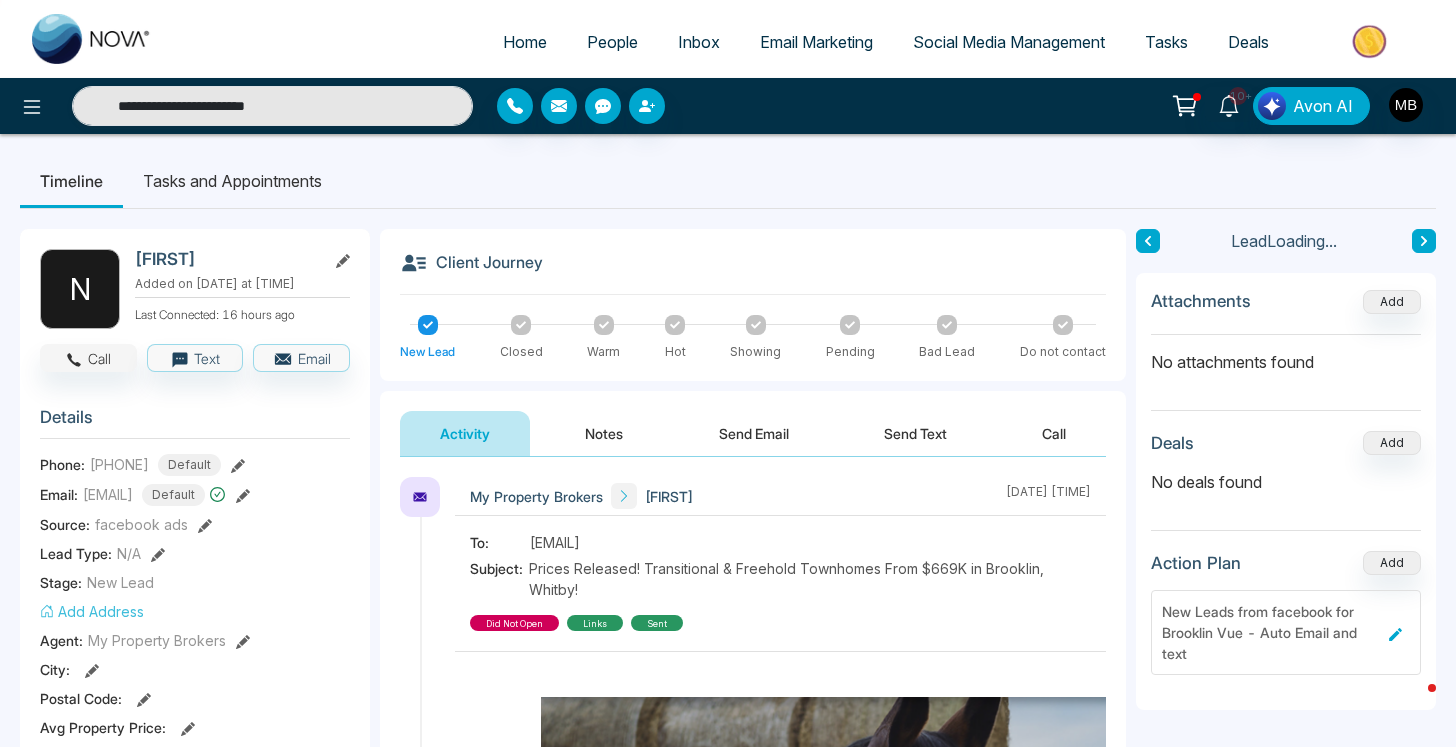 click on "Call" at bounding box center (88, 358) 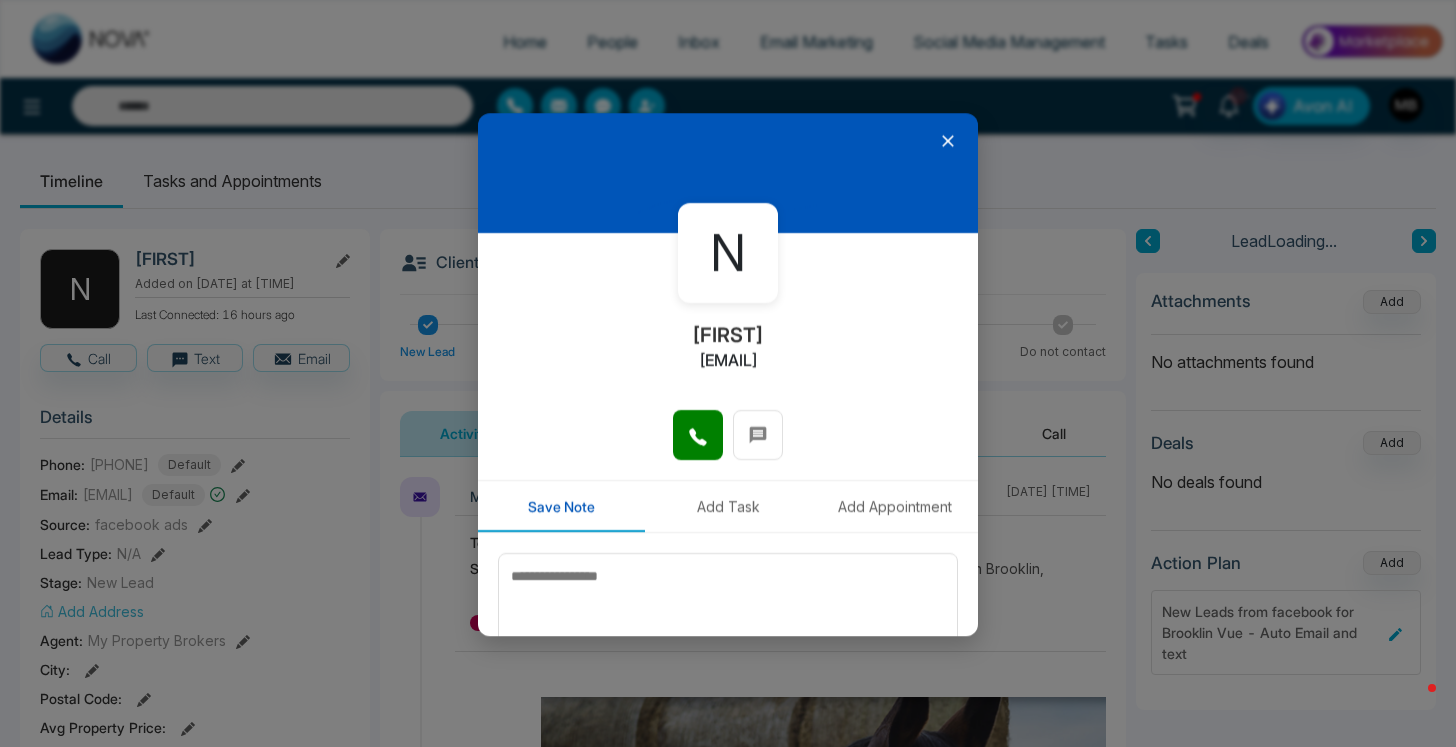 type on "**********" 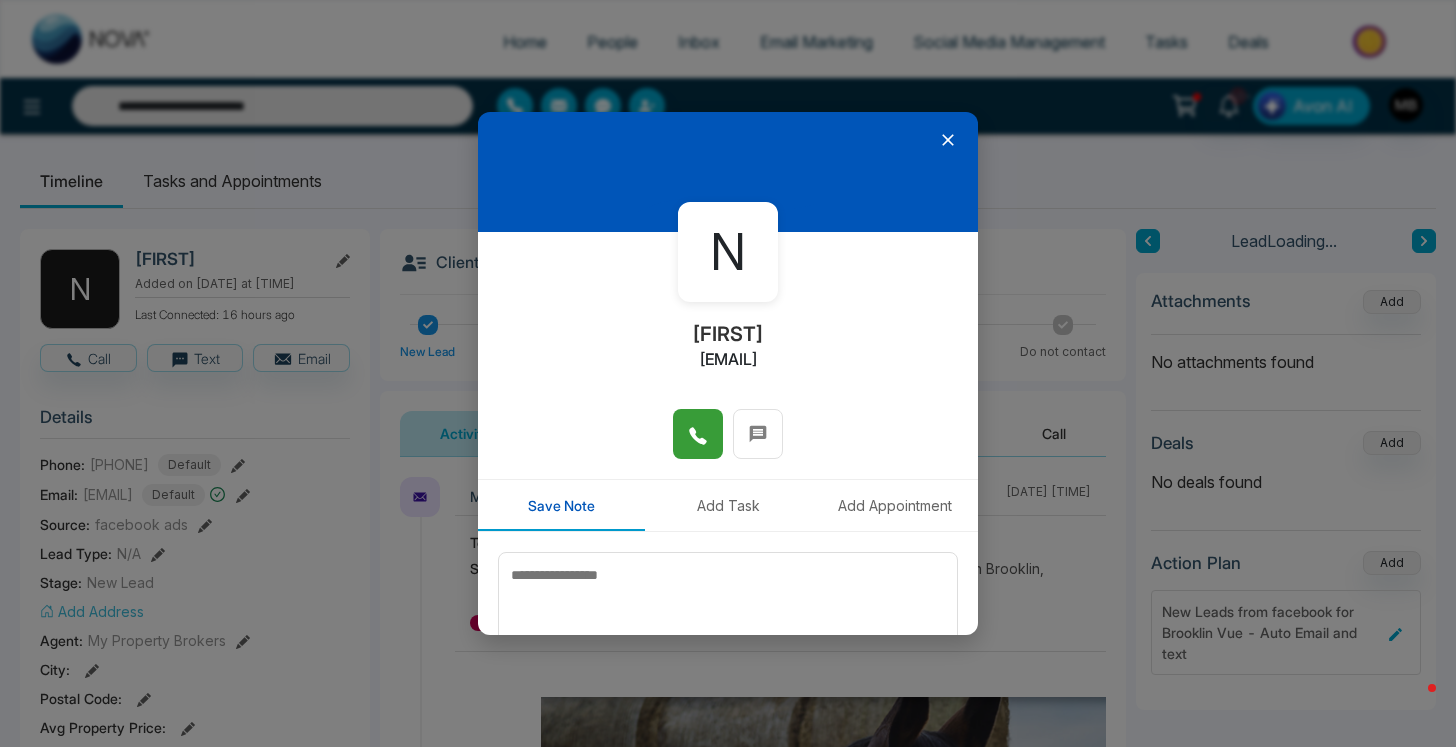 click at bounding box center [698, 434] 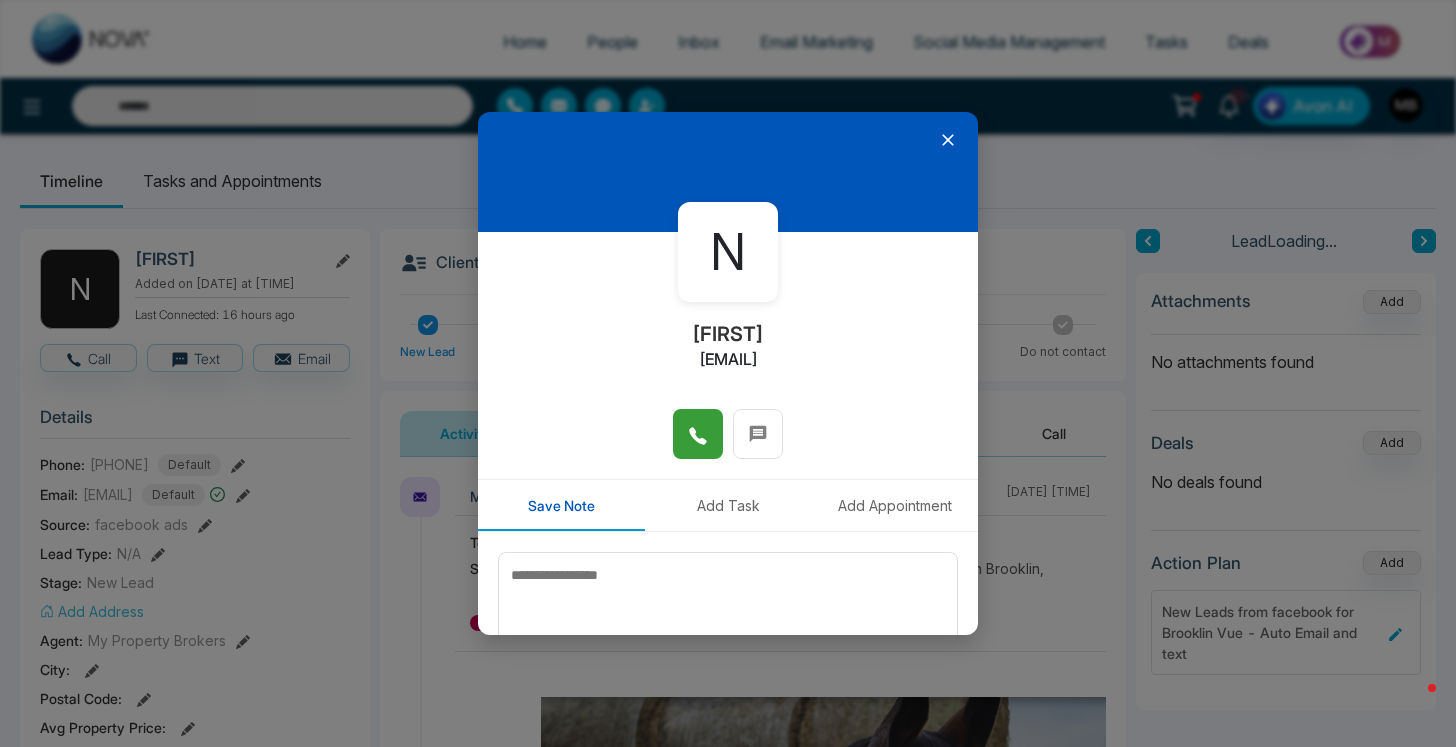 type on "**********" 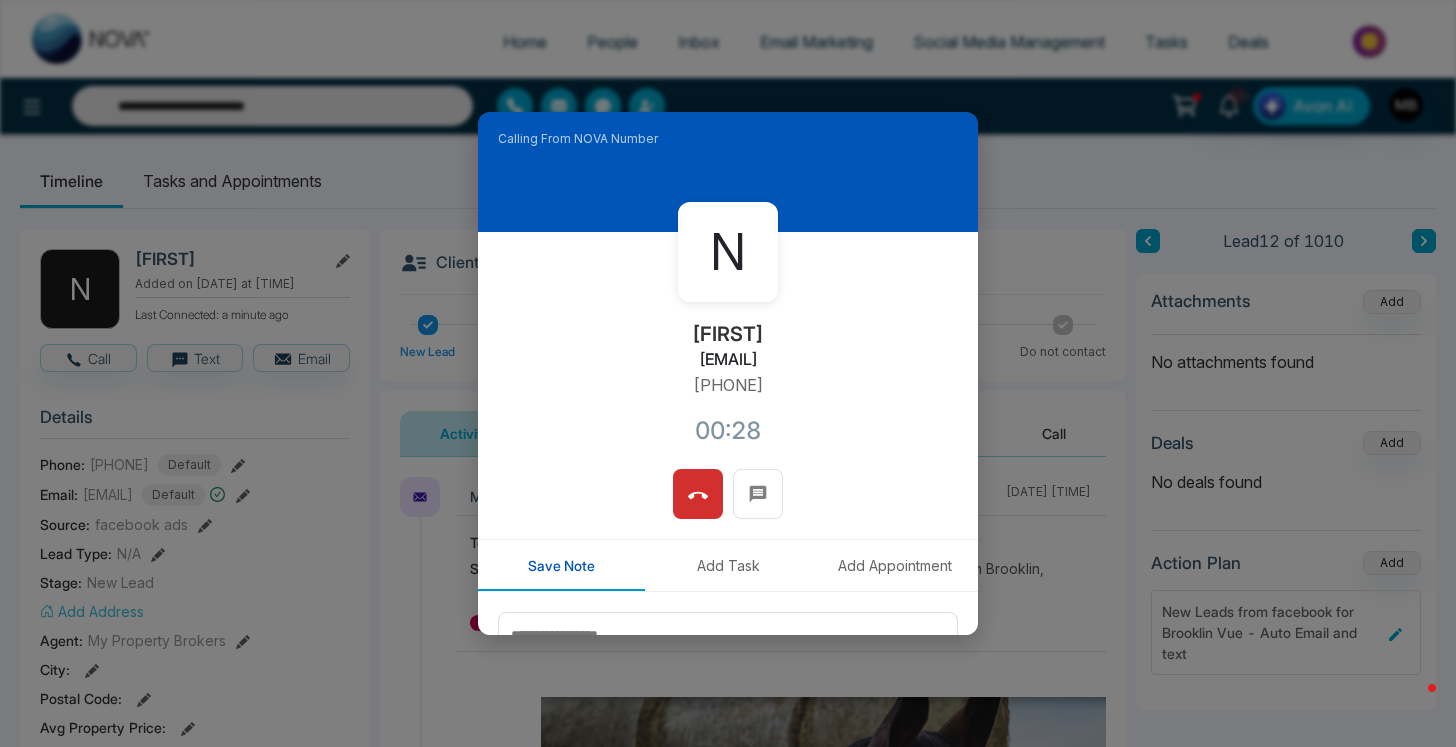 click 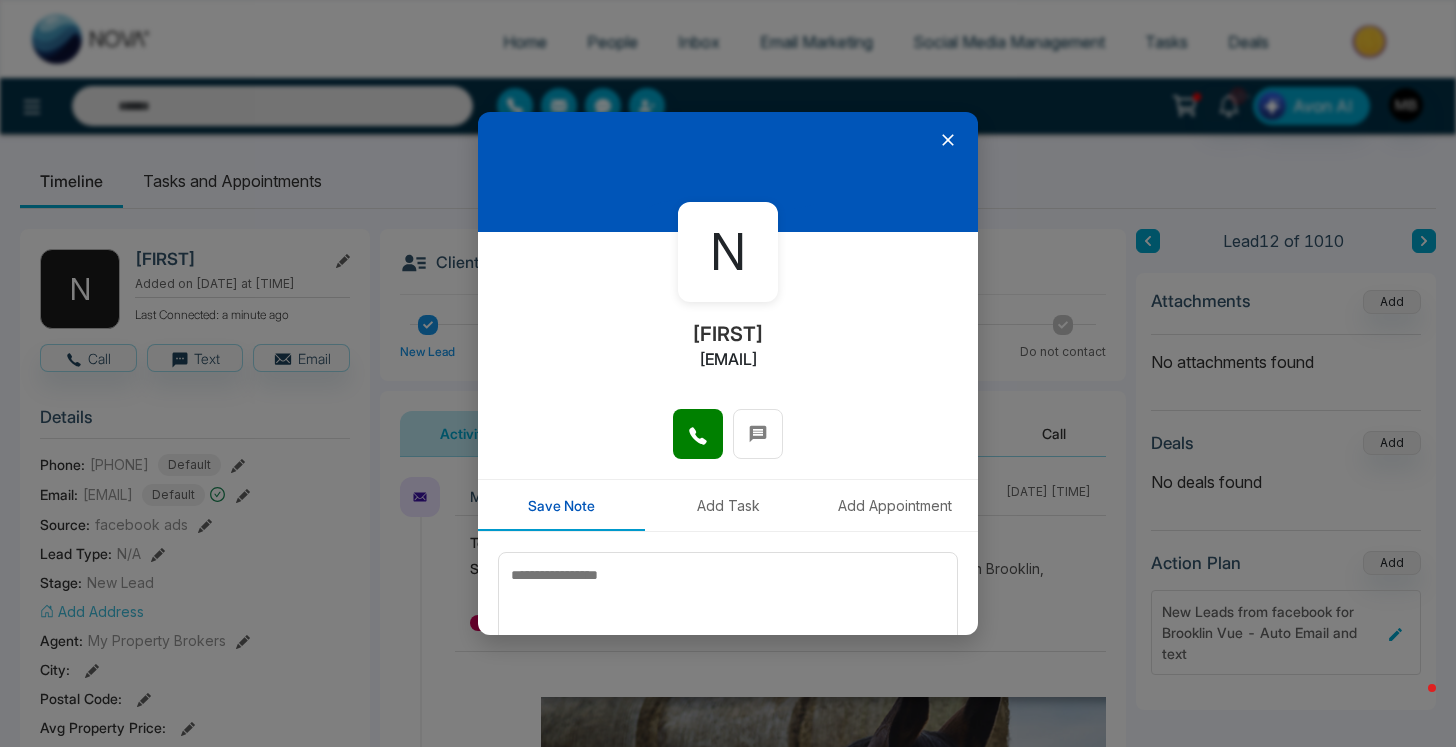 click 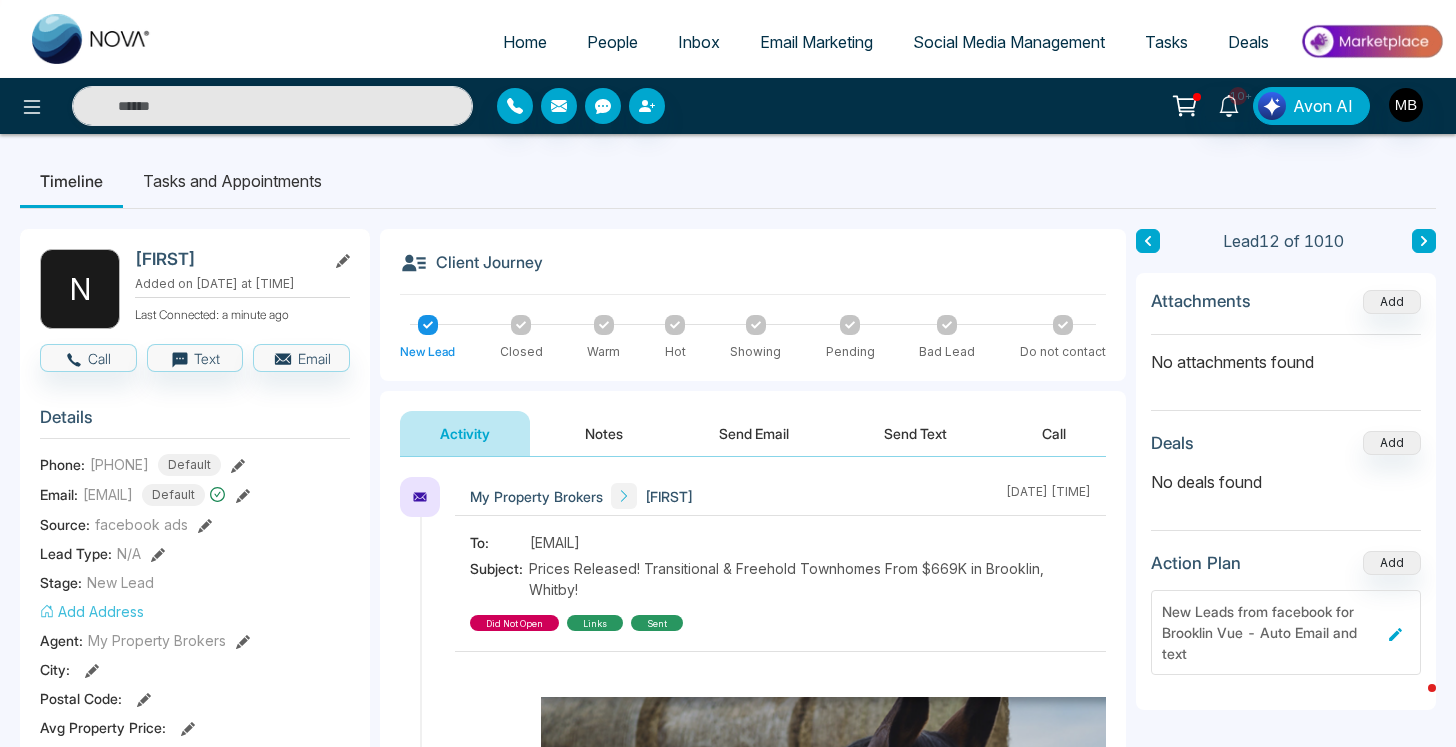 type on "**********" 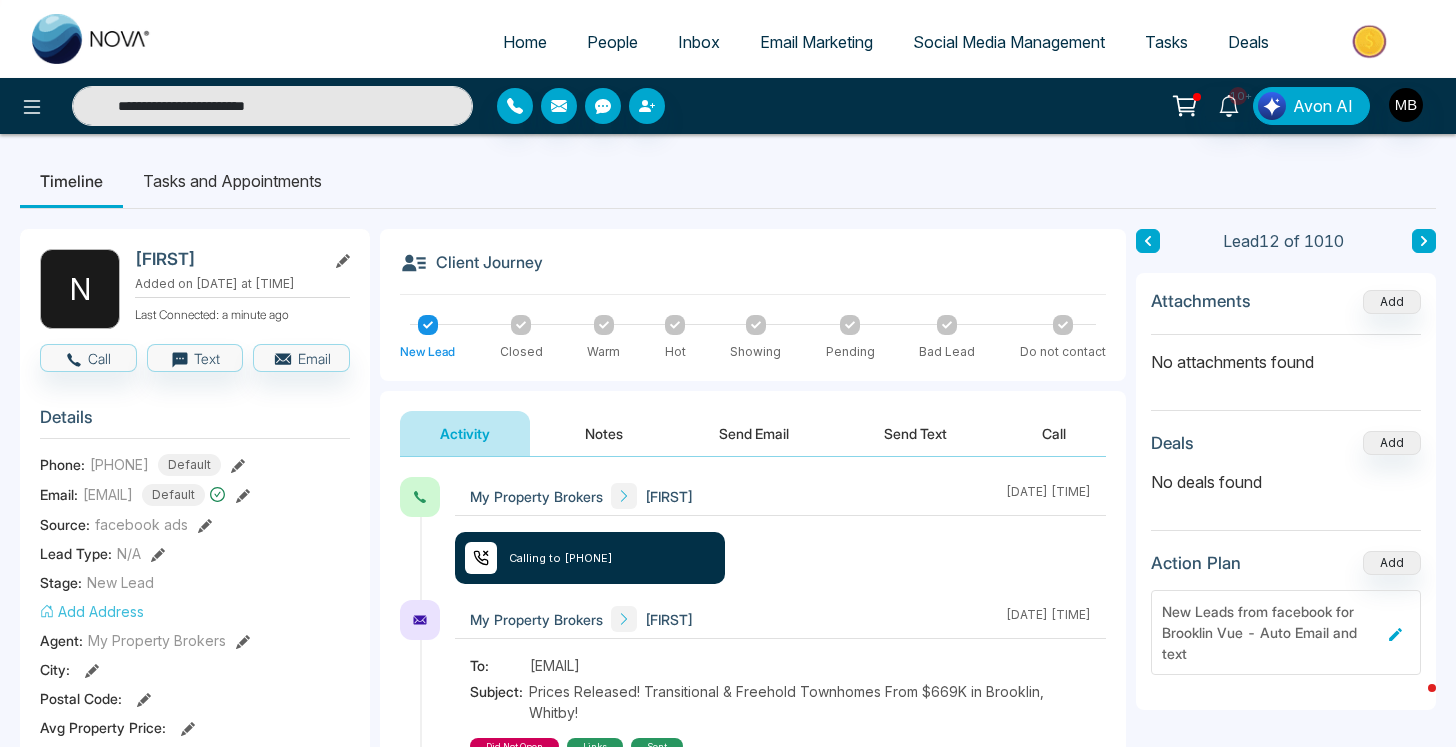click on "**********" at bounding box center [272, 106] 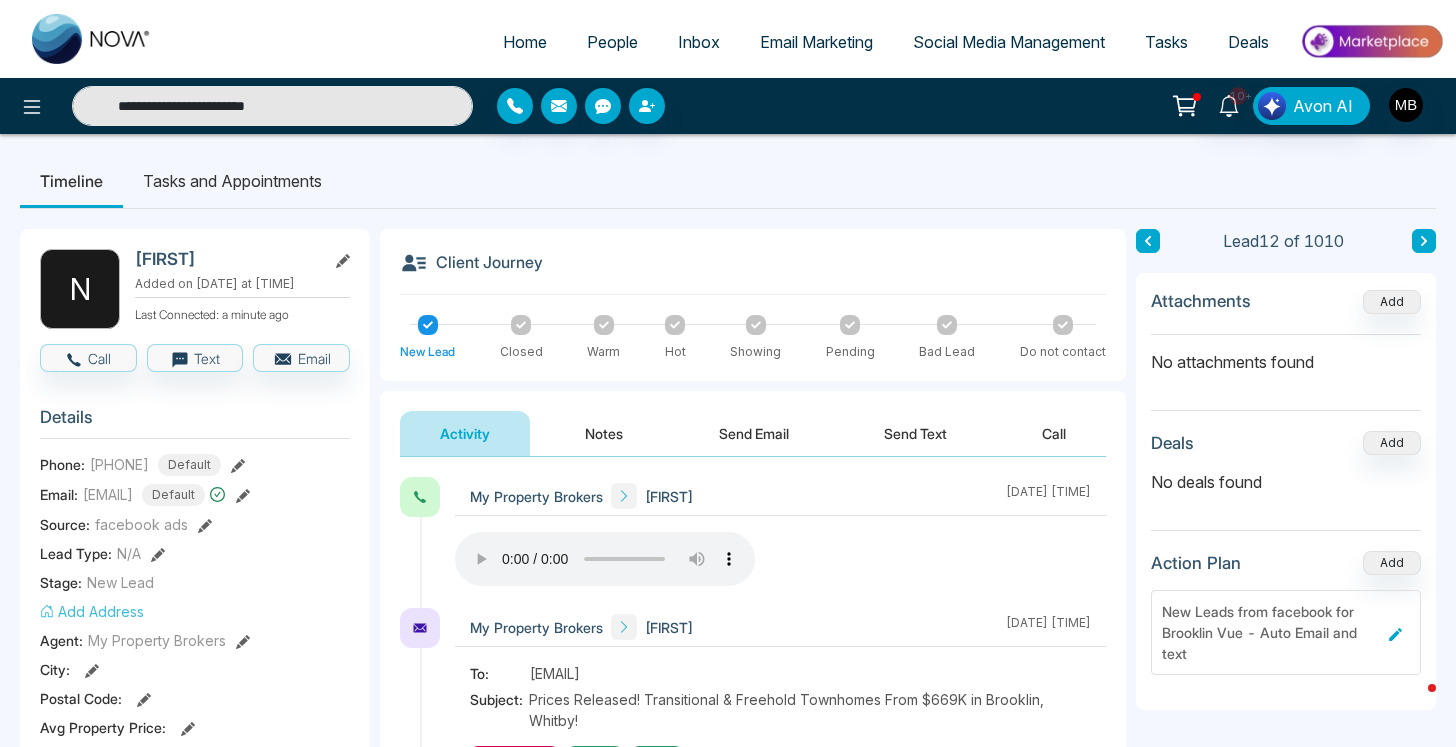 paste on "**********" 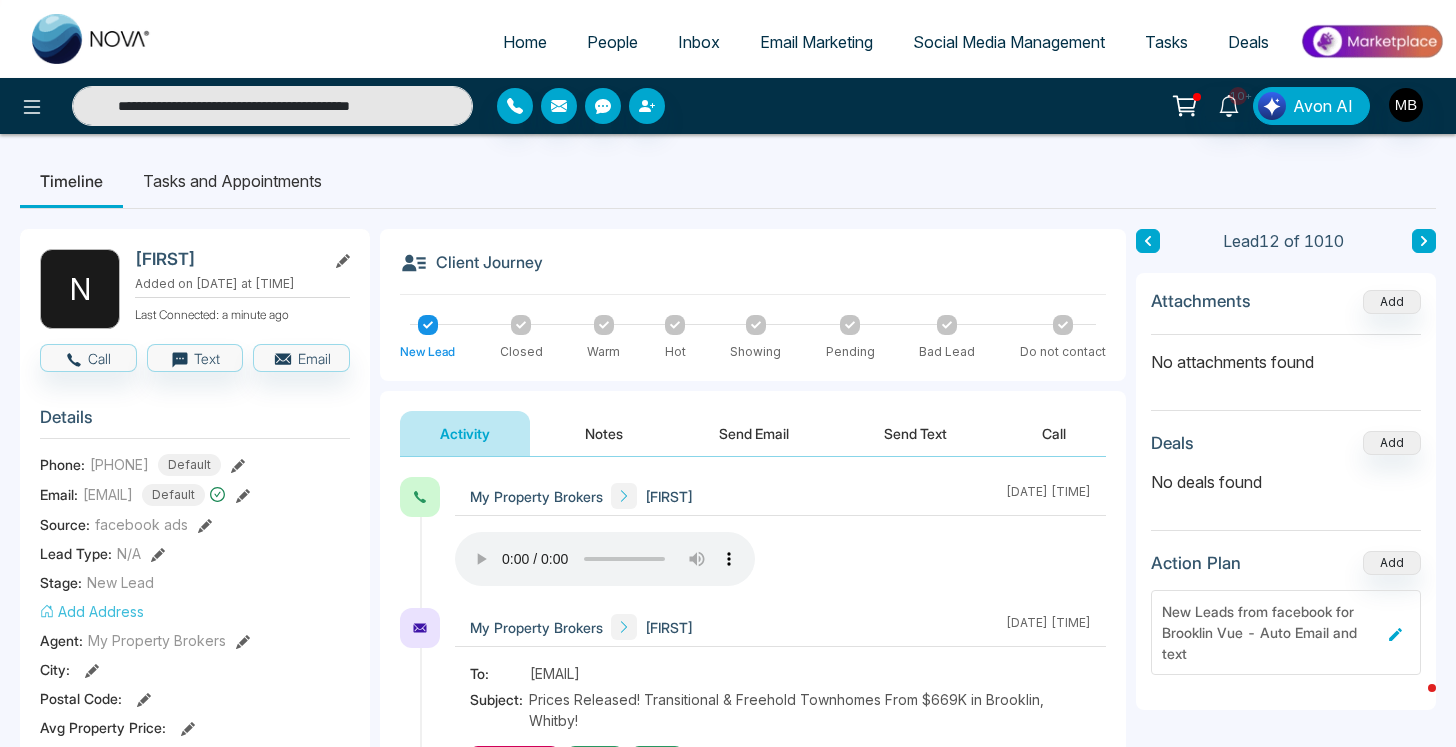 paste 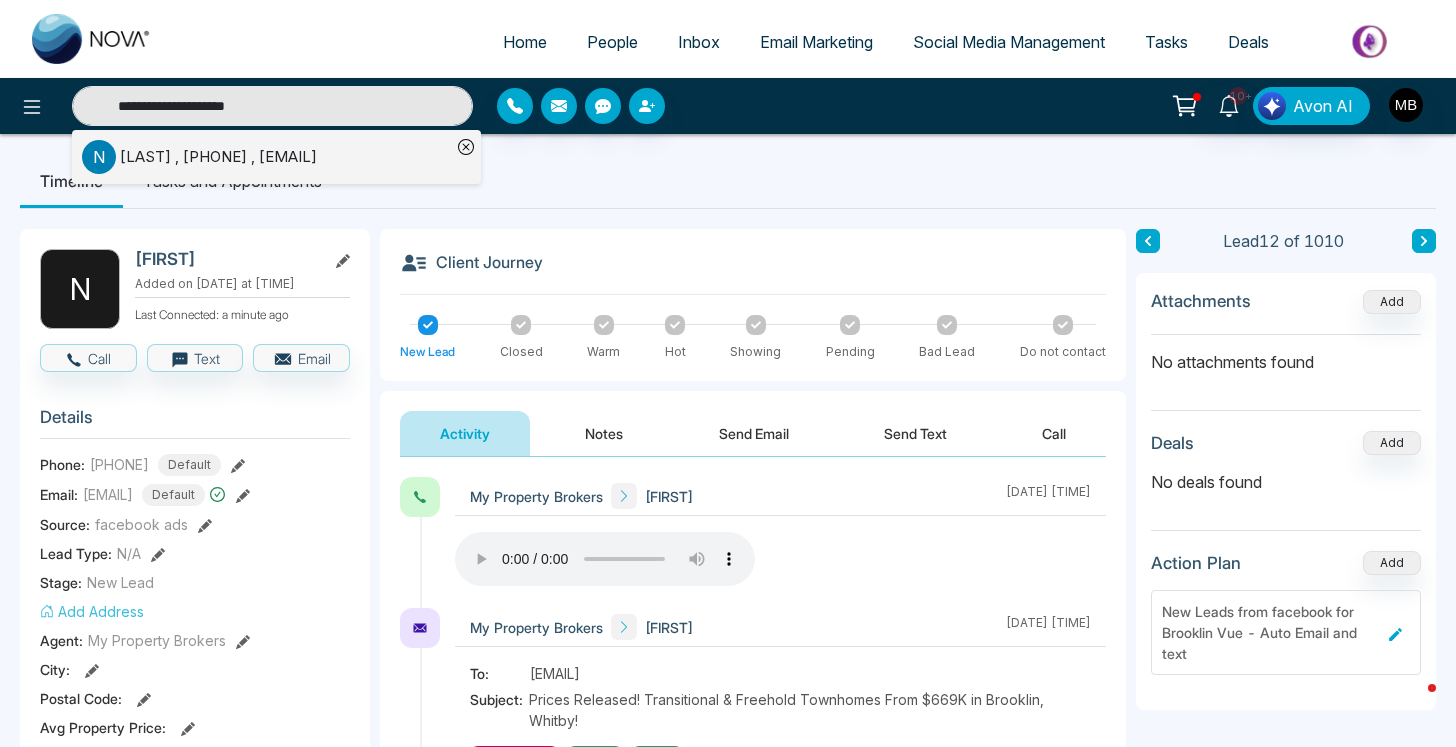 type on "**********" 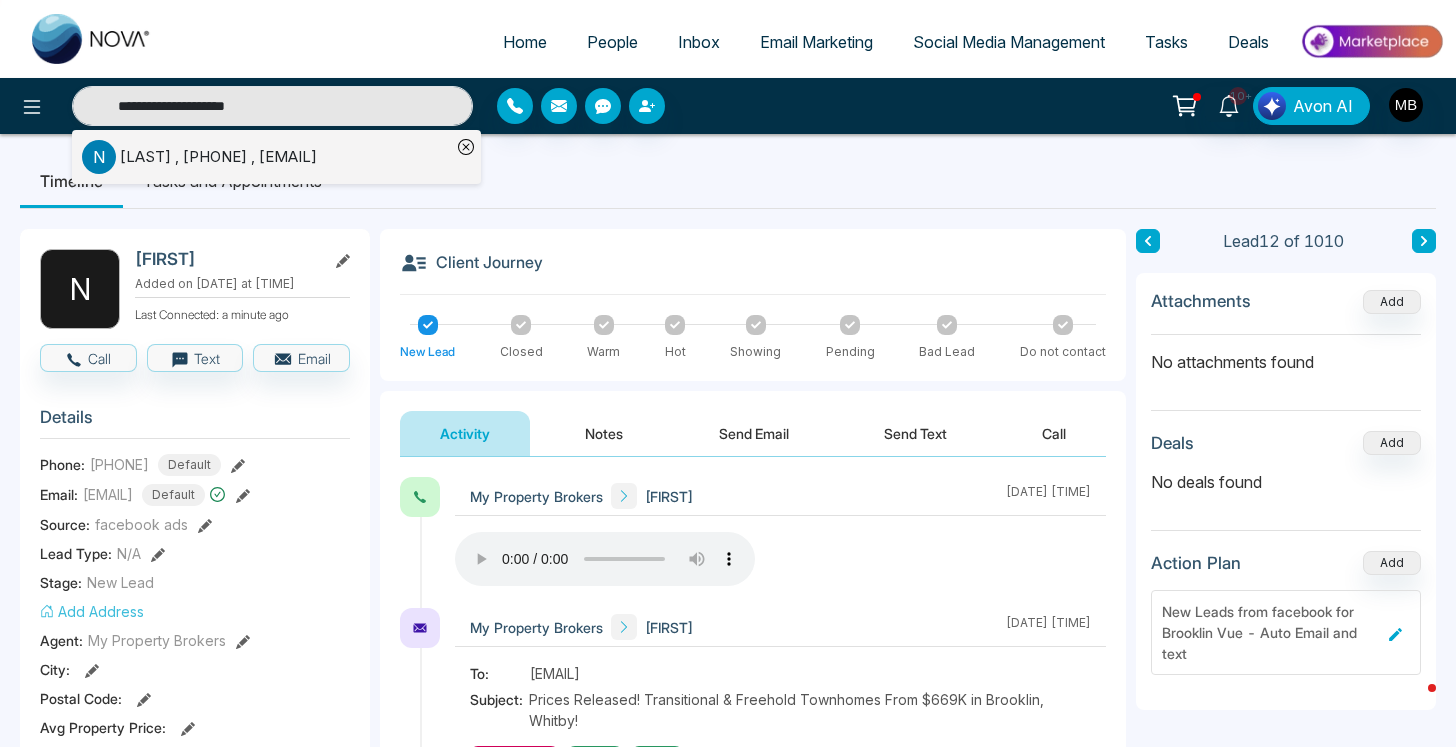 click on "[LAST_NAME] , [PHONE] , [EMAIL]" at bounding box center [218, 157] 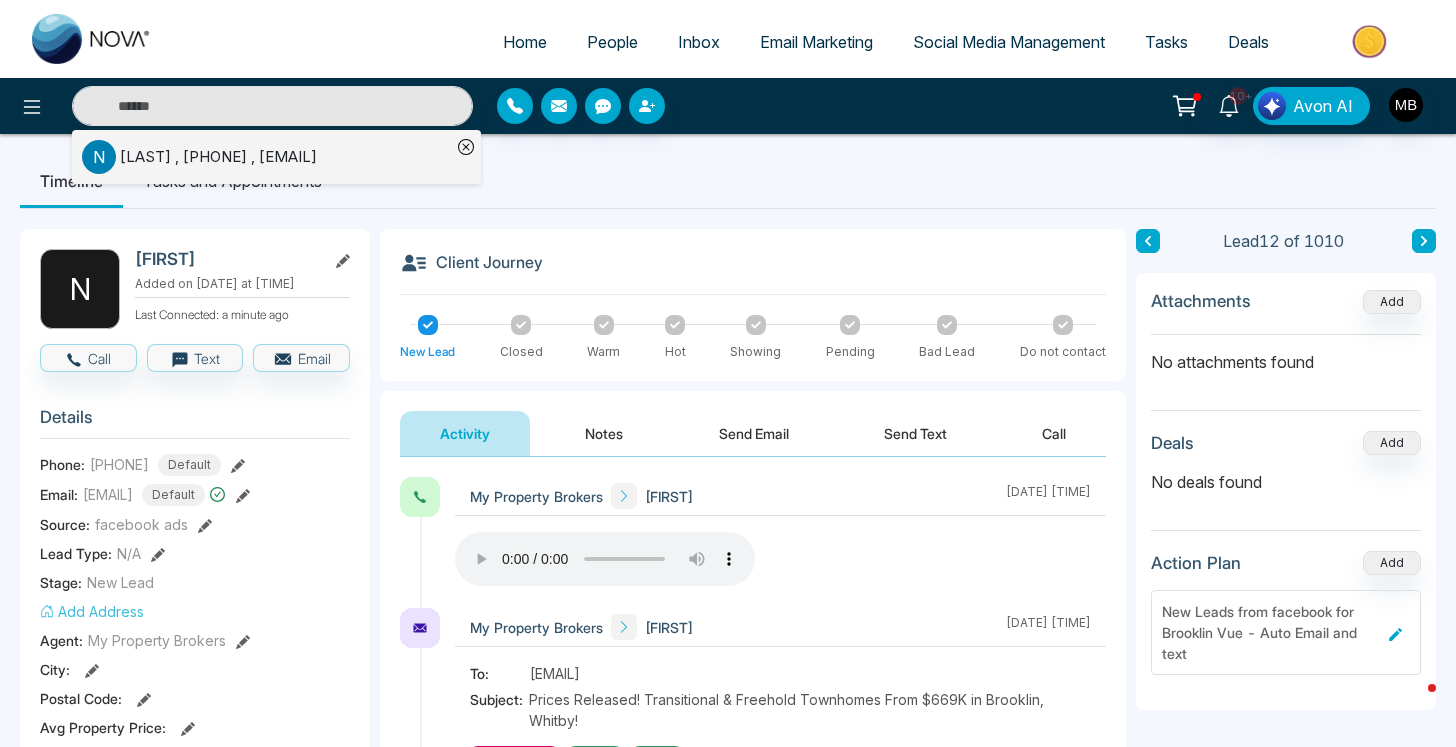 type on "**********" 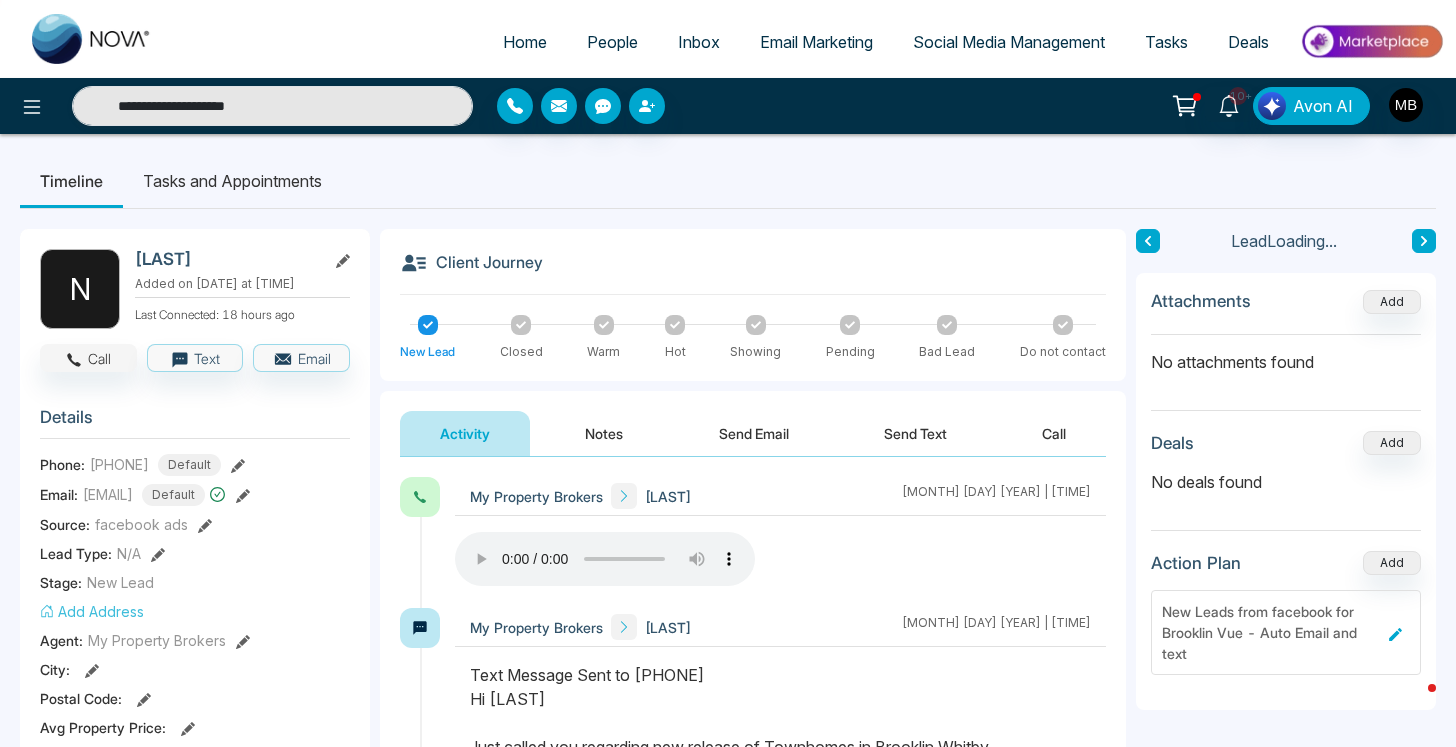 click on "Call" at bounding box center [88, 358] 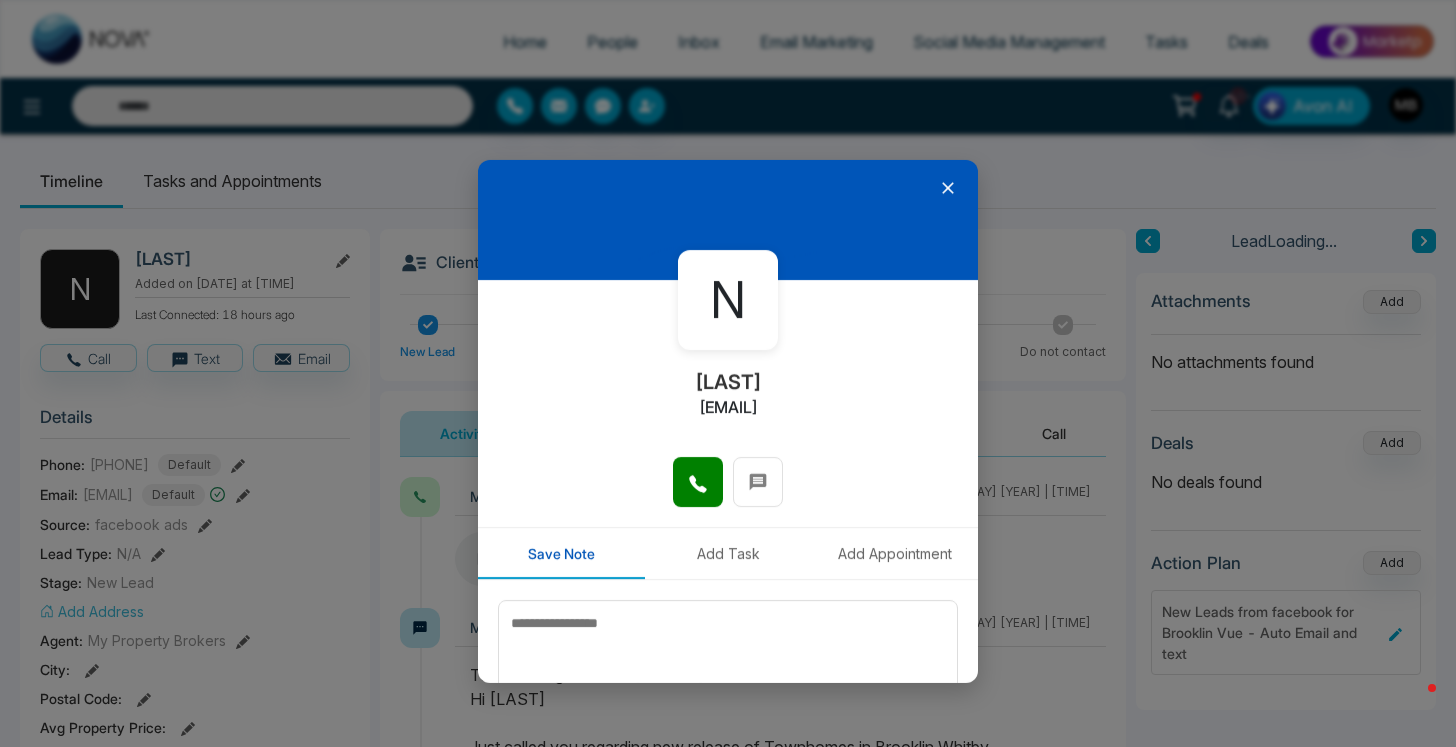 type on "**********" 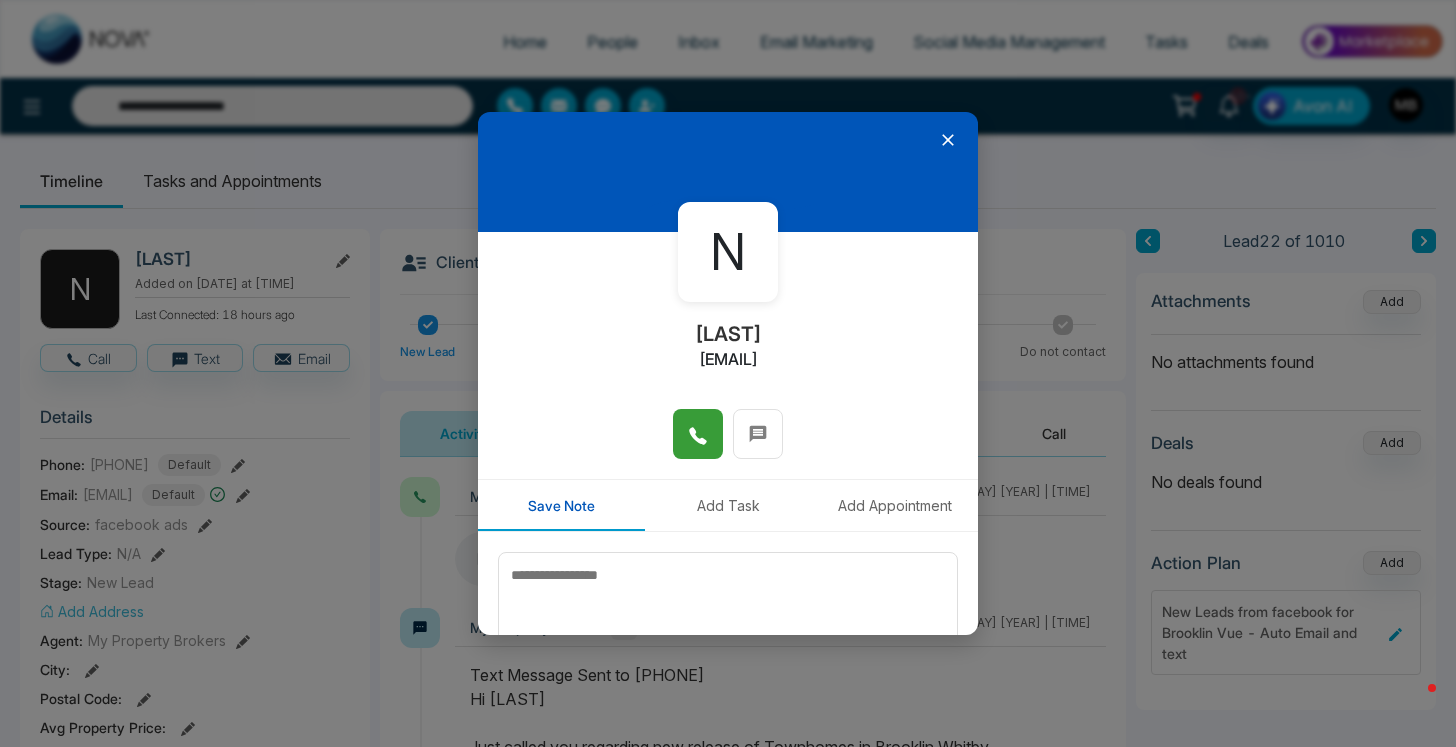 click 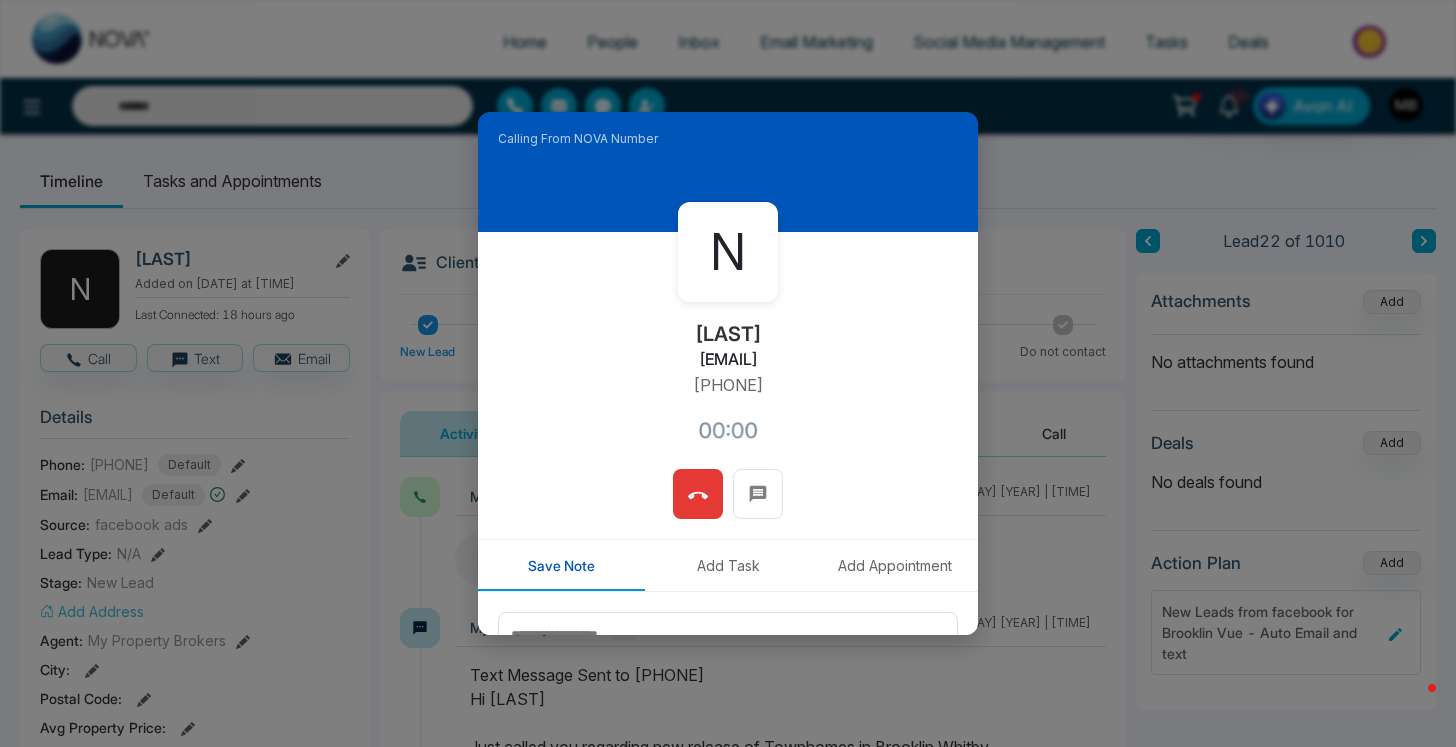 type on "**********" 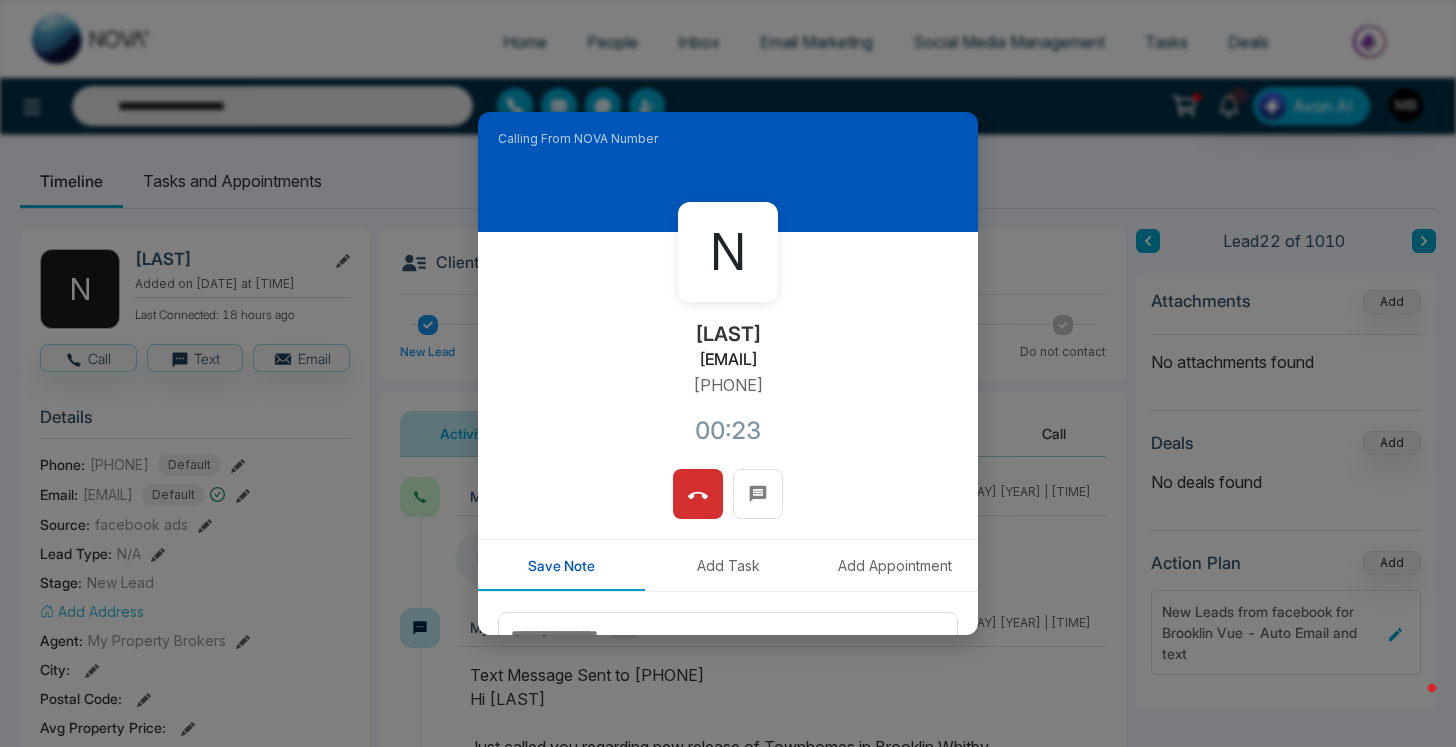 click 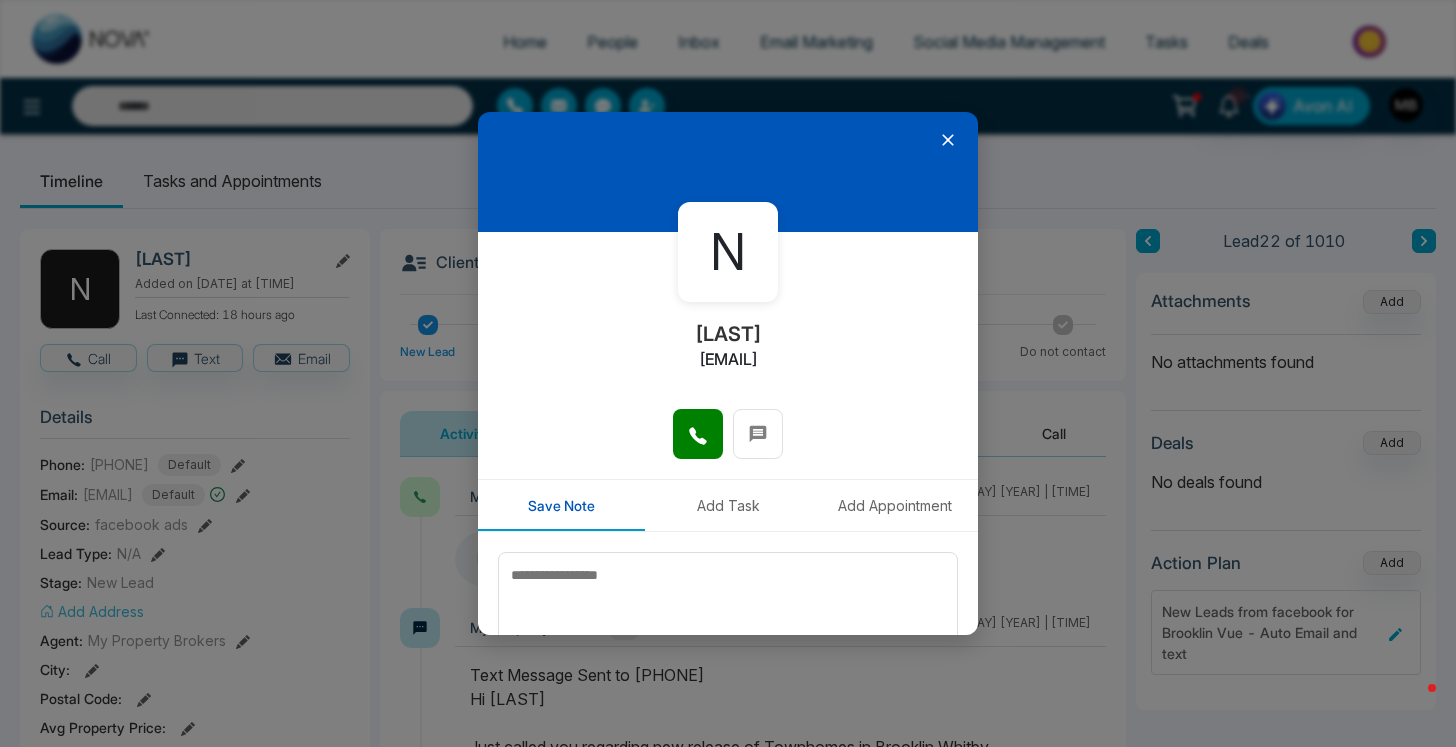 click 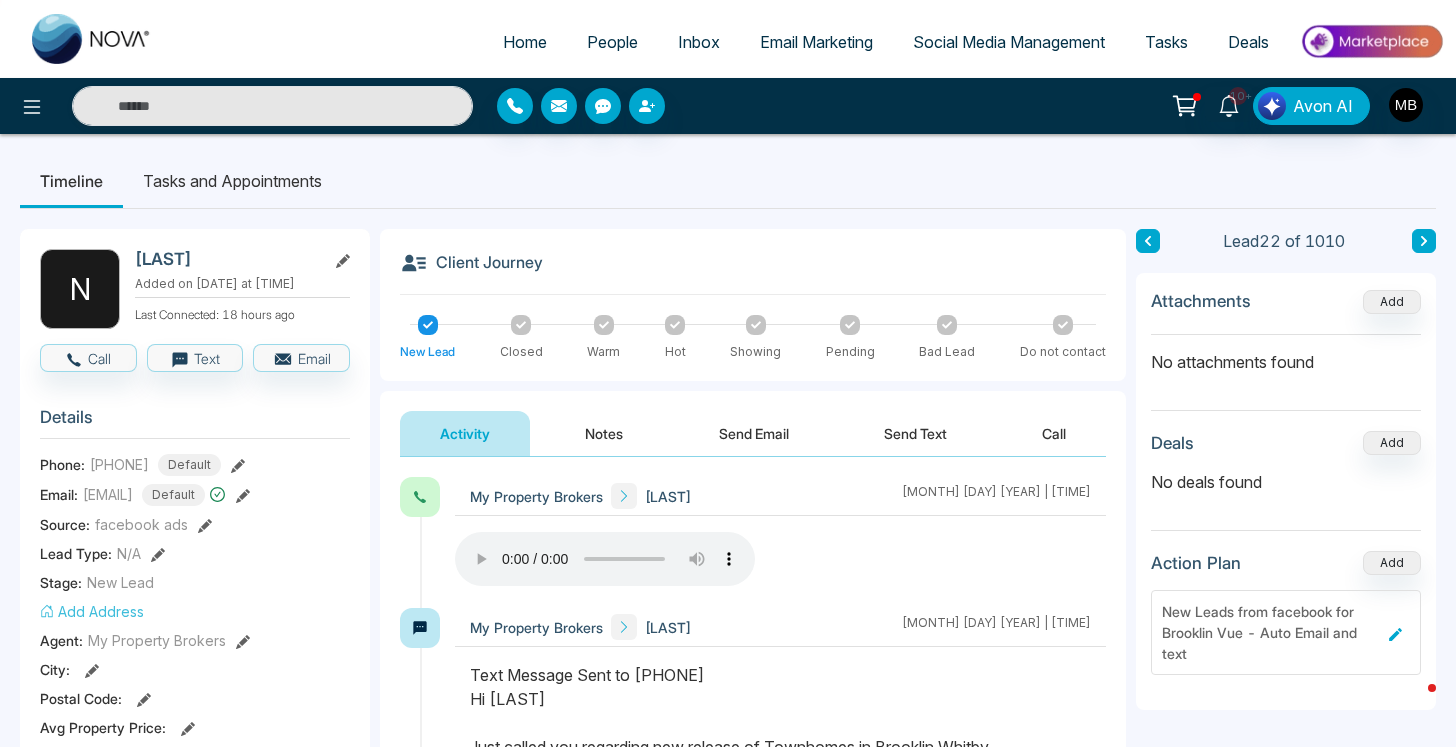 type on "**********" 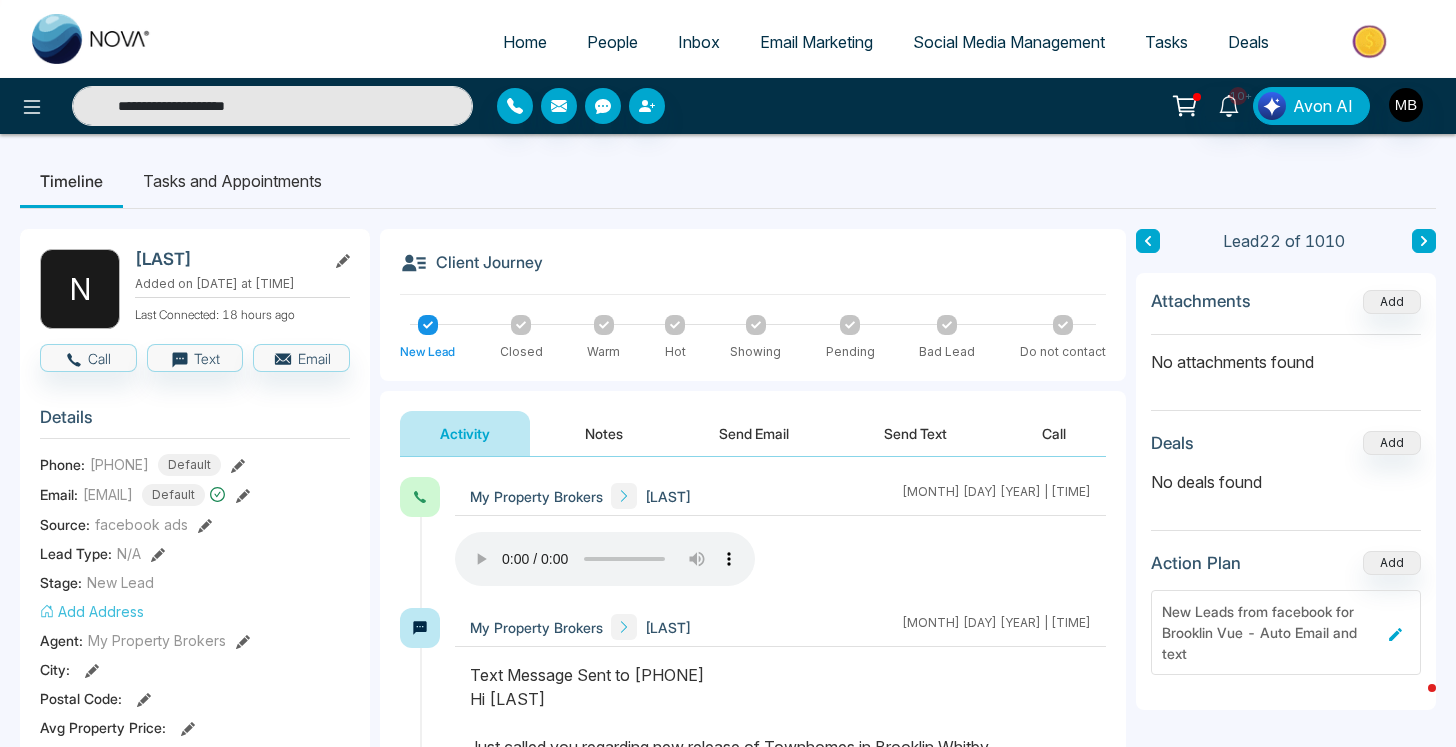 click on "**********" at bounding box center (272, 106) 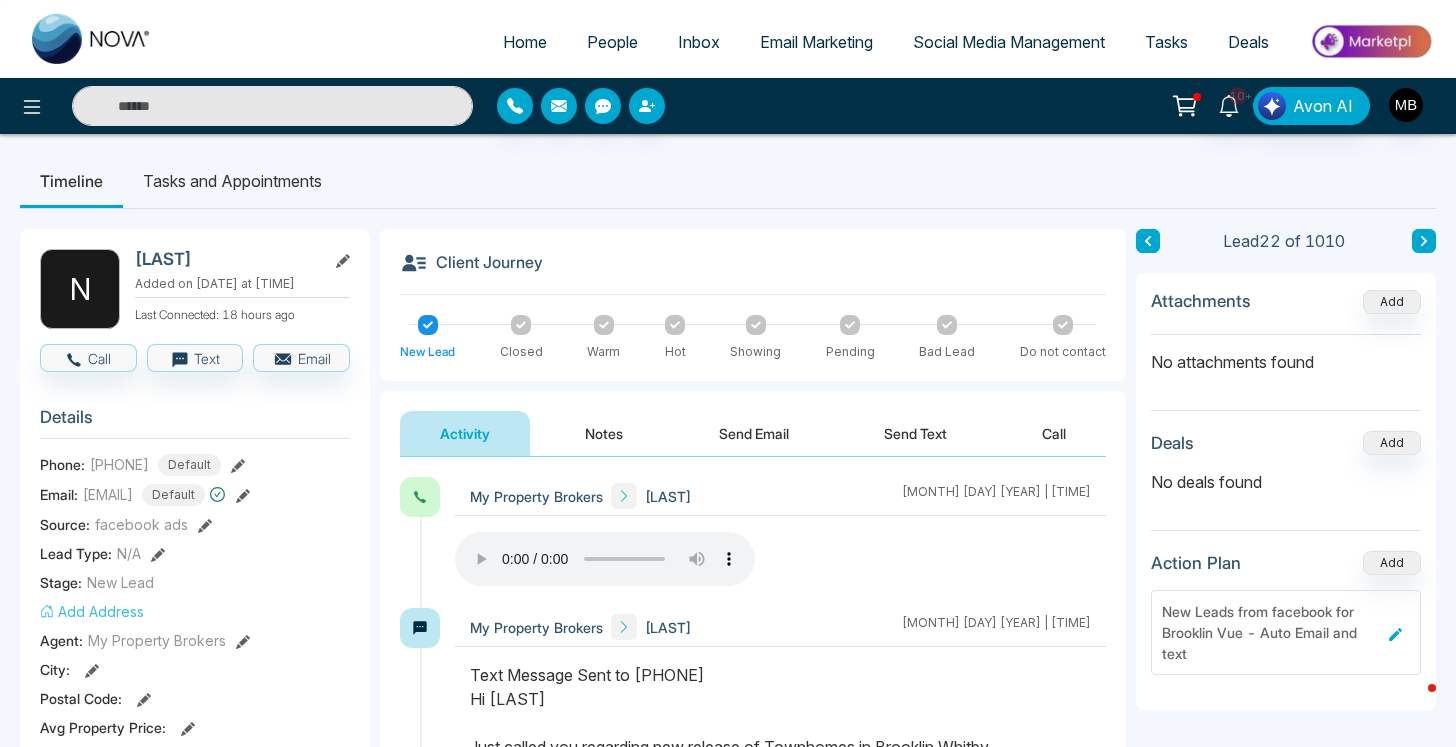 type on "**********" 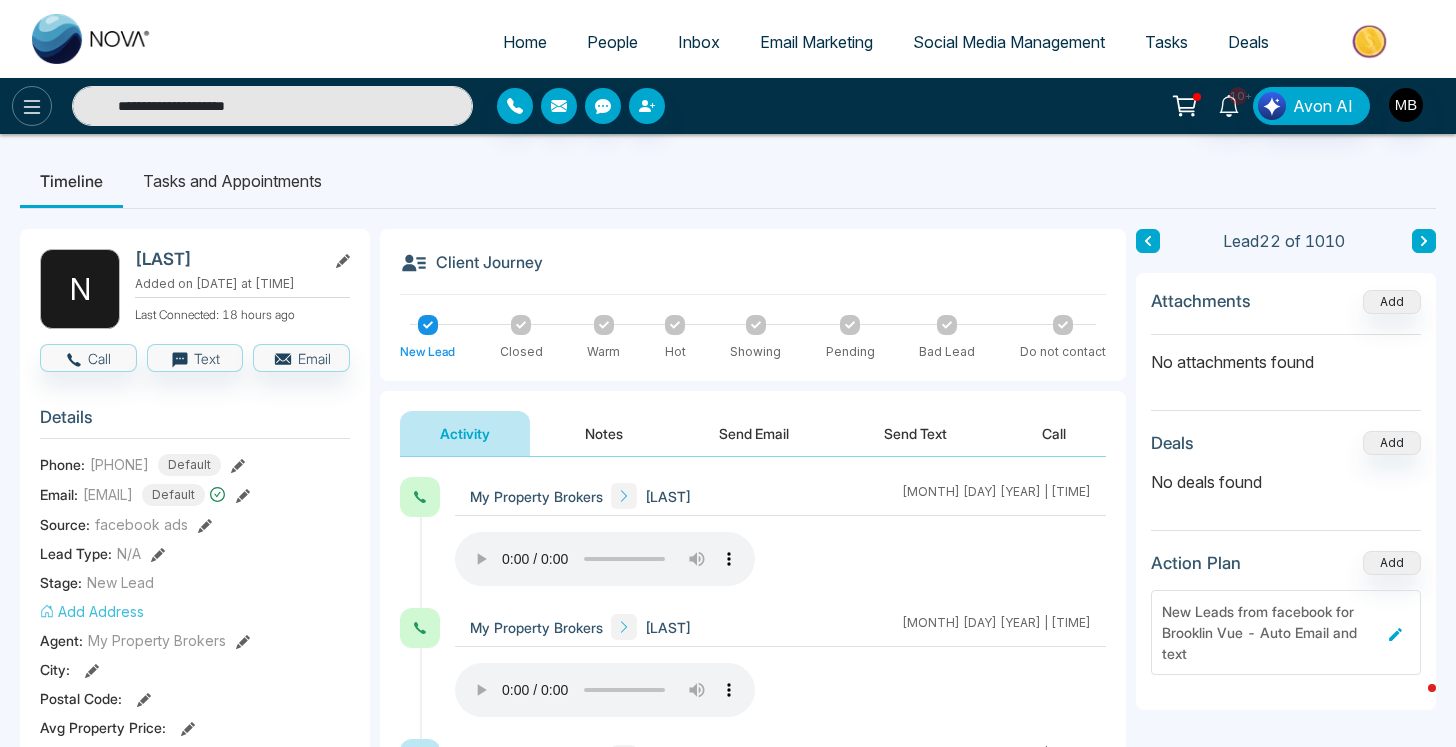 drag, startPoint x: 317, startPoint y: 106, endPoint x: 18, endPoint y: 100, distance: 299.06018 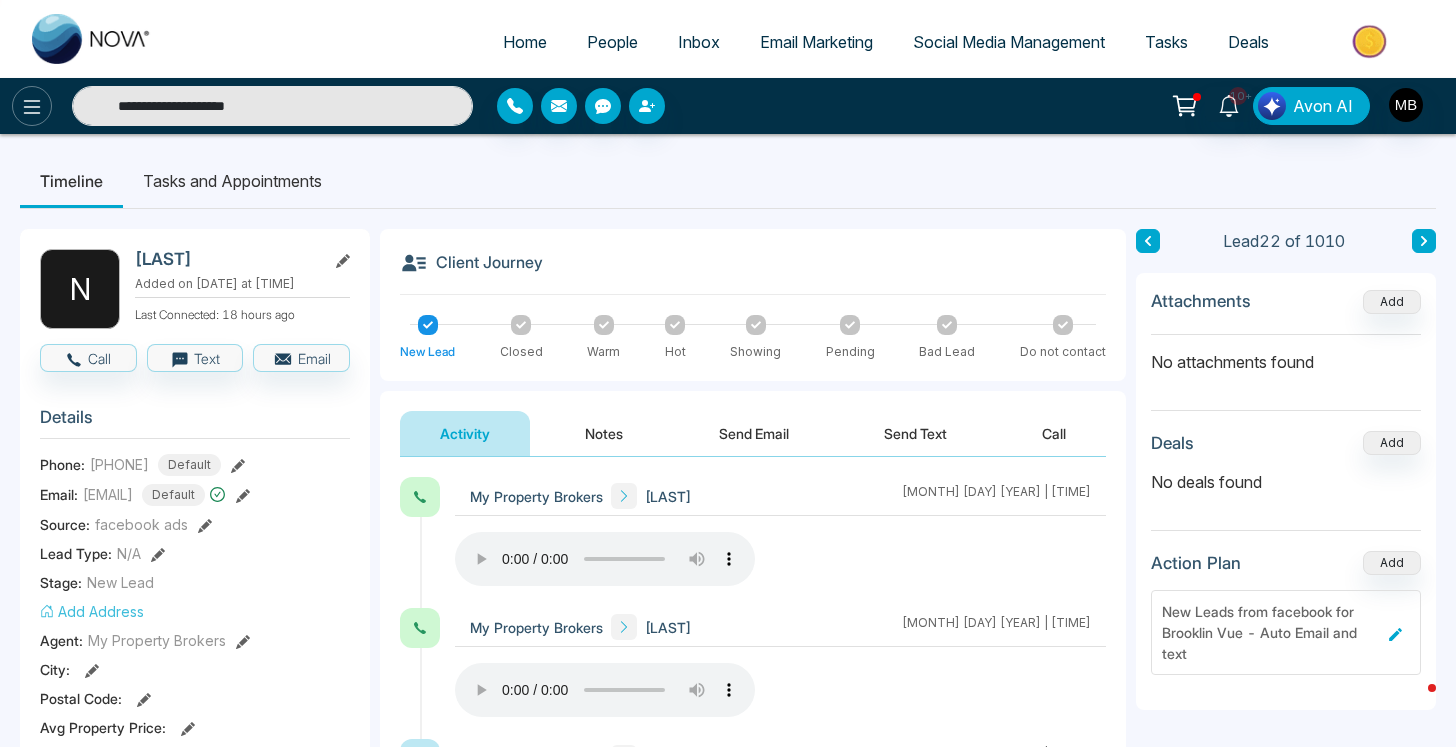 click on "**********" at bounding box center [242, 106] 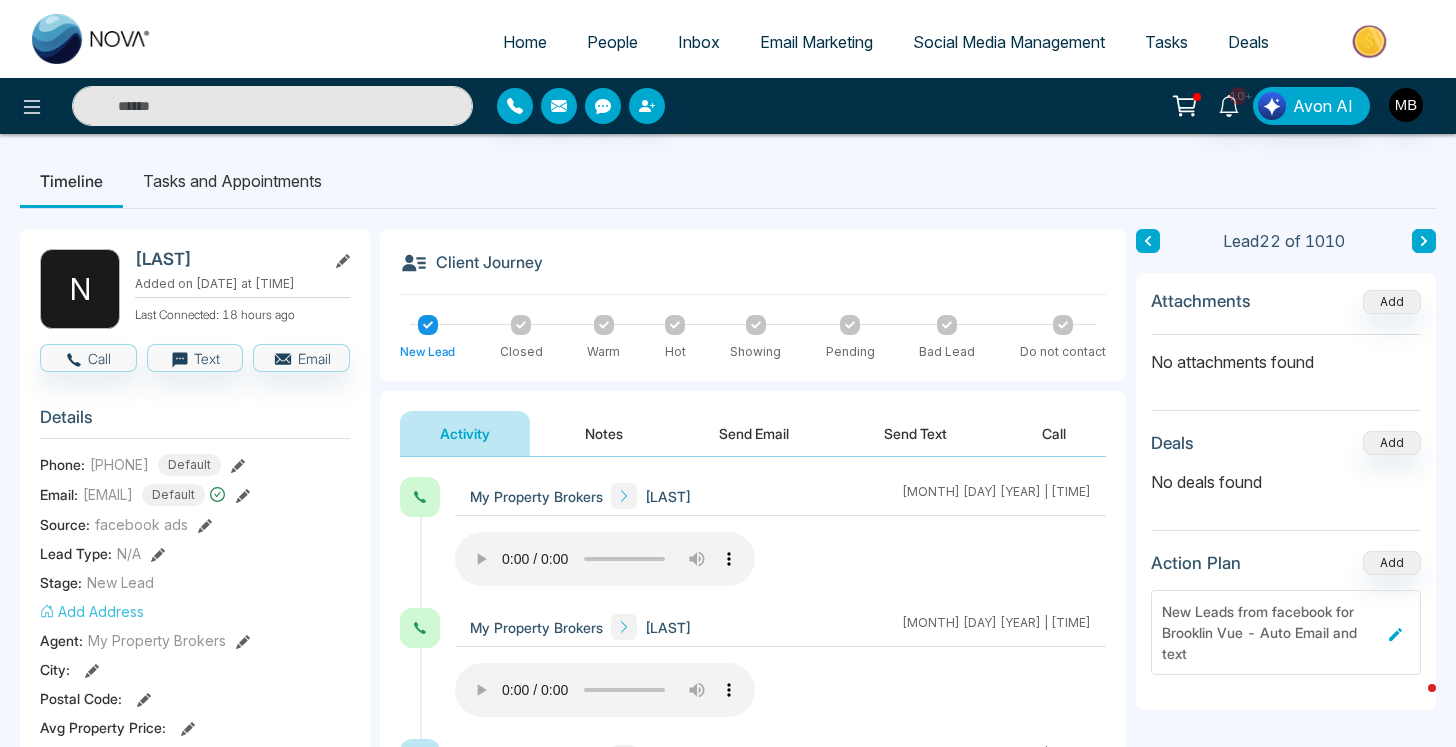 paste on "**********" 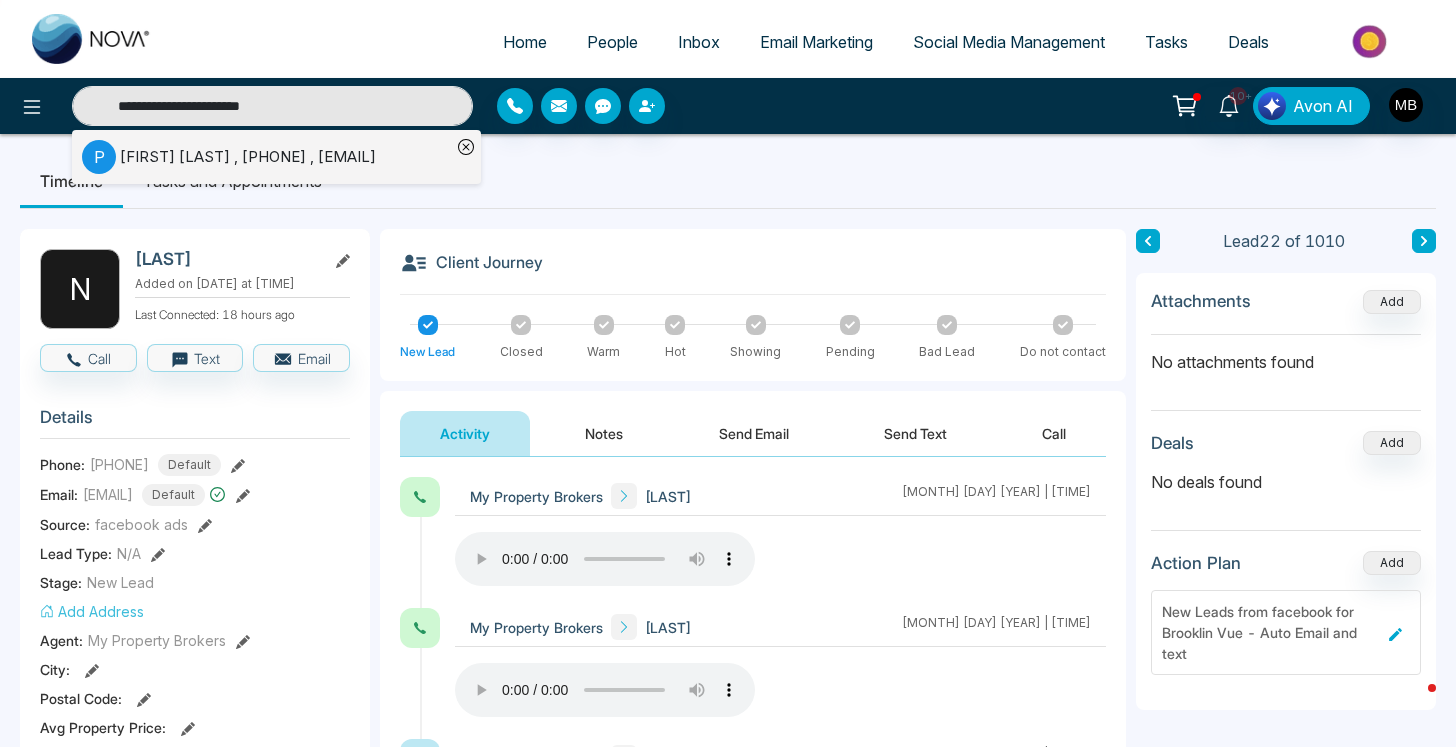 type on "**********" 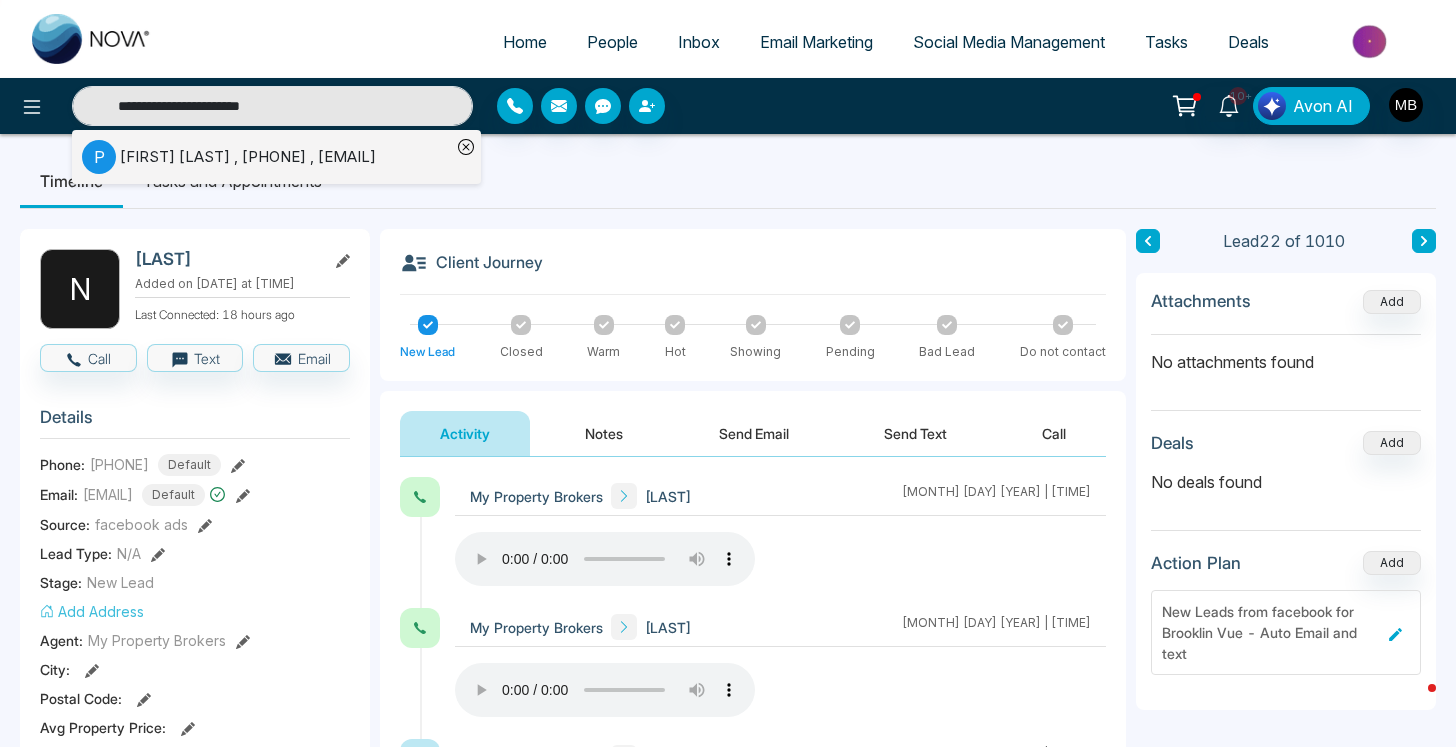 click on "[FIRST] [LAST] , [PHONE] , [EMAIL]" at bounding box center [248, 157] 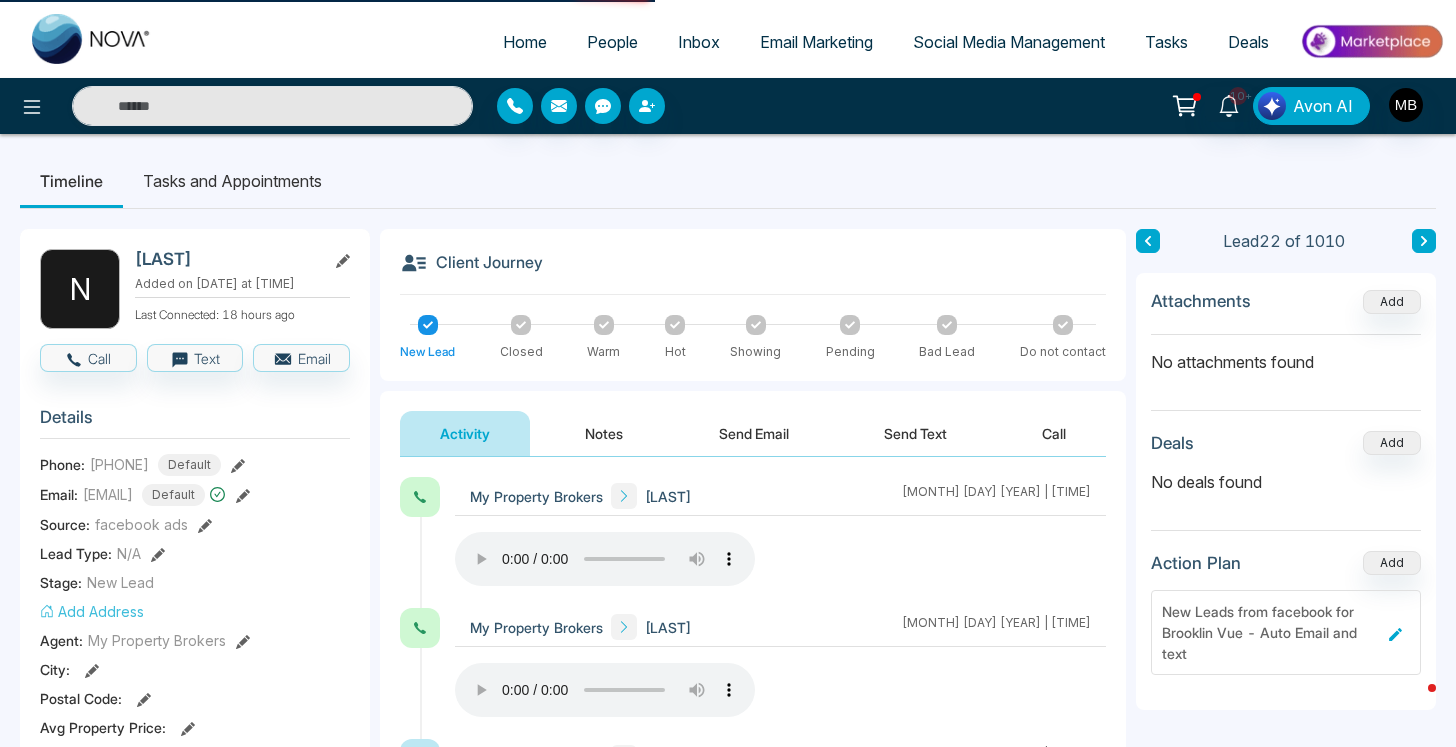 type on "**********" 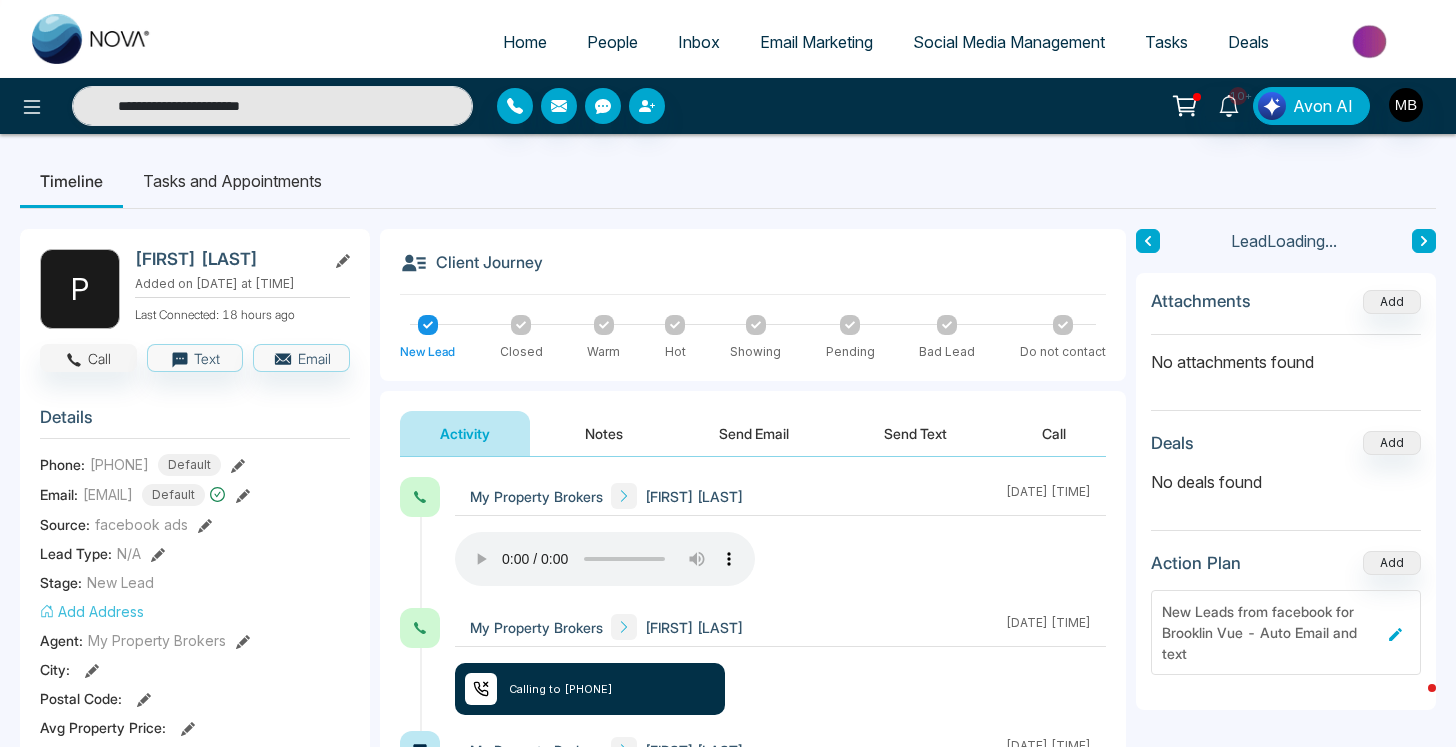 click on "Call" at bounding box center (88, 358) 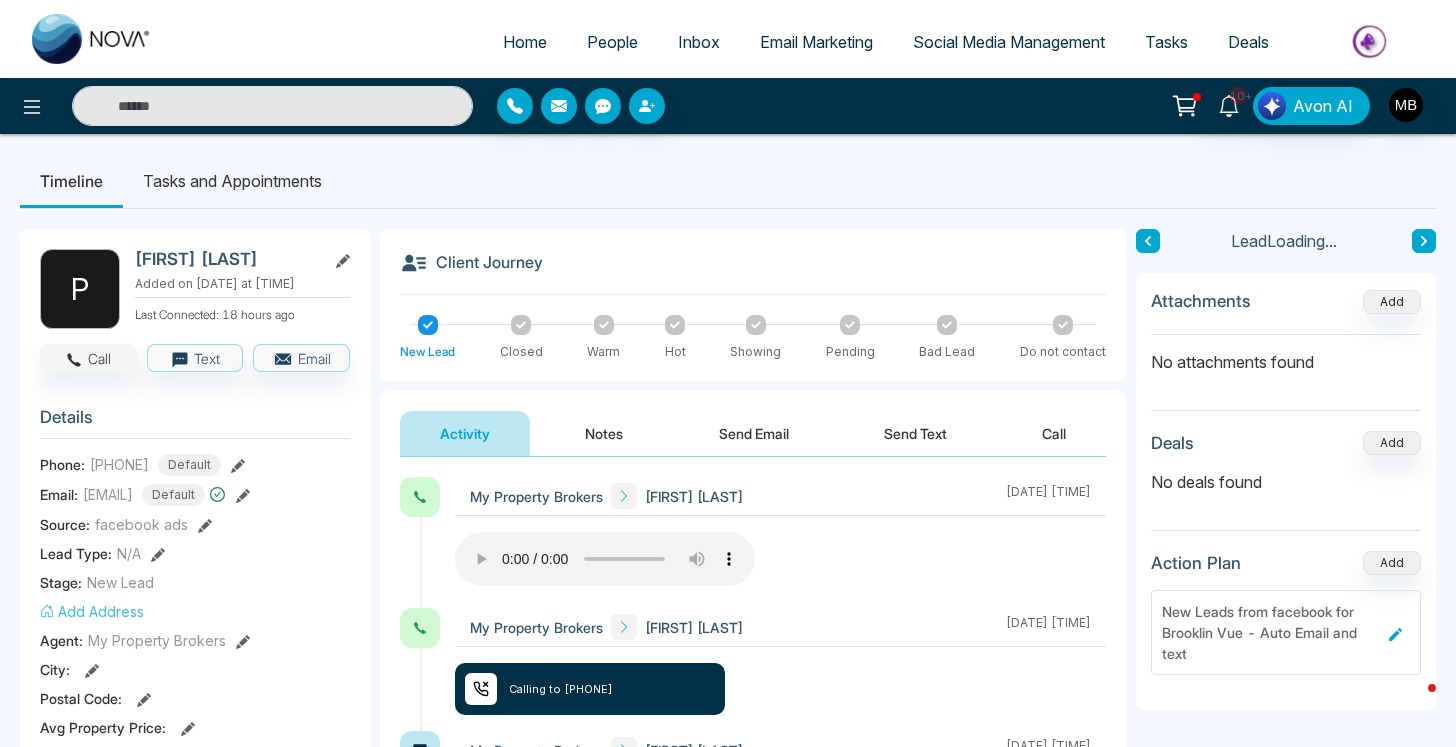 type on "**********" 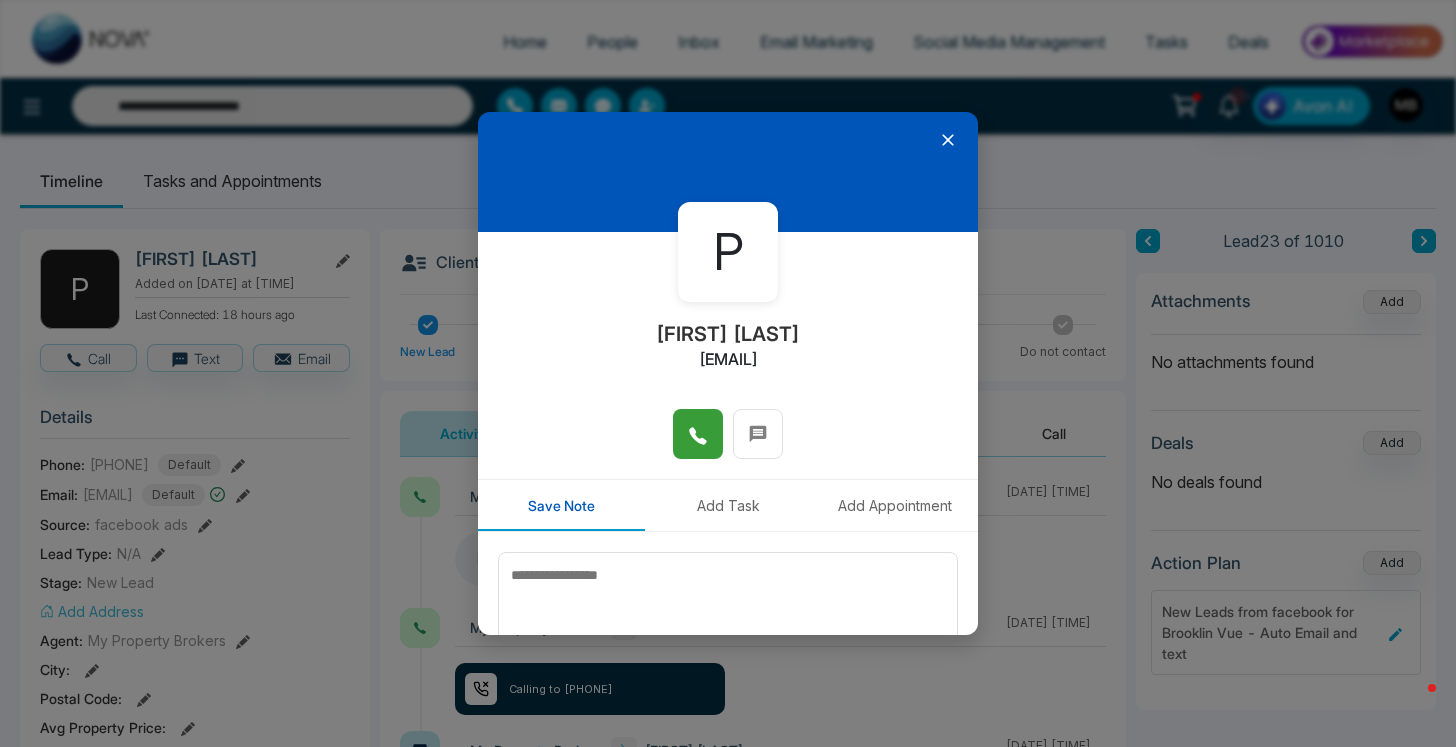 click 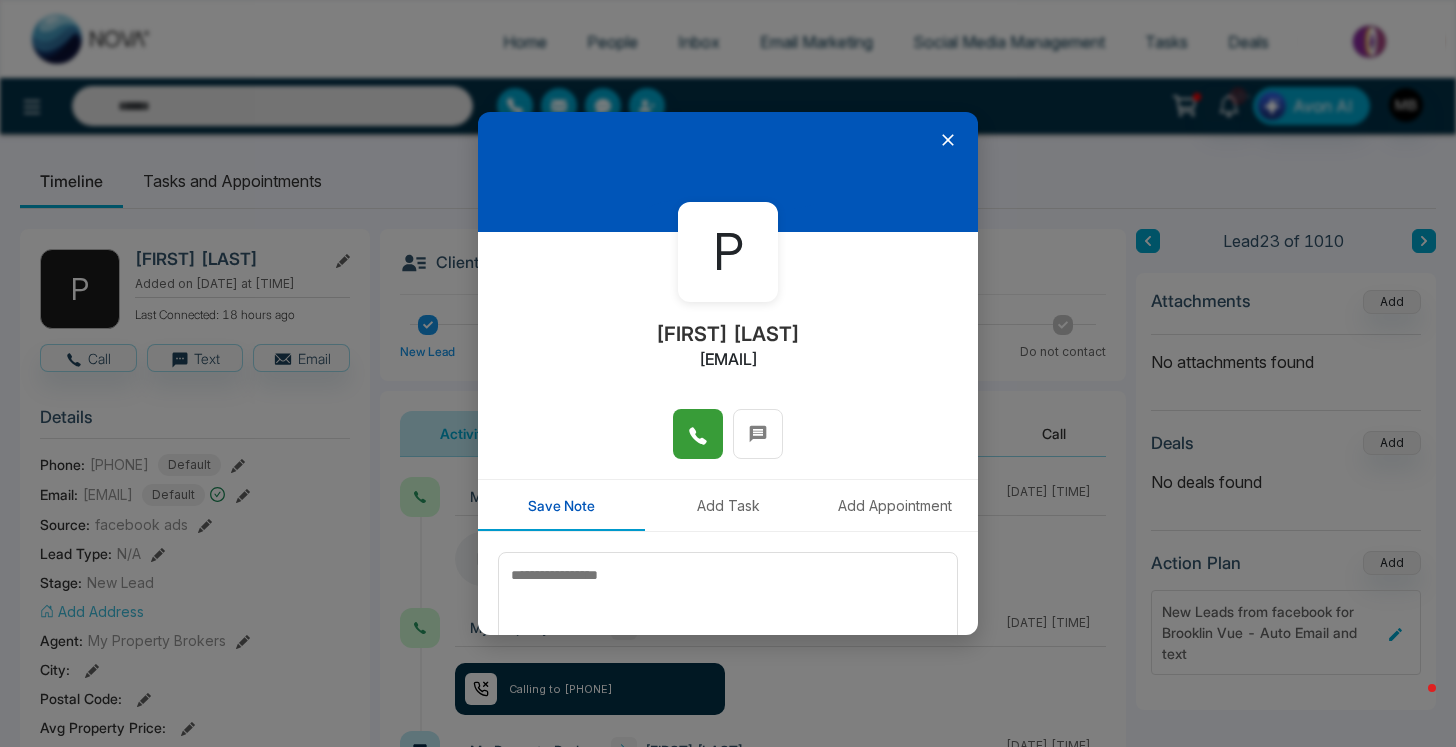 type on "**********" 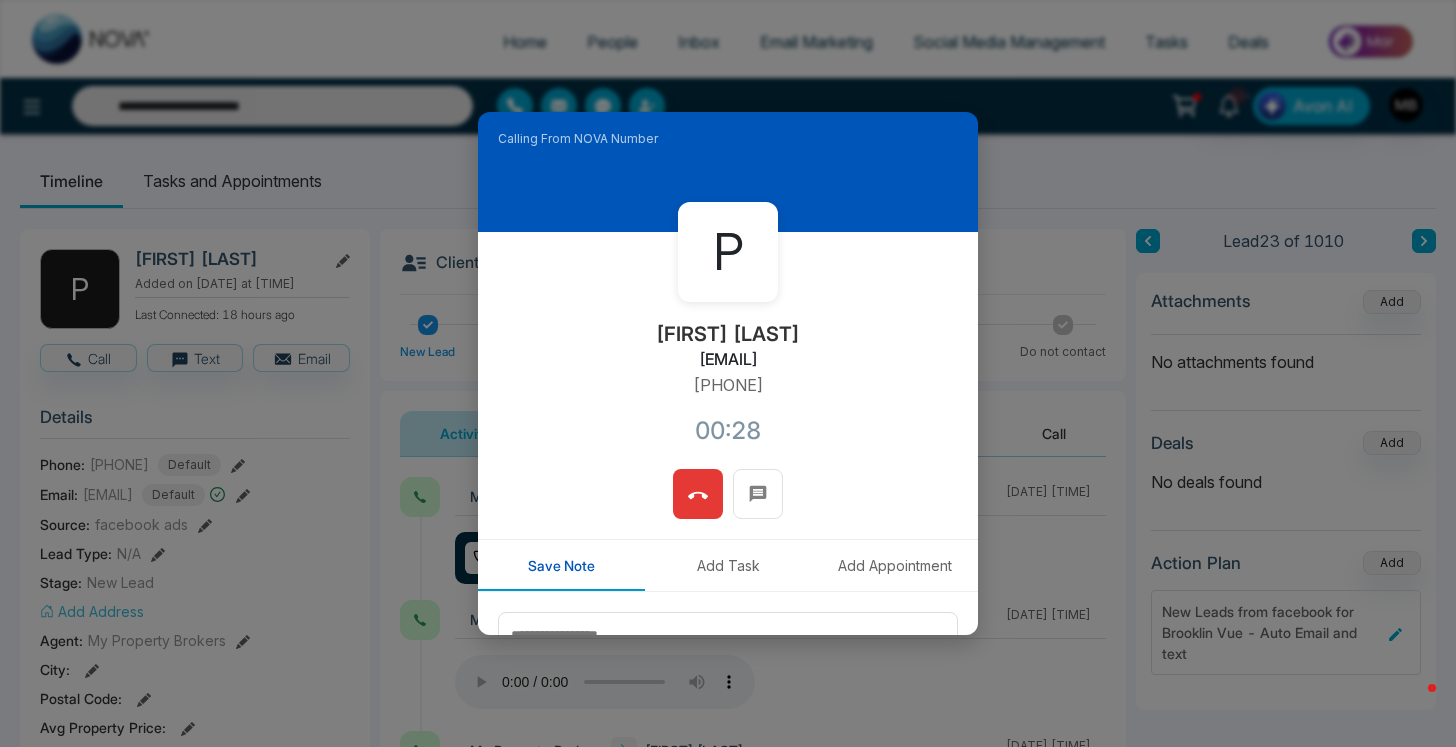 click 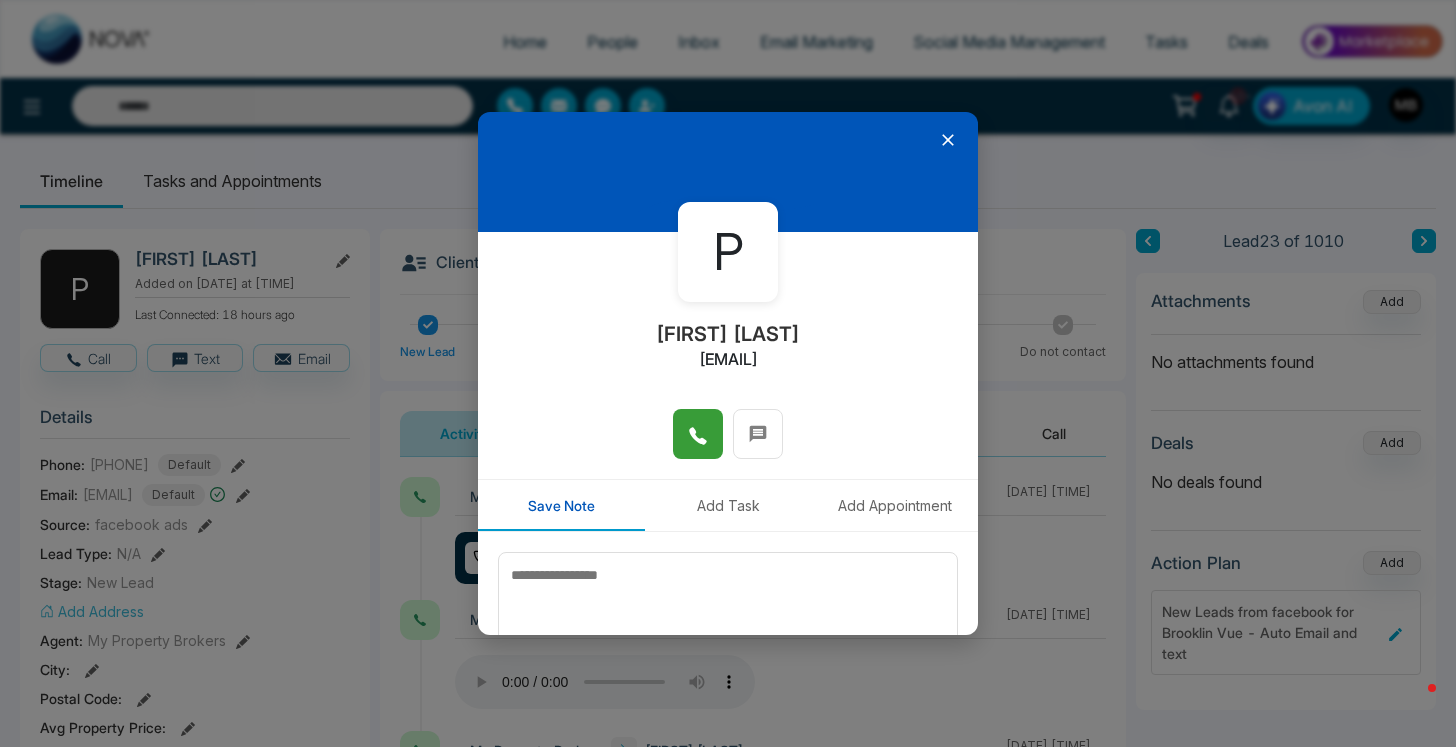 click 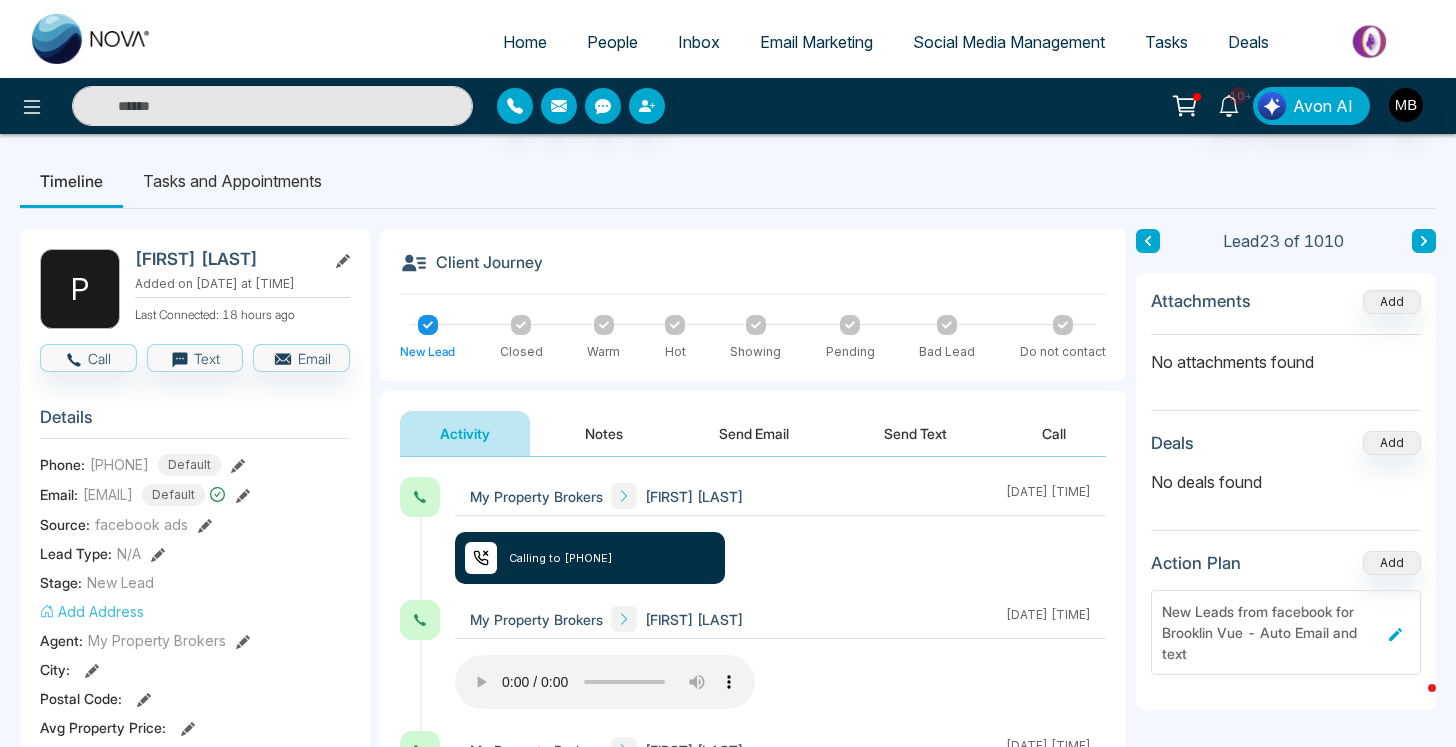 type on "**********" 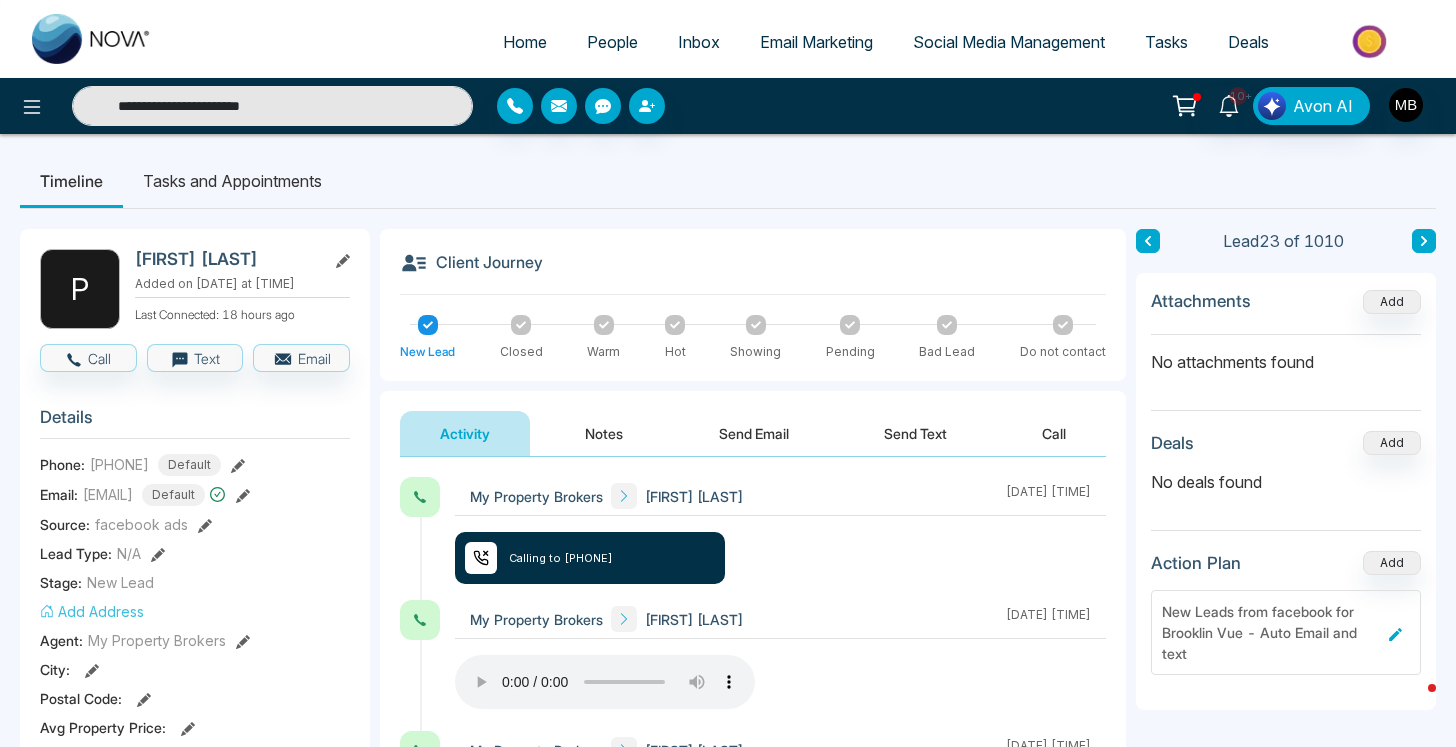 click on "**********" at bounding box center (272, 106) 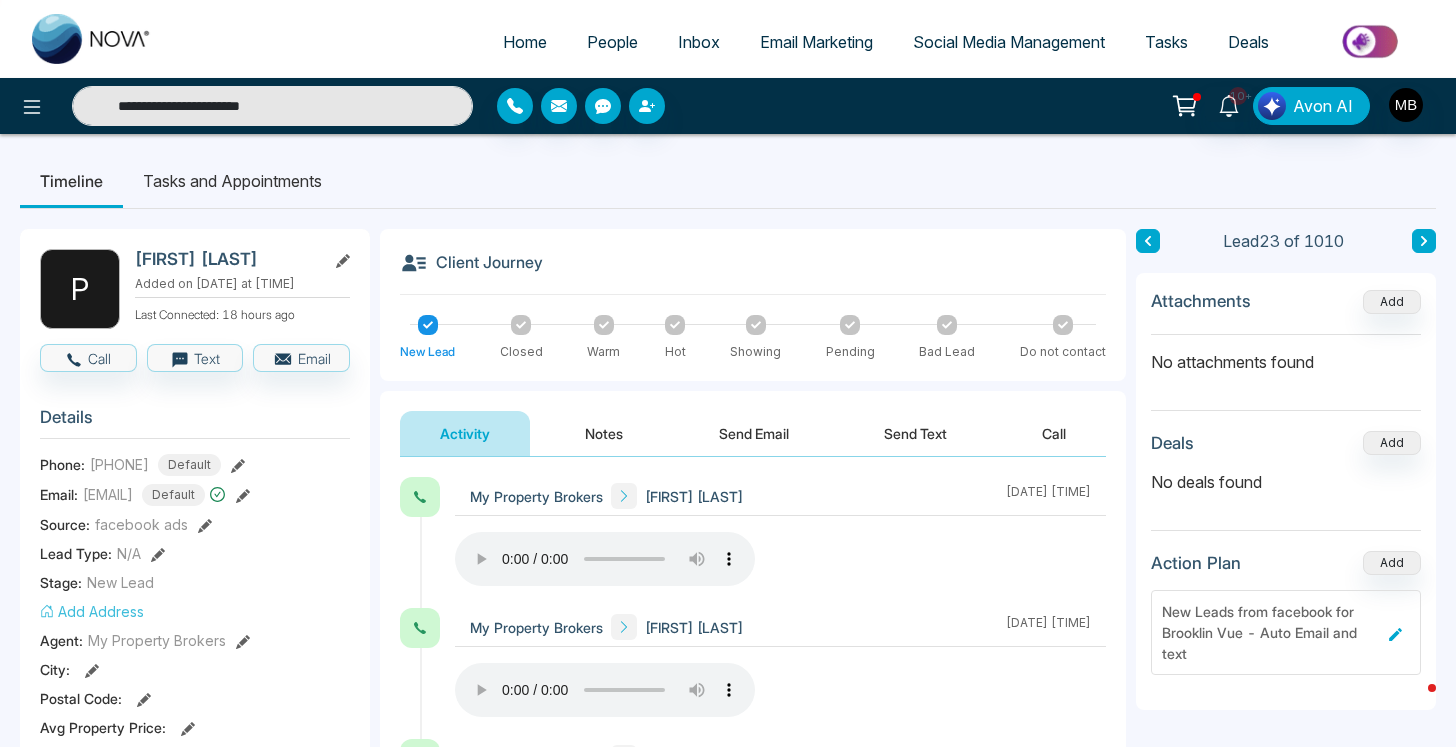 paste on "**********" 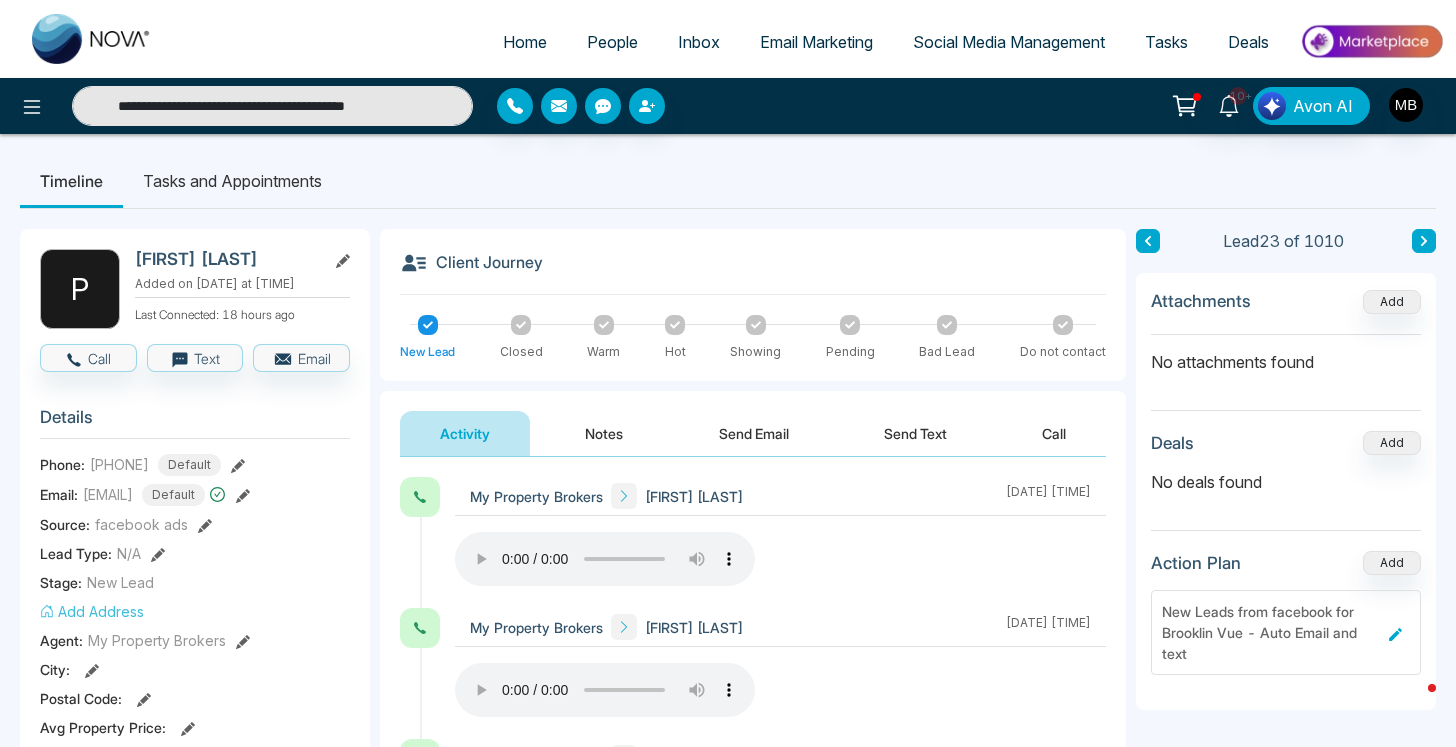 paste 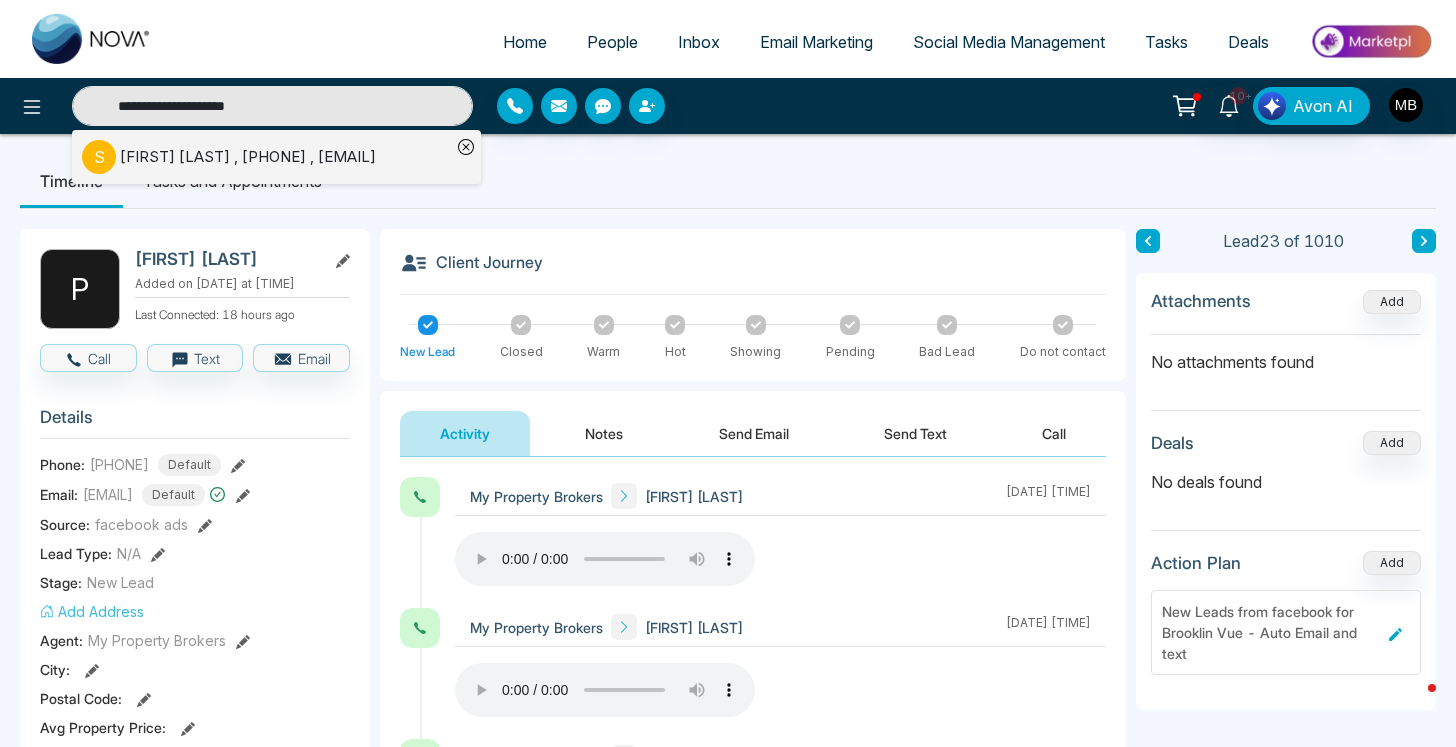type on "**********" 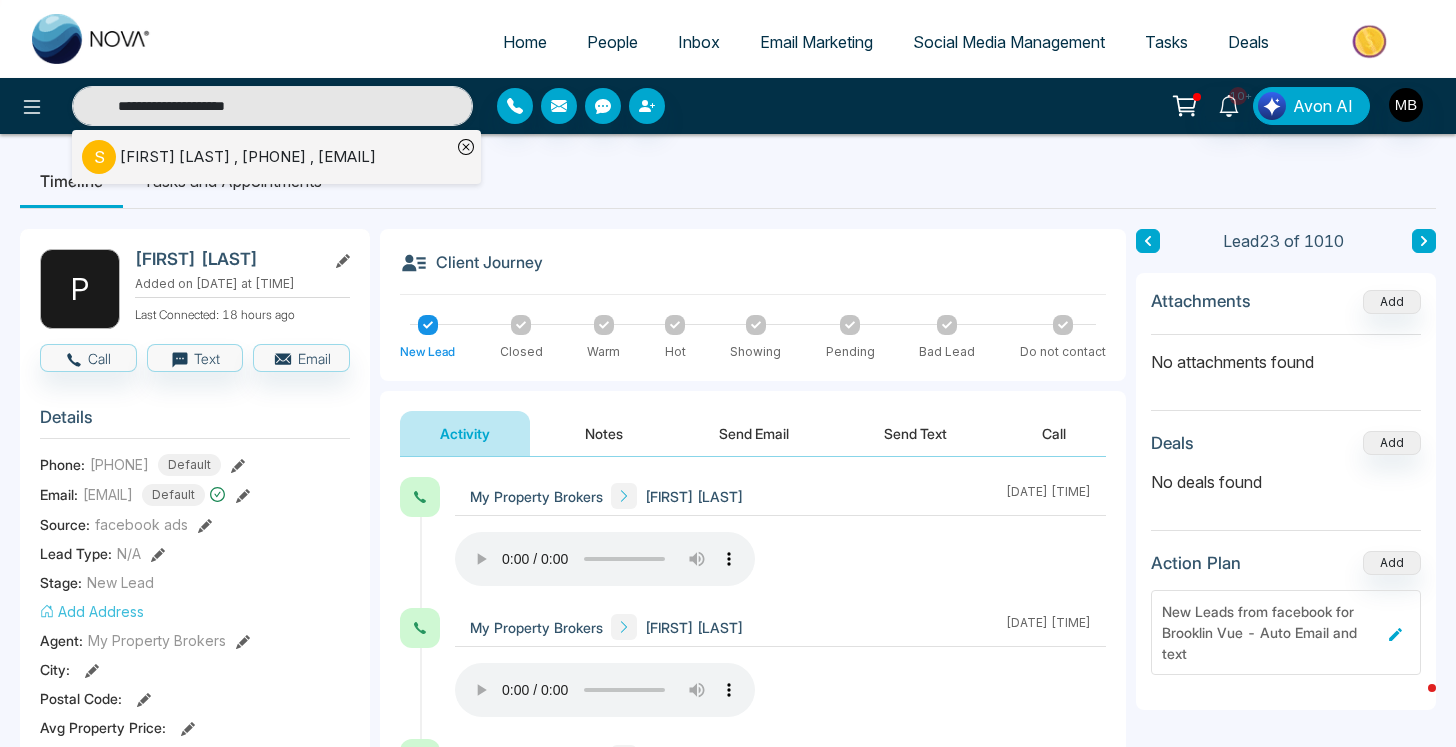 click on "[FIRST] [LAST] , [PHONE] , [EMAIL]" at bounding box center (248, 157) 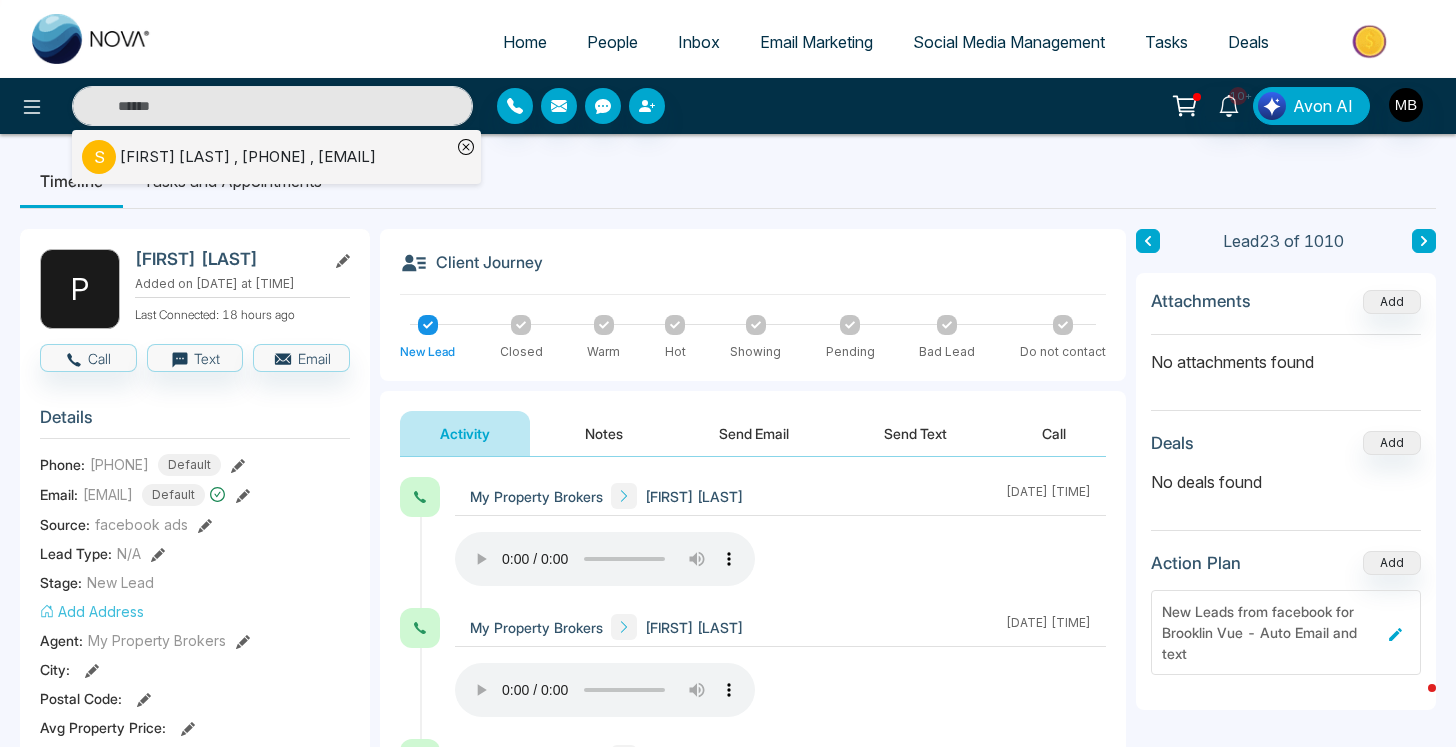 type on "**********" 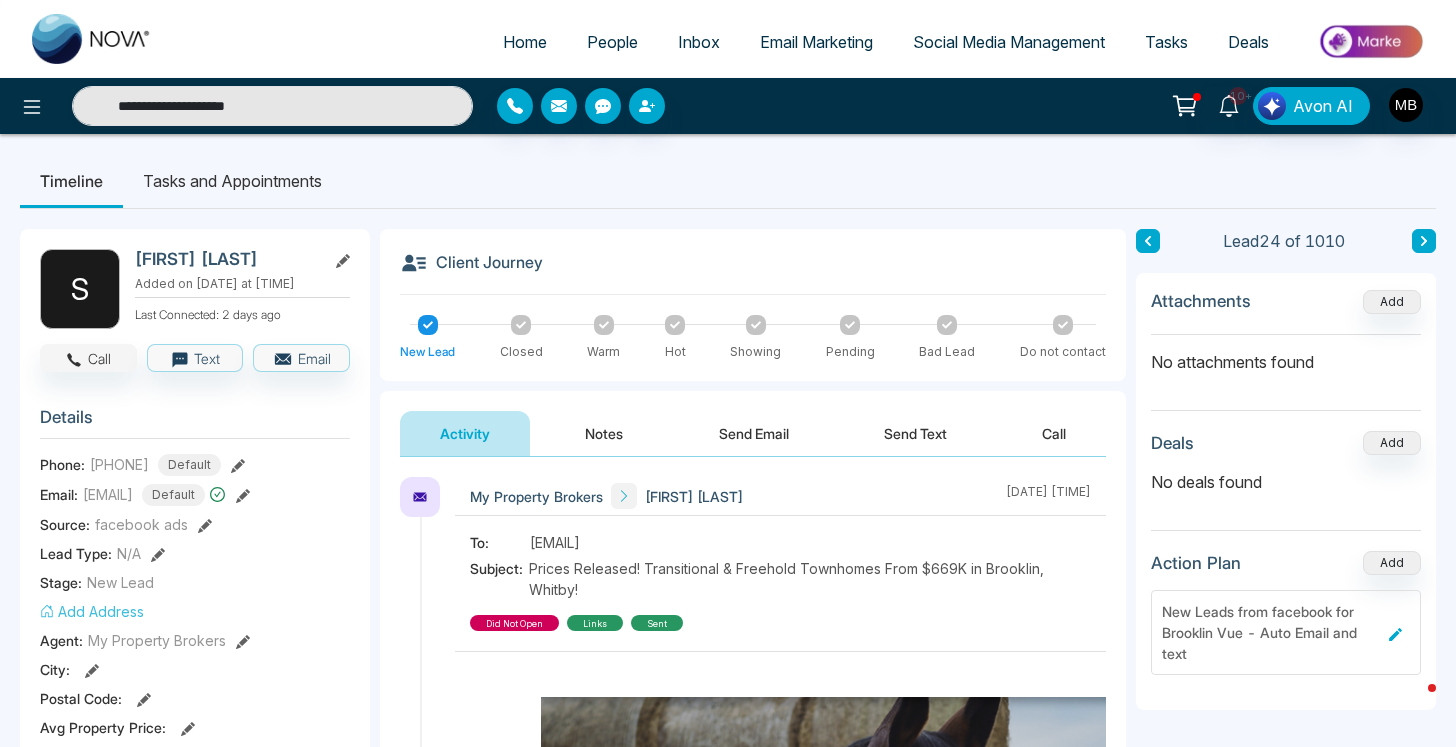 click on "Call" at bounding box center (88, 358) 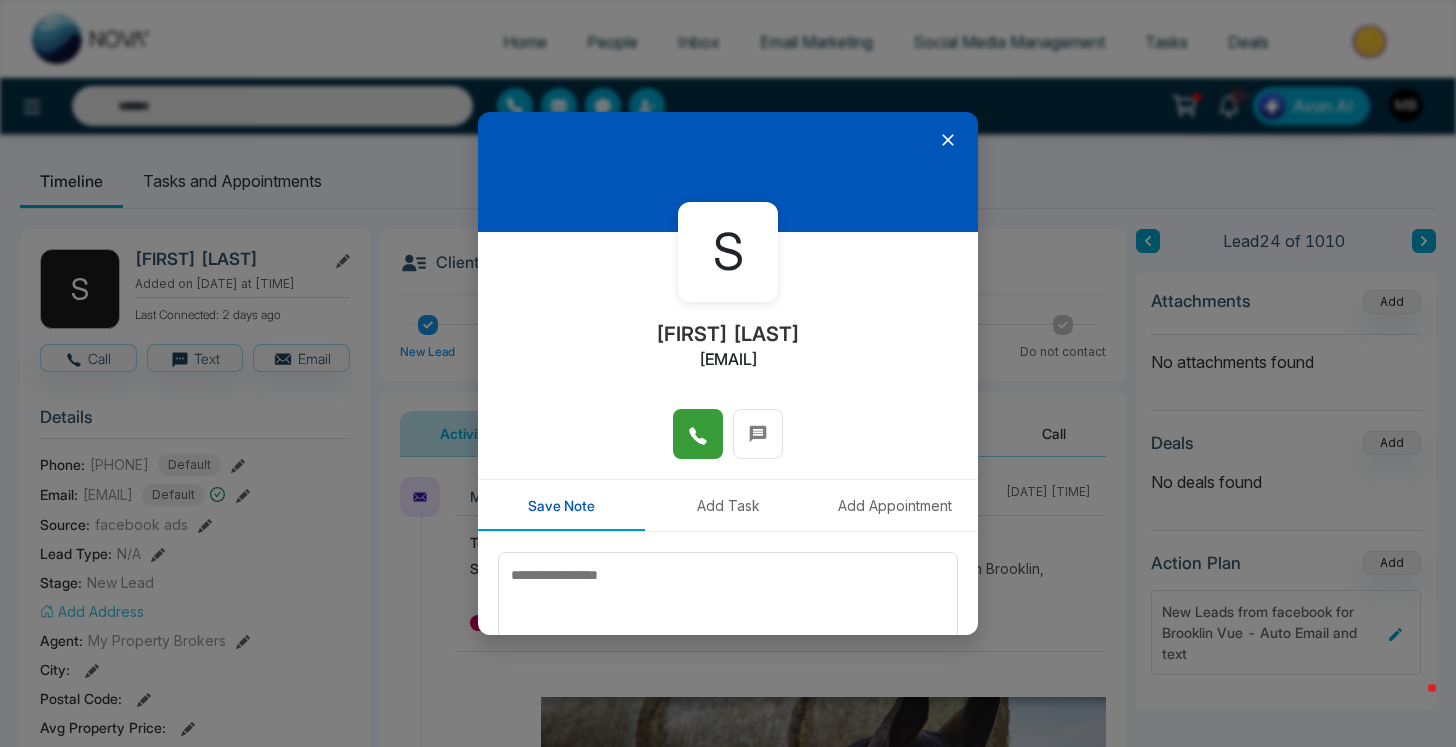 click at bounding box center (698, 434) 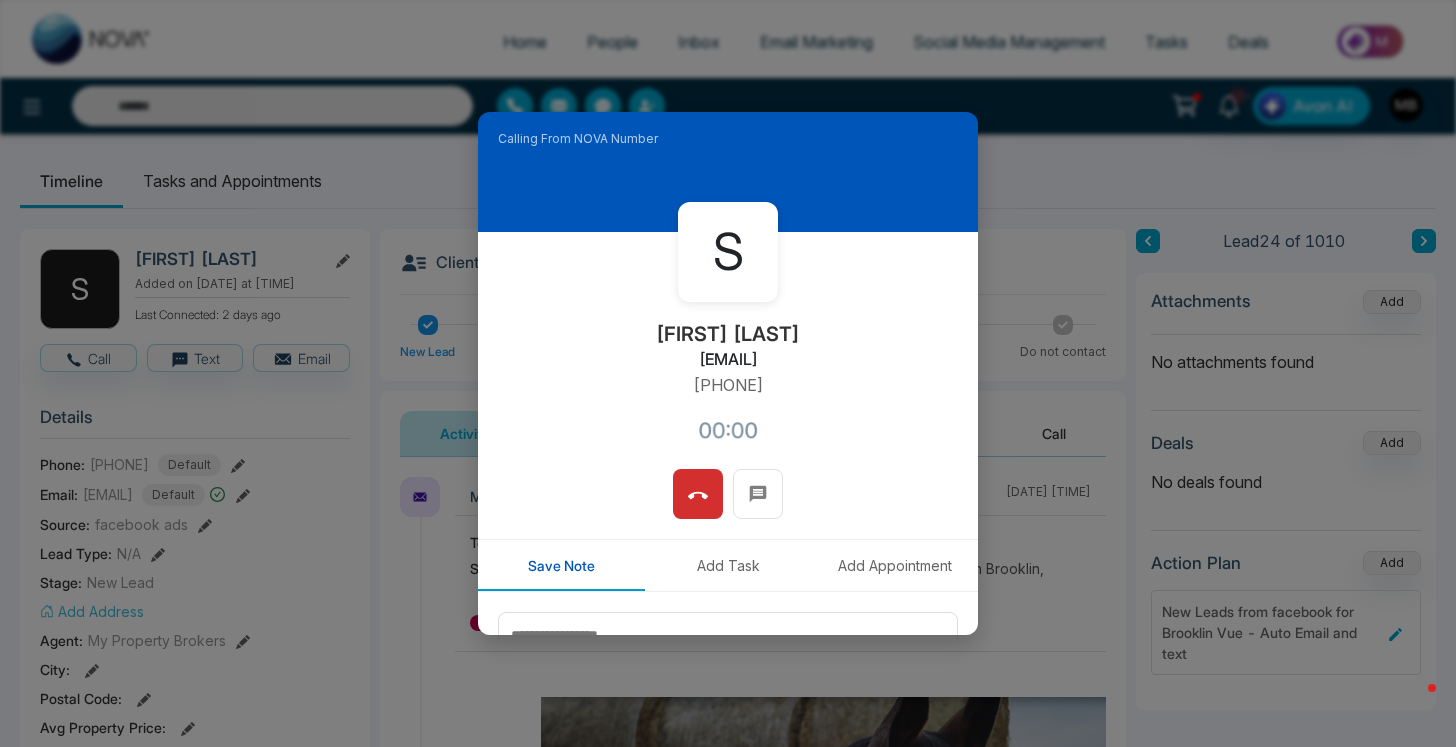 type on "**********" 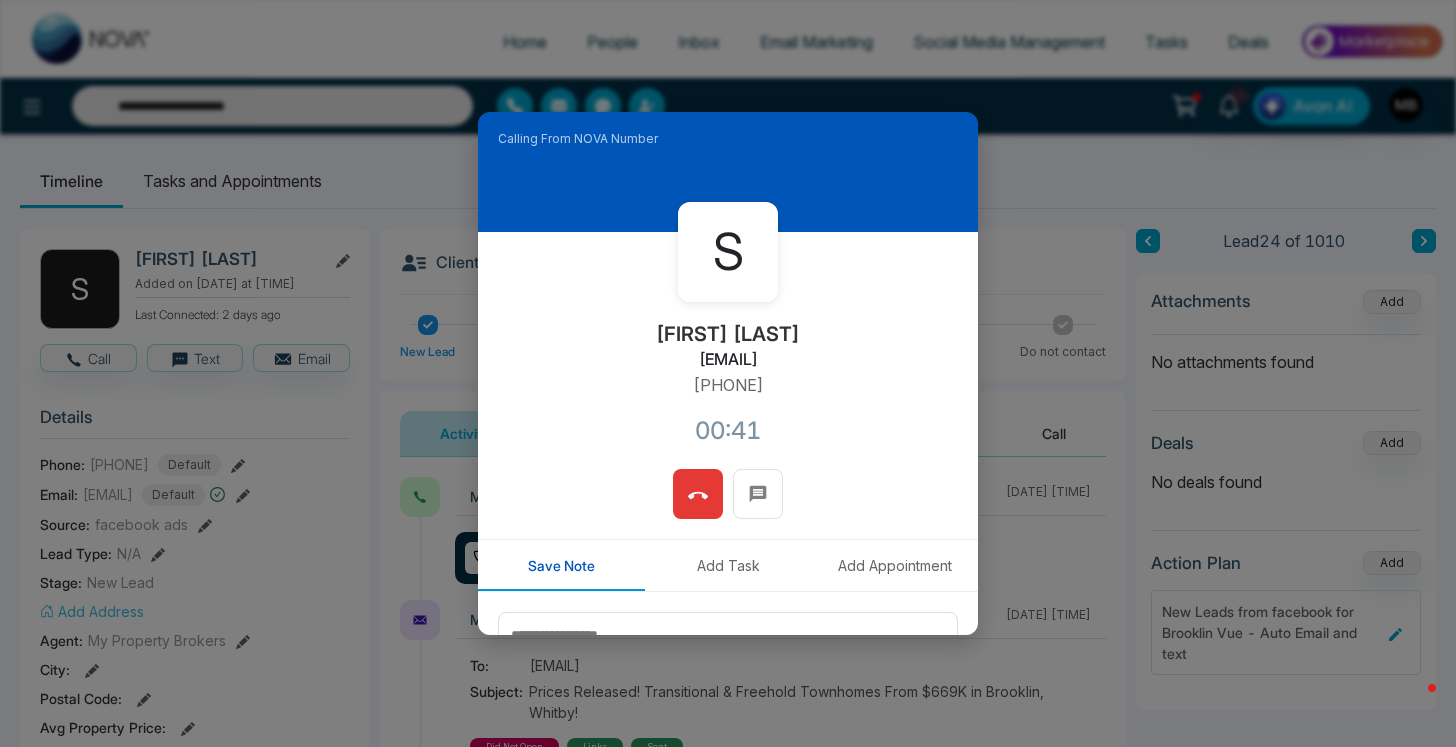 click at bounding box center (698, 494) 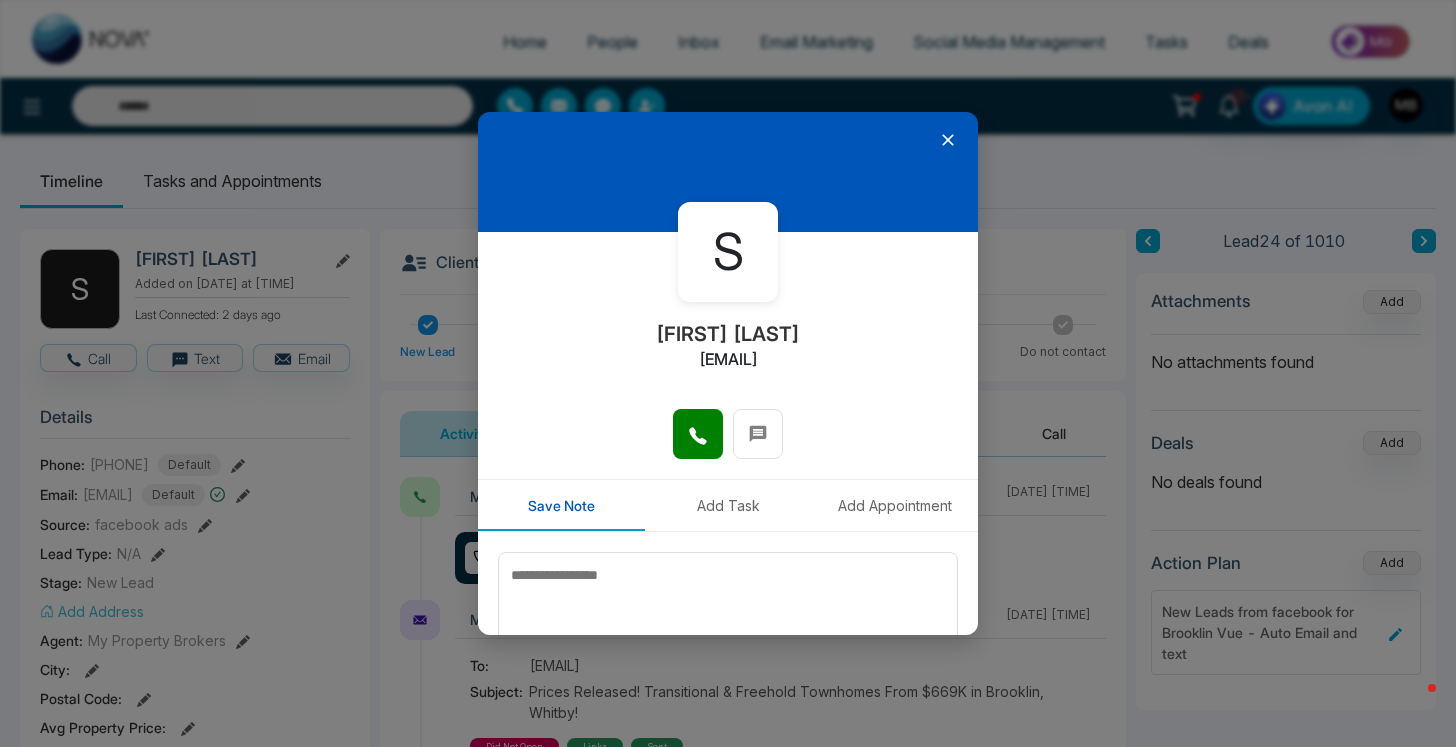 click 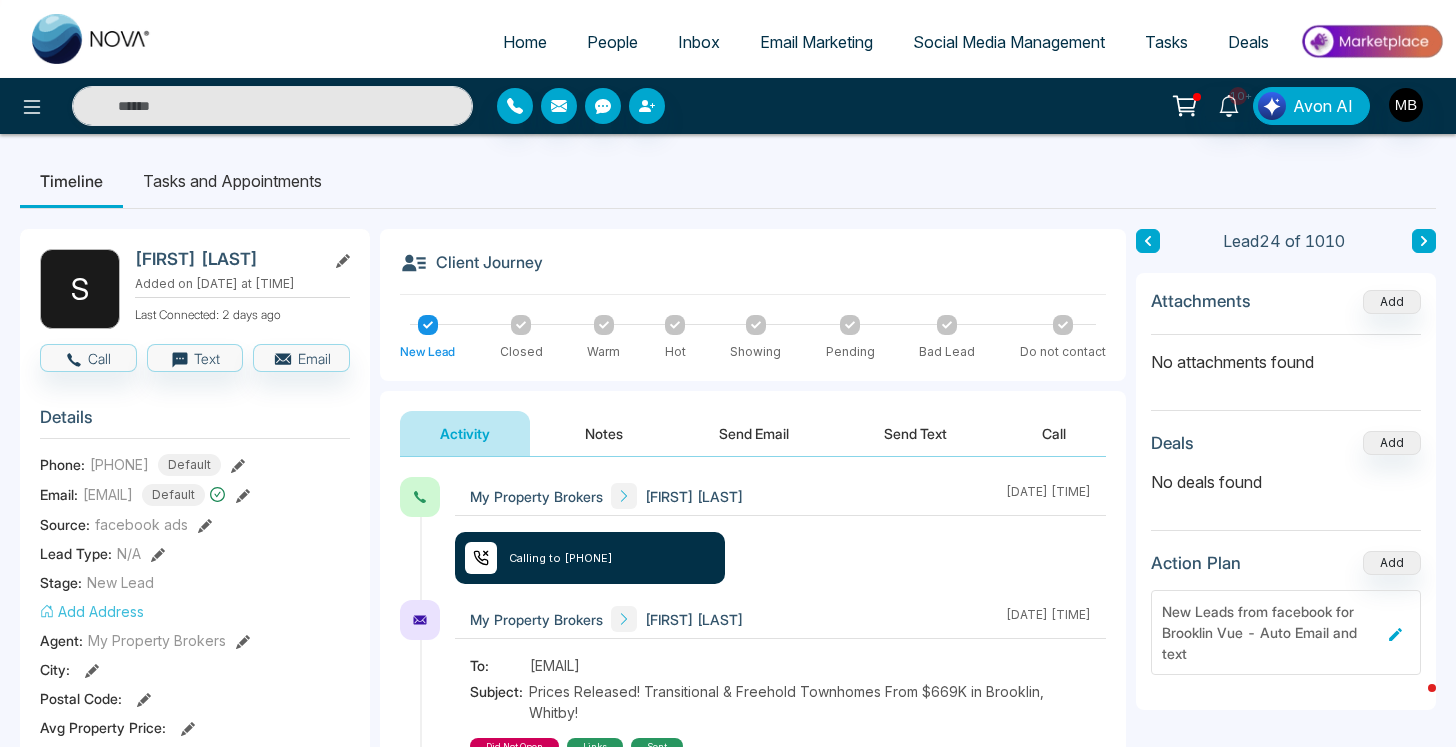 type on "**********" 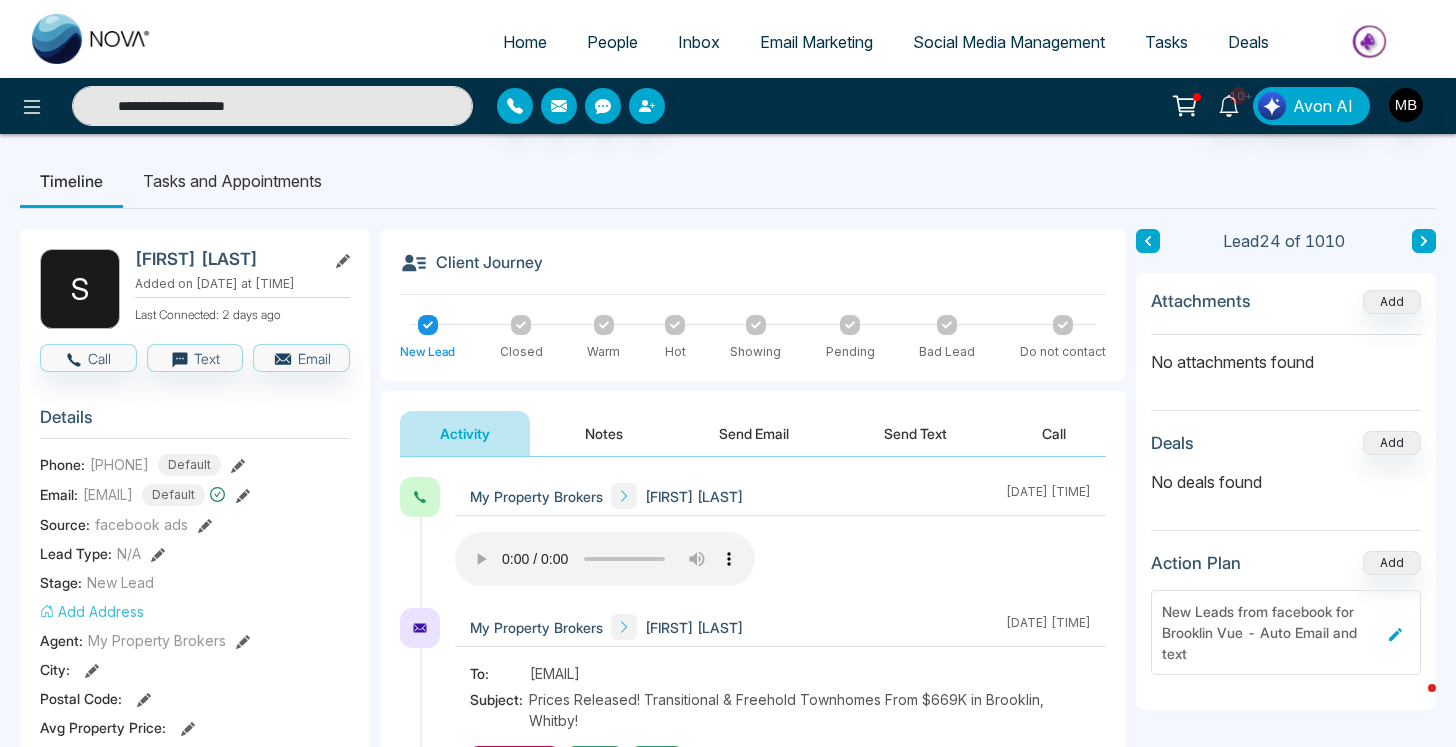 click on "**********" at bounding box center [272, 106] 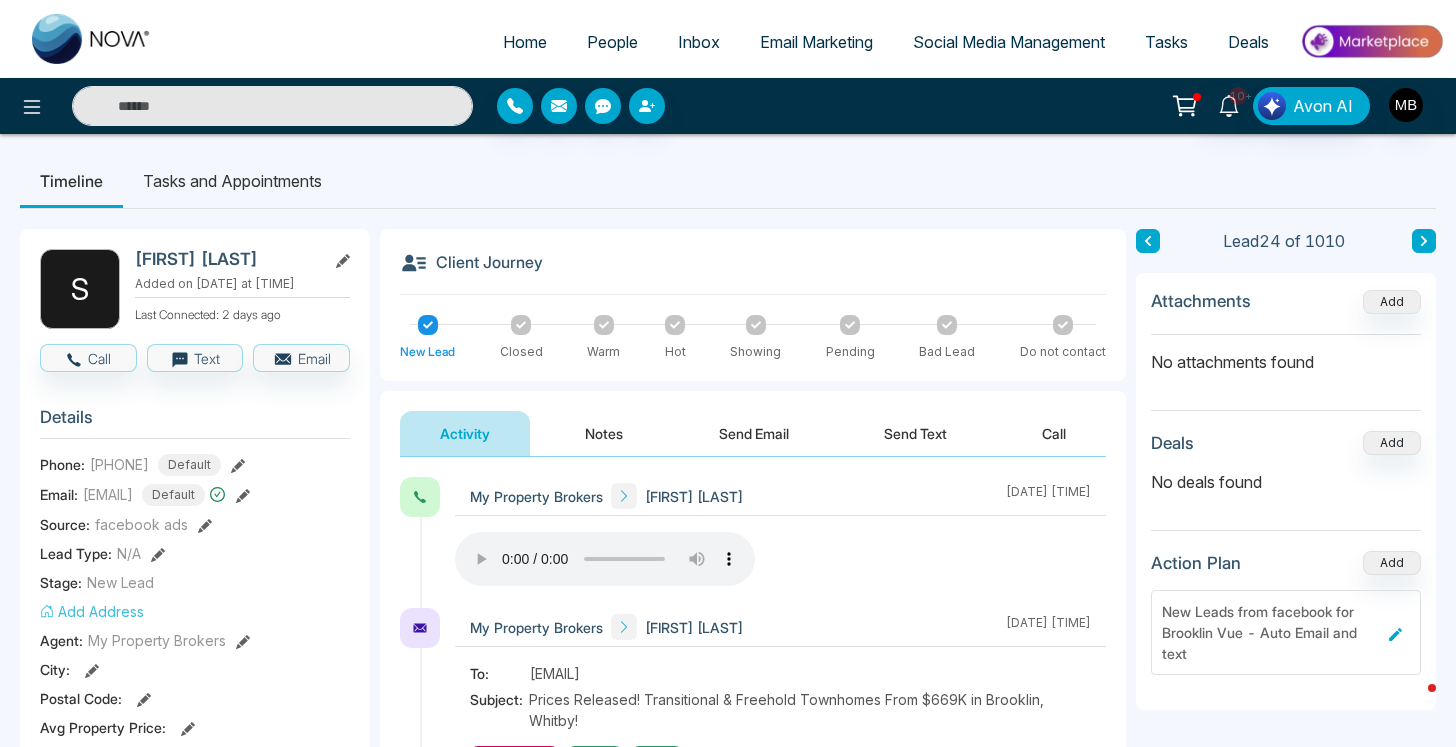 paste on "**********" 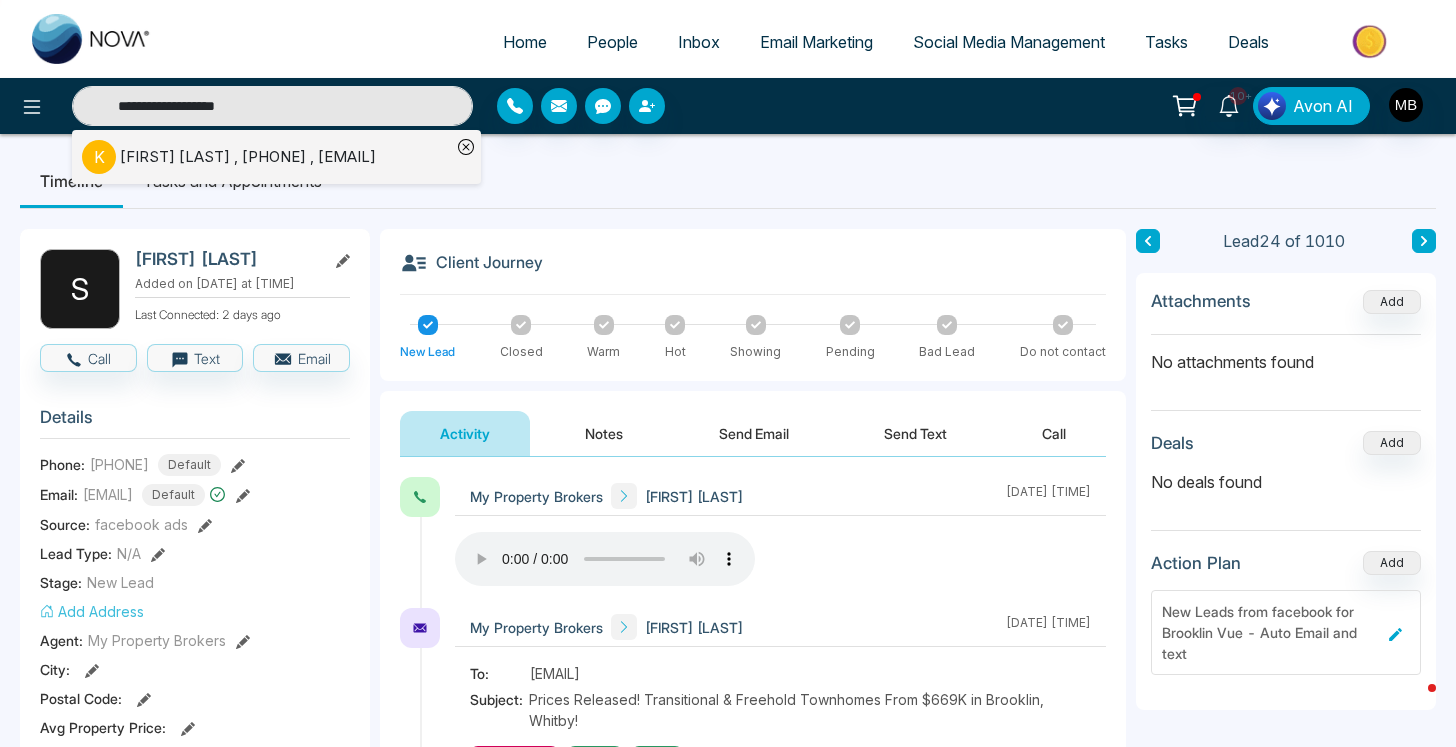 type on "**********" 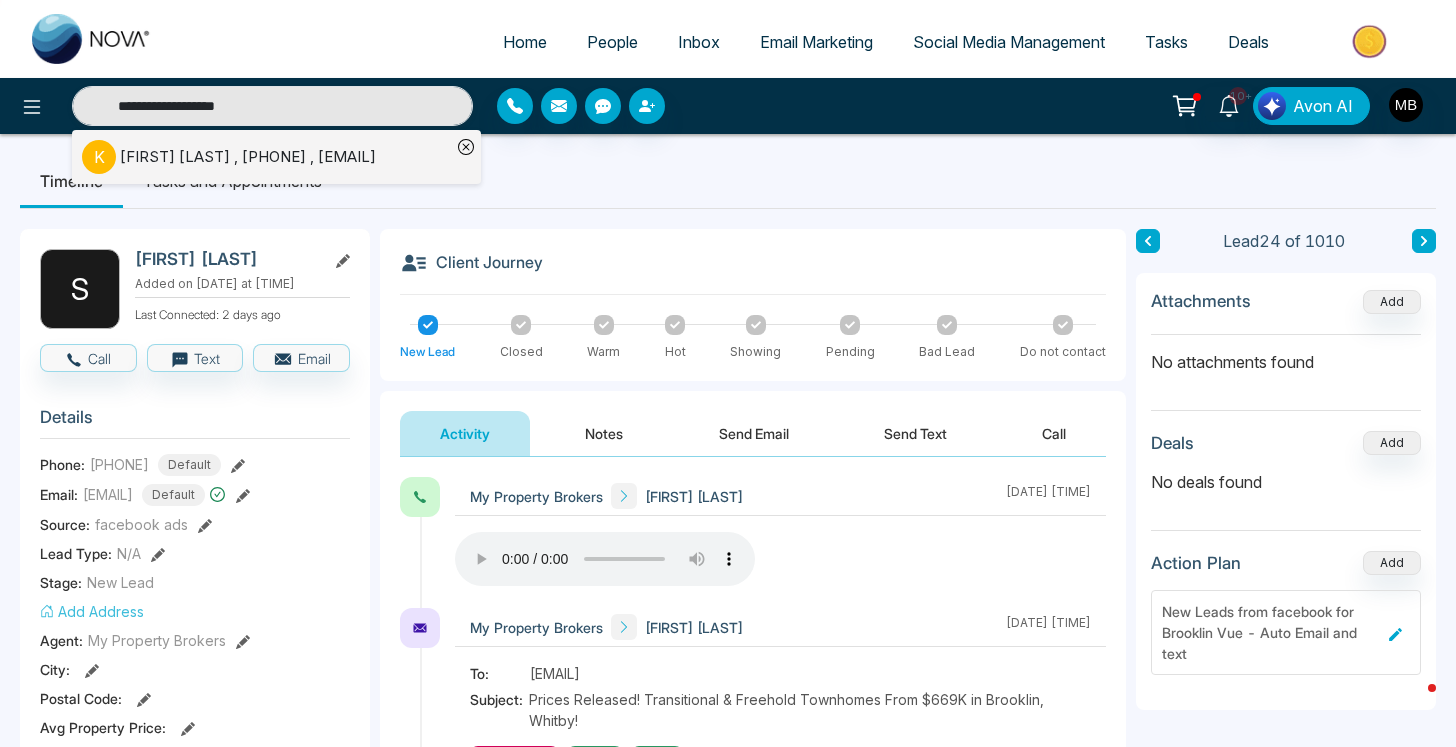click on "[FIRST] [LAST] , [PHONE] , [EMAIL]" at bounding box center (248, 157) 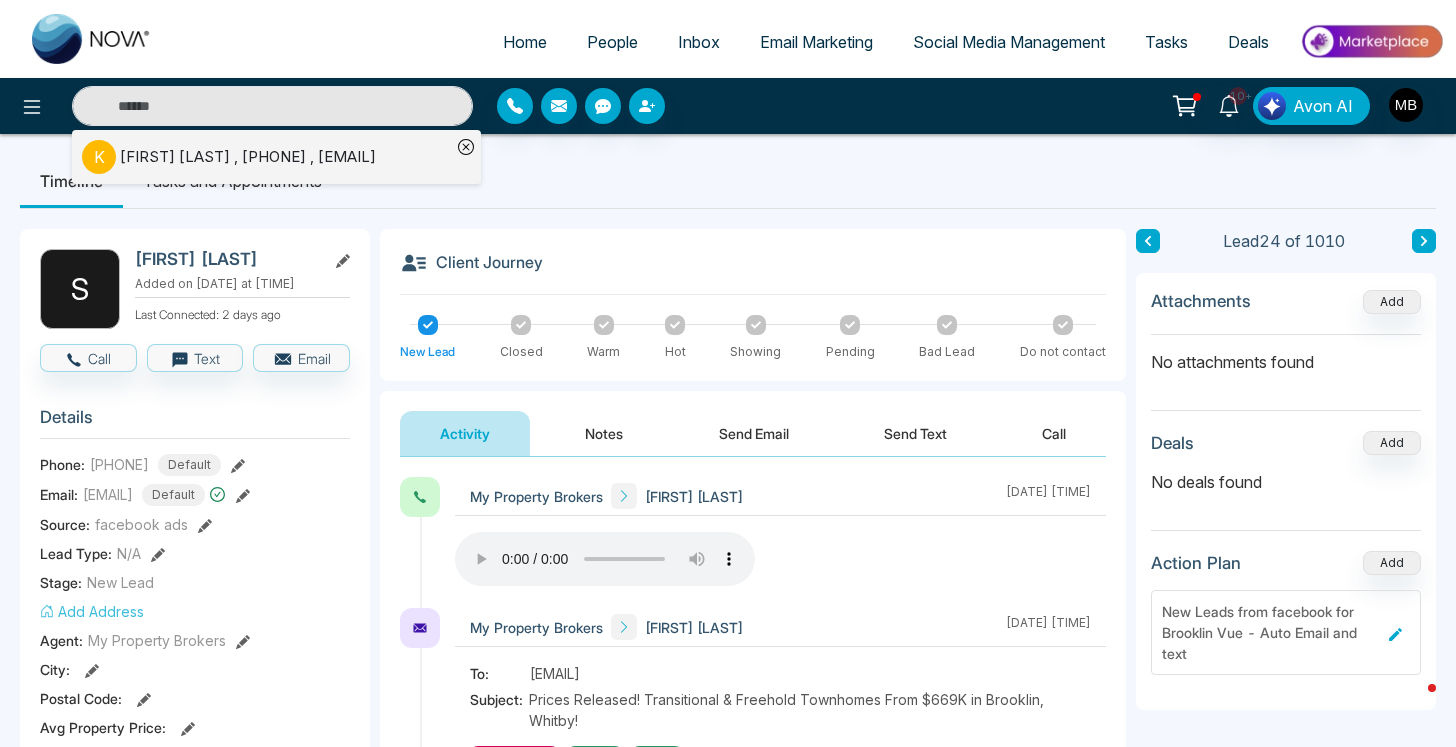 type on "**********" 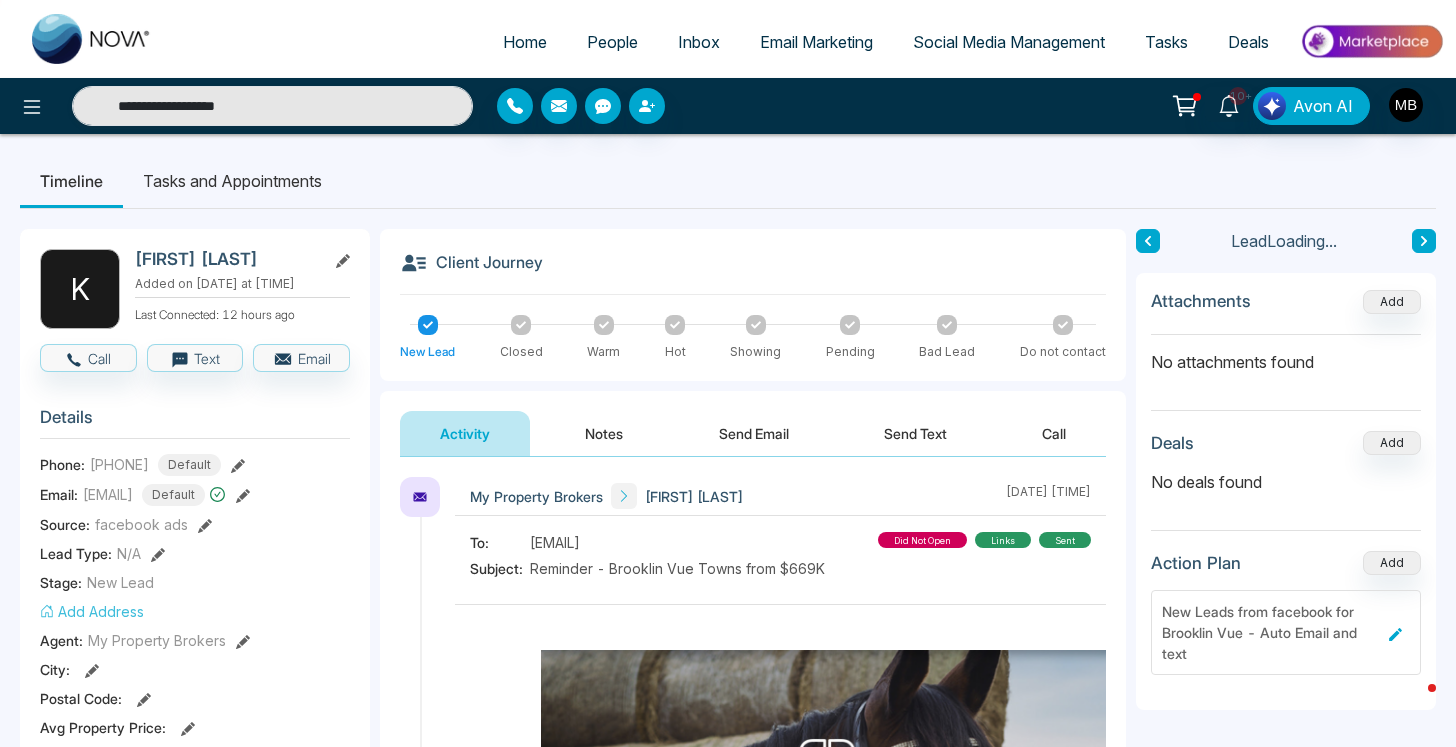 scroll, scrollTop: 196, scrollLeft: 0, axis: vertical 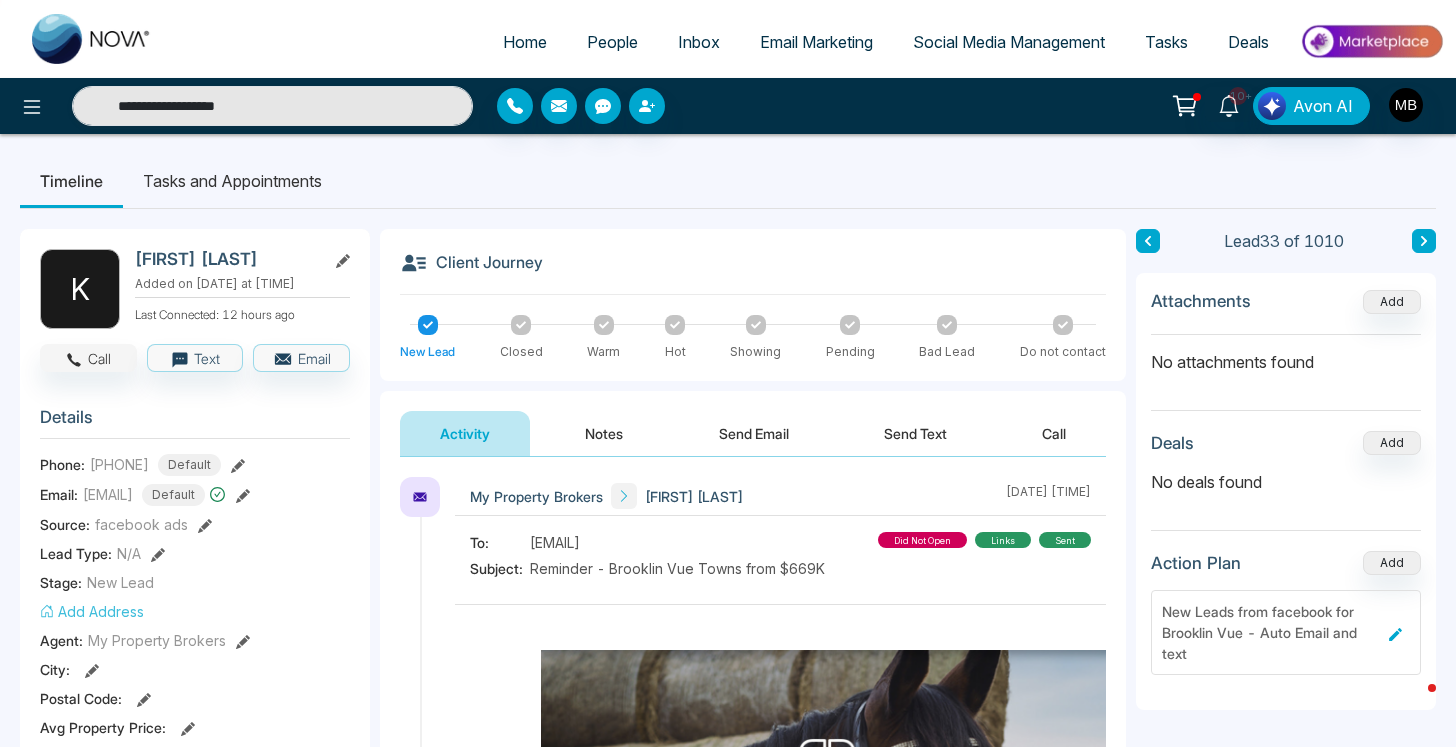 click on "Call" at bounding box center [88, 358] 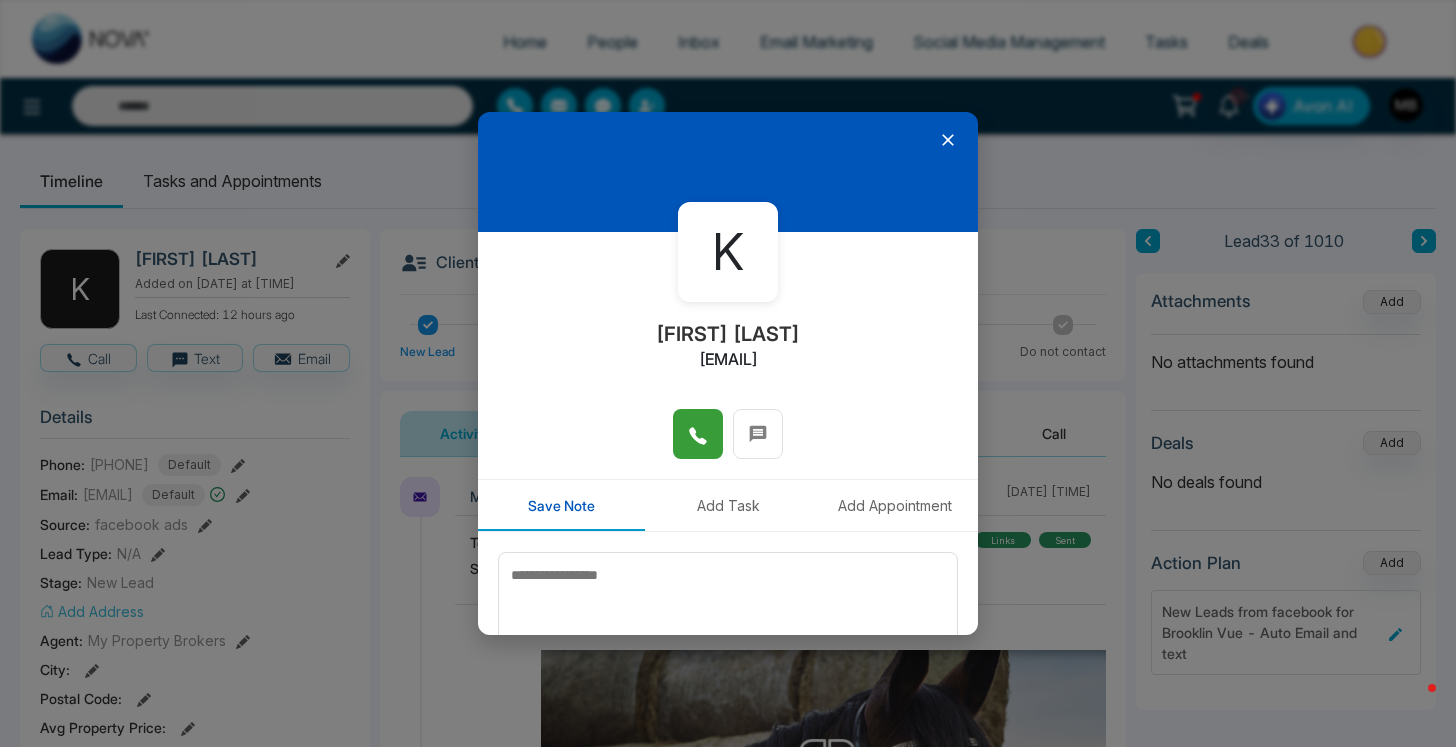 click 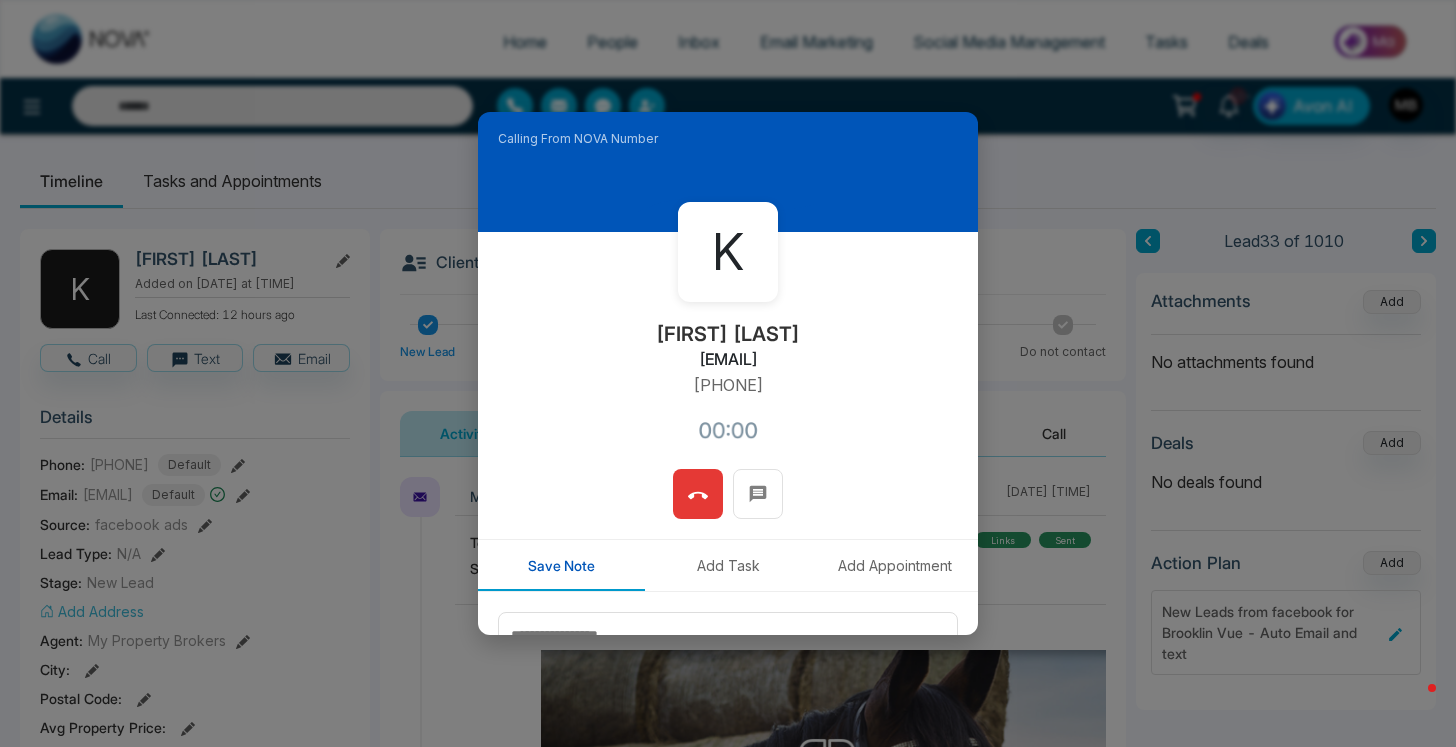 type on "**********" 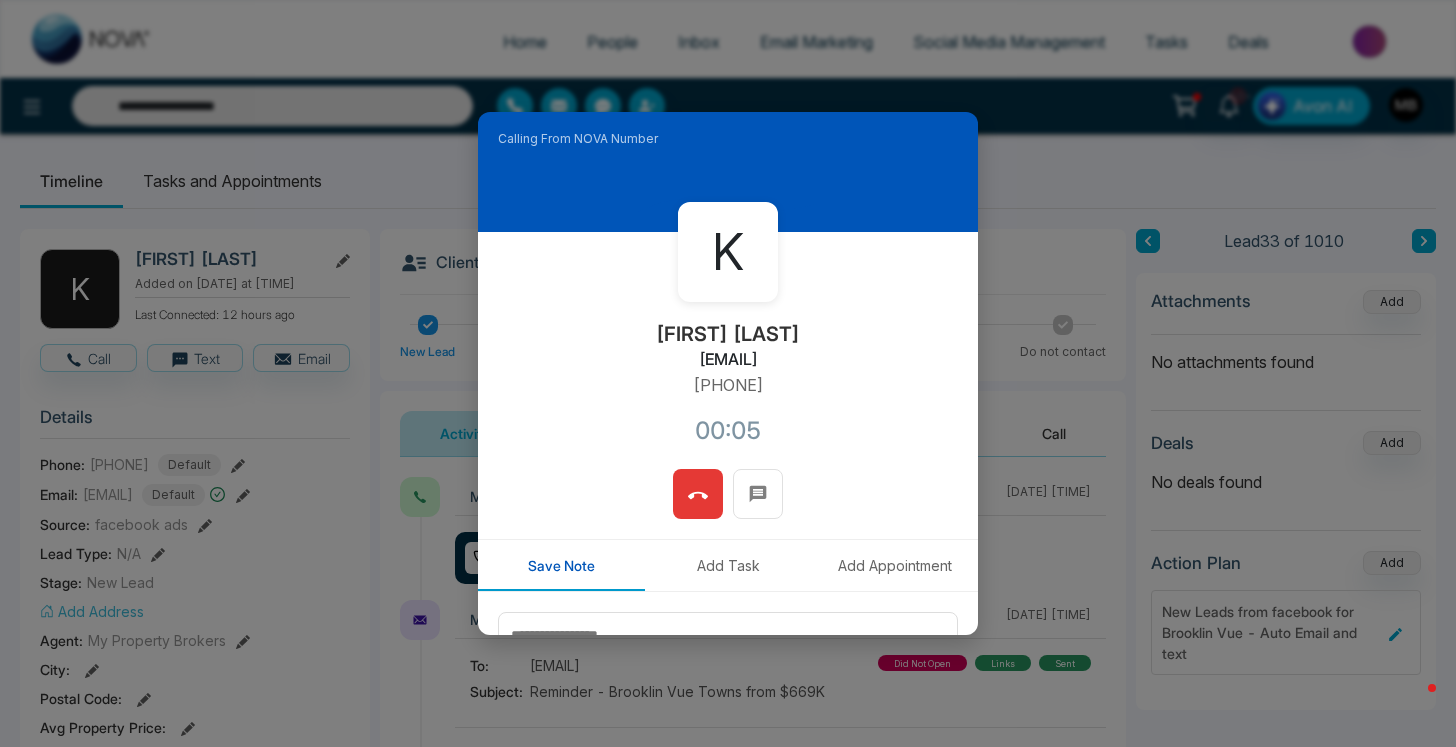 click 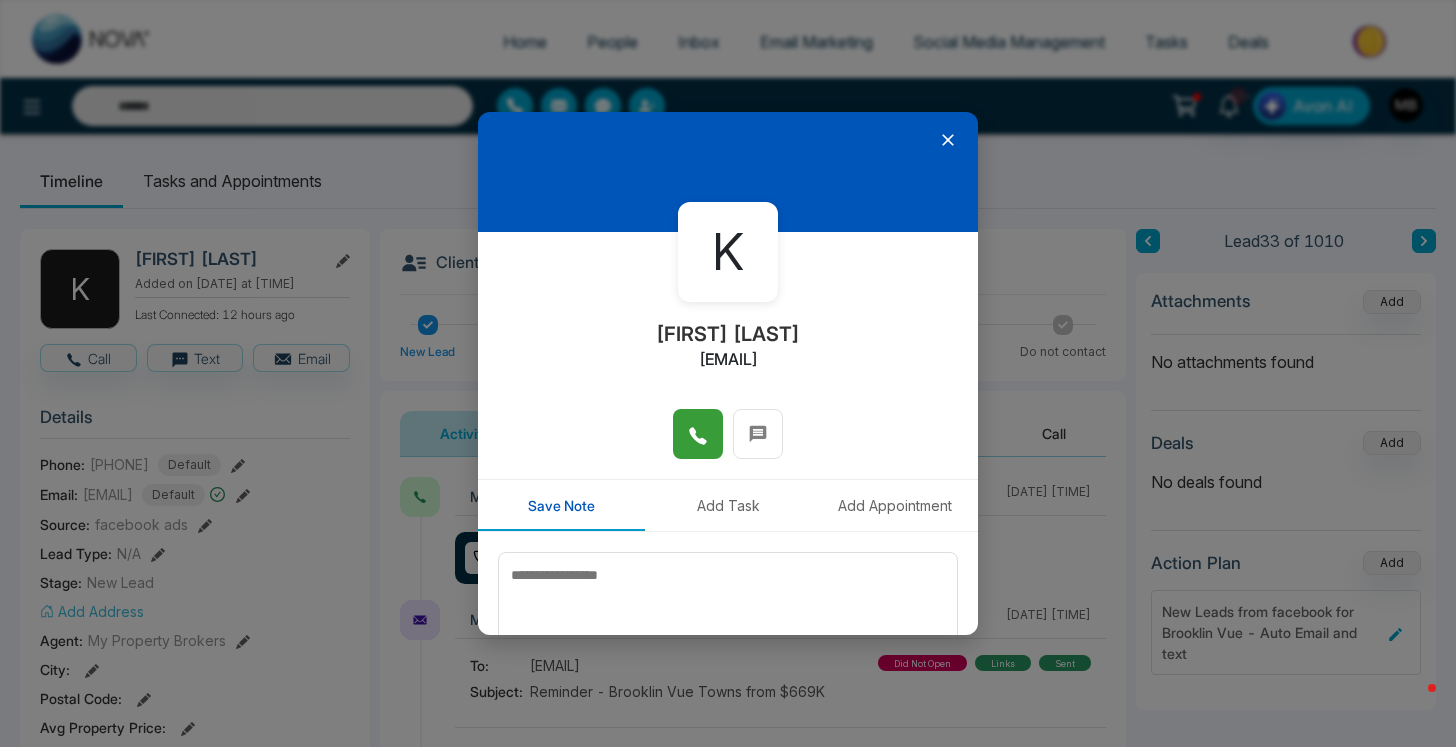 type on "**********" 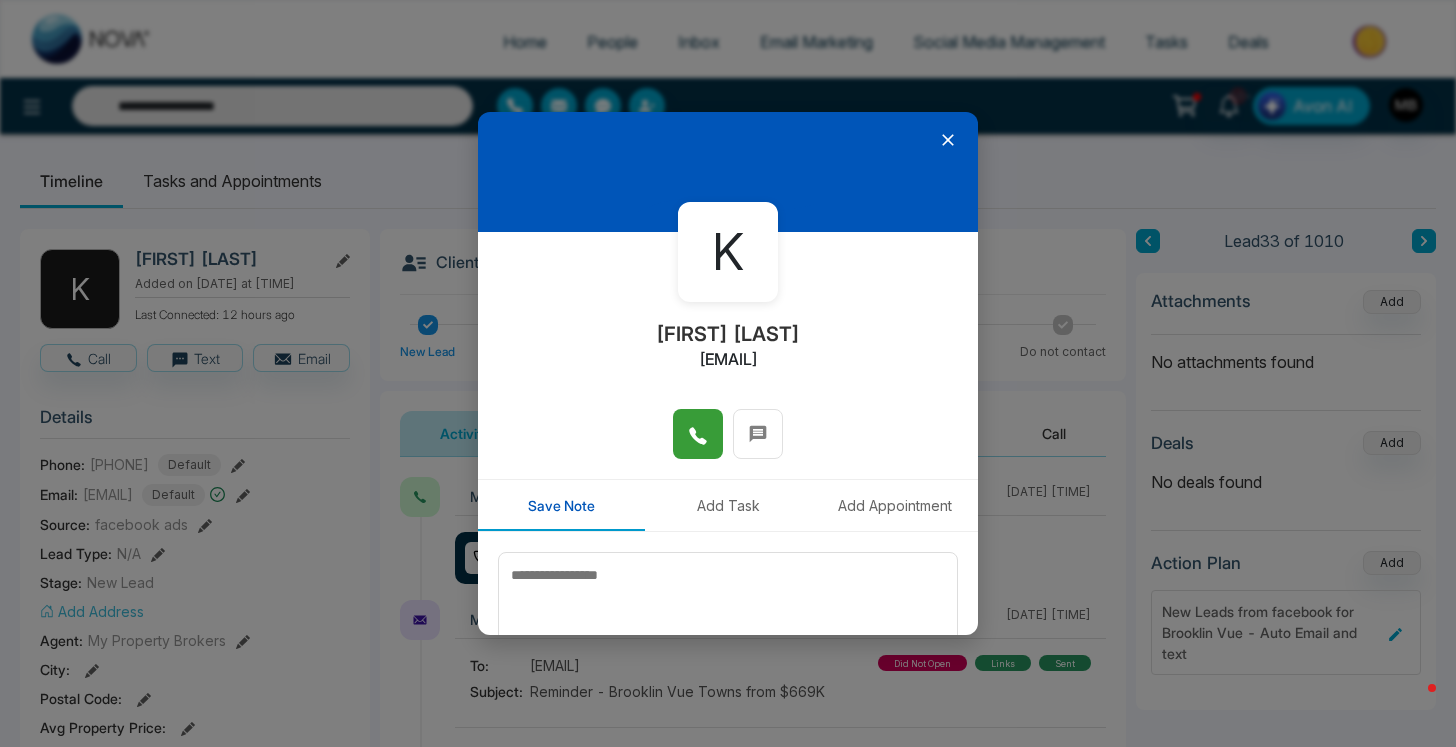click 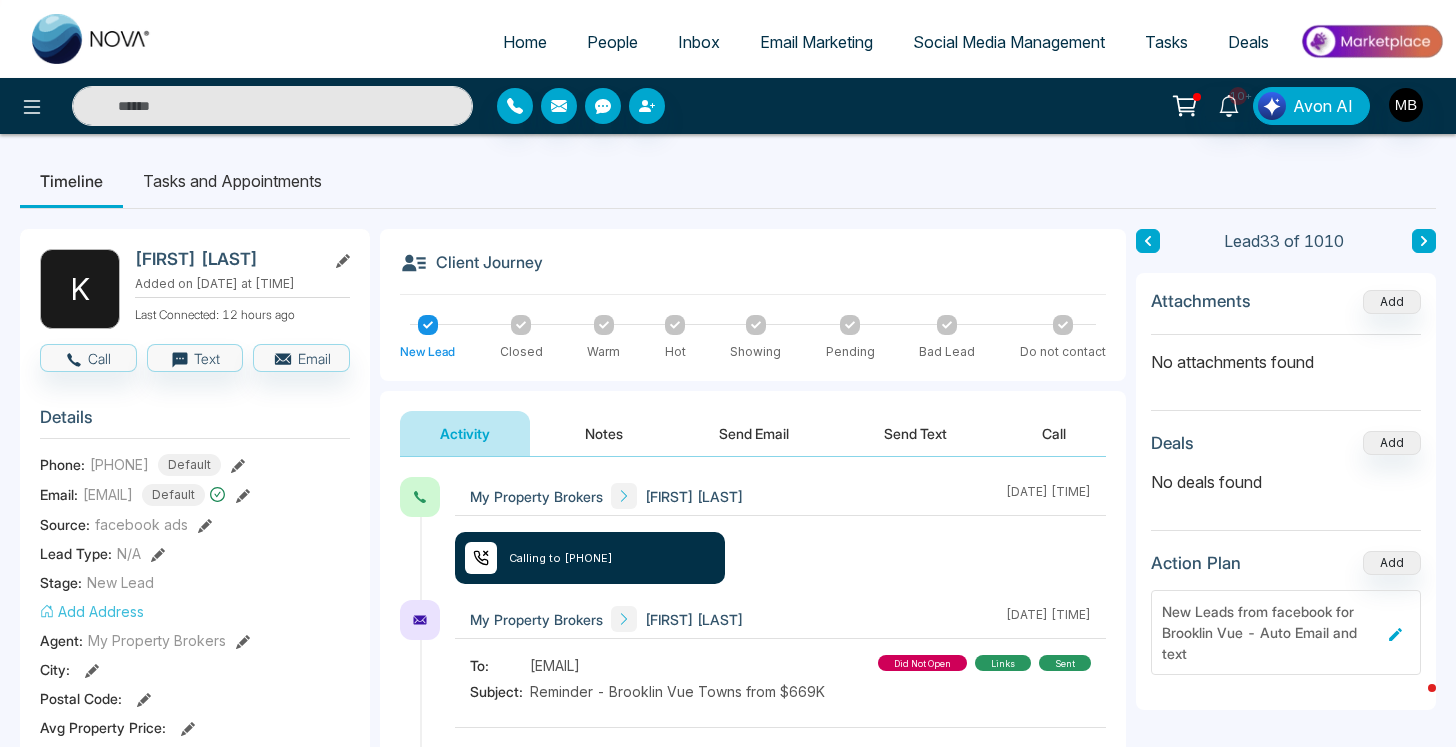 click at bounding box center [272, 106] 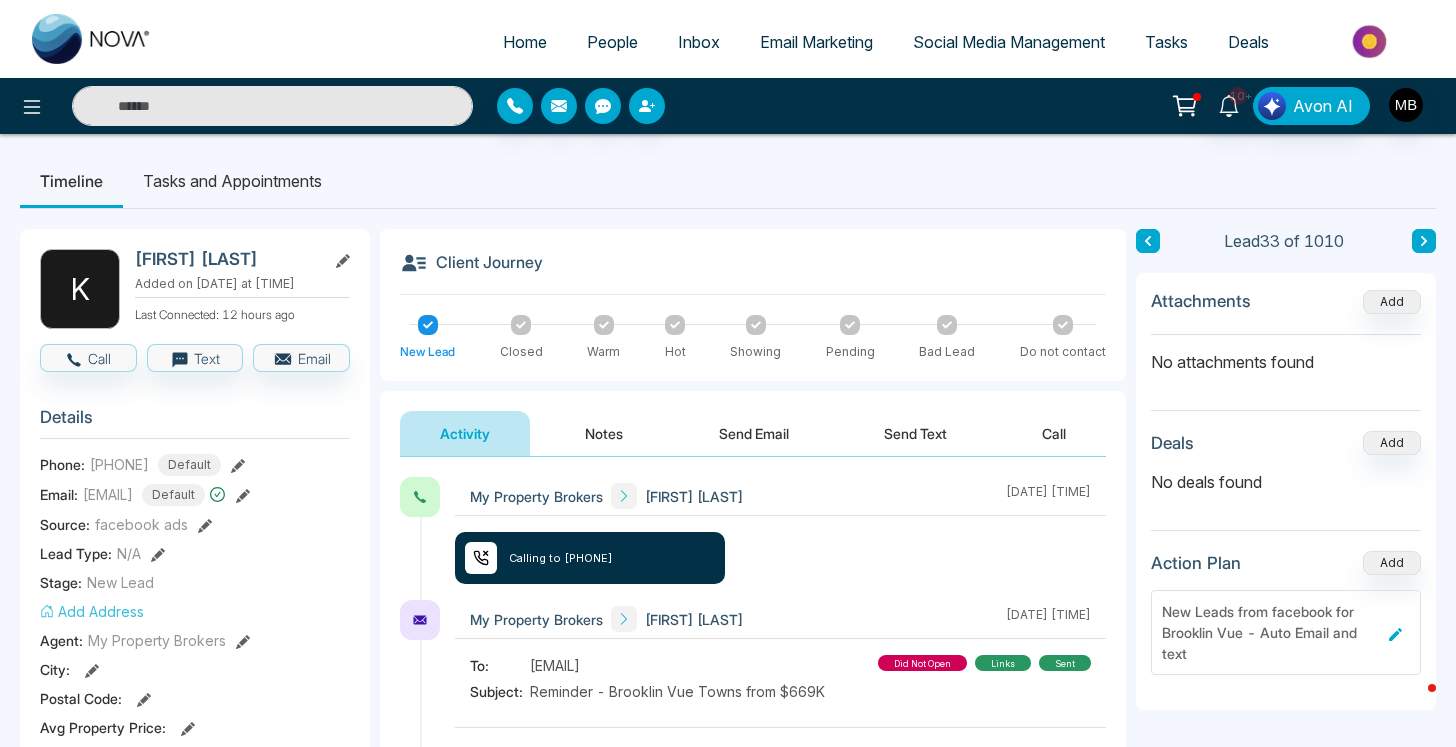 paste on "**********" 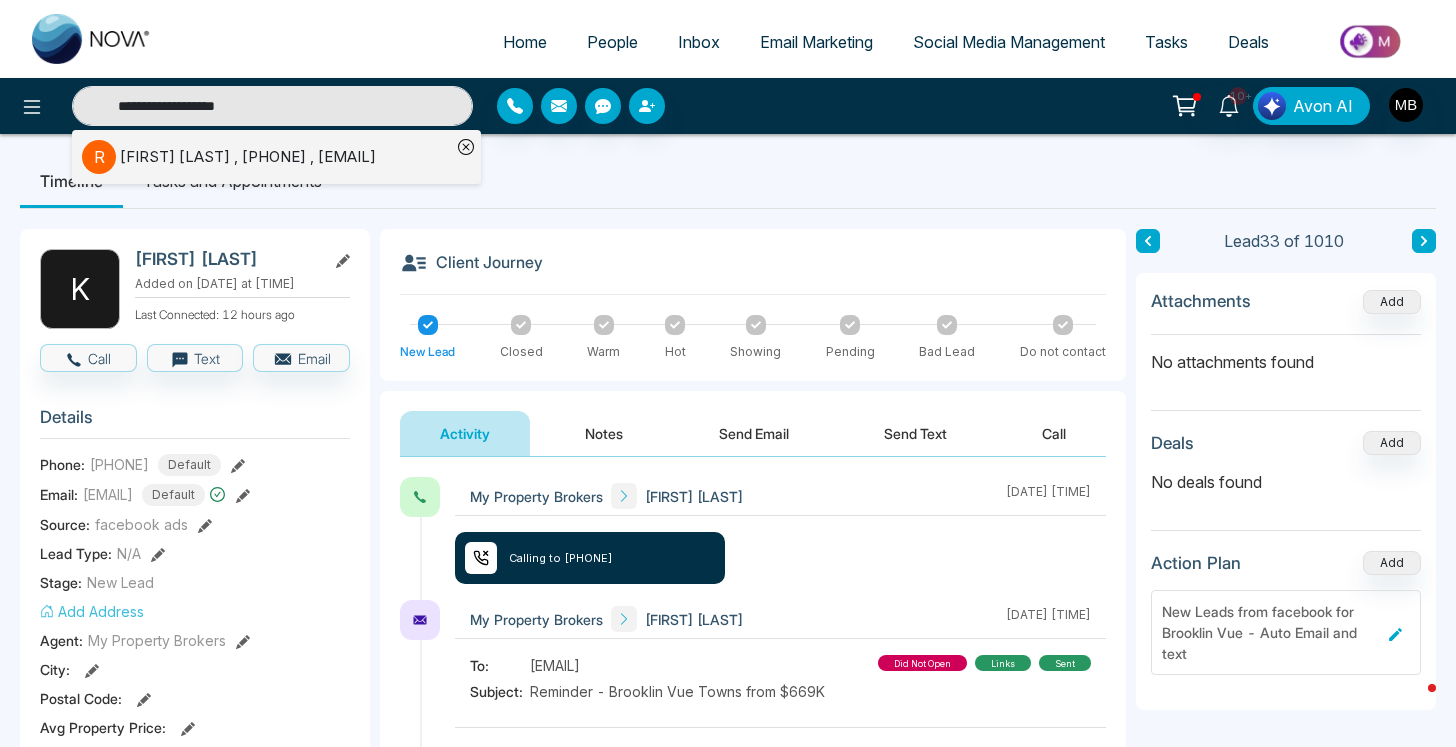 type on "**********" 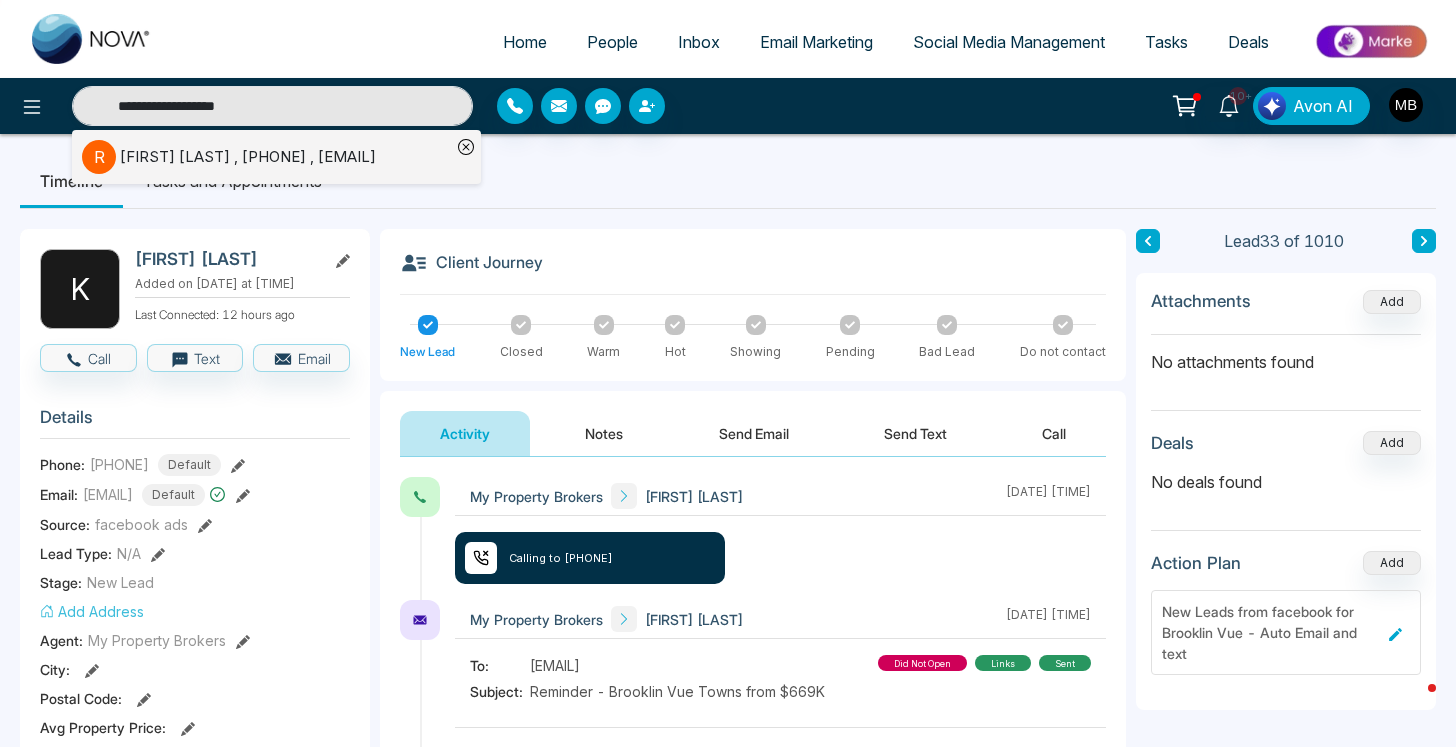 click on "[FIRST] [LAST] , [PHONE] , [EMAIL]" at bounding box center [248, 157] 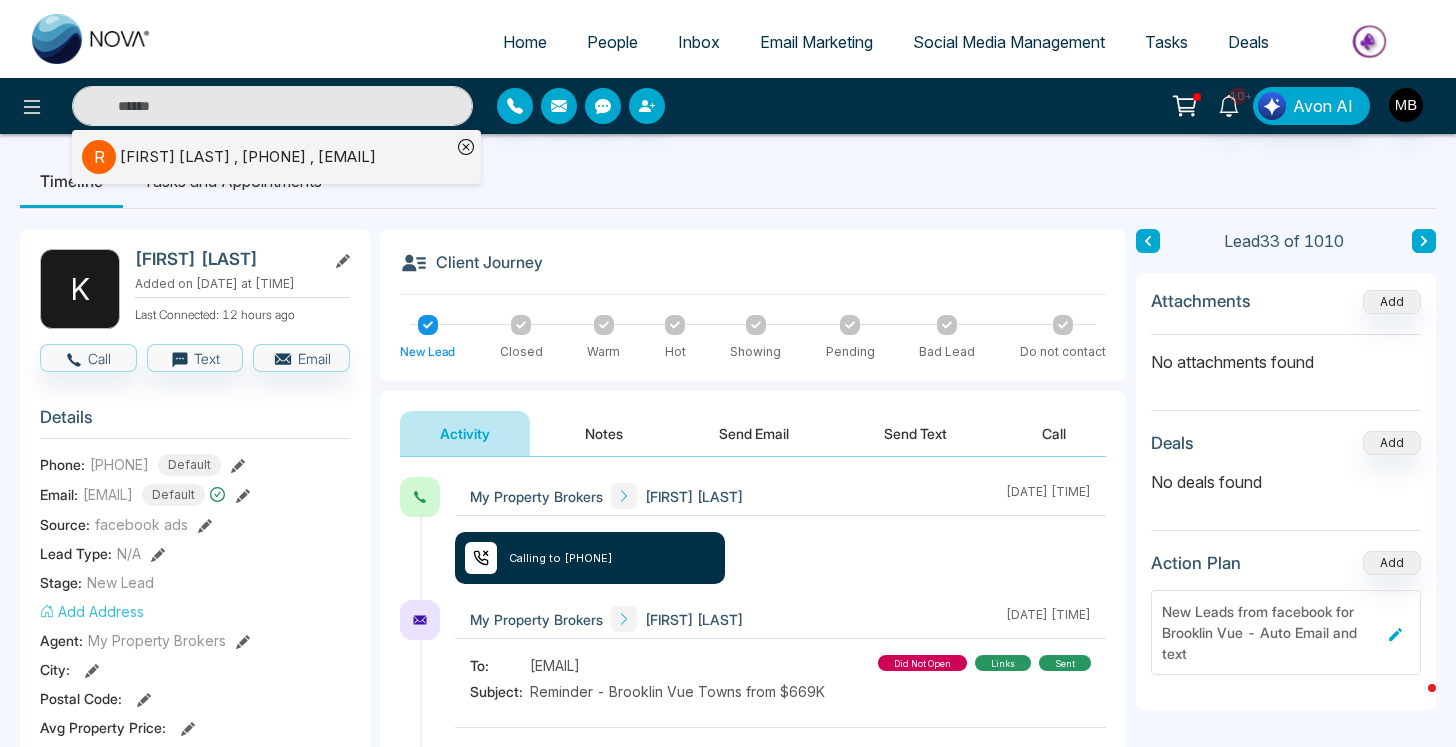 type on "**********" 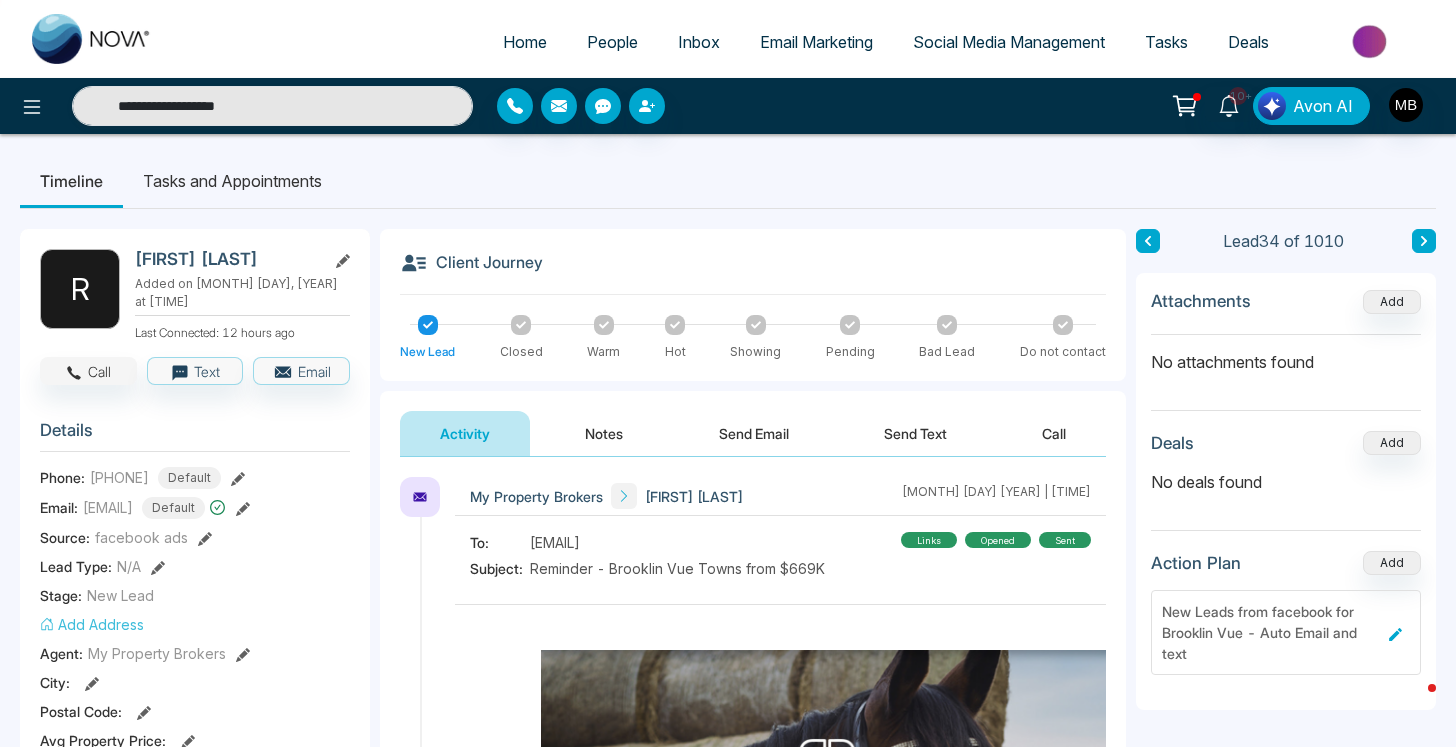 click on "Call" at bounding box center [88, 371] 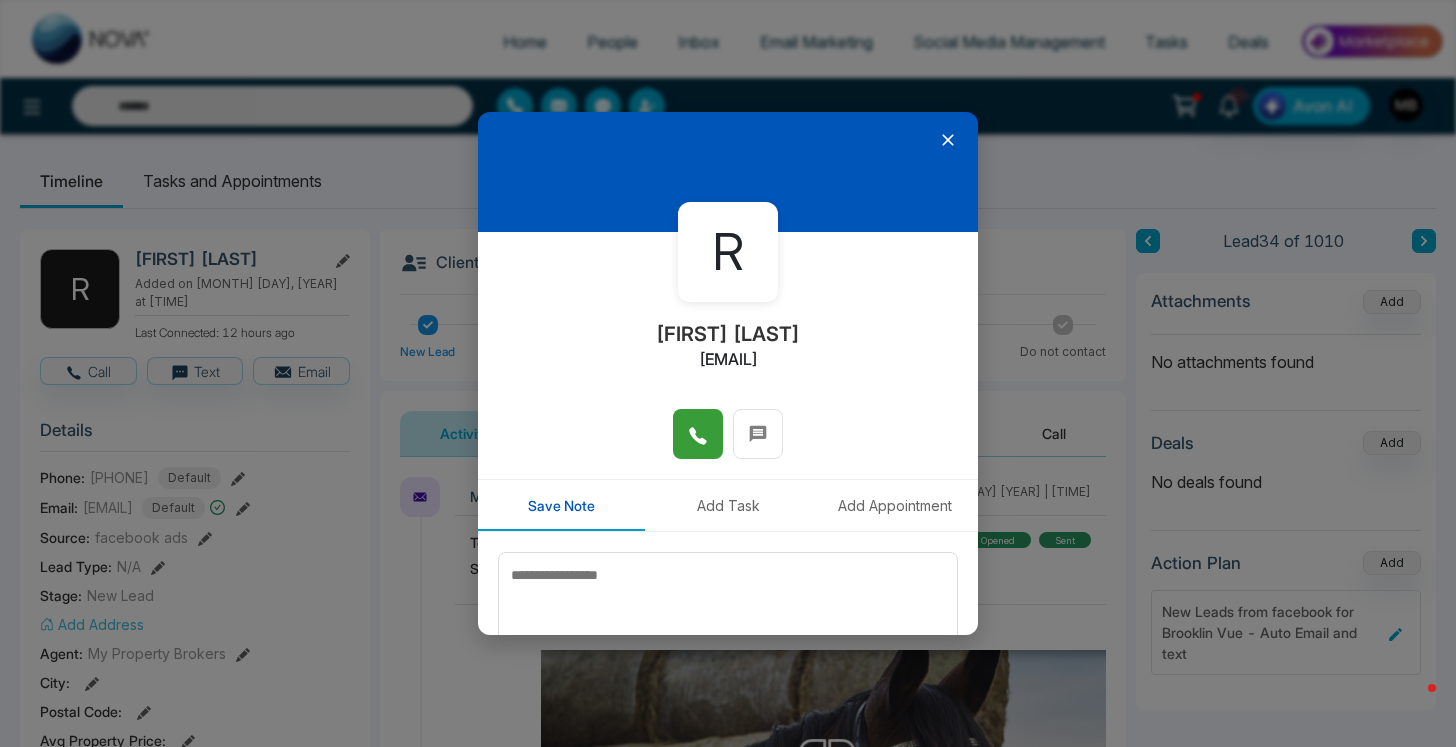 click at bounding box center [698, 434] 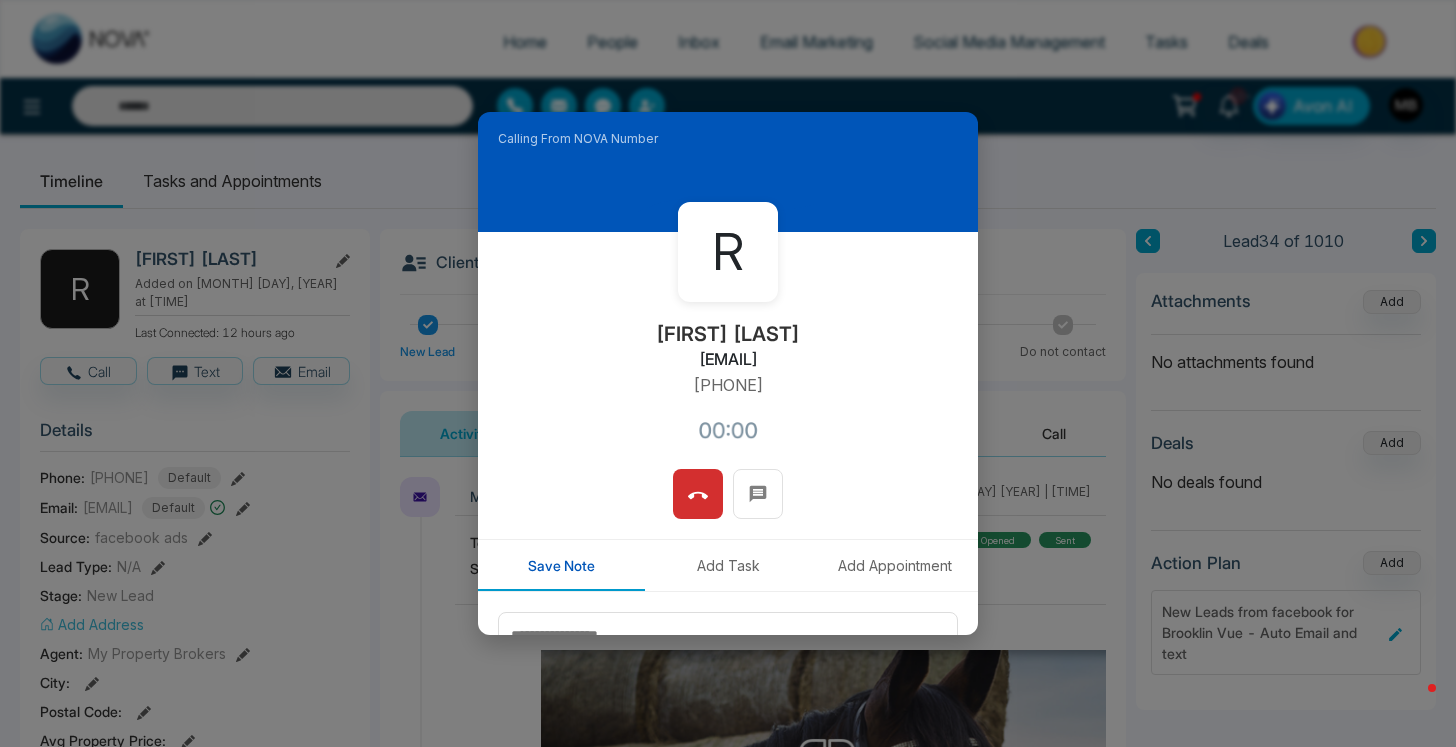 type on "**********" 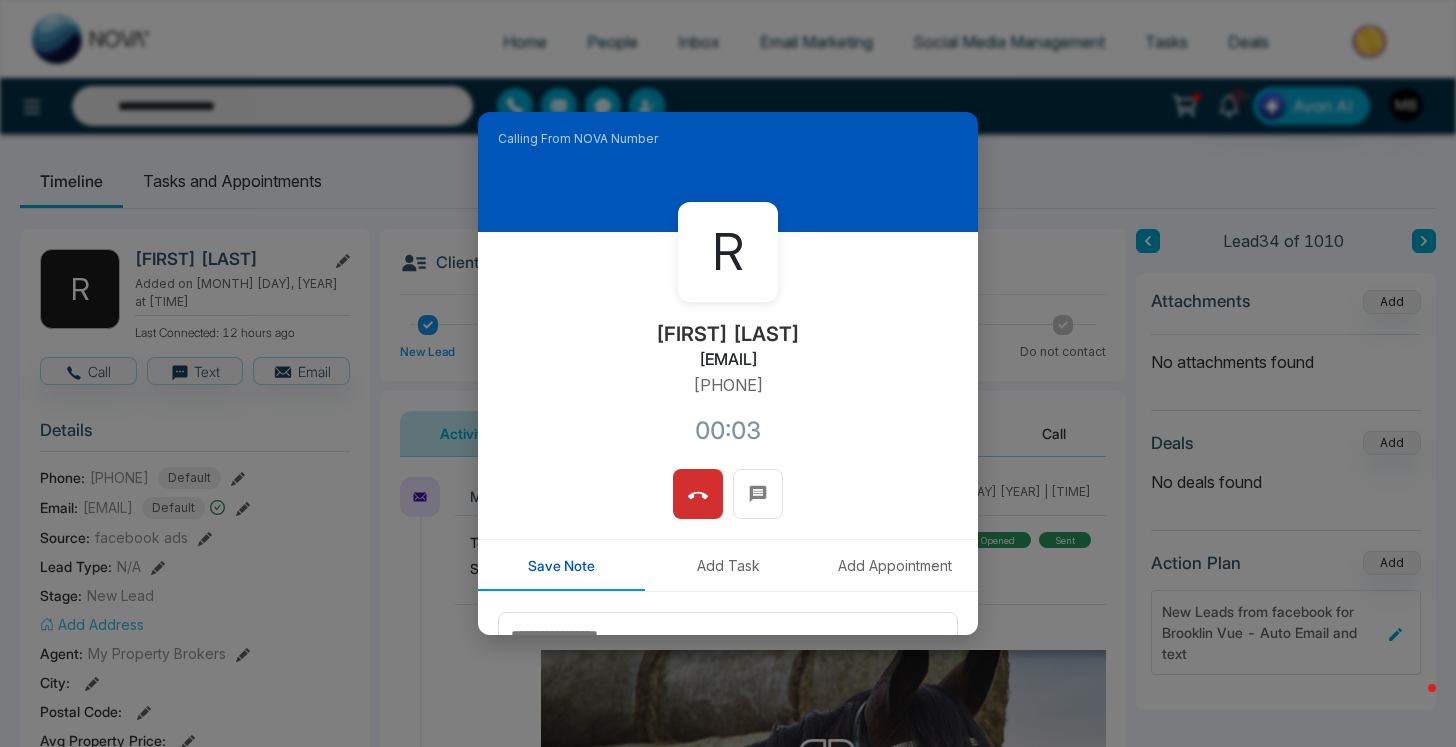 scroll, scrollTop: 158, scrollLeft: 0, axis: vertical 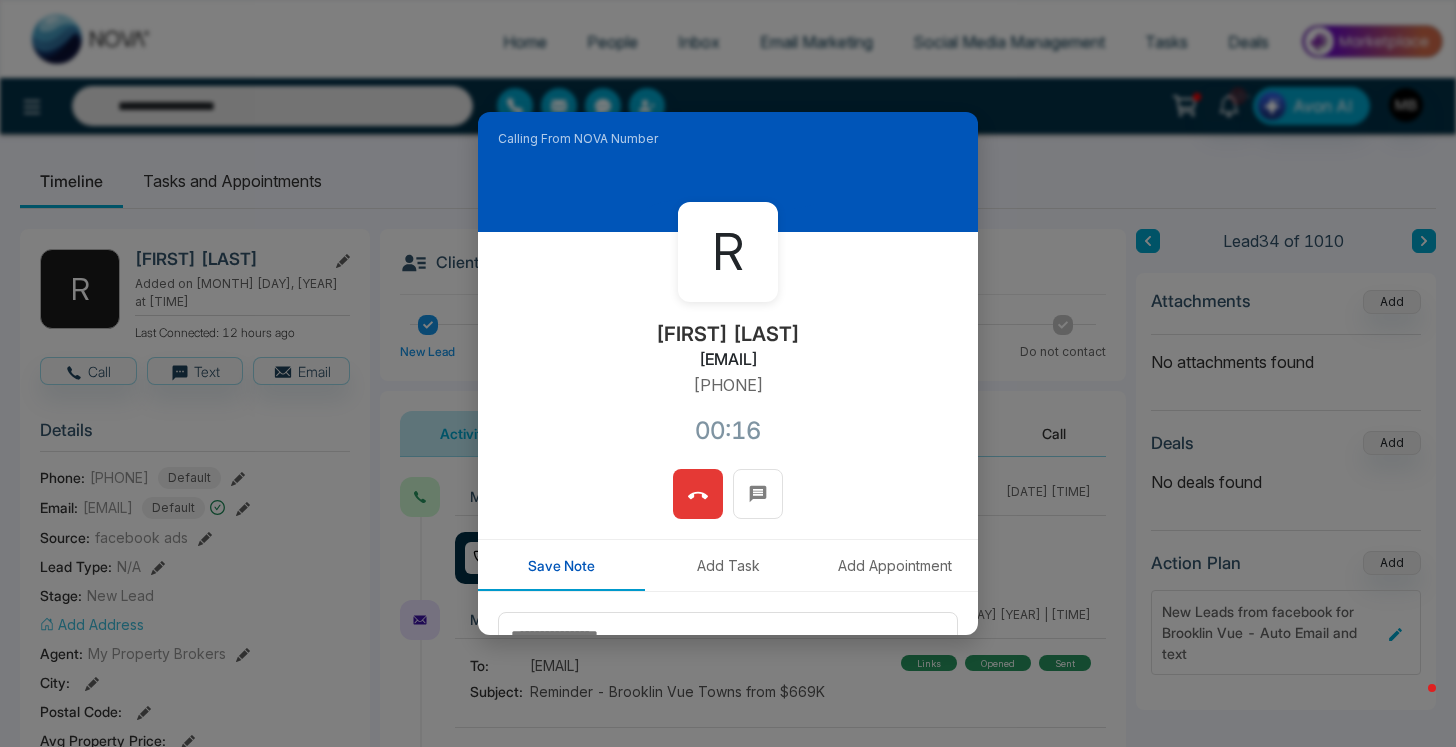 click at bounding box center (698, 494) 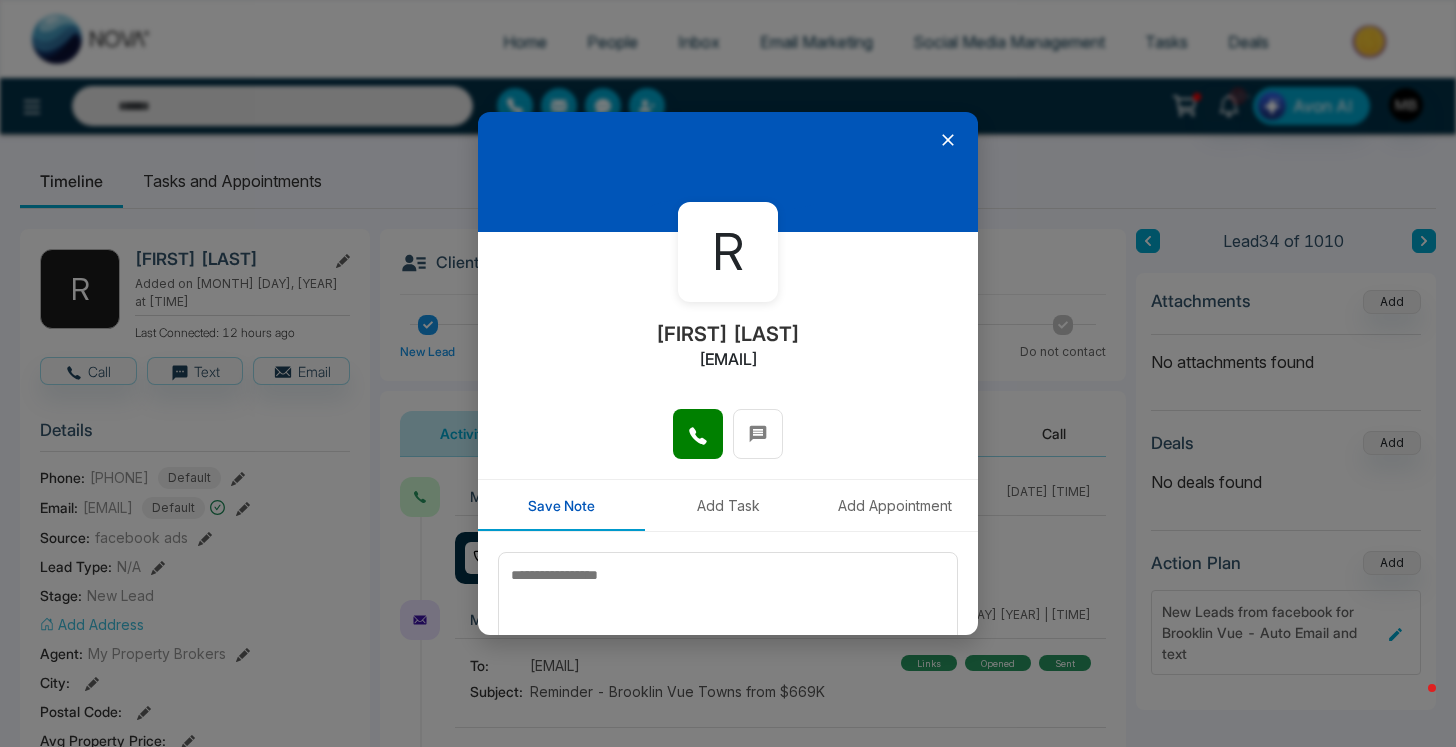 click 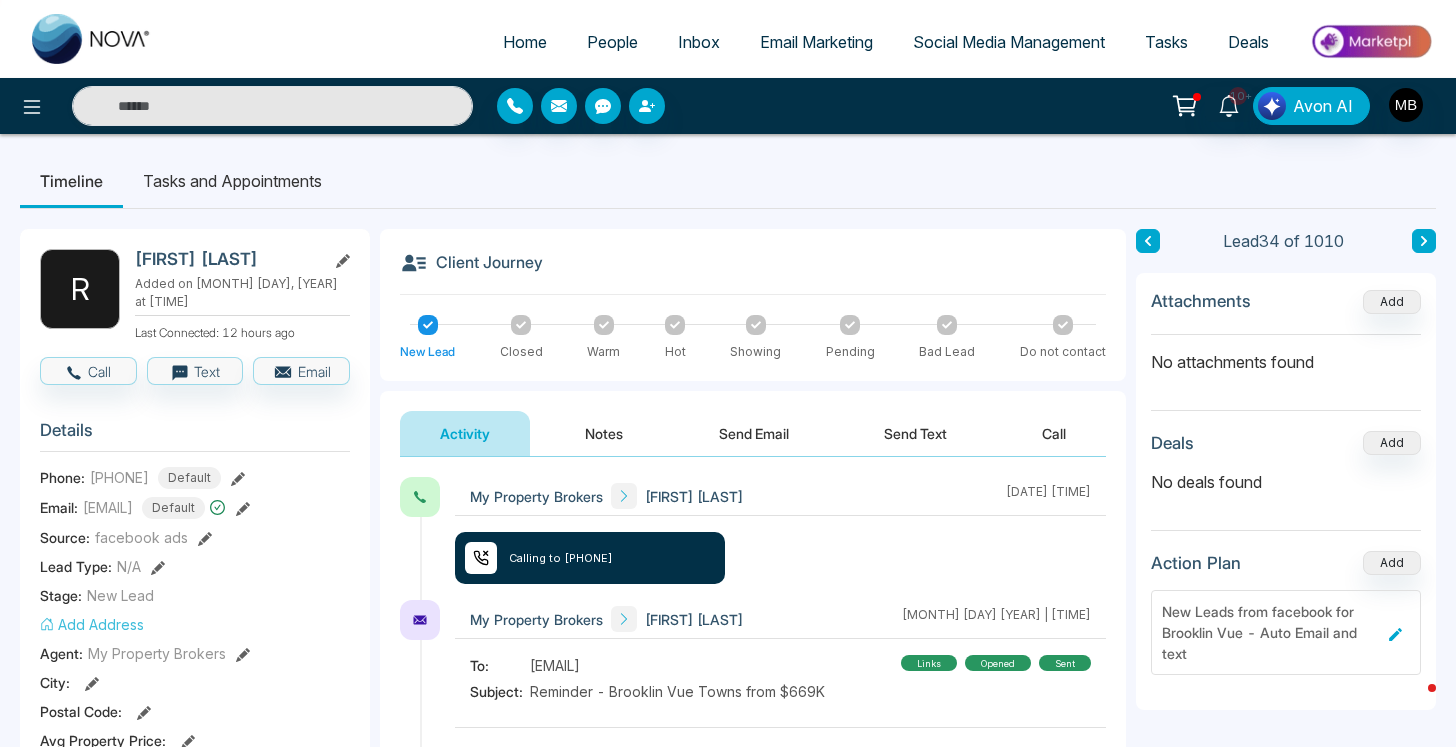 type on "**********" 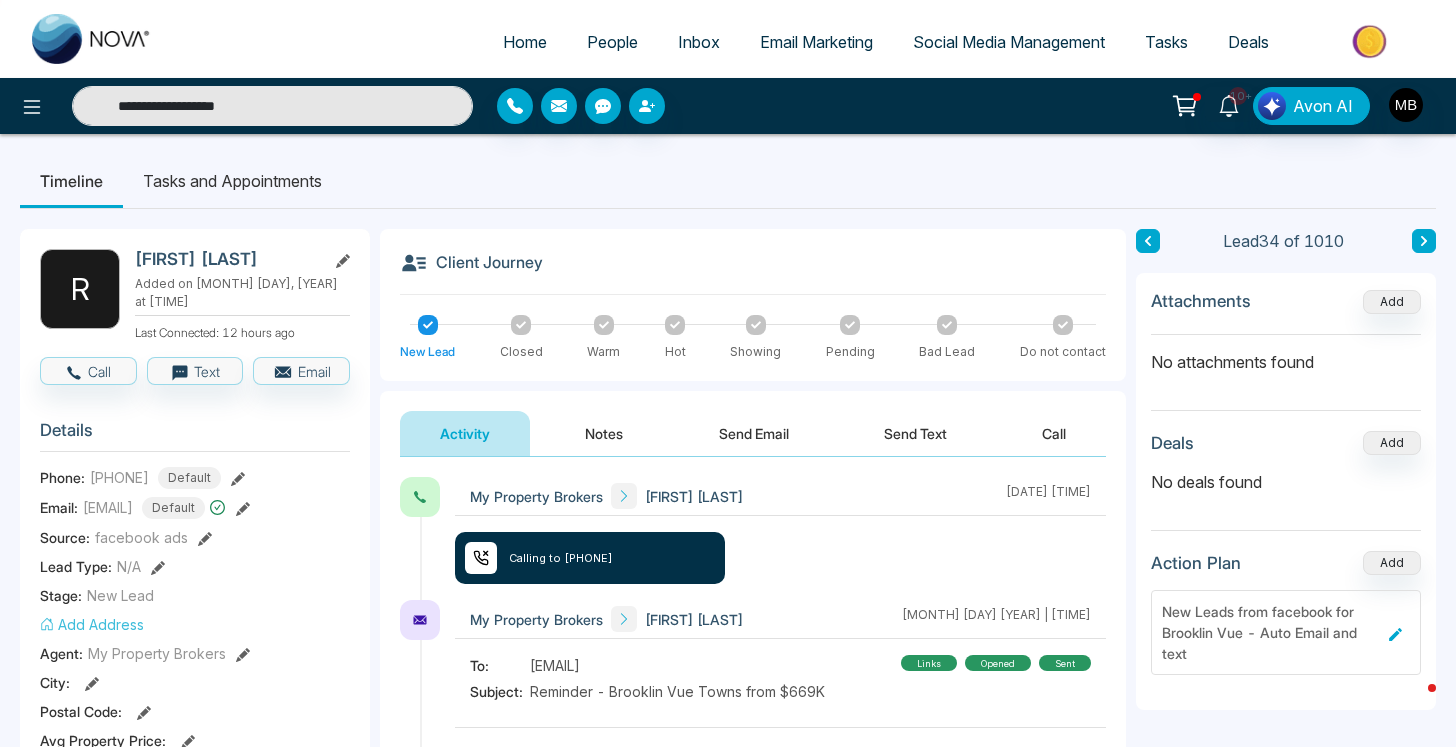 click on "**********" at bounding box center (272, 106) 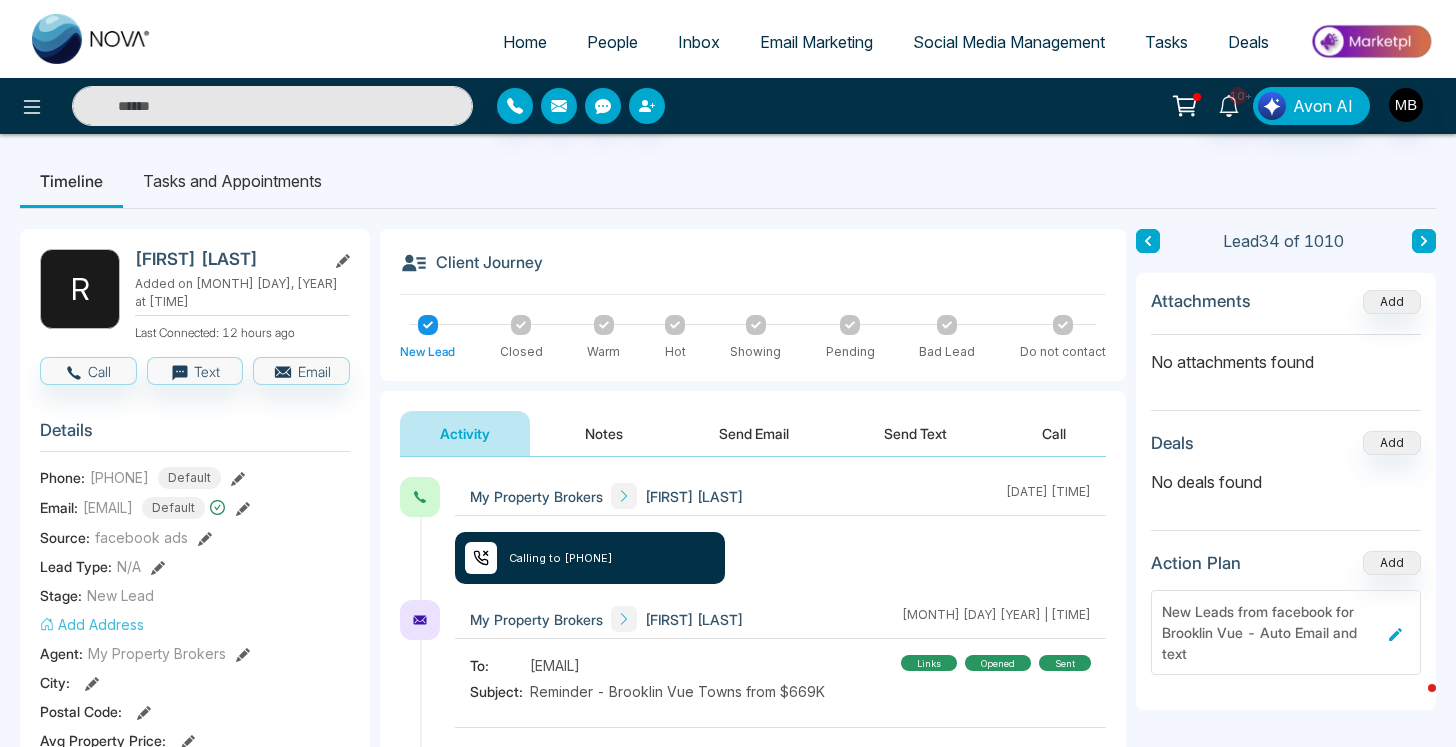 paste on "**********" 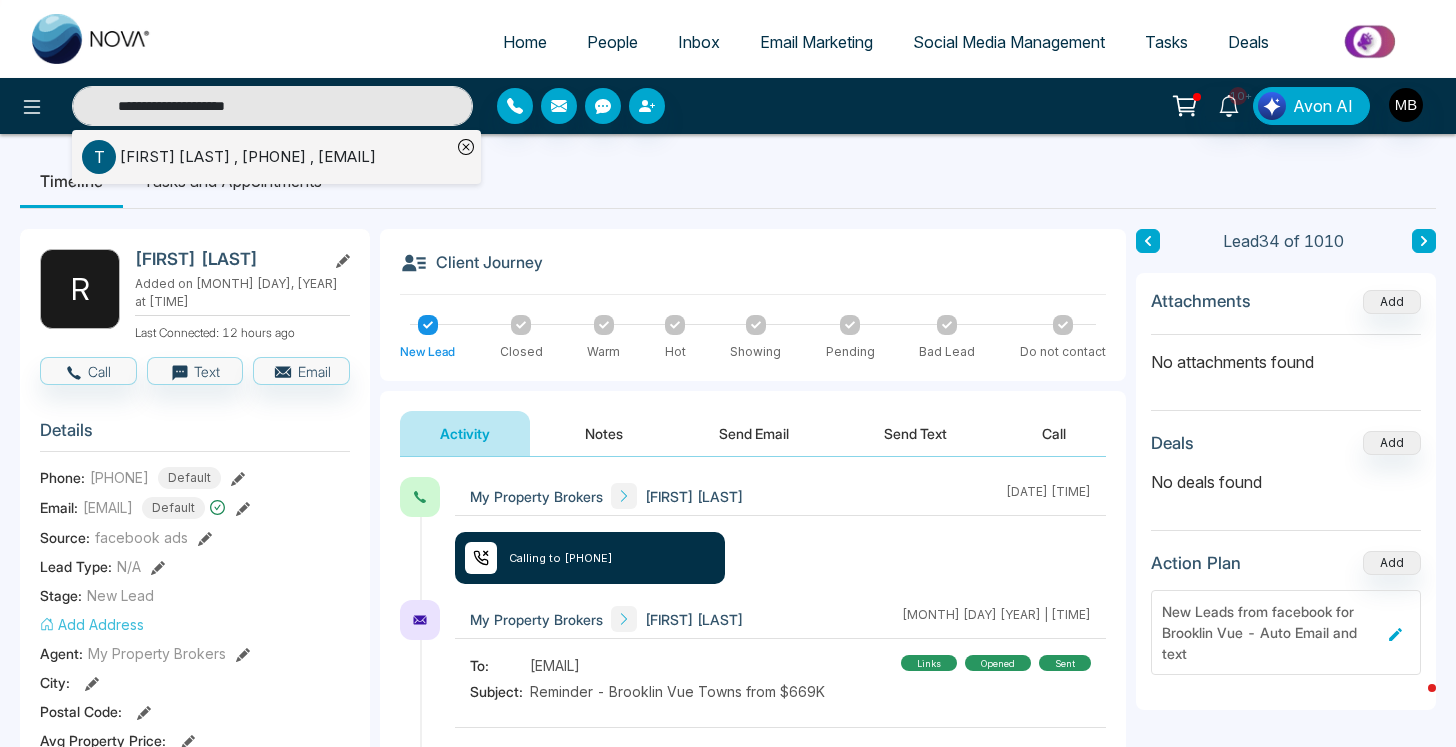 type on "**********" 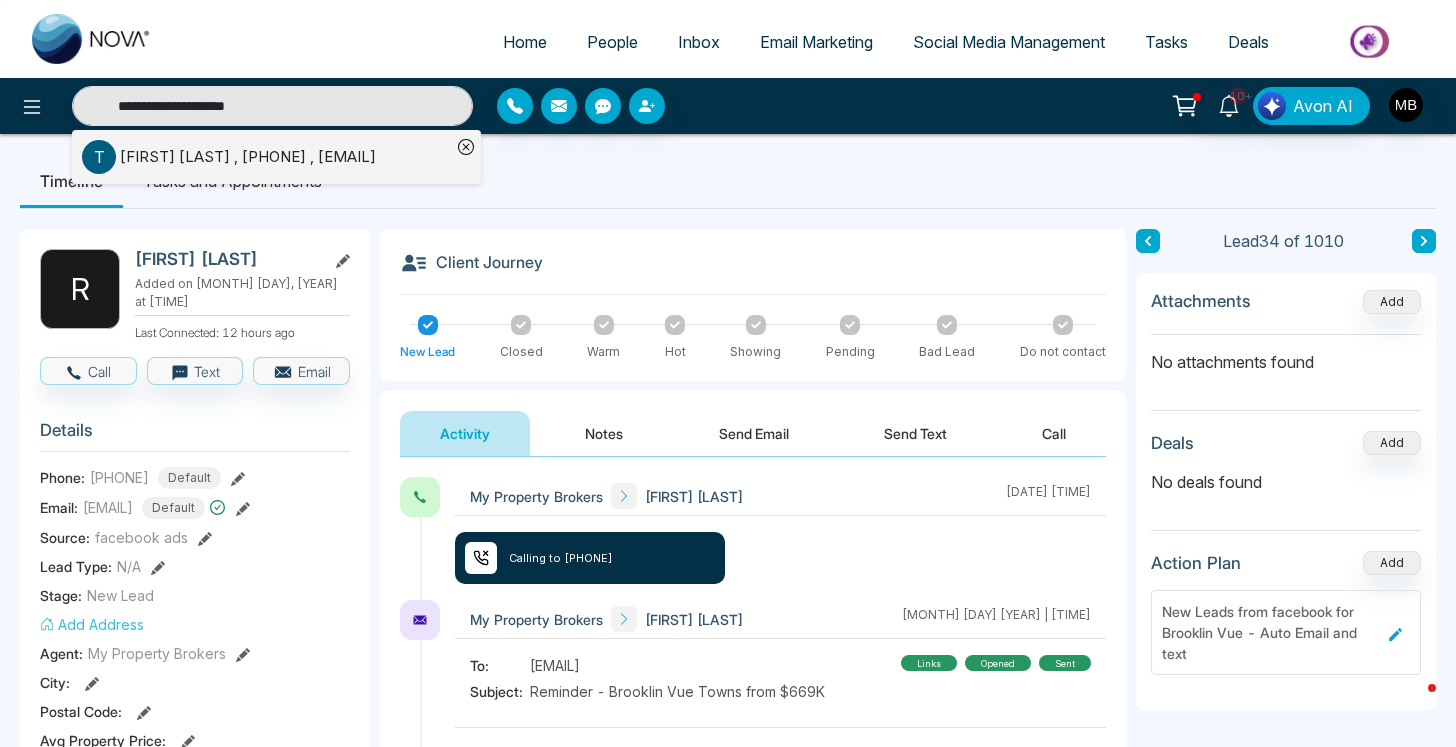click on "[FIRST] [LAST] , [PHONE] , [EMAIL]" at bounding box center [248, 157] 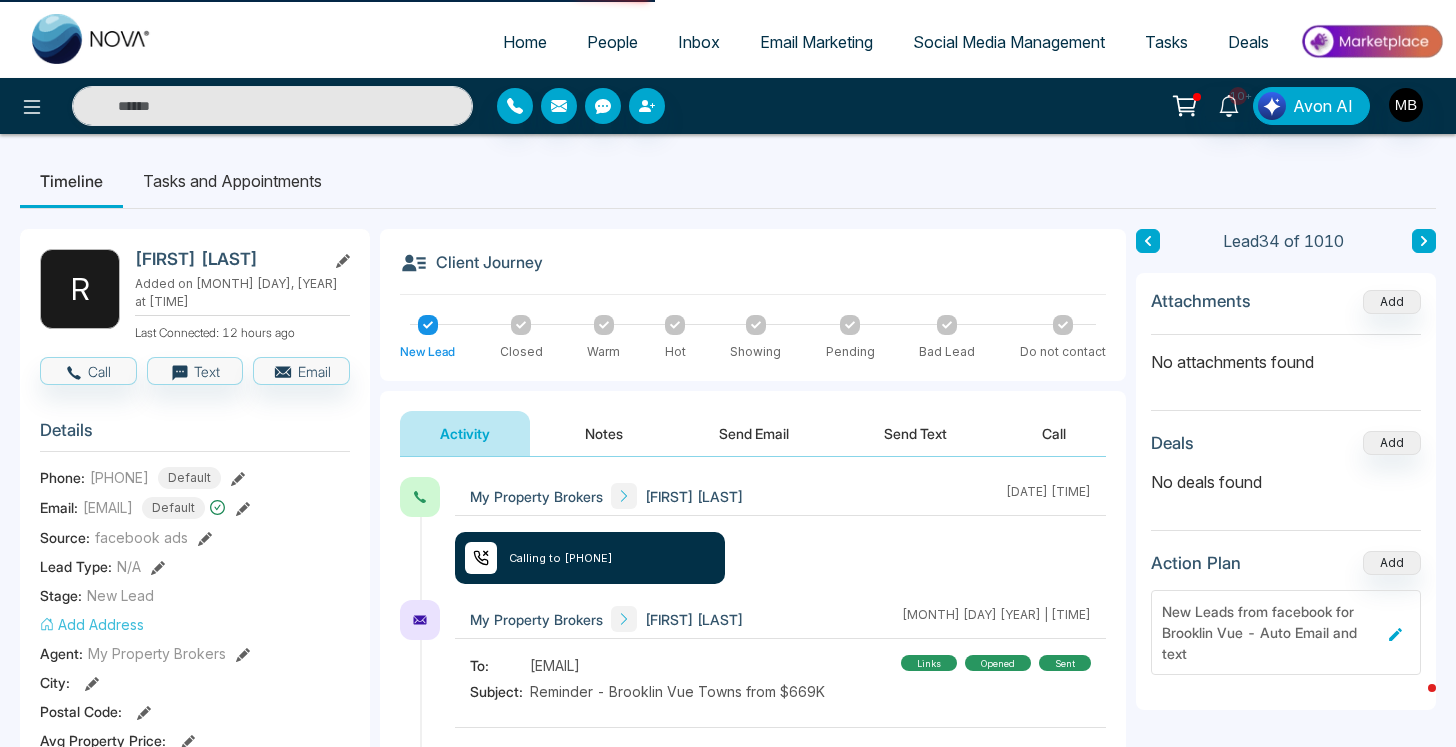 type on "**********" 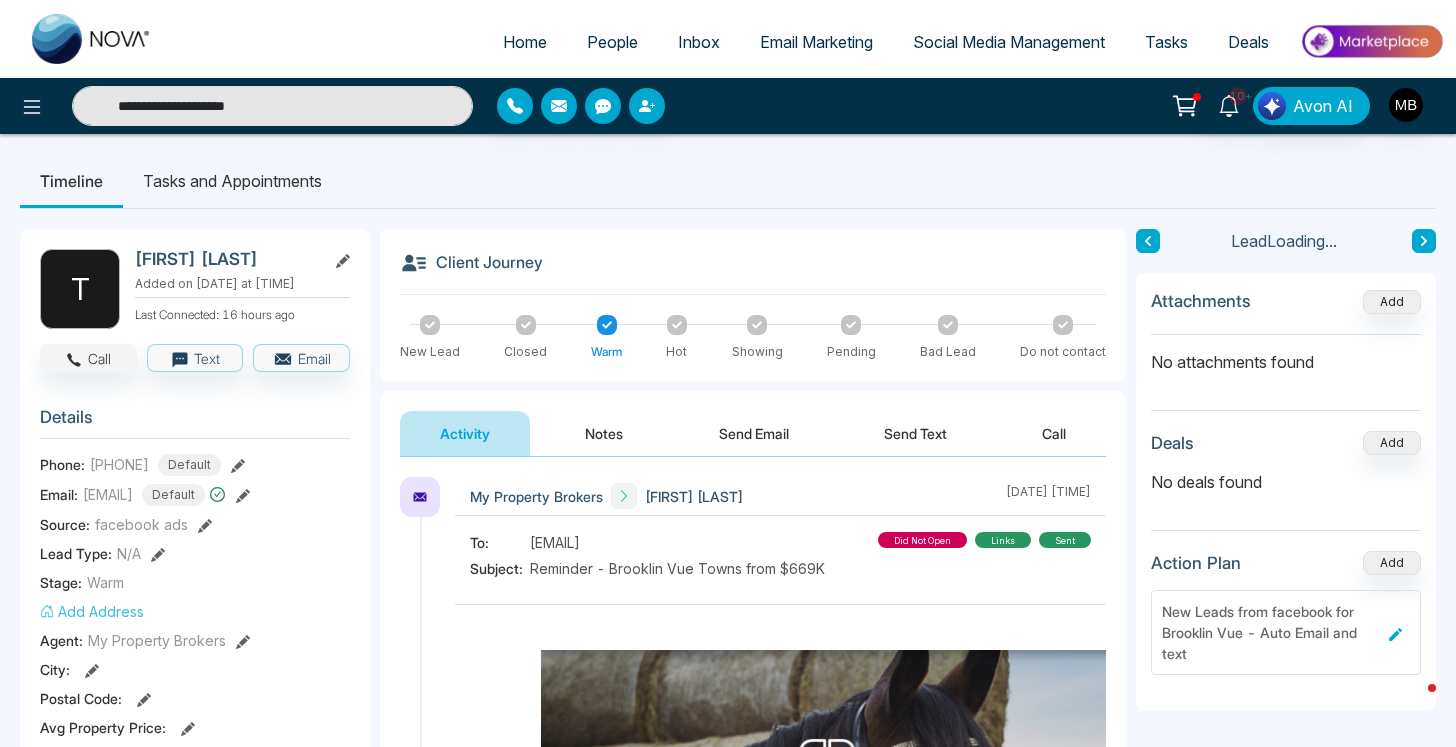 click on "Call" at bounding box center [88, 358] 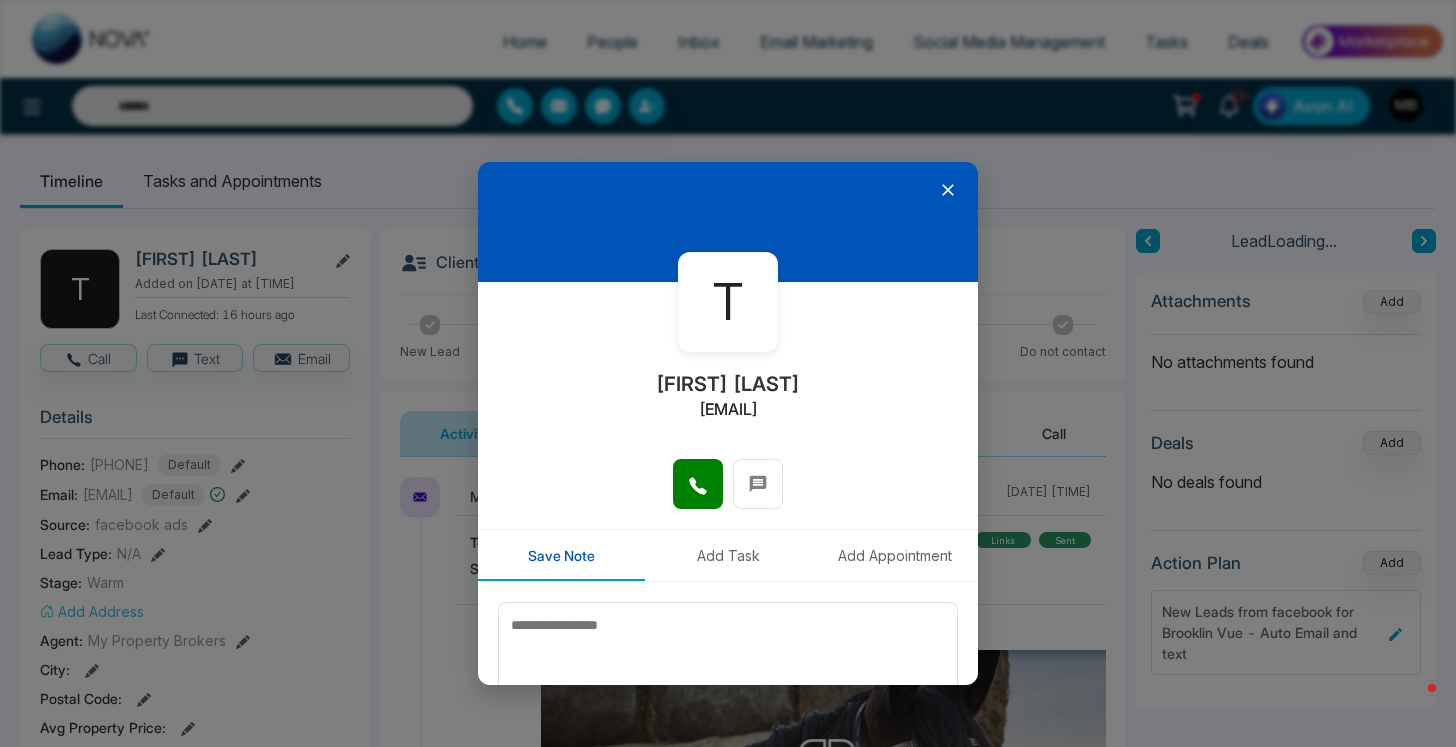 type on "**********" 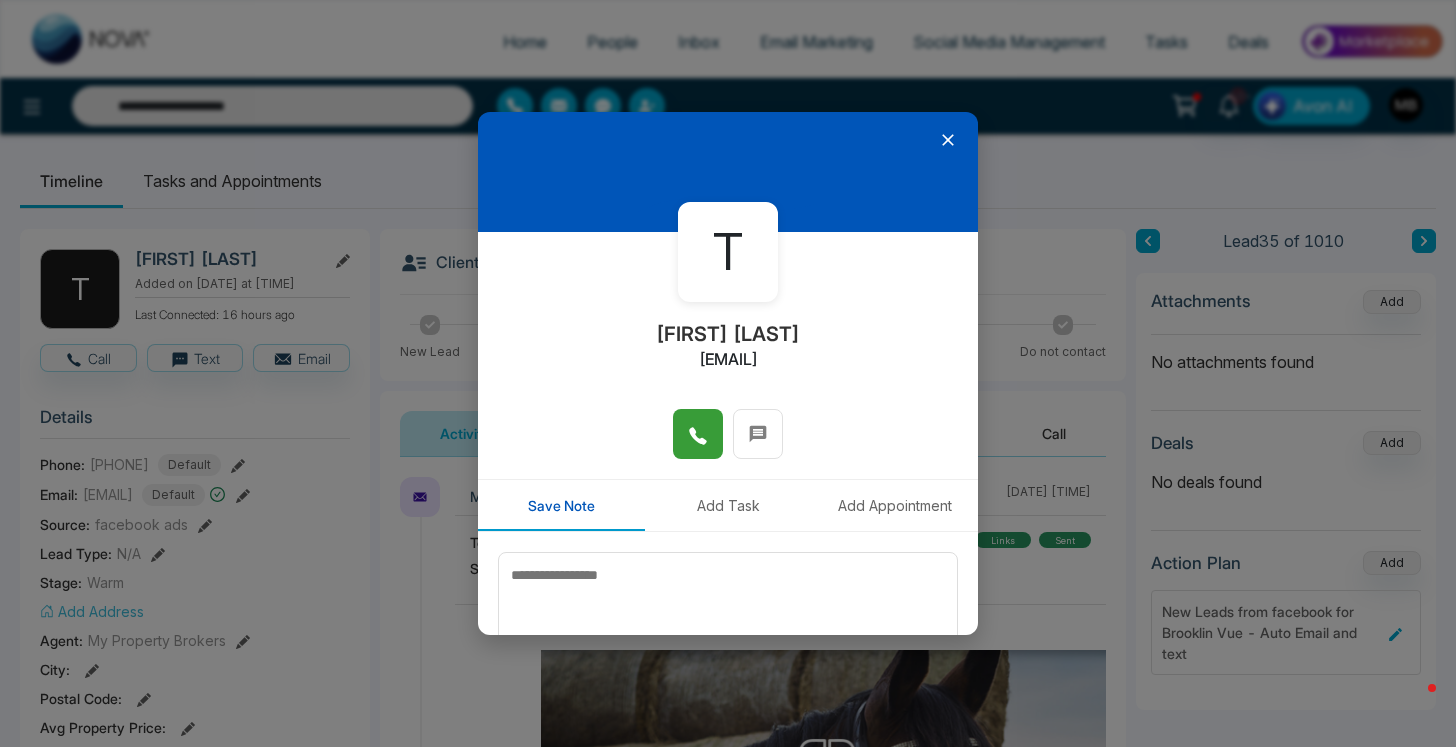 click at bounding box center [698, 434] 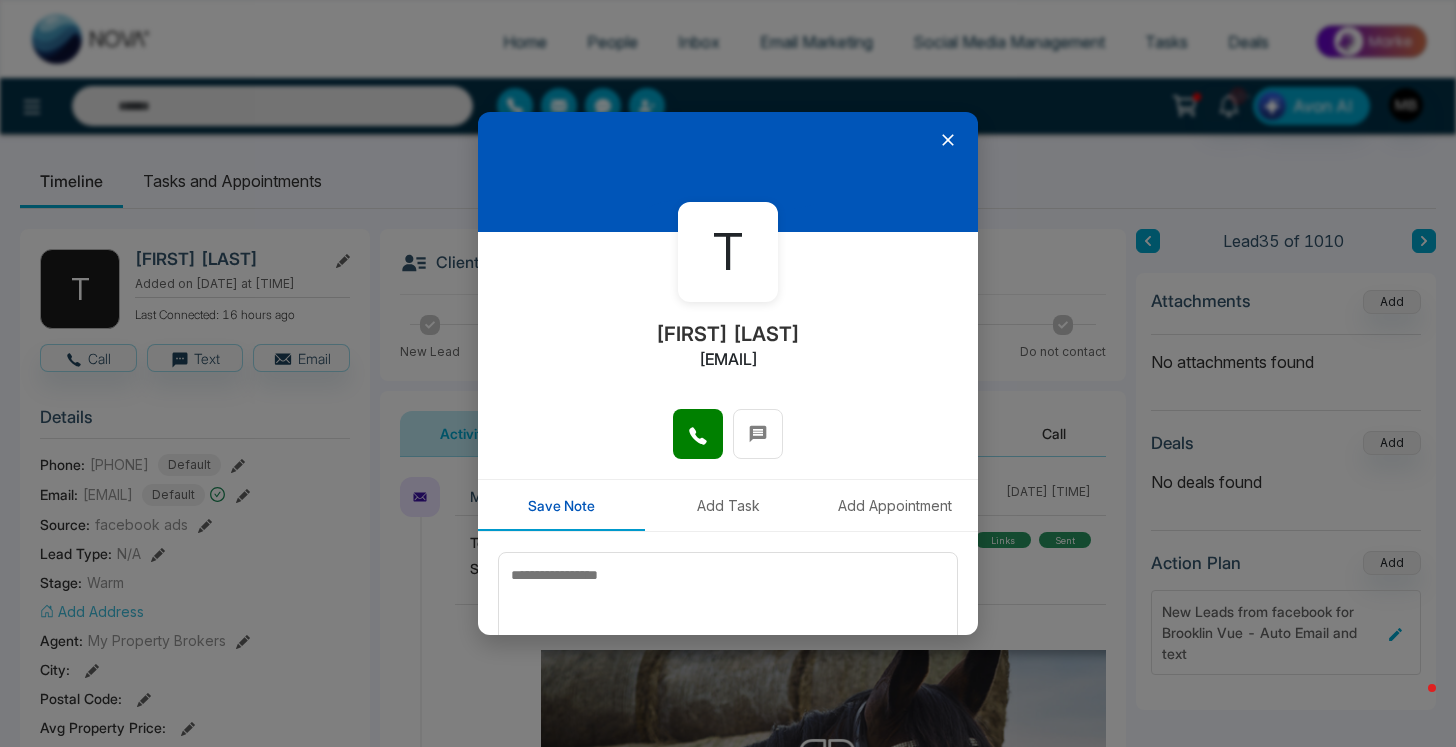 type on "**********" 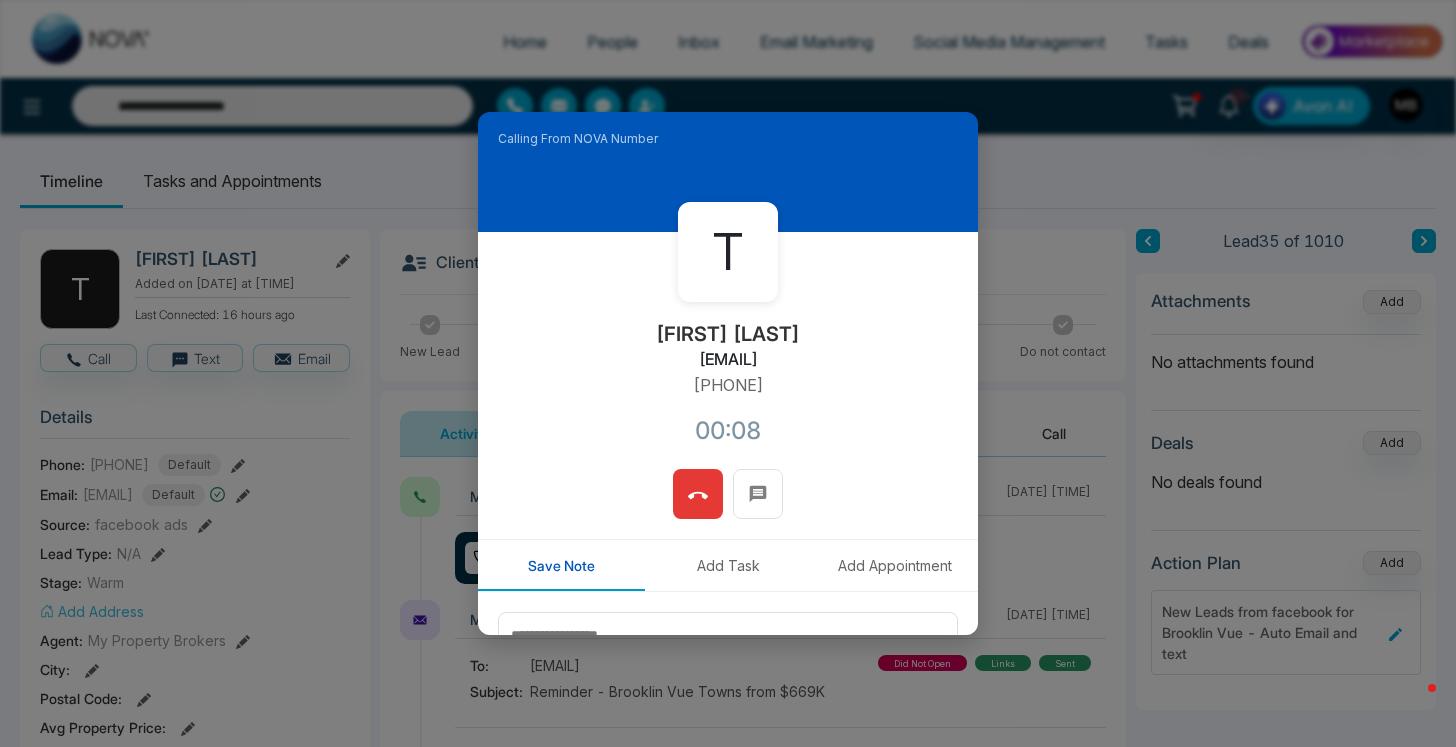 click 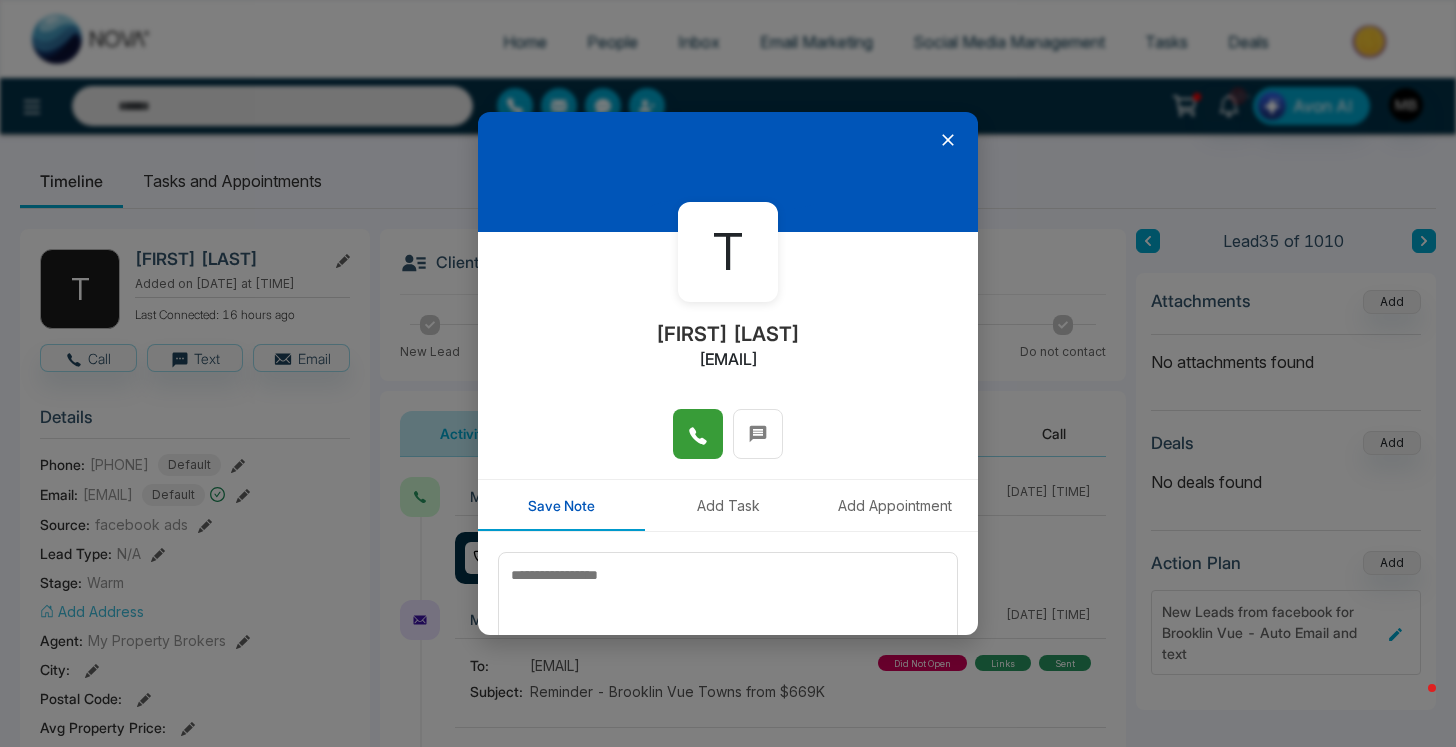 click 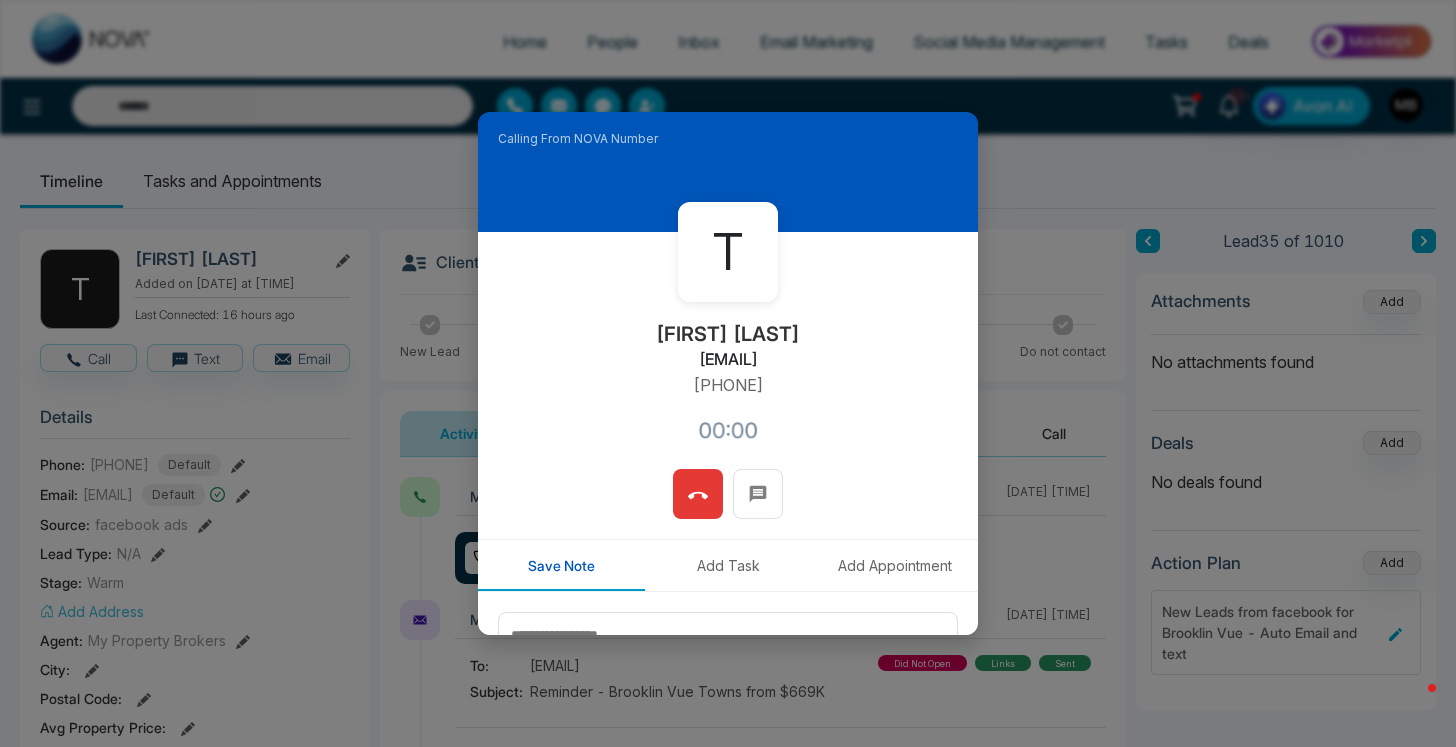 type on "**********" 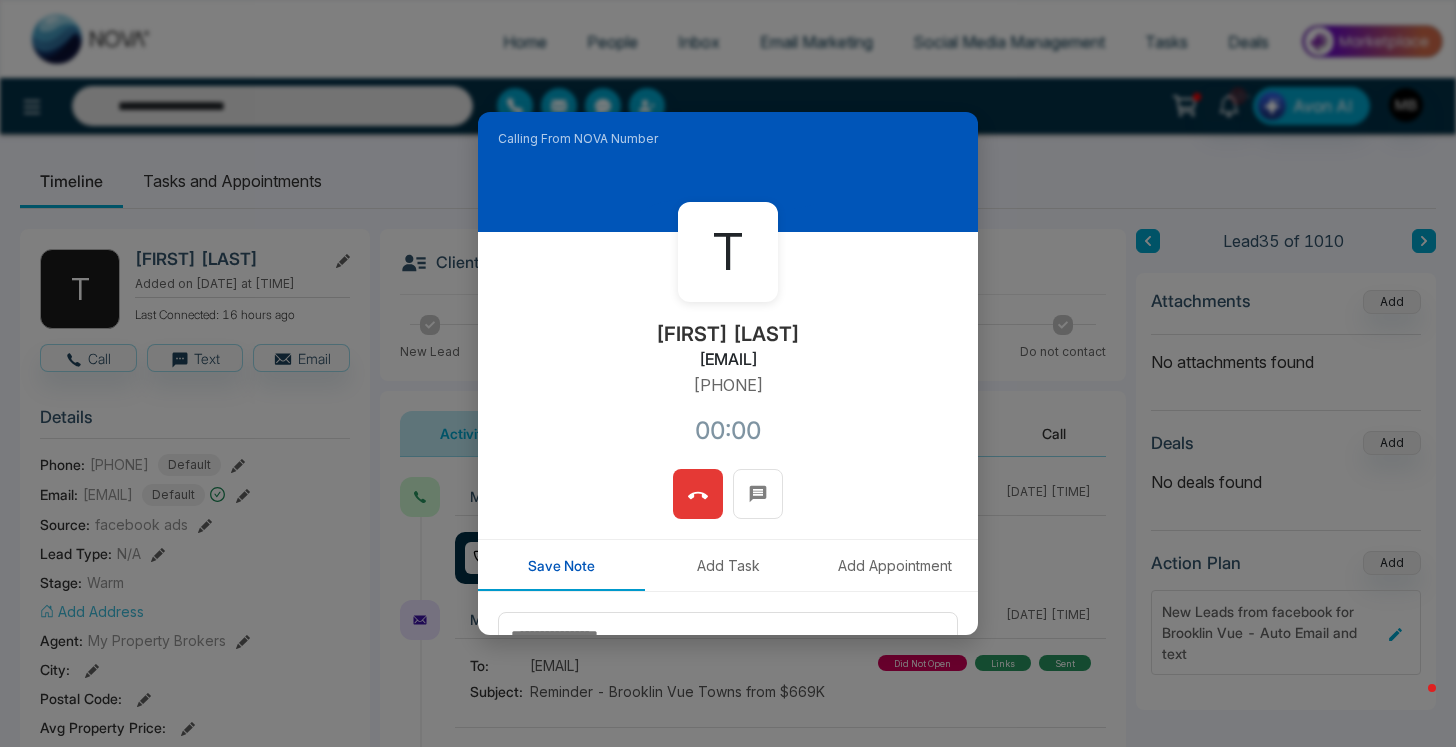 scroll, scrollTop: 158, scrollLeft: 0, axis: vertical 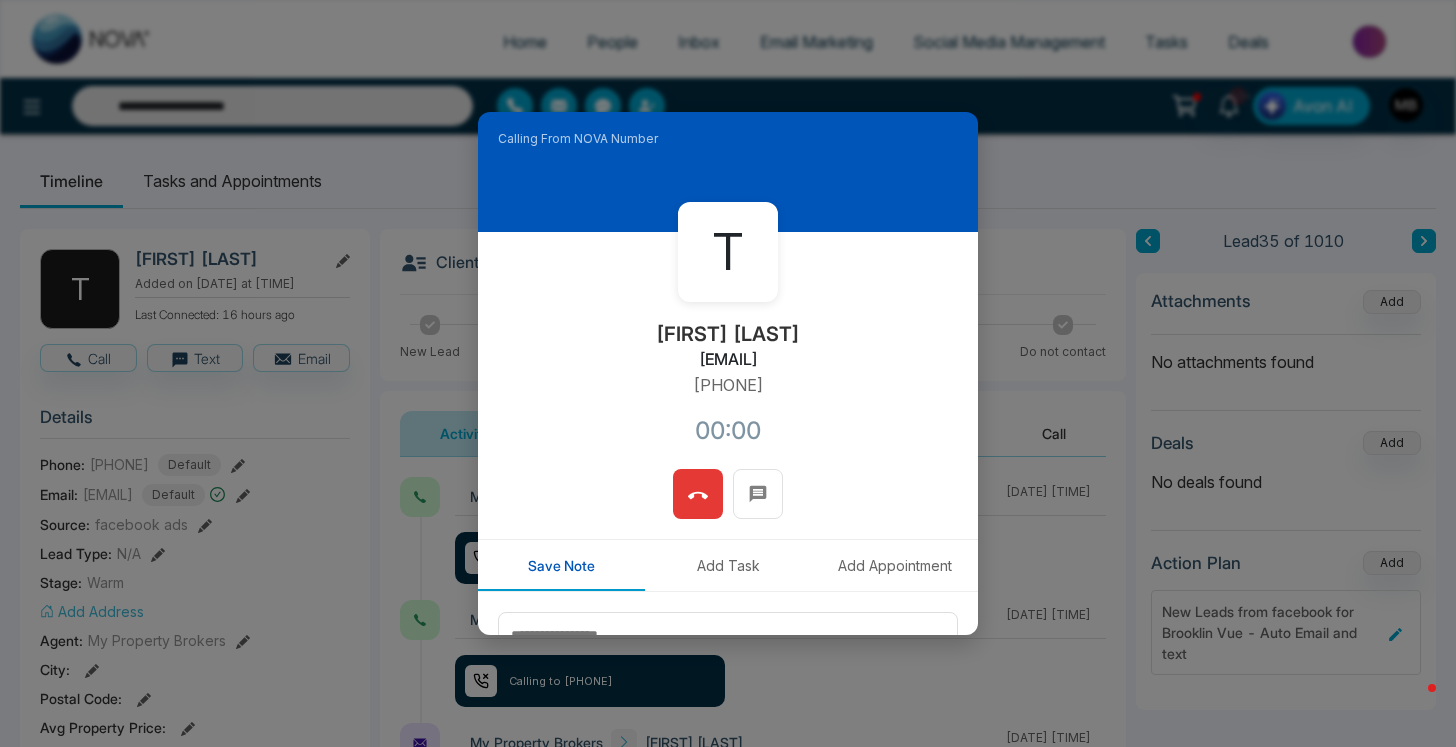 click 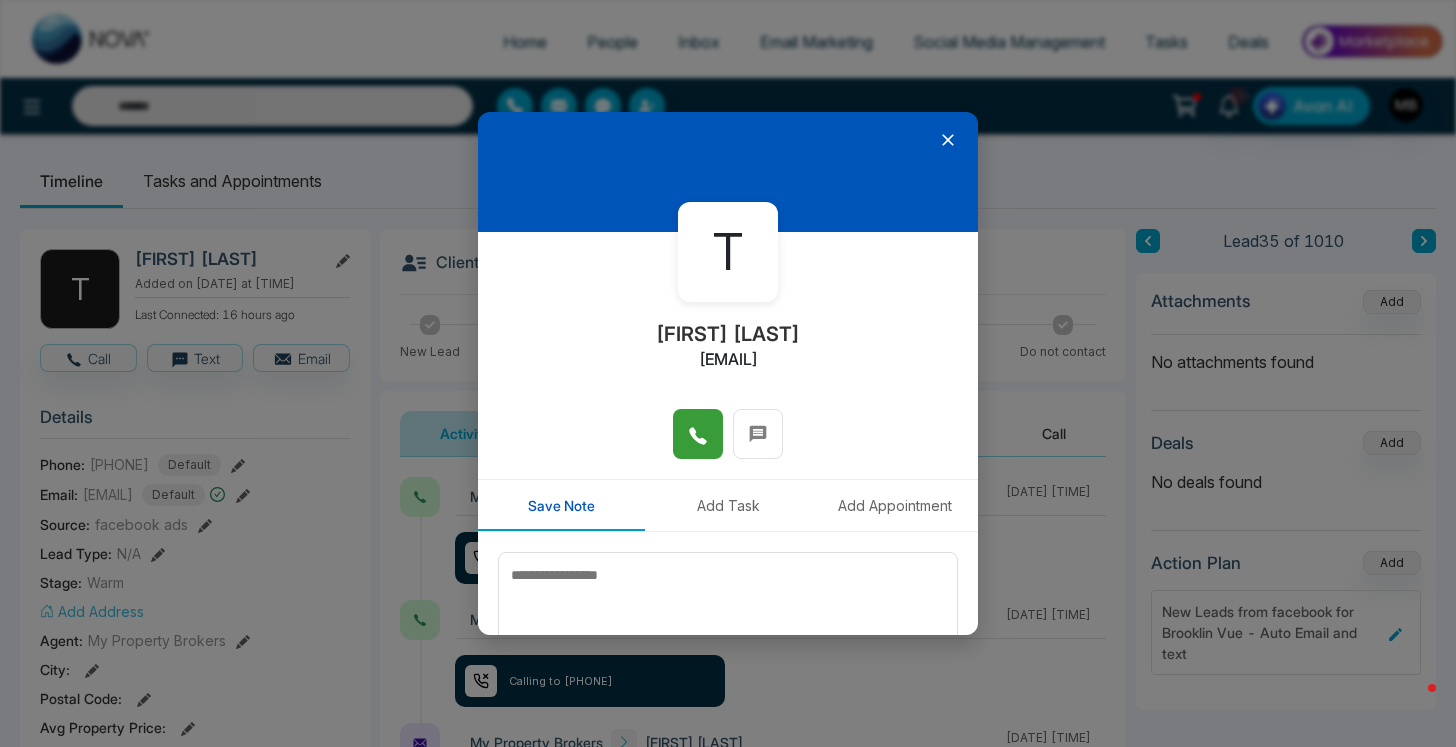 click at bounding box center [698, 434] 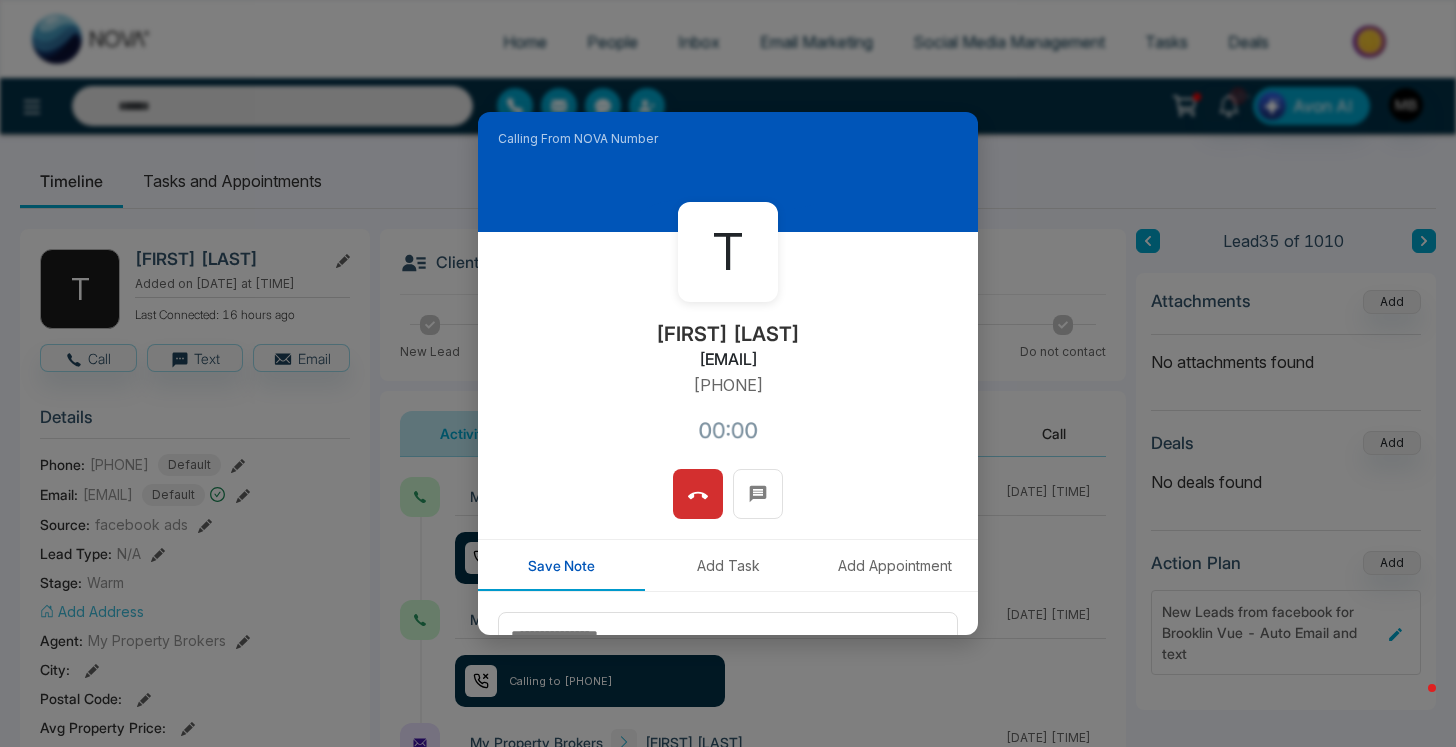 type on "**********" 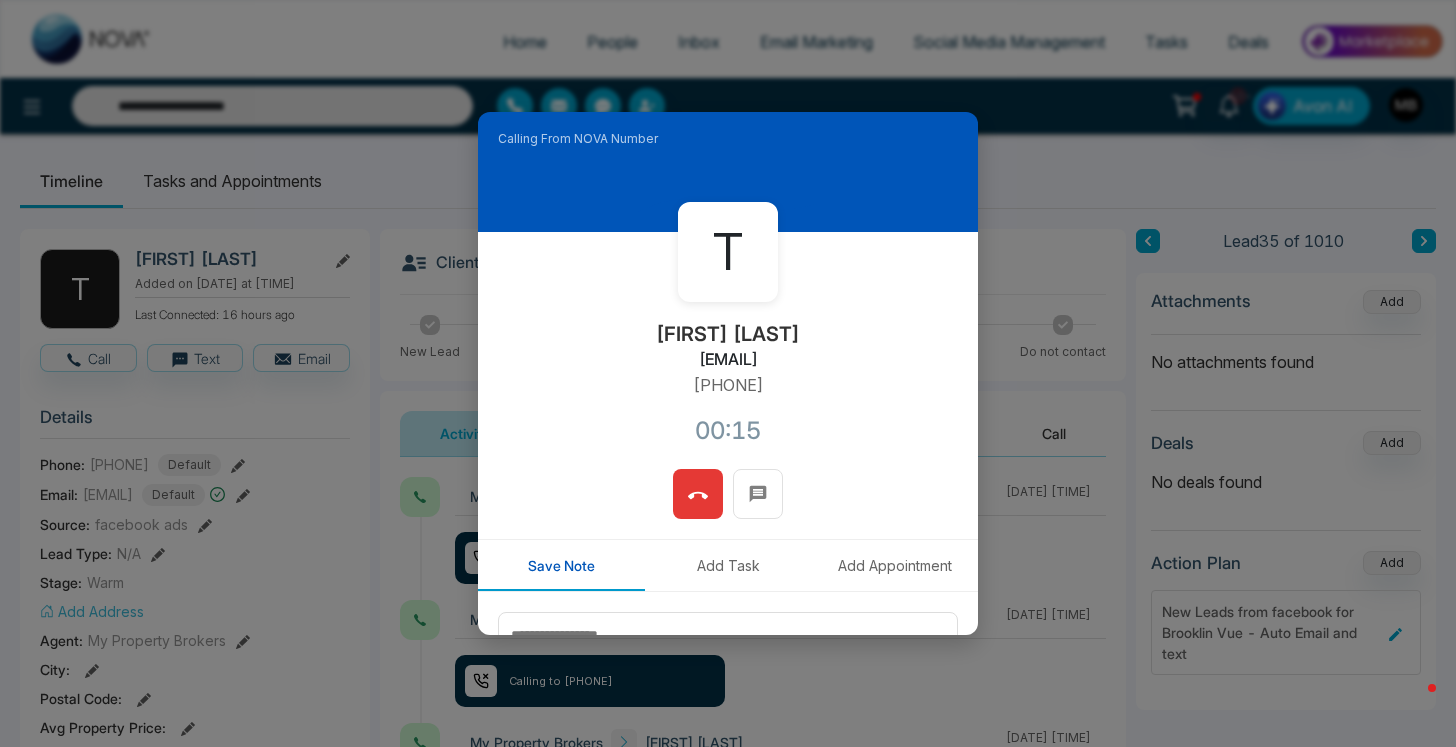 click at bounding box center (698, 494) 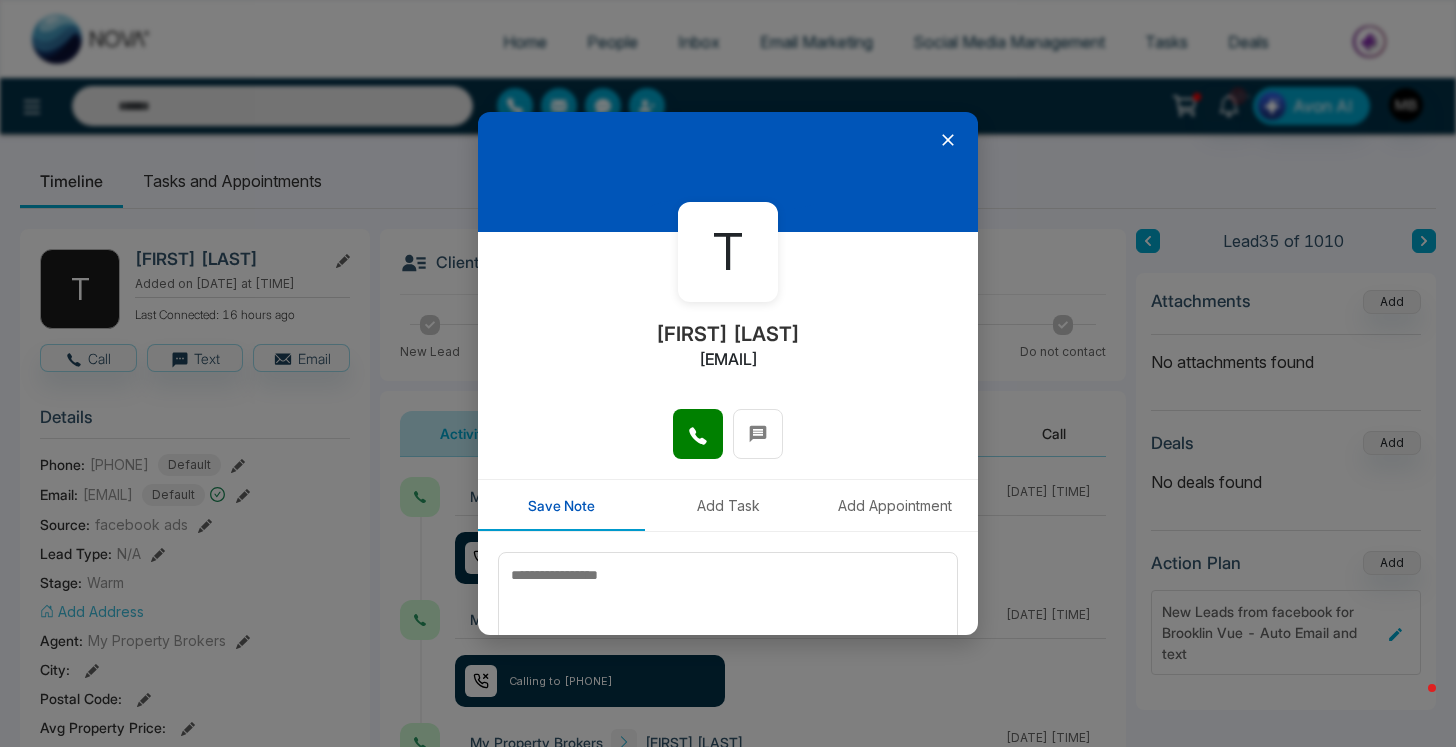 click 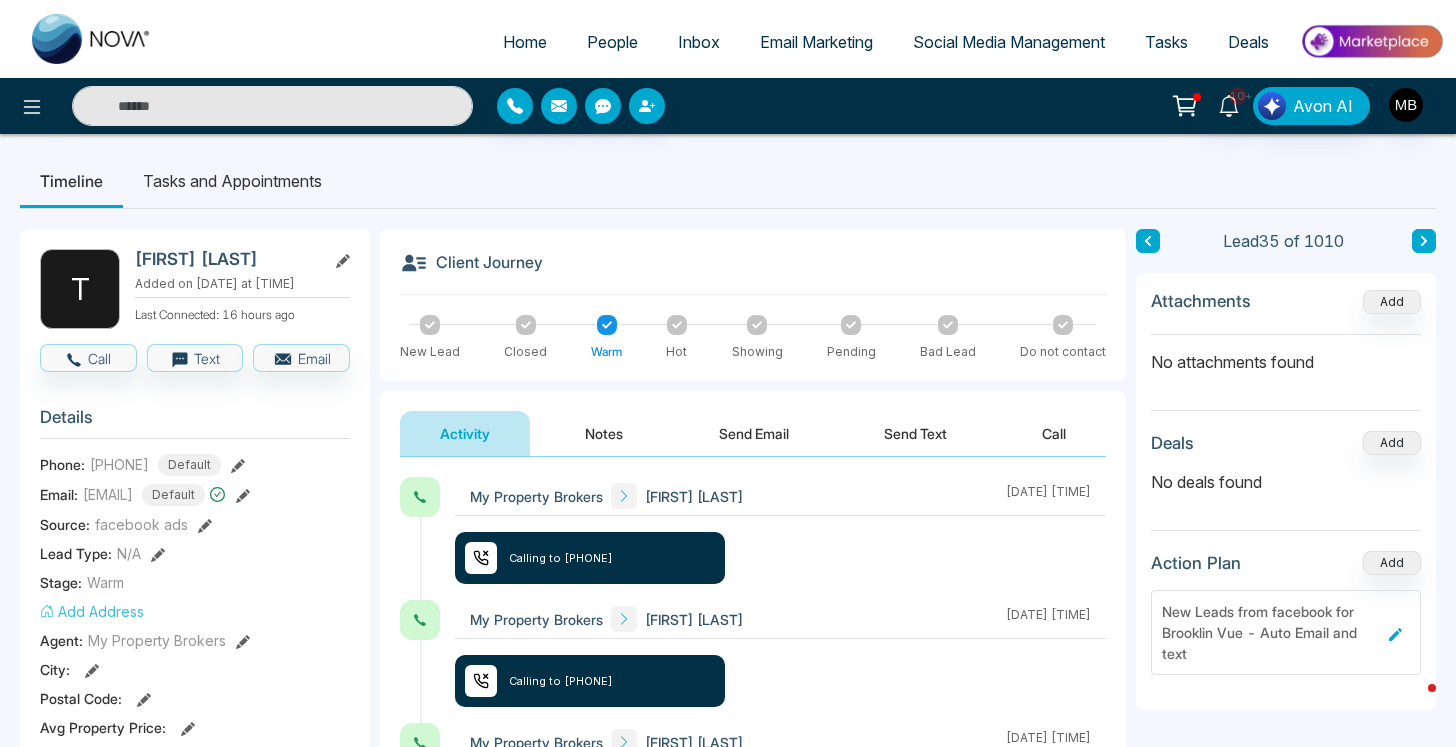 type on "**********" 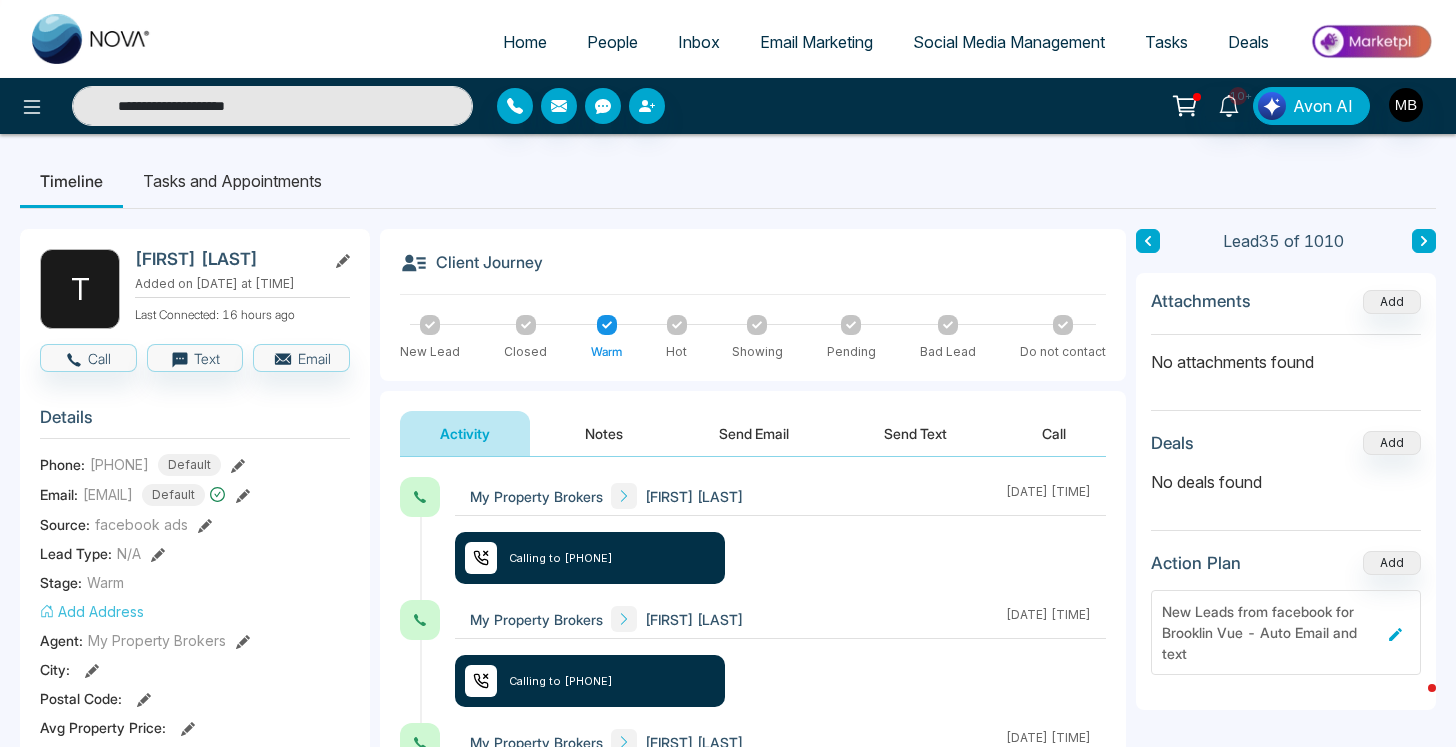 click on "**********" at bounding box center [272, 106] 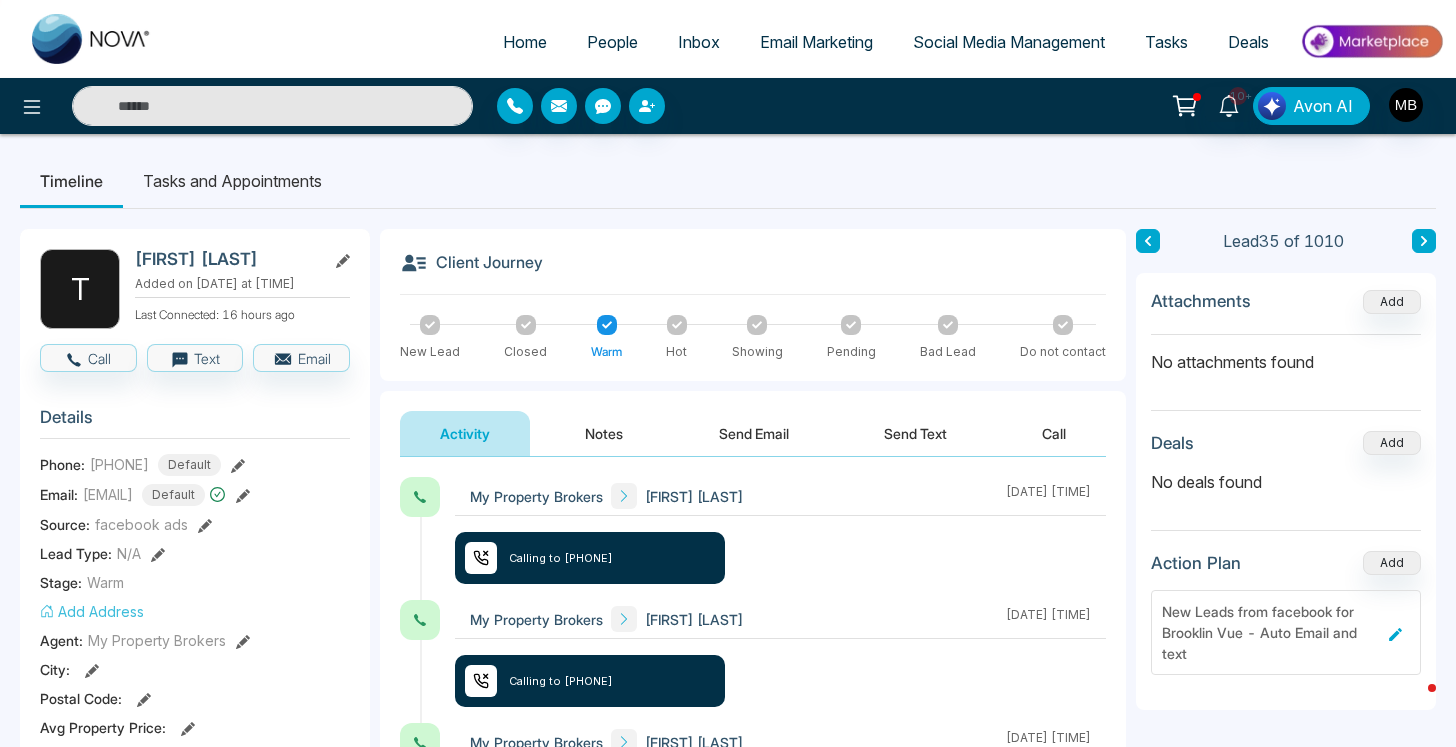 paste on "**********" 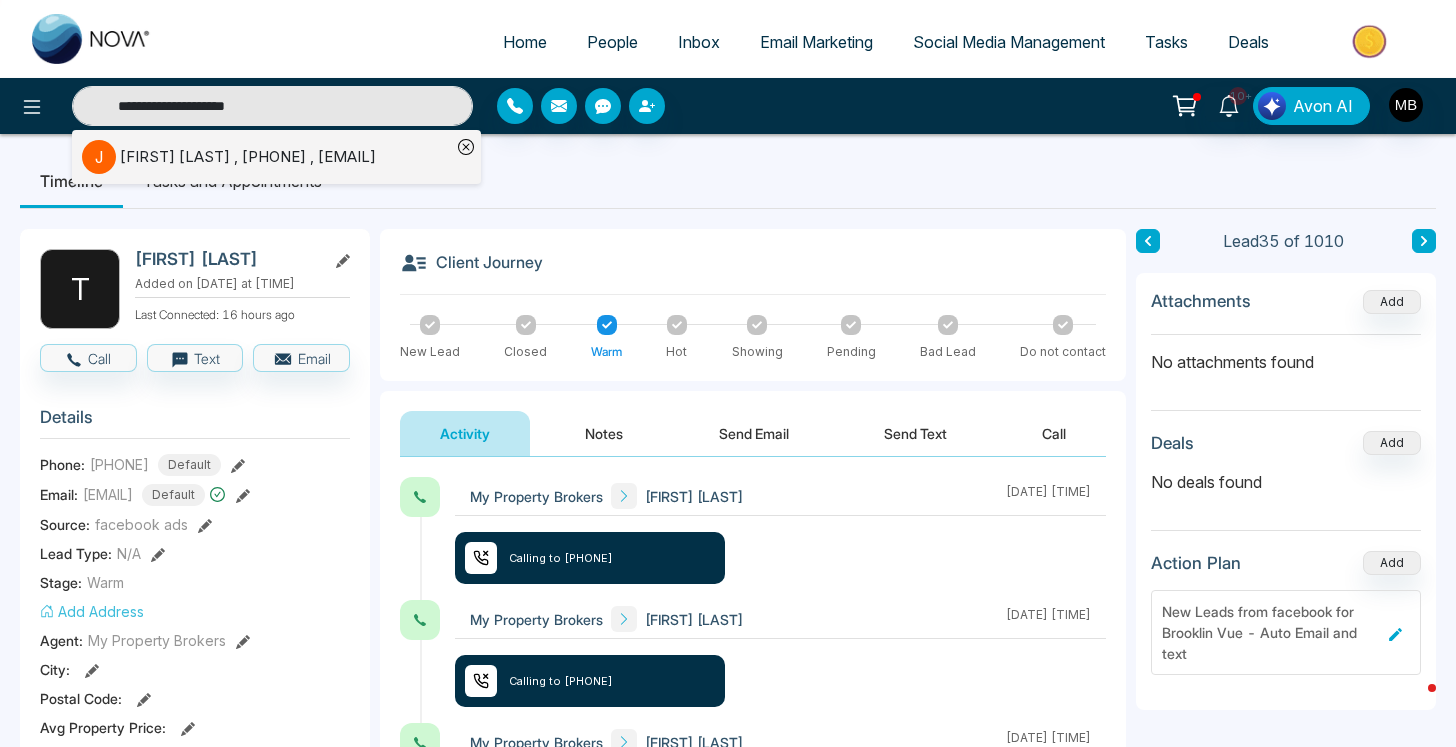 type on "**********" 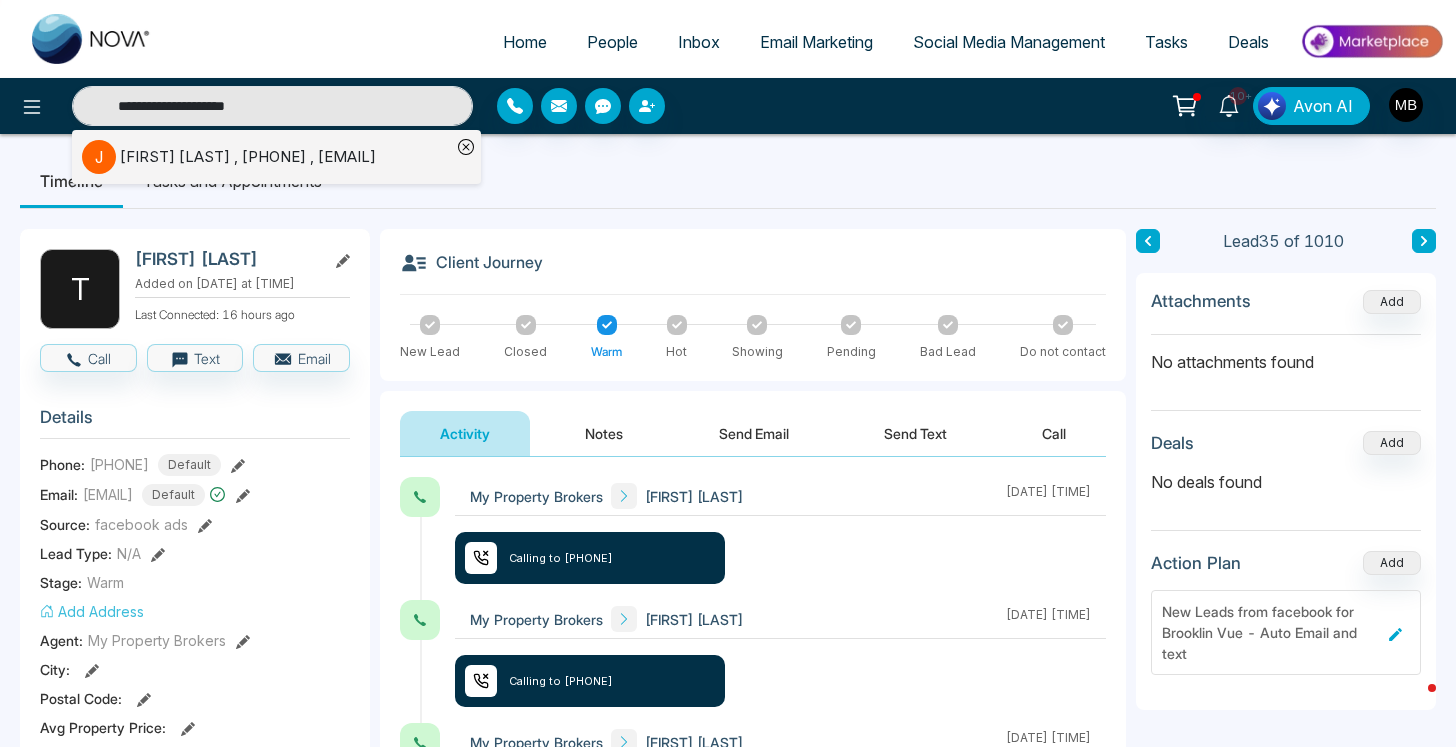 click on "[FIRST] [LAST] , [PHONE] , [EMAIL]" at bounding box center [248, 157] 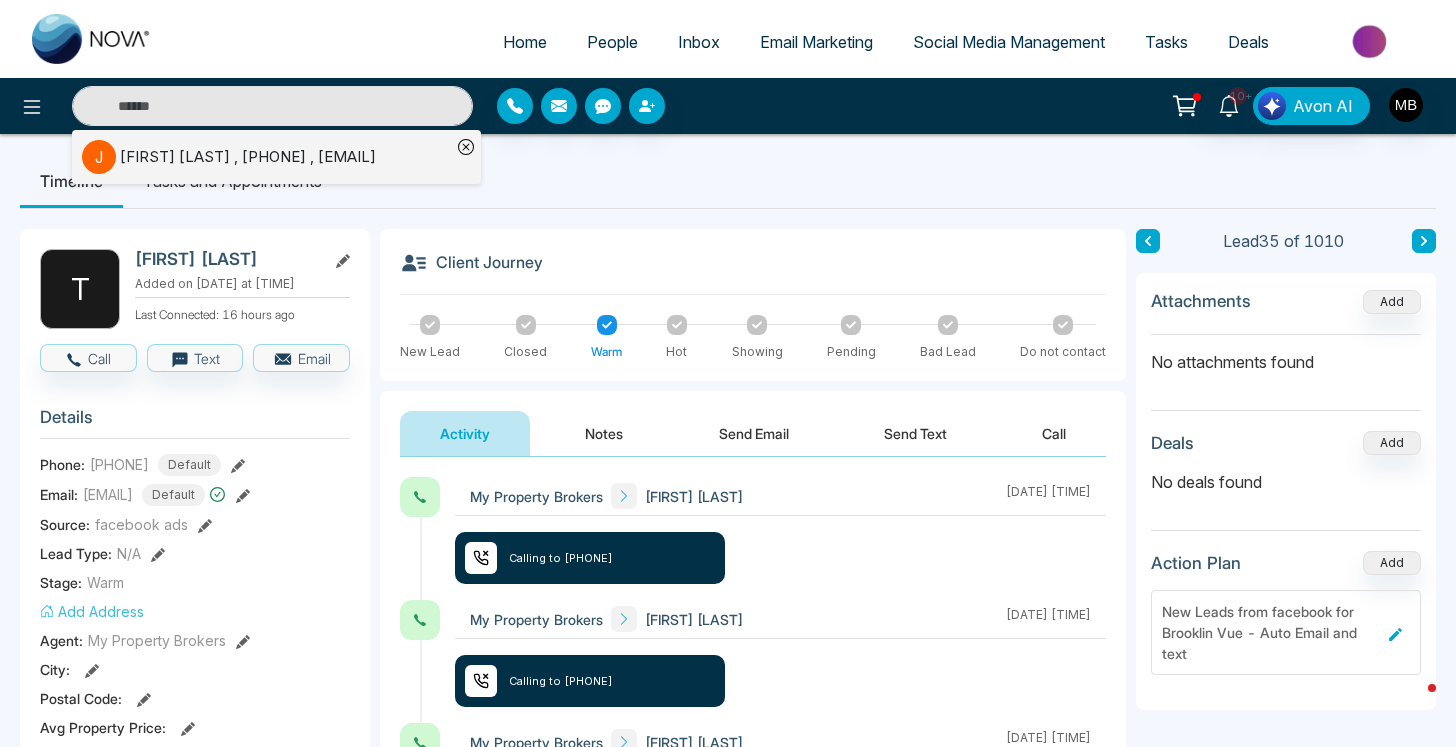 type on "**********" 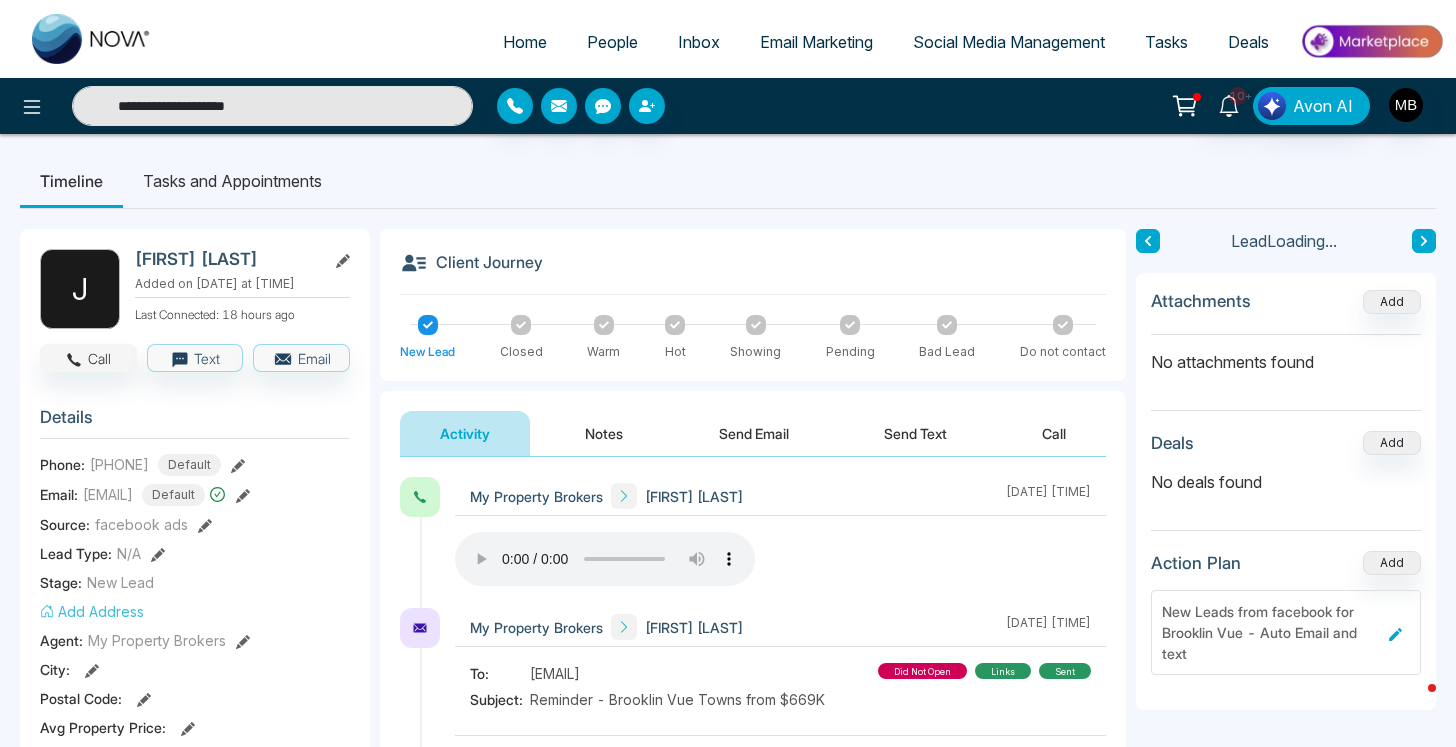 click on "Call" at bounding box center [88, 358] 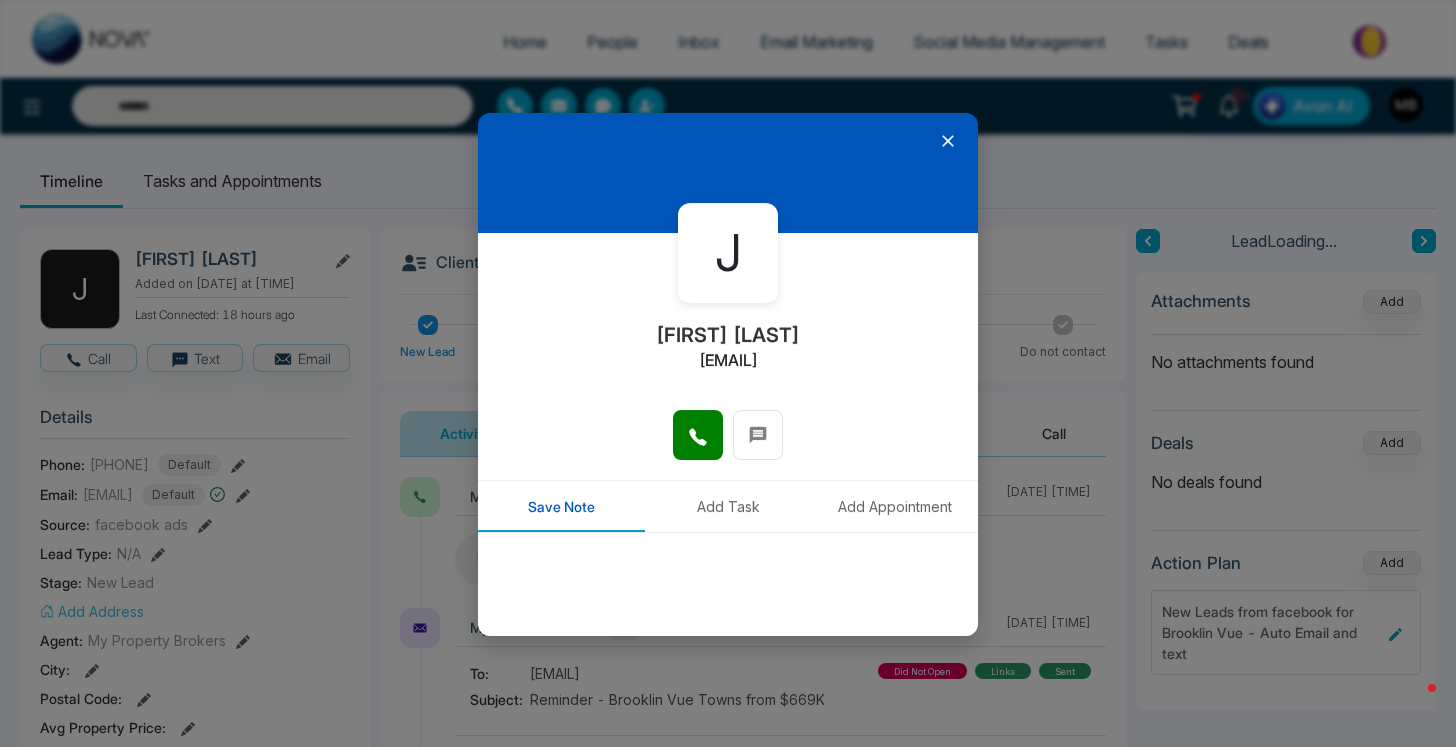 type on "**********" 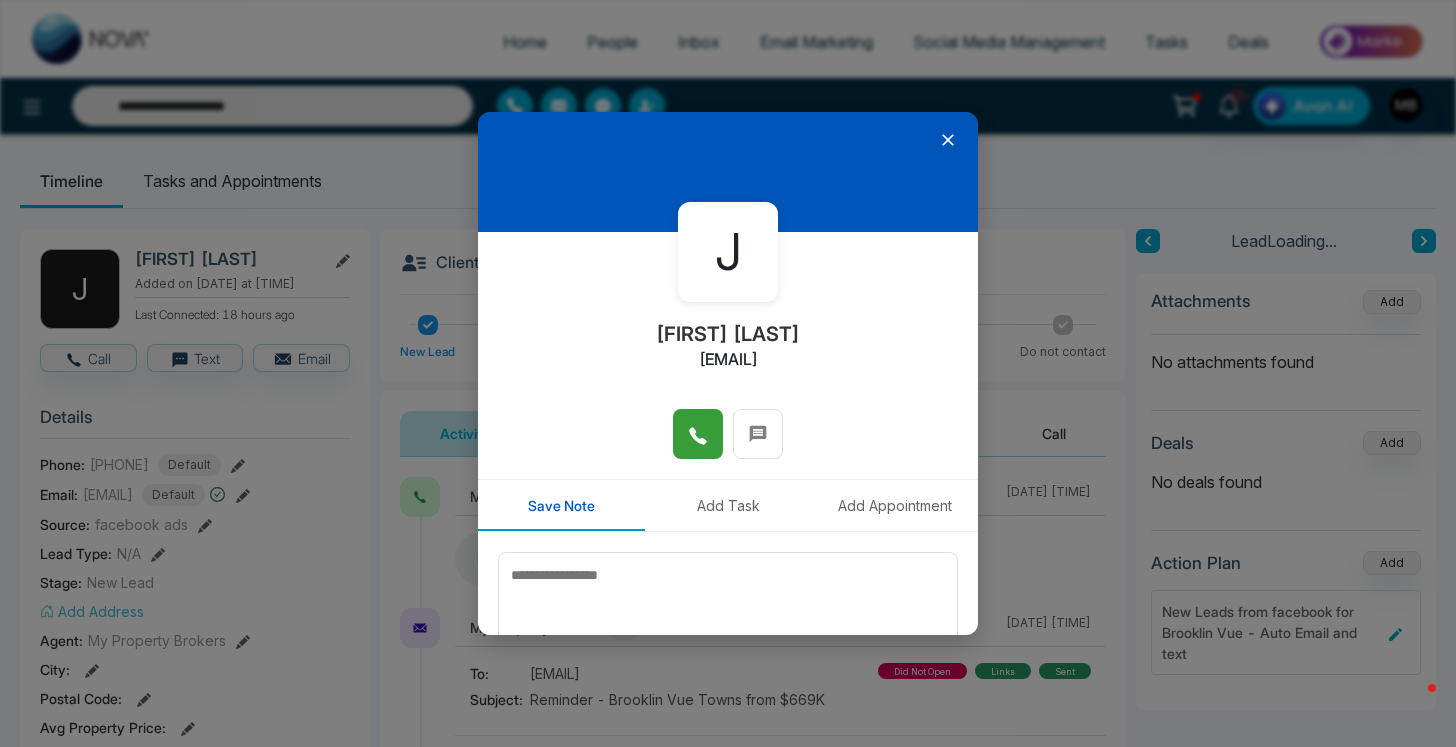 click 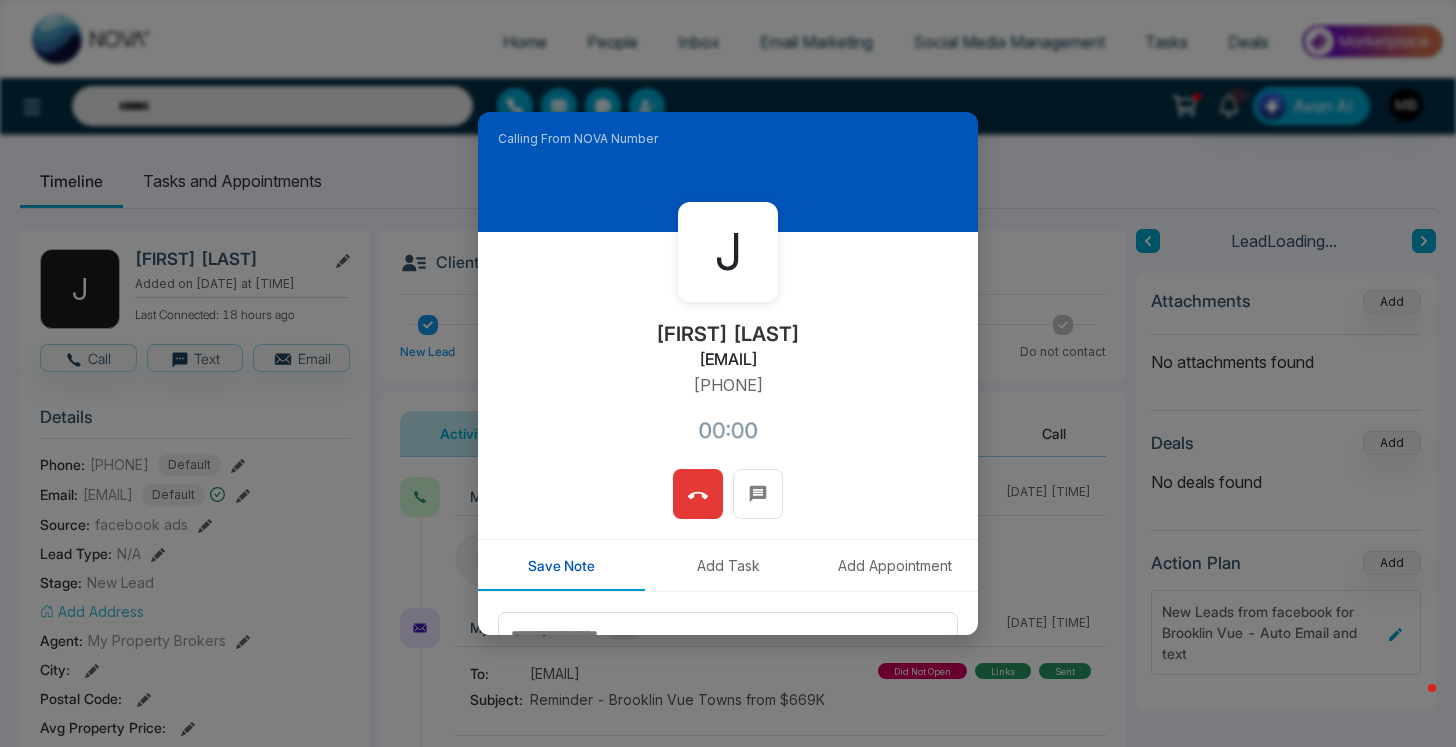 type on "**********" 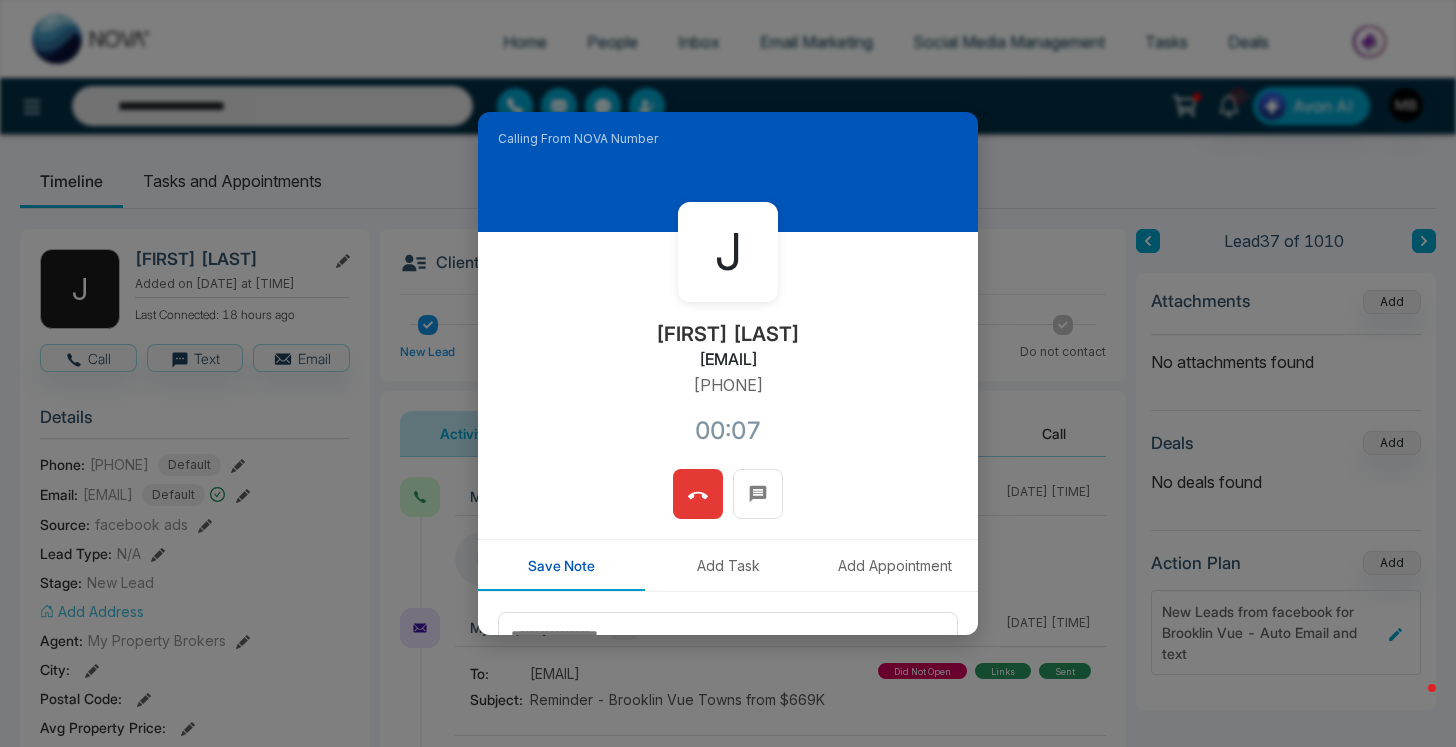 click 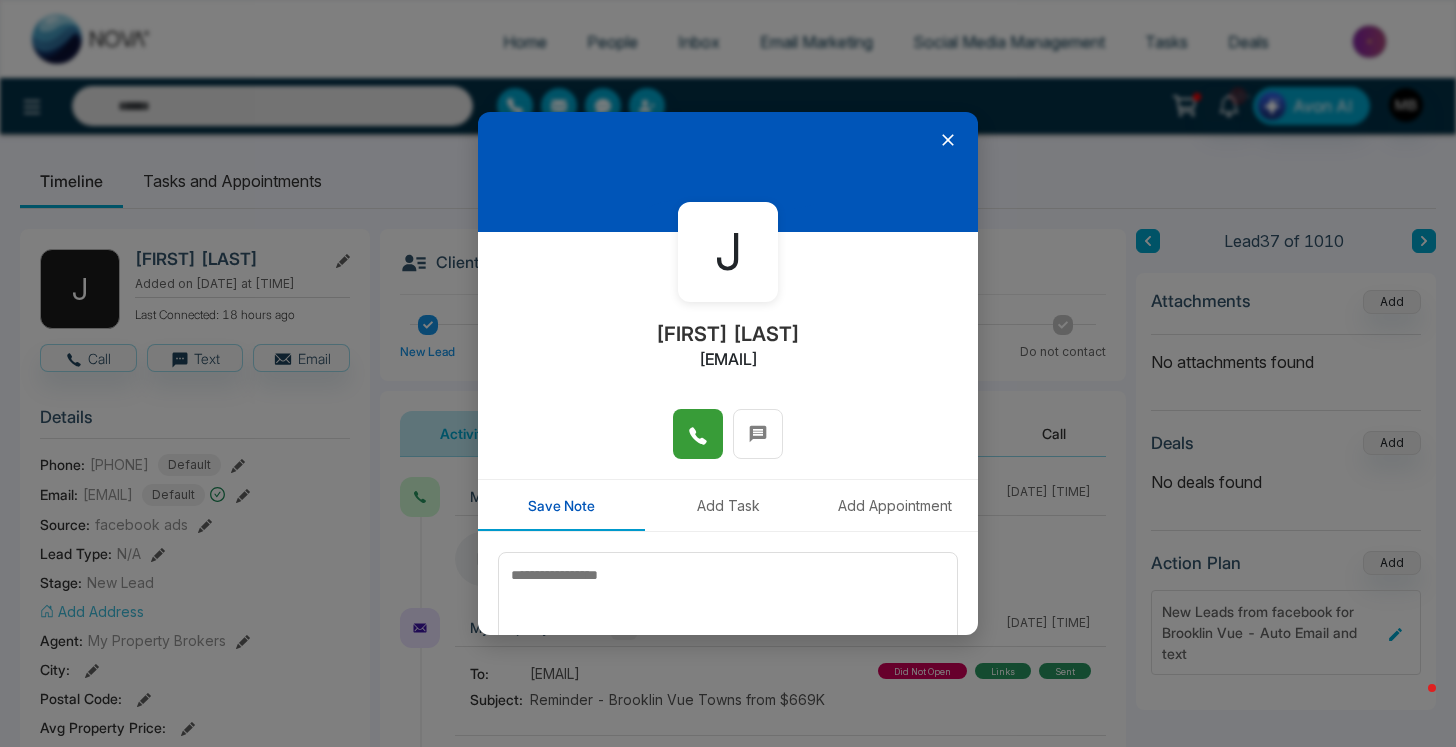 click 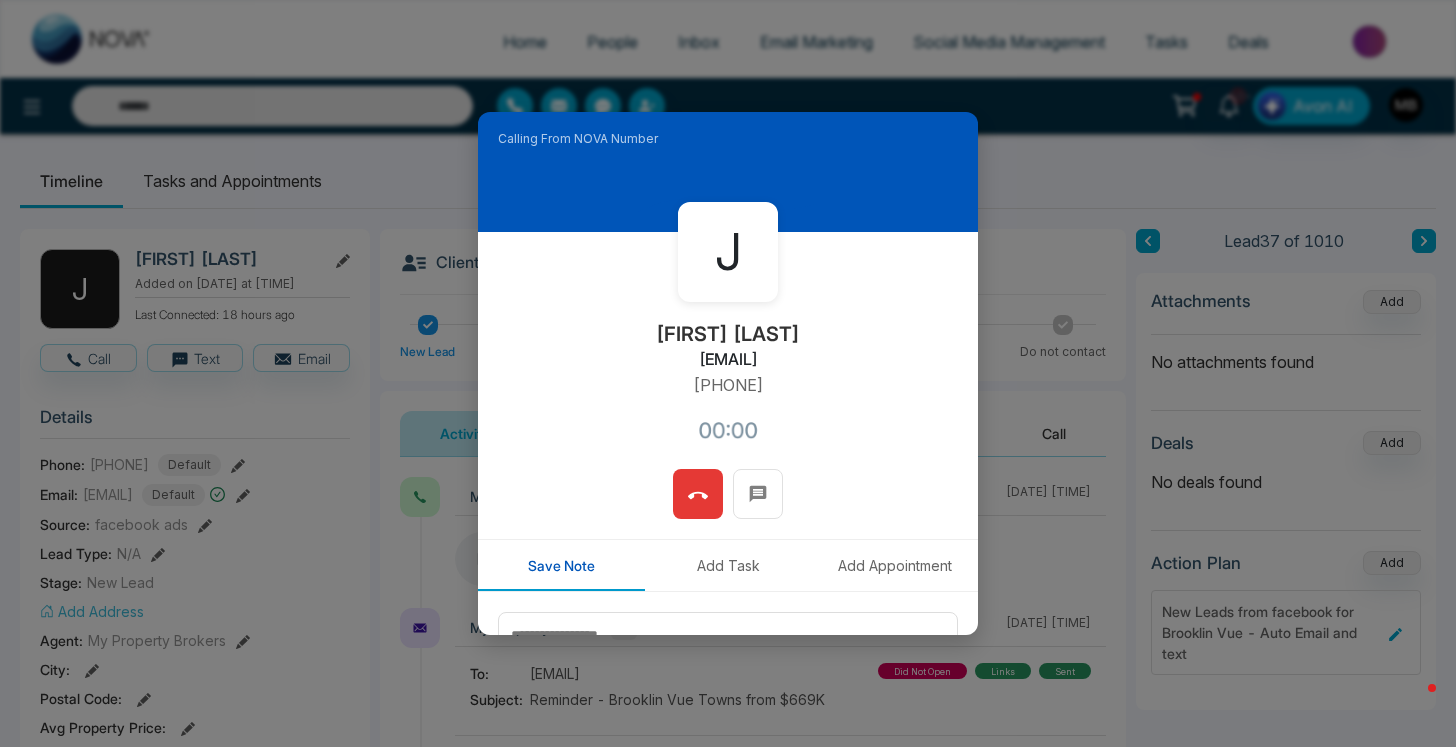 type on "**********" 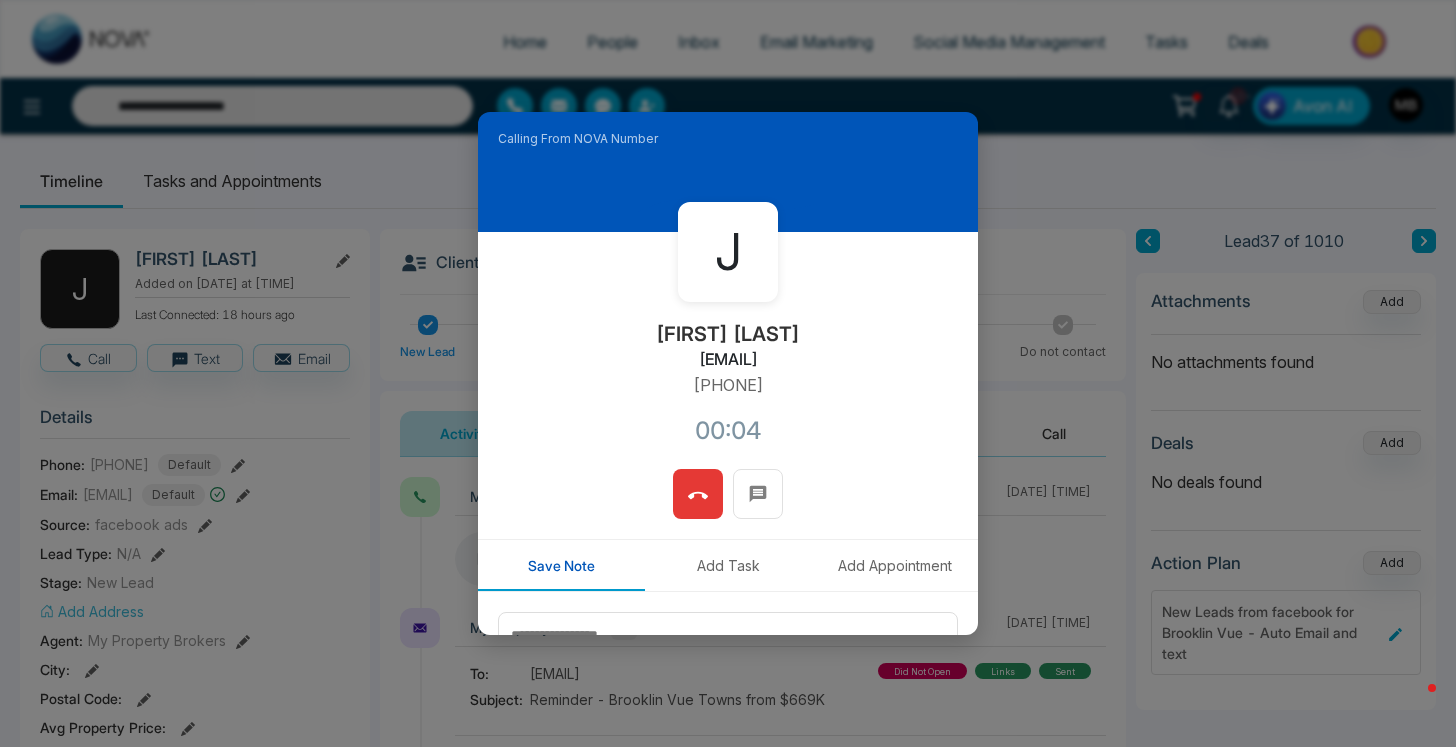 click 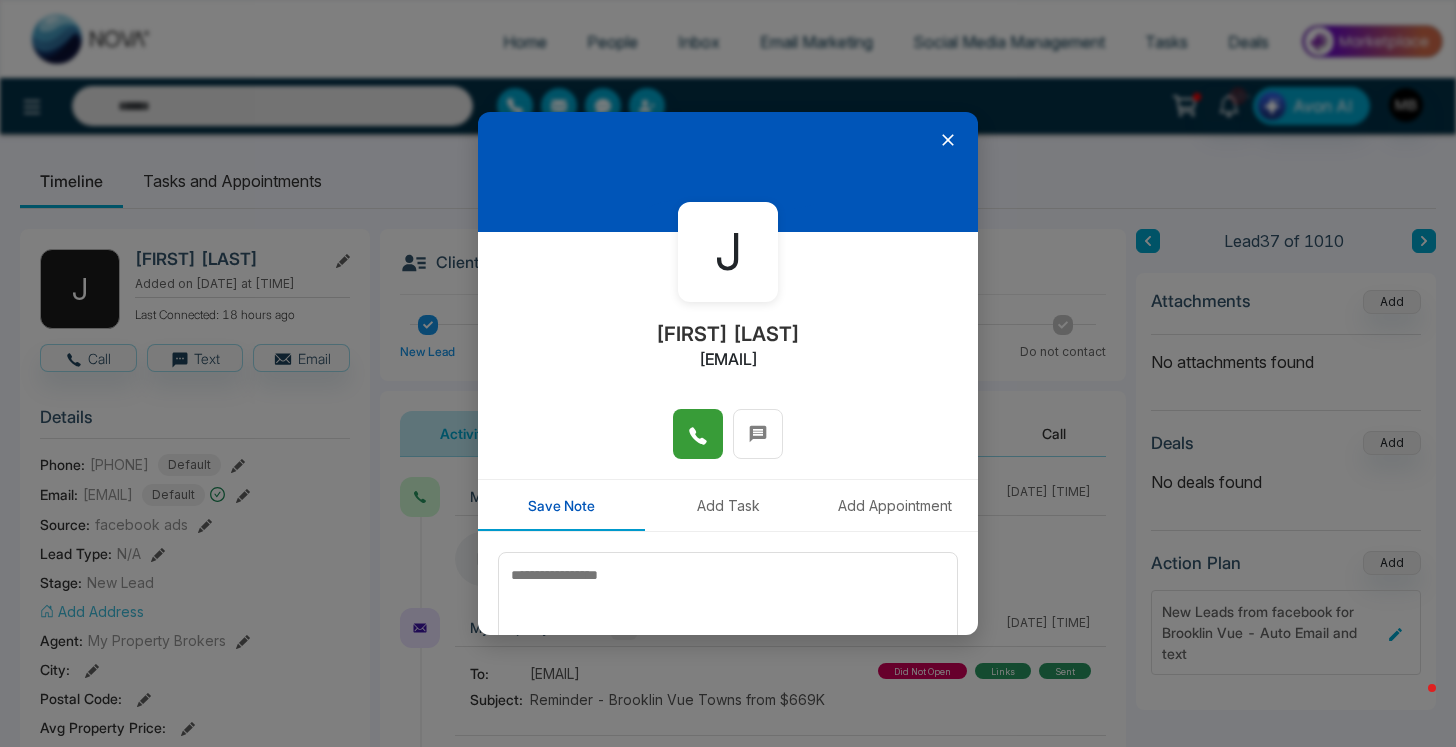 click 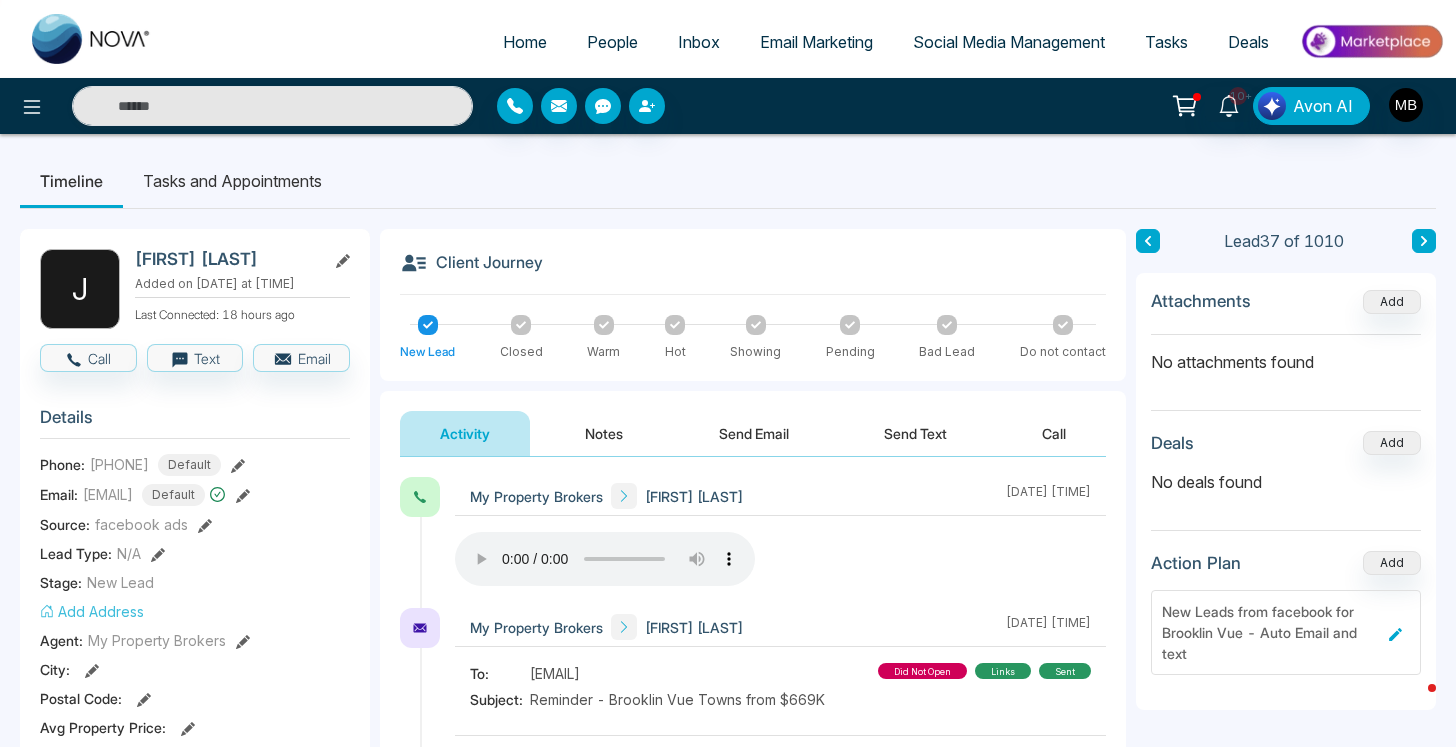 type on "**********" 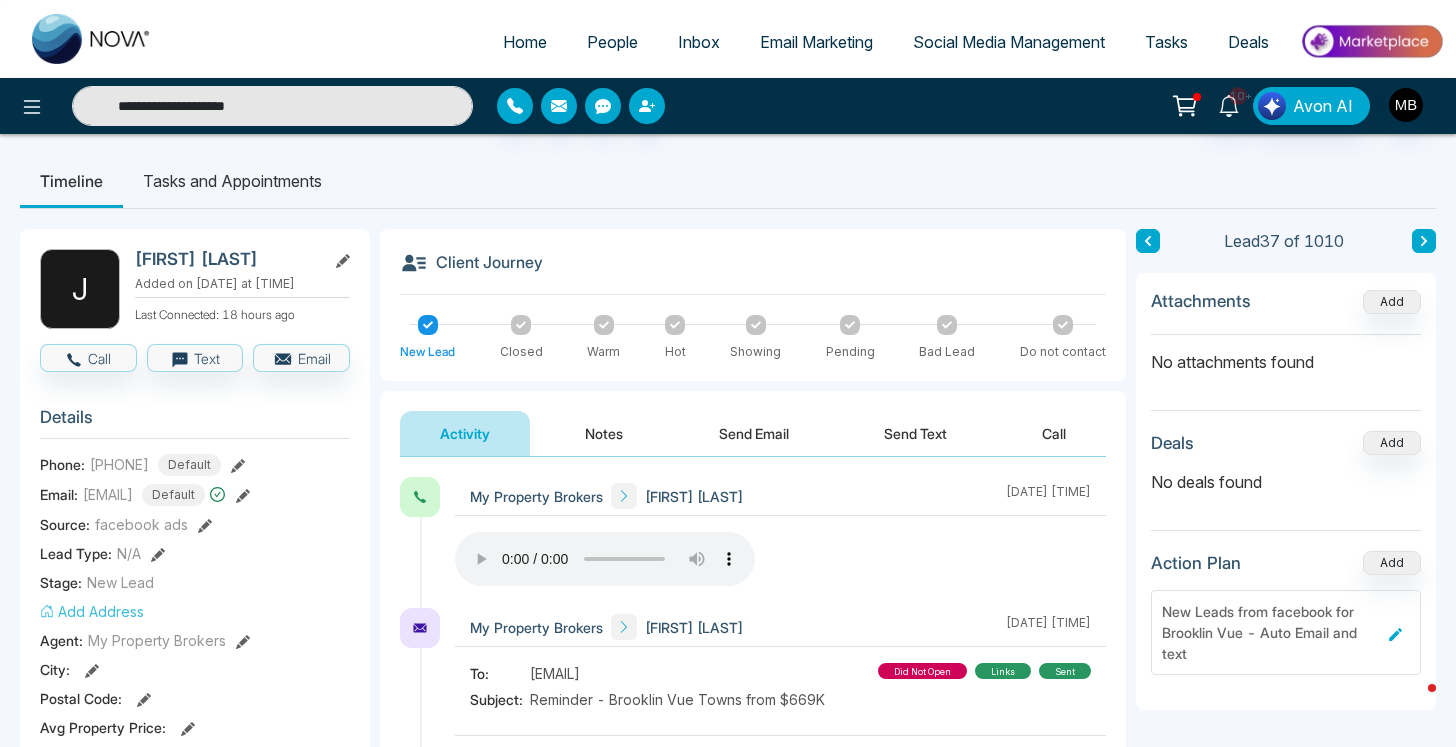 click on "**********" at bounding box center [272, 106] 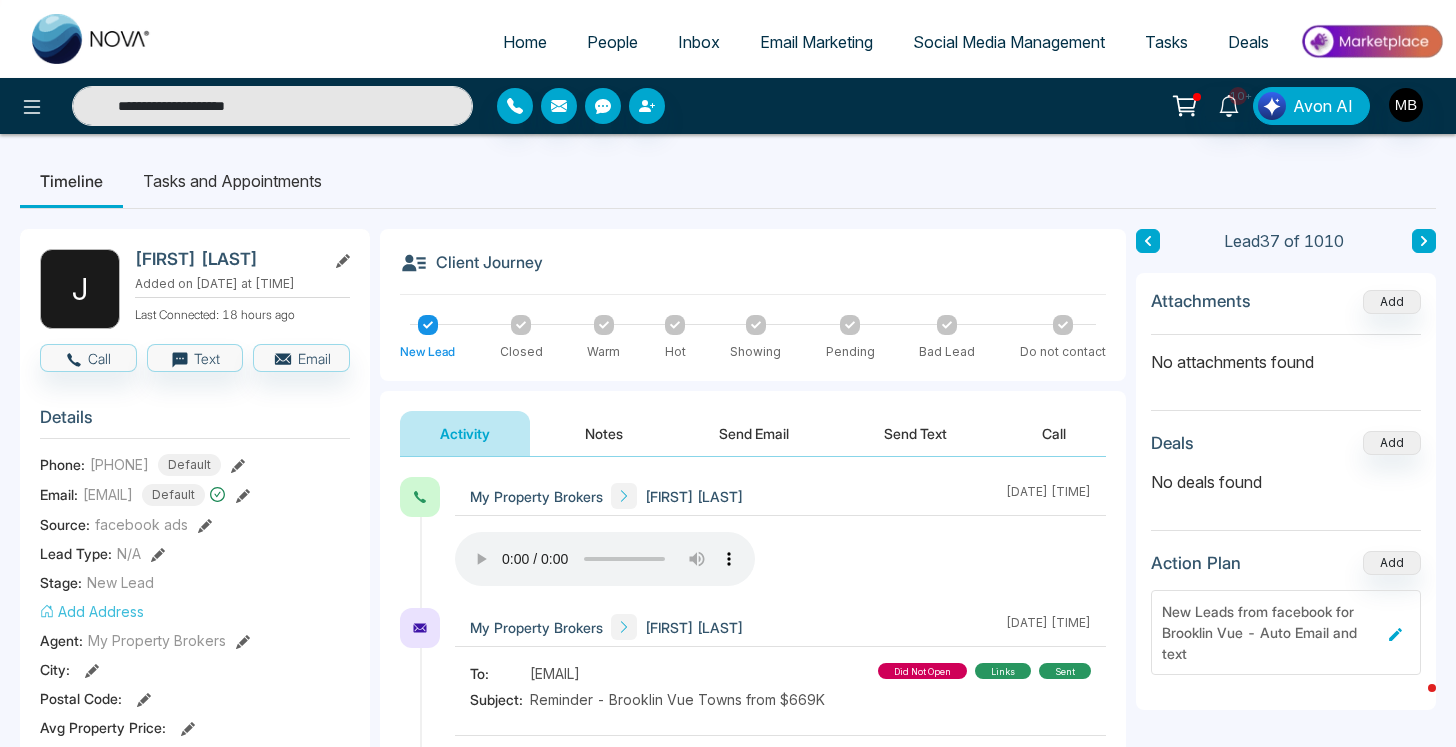 paste on "**********" 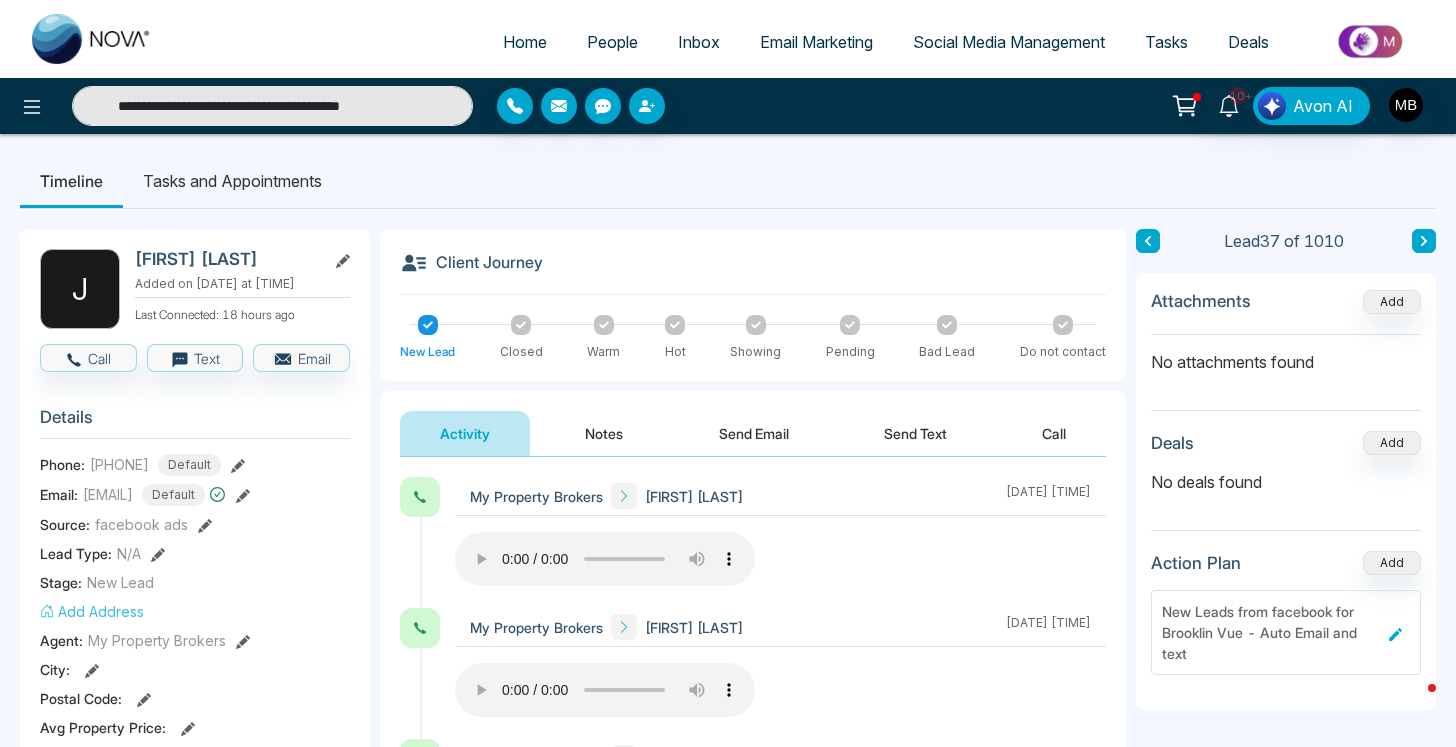 paste 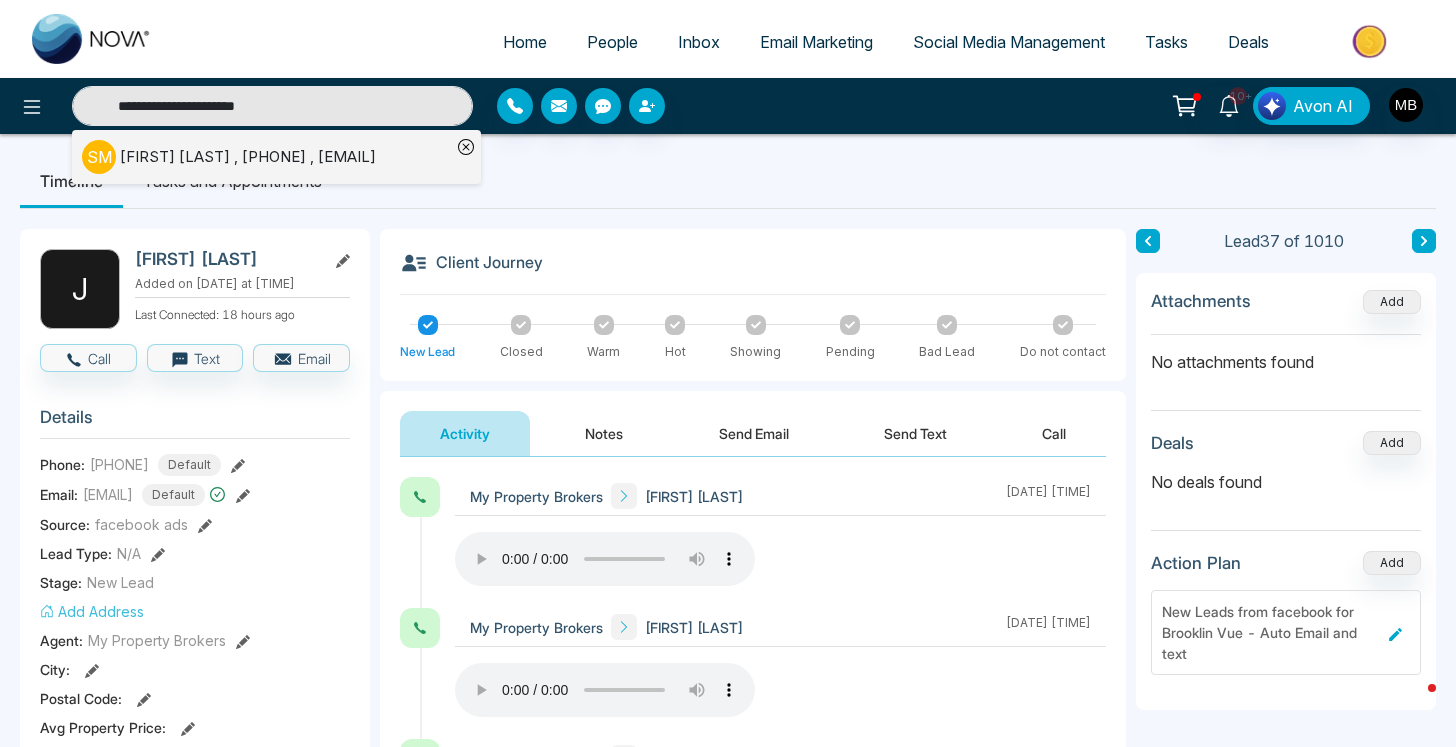 type on "**********" 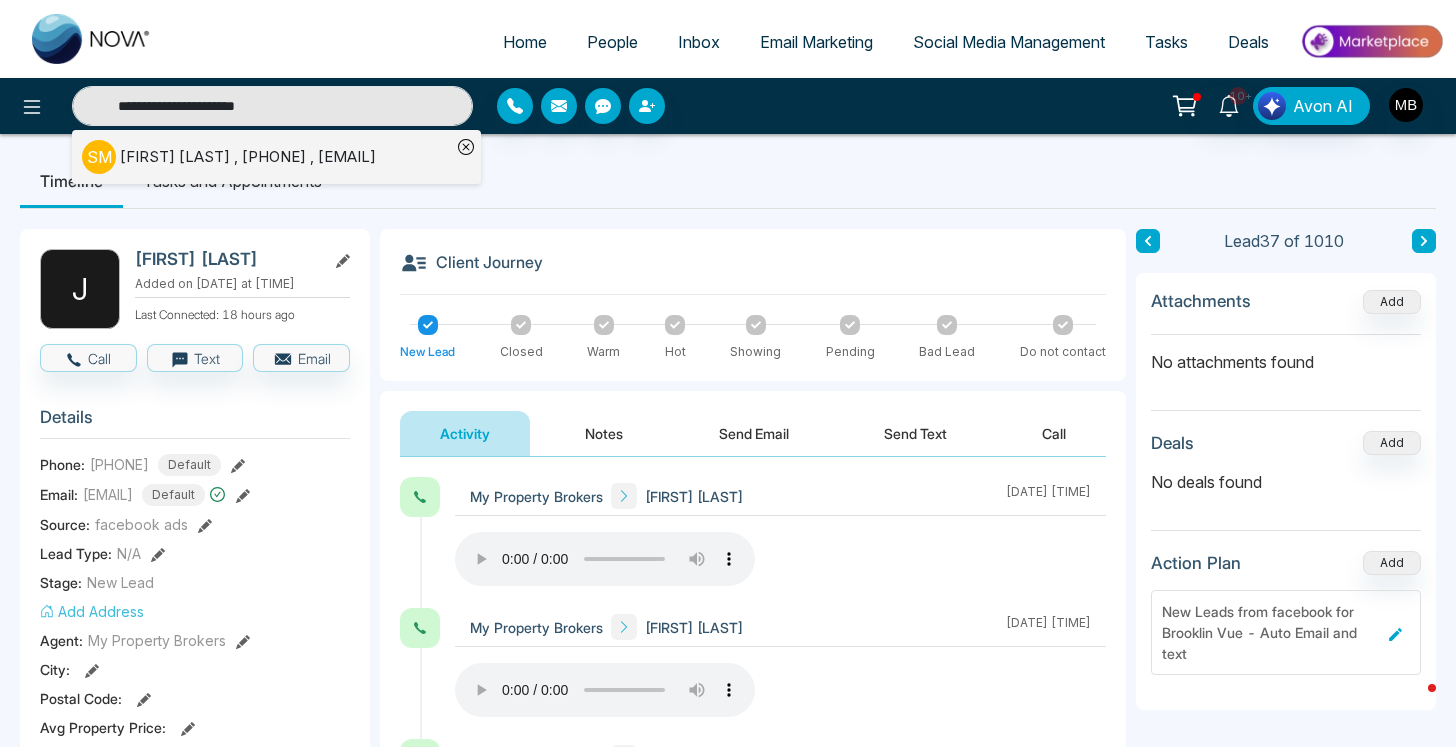 click on "[FIRST] [LAST] , [PHONE] , [EMAIL]" at bounding box center [248, 157] 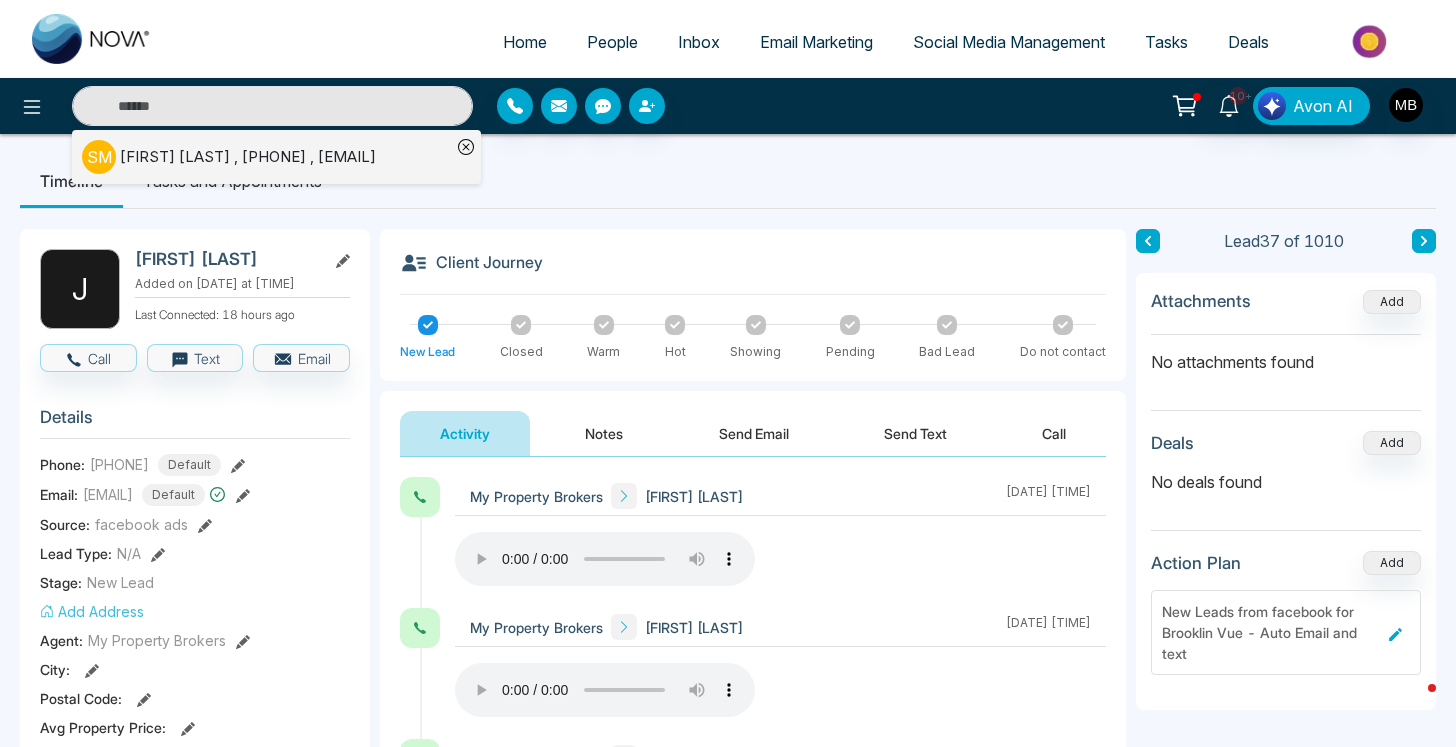type on "**********" 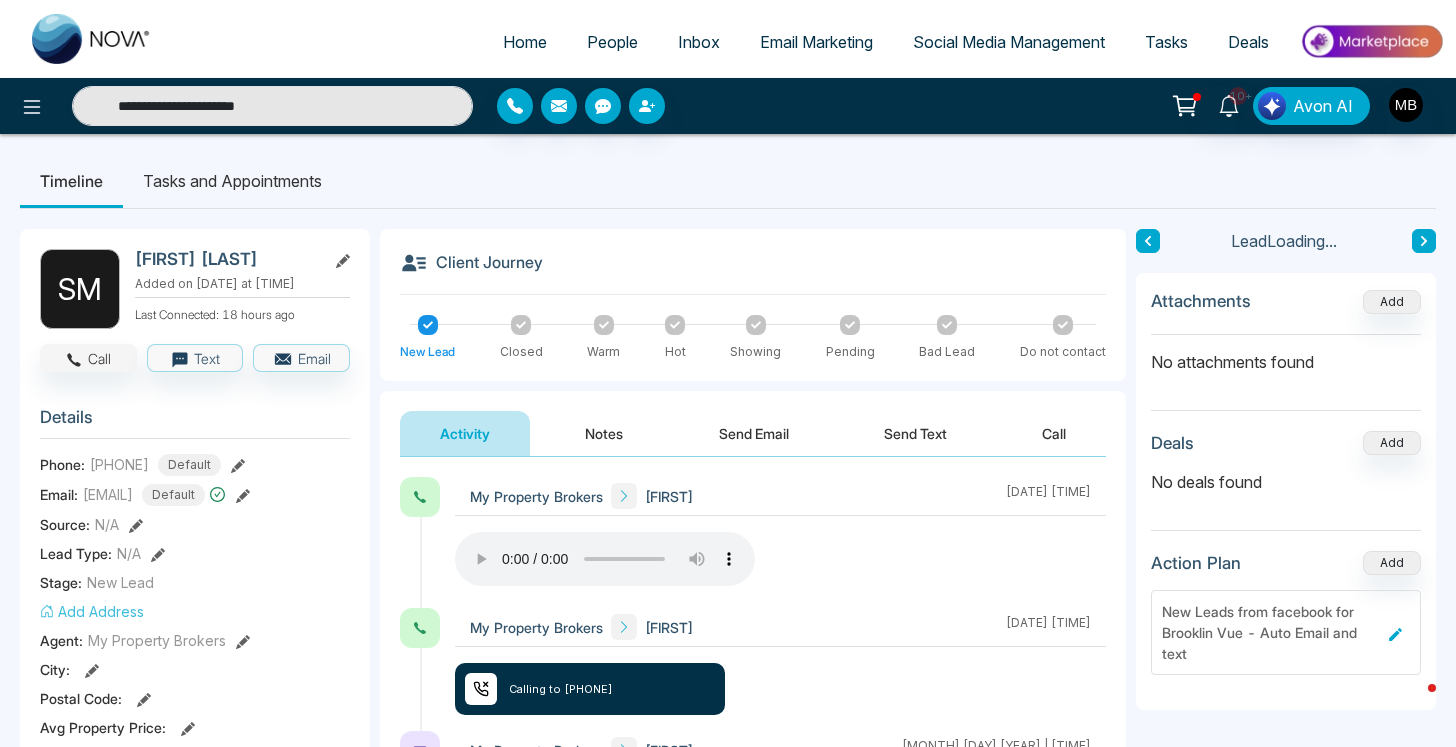 click on "Call" at bounding box center [88, 358] 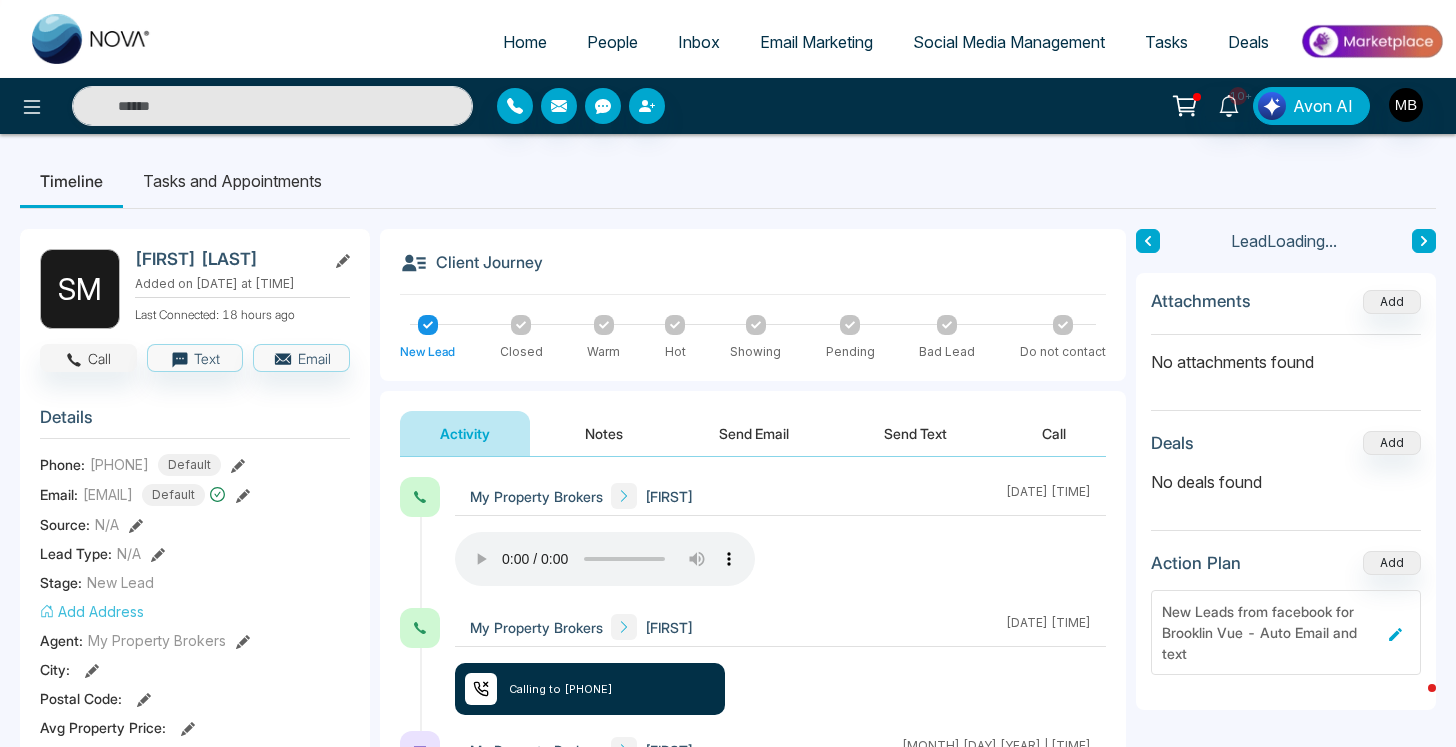 type on "**********" 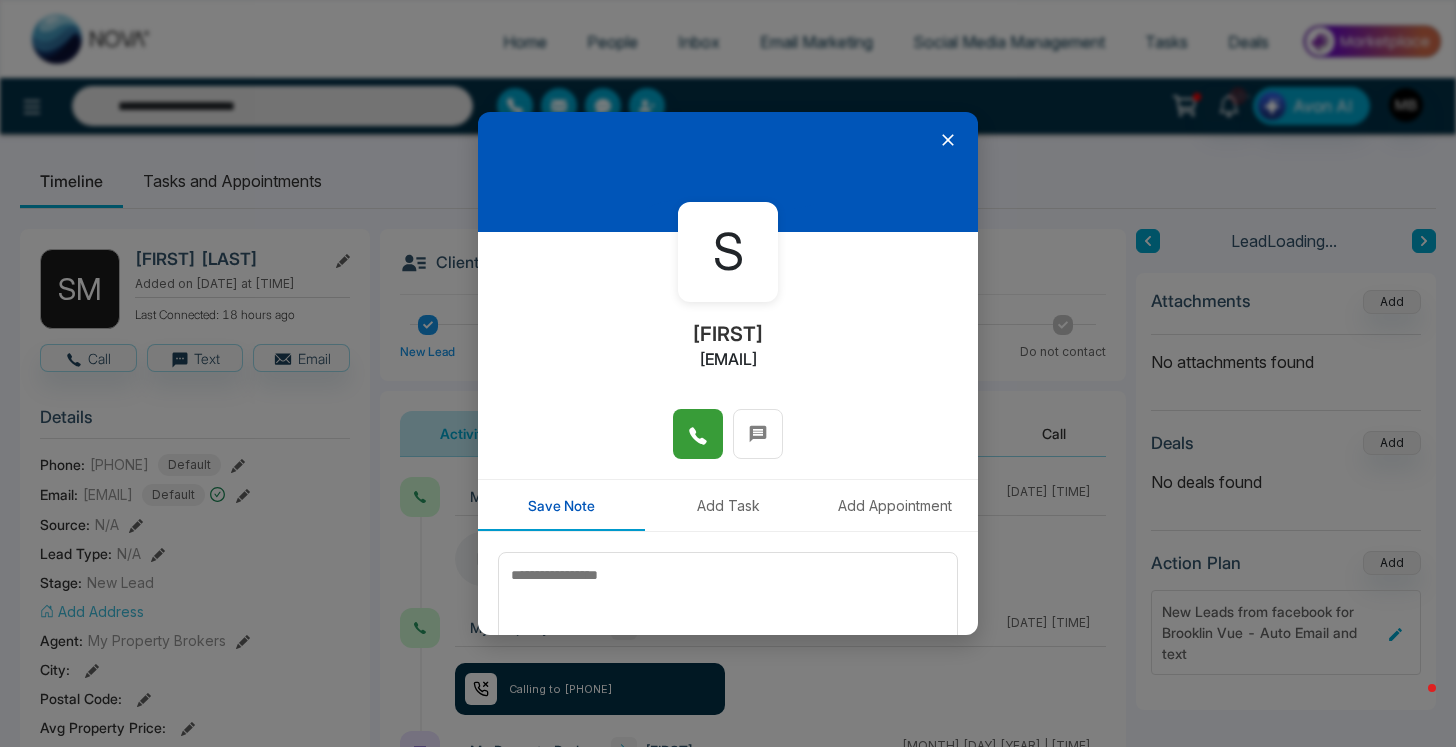 click 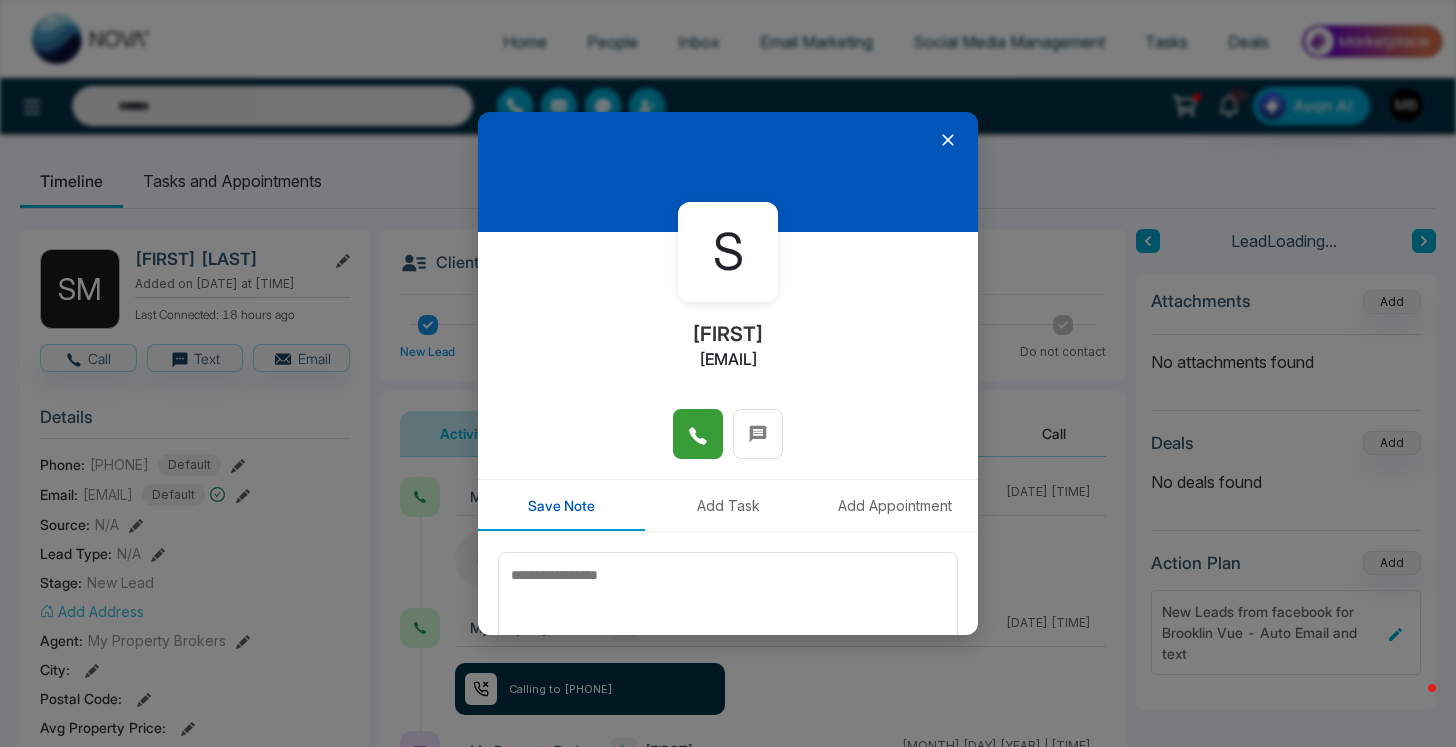 type on "**********" 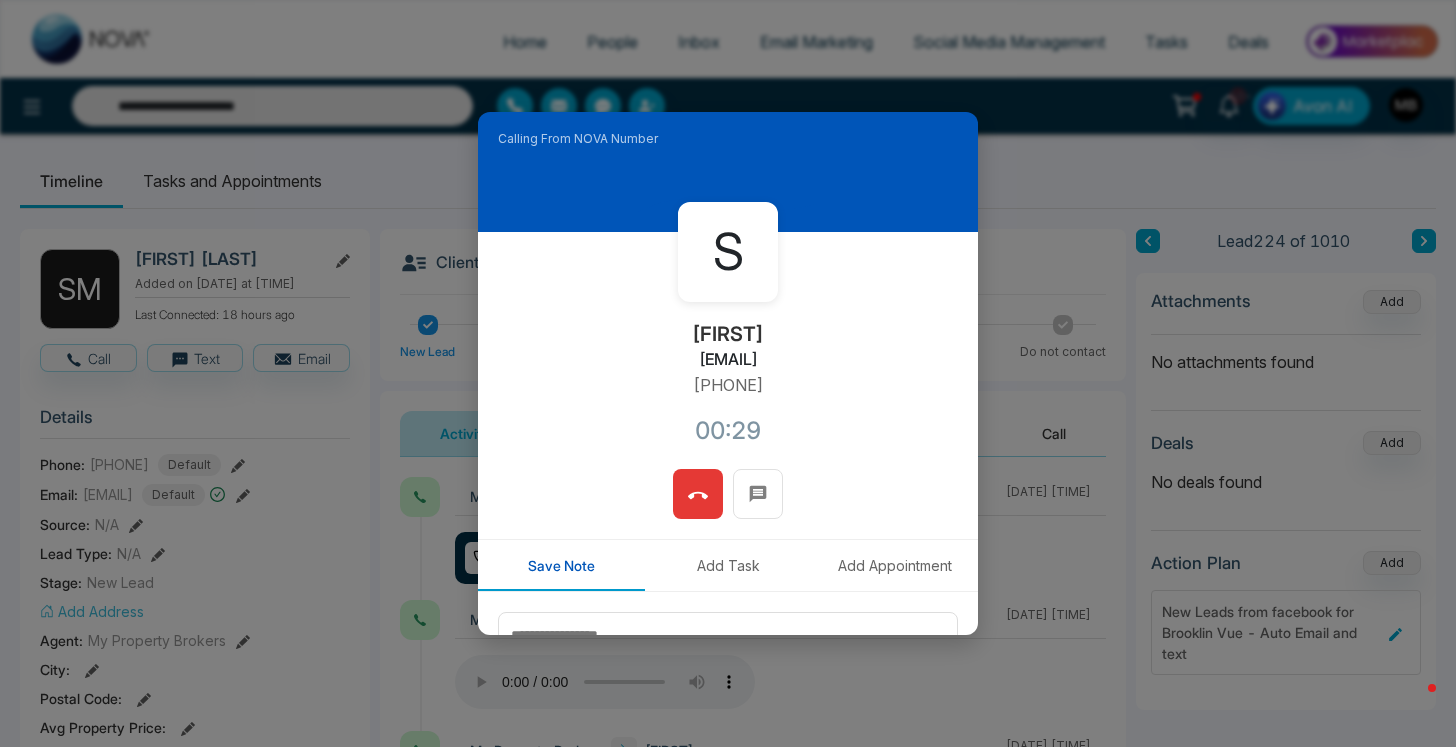 click at bounding box center (698, 494) 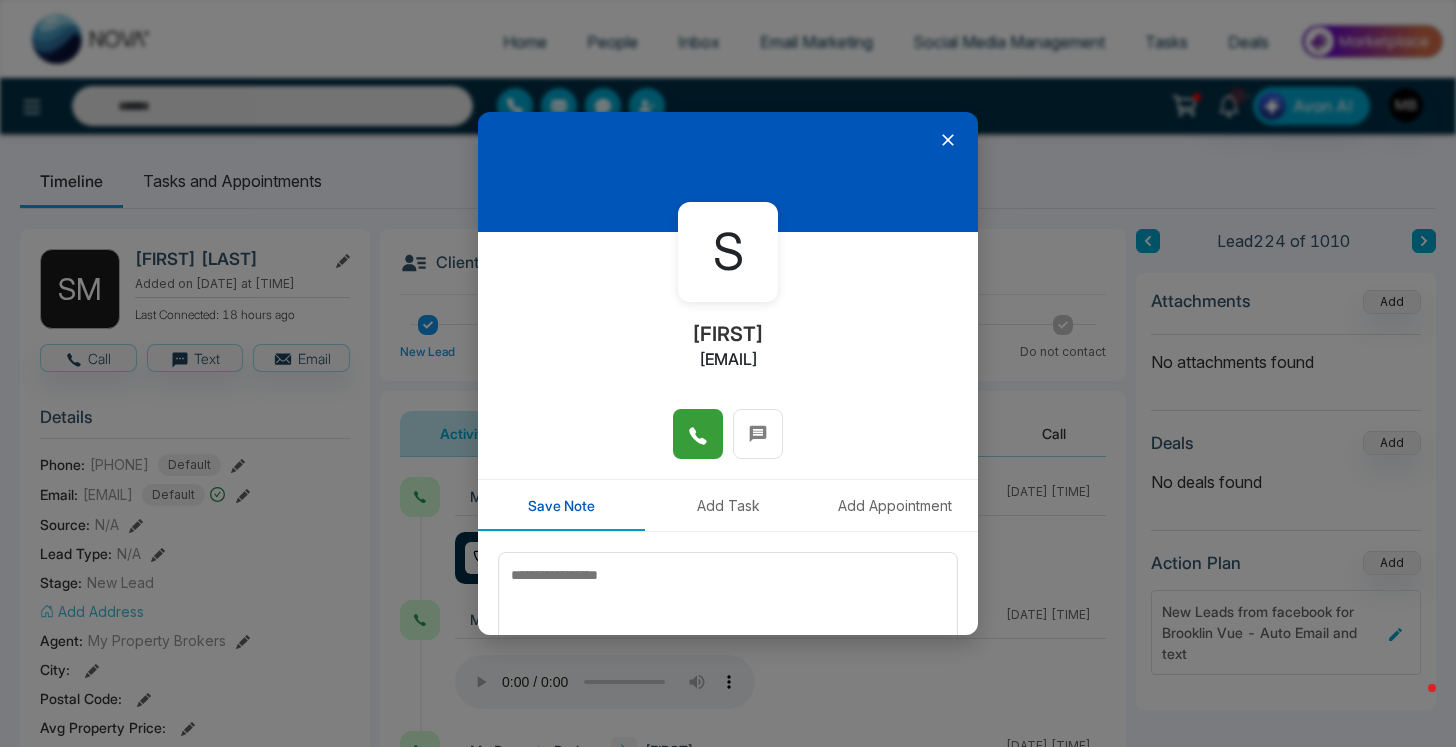 type on "**********" 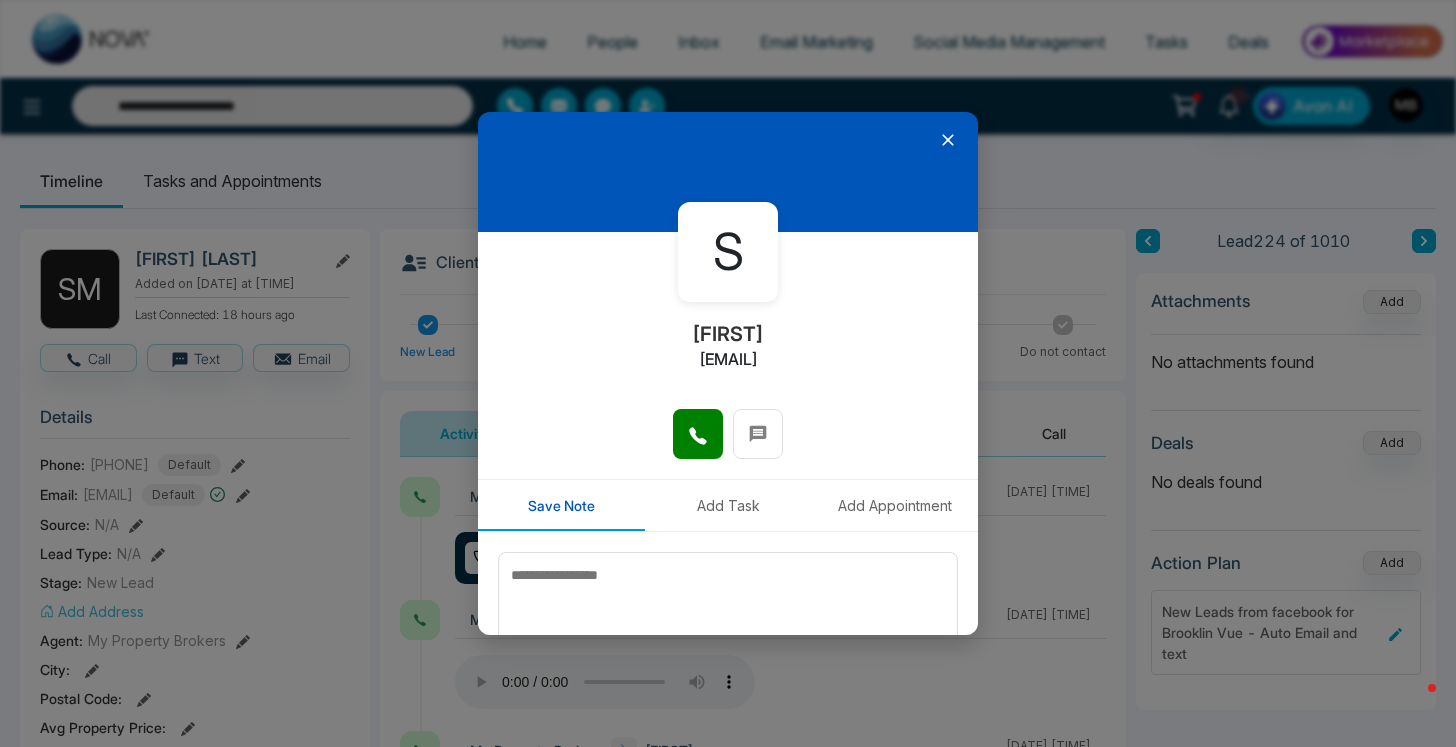 click 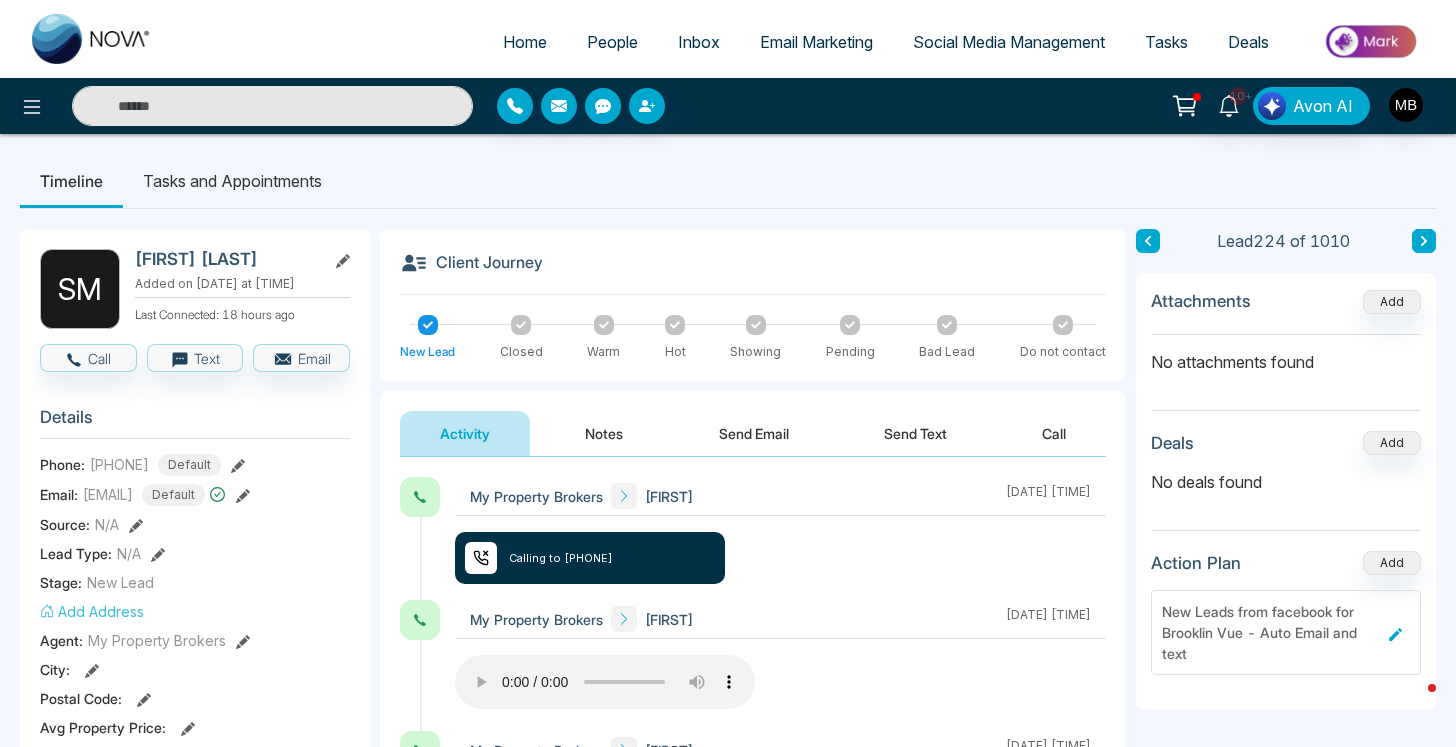 click at bounding box center (272, 106) 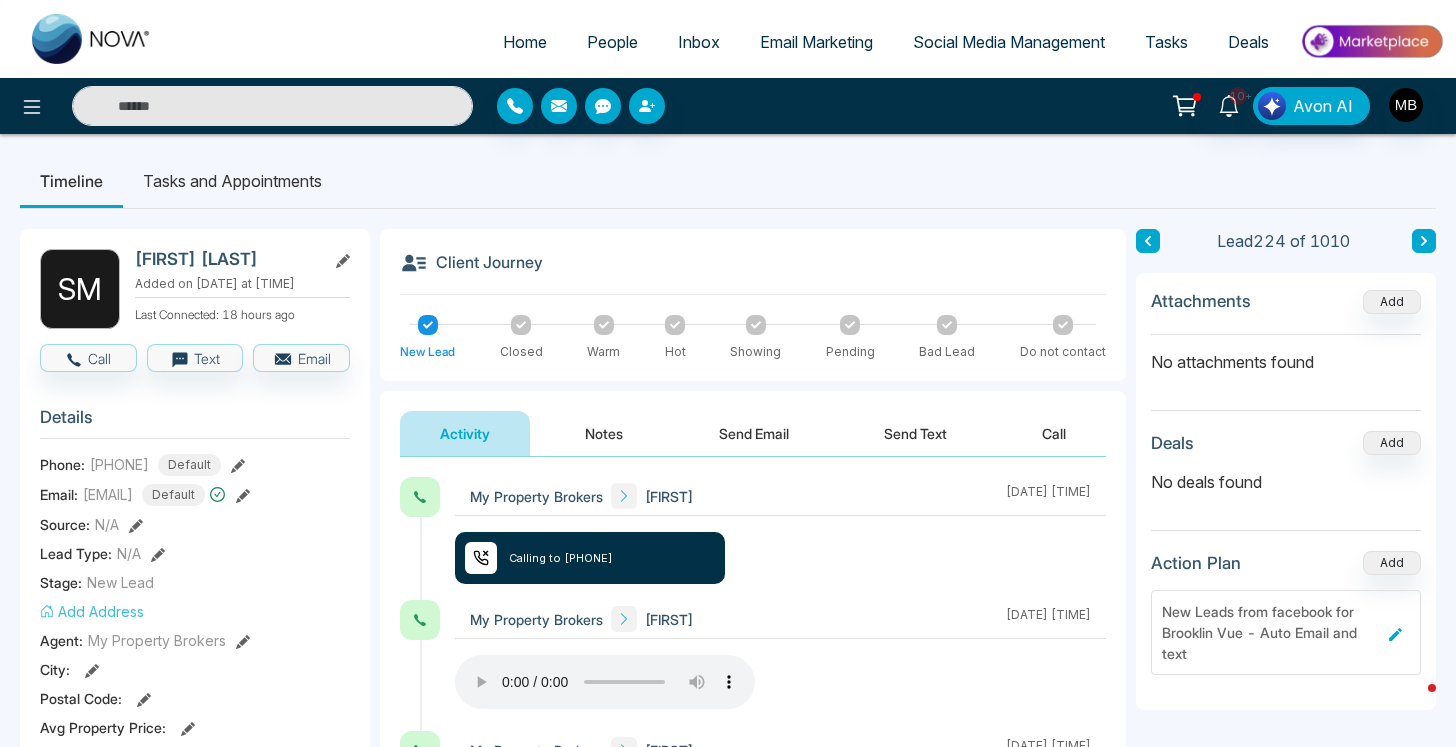 paste on "**********" 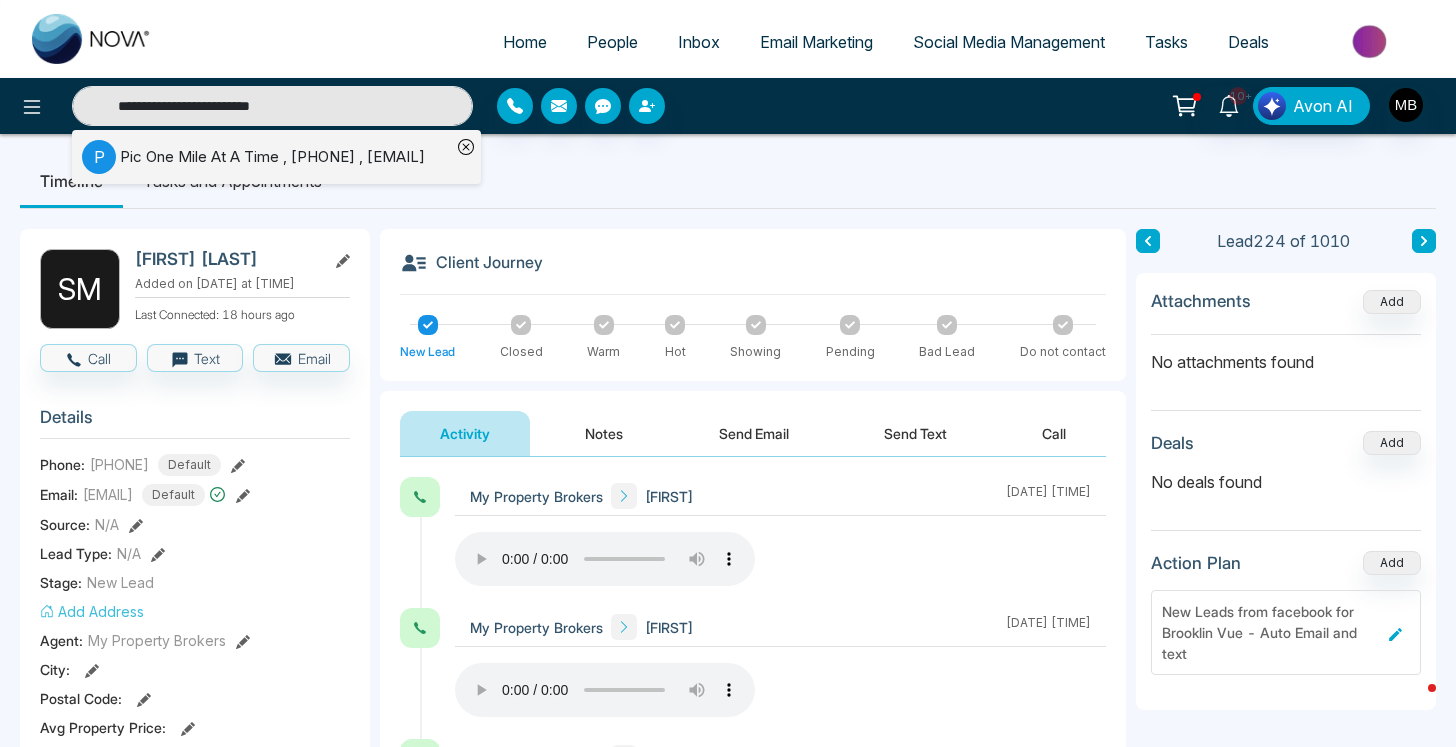 type on "**********" 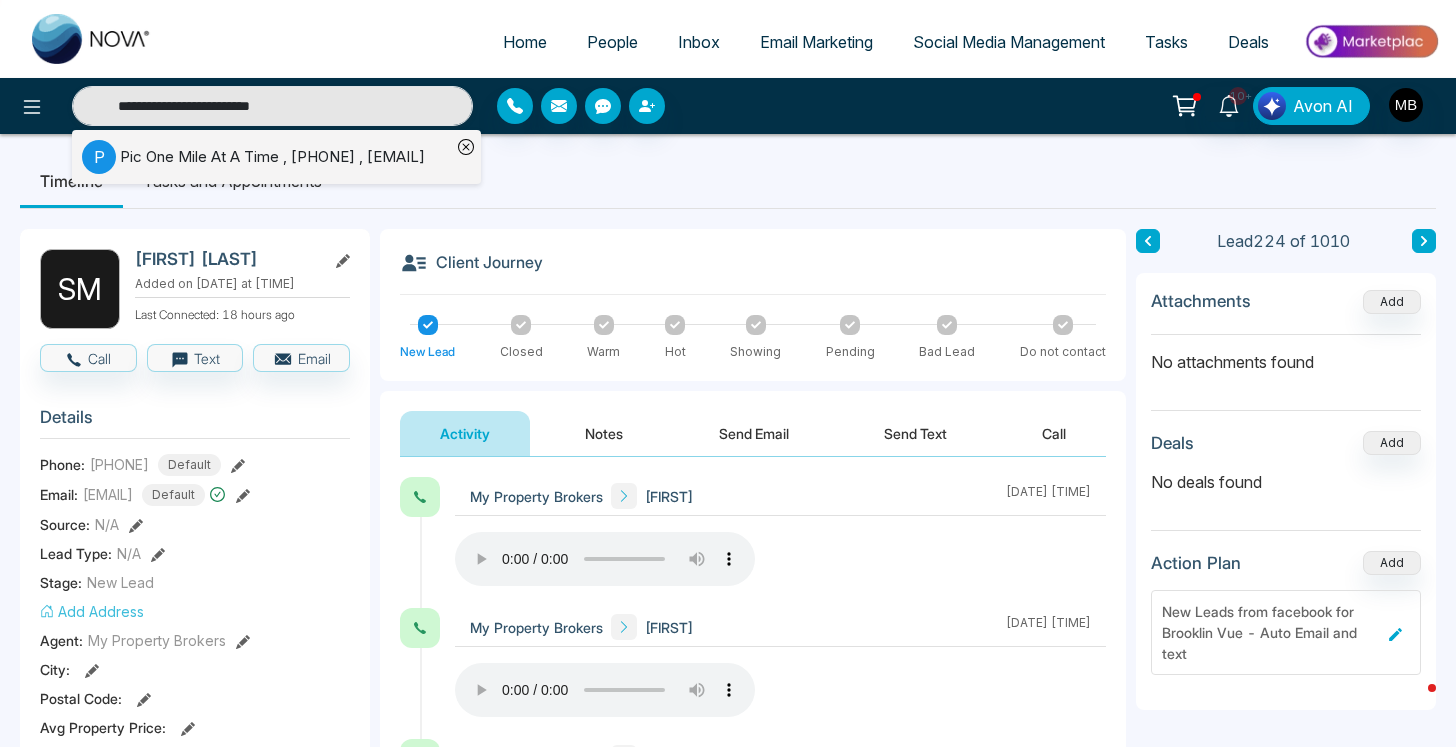 click on "Pic One Mile At A Time , [PHONE] , [EMAIL]" at bounding box center [272, 157] 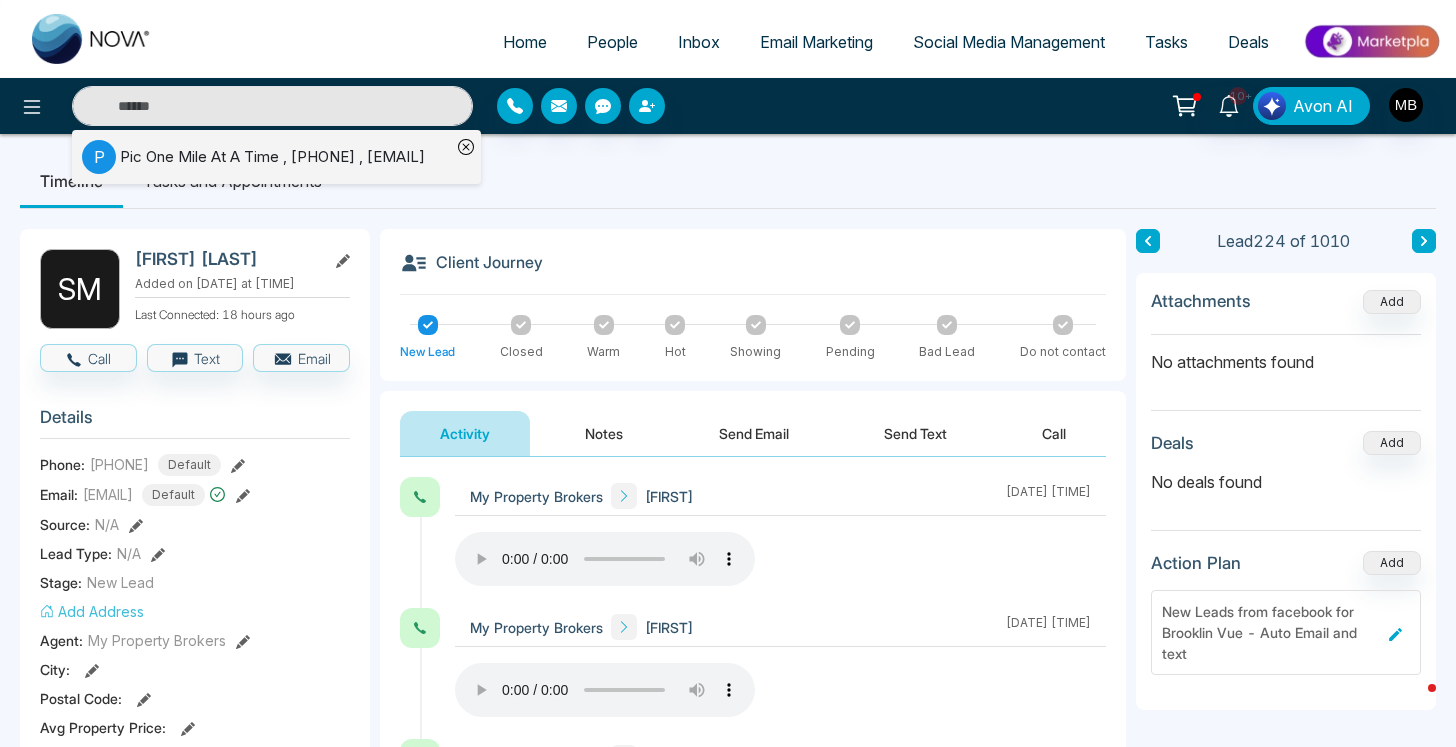 type on "**********" 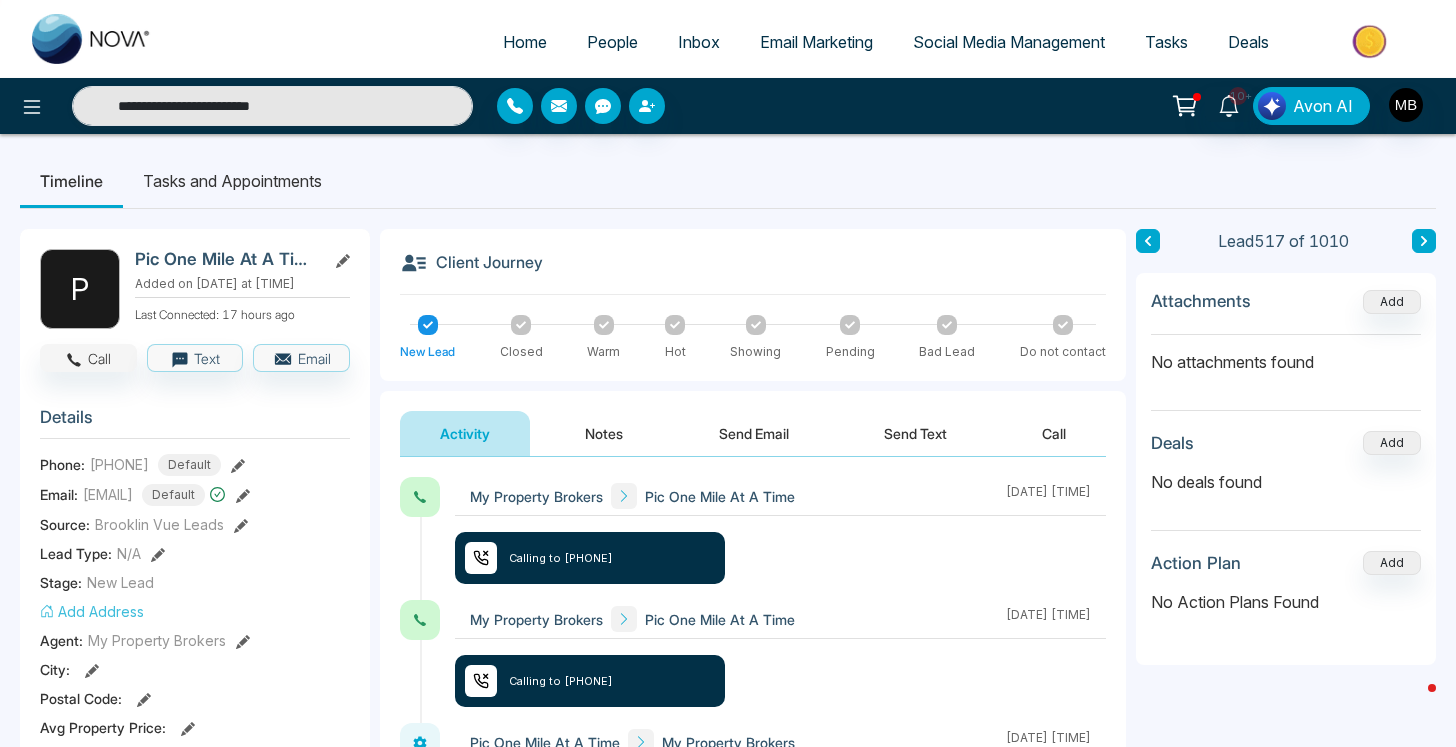 click on "Call" at bounding box center [88, 358] 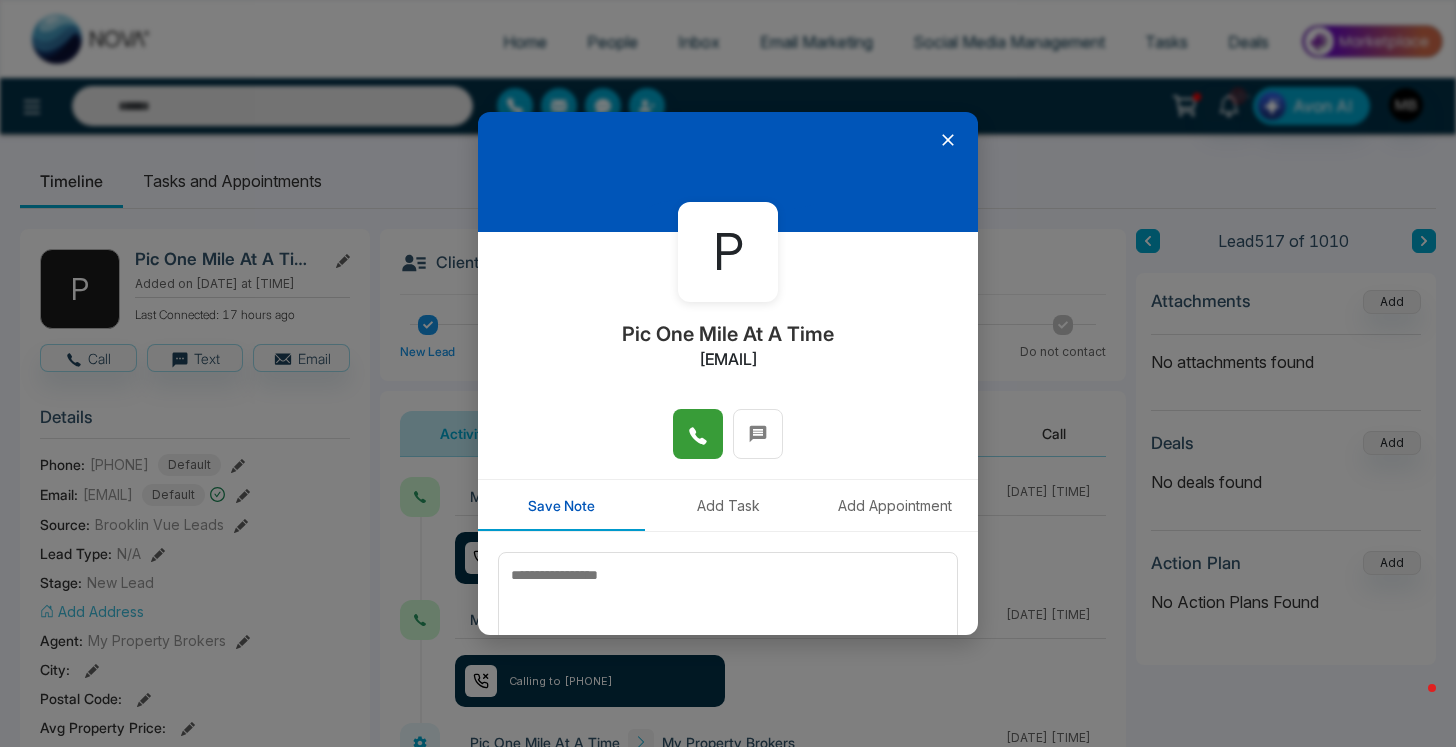 click 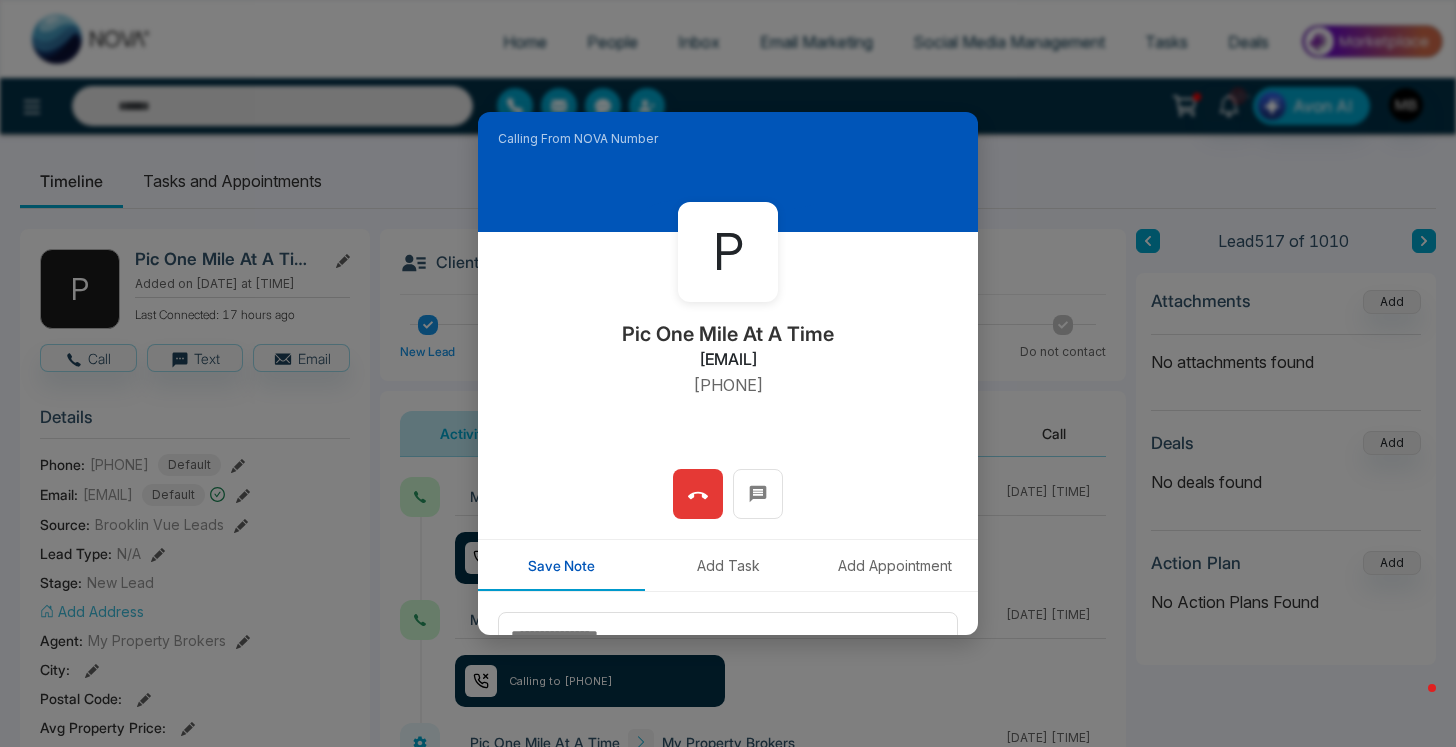 type on "**********" 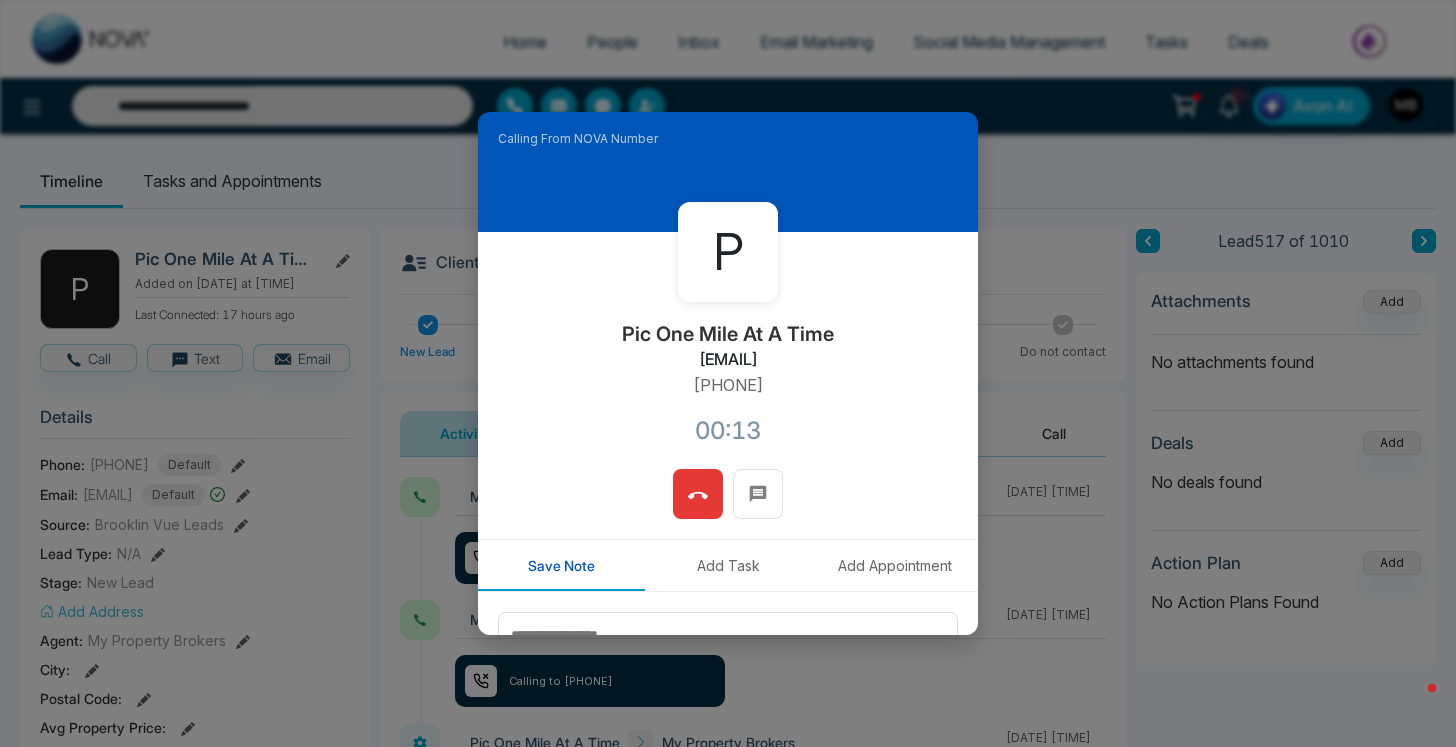 click at bounding box center (698, 494) 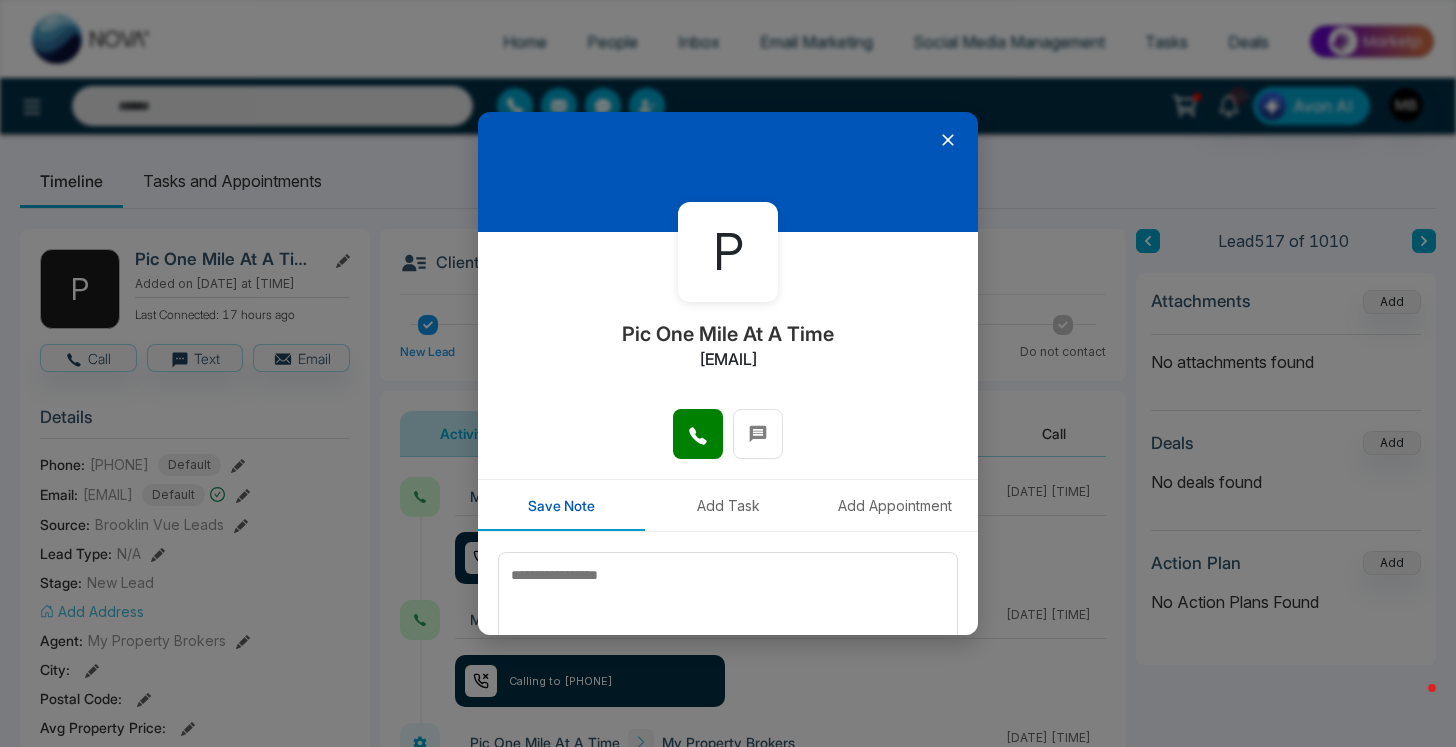 click 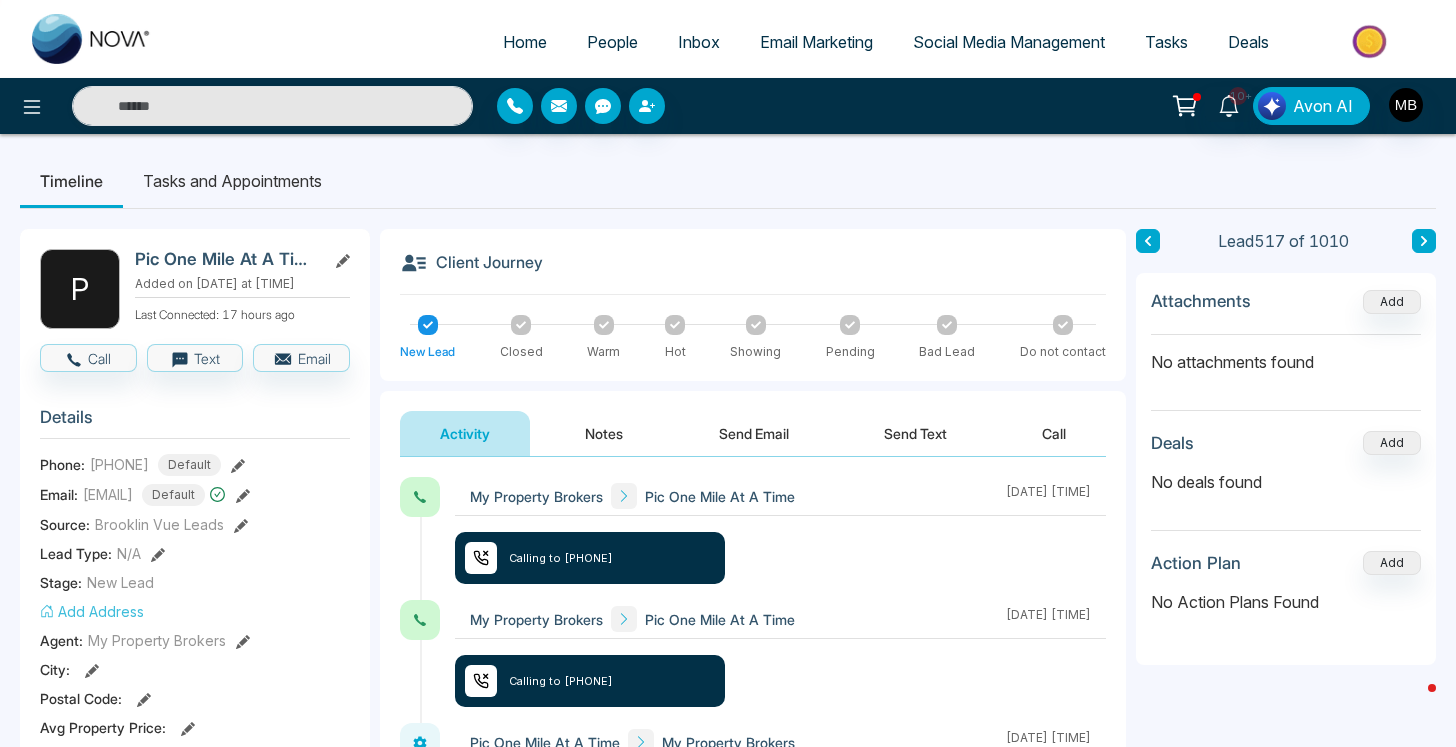 type on "**********" 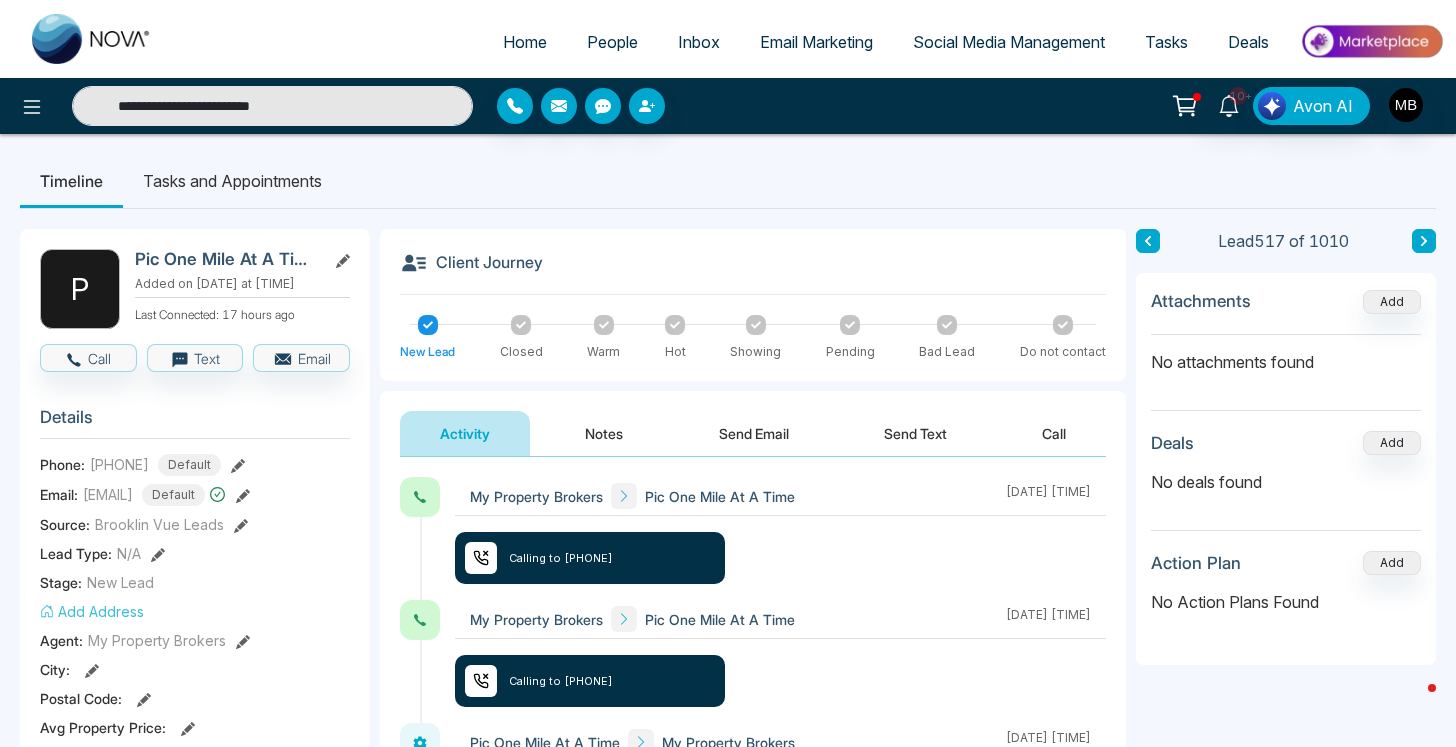 click on "**********" at bounding box center [272, 106] 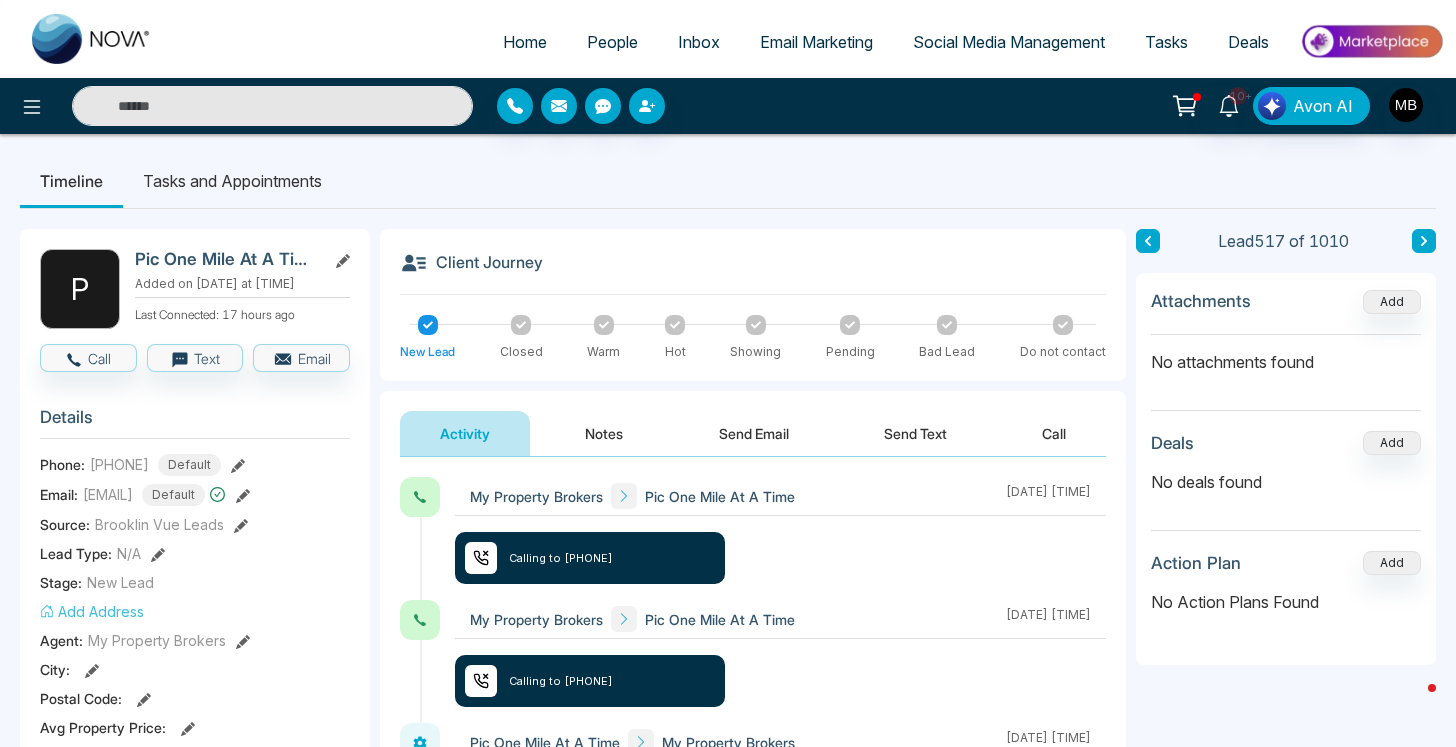 paste on "**********" 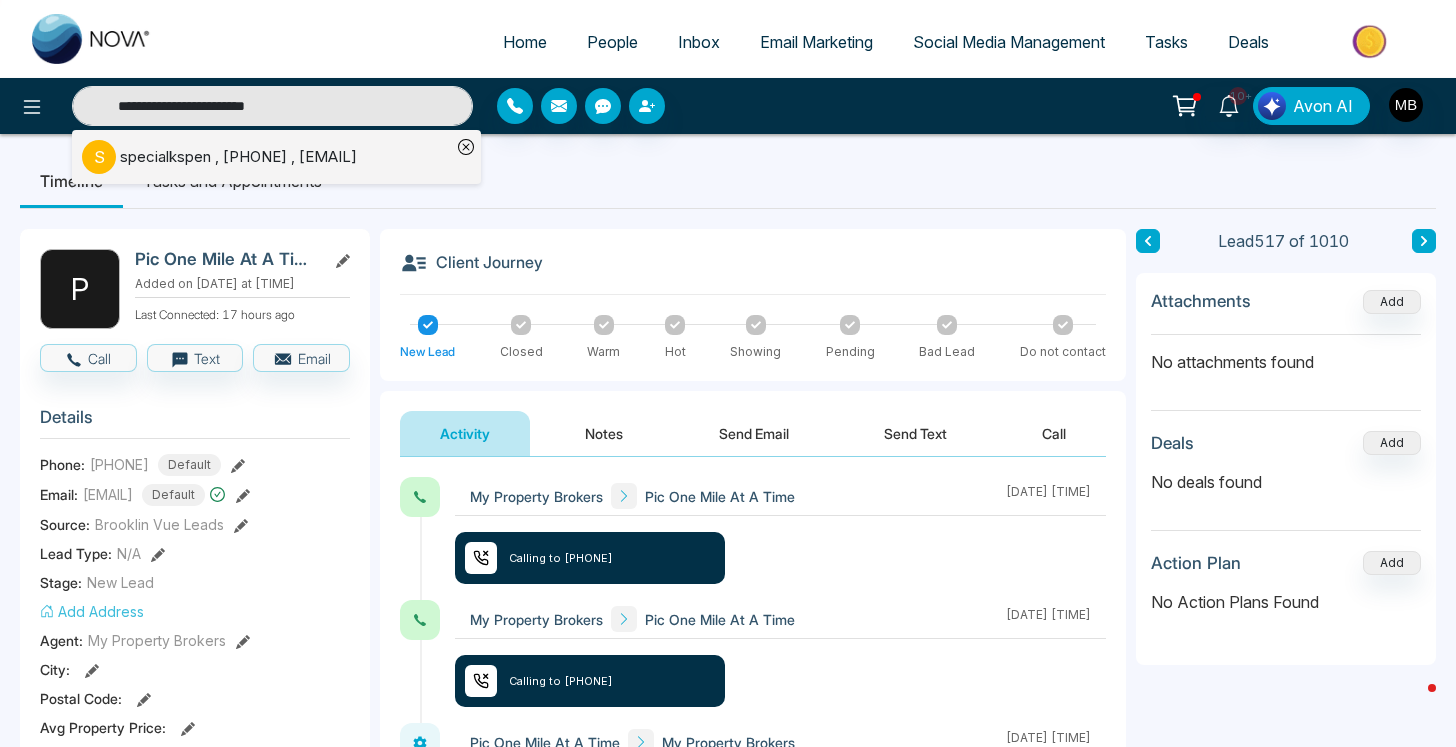 type on "**********" 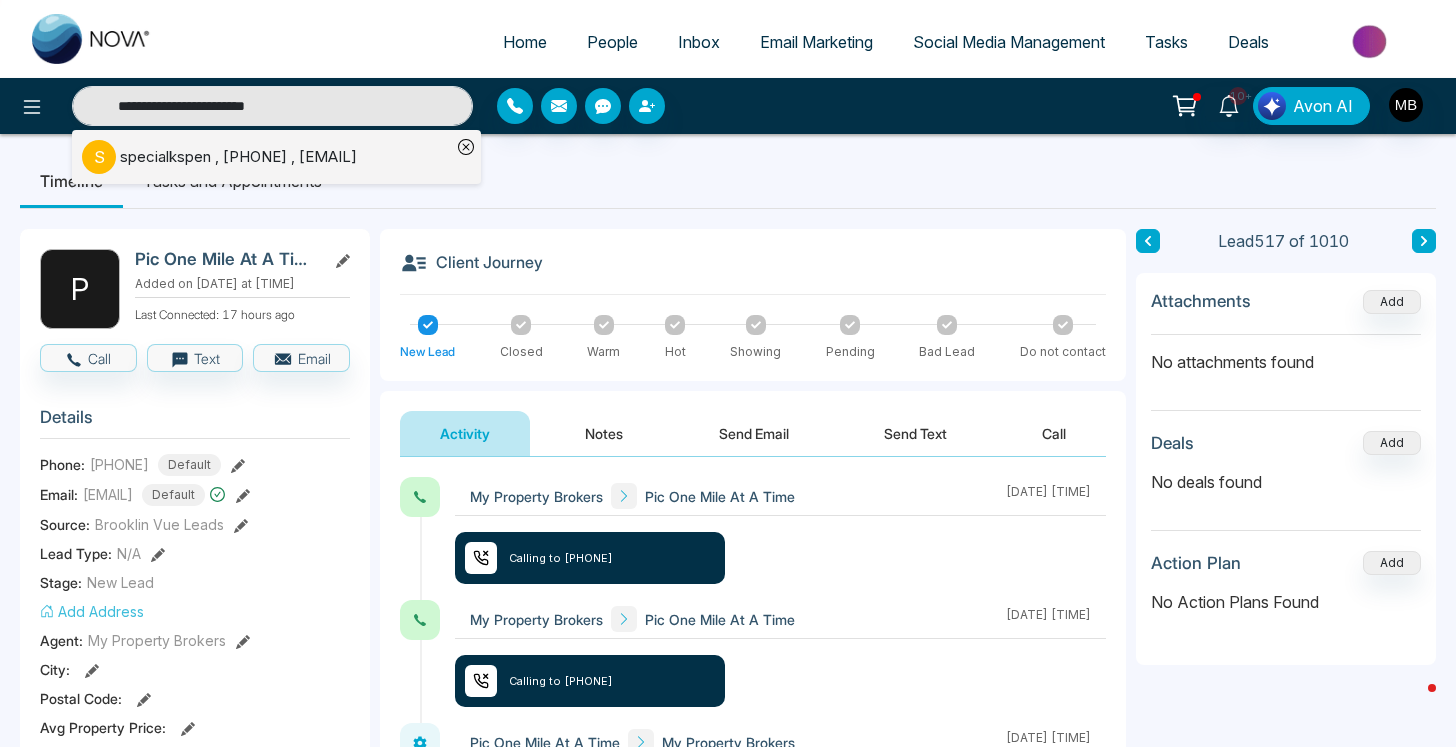 click on "[LAST_NAME] , [PHONE] , [EMAIL]" at bounding box center (238, 157) 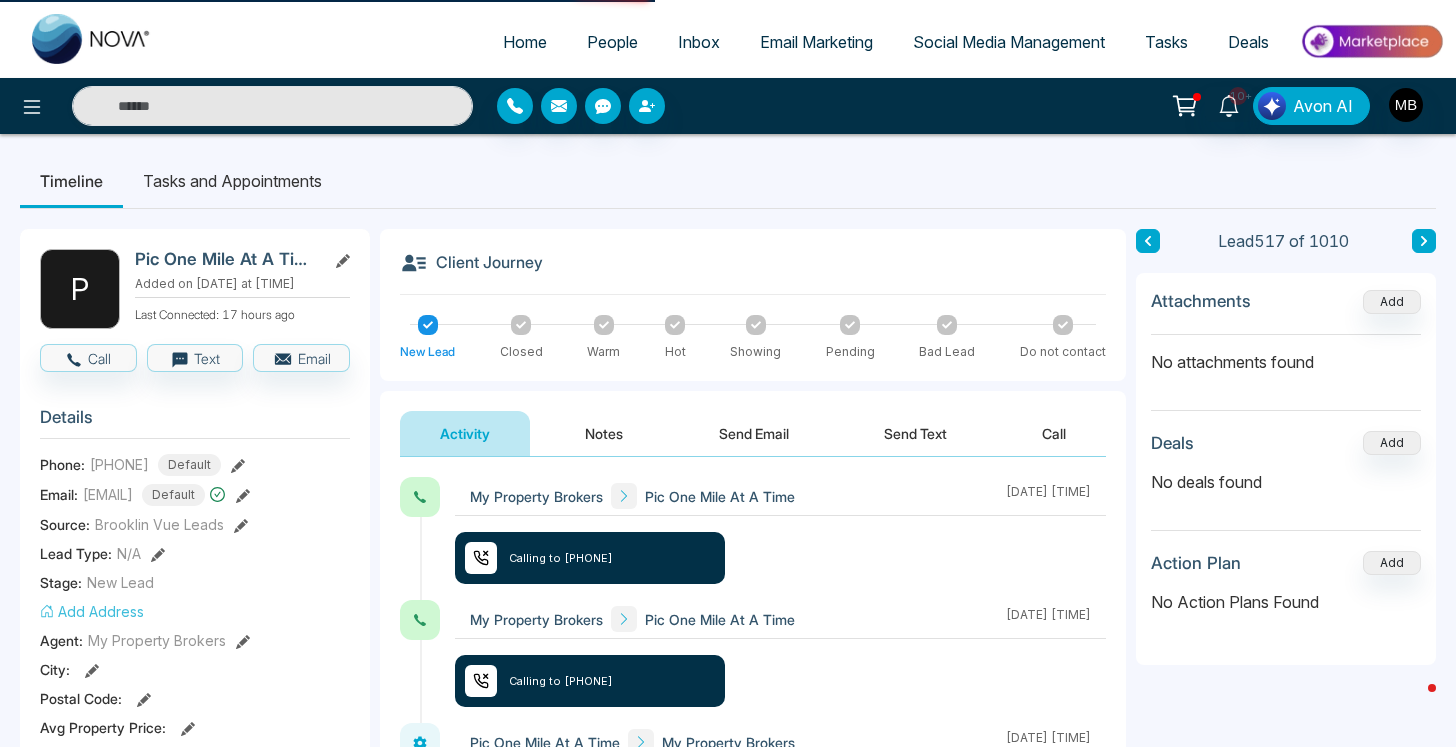 type on "**********" 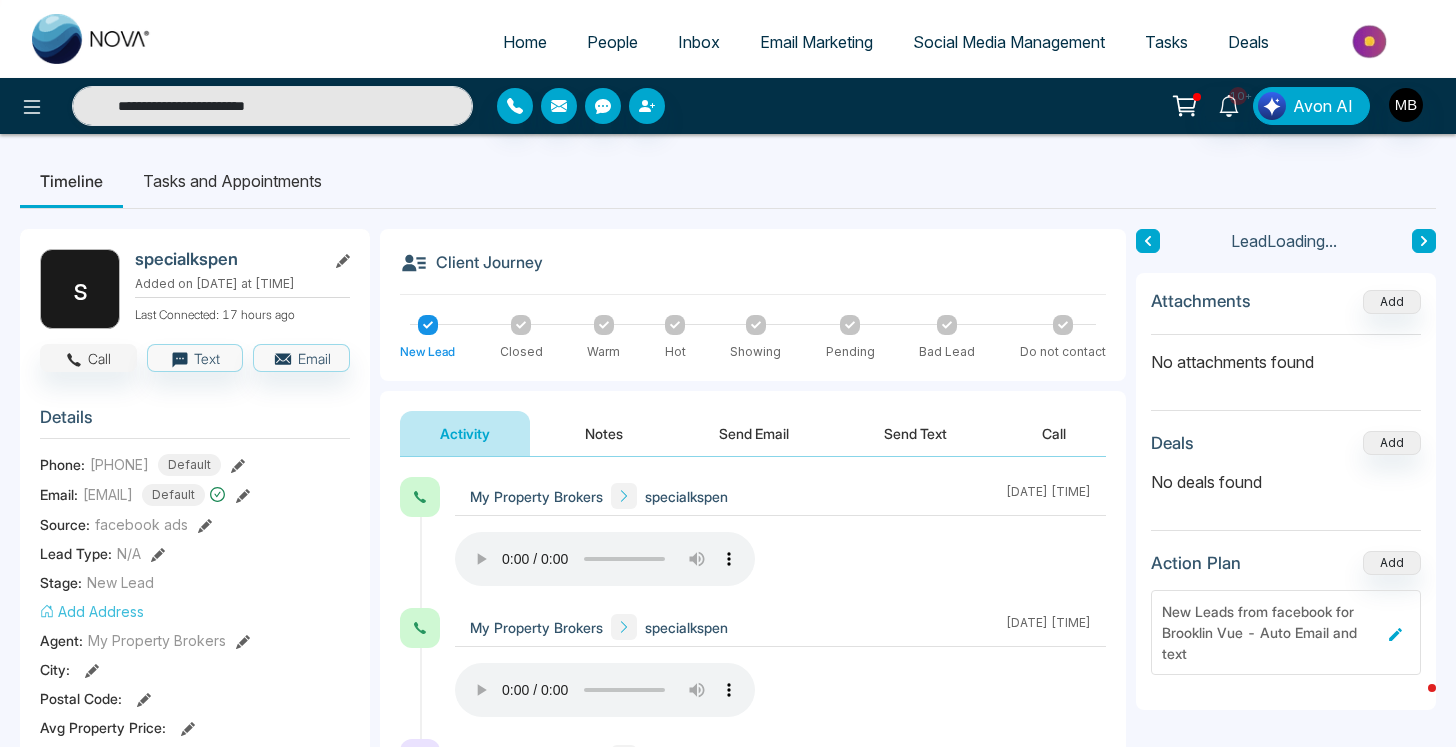 click on "Call" at bounding box center (88, 358) 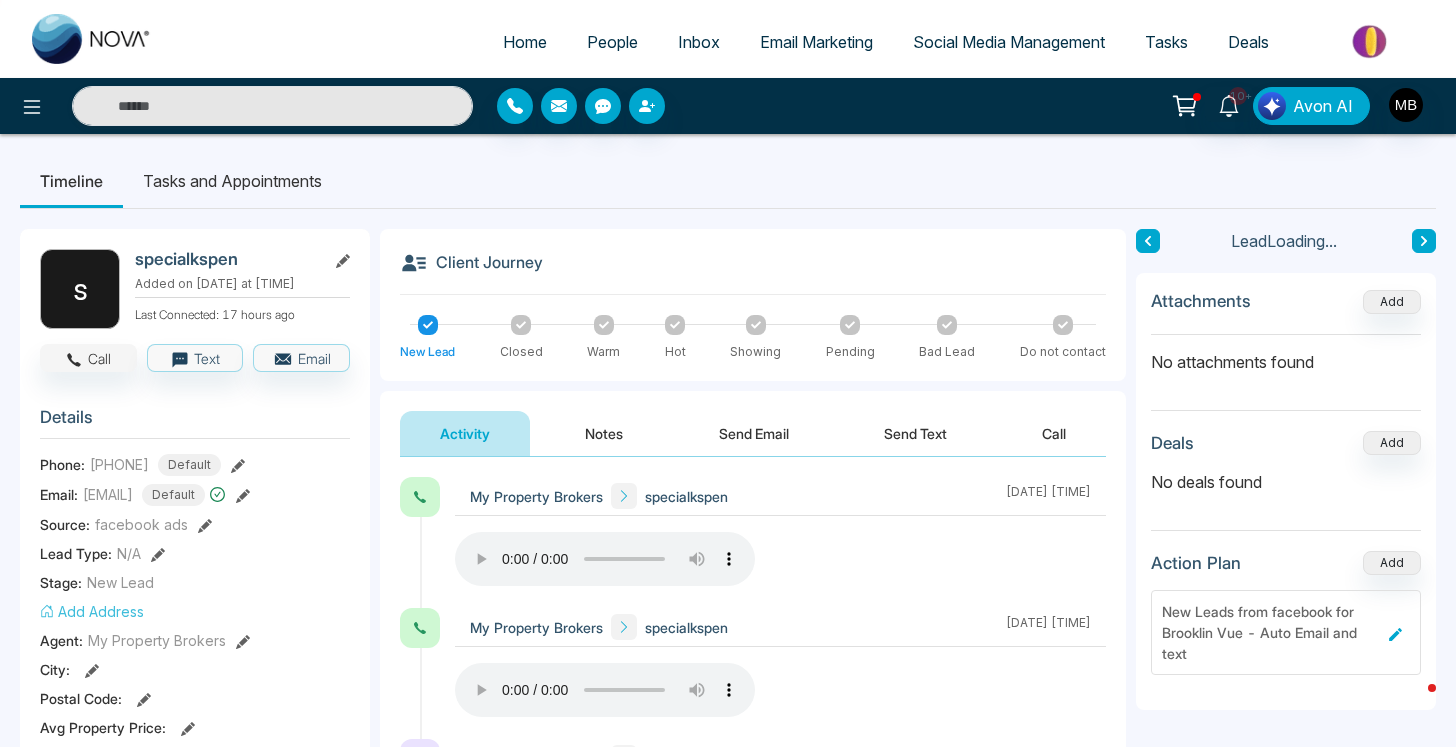 type on "**********" 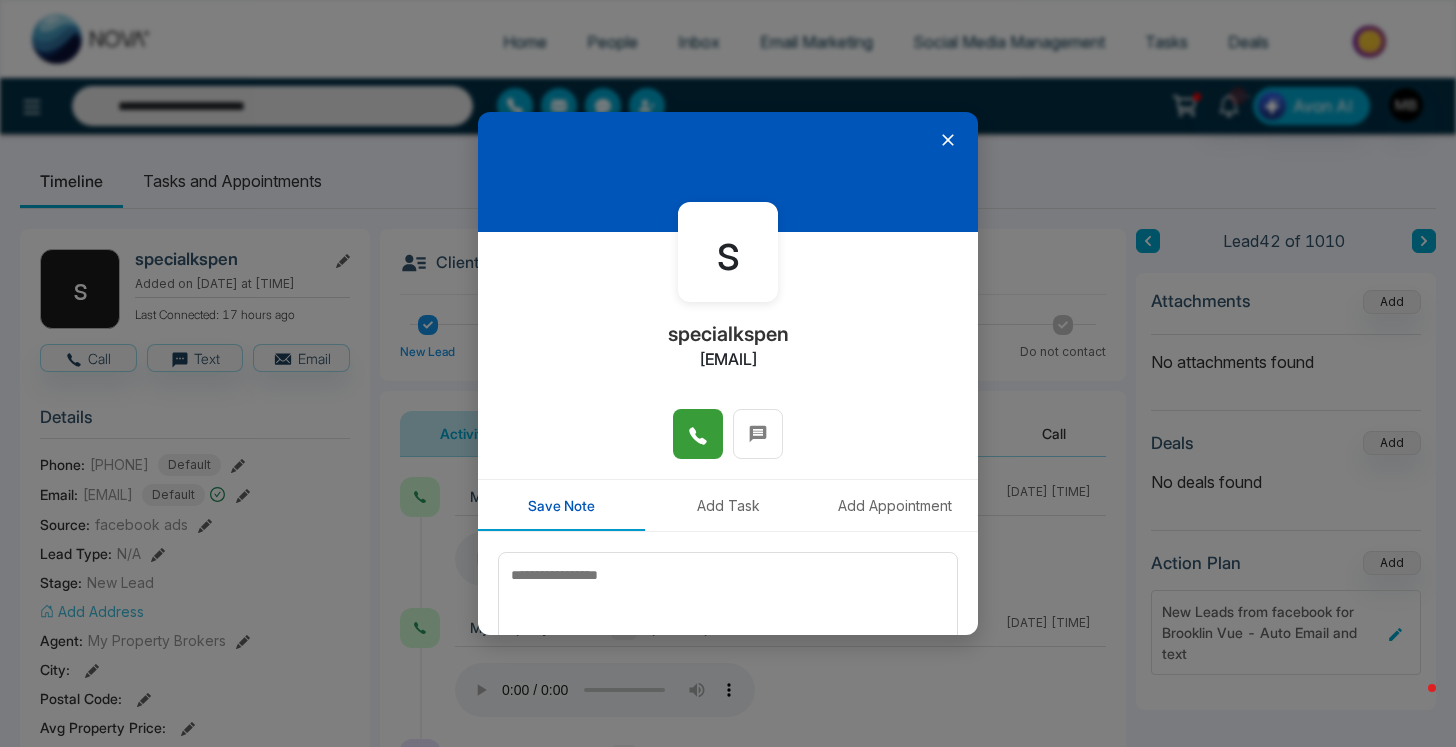 click at bounding box center [698, 434] 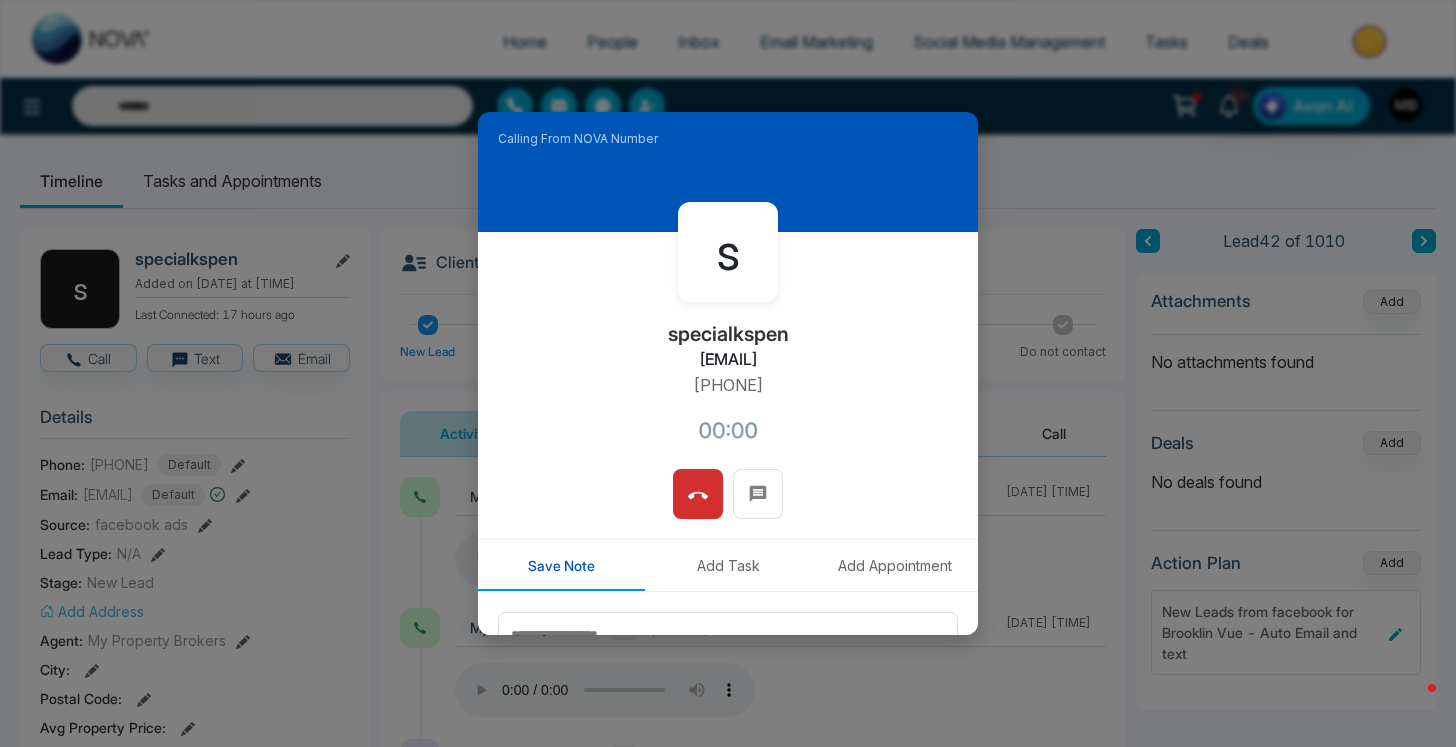 type on "**********" 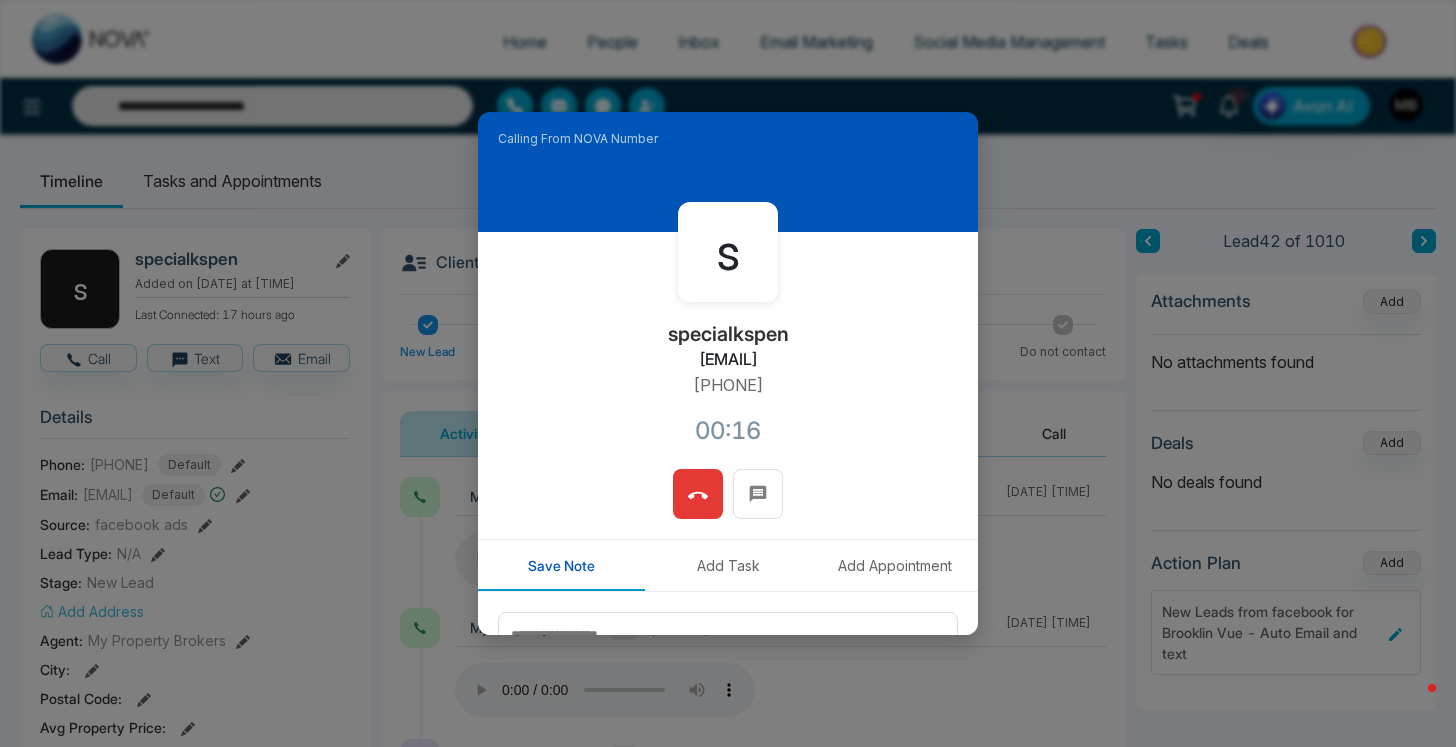 click at bounding box center (698, 494) 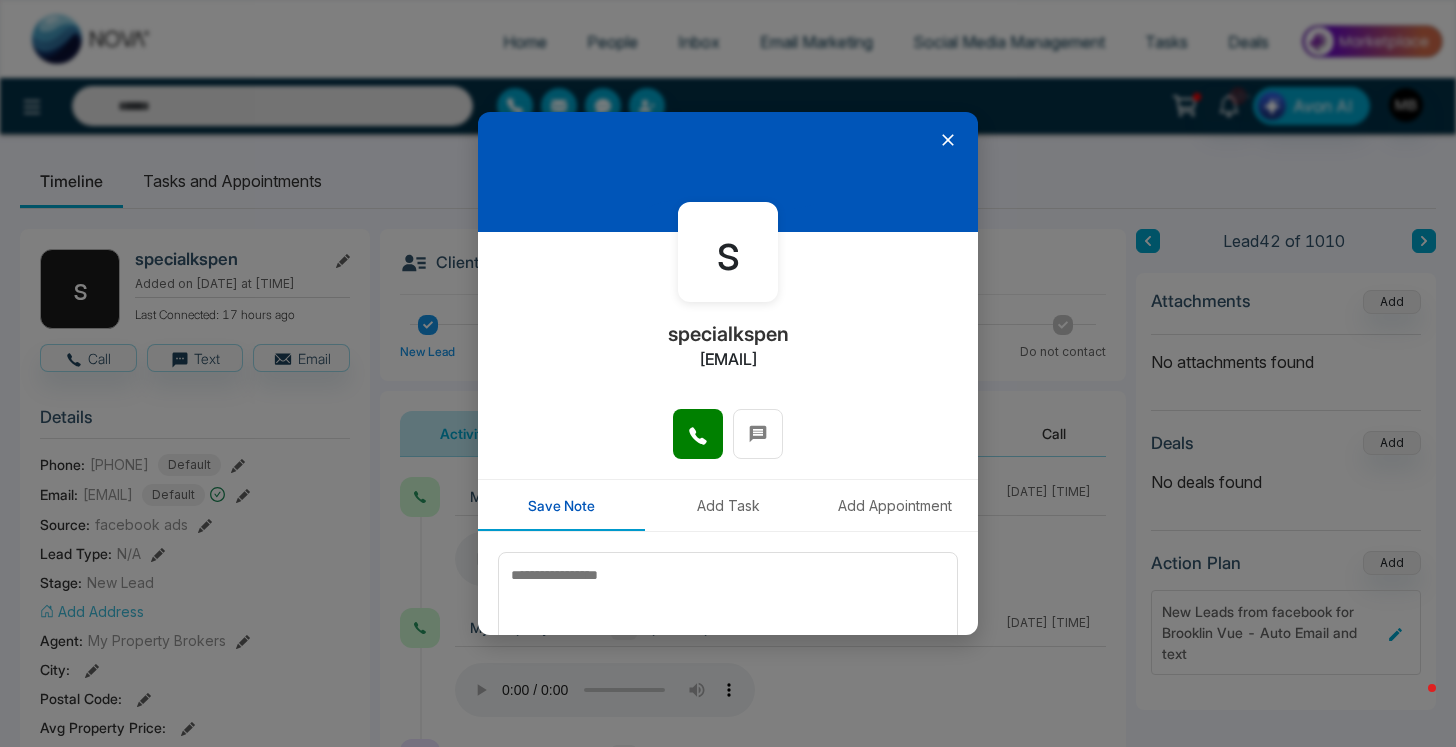click 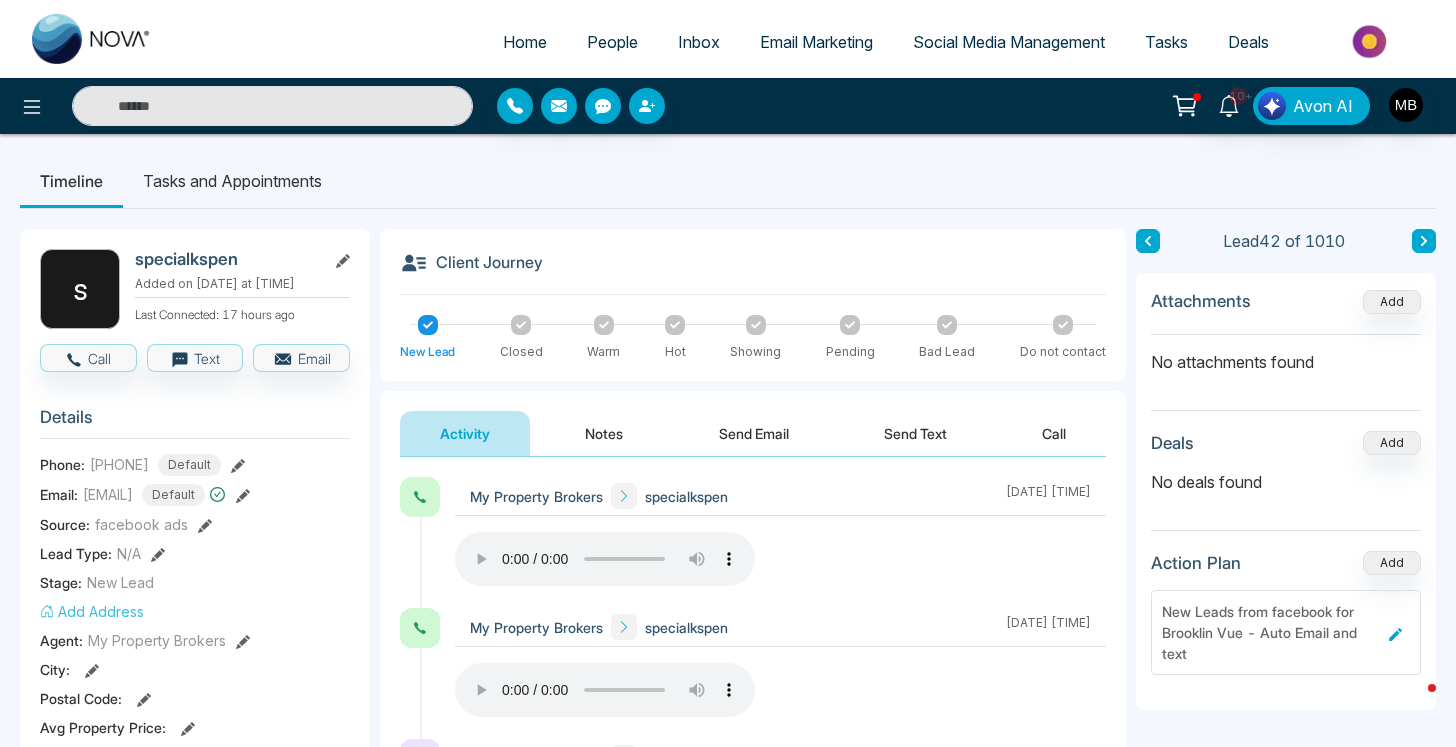 type on "**********" 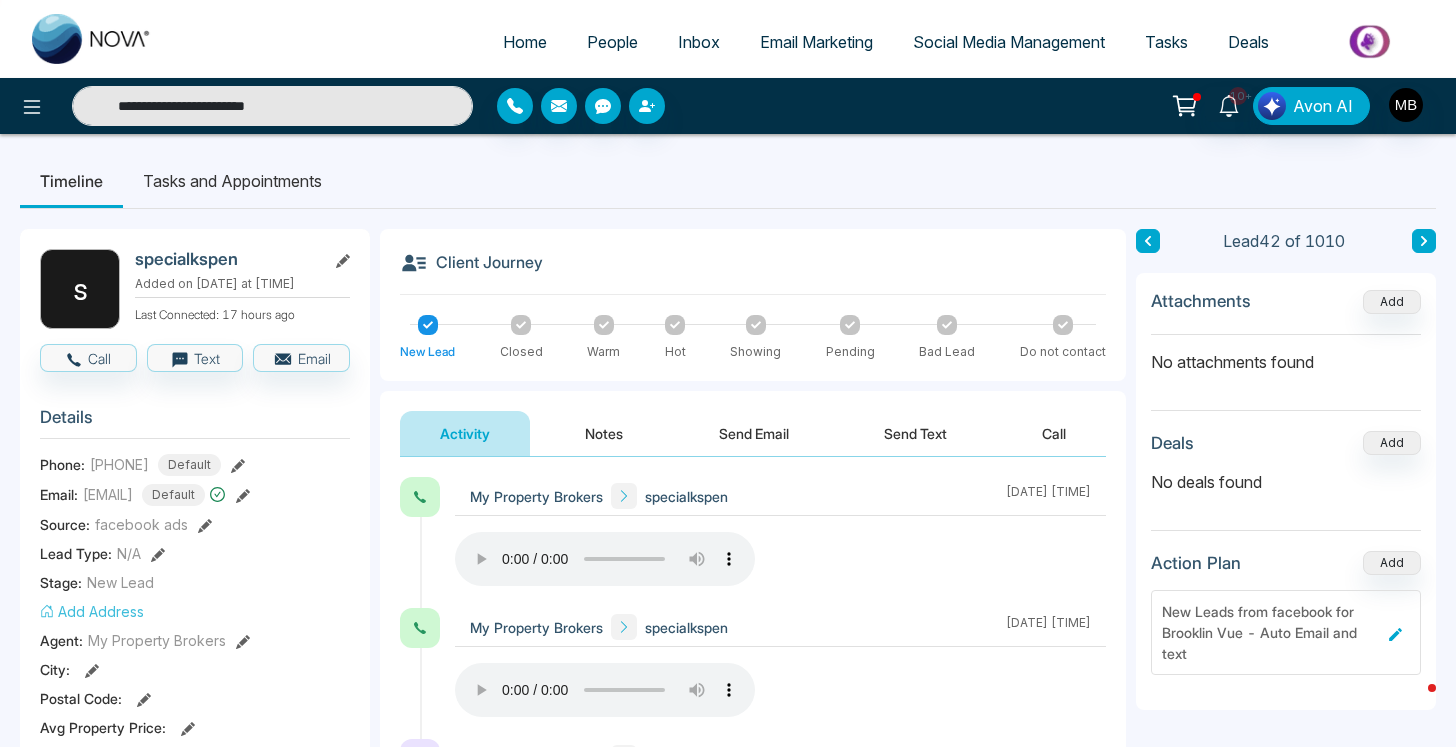 click on "**********" at bounding box center (272, 106) 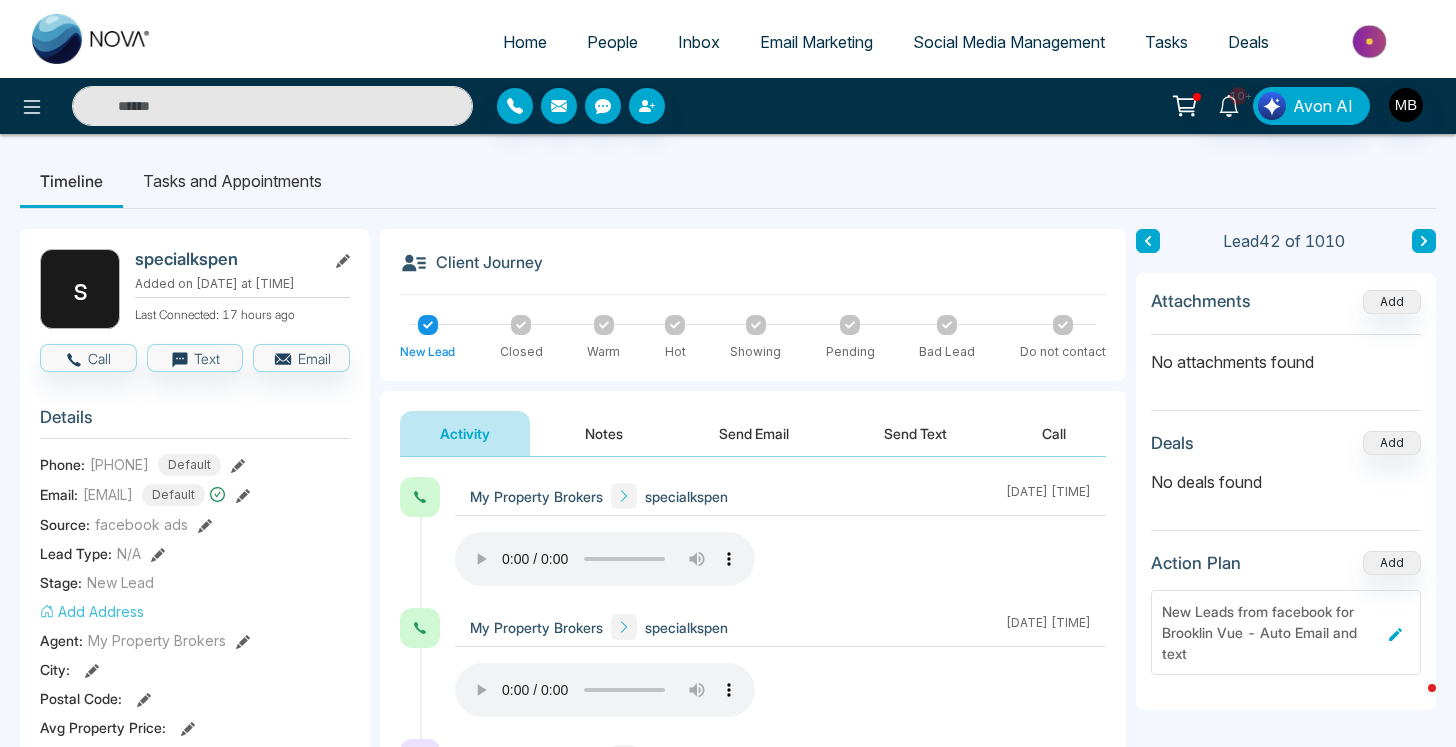 paste on "**********" 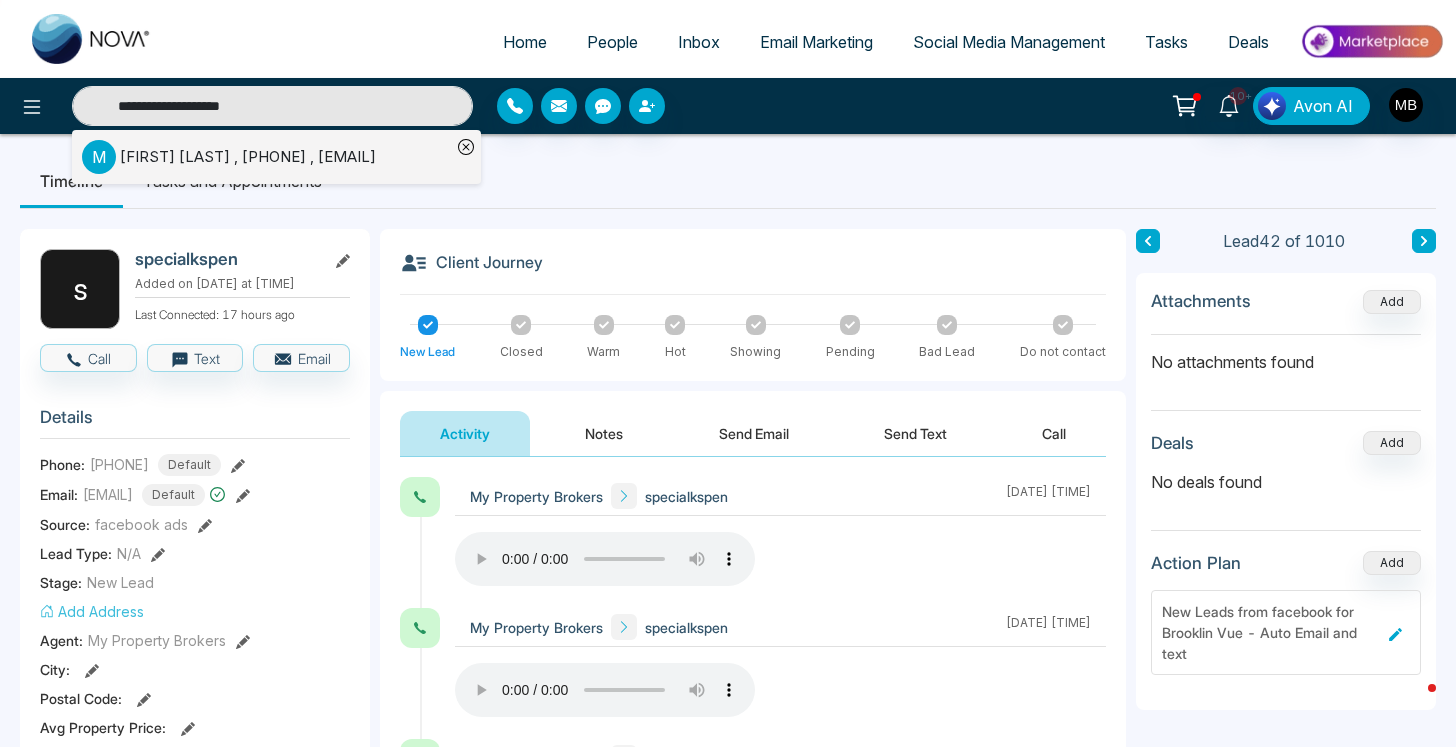 type on "**********" 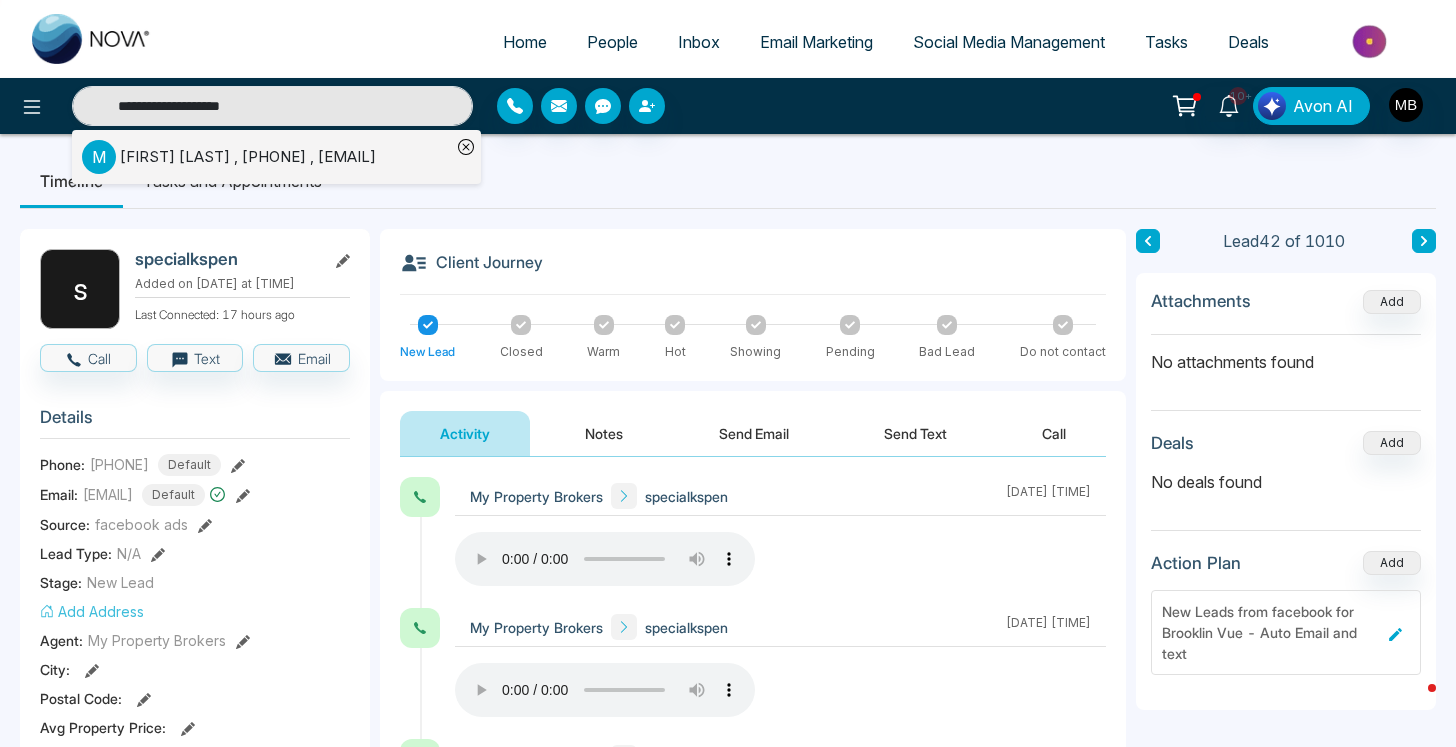 click on "[FIRST] [LAST] , [PHONE] , [EMAIL]" at bounding box center [248, 157] 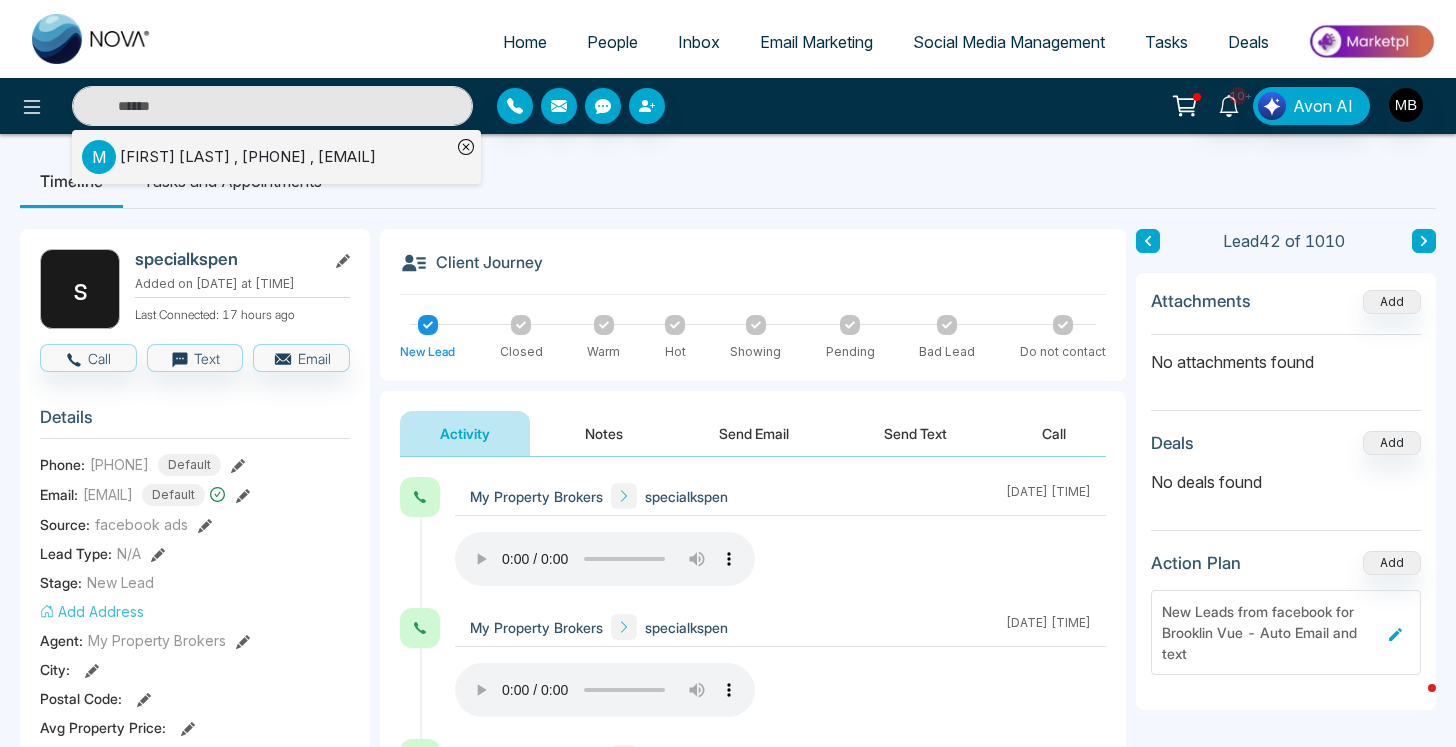 type on "**********" 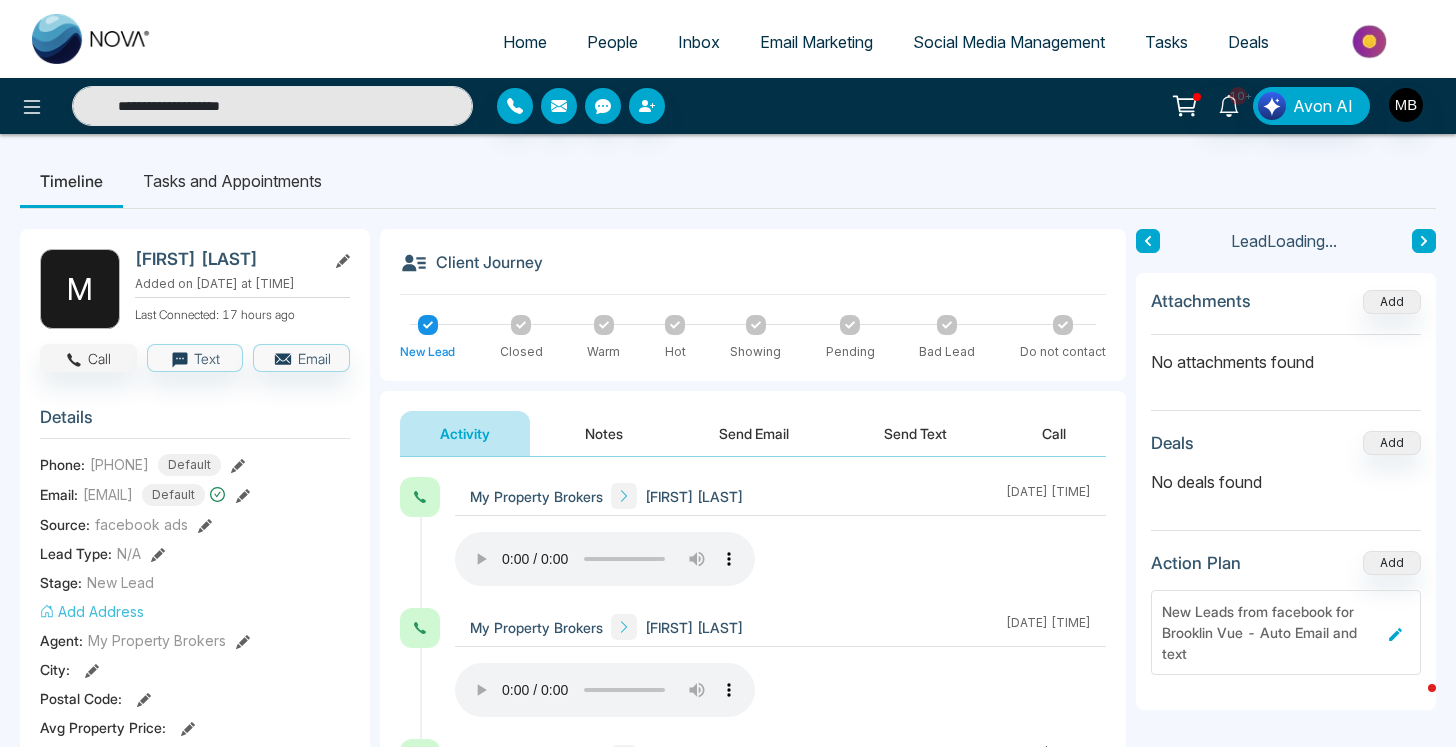 click on "Call" at bounding box center [88, 358] 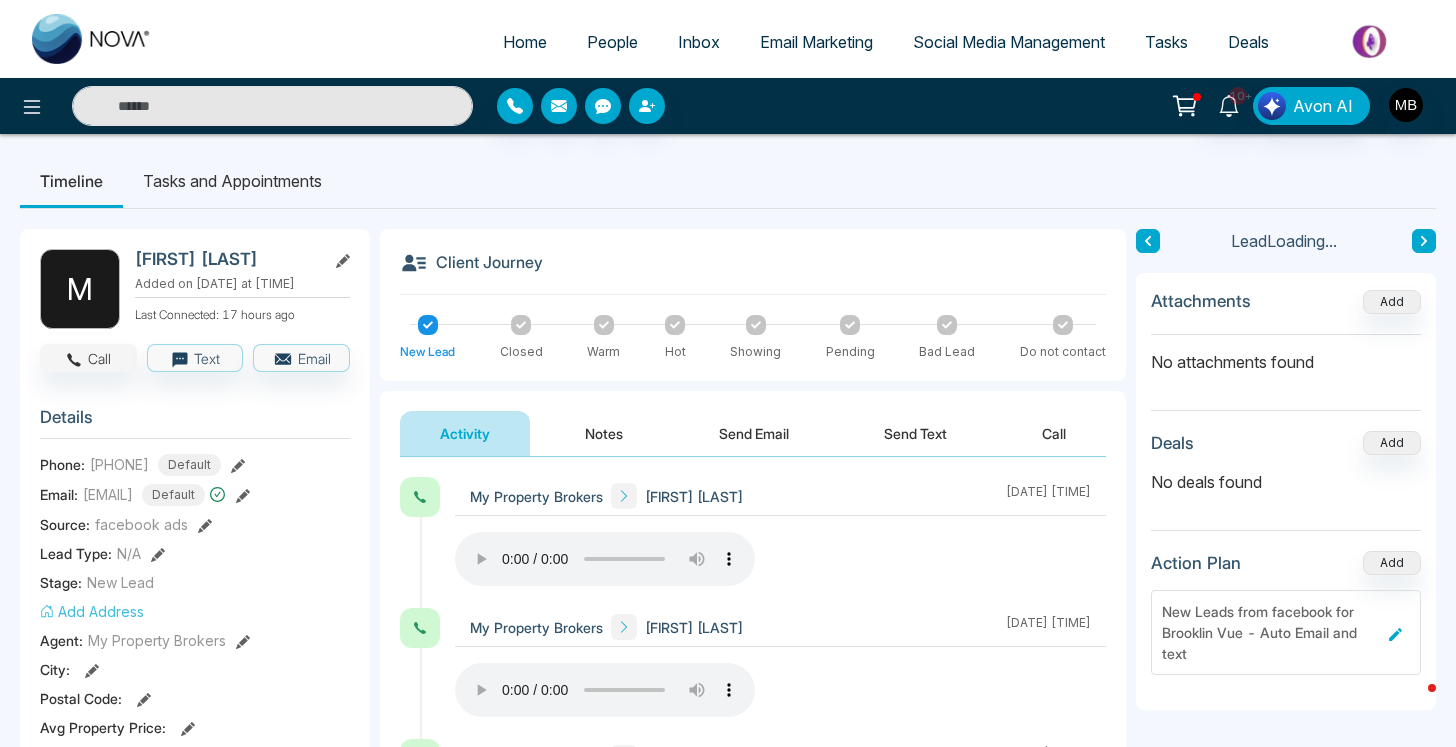 type on "**********" 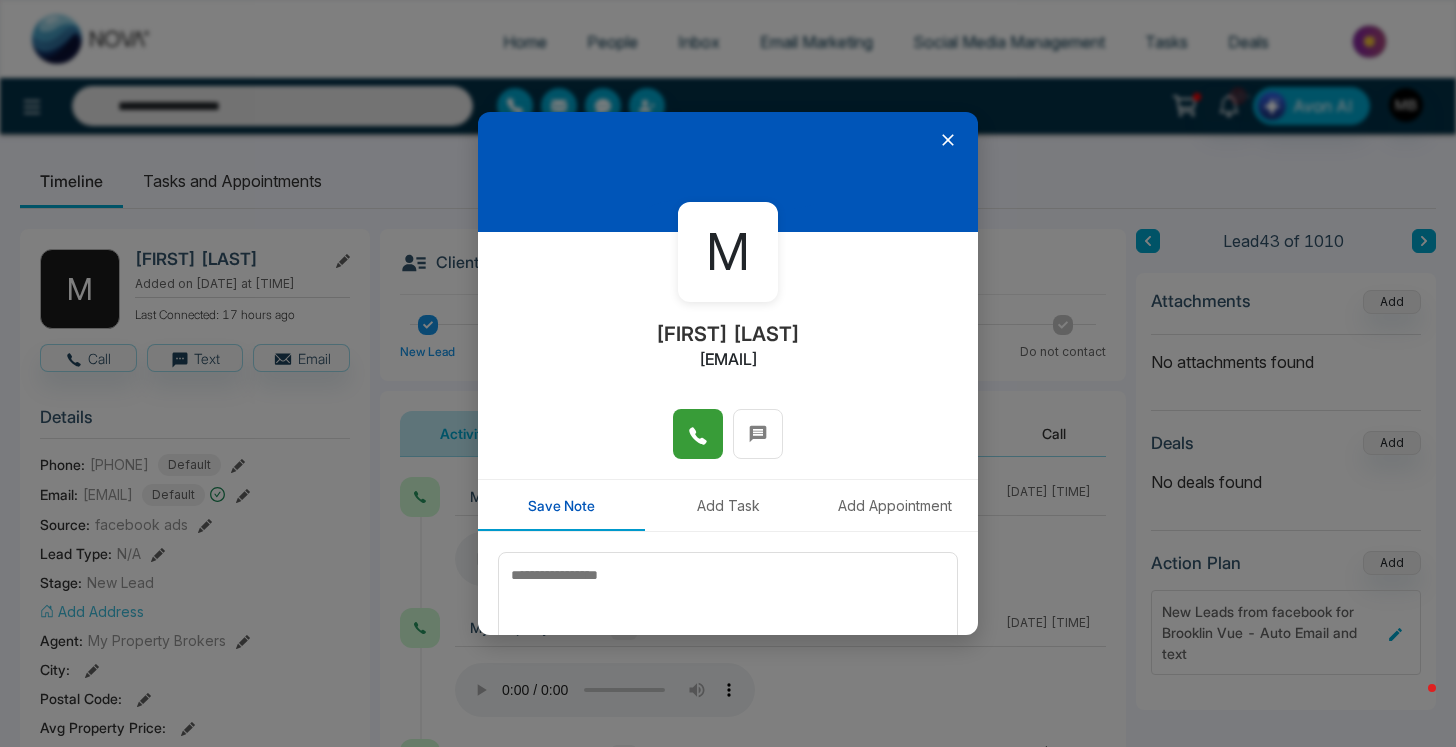 click at bounding box center (698, 434) 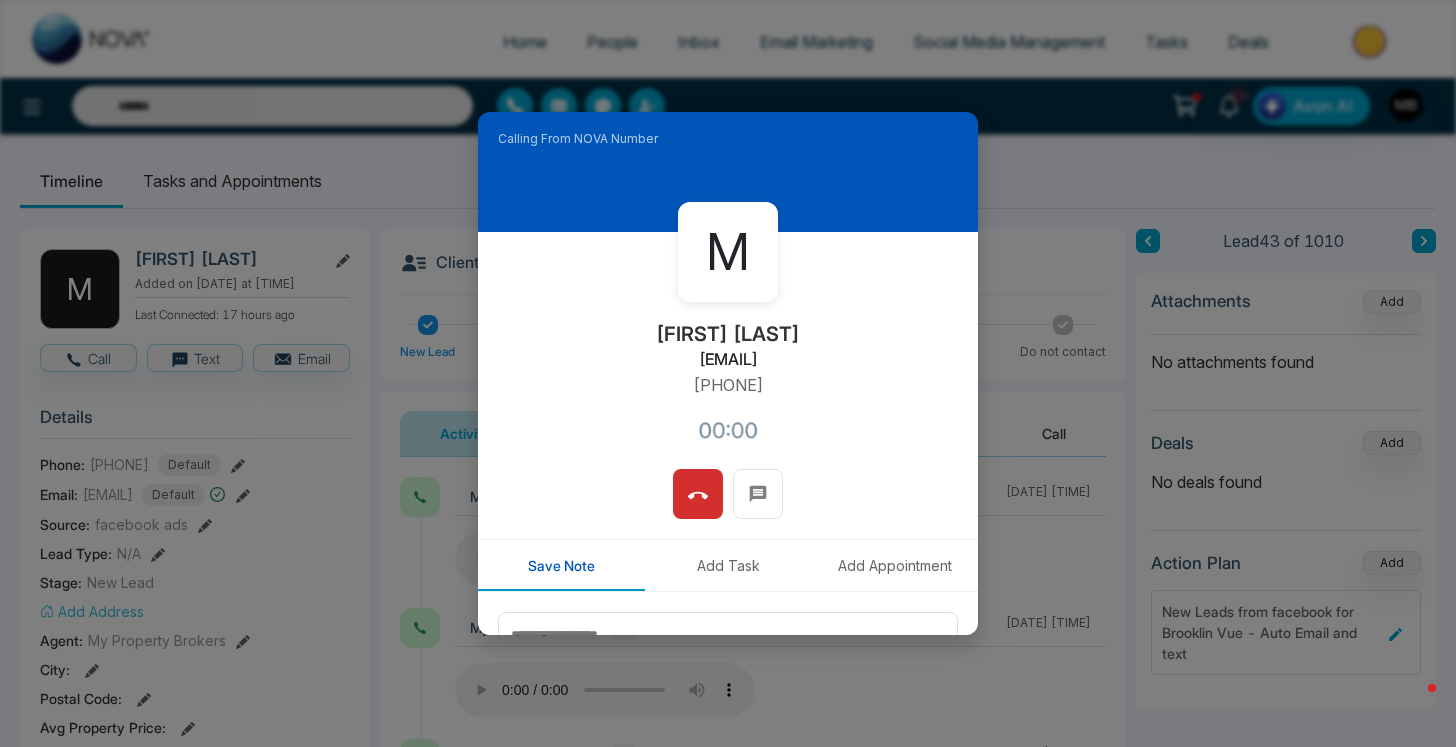 type on "**********" 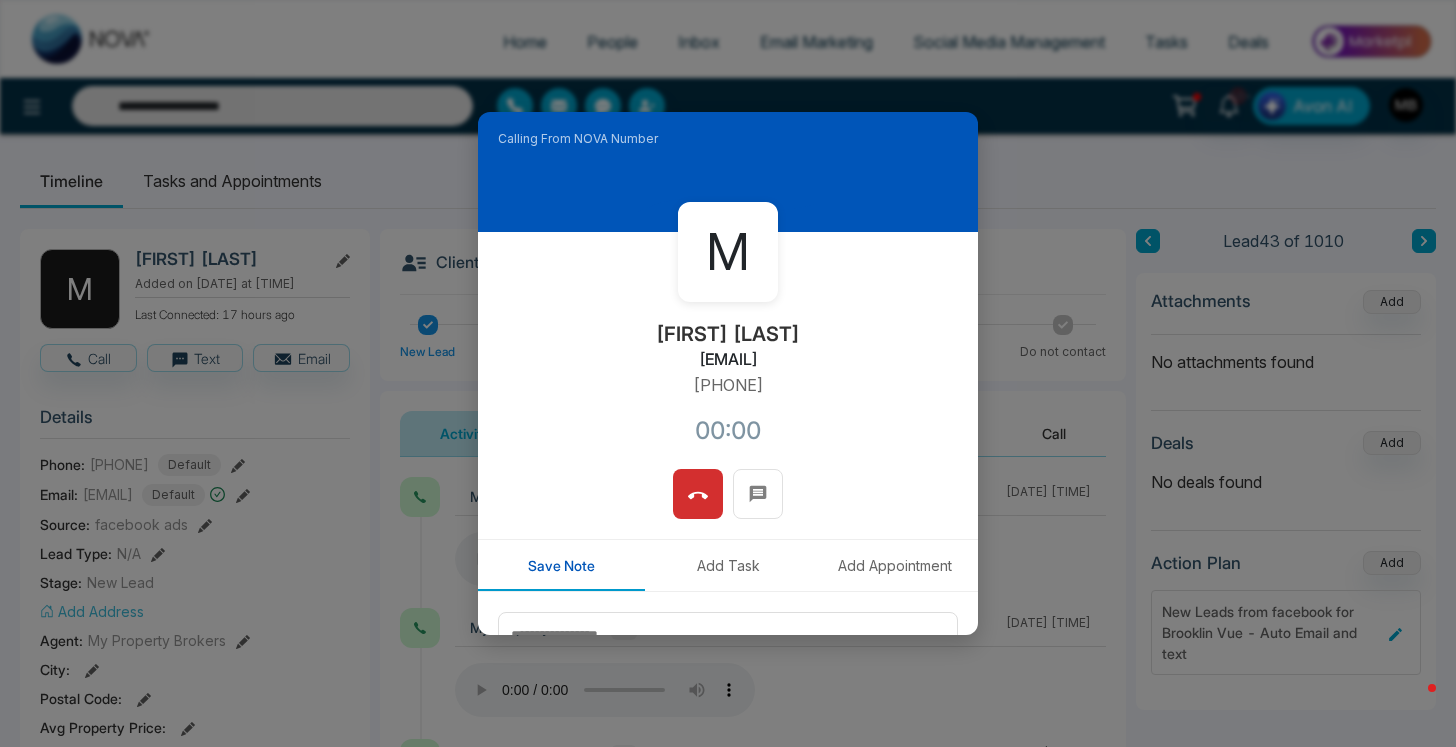 scroll, scrollTop: 158, scrollLeft: 0, axis: vertical 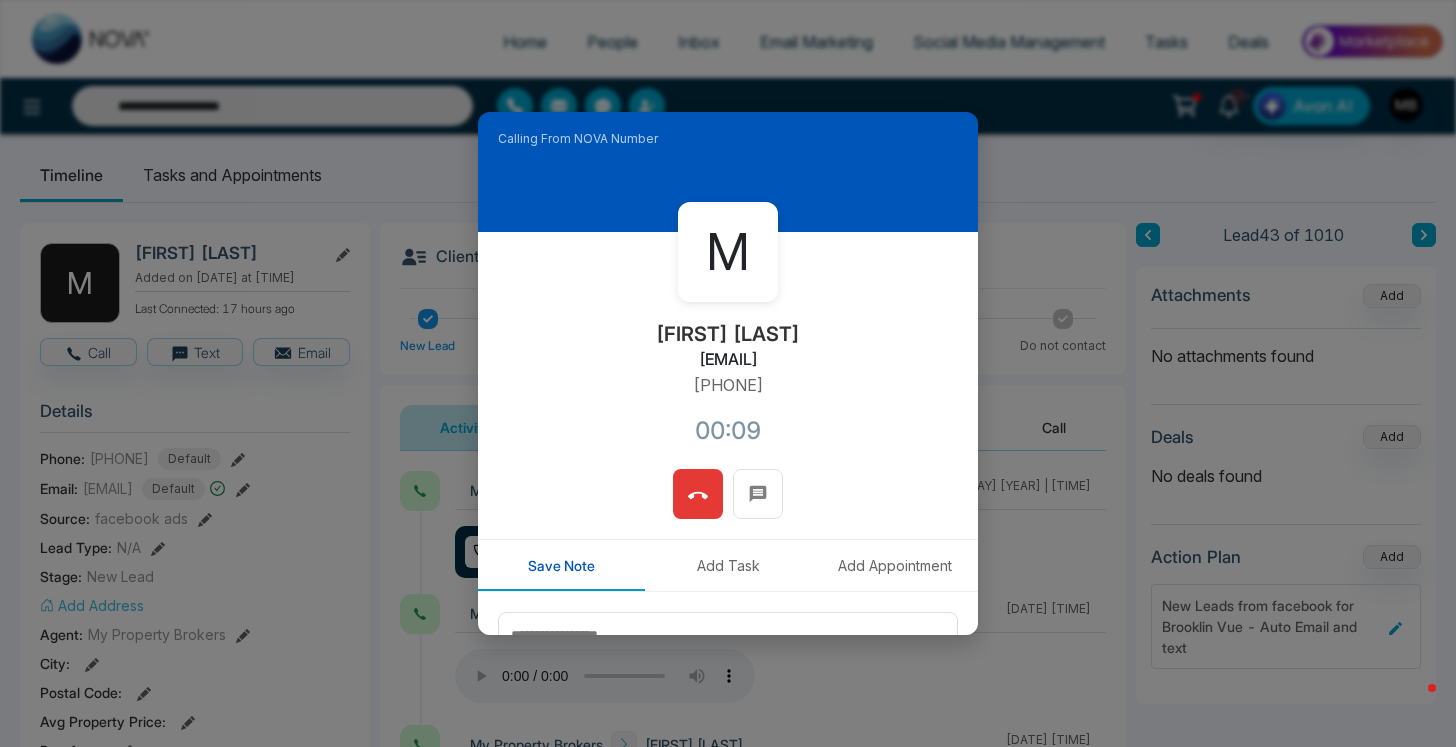 click 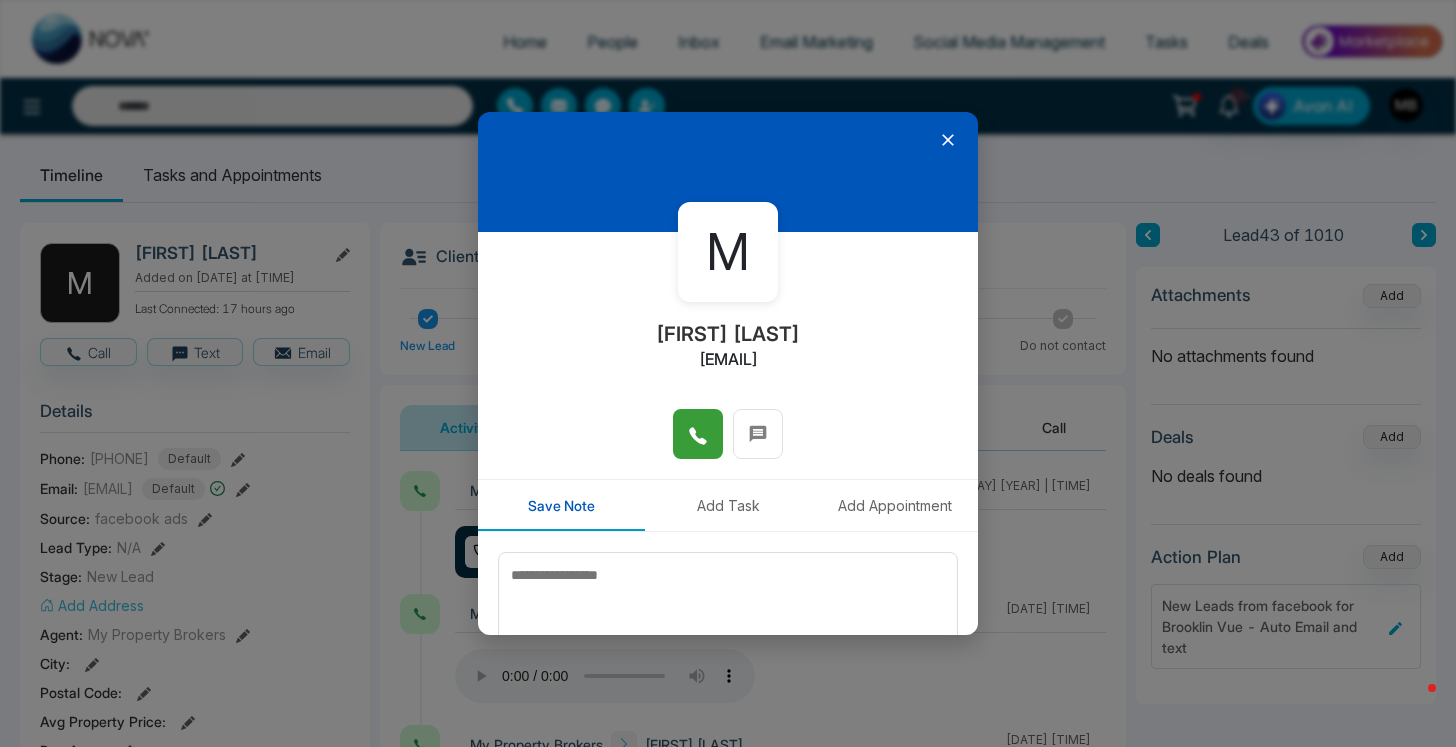 click at bounding box center [728, 172] 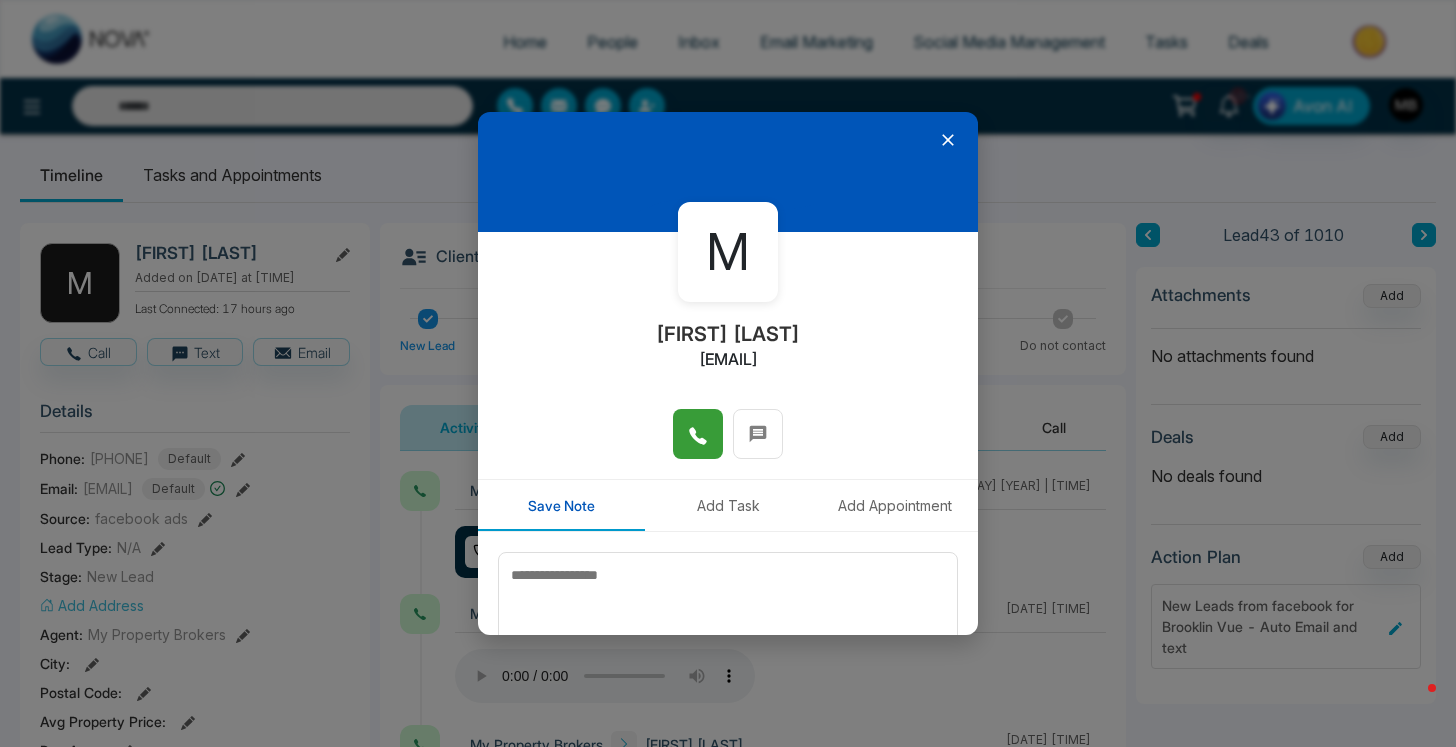 click 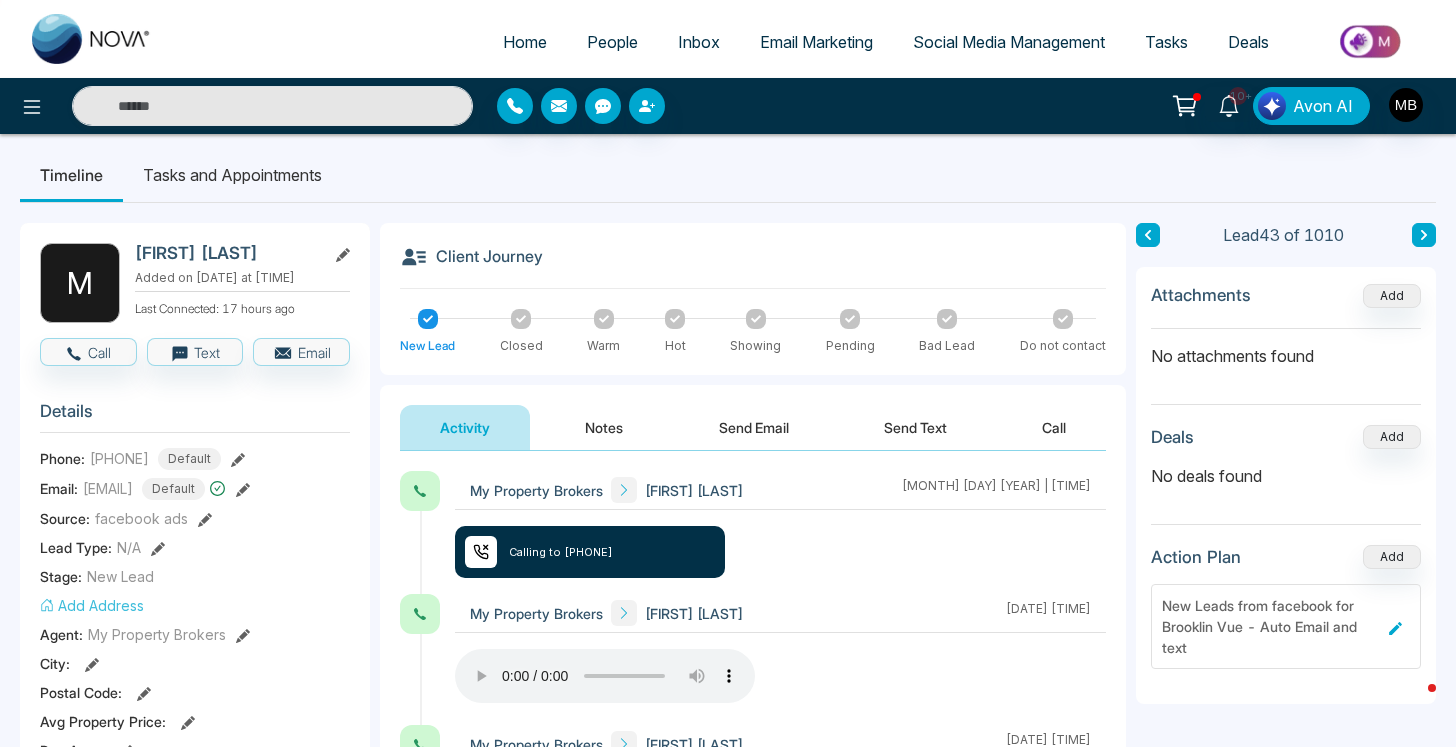 type on "**********" 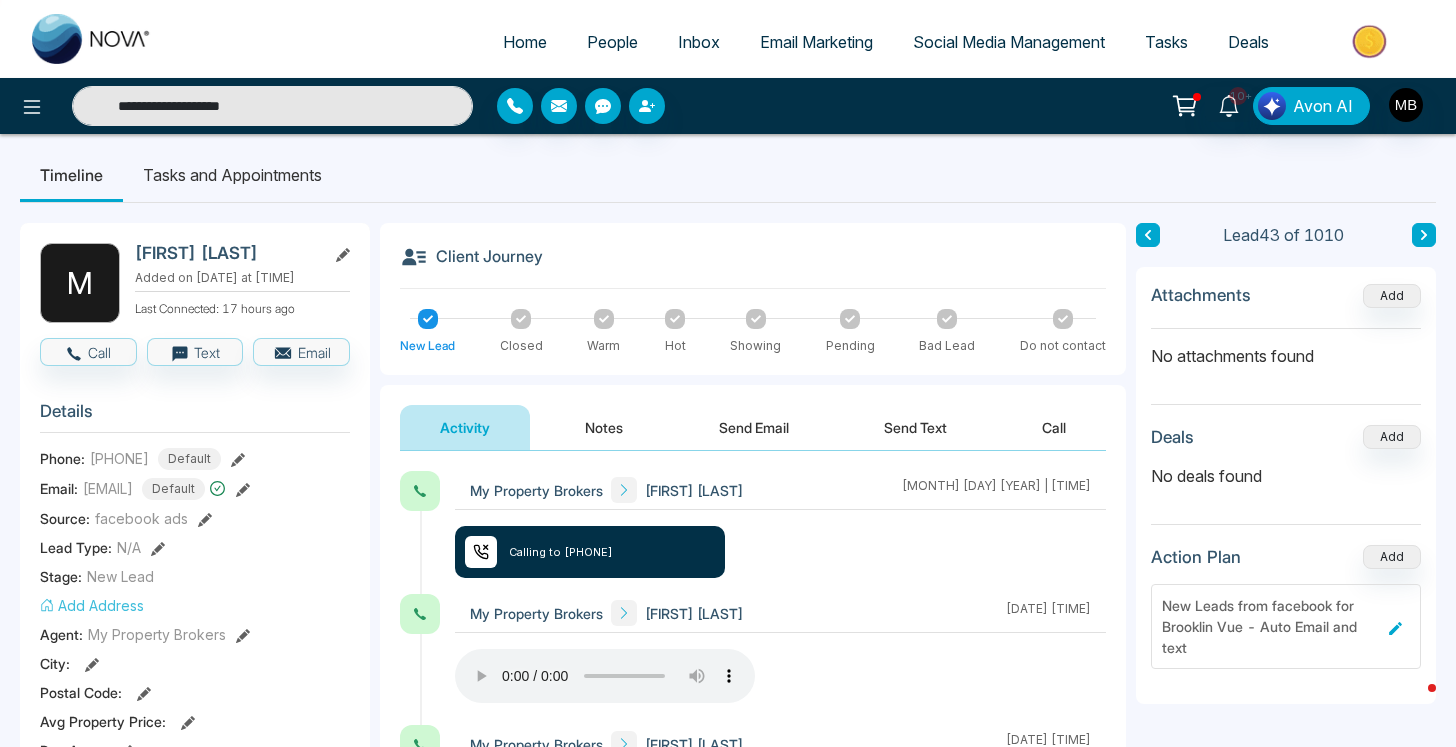 click on "**********" at bounding box center [272, 106] 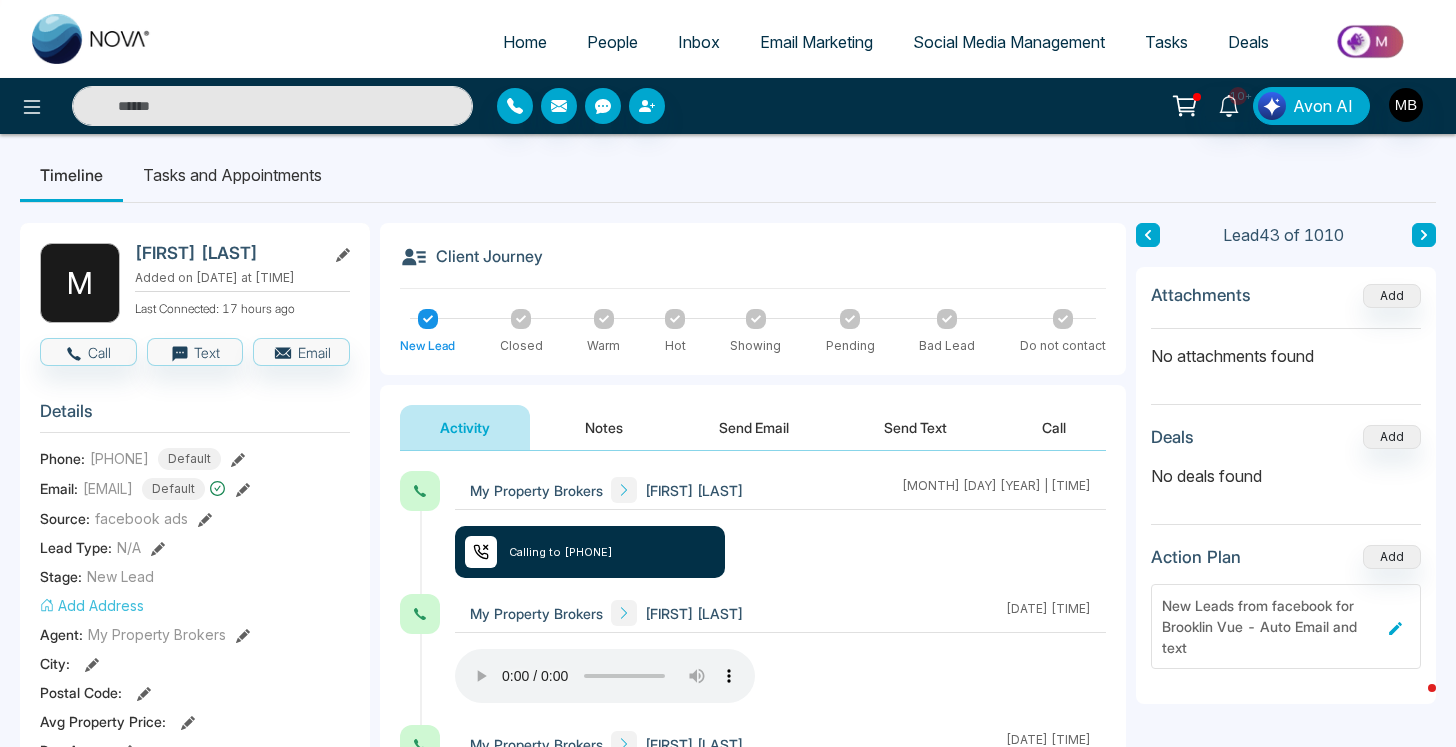 paste on "**********" 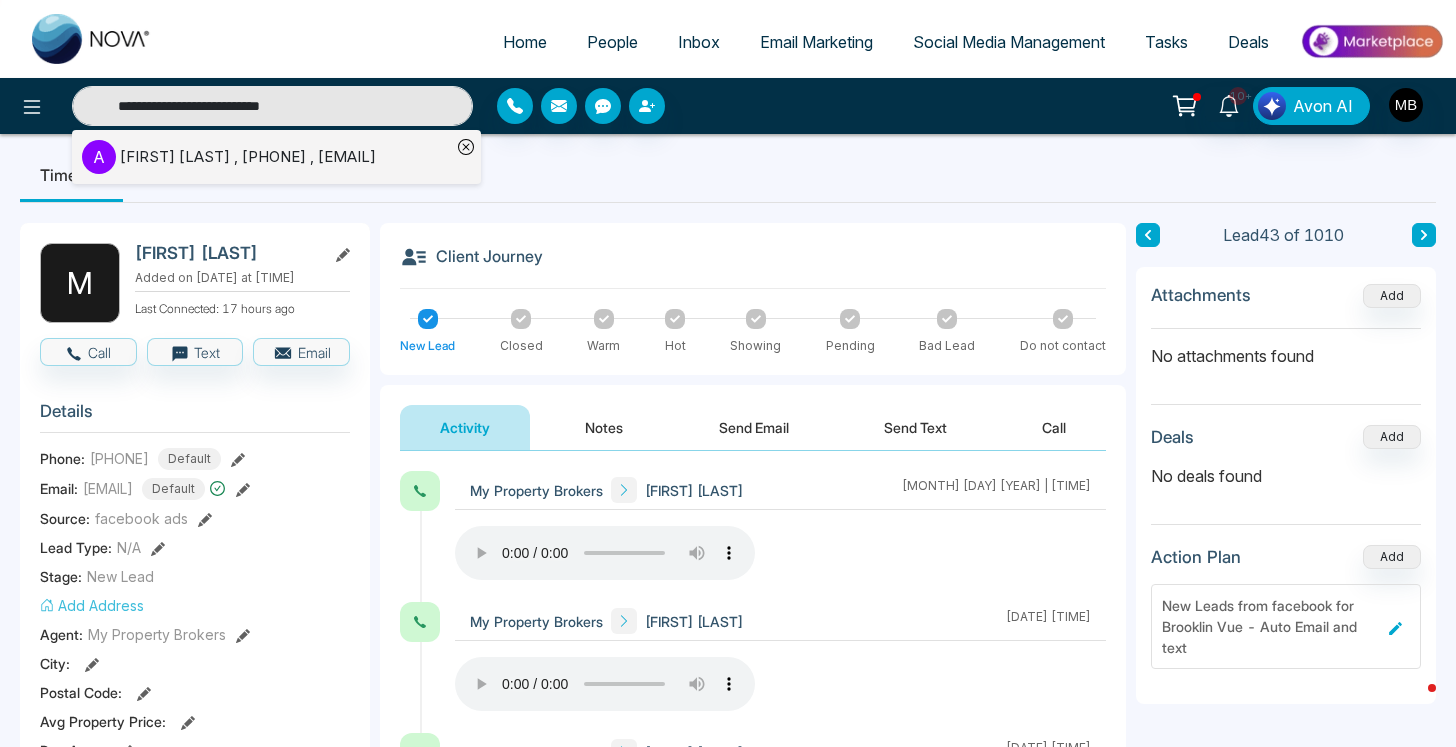type on "**********" 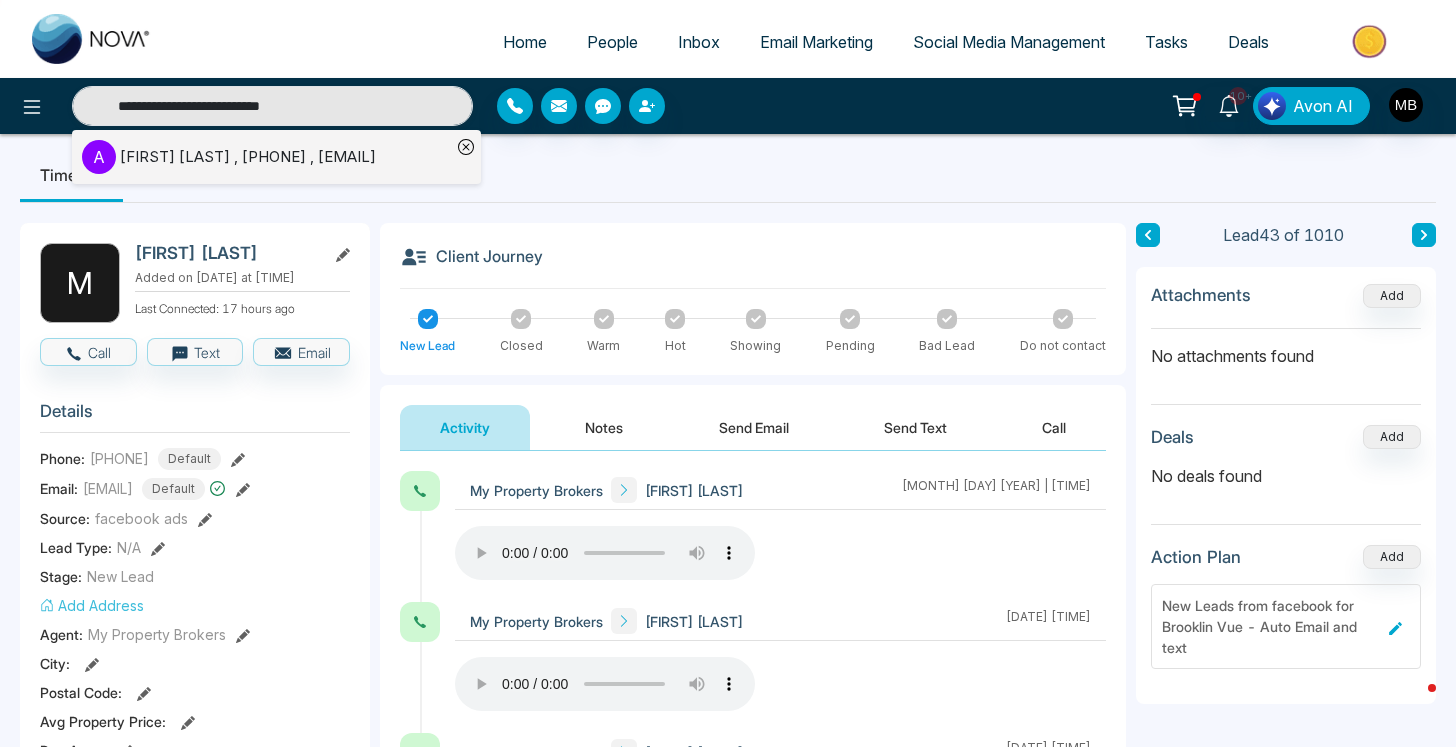 click on "[FIRST] [LAST] , [PHONE] , [EMAIL]" at bounding box center (248, 157) 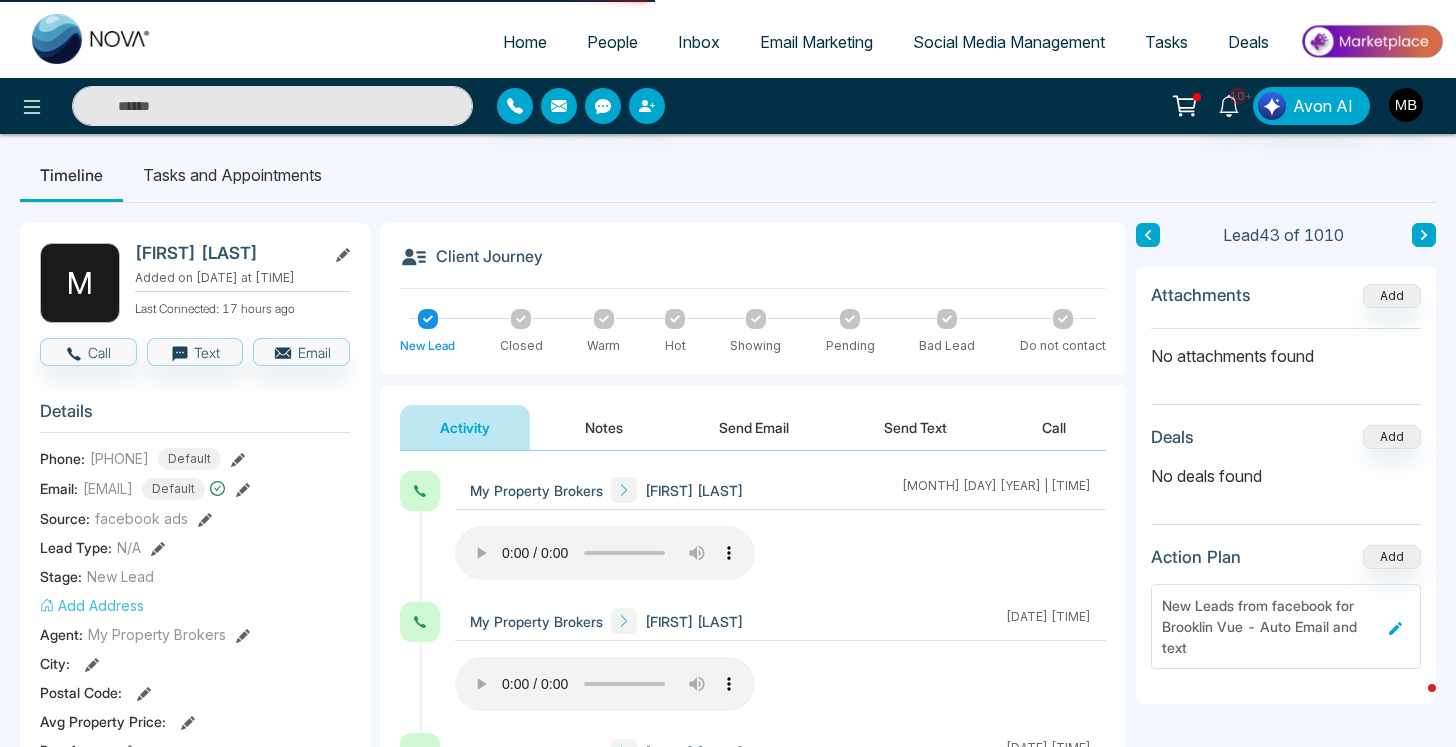 type on "**********" 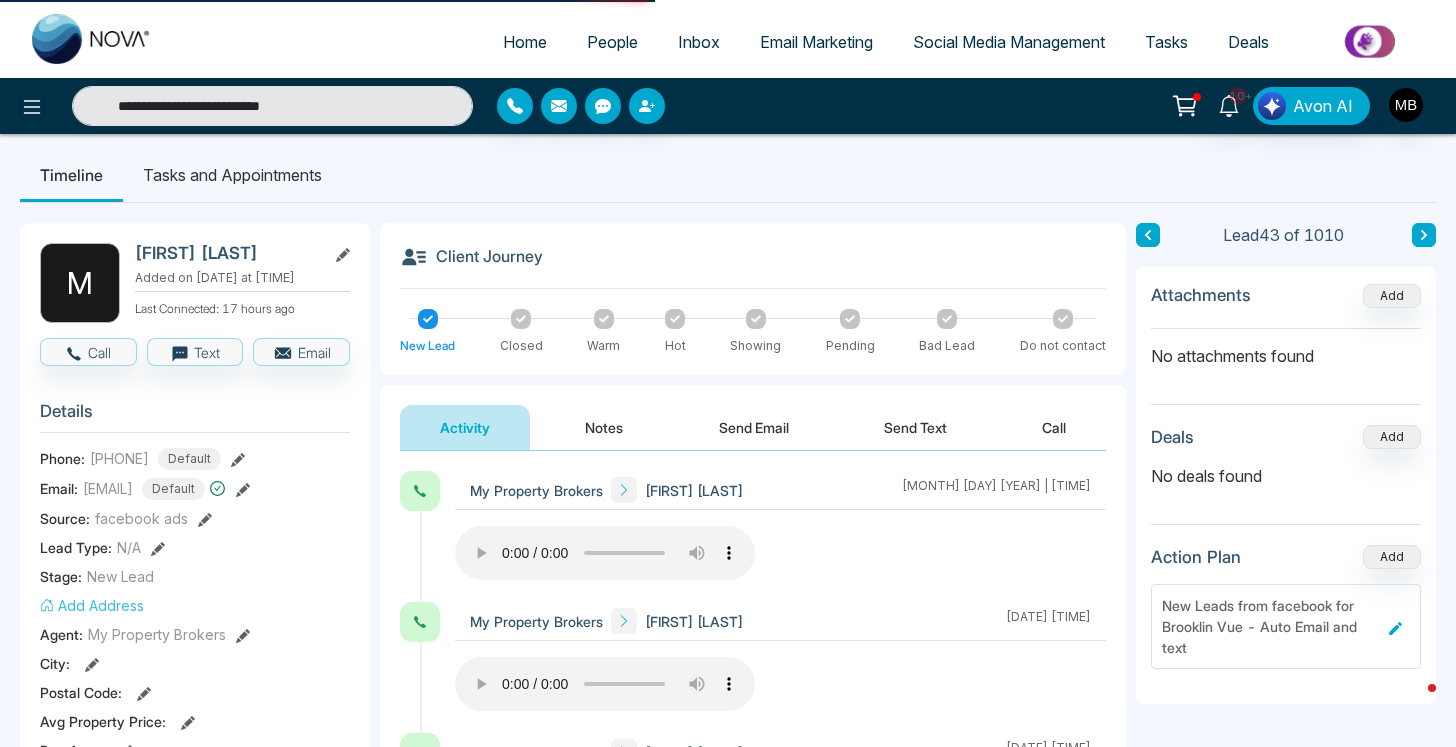 scroll, scrollTop: 0, scrollLeft: 0, axis: both 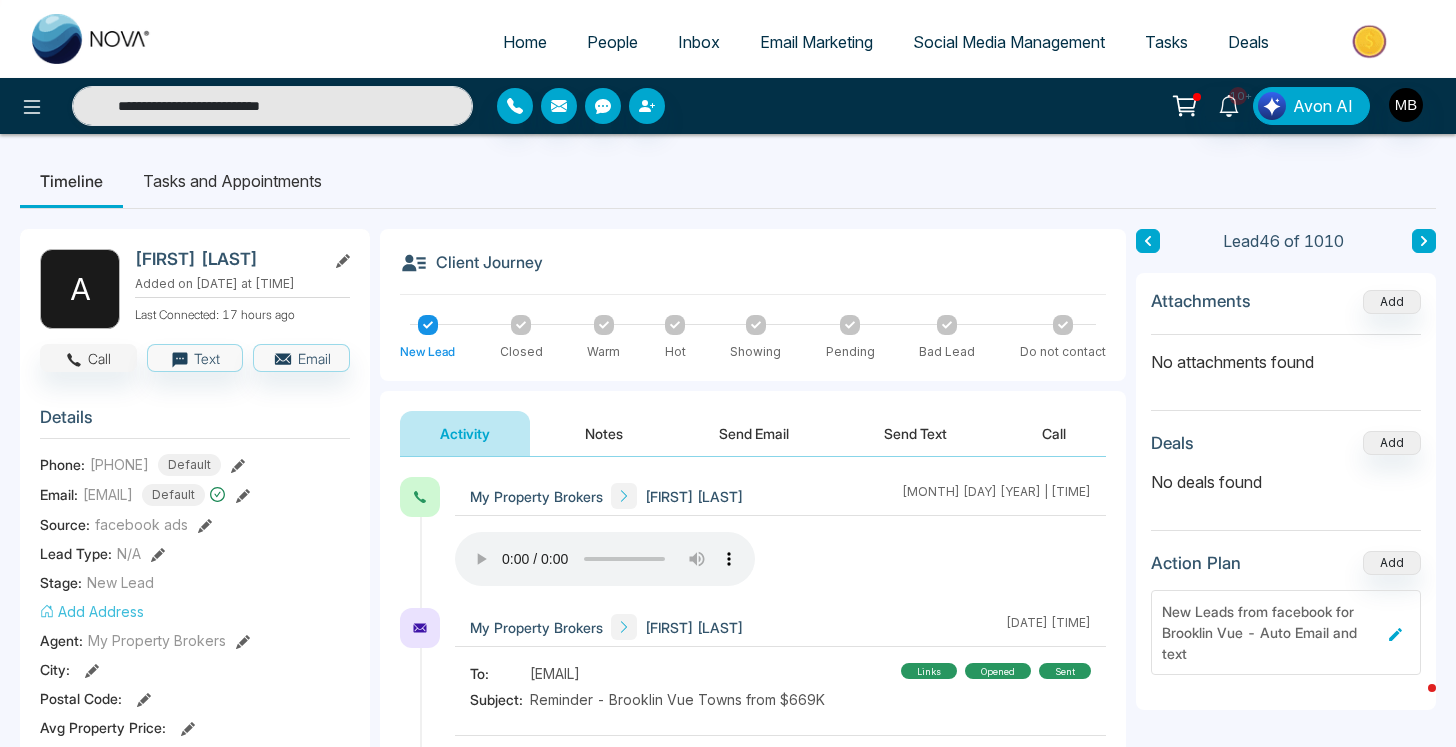 click on "Call" at bounding box center [88, 358] 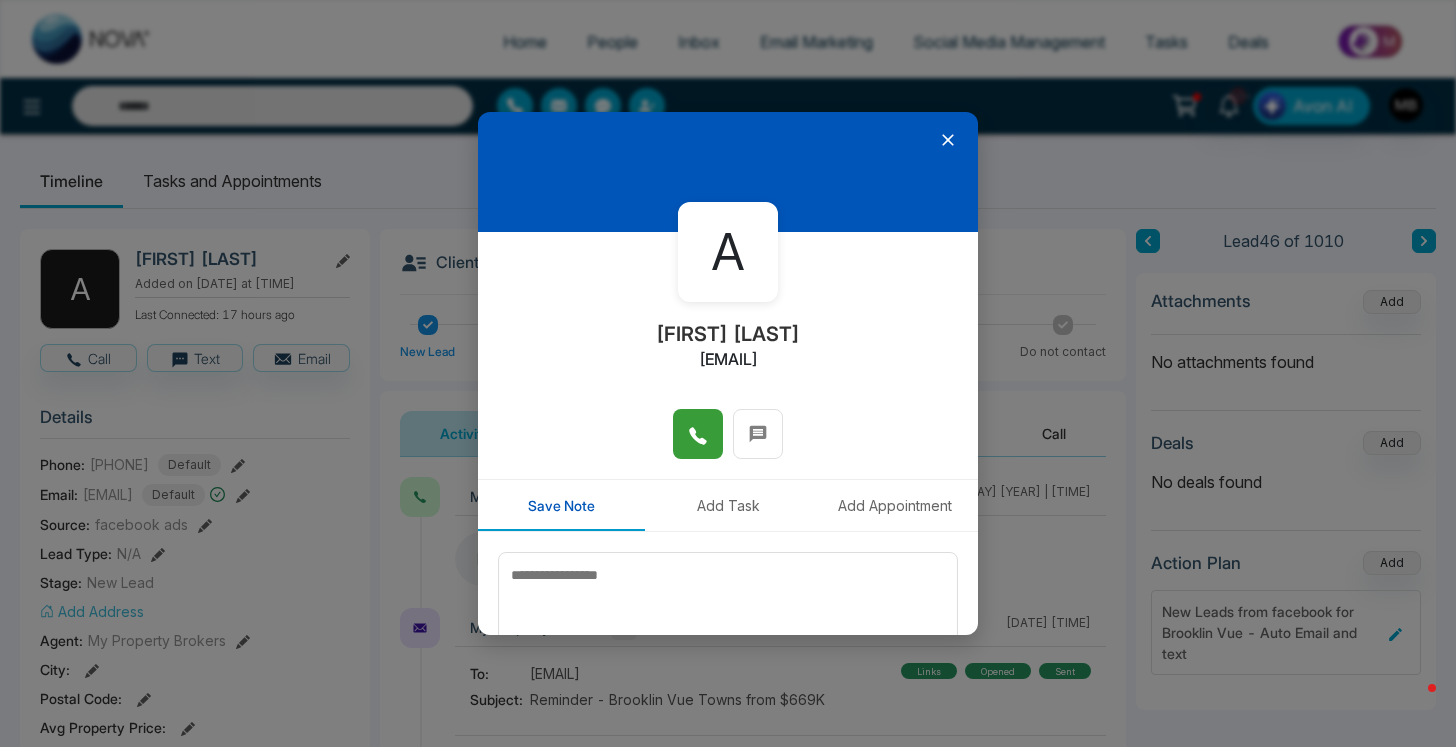 click 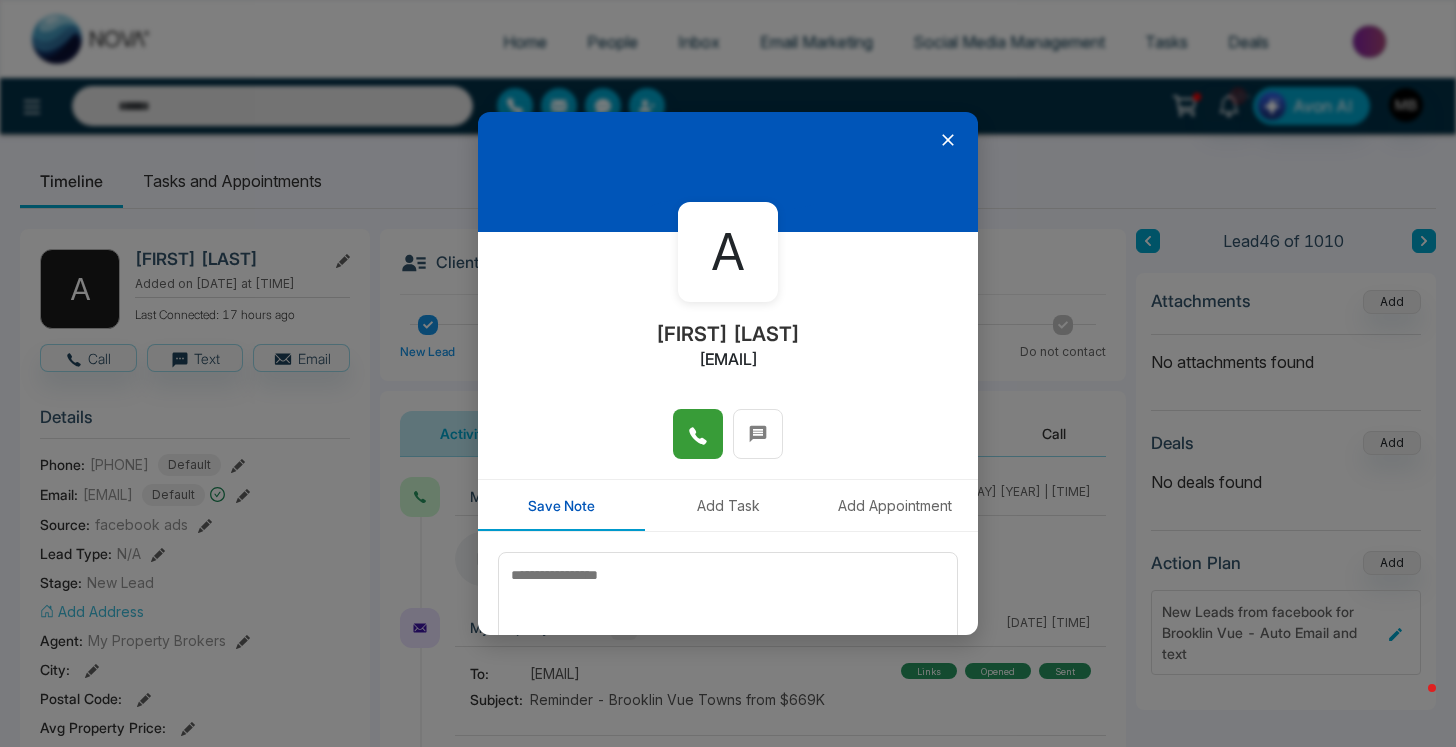 type on "**********" 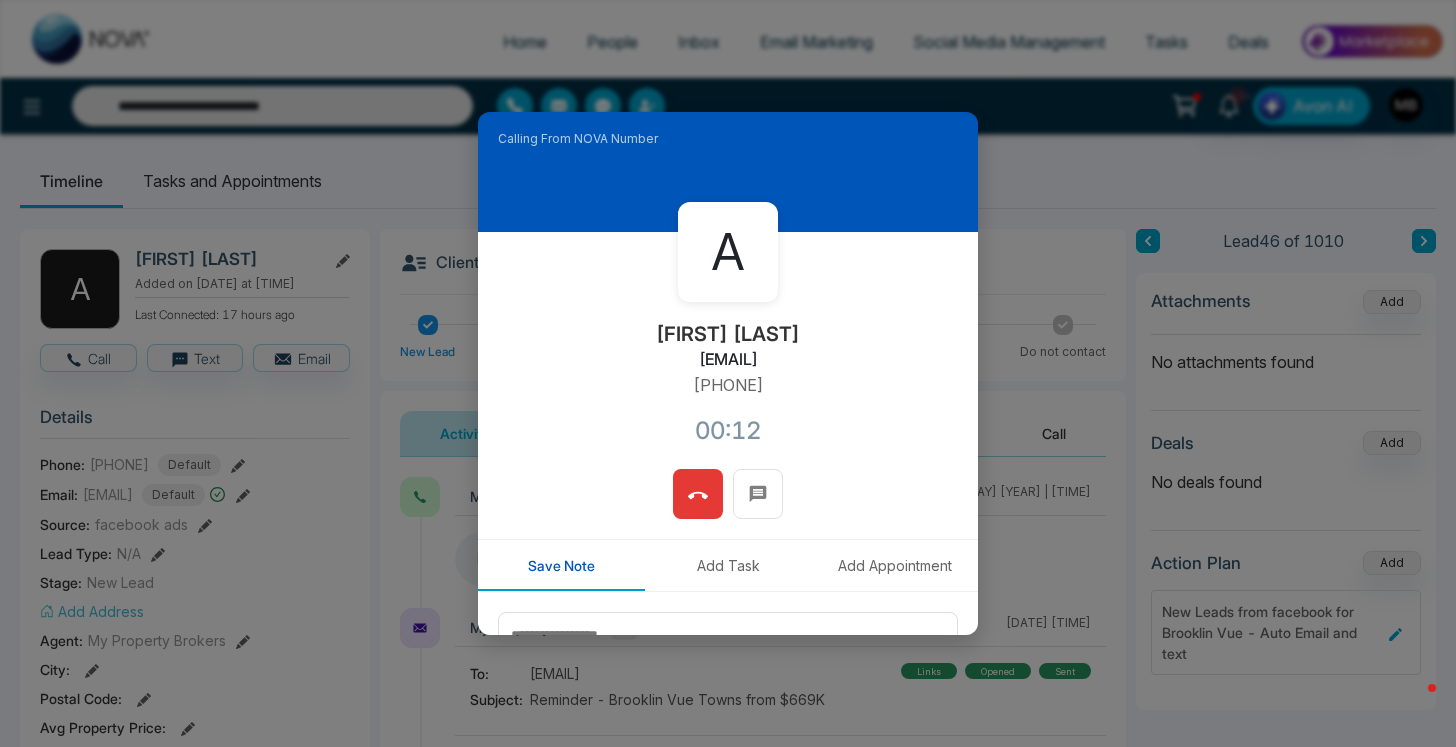click 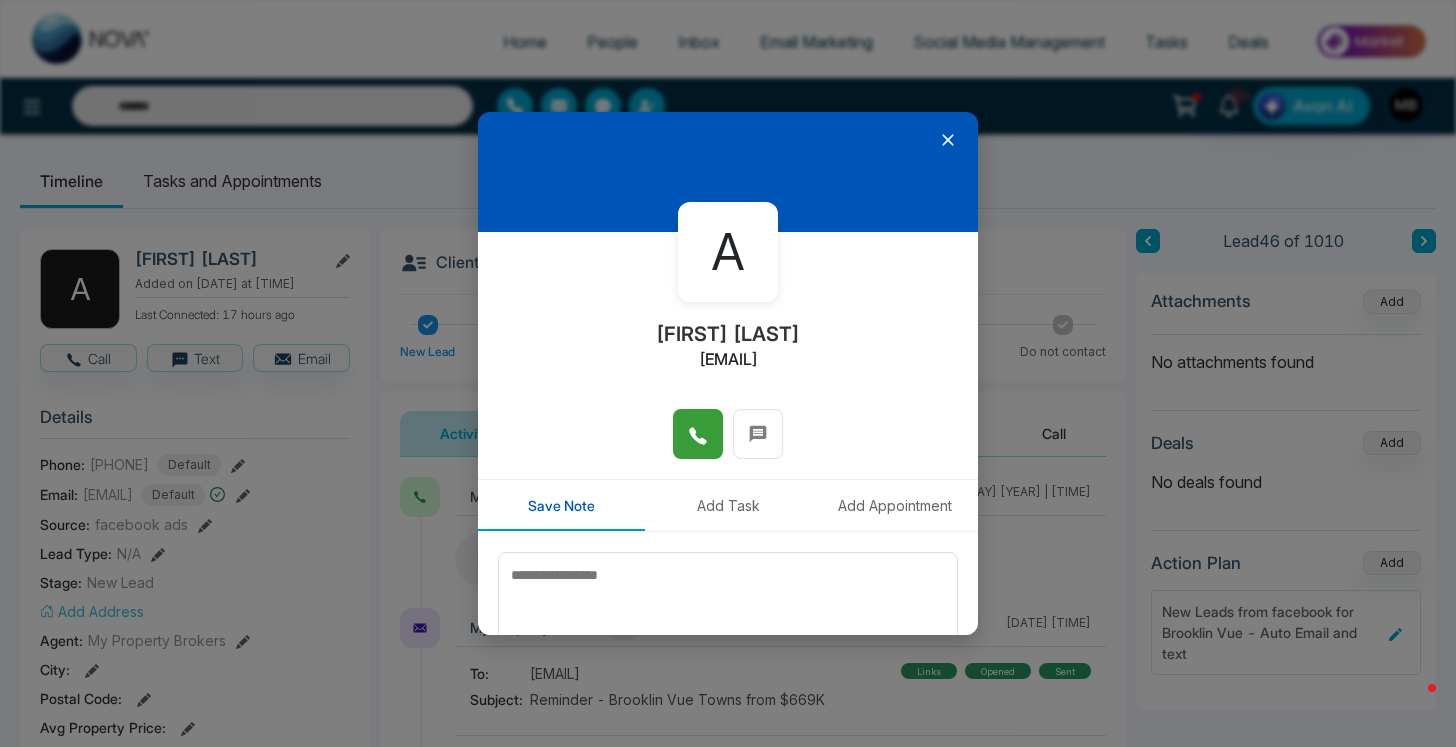 click 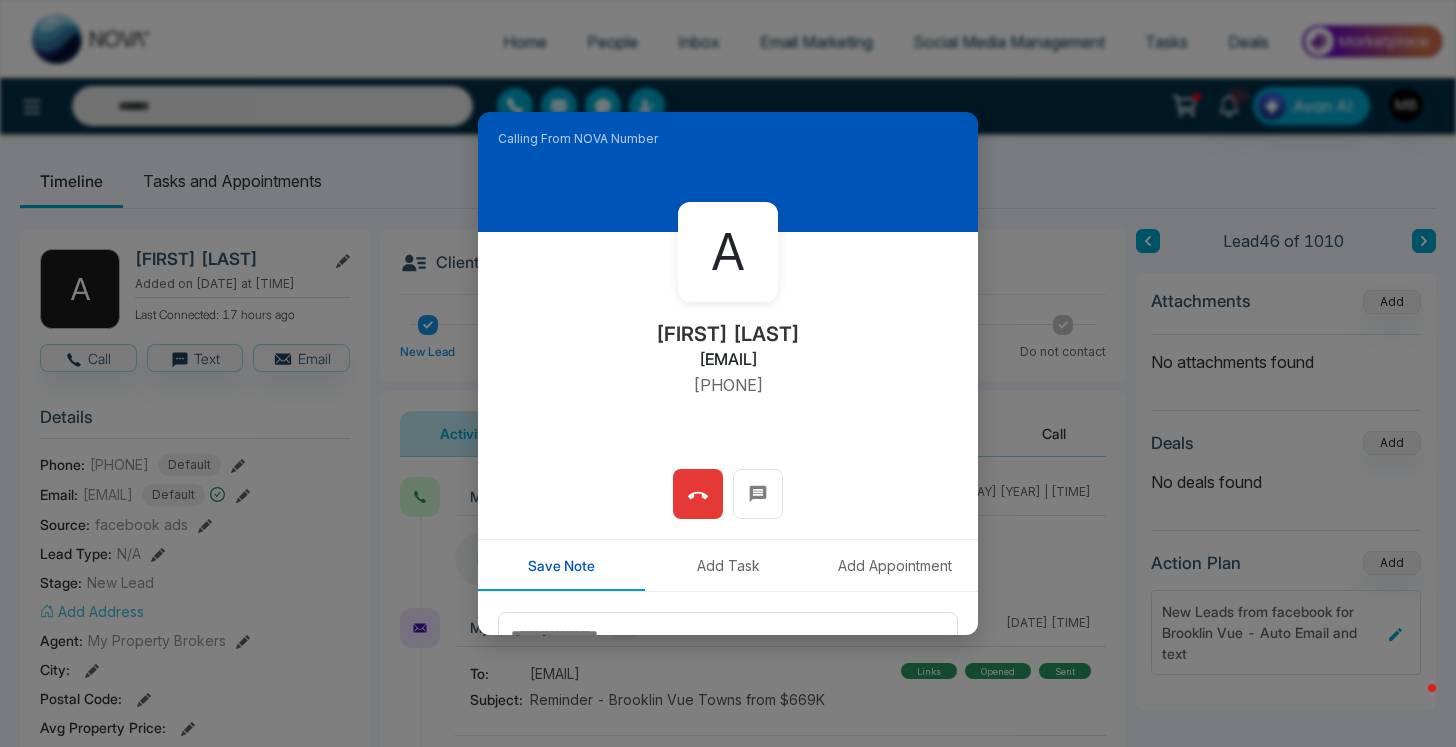 type on "**********" 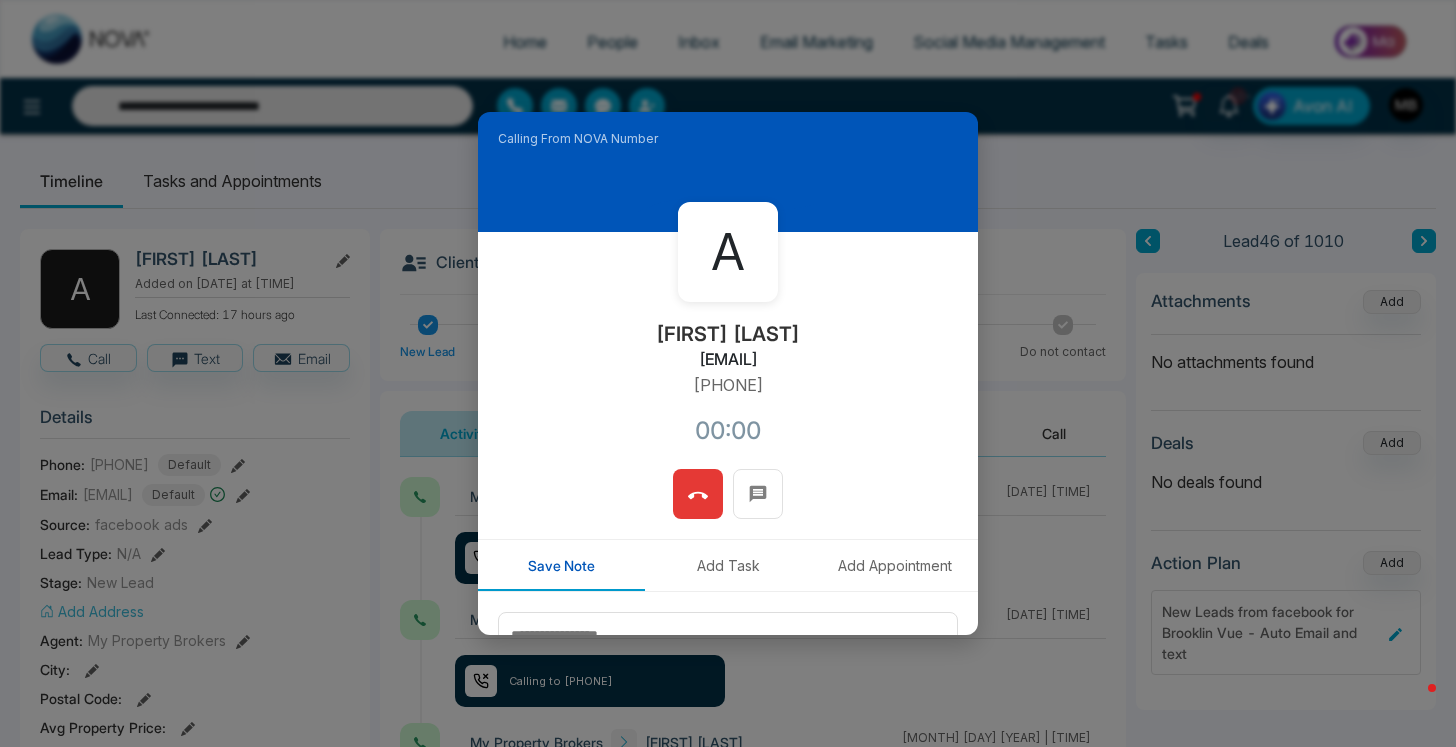 click at bounding box center (698, 494) 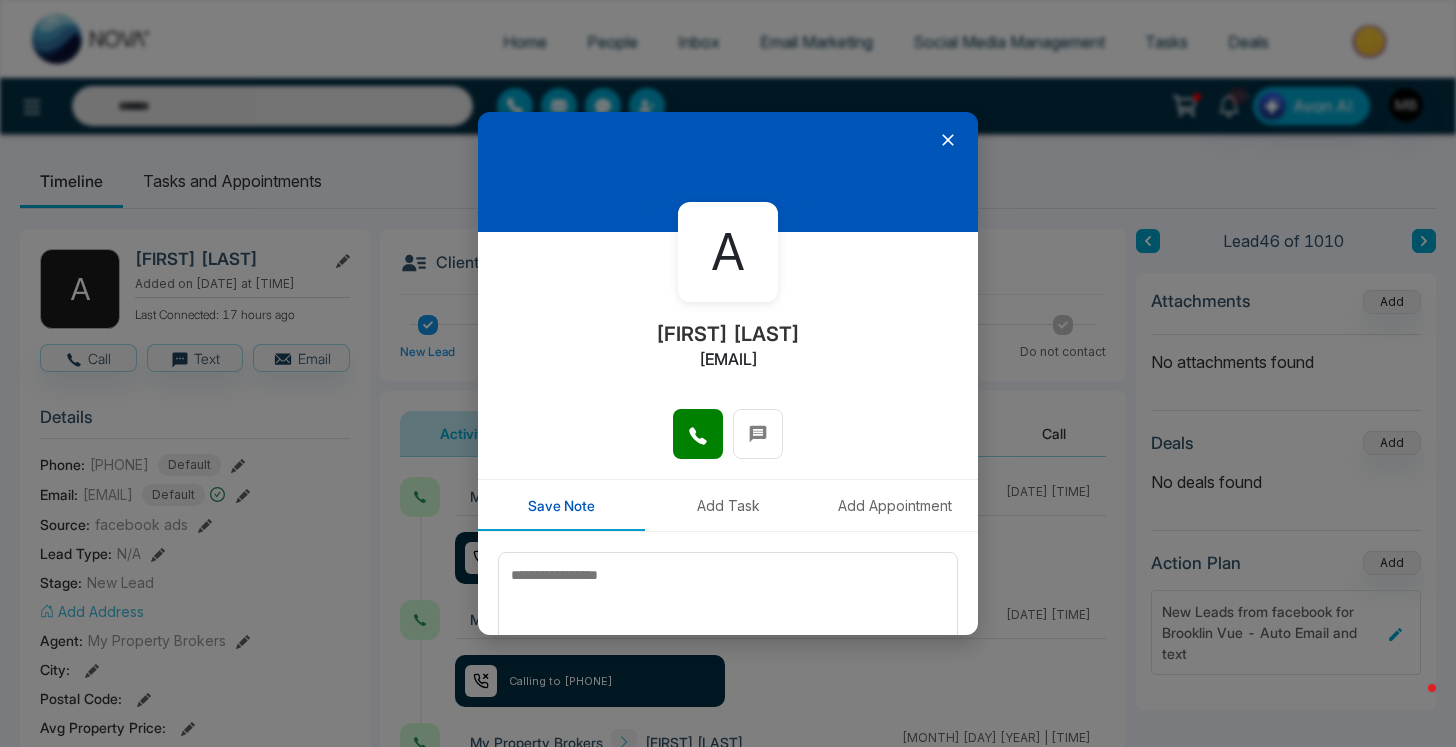 click at bounding box center [698, 434] 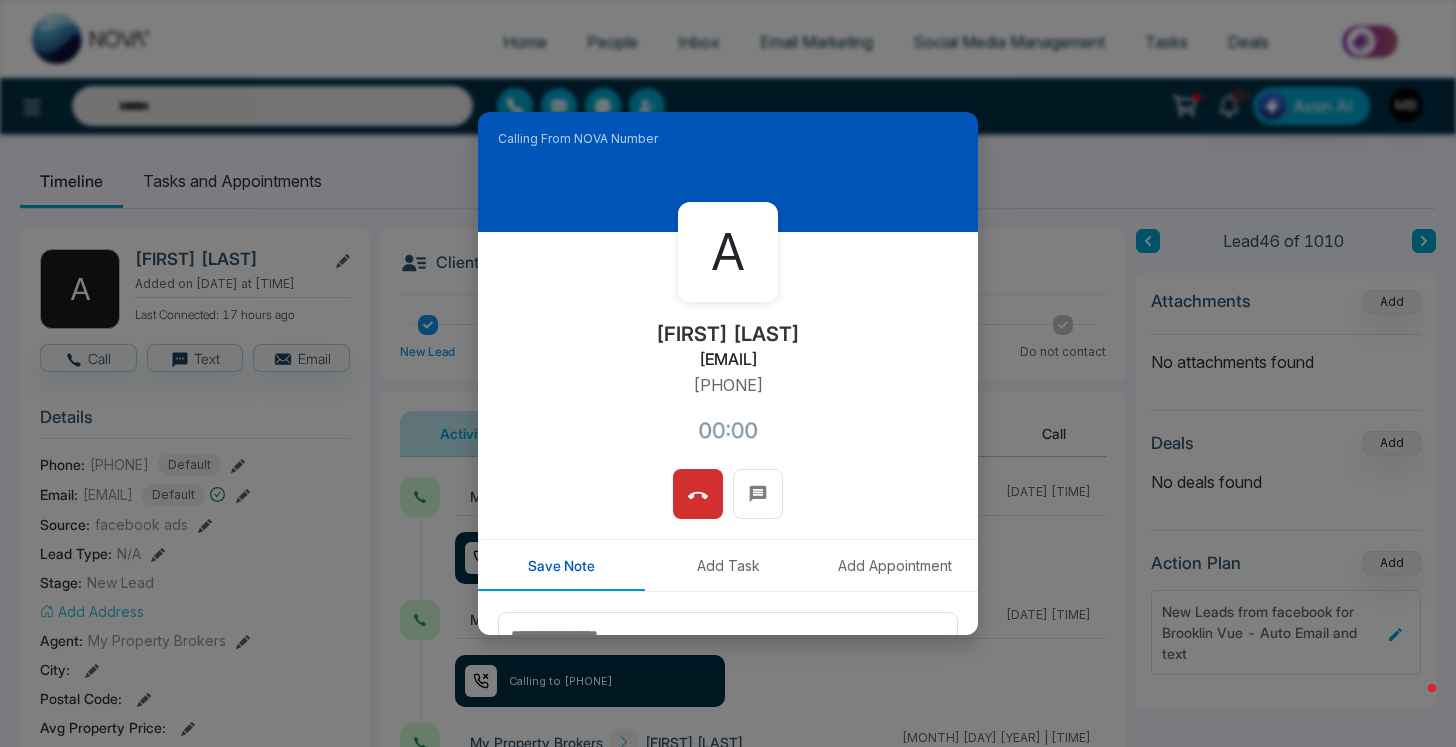 type on "**********" 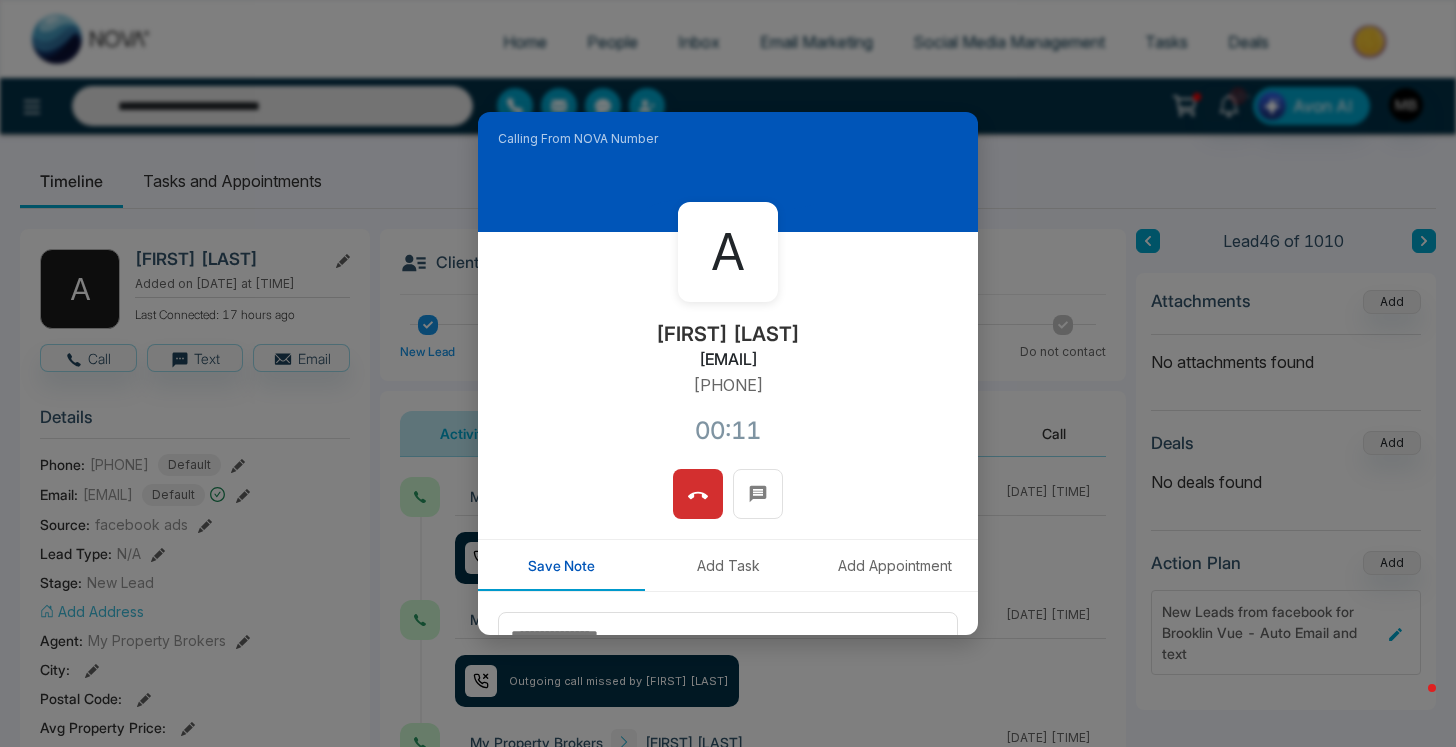 click 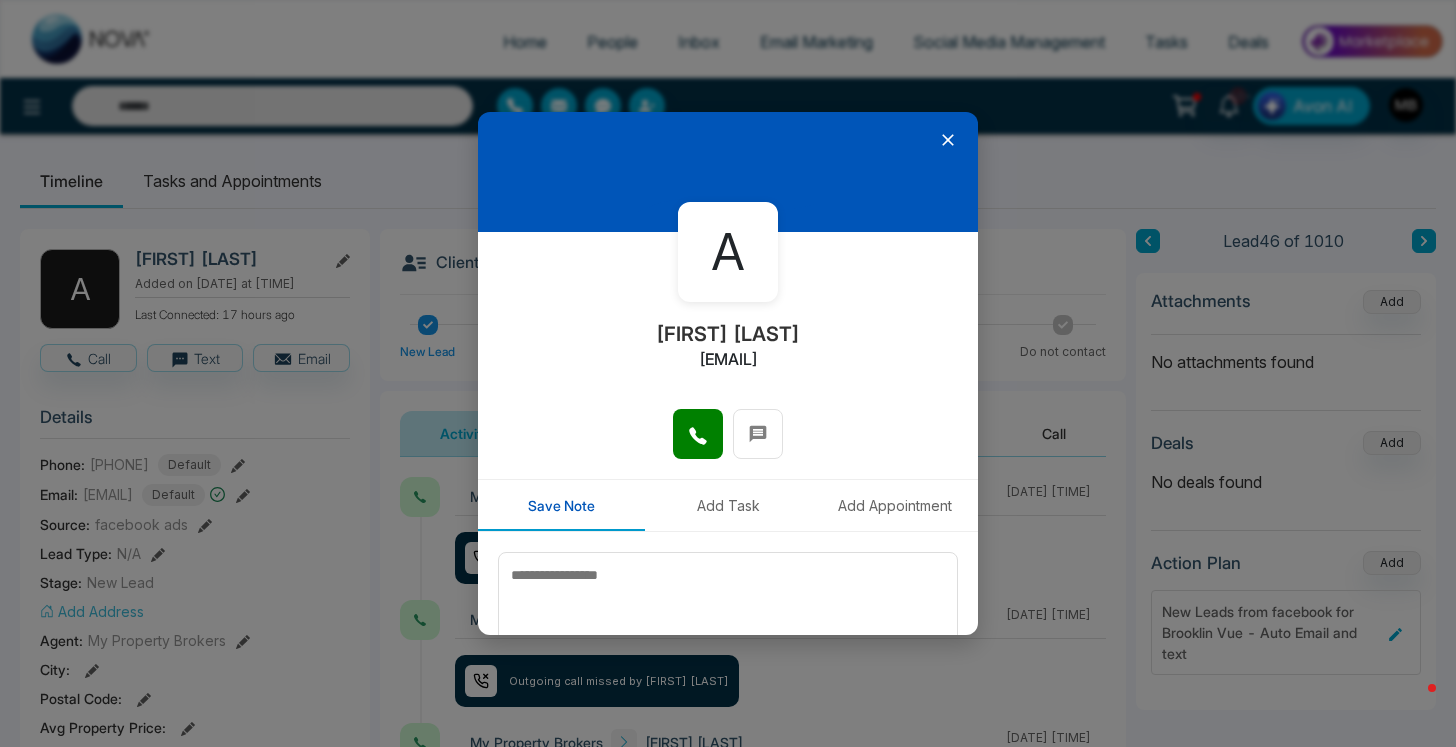 type on "**********" 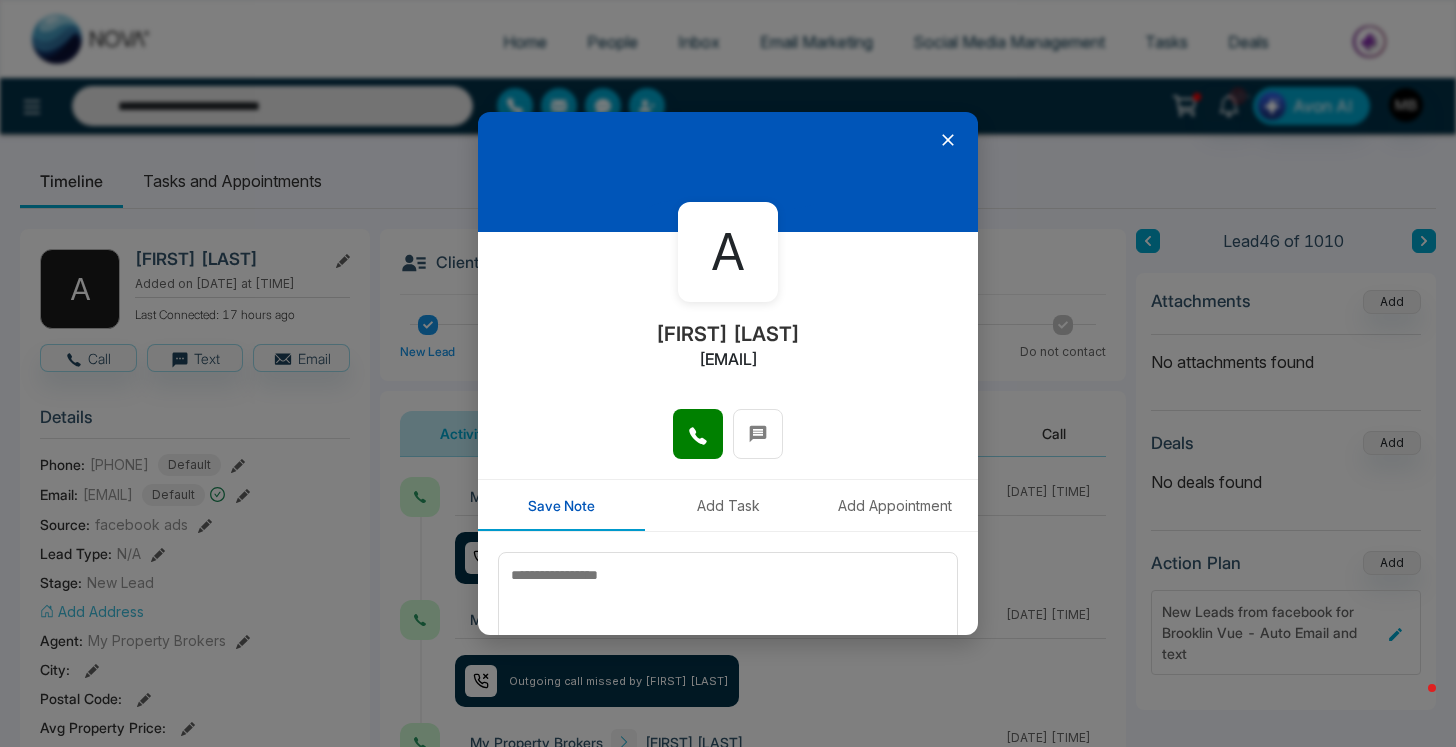 click 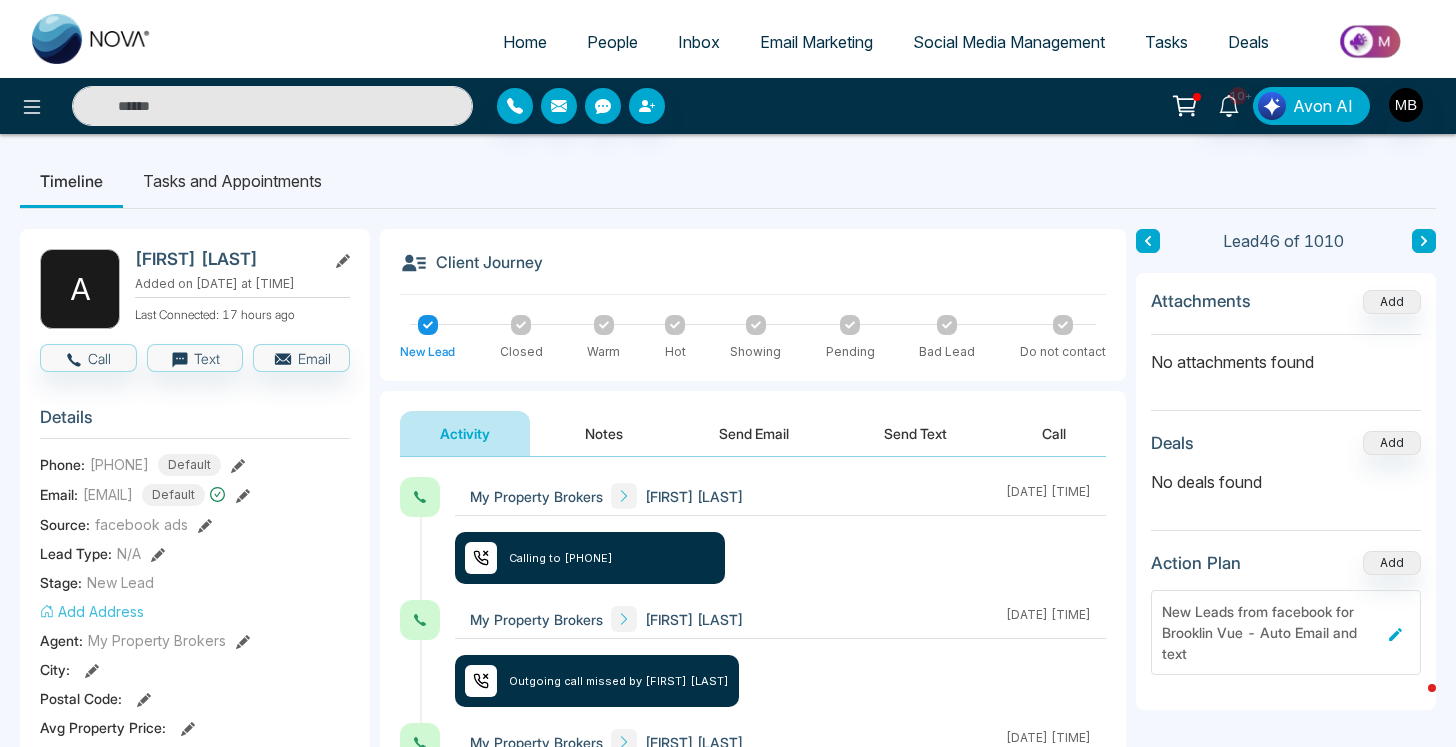 click at bounding box center (272, 106) 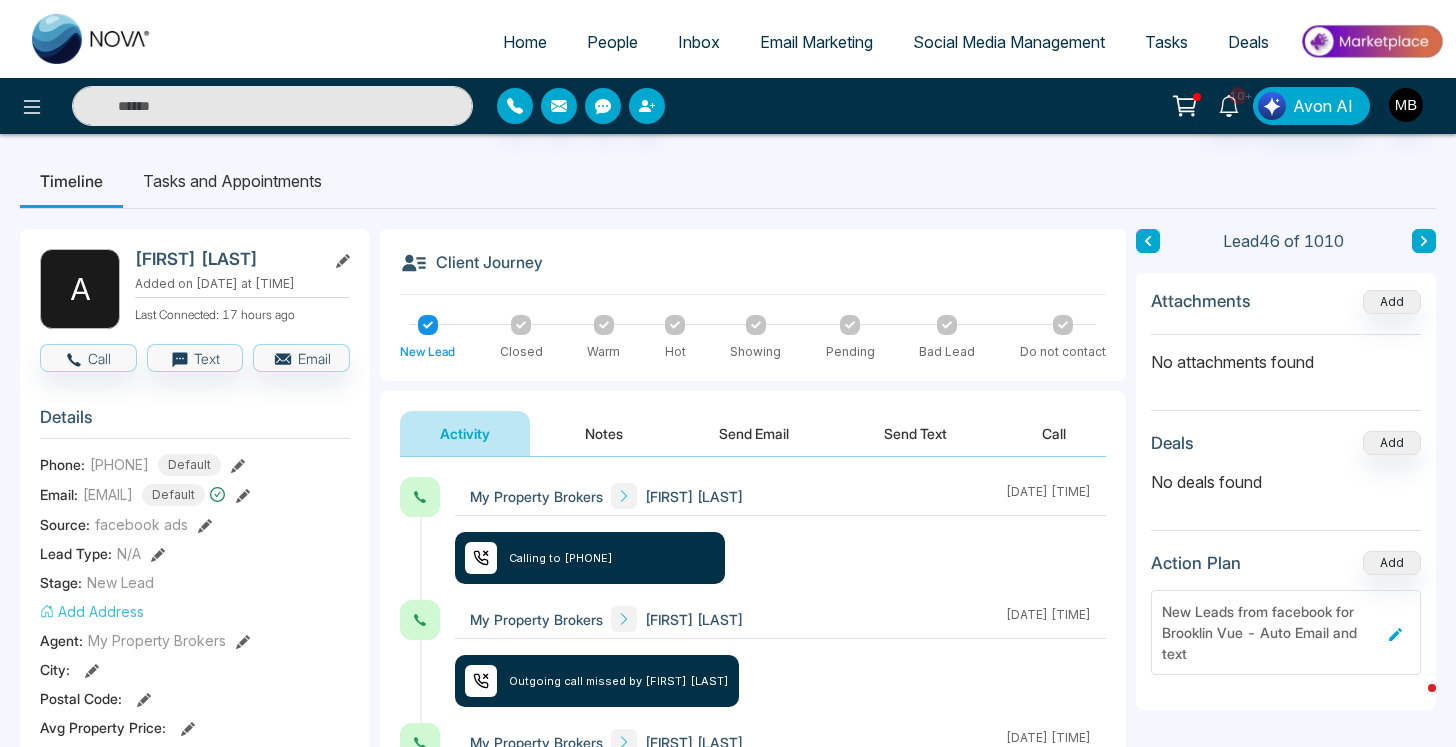 paste on "**********" 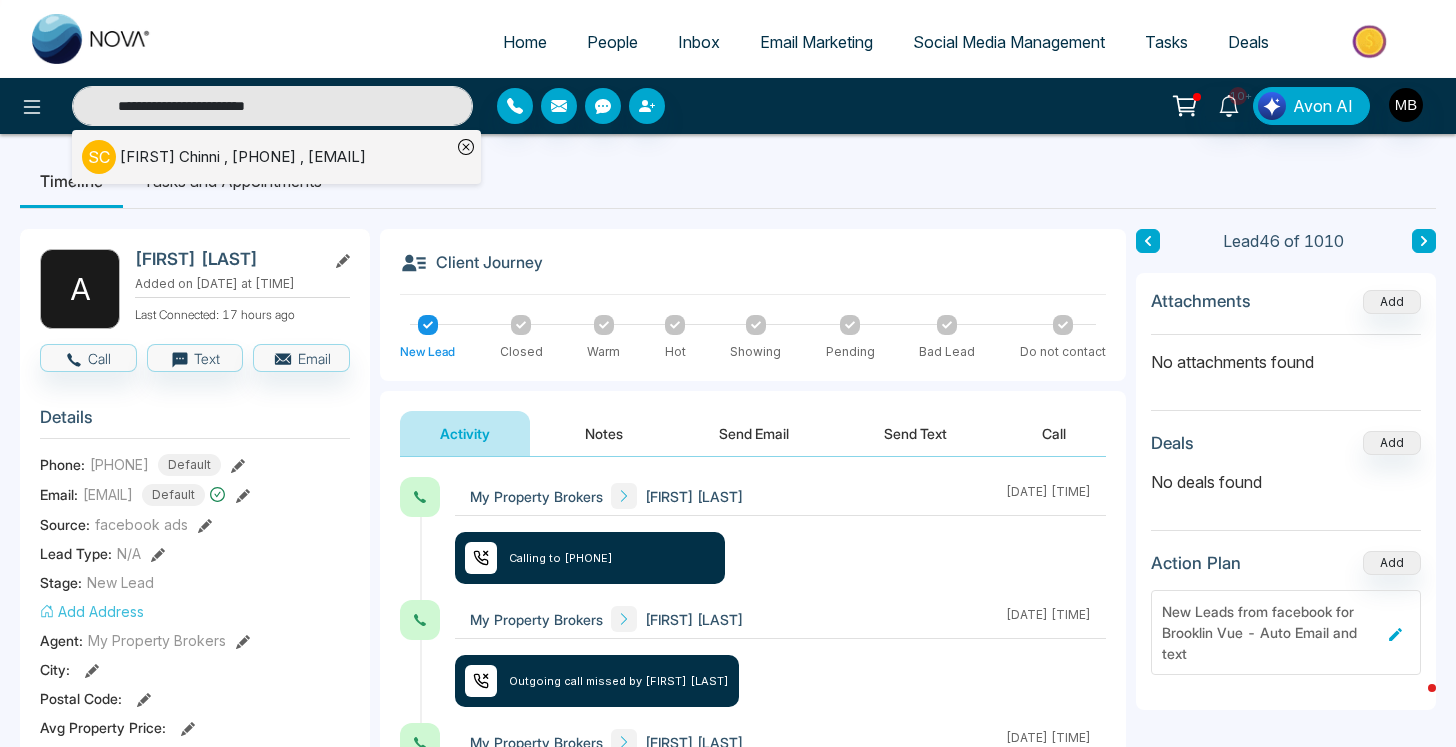 type on "**********" 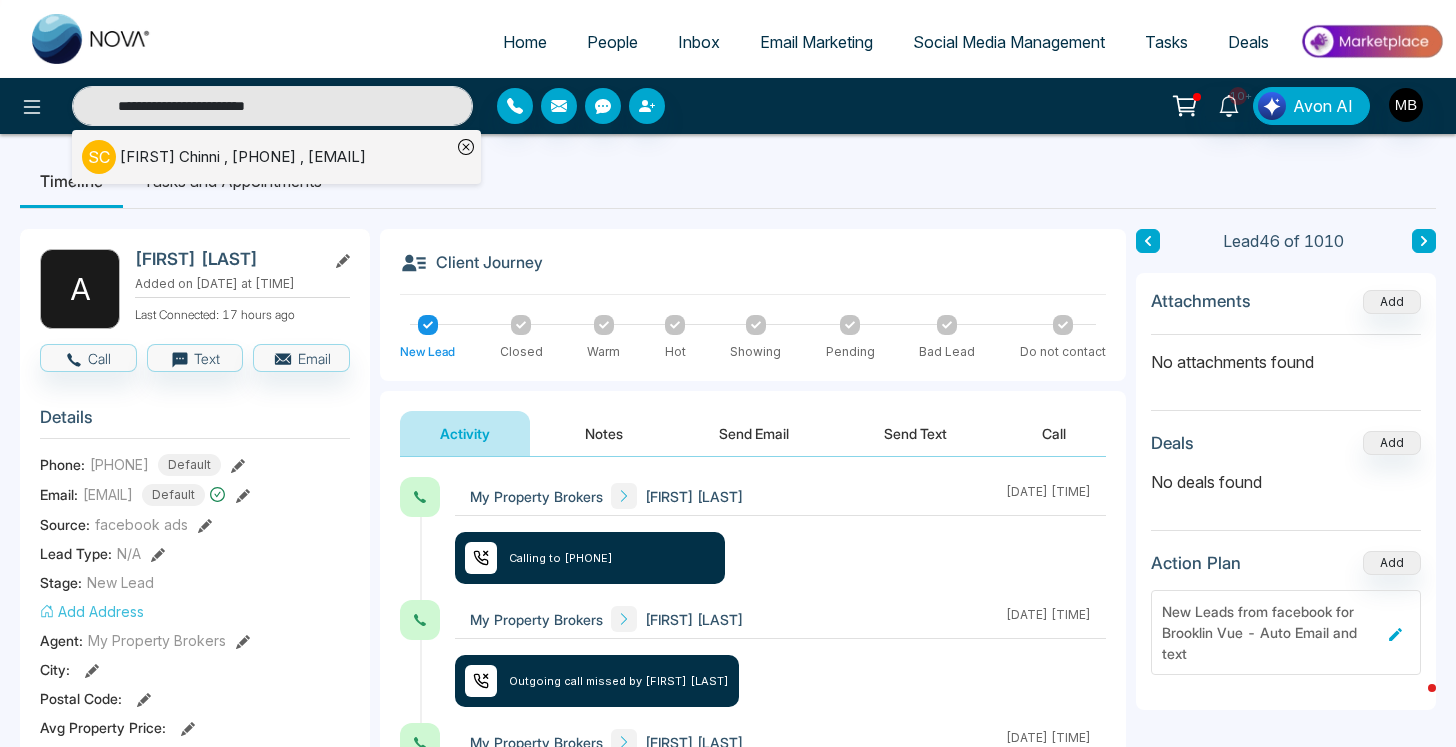 click on "[FIRST] [LAST] , [PHONE] , [EMAIL]" at bounding box center (243, 157) 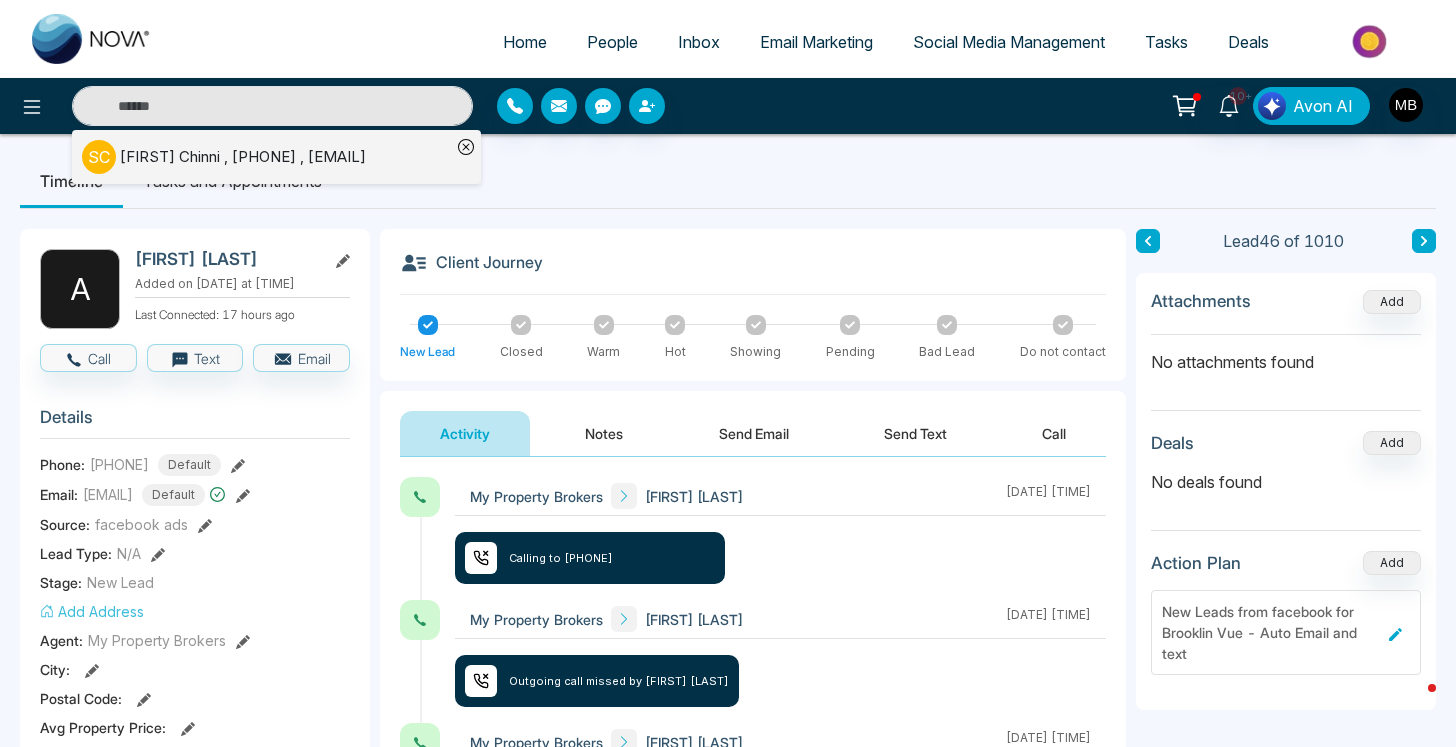 type on "**********" 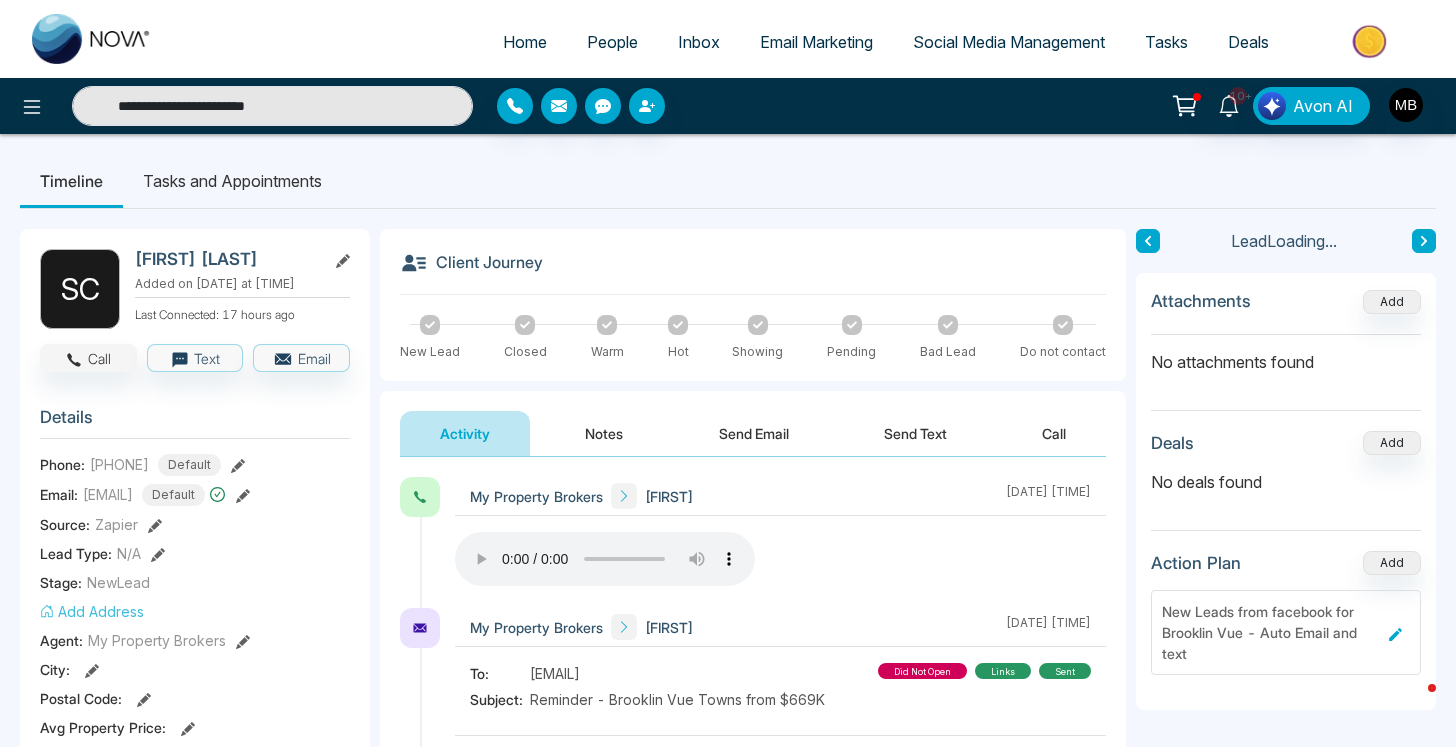 click on "Call" at bounding box center (88, 358) 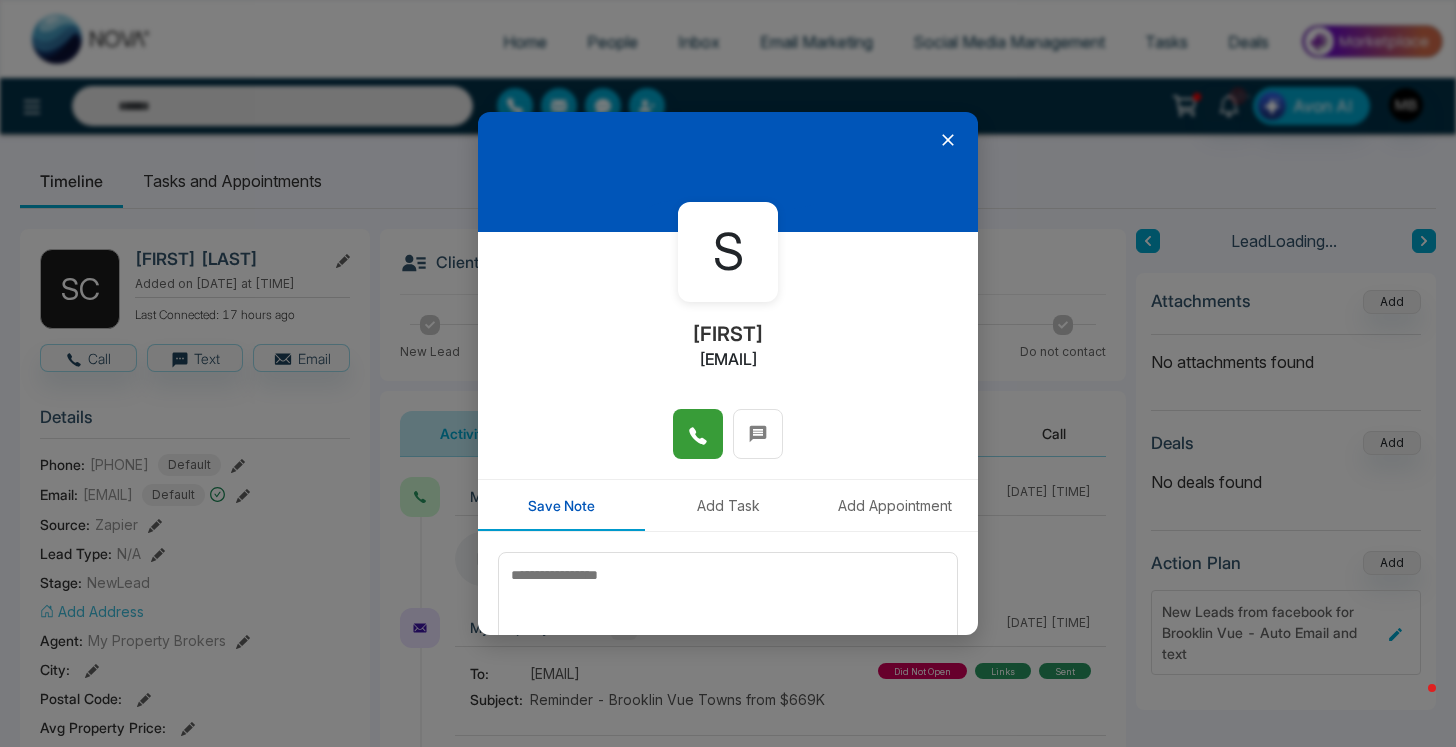 click at bounding box center (698, 434) 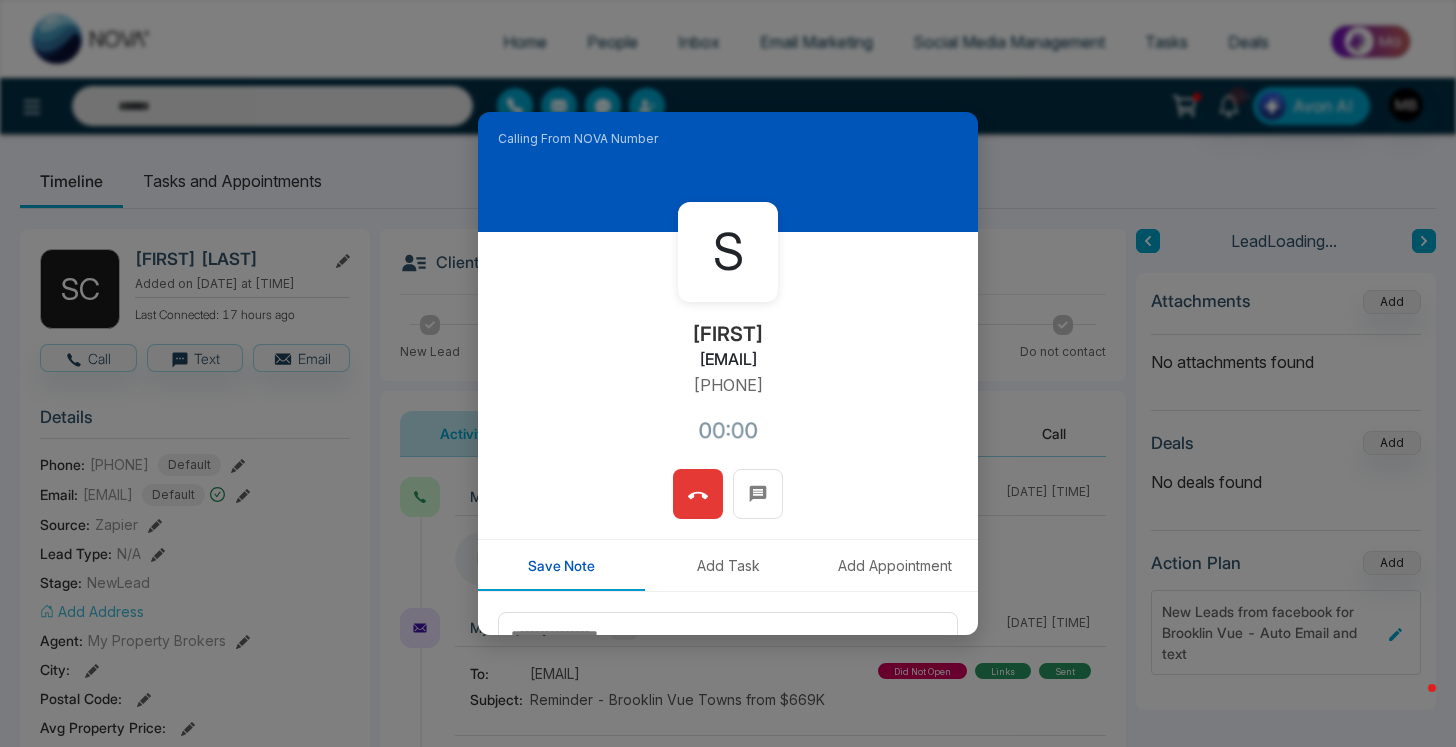 type on "**********" 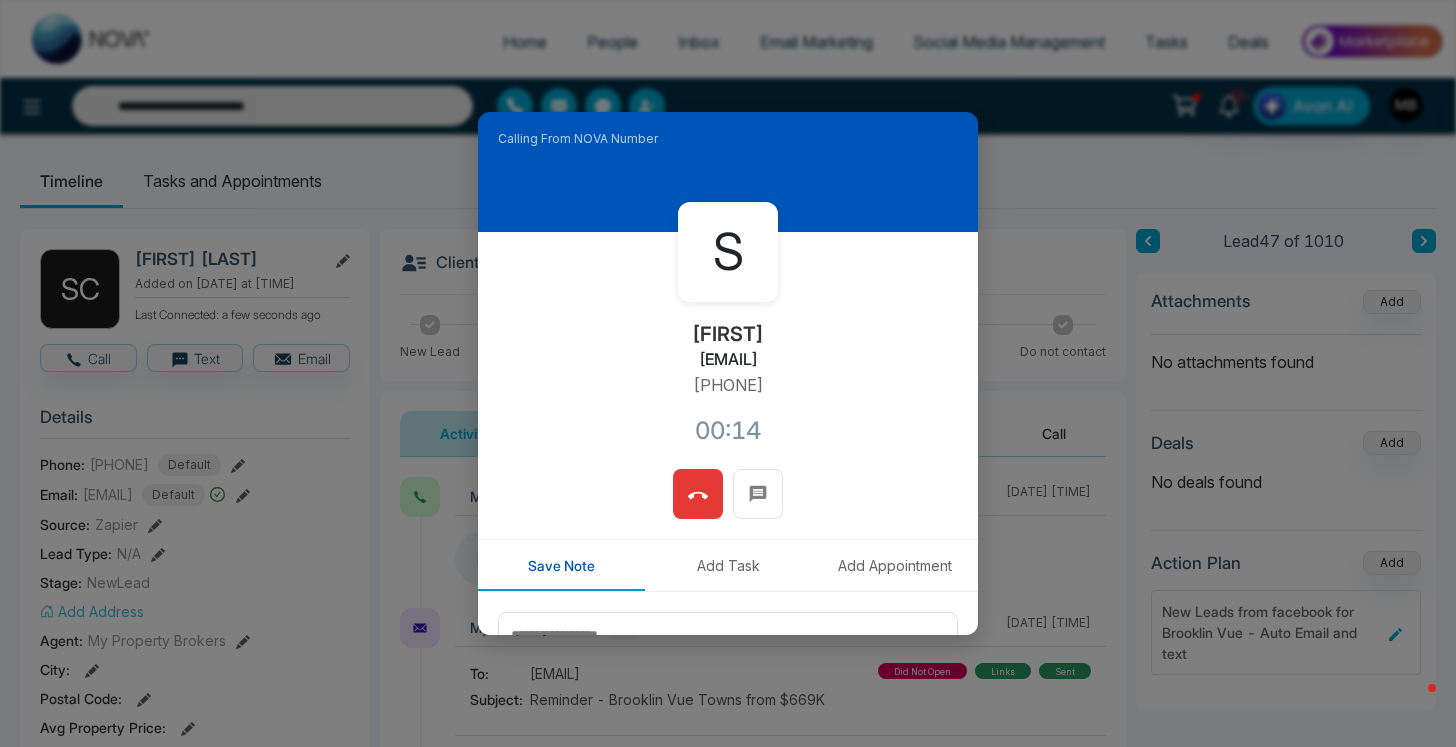 click at bounding box center (698, 494) 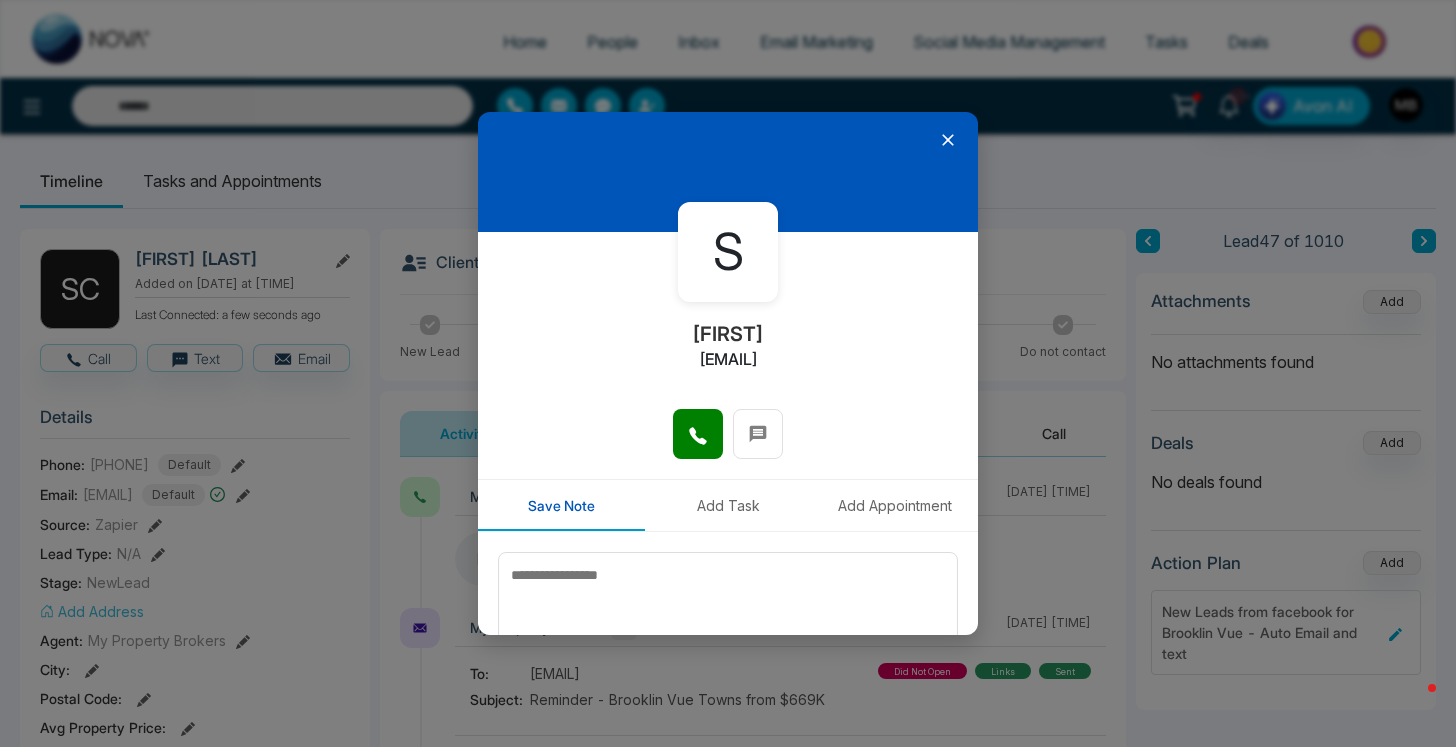 click 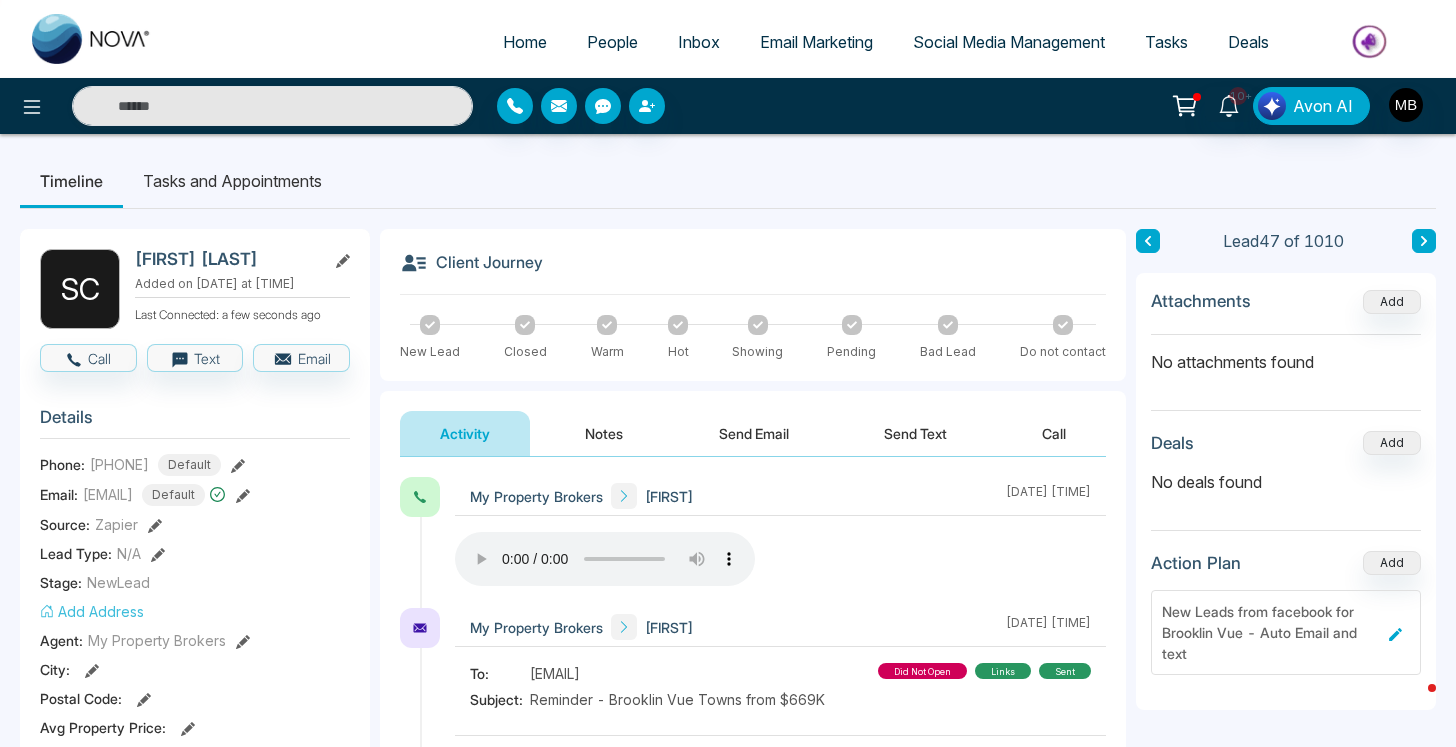 type on "**********" 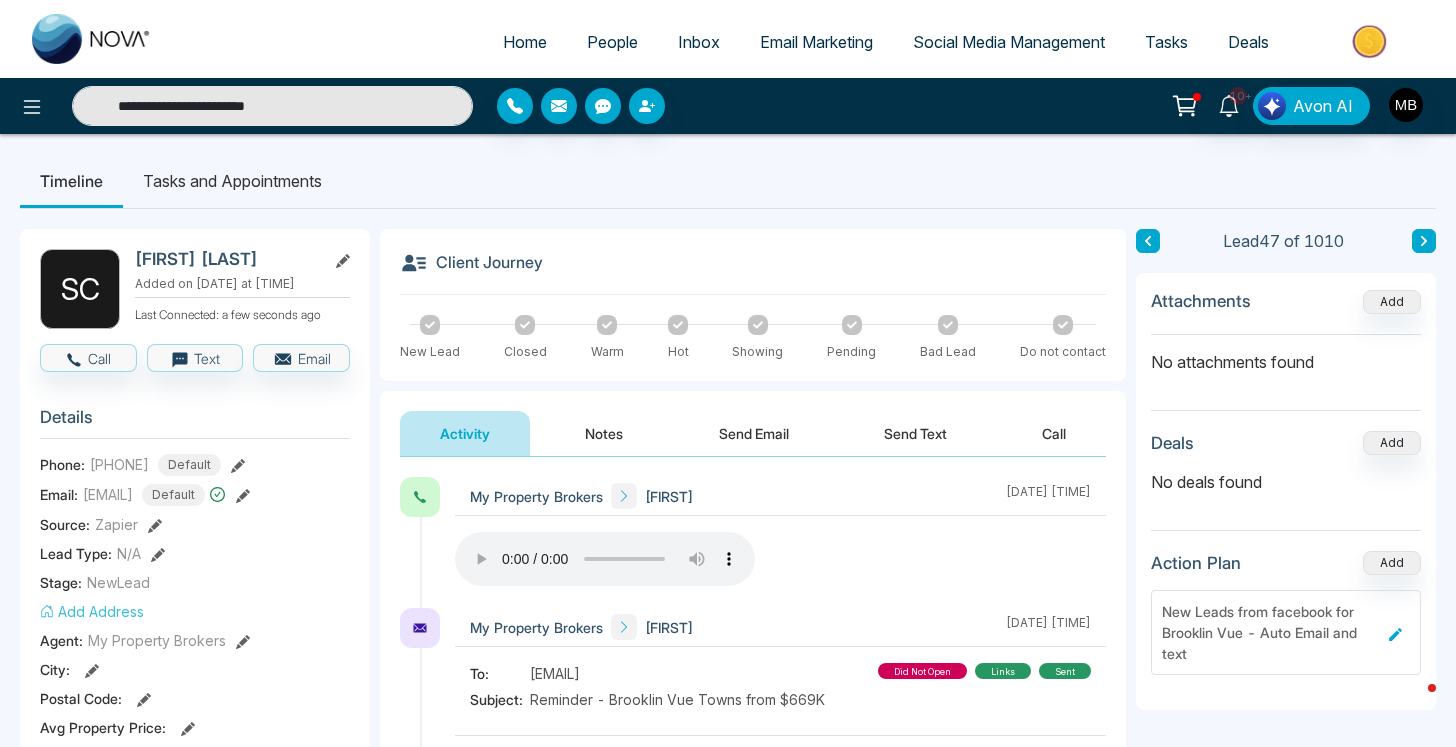 click on "**********" at bounding box center (272, 106) 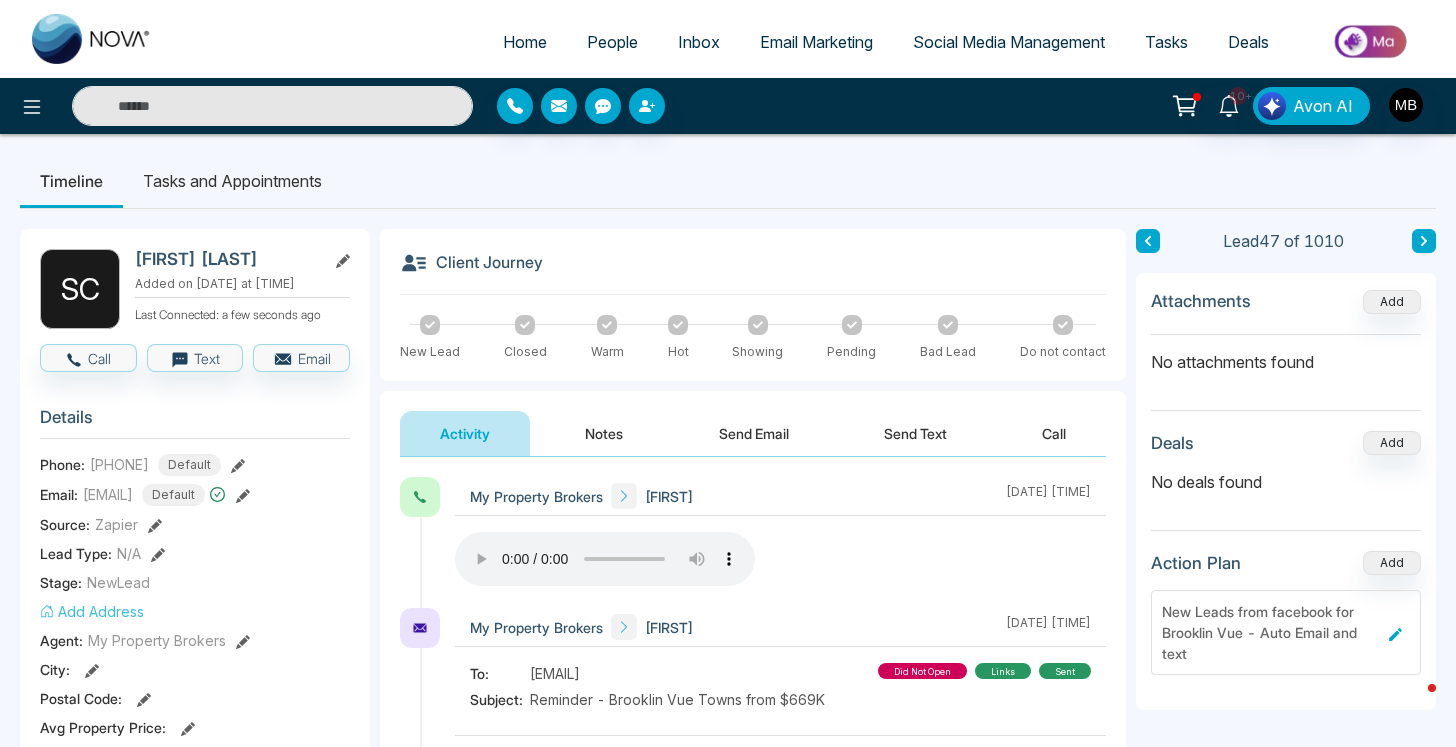 paste on "**********" 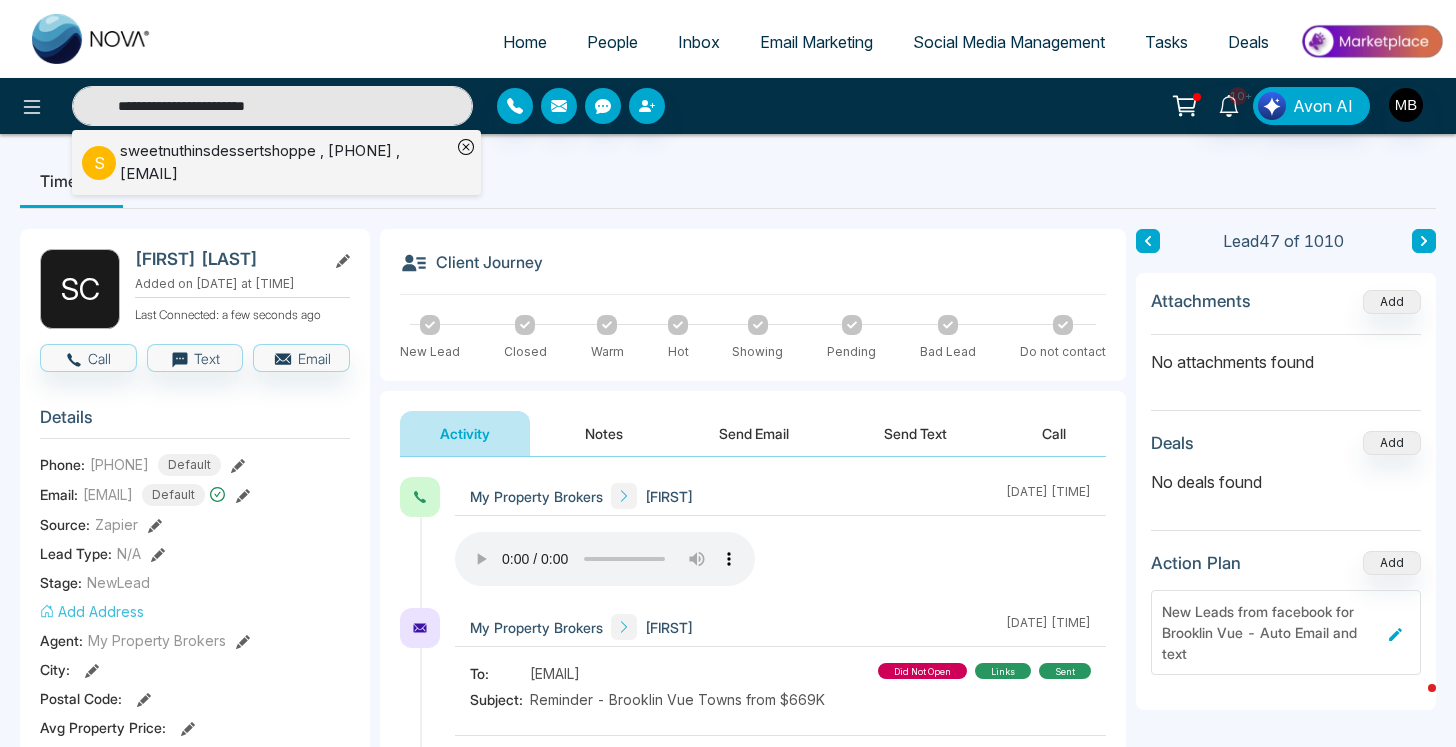 type on "**********" 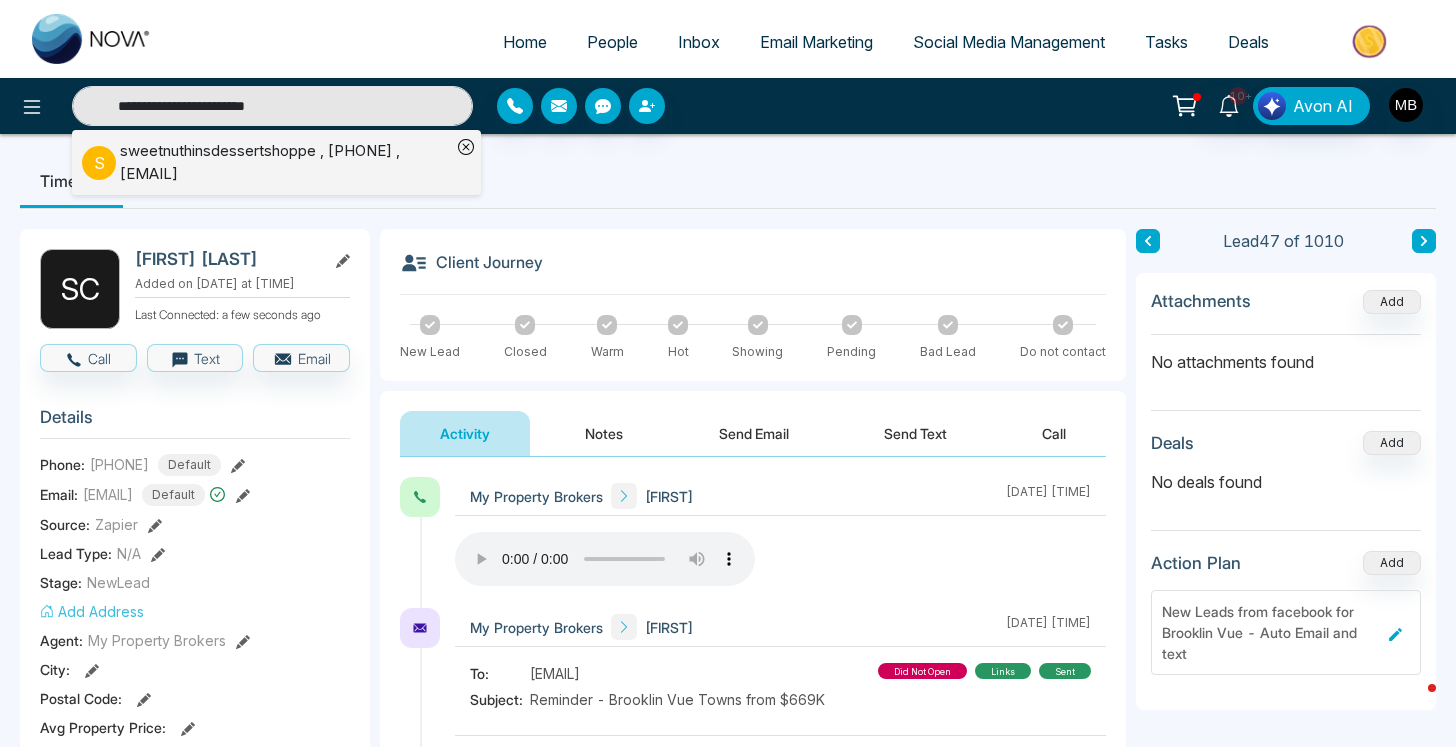 click on "sweetnuthinsdessertshoppe , [PHONE] , [EMAIL]" at bounding box center [285, 162] 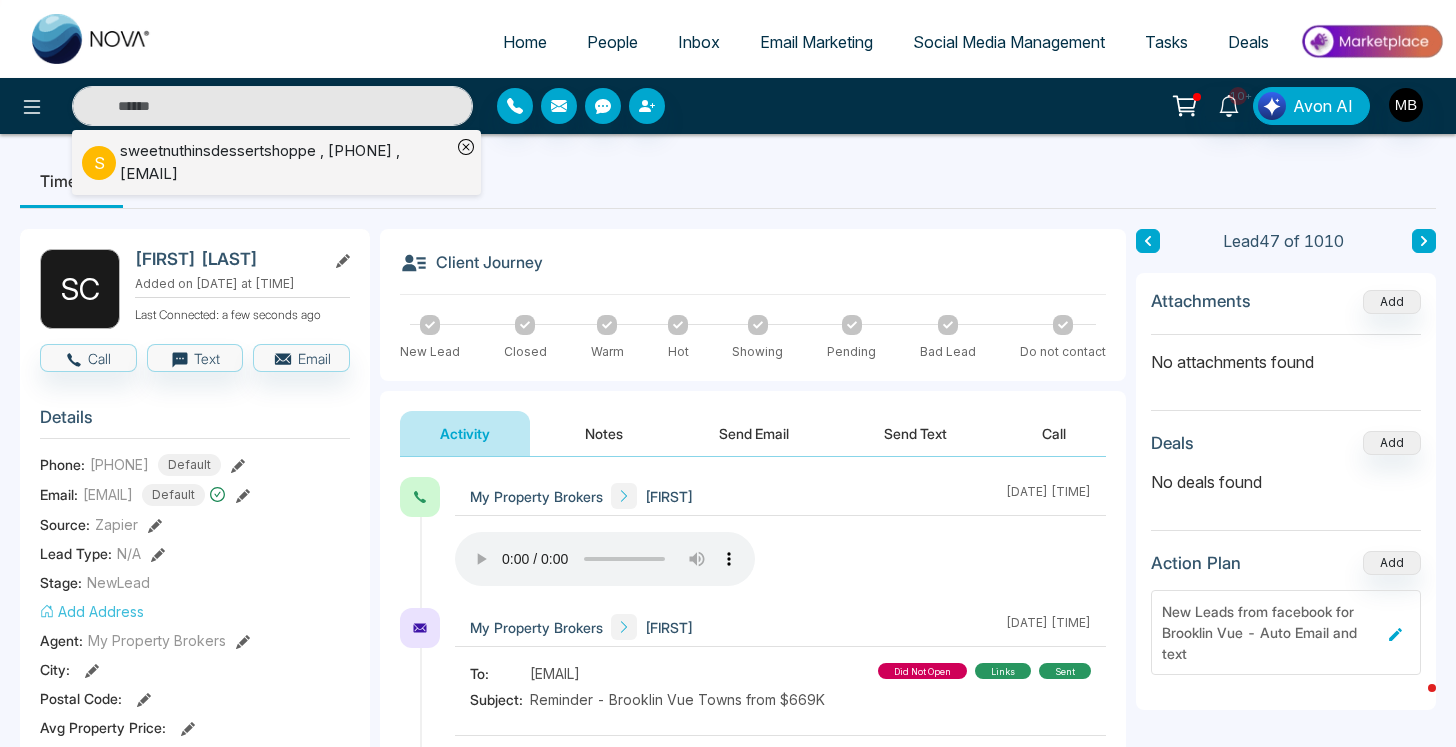 type on "**********" 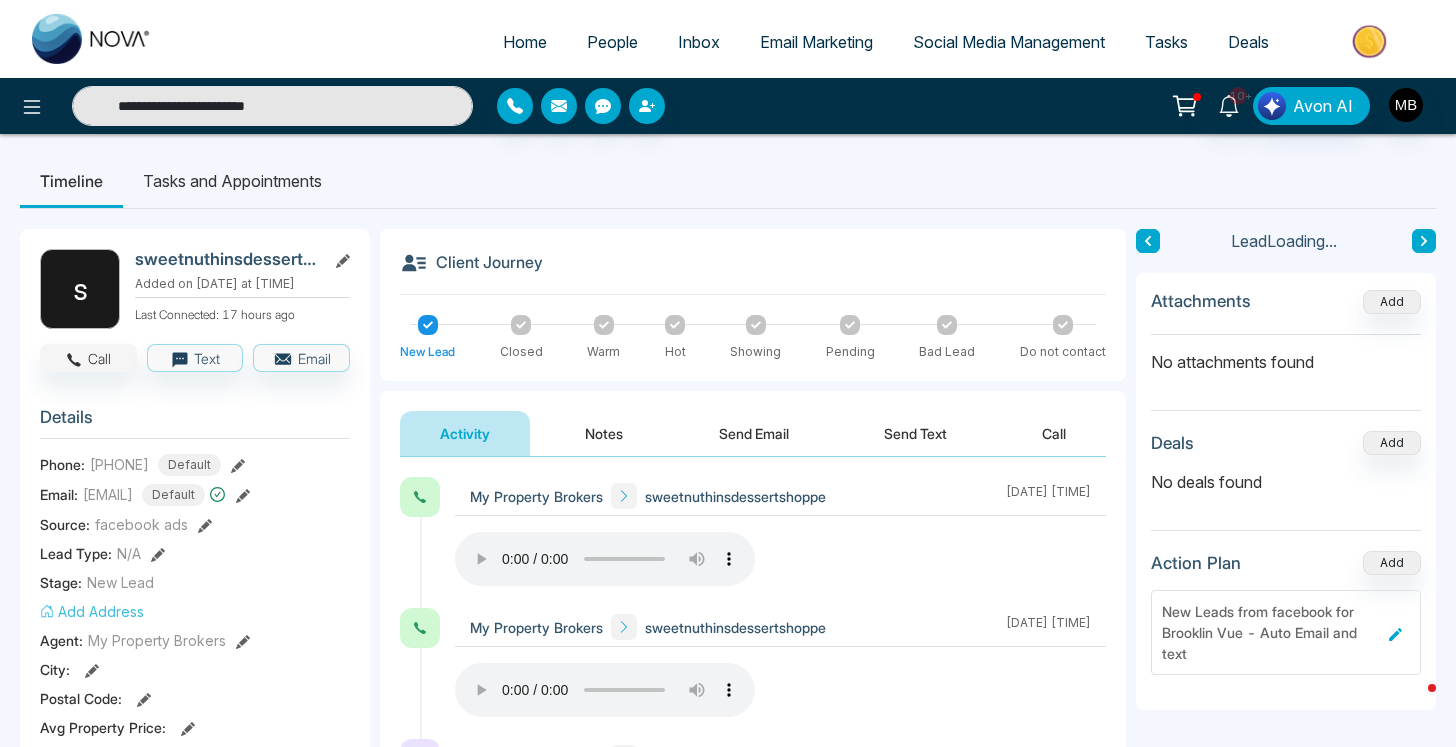 click on "Call" at bounding box center [88, 358] 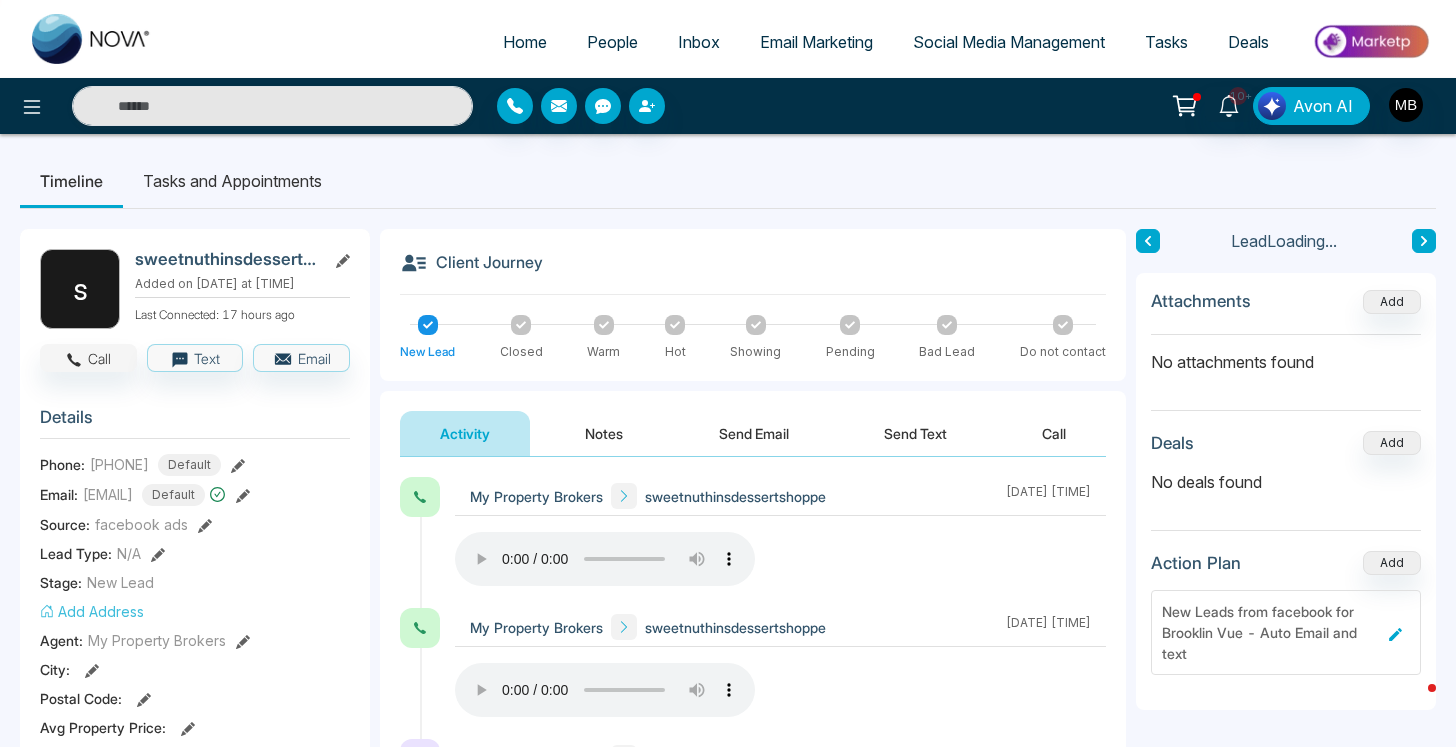 type on "**********" 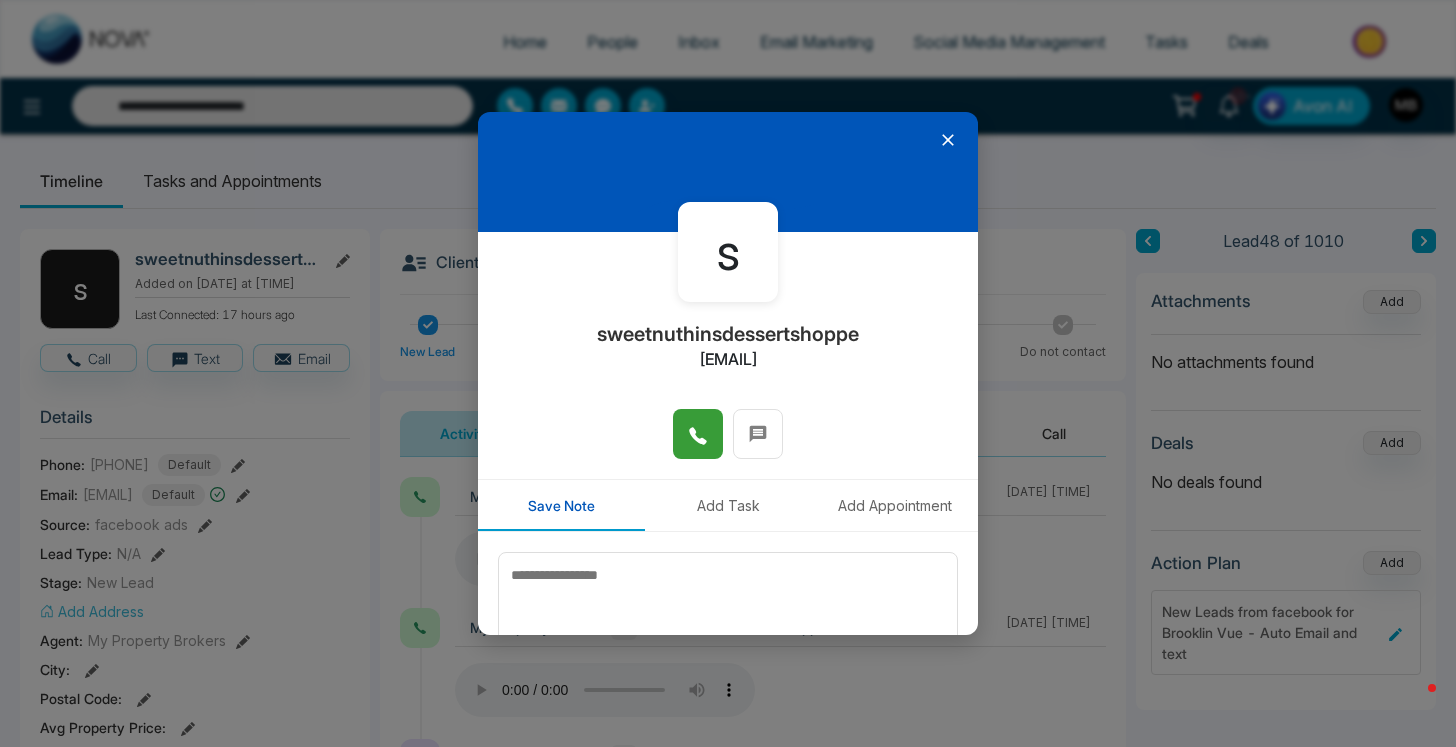 click 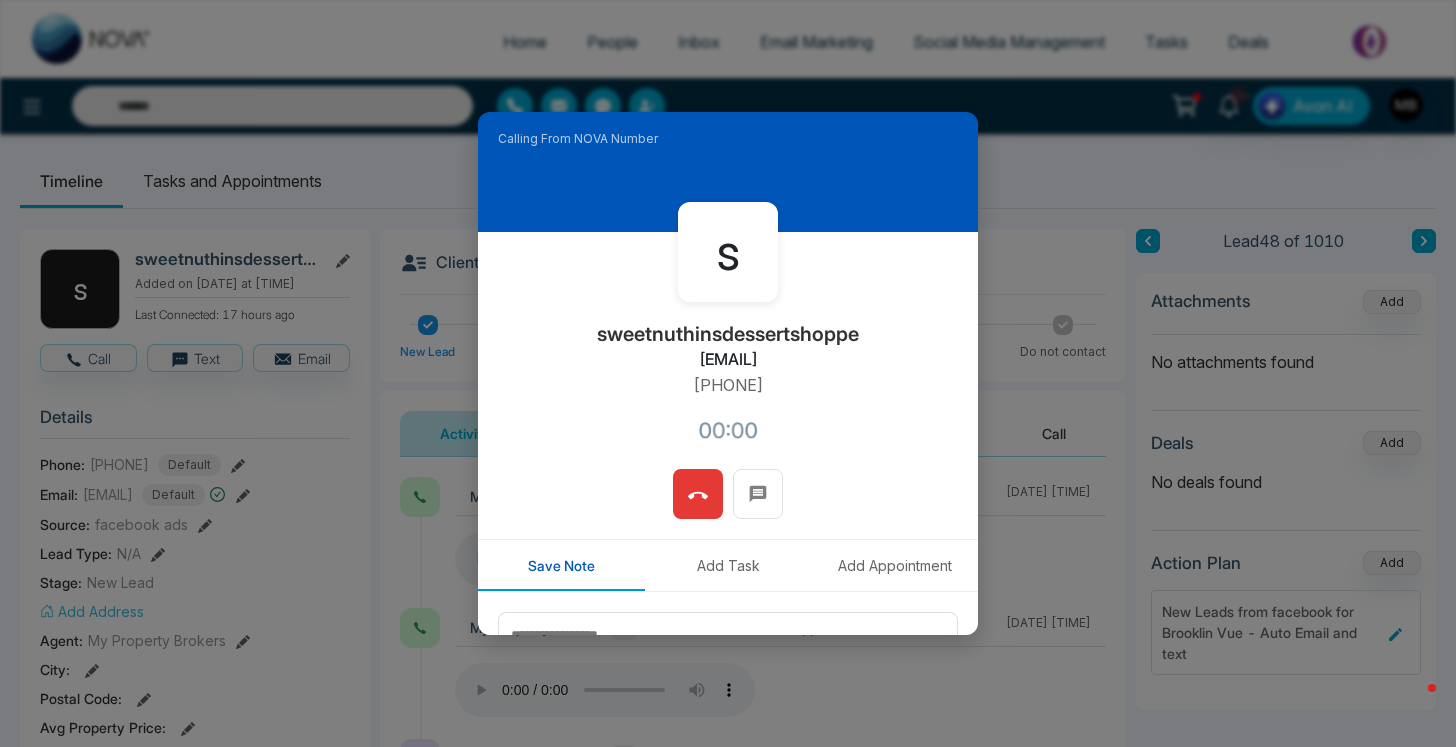 type on "**********" 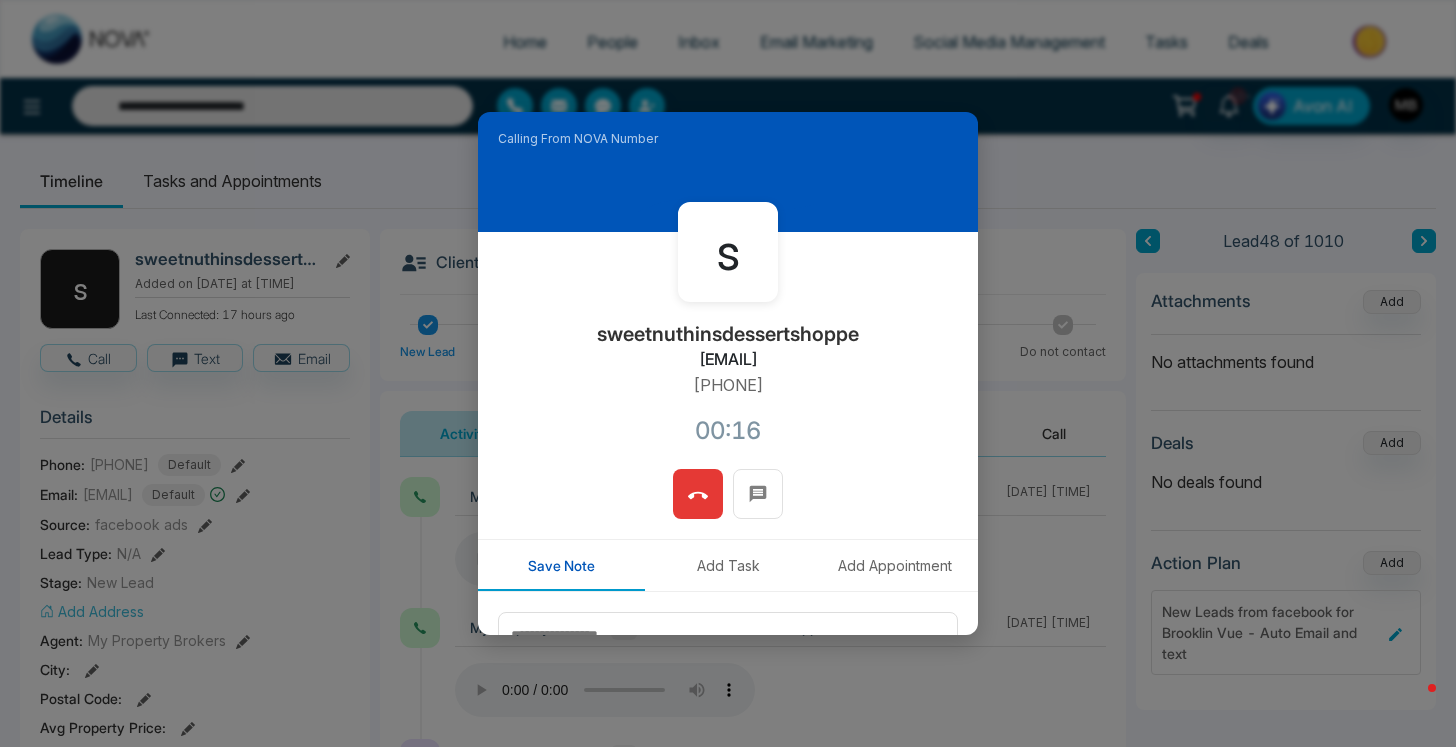 click 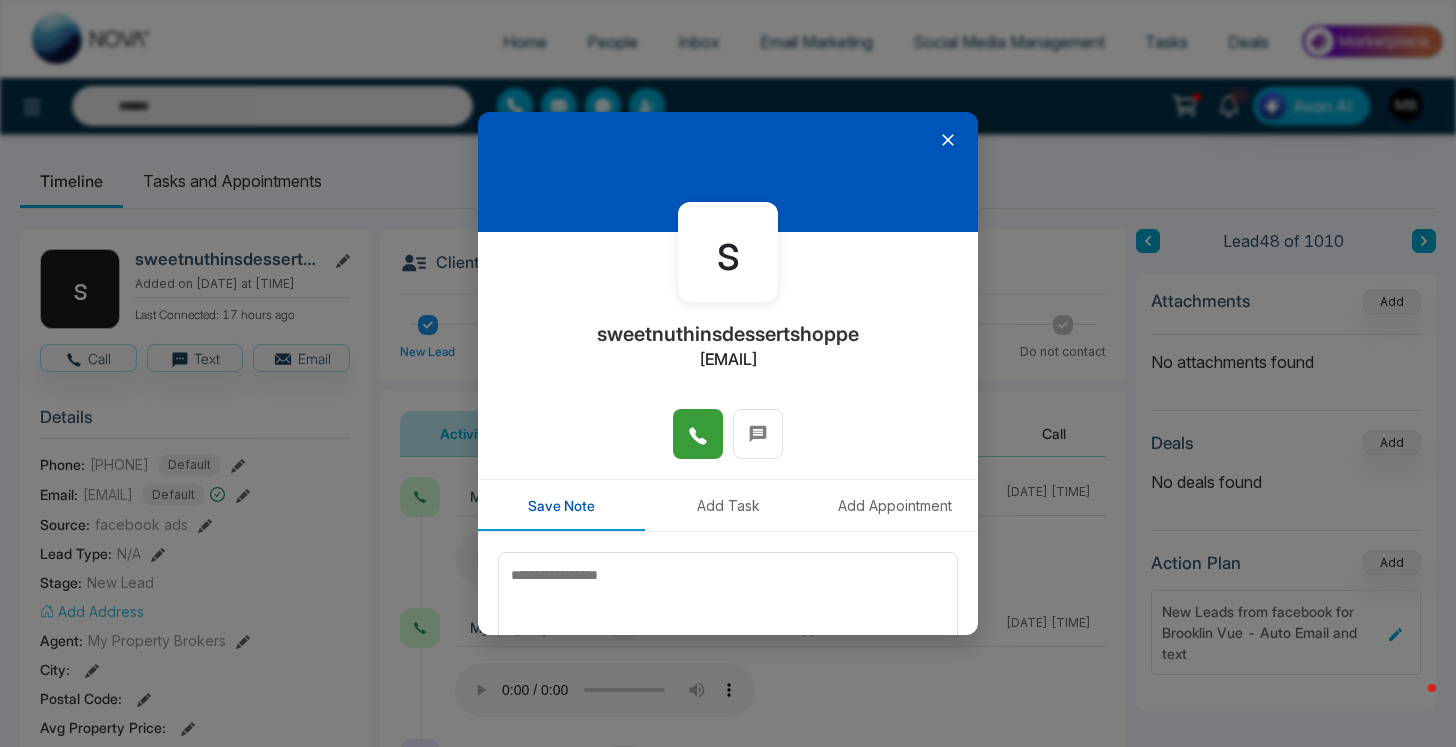 click 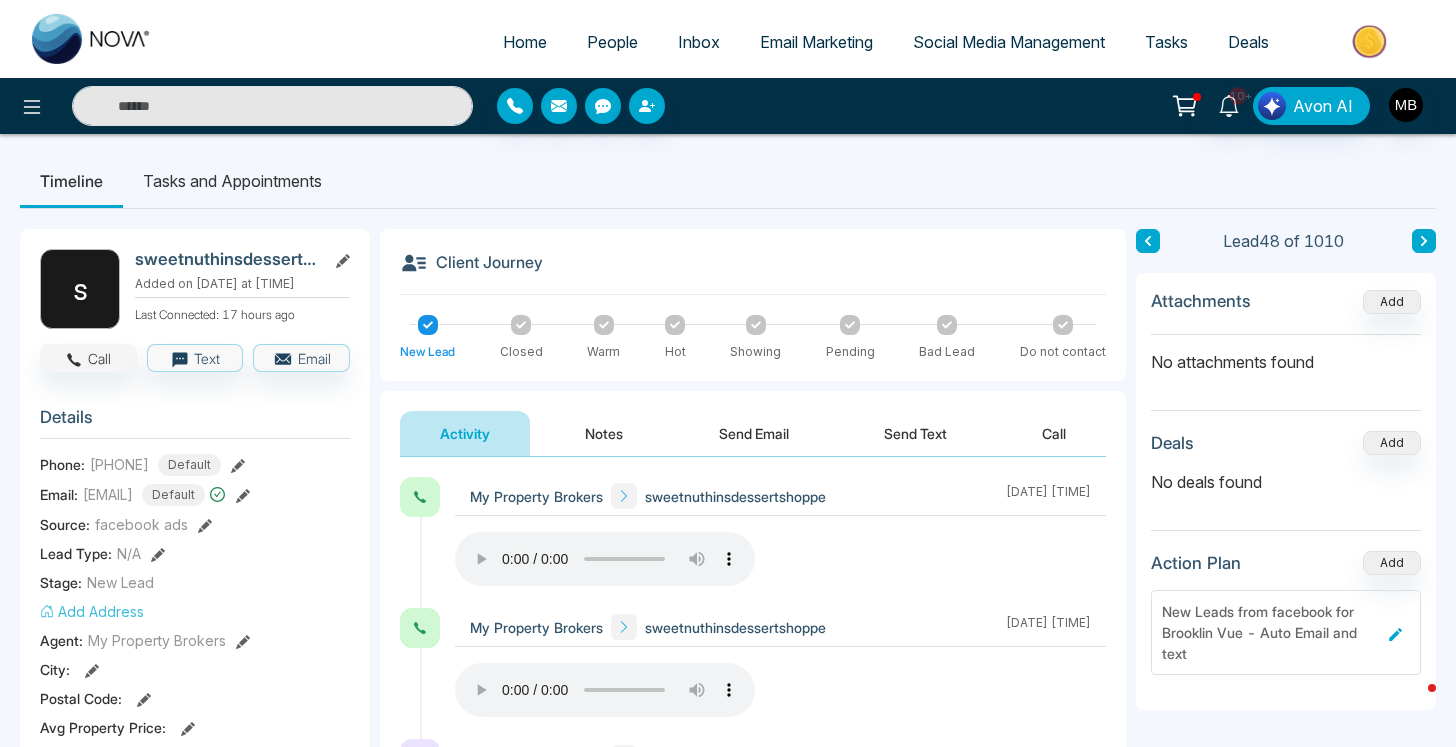 click 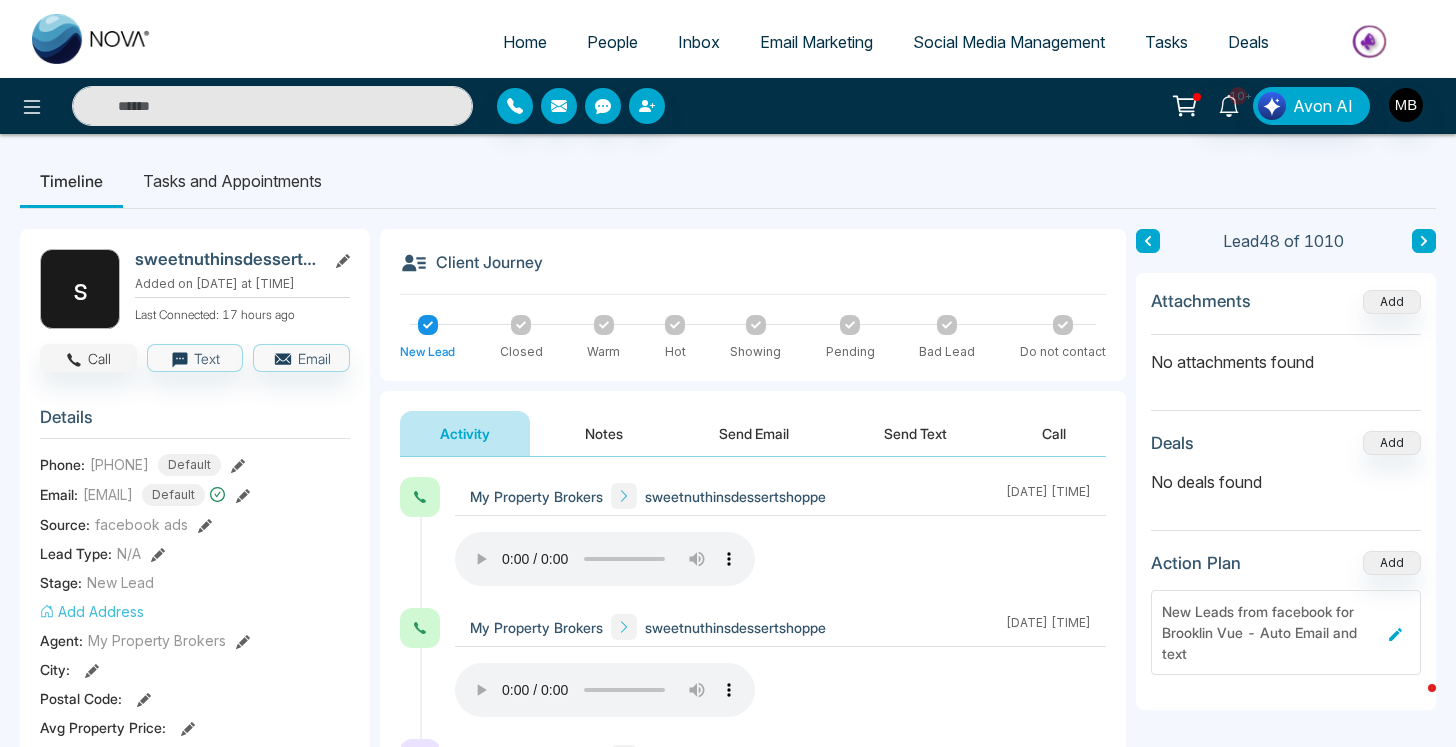 type on "**********" 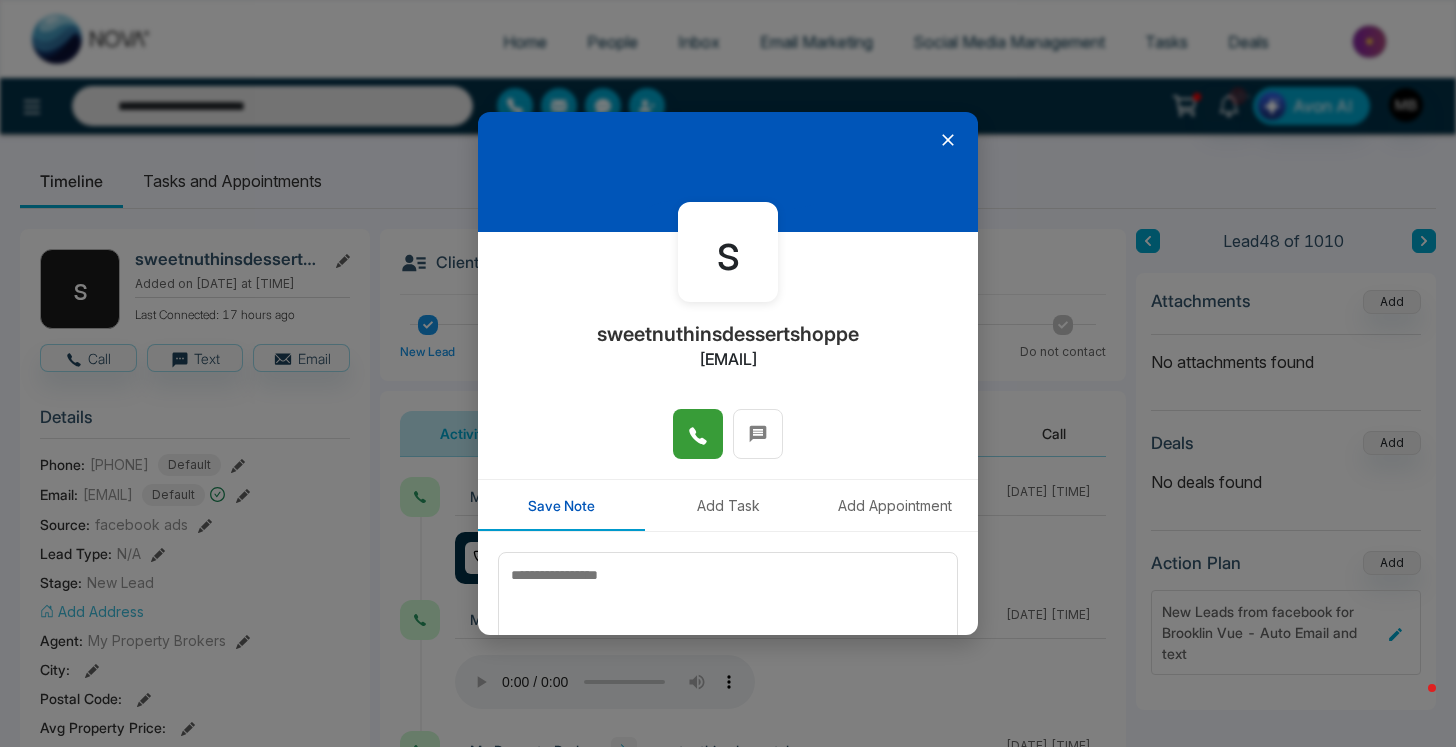 click 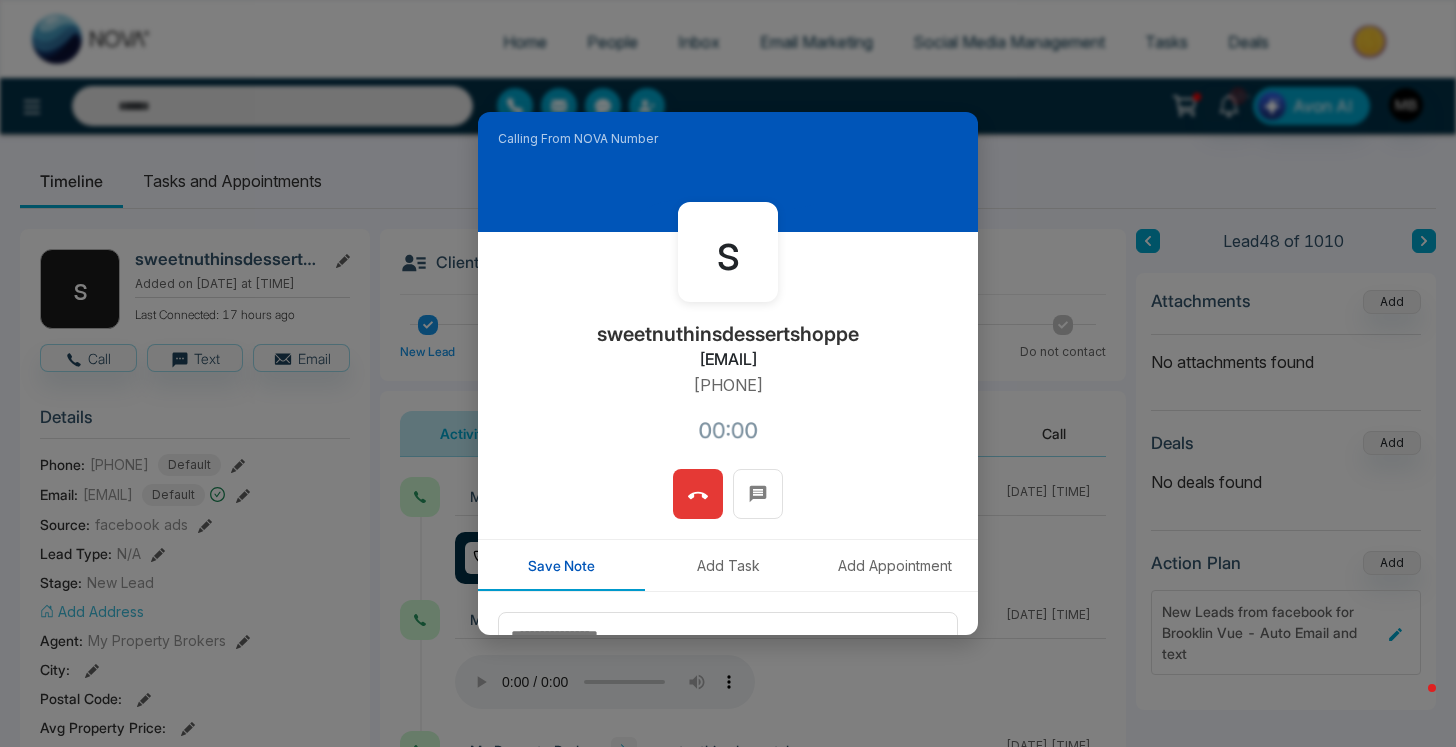 type on "**********" 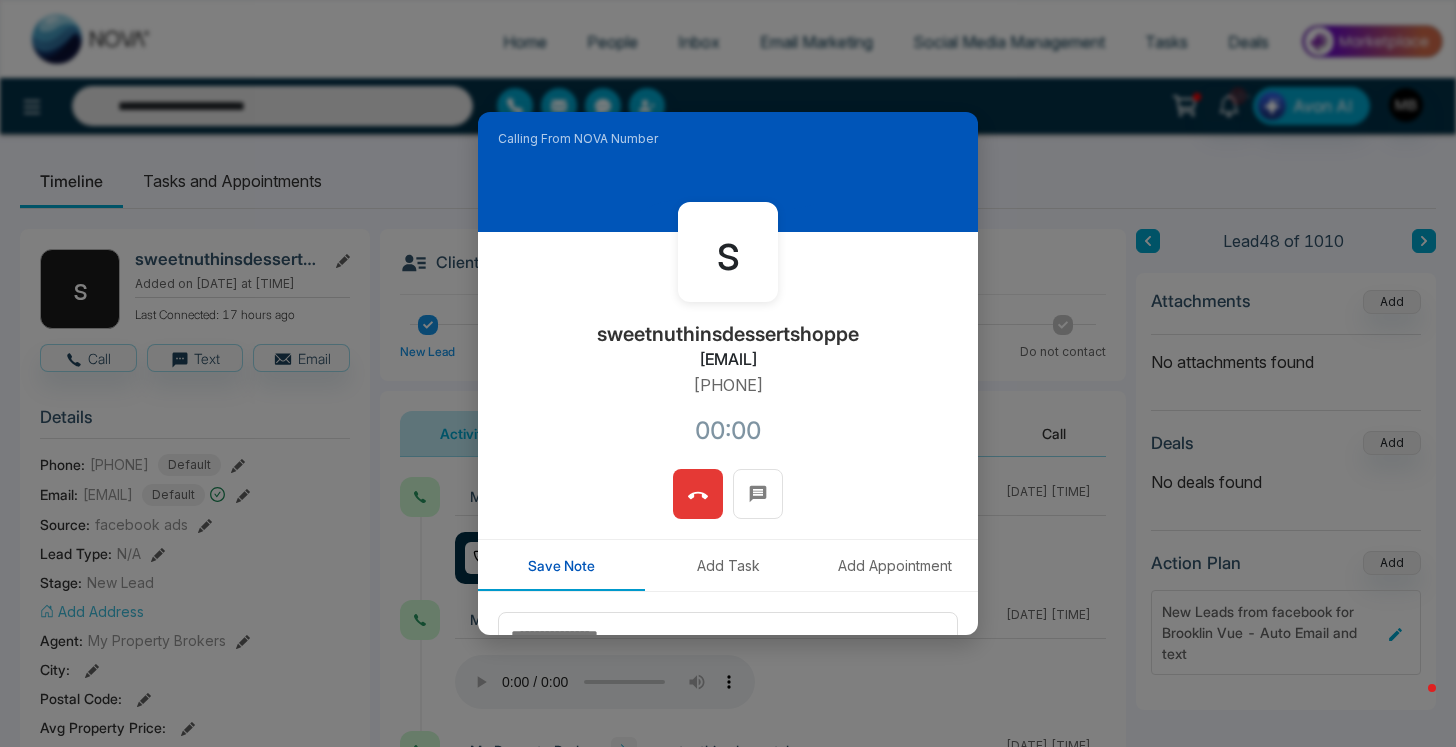 drag, startPoint x: 690, startPoint y: 433, endPoint x: 817, endPoint y: 432, distance: 127.00394 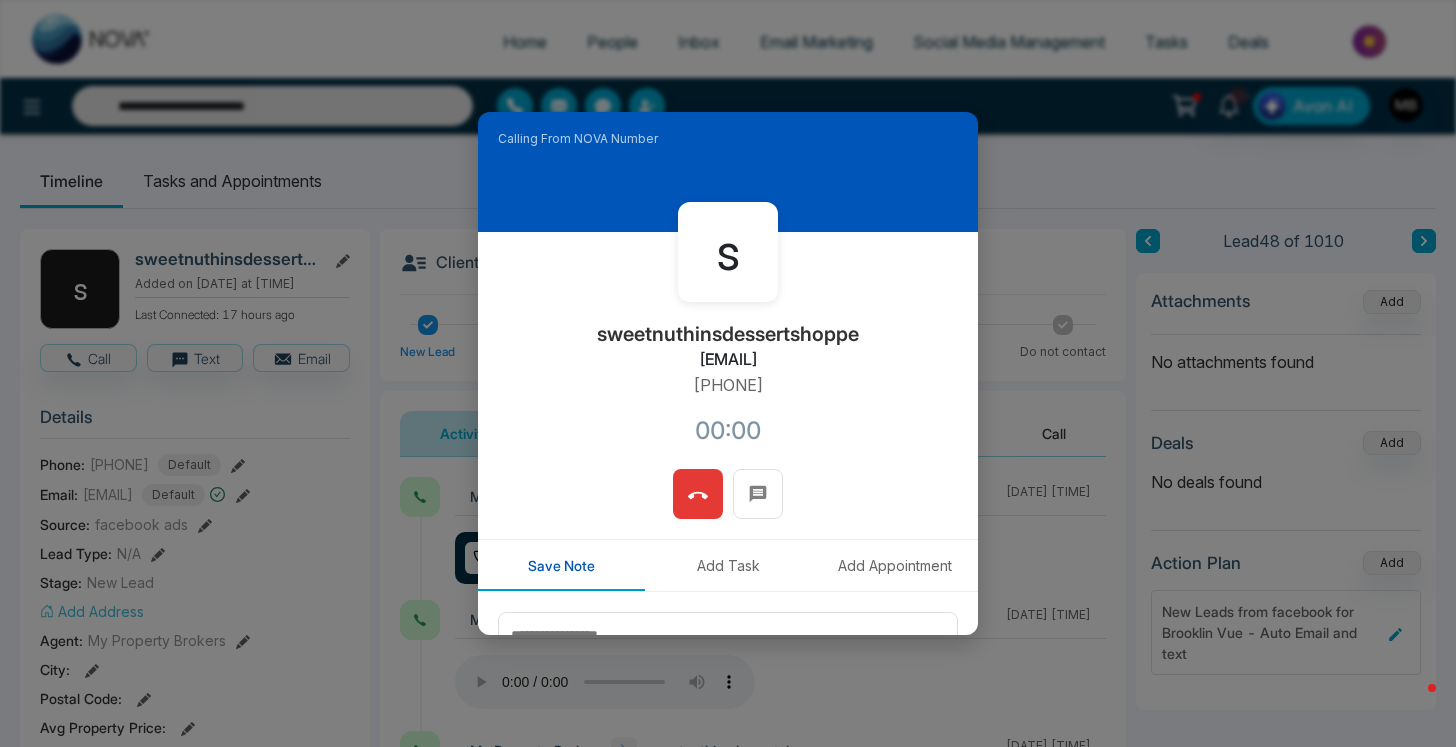 click on "s sweetnuthinsdessertshoppe [EMAIL] [TIME]" at bounding box center (728, 350) 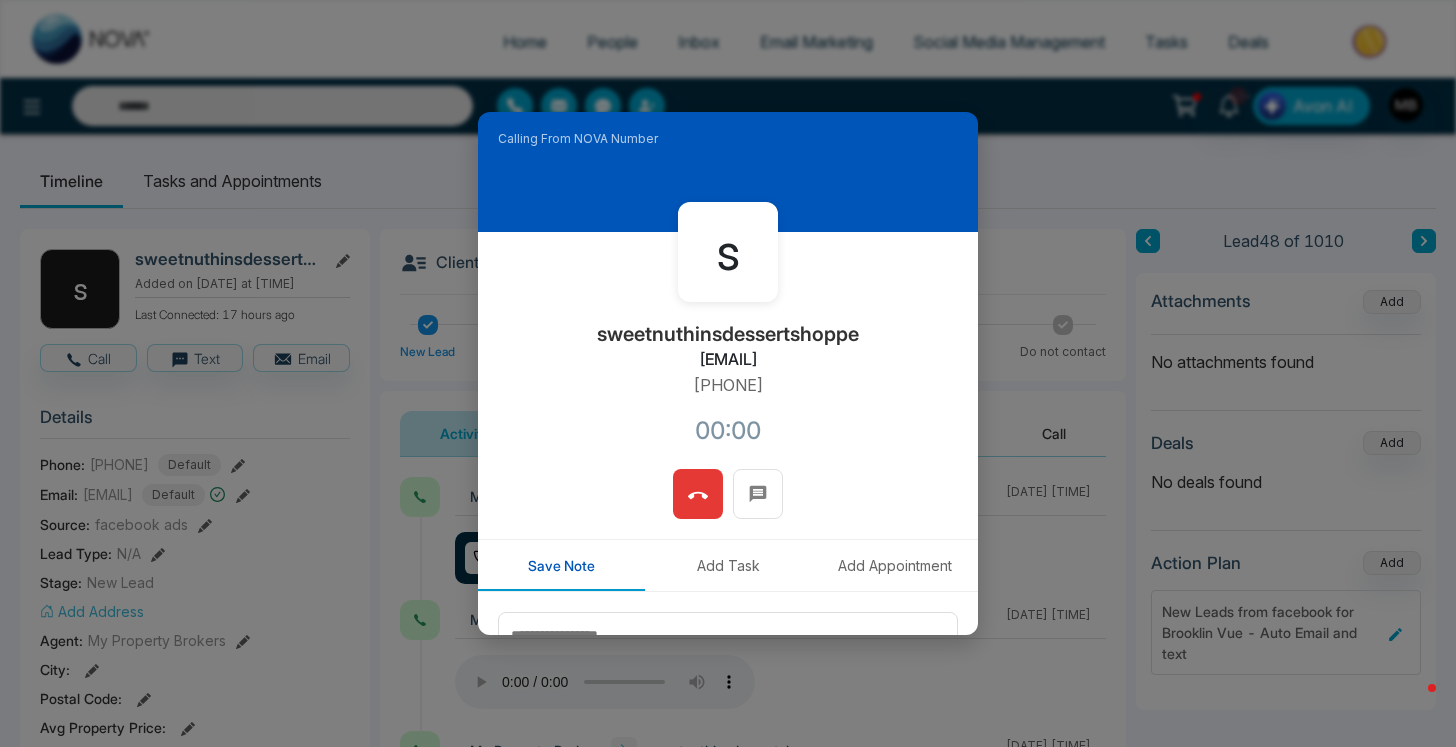 type on "**********" 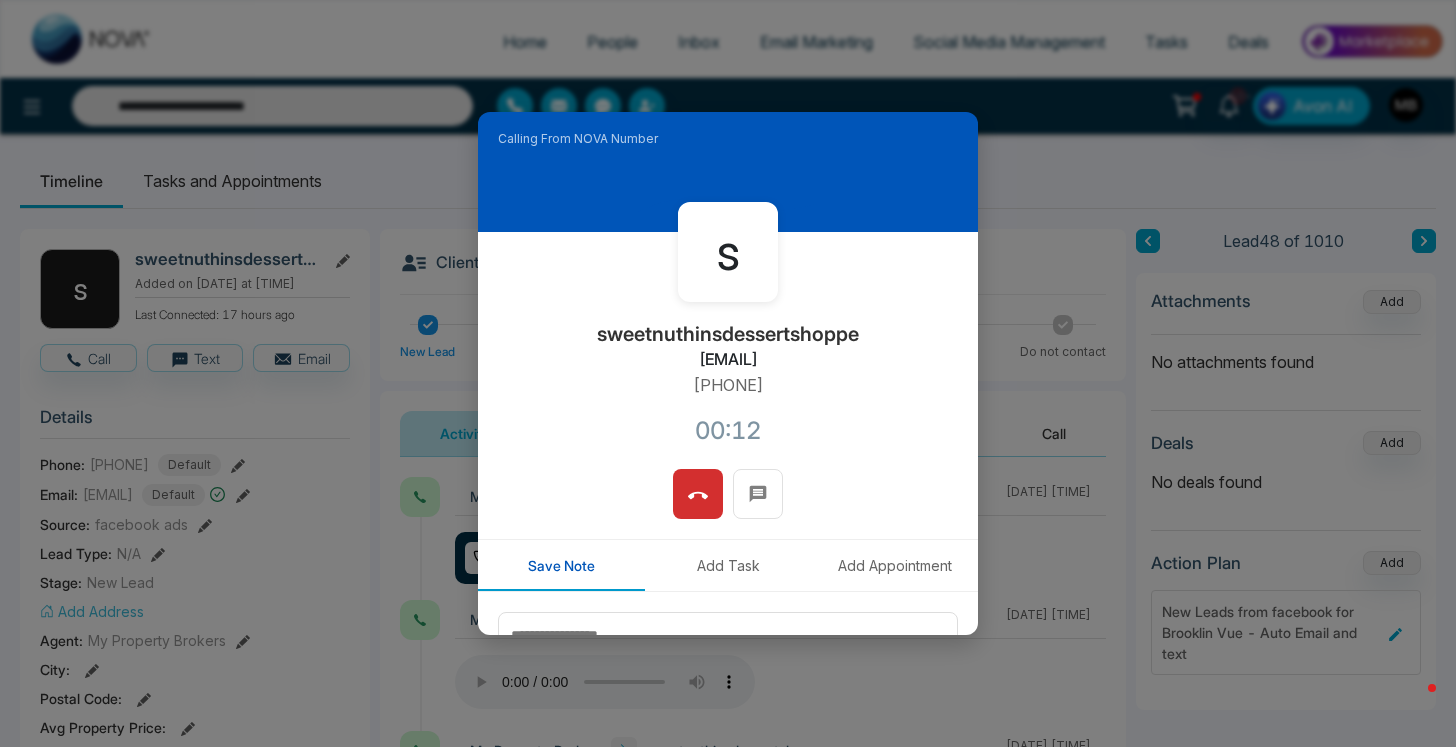 drag, startPoint x: 692, startPoint y: 493, endPoint x: 658, endPoint y: 449, distance: 55.605755 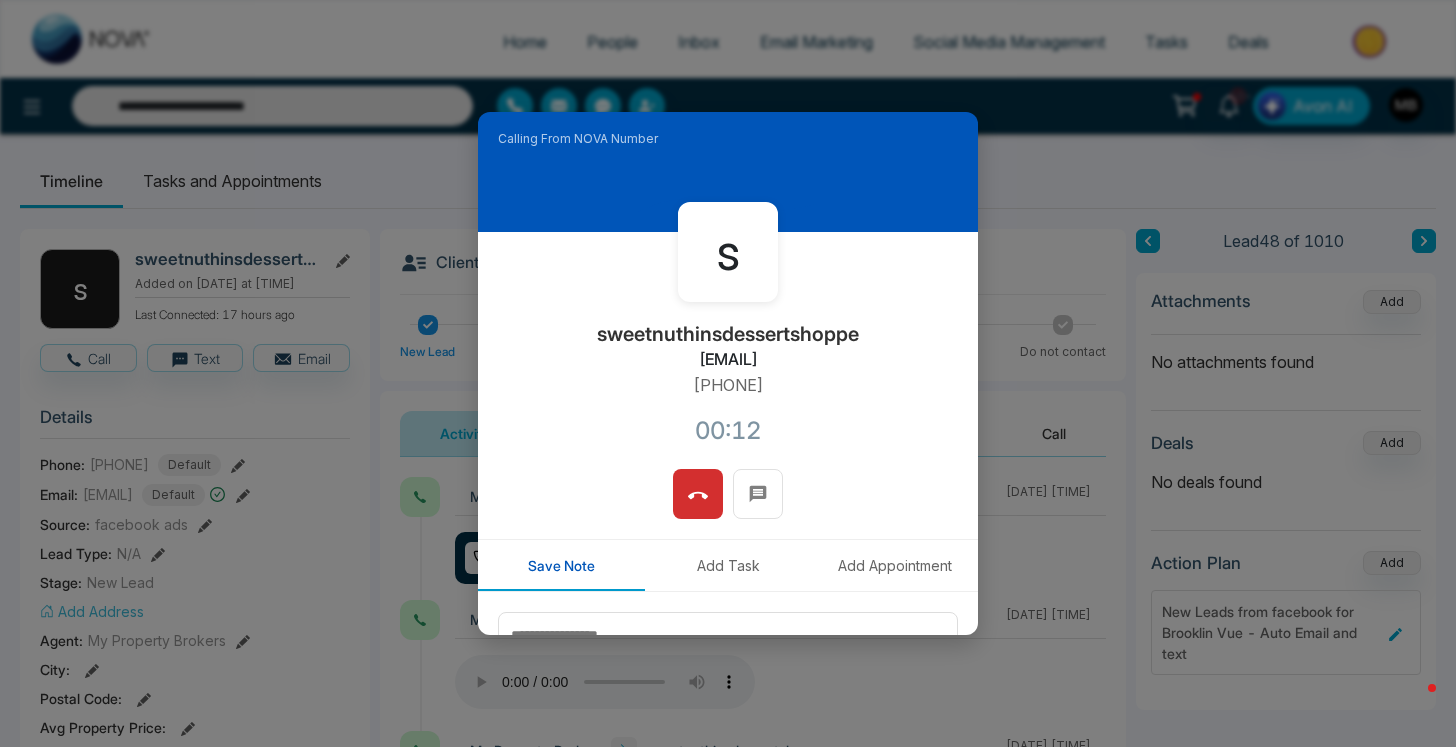 click 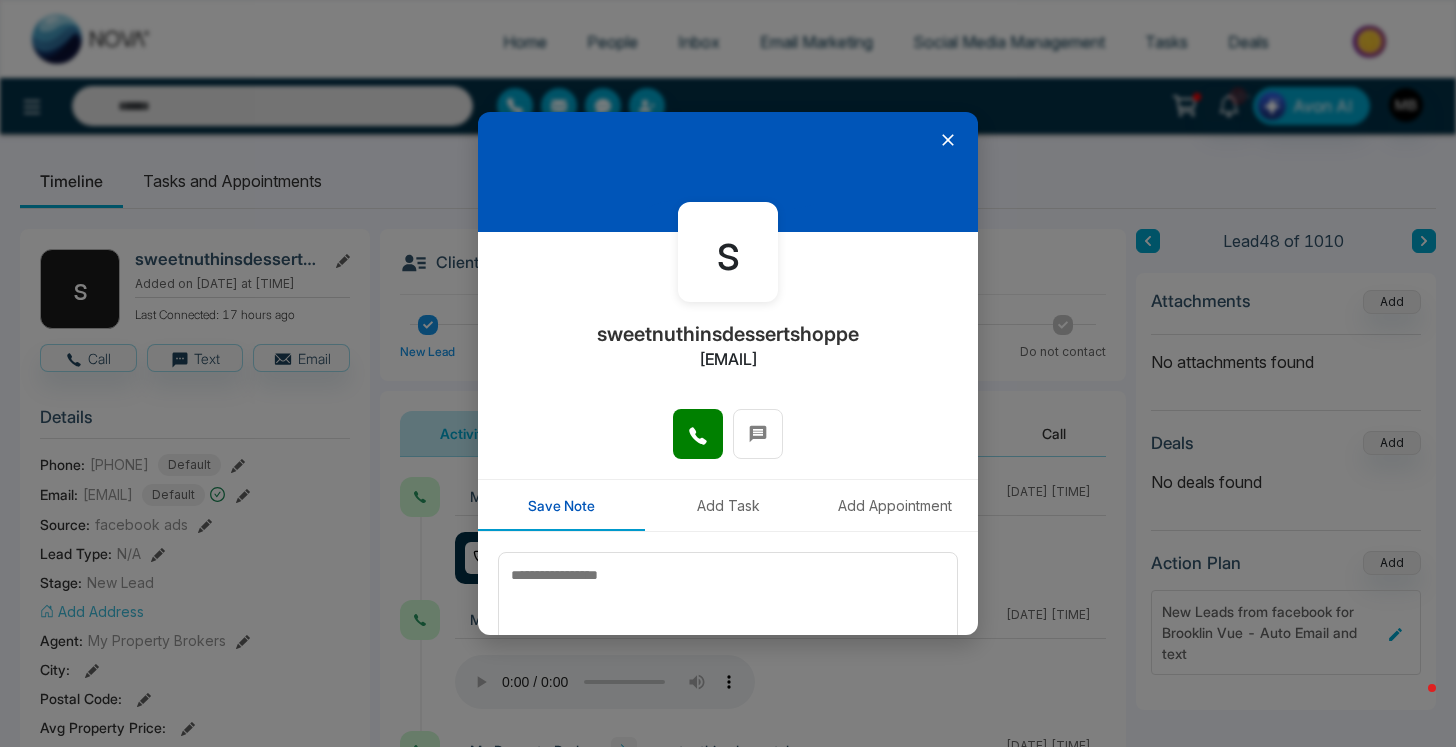 type on "**********" 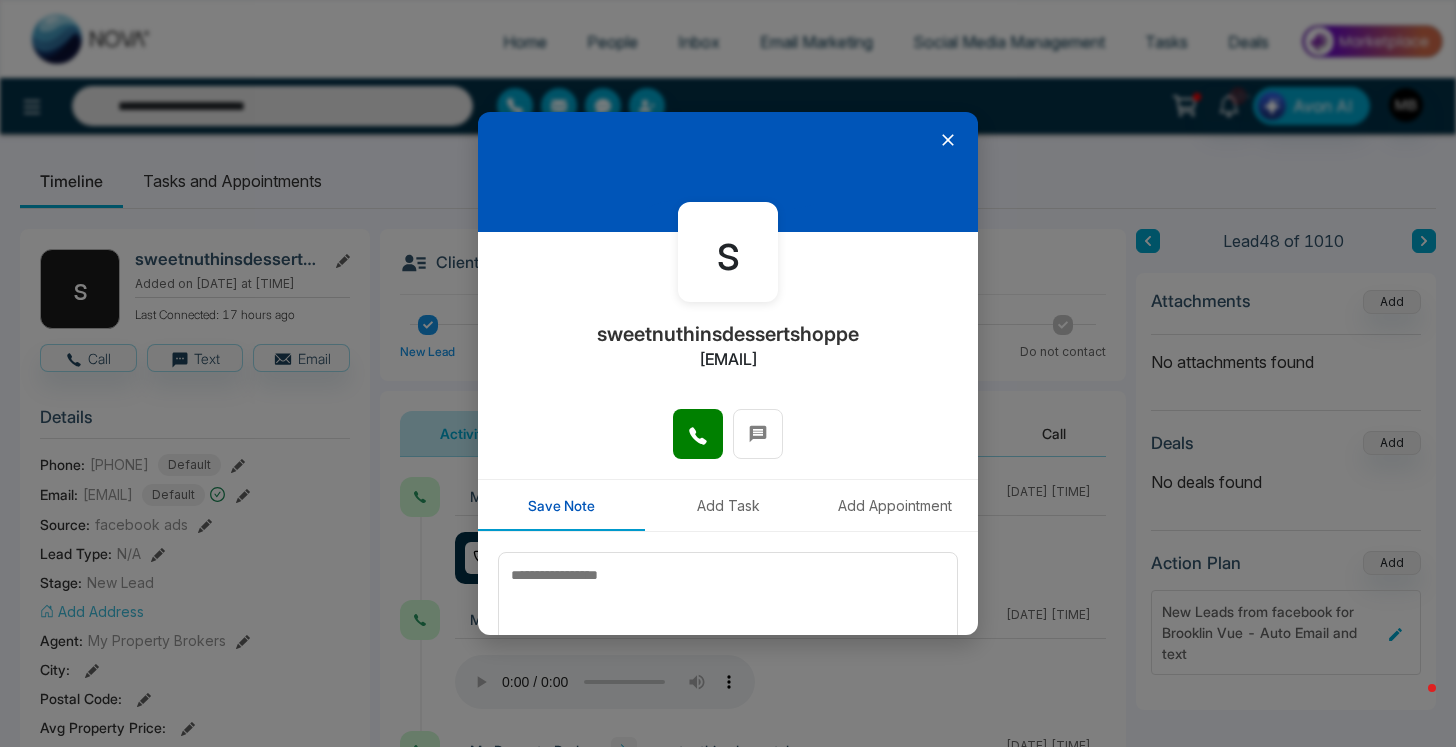 click 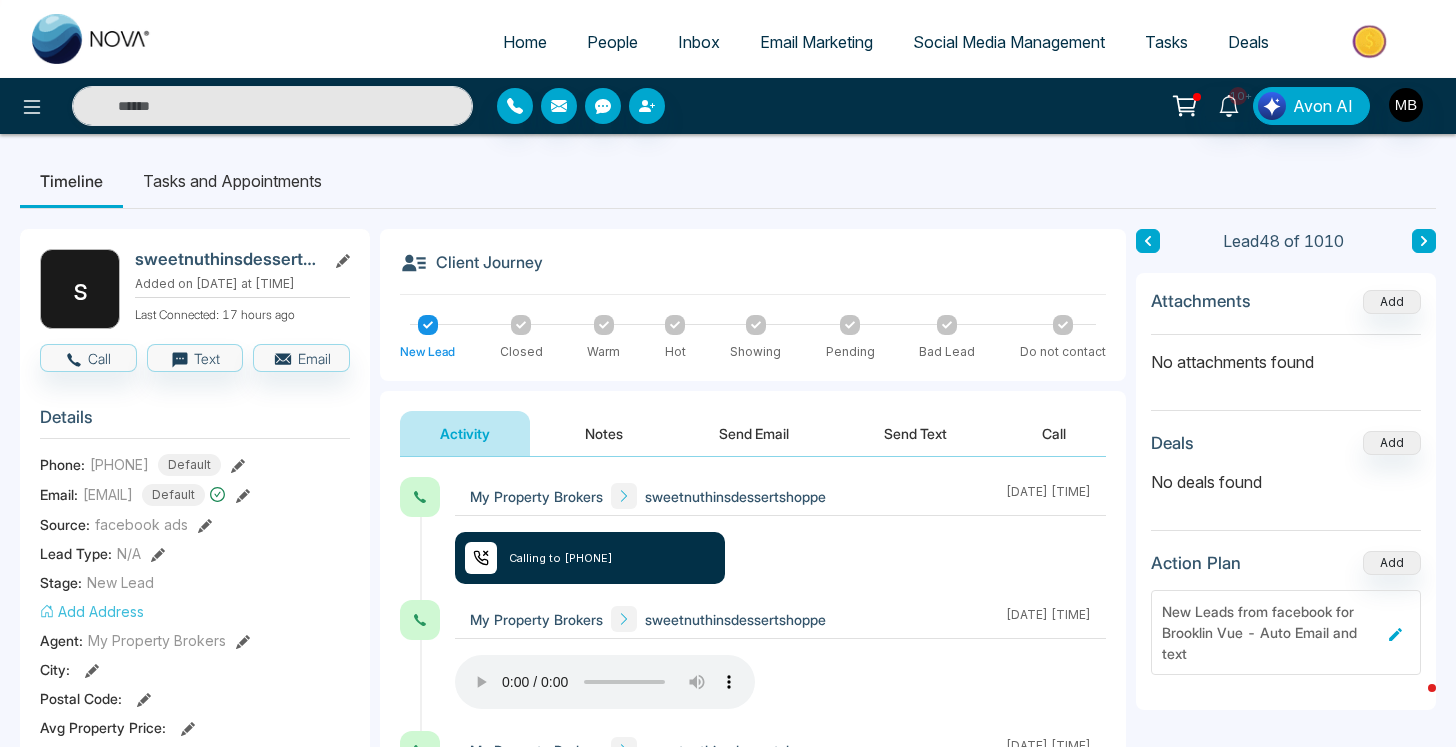 type on "**********" 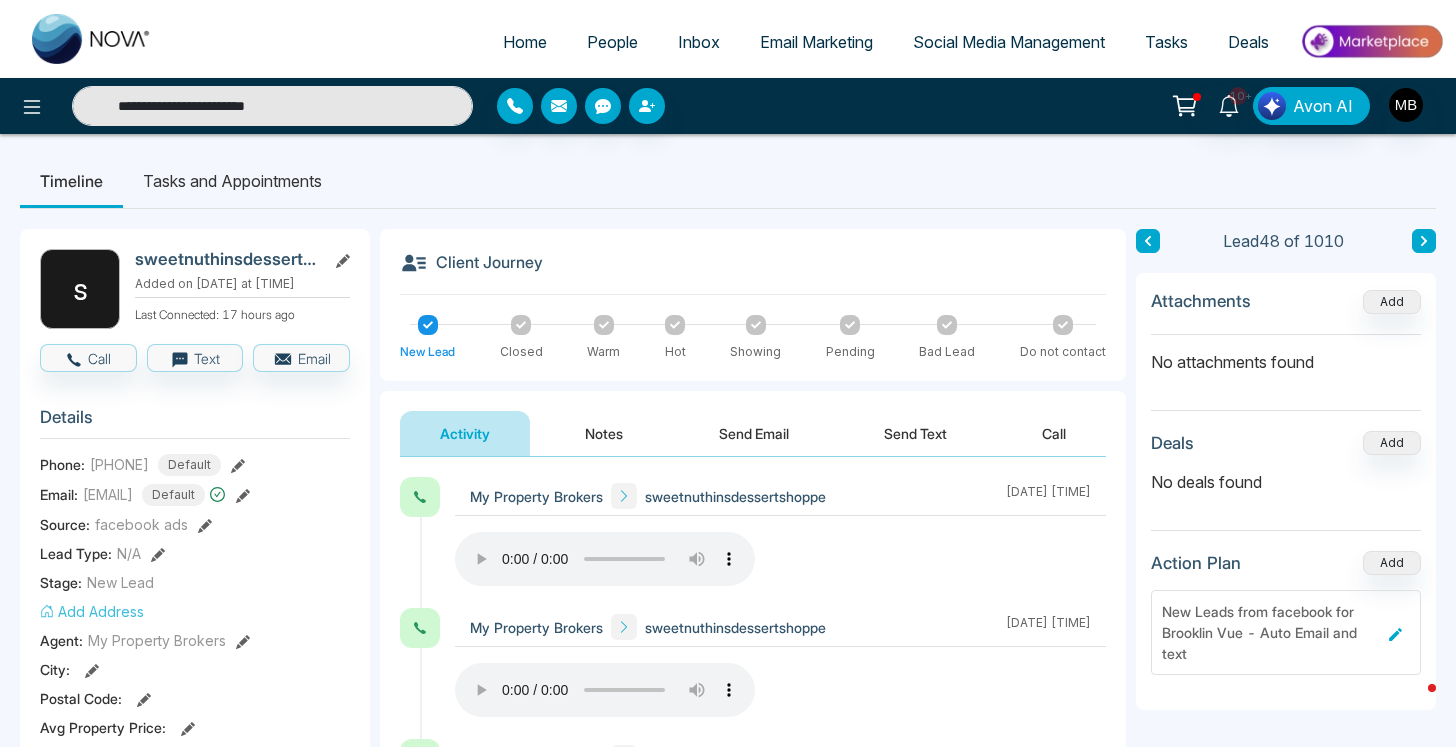 click on "**********" at bounding box center (272, 106) 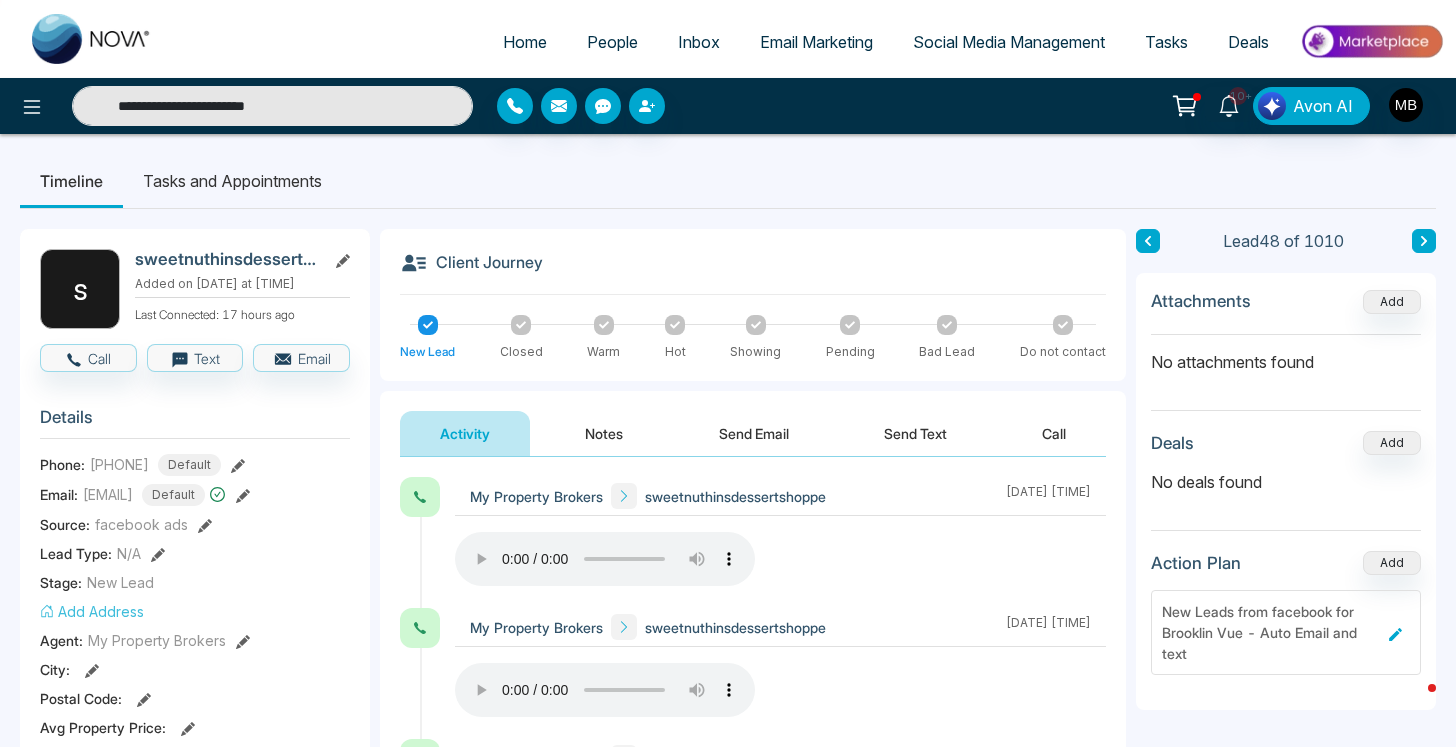 paste on "**********" 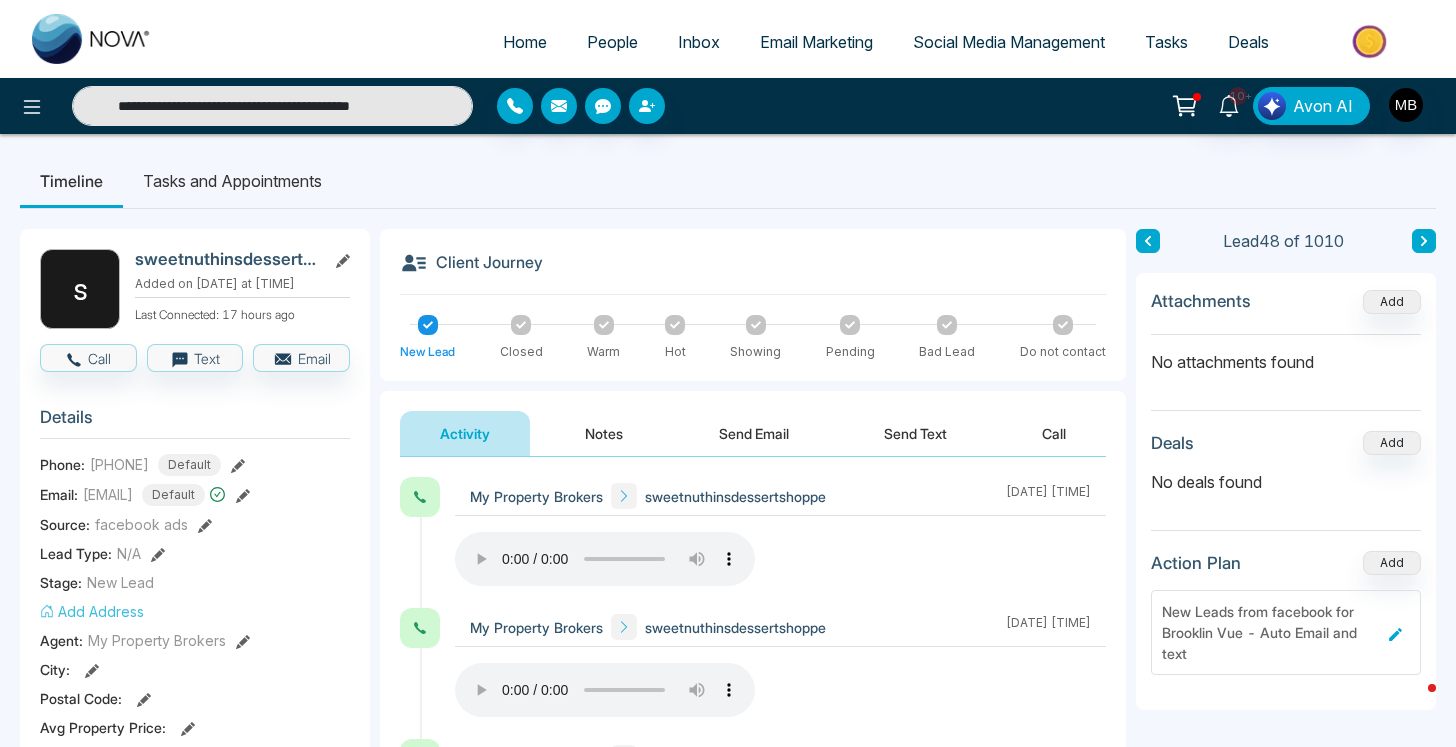 paste 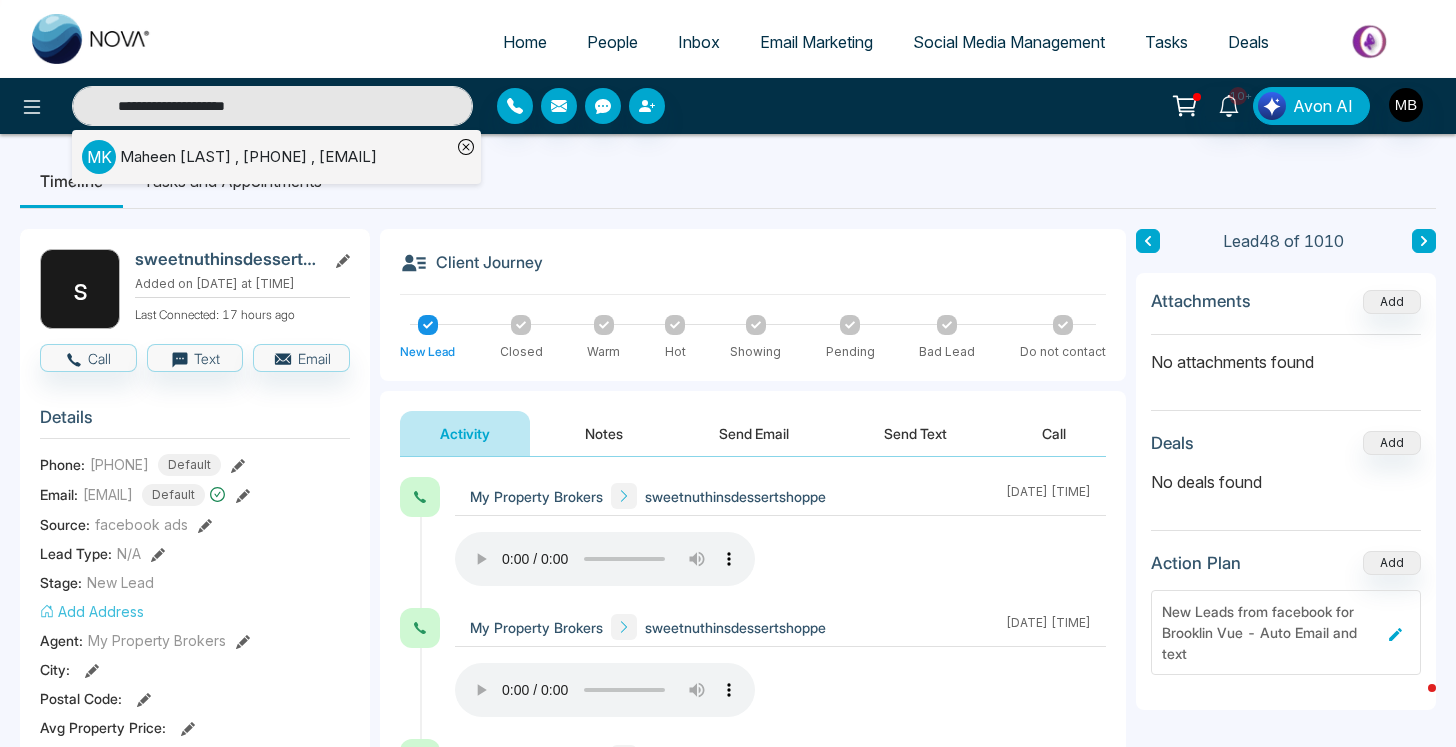type on "**********" 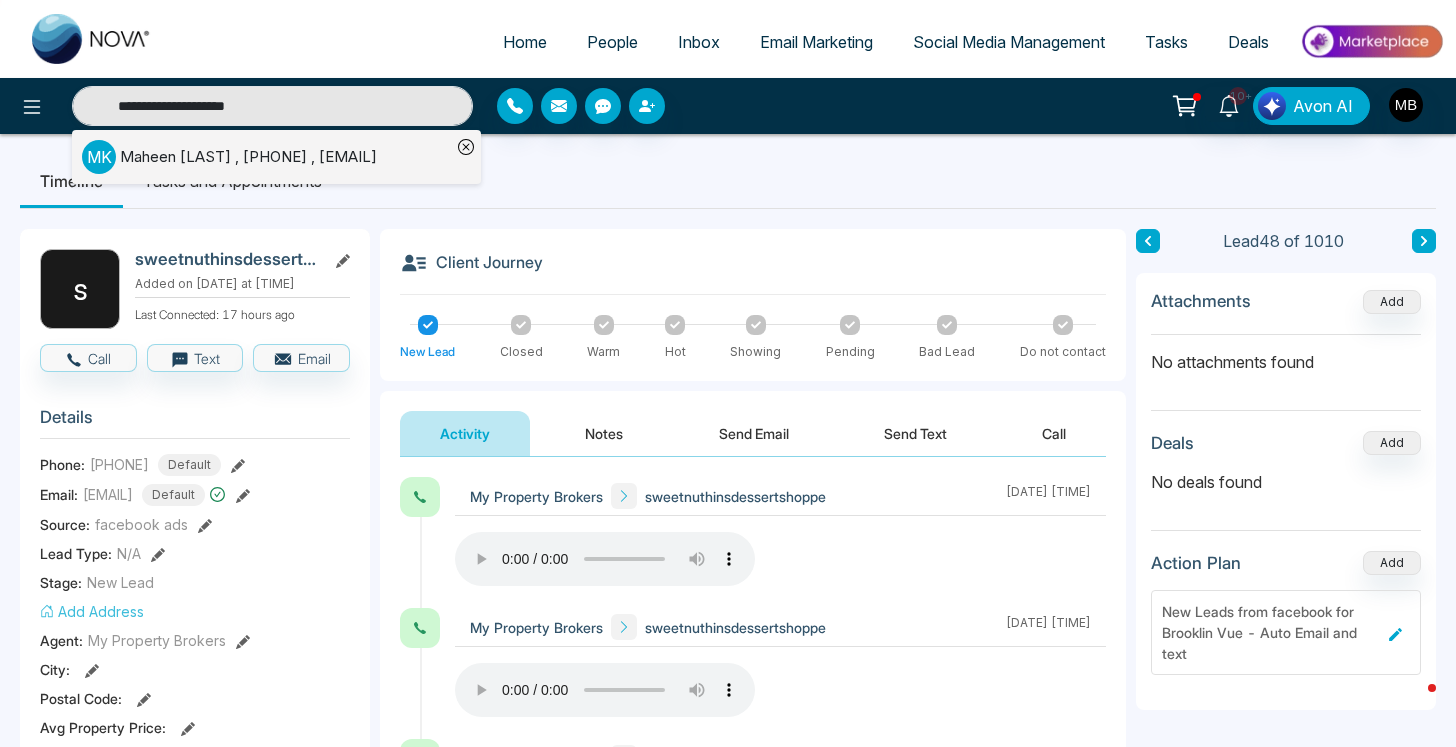 click on "[FIRST] [LAST] , [PHONE] , [EMAIL]" at bounding box center [248, 157] 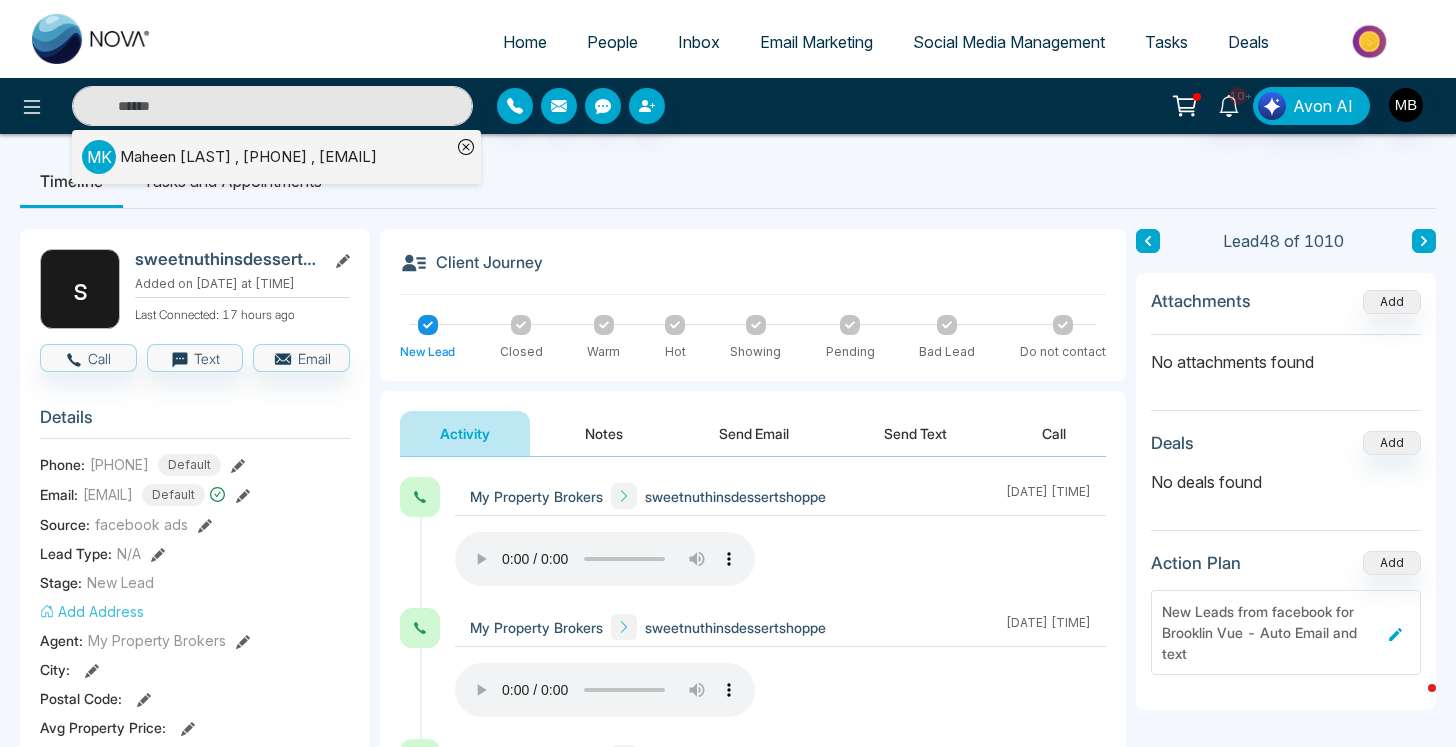 type on "**********" 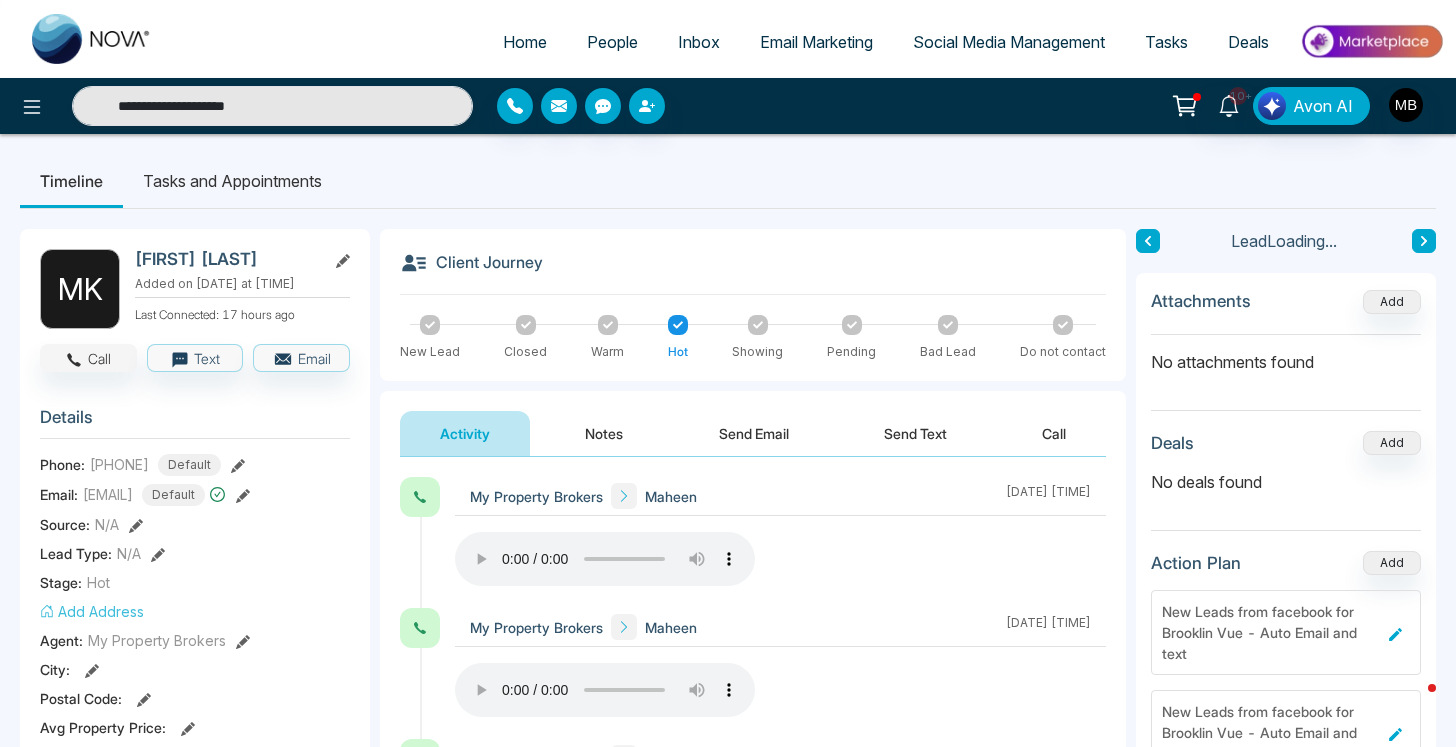 click on "Call" at bounding box center [88, 358] 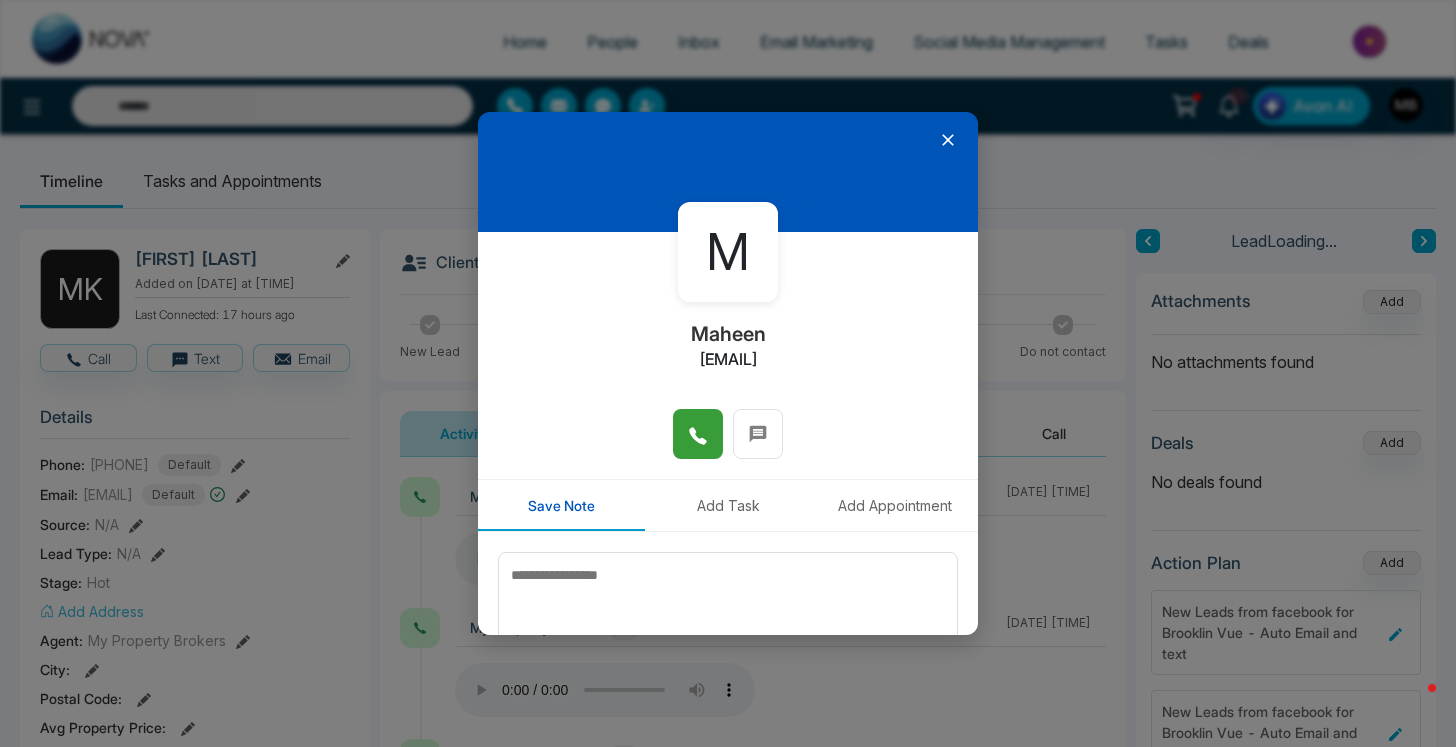 click 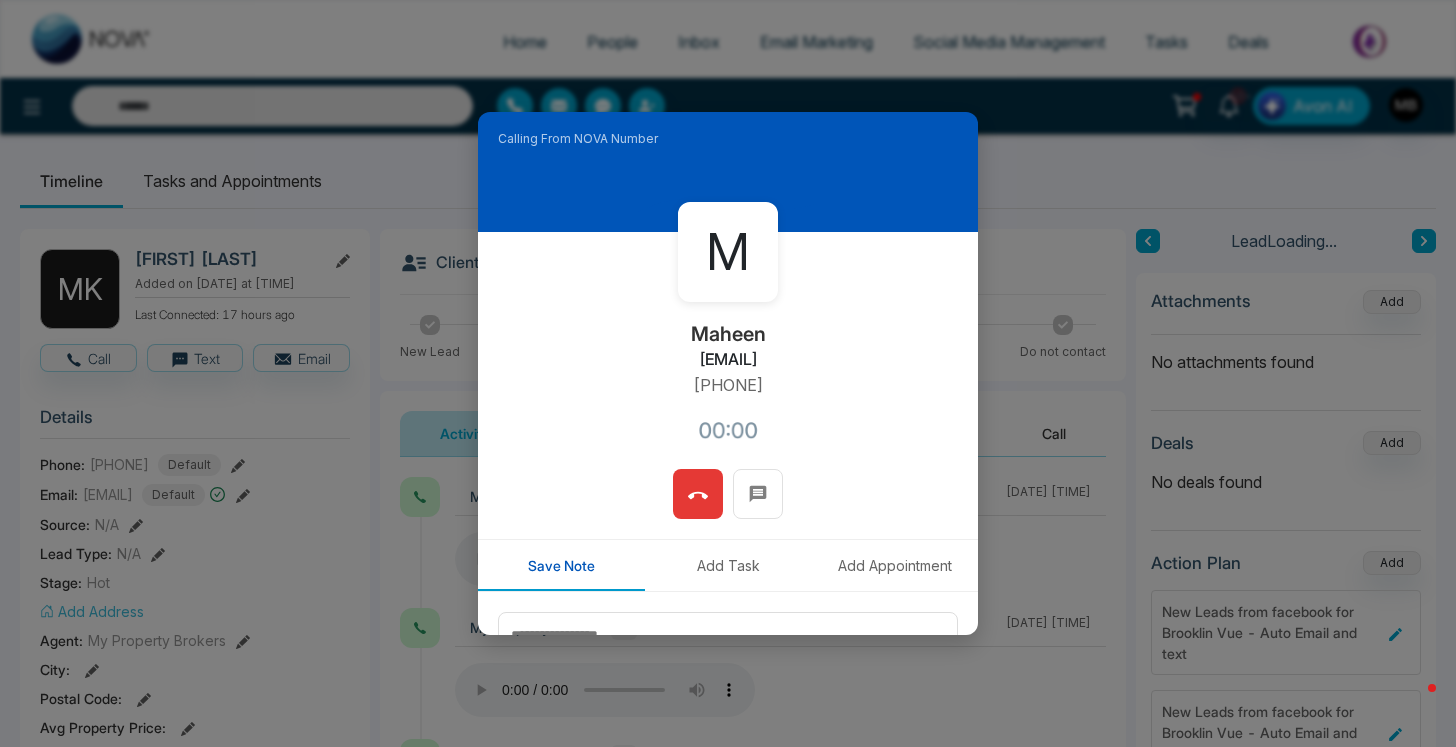 type on "**********" 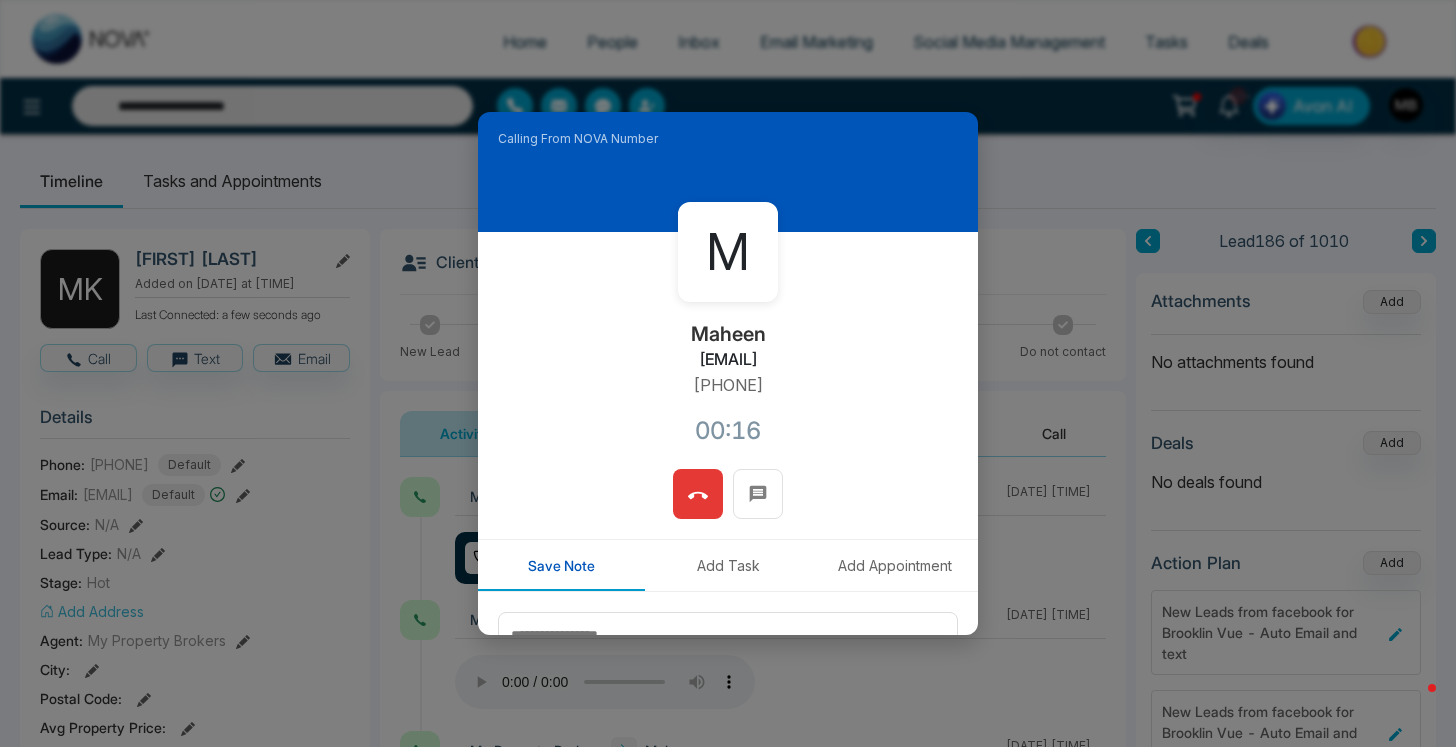 click 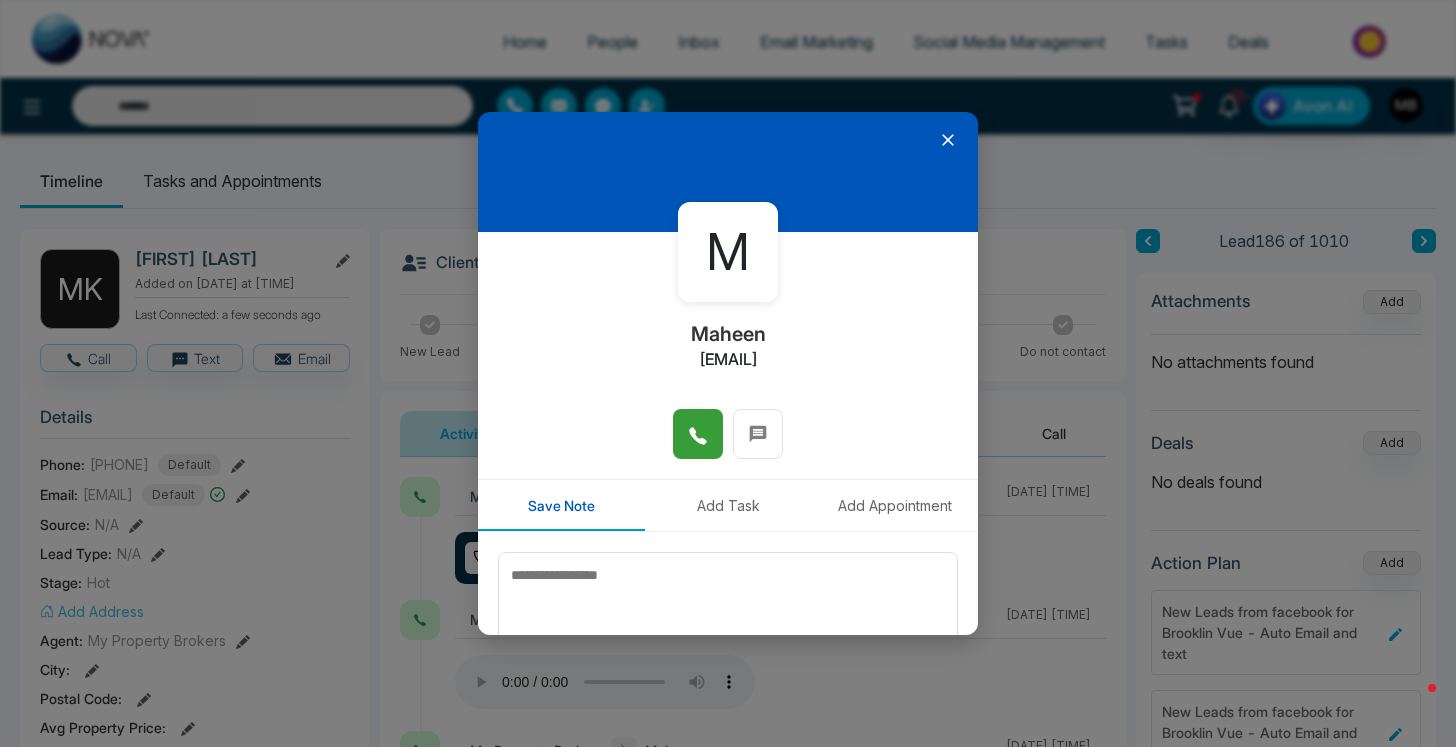 type on "**********" 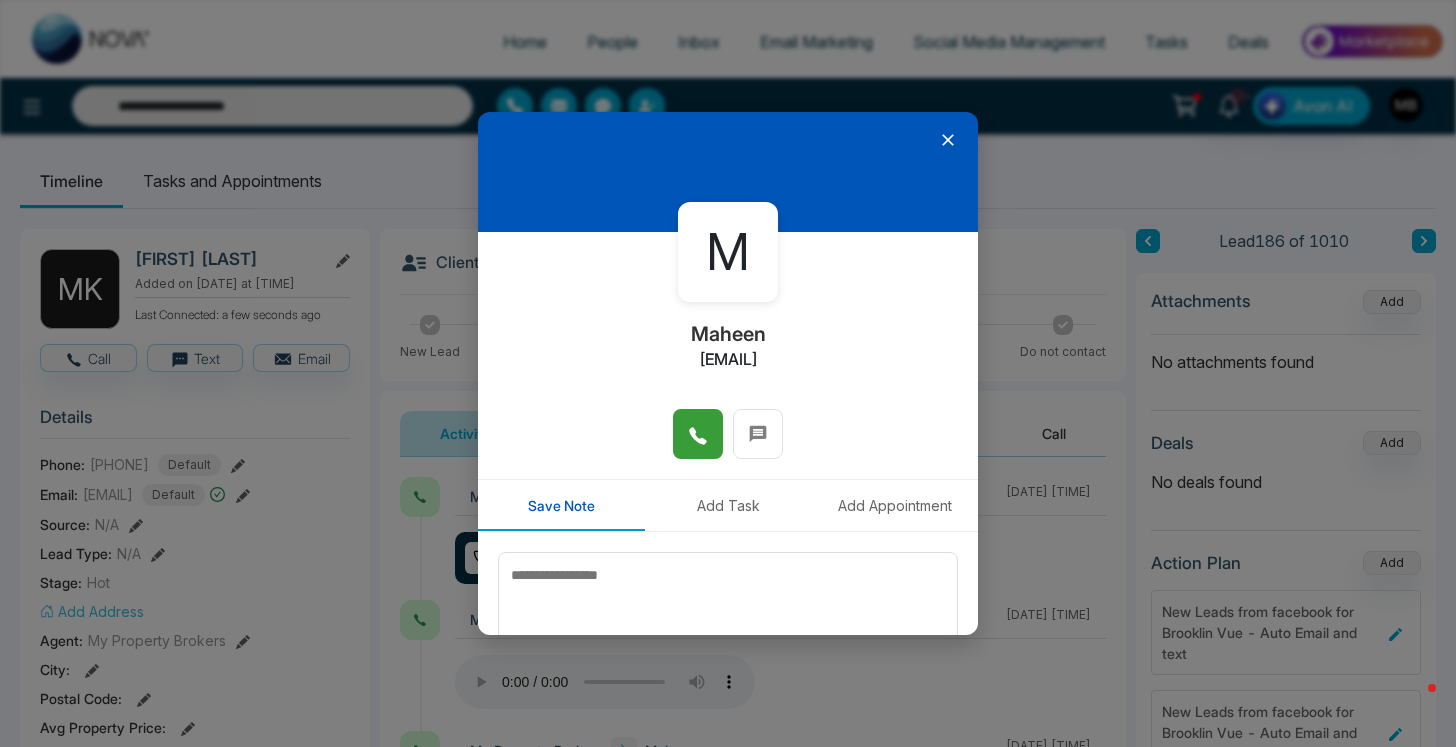 click at bounding box center [698, 434] 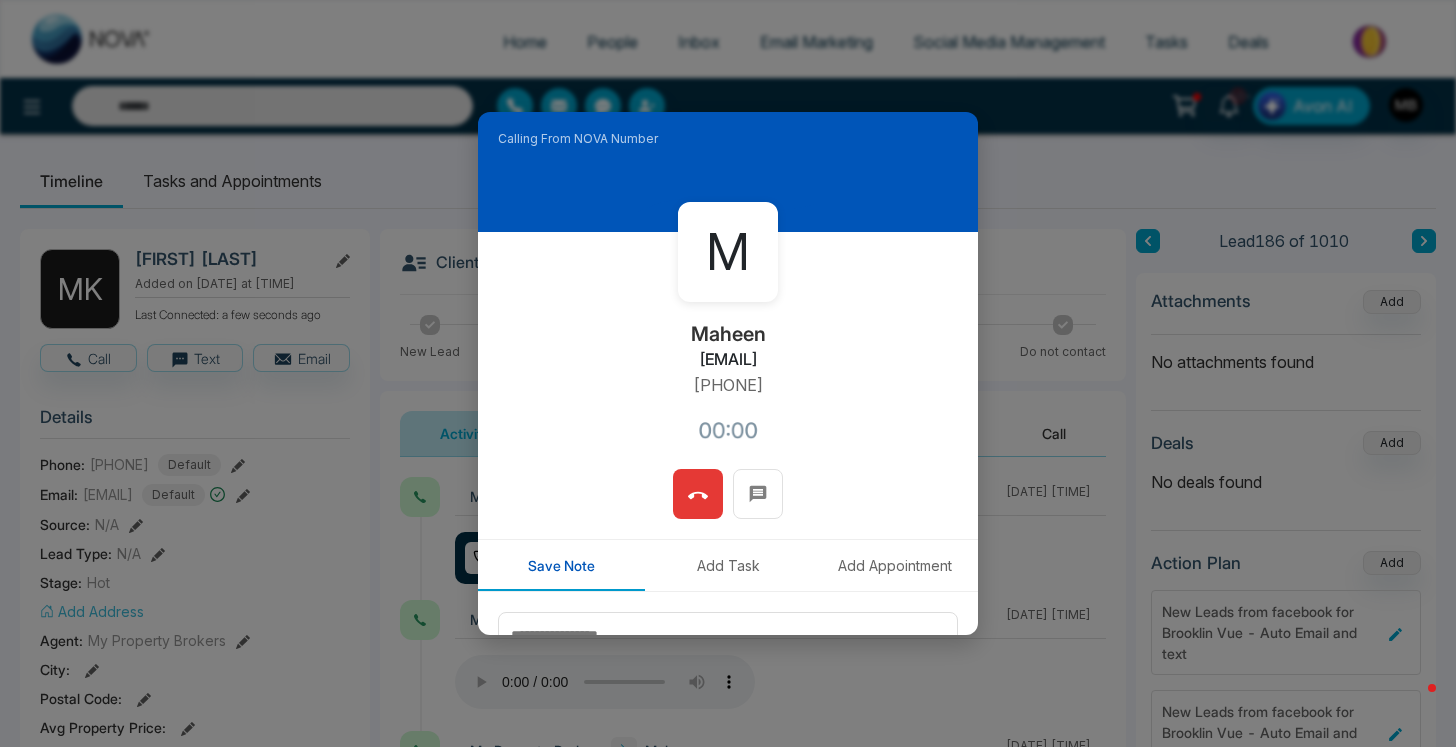 type on "**********" 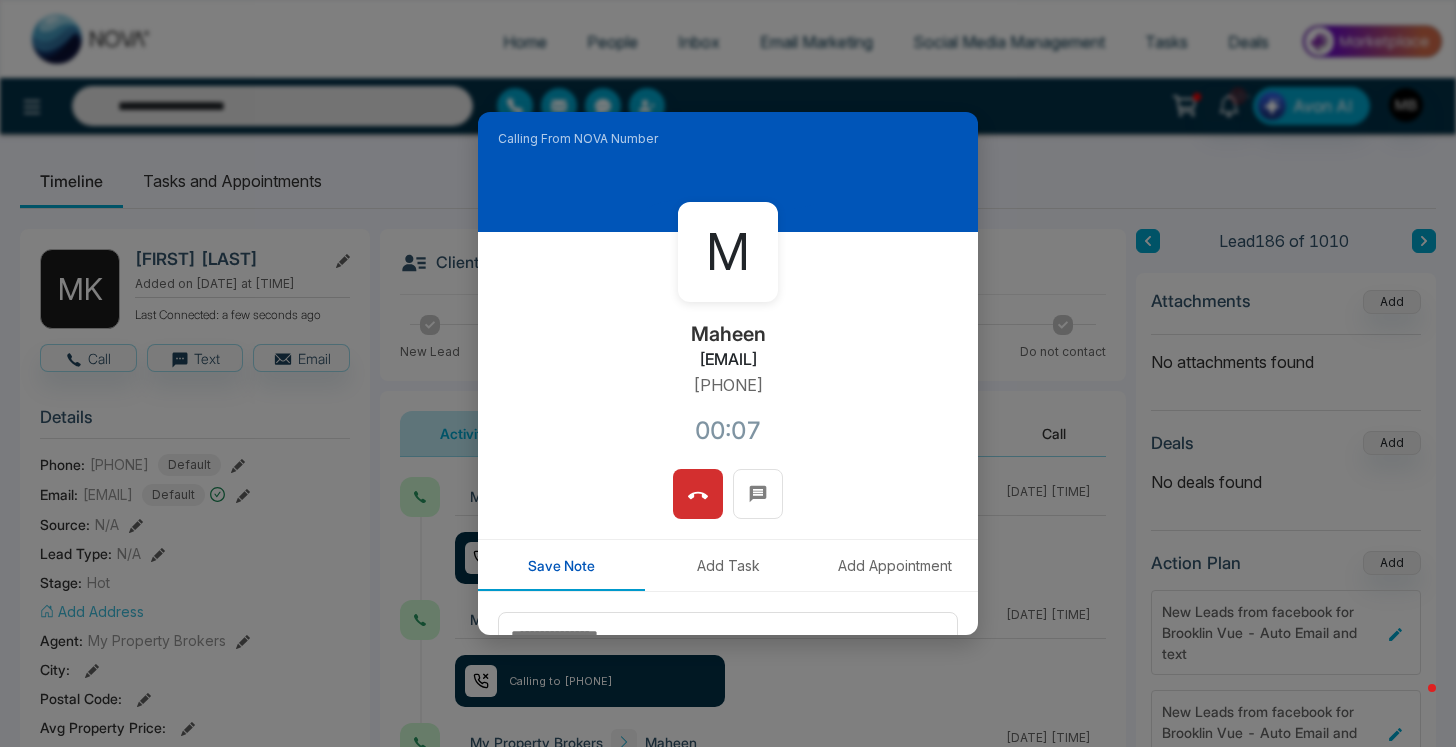 click 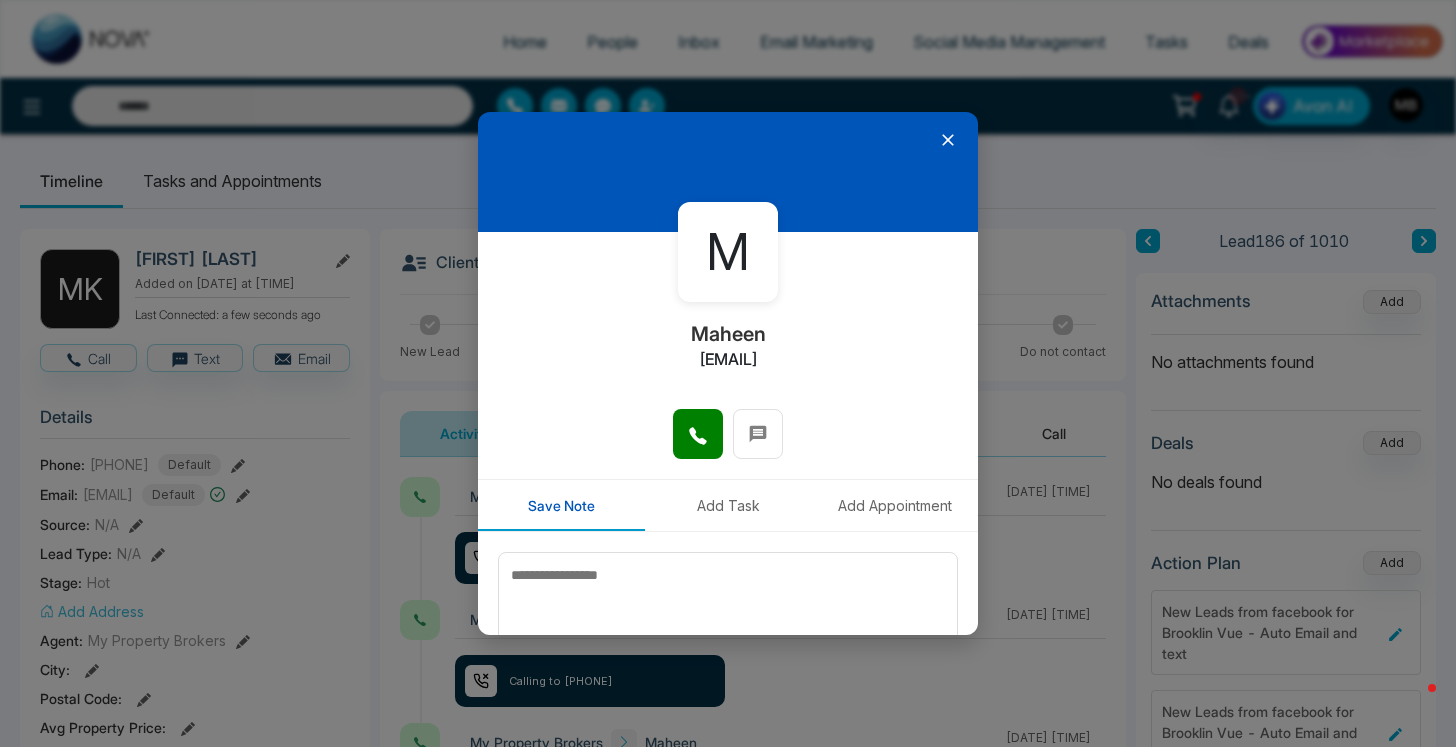 type on "**********" 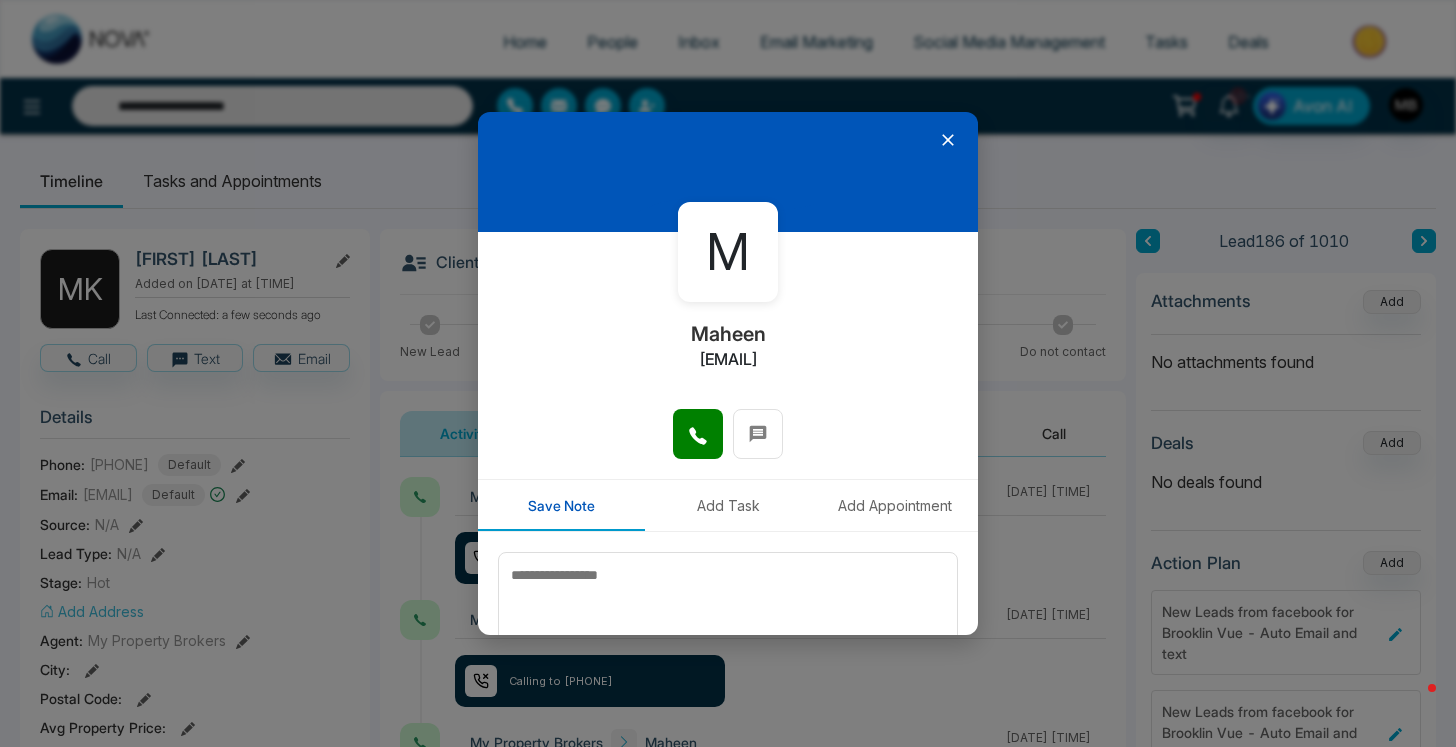 click 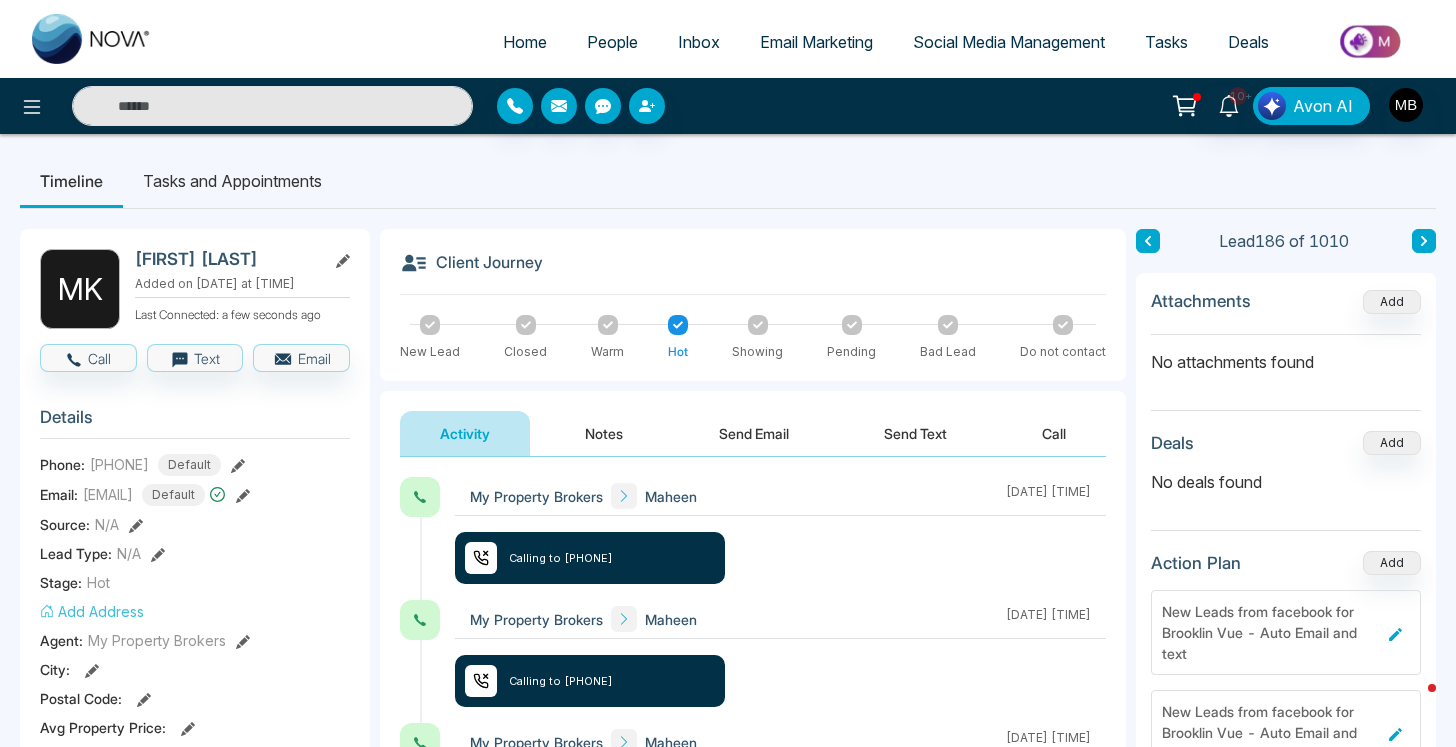 type on "**********" 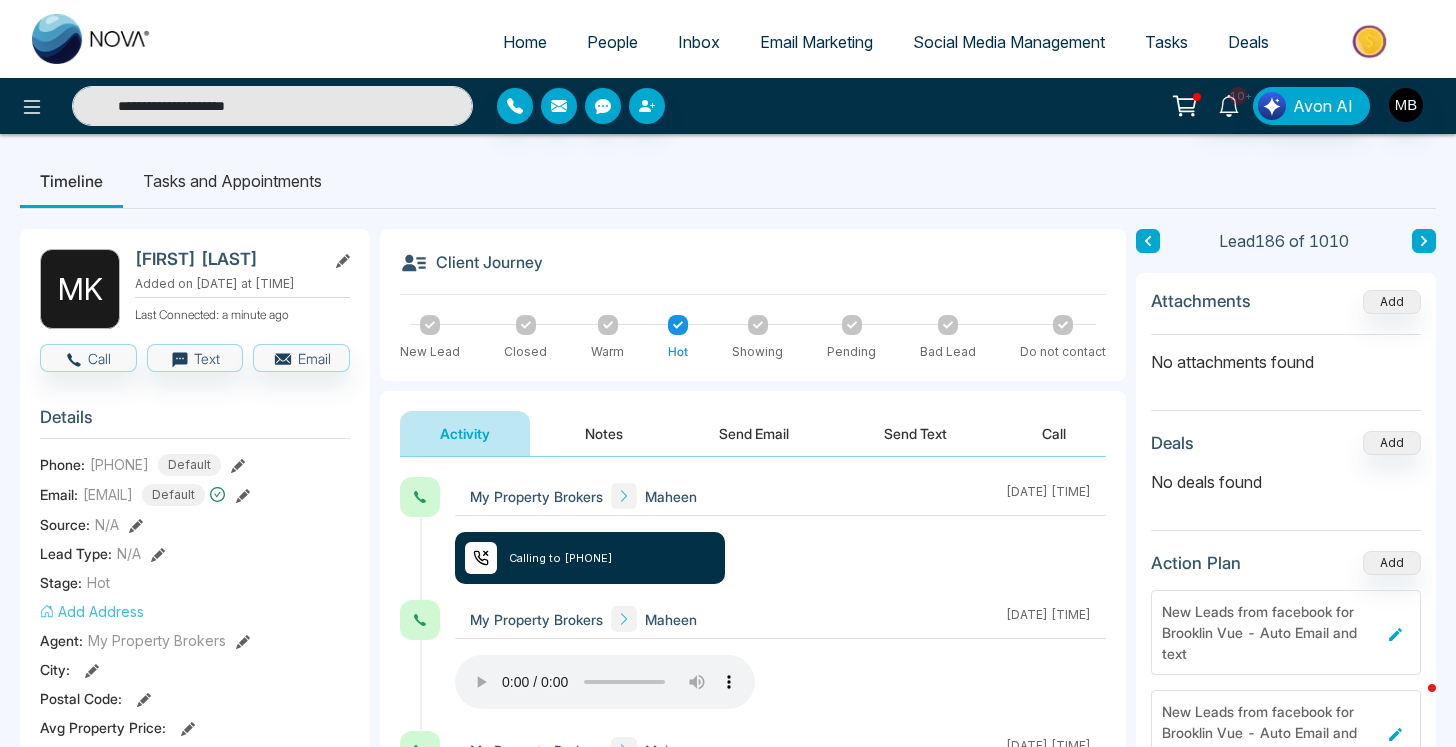 click on "**********" at bounding box center [272, 106] 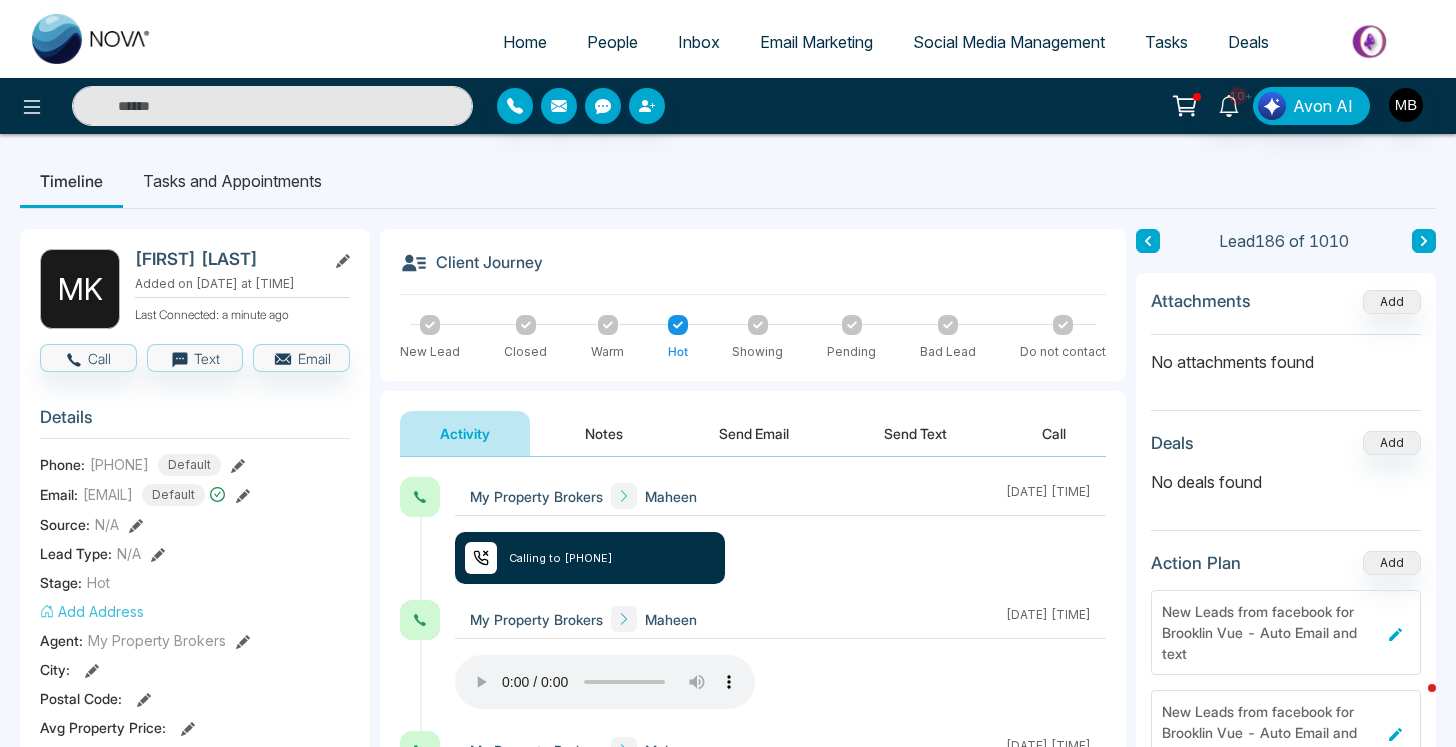 paste on "**********" 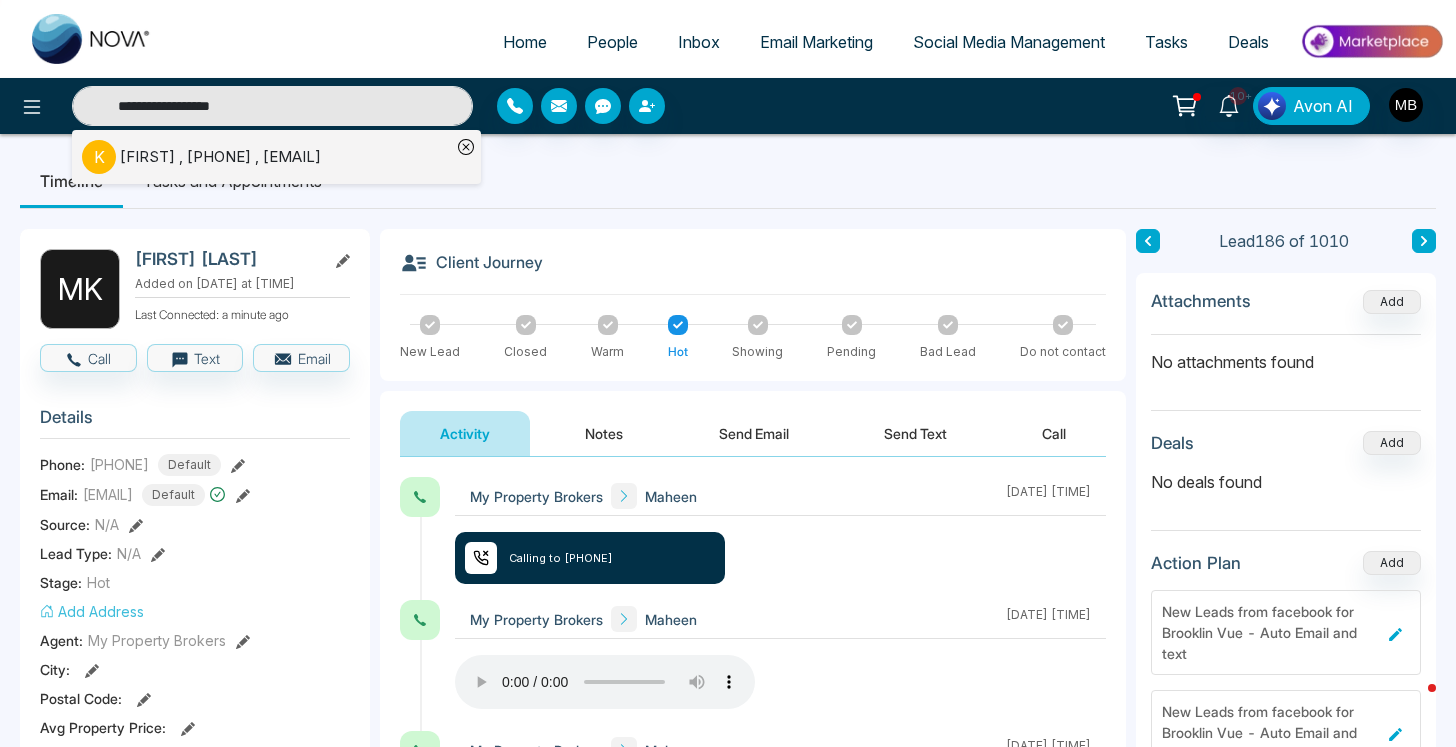 type on "**********" 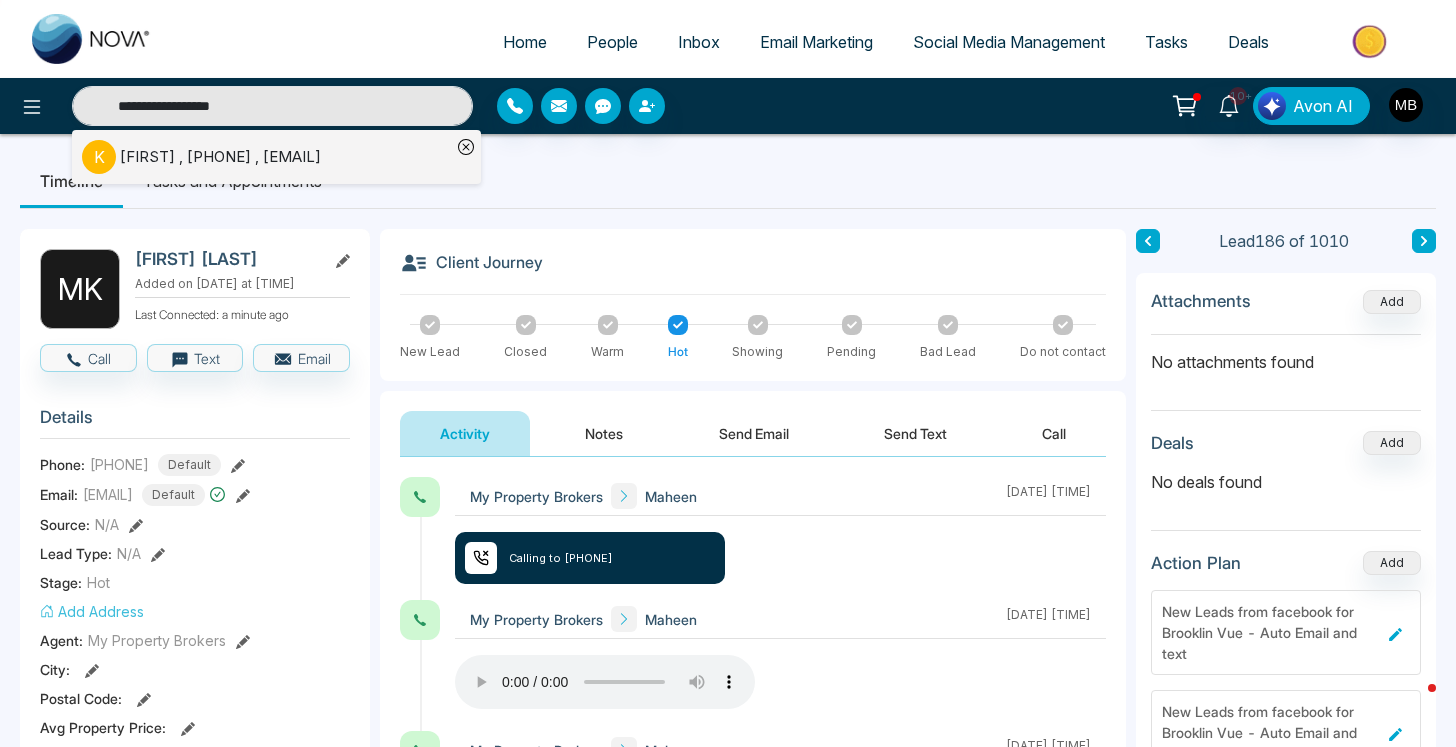 click on "[FIRST] , [PHONE] , [EMAIL]" at bounding box center (220, 157) 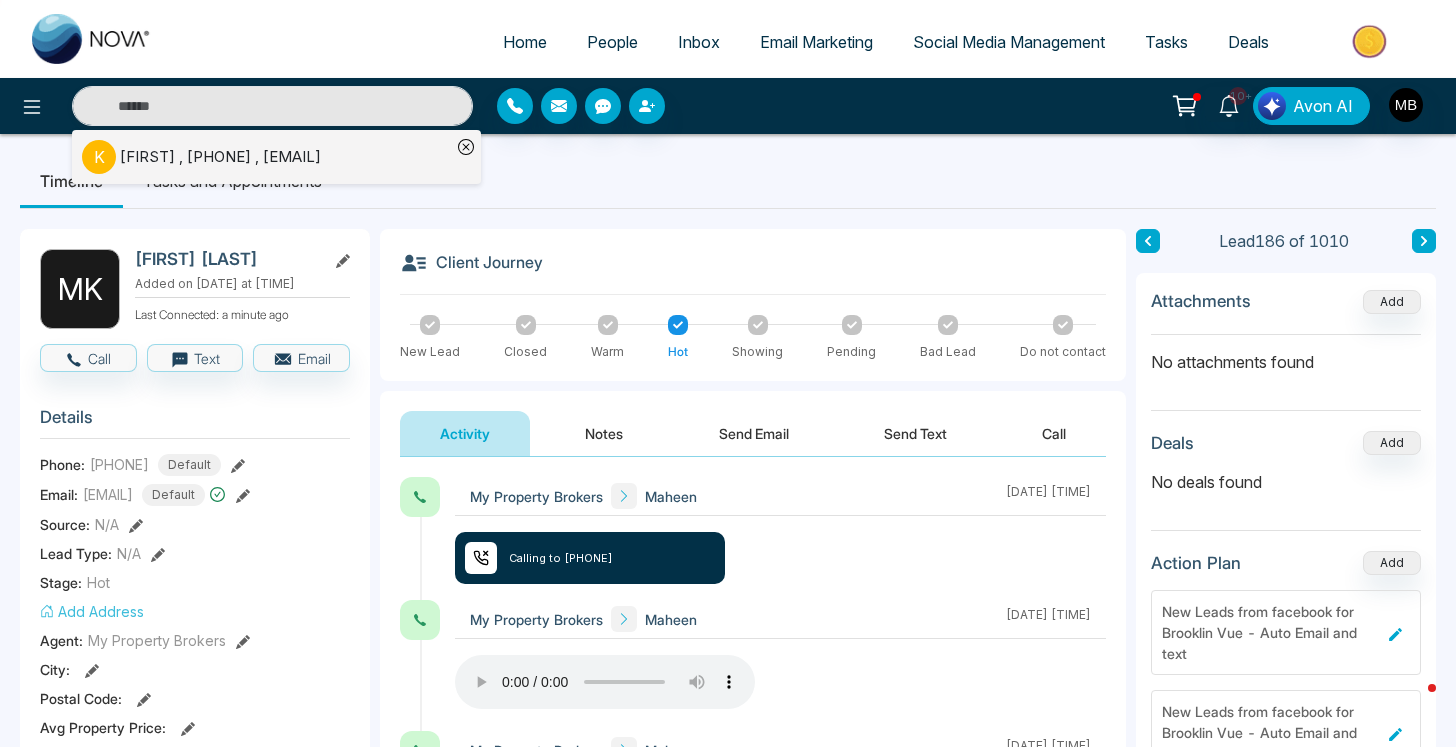 type on "**********" 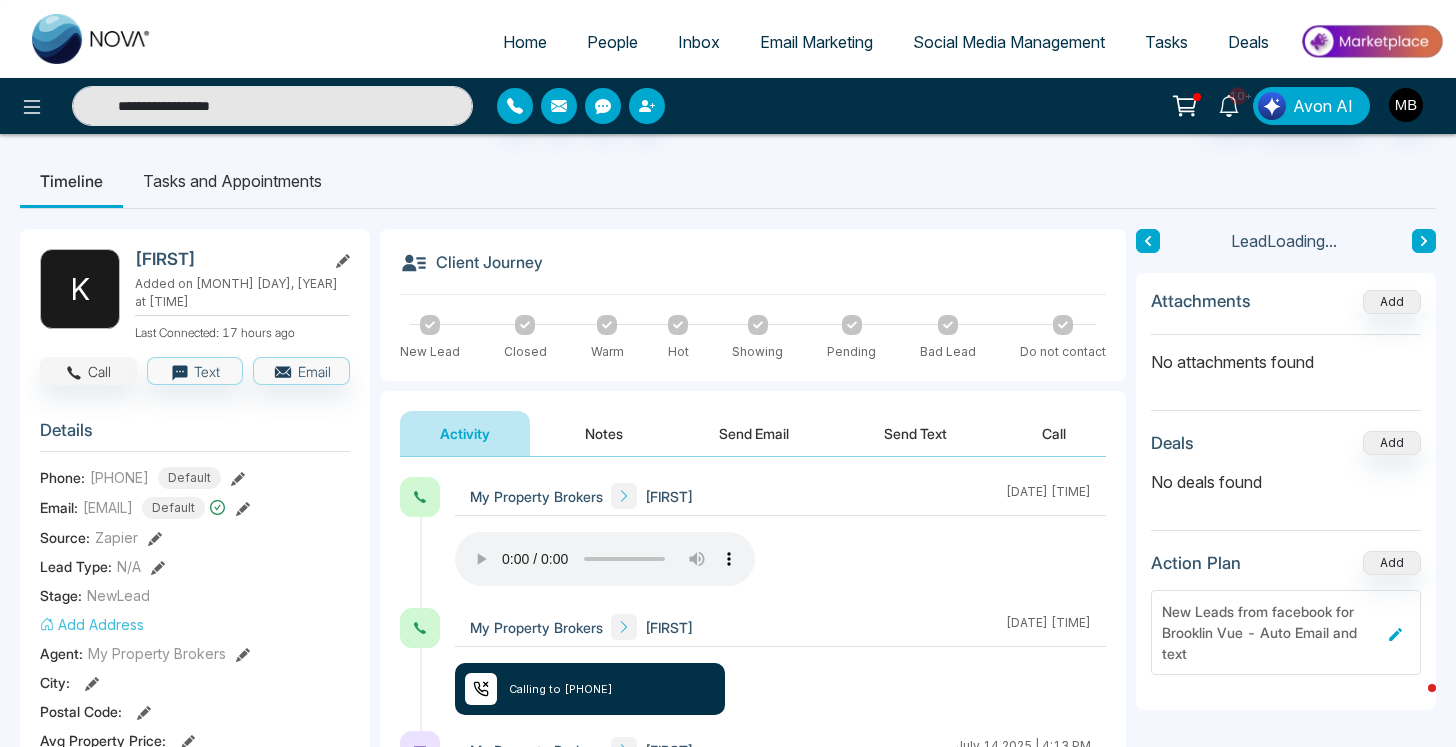 click on "Call" at bounding box center [88, 371] 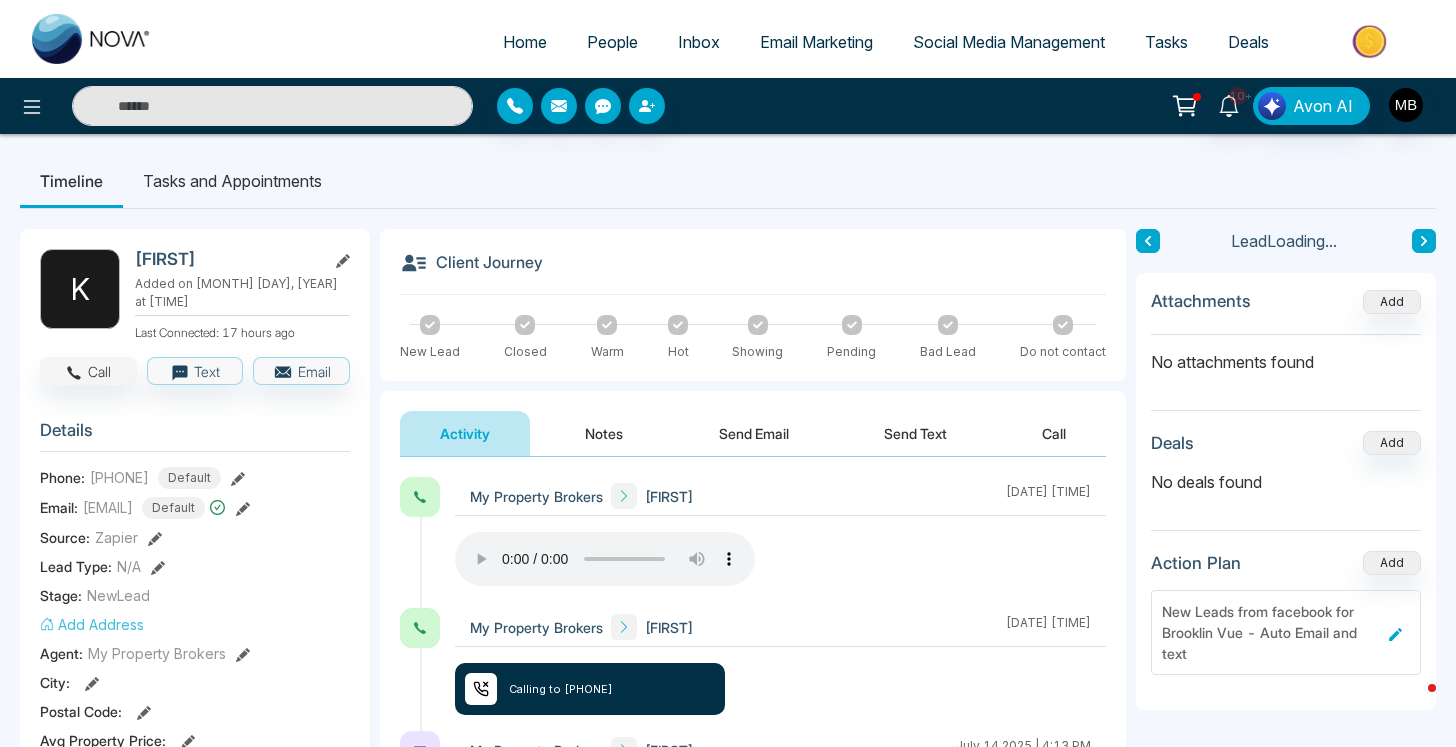 type on "**********" 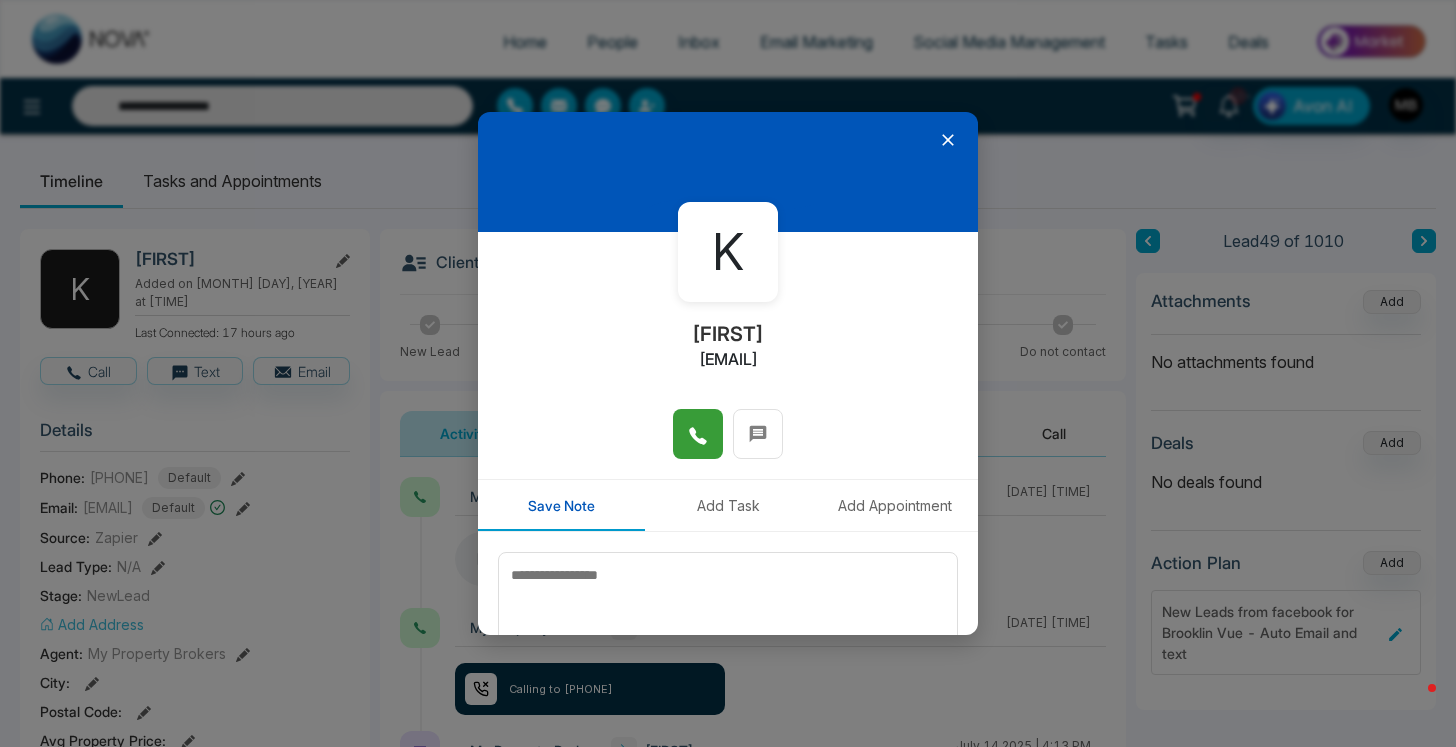 click 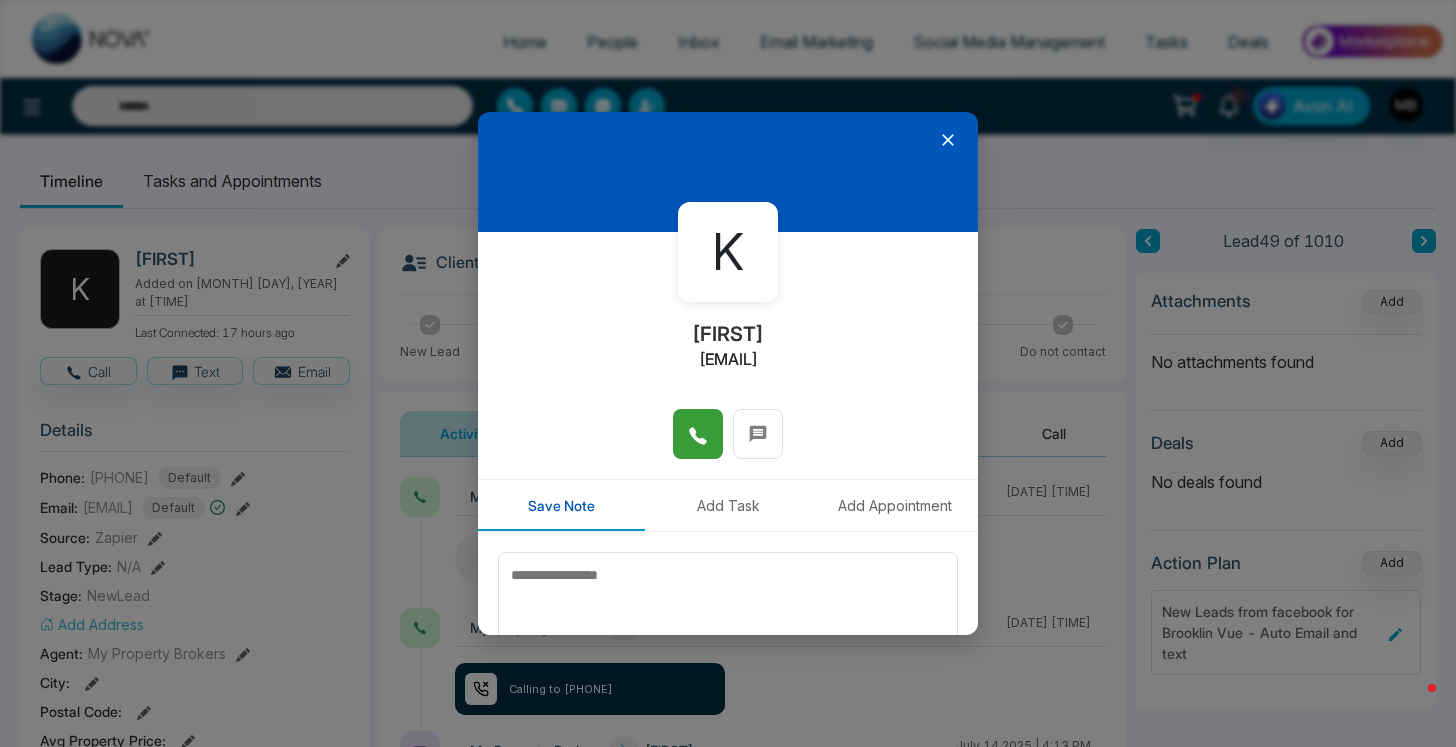 type on "**********" 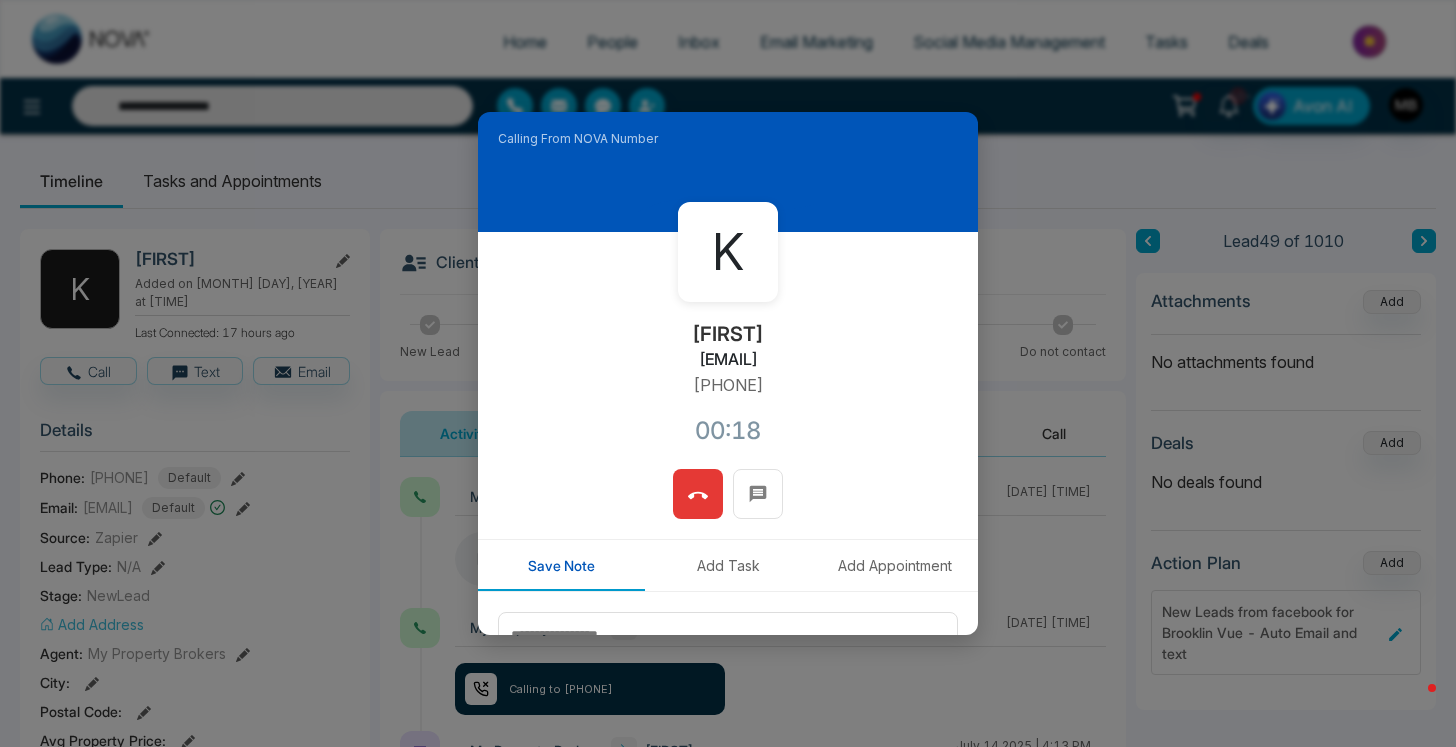 click at bounding box center [698, 494] 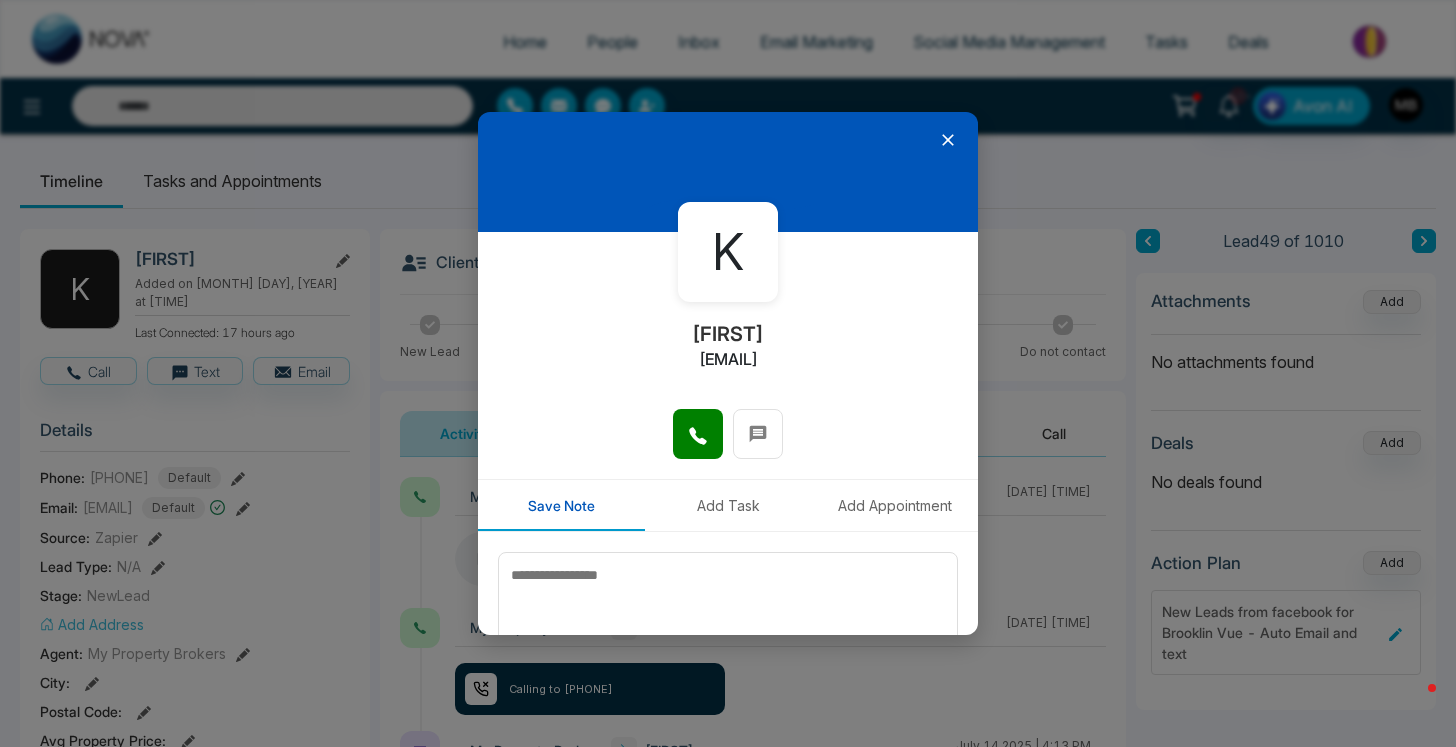 type on "**********" 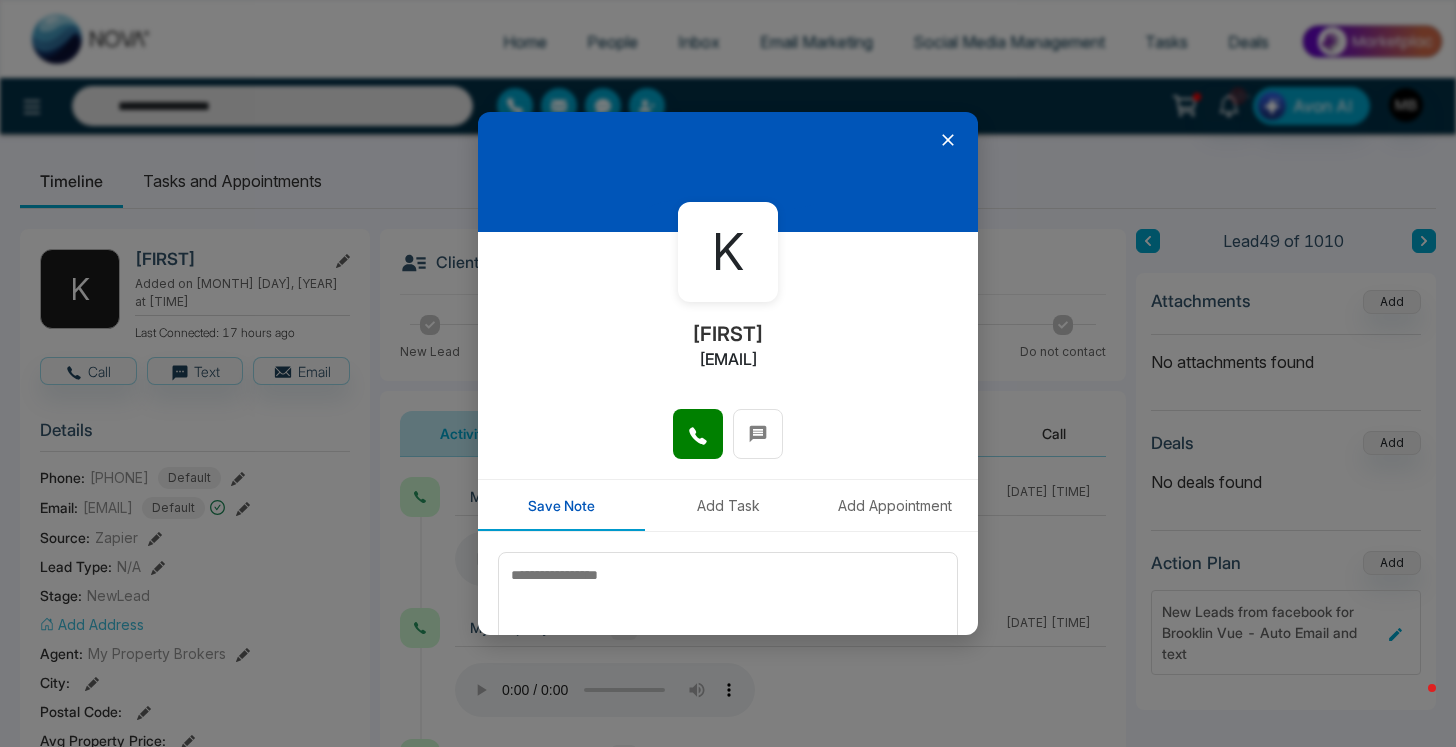 click 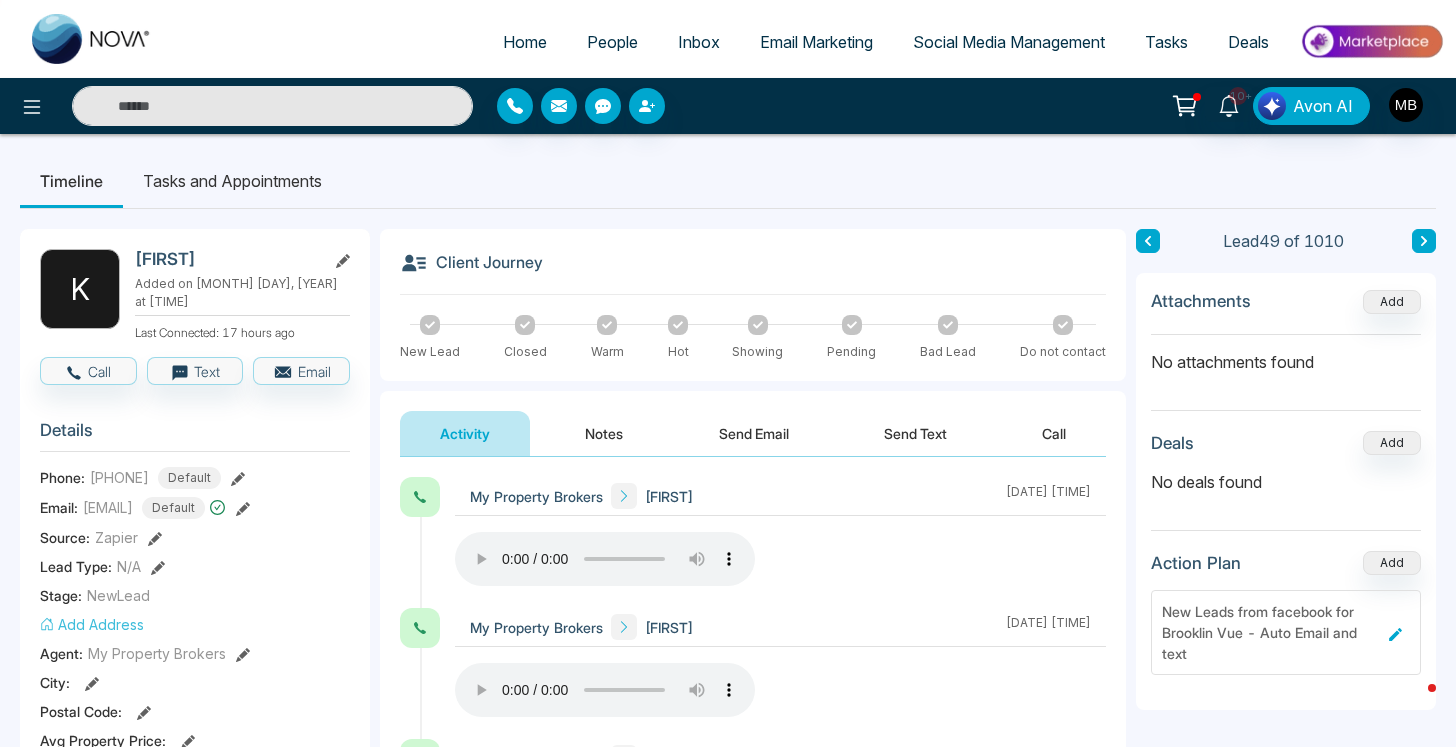 click at bounding box center [272, 106] 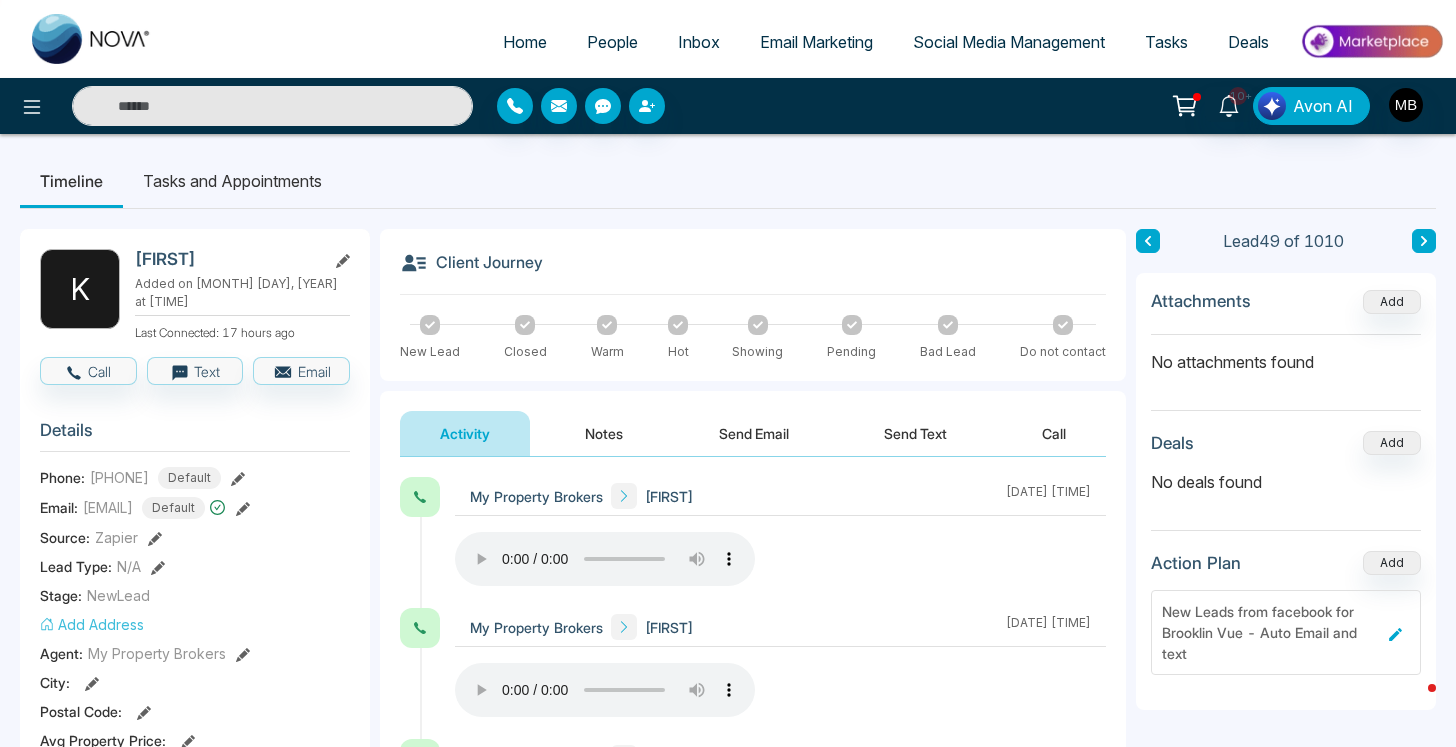 paste on "**********" 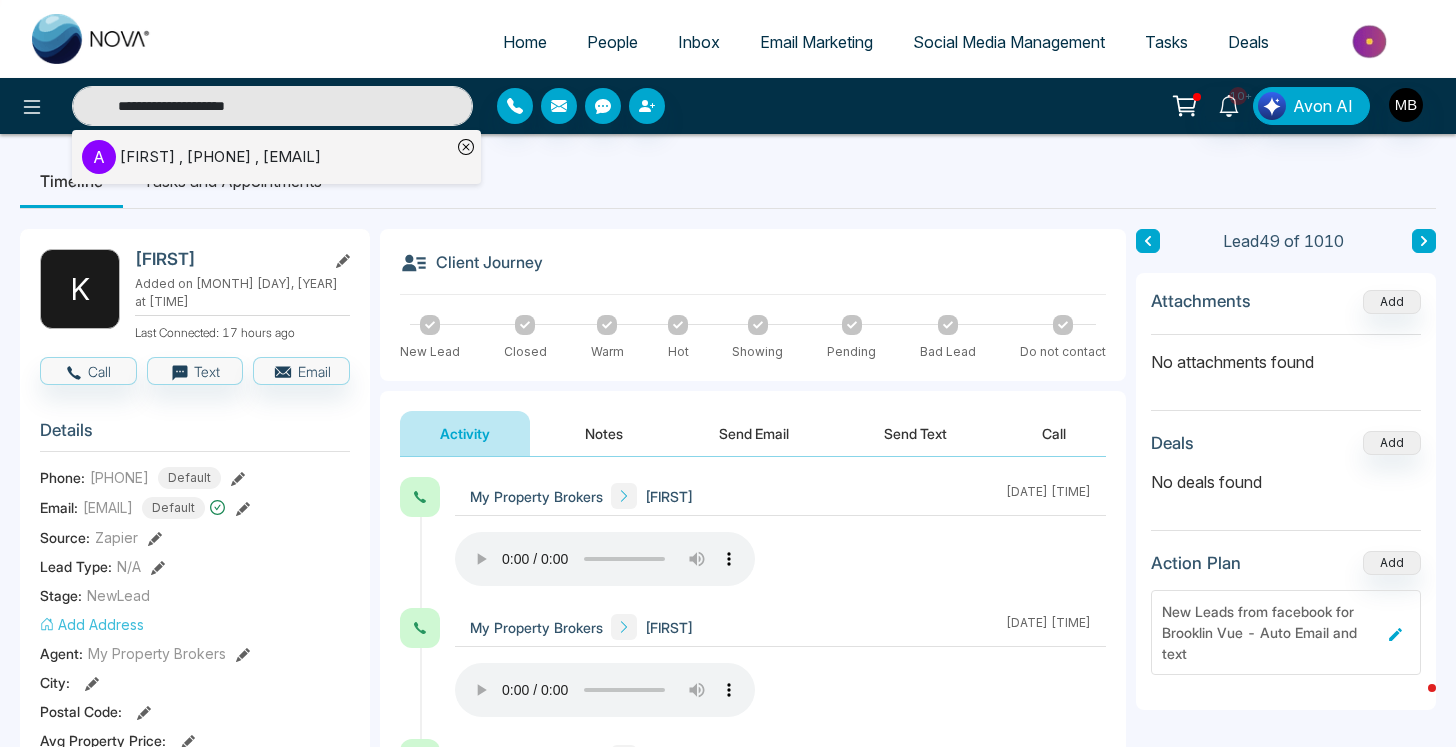 type on "**********" 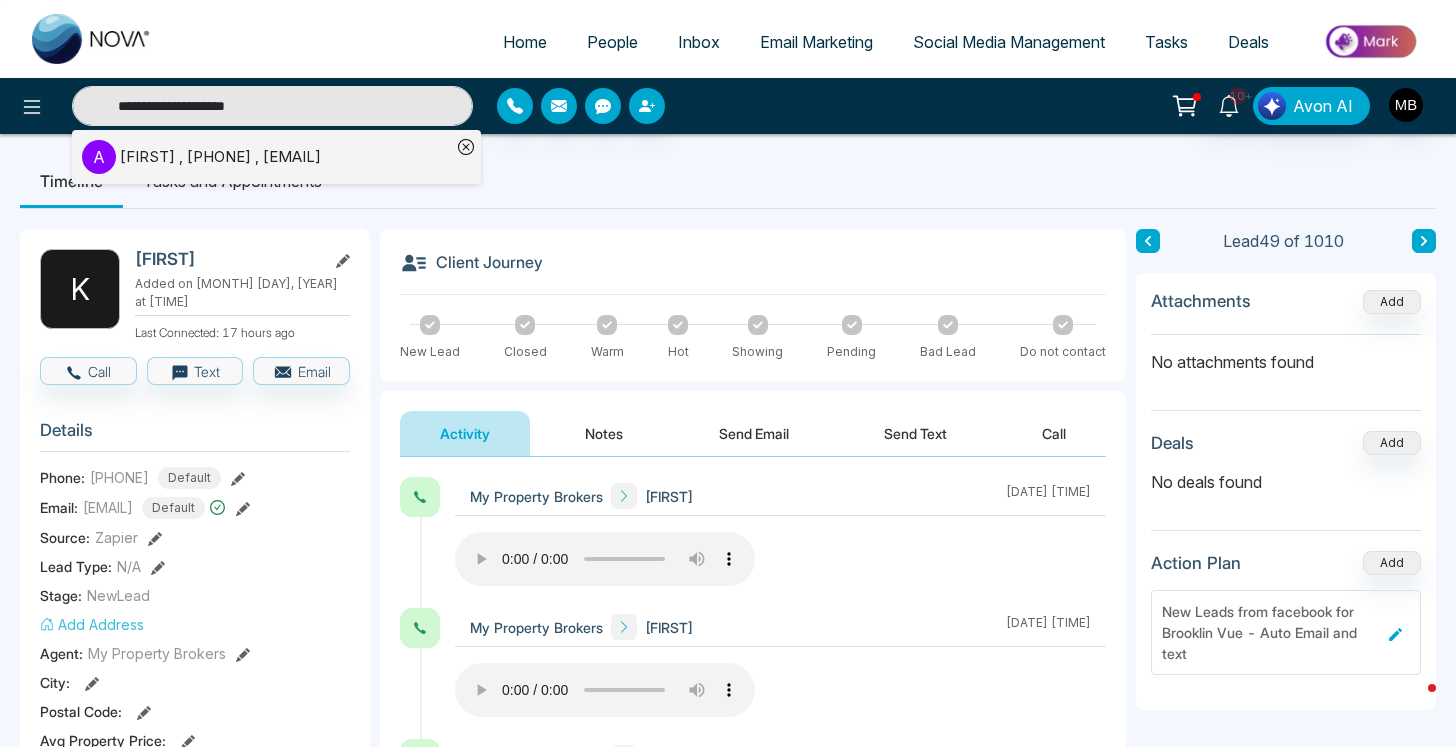 click on "[LAST_NAME] , [PHONE] , [EMAIL]" at bounding box center (220, 157) 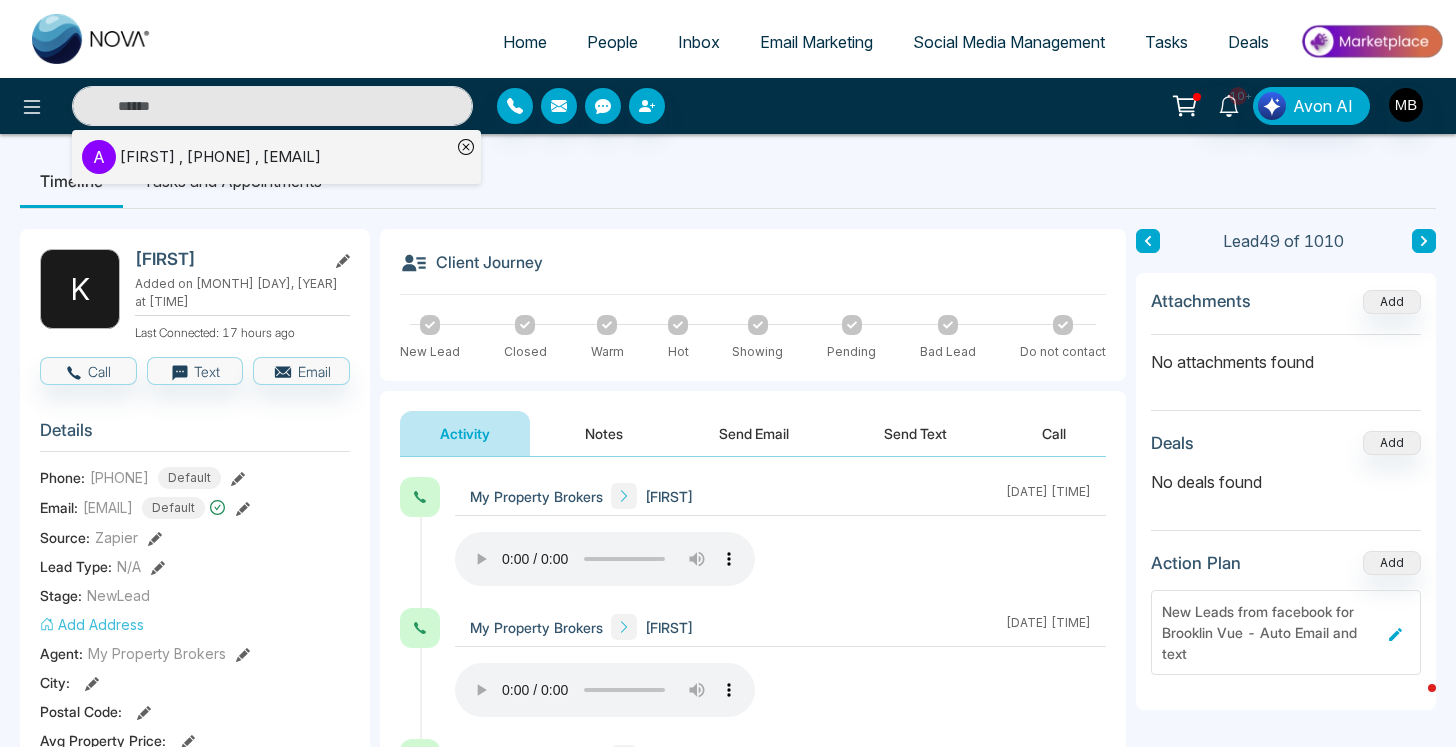 type on "**********" 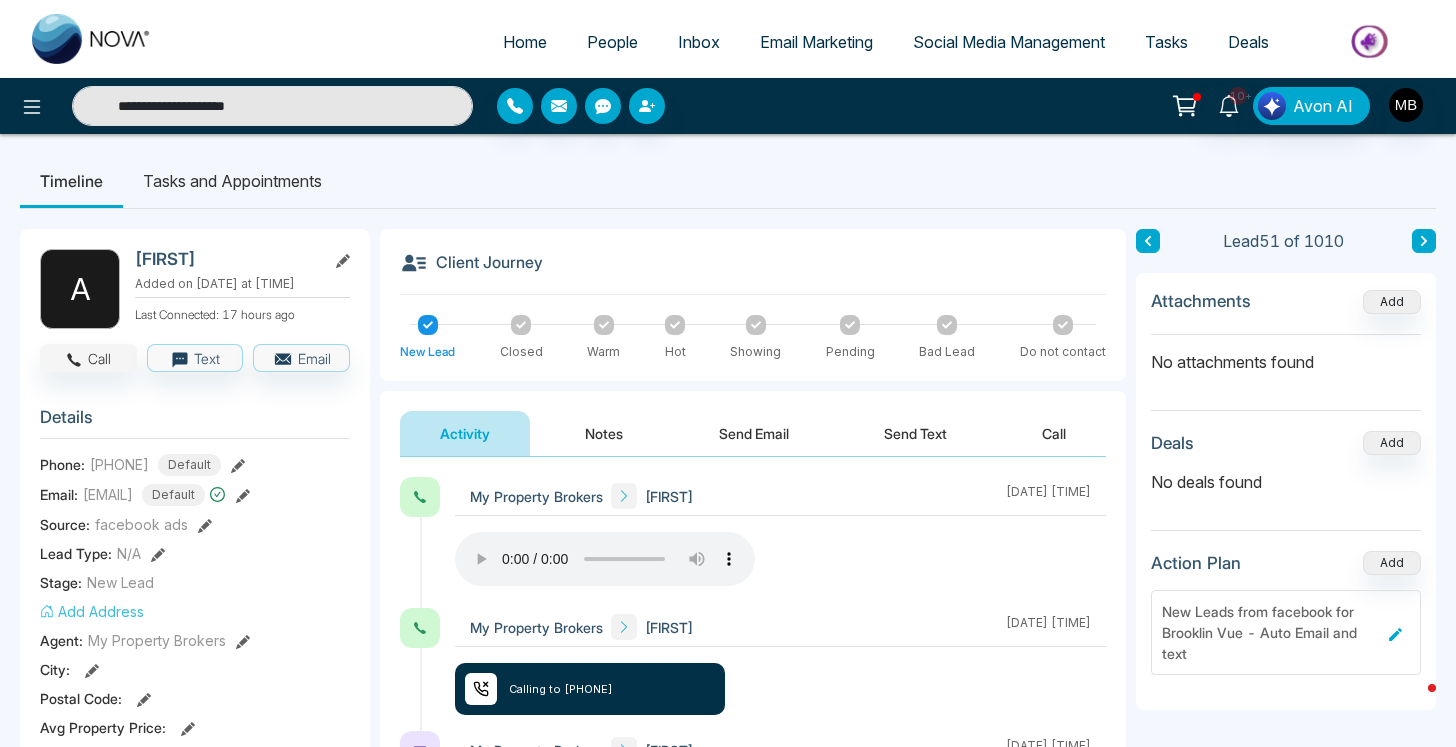 click on "Call" at bounding box center [88, 358] 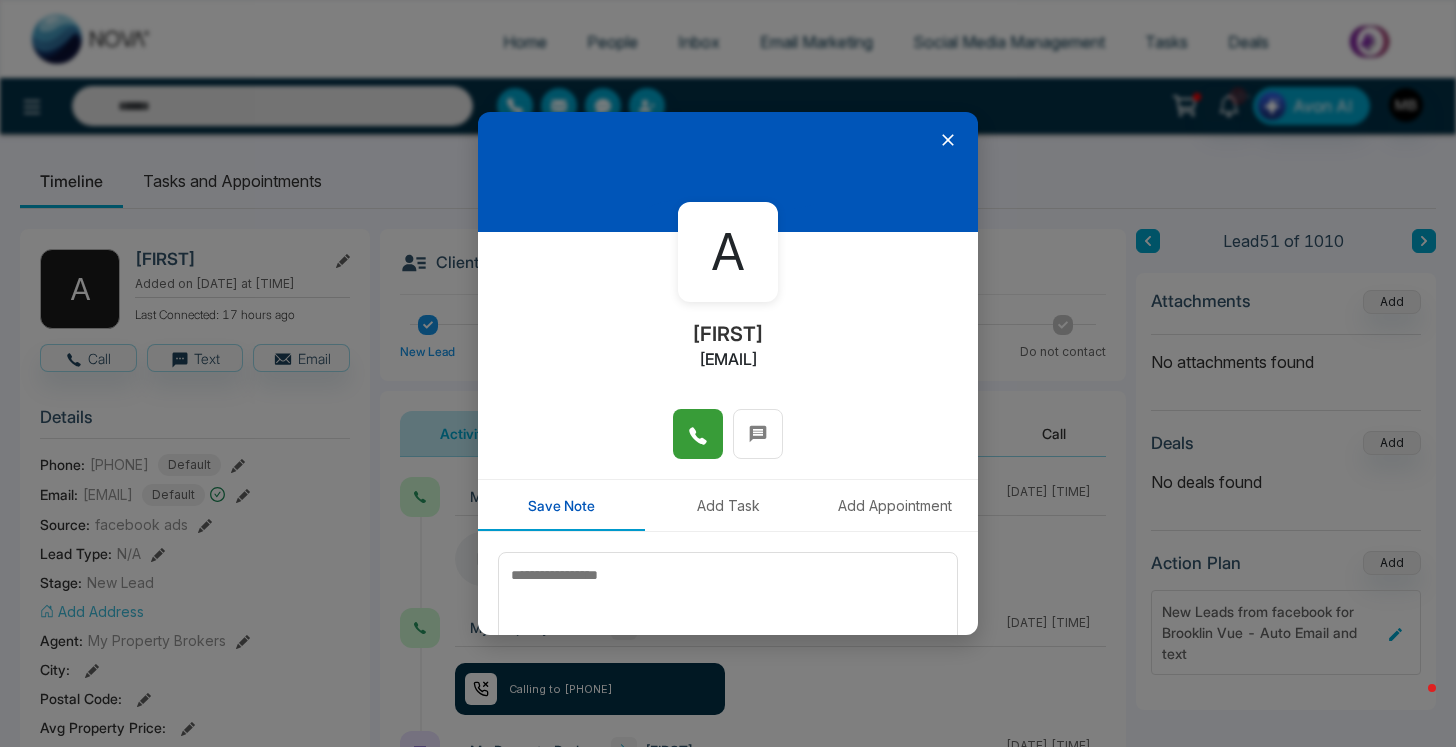 click at bounding box center [698, 434] 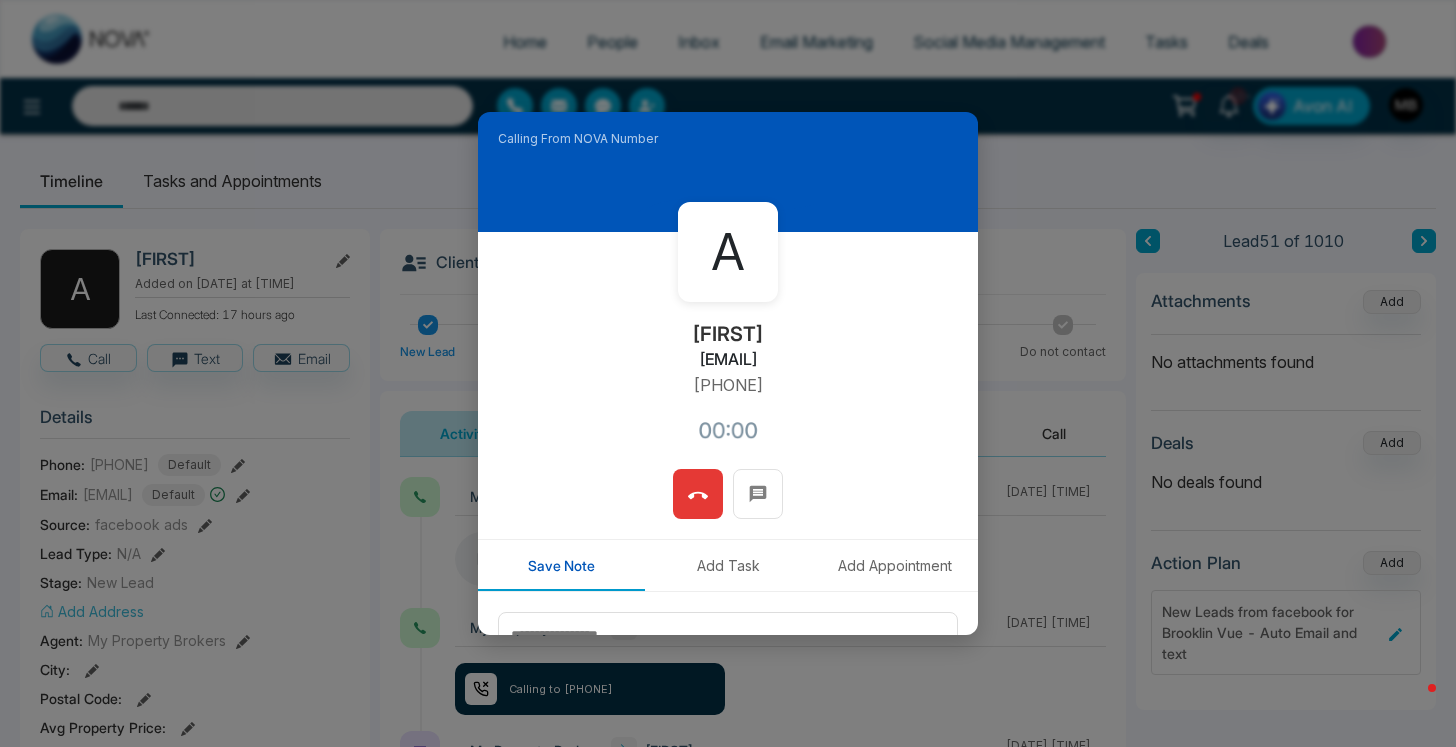 type on "**********" 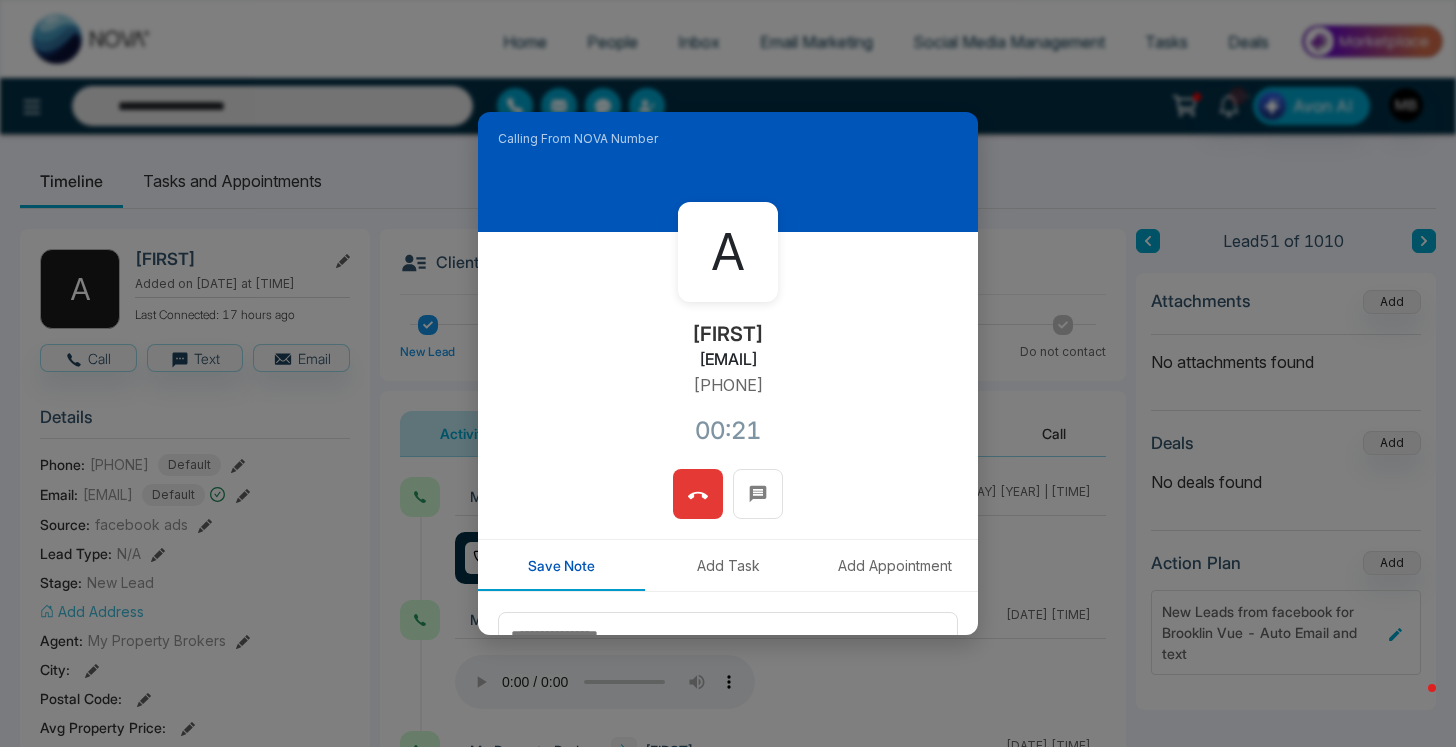 click 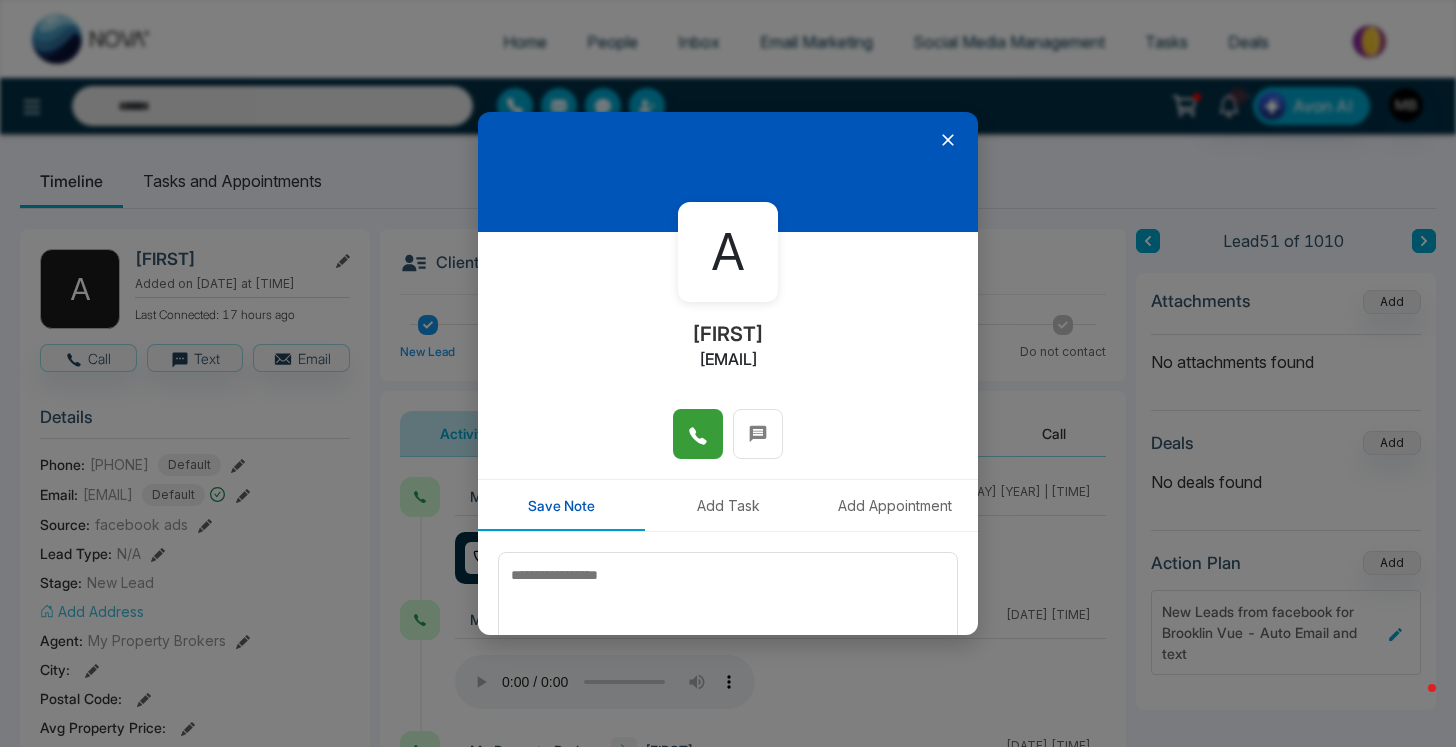 click 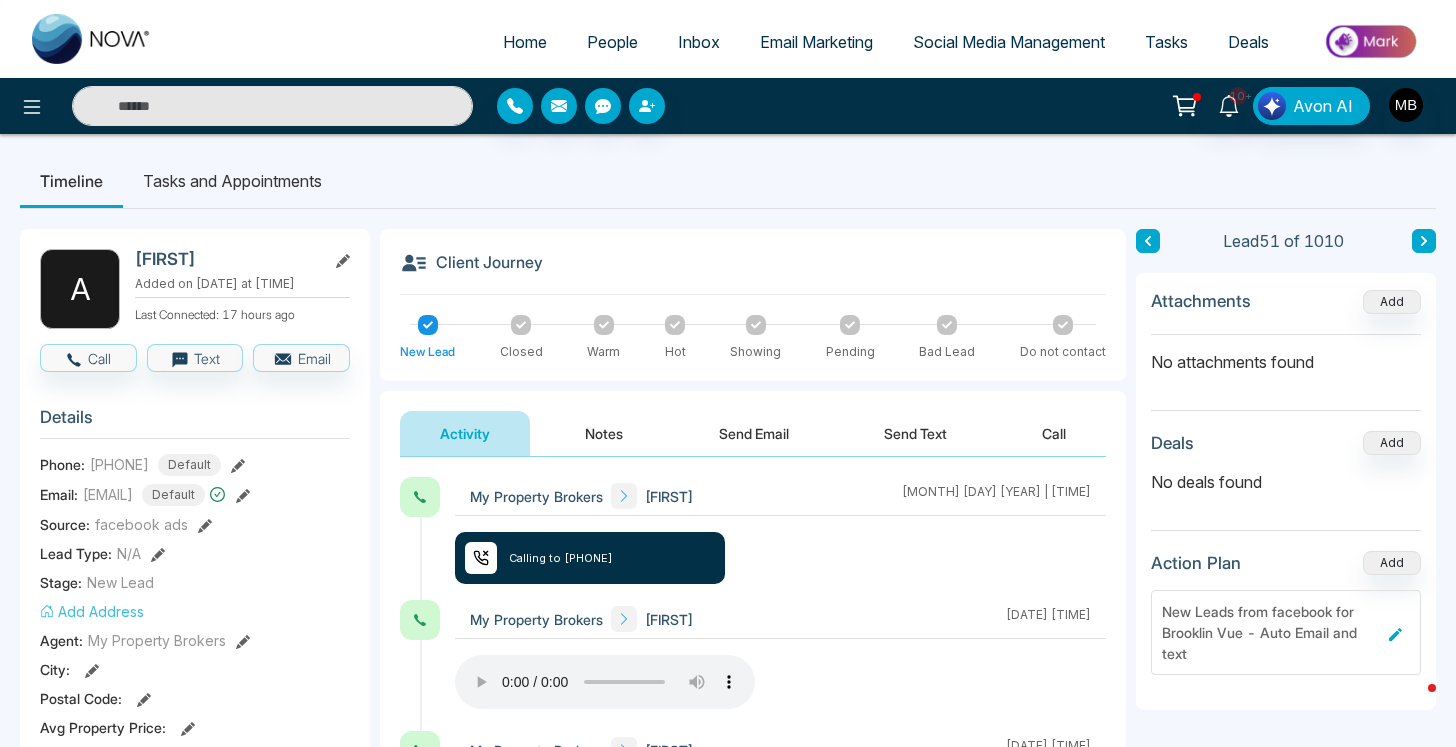 type on "**********" 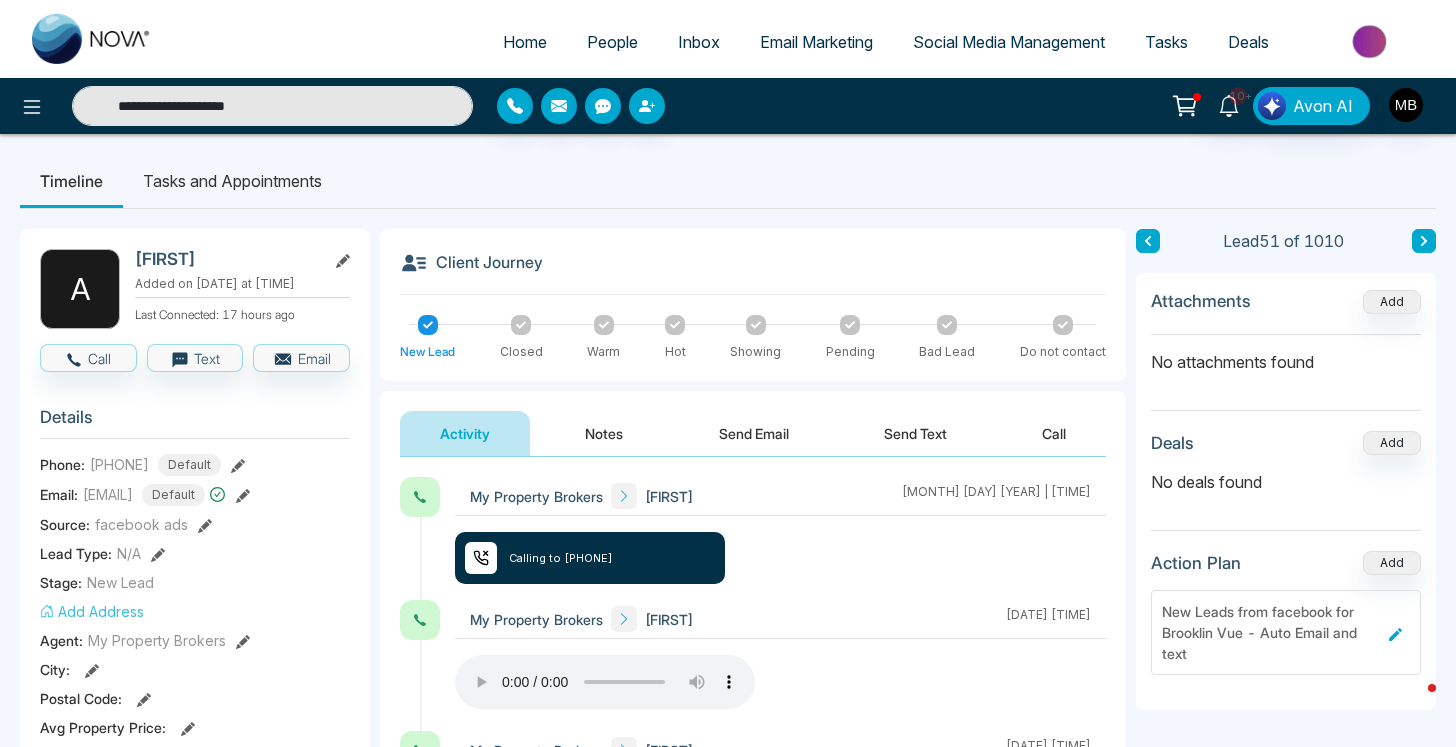 click on "**********" at bounding box center (272, 106) 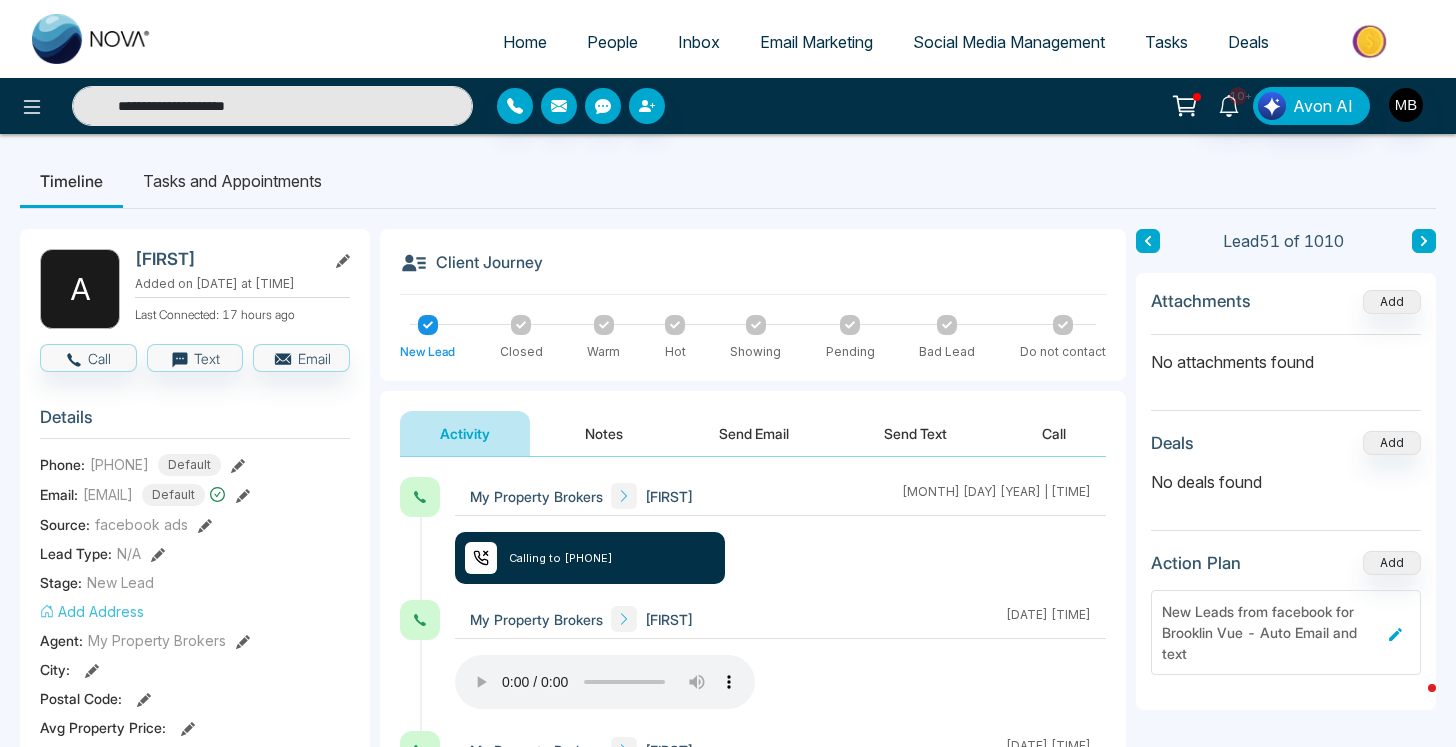 paste on "**********" 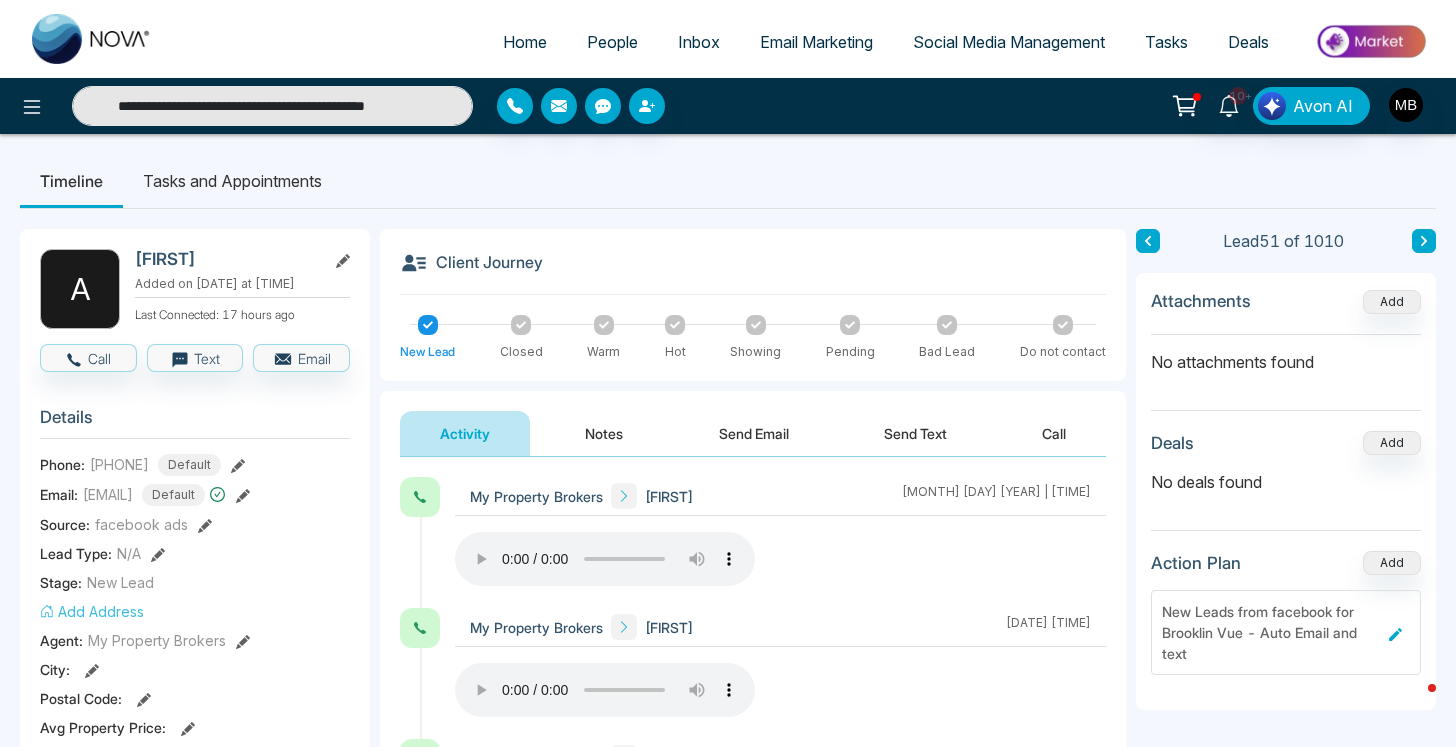paste 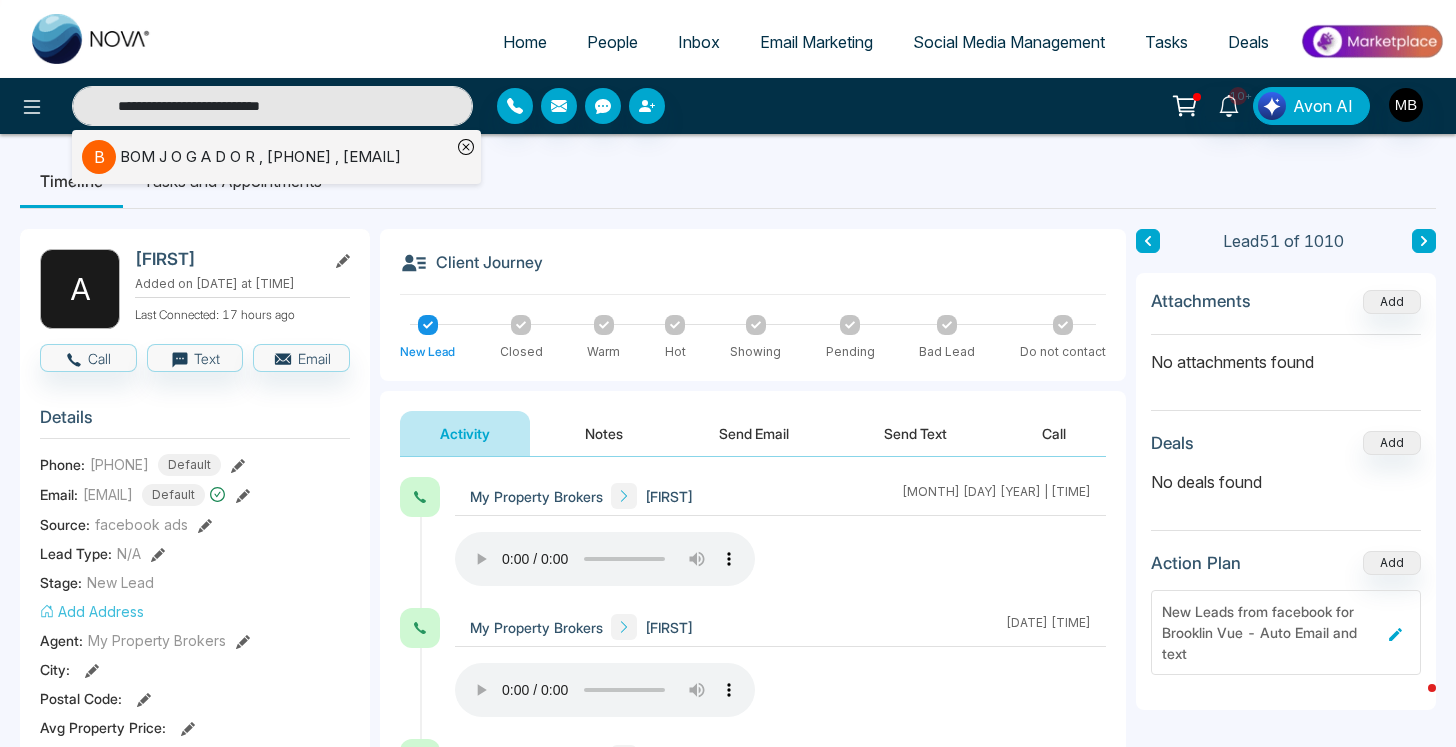 type on "**********" 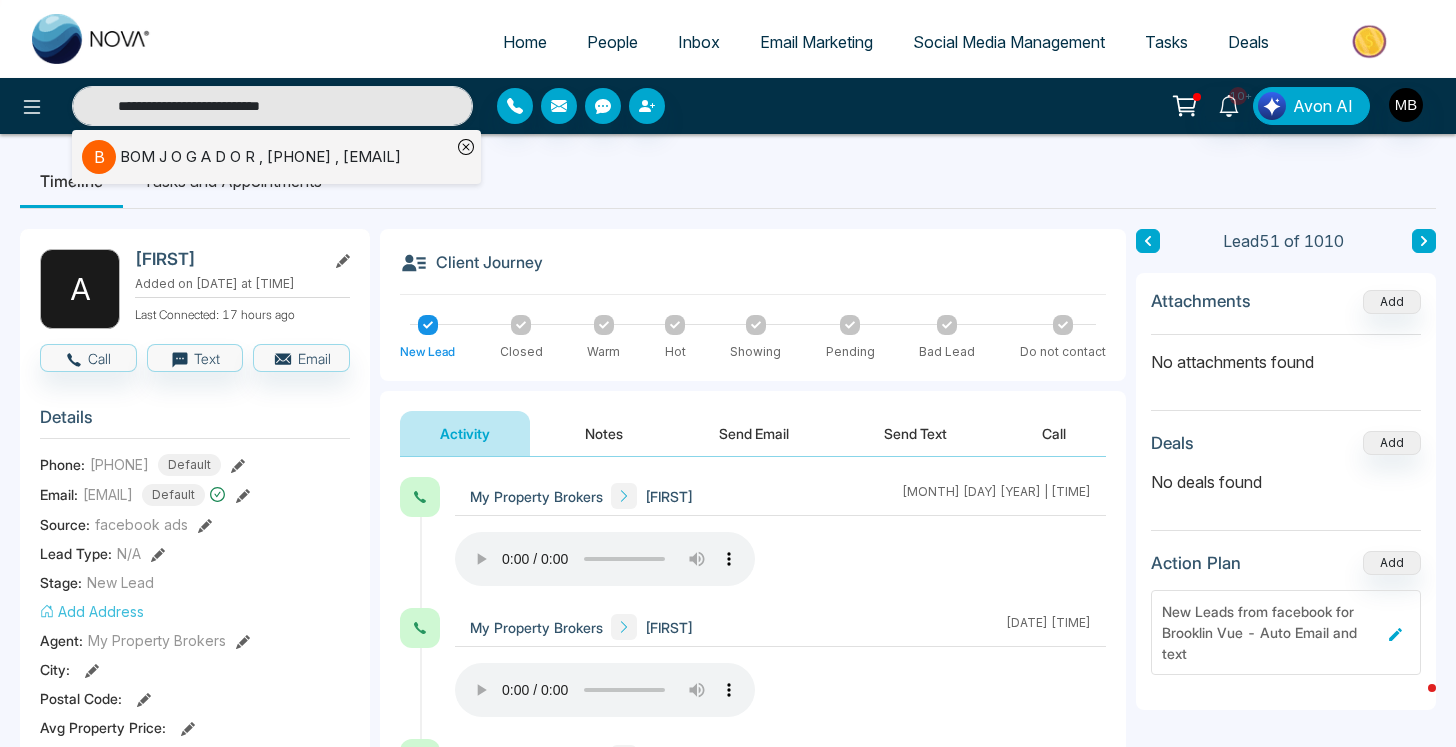 click on "[FIRST] [LAST] , [PHONE] , [EMAIL]" at bounding box center (260, 157) 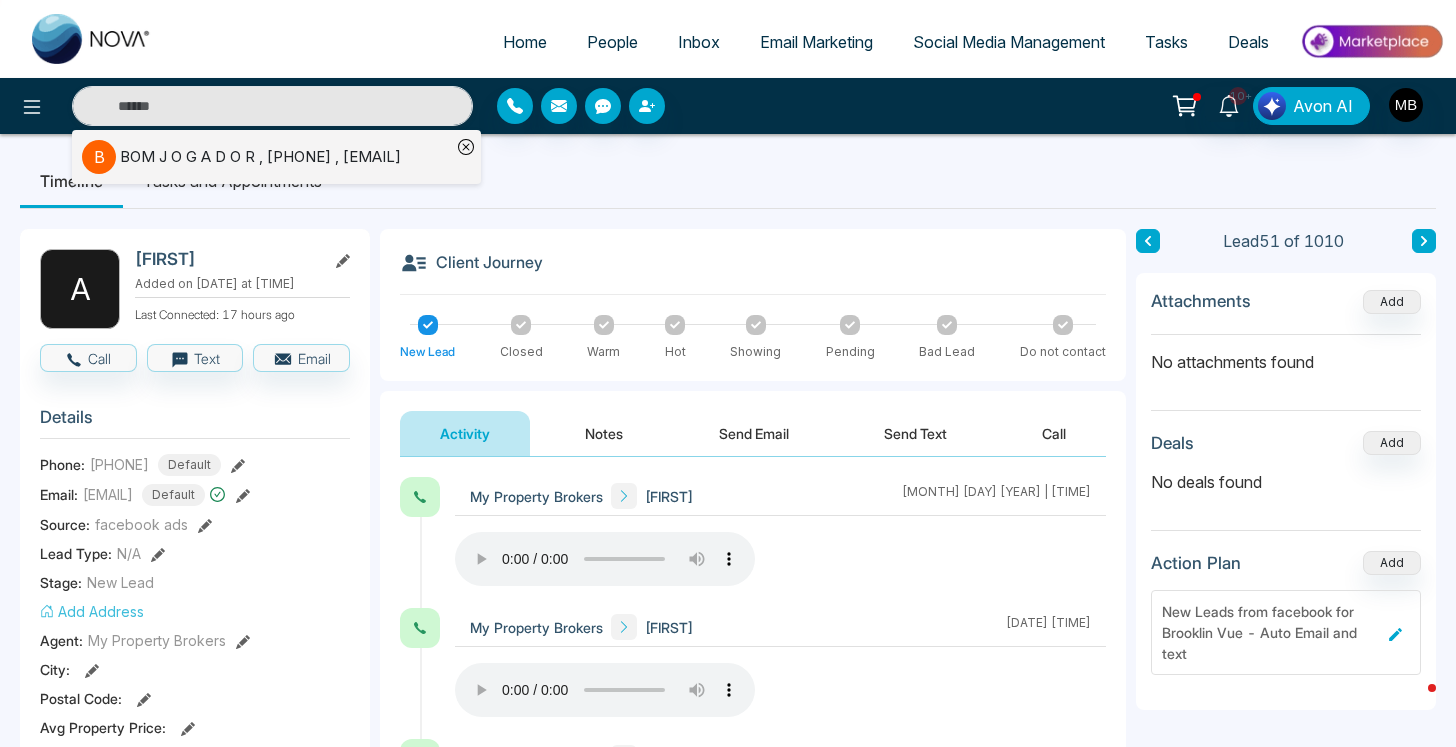 type on "**********" 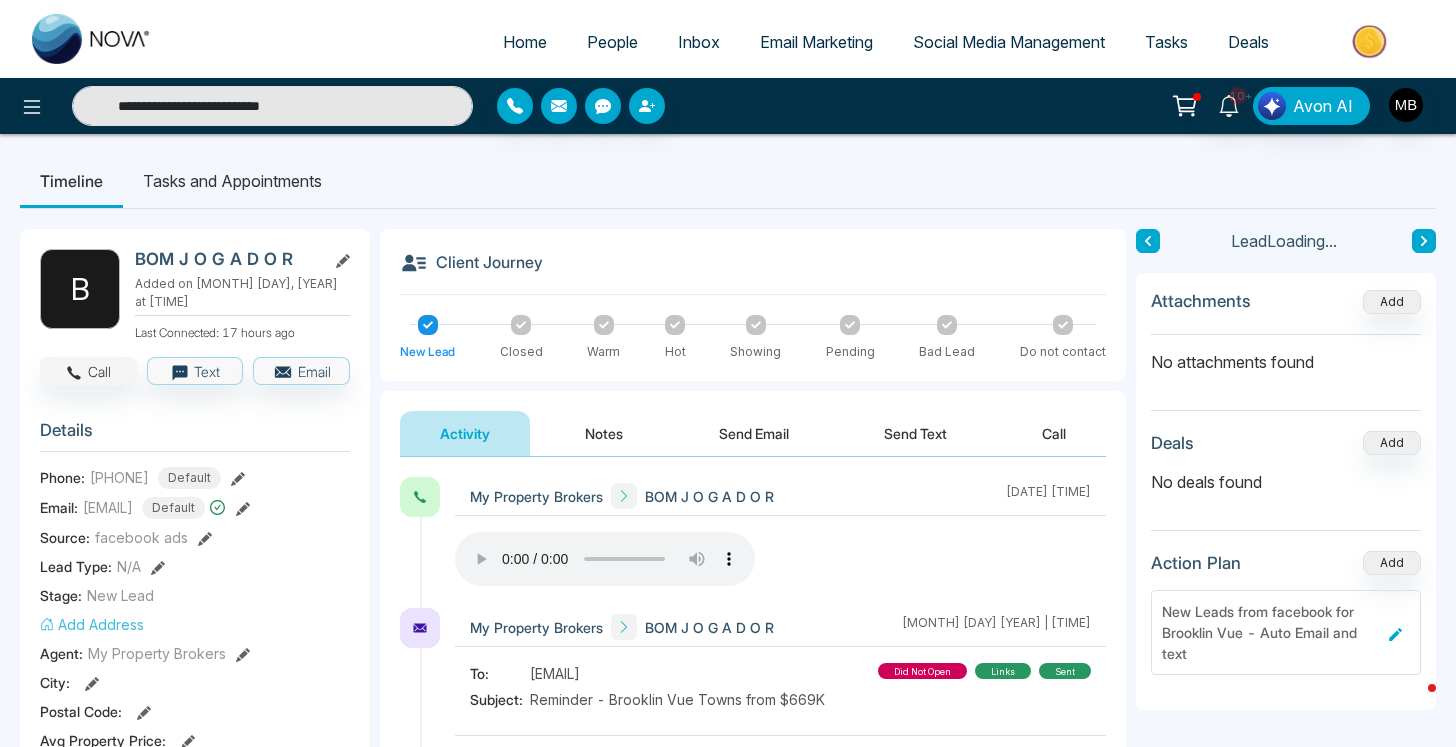 click on "Call" at bounding box center (88, 371) 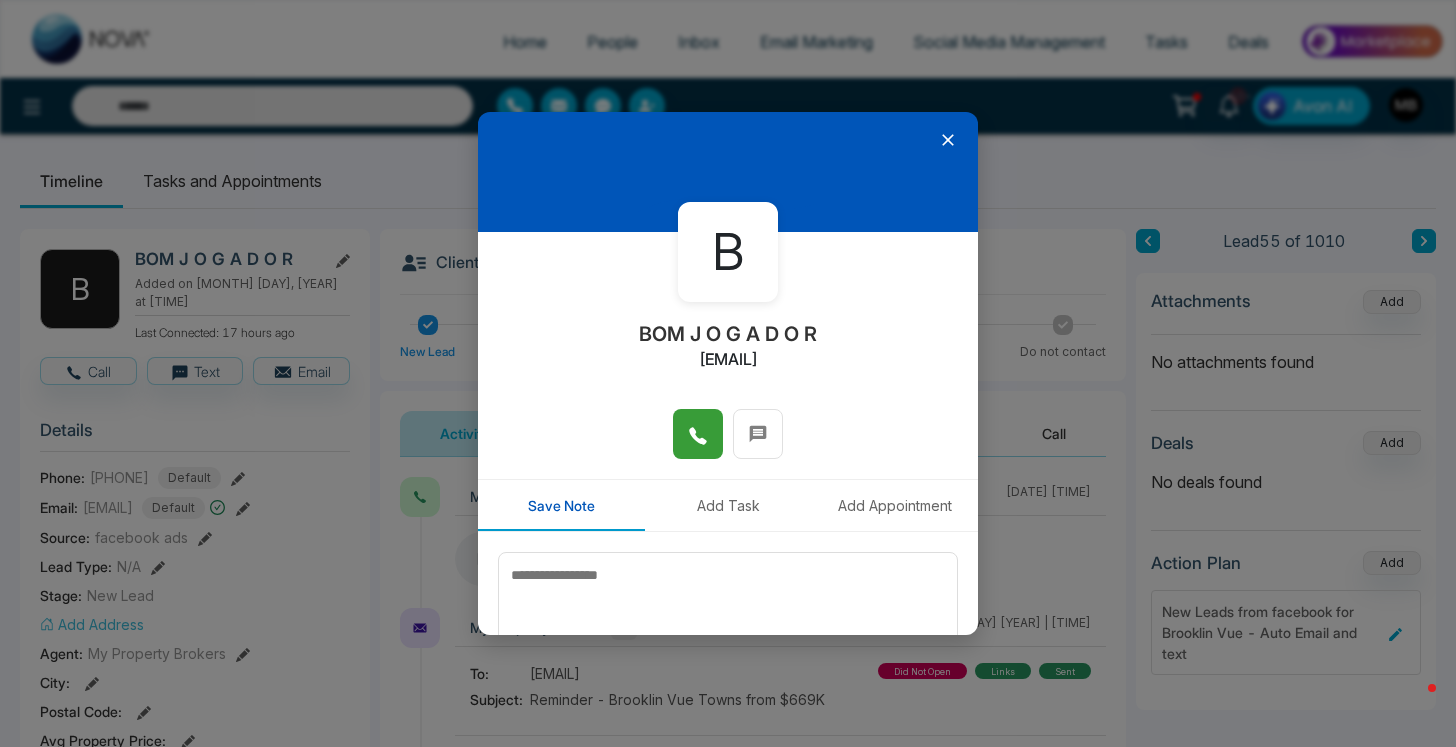 click 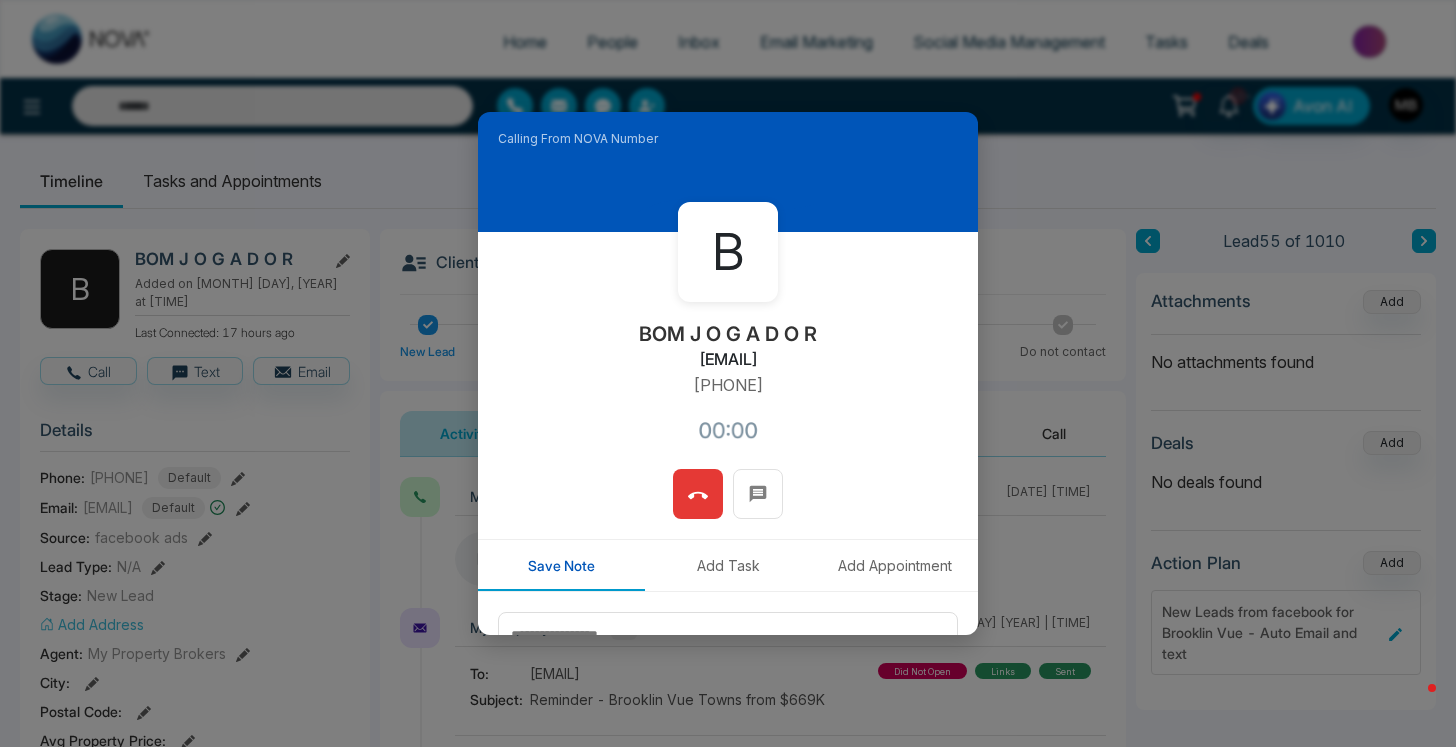 type on "**********" 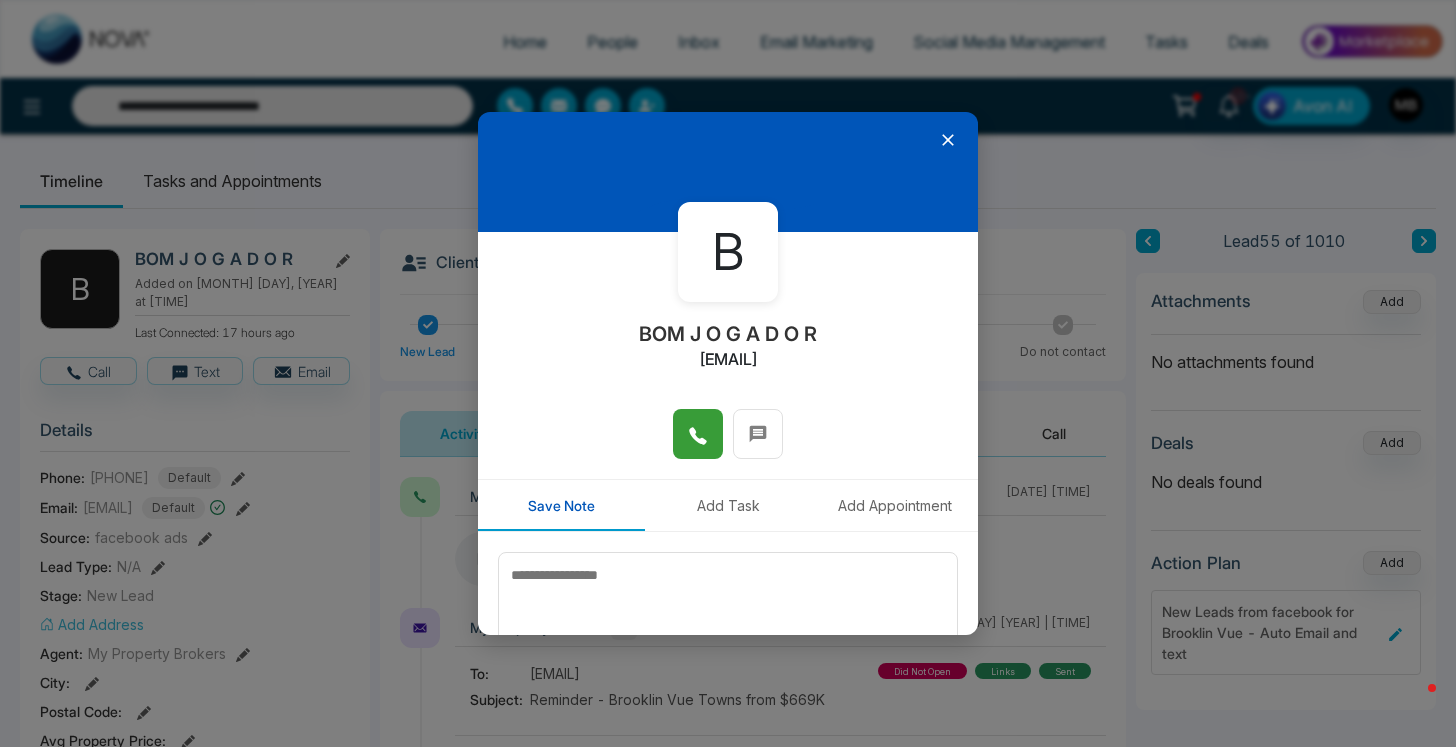 click 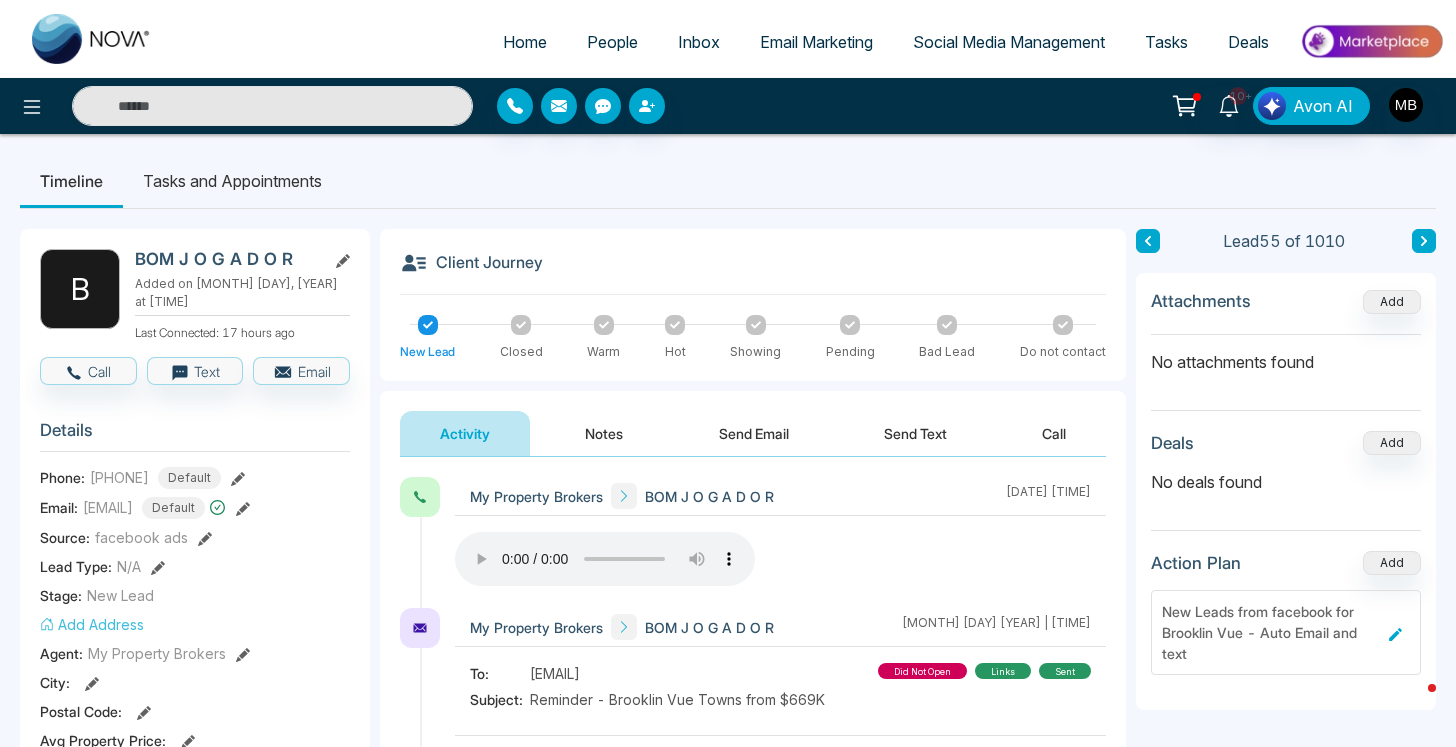 type on "**********" 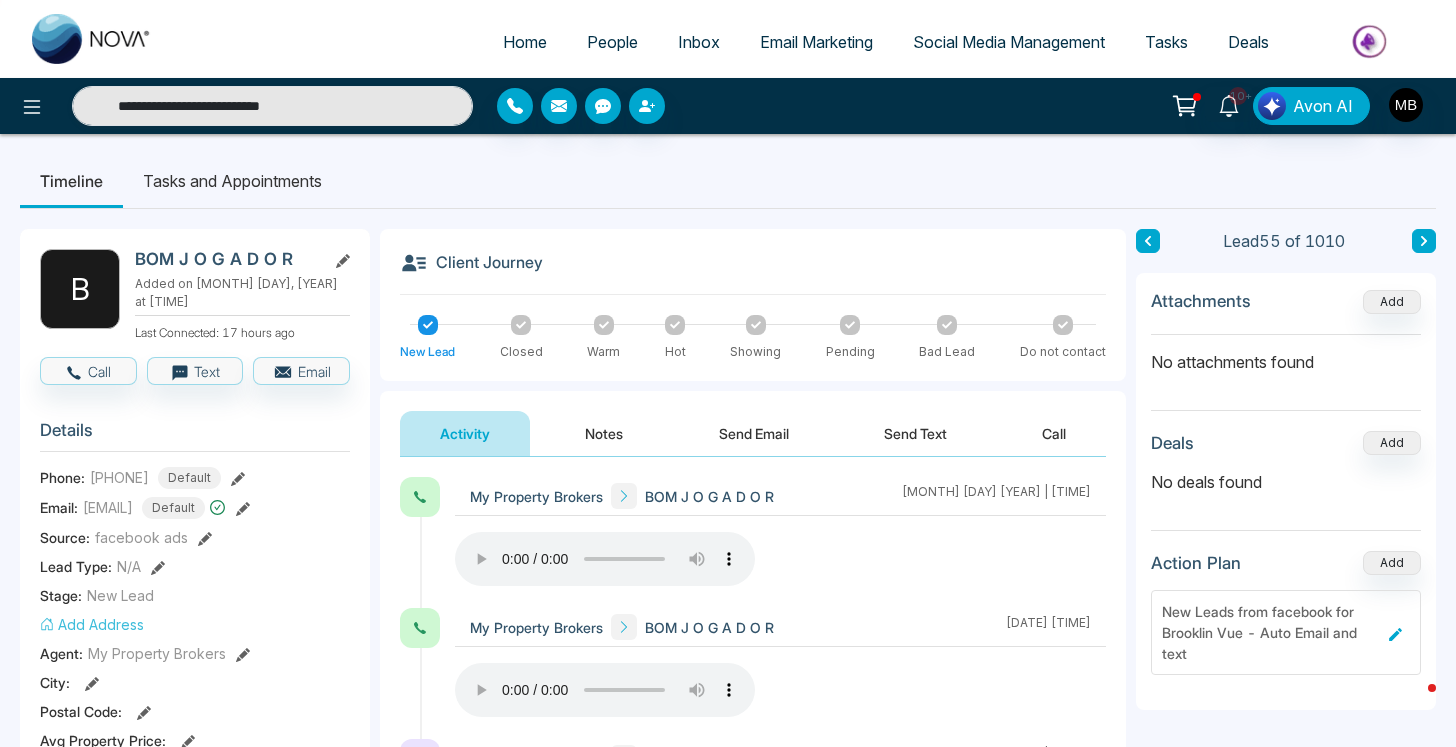 click on "Notes" at bounding box center (604, 433) 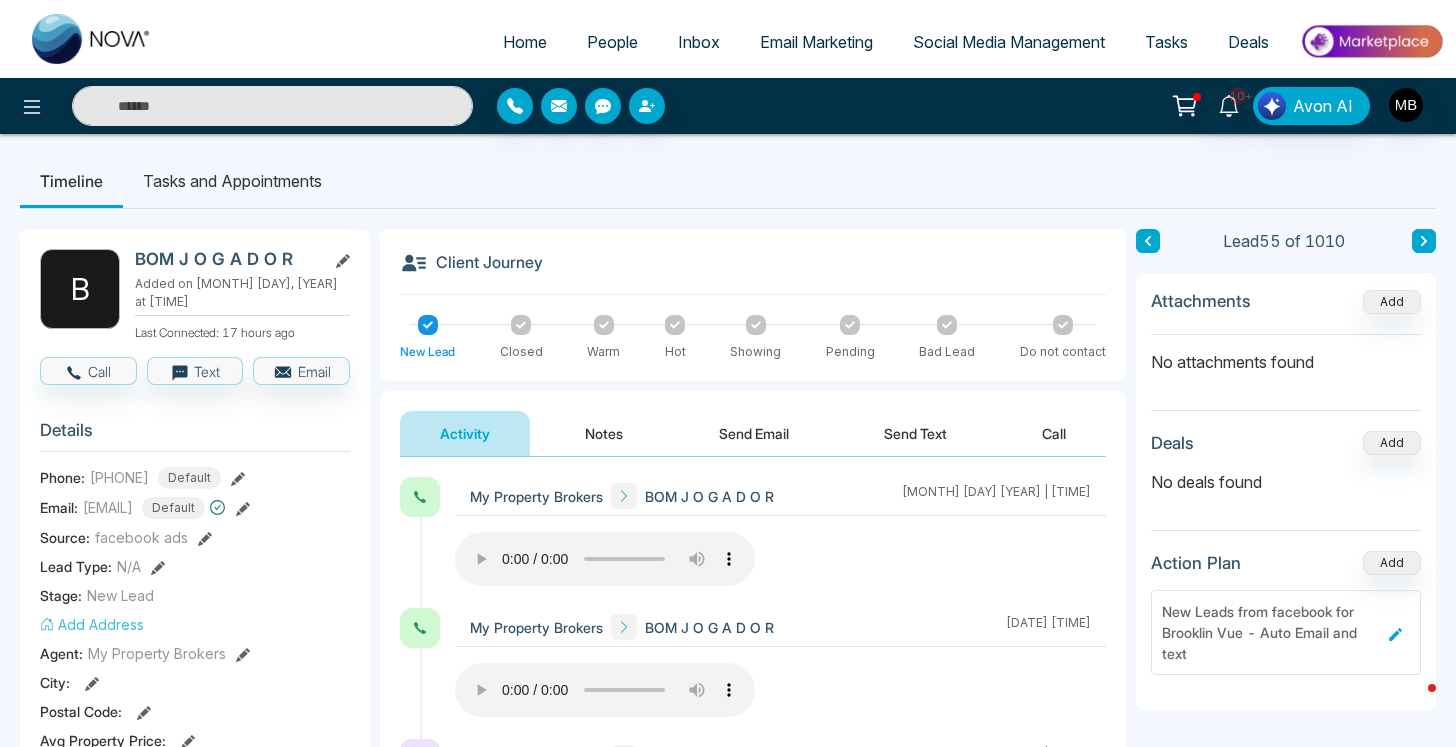 type on "**********" 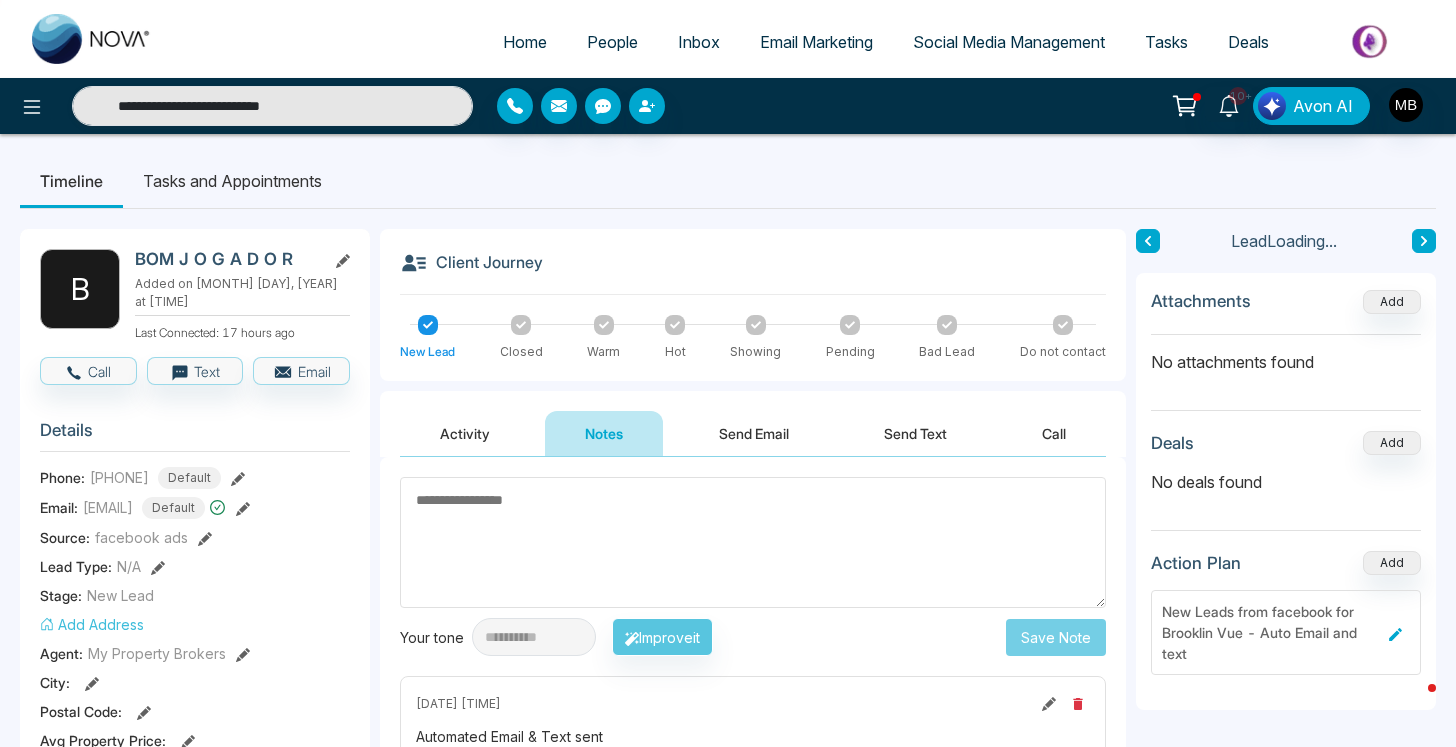 type on "**********" 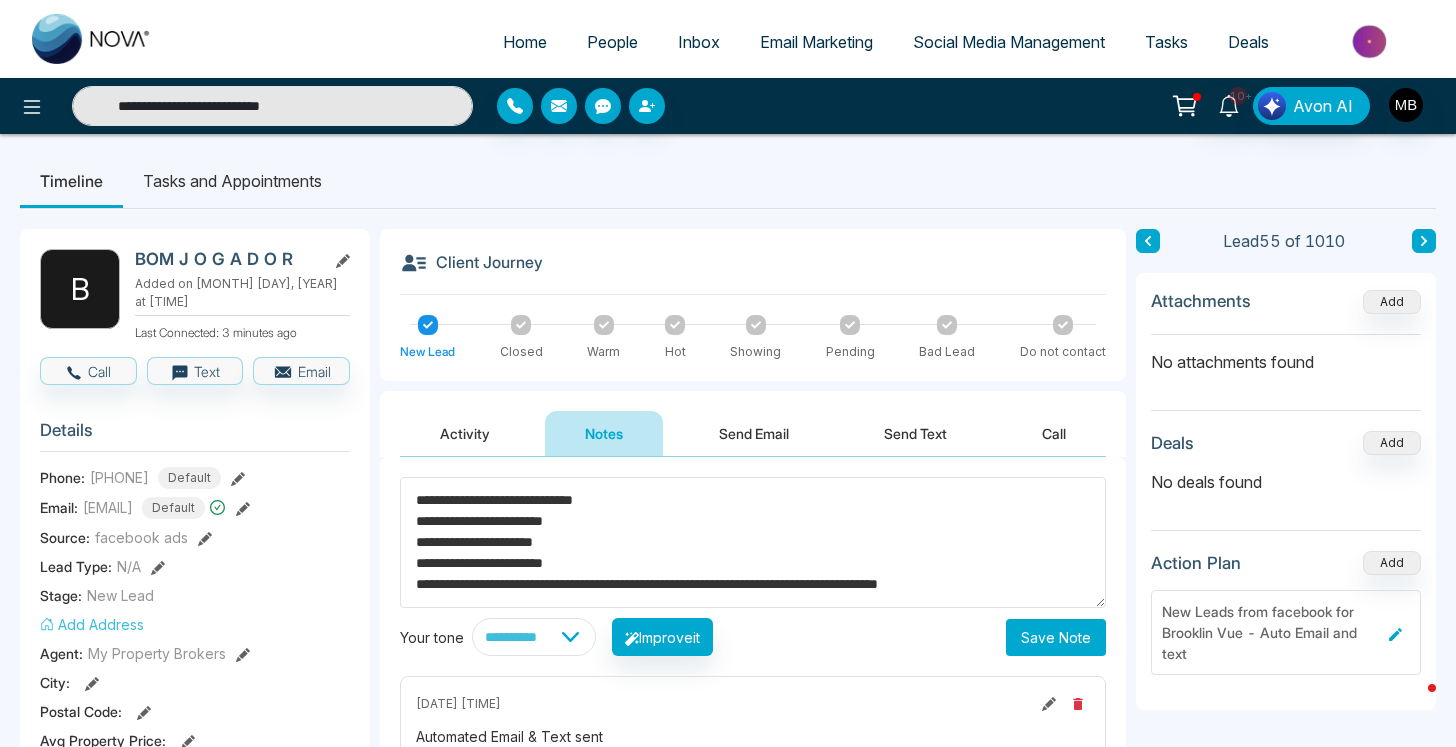 drag, startPoint x: 600, startPoint y: 563, endPoint x: 434, endPoint y: 488, distance: 182.15652 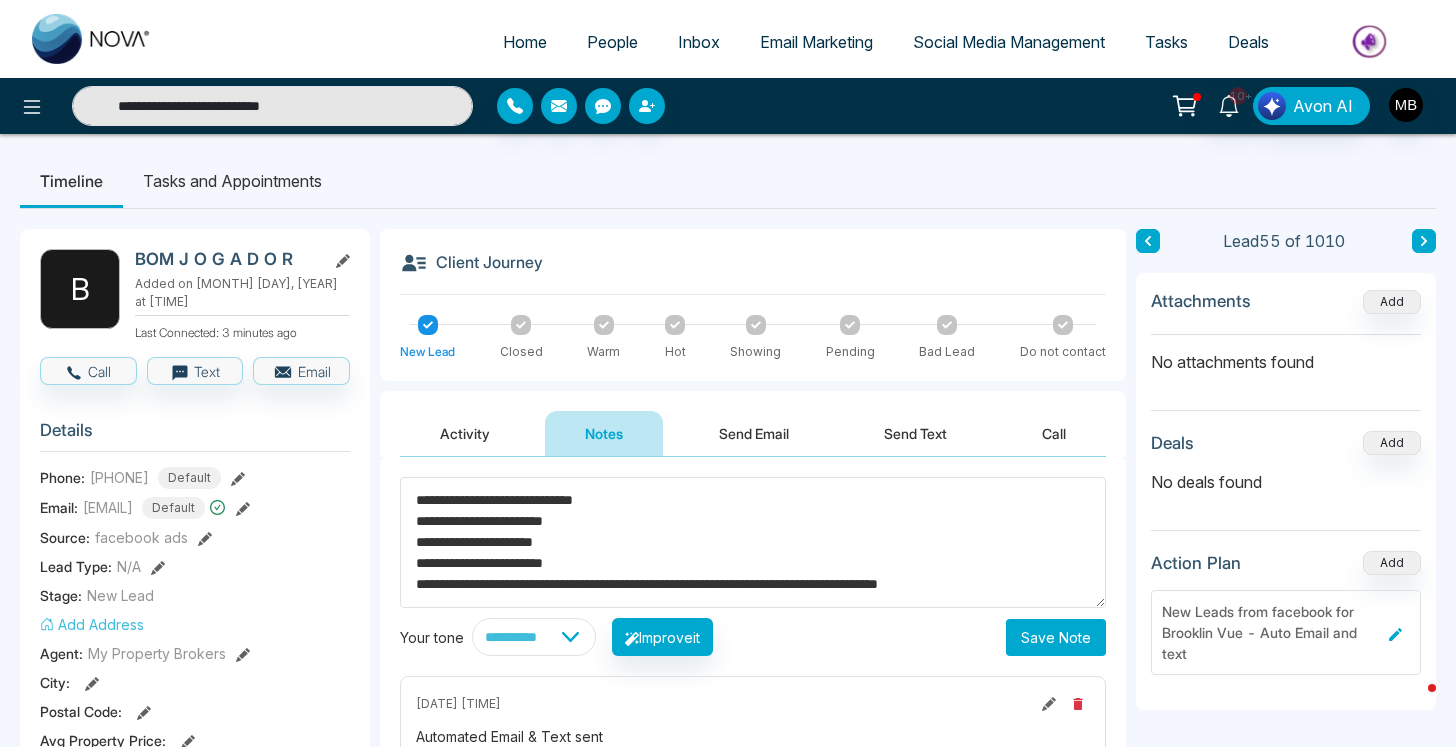 click on "**********" at bounding box center (753, 542) 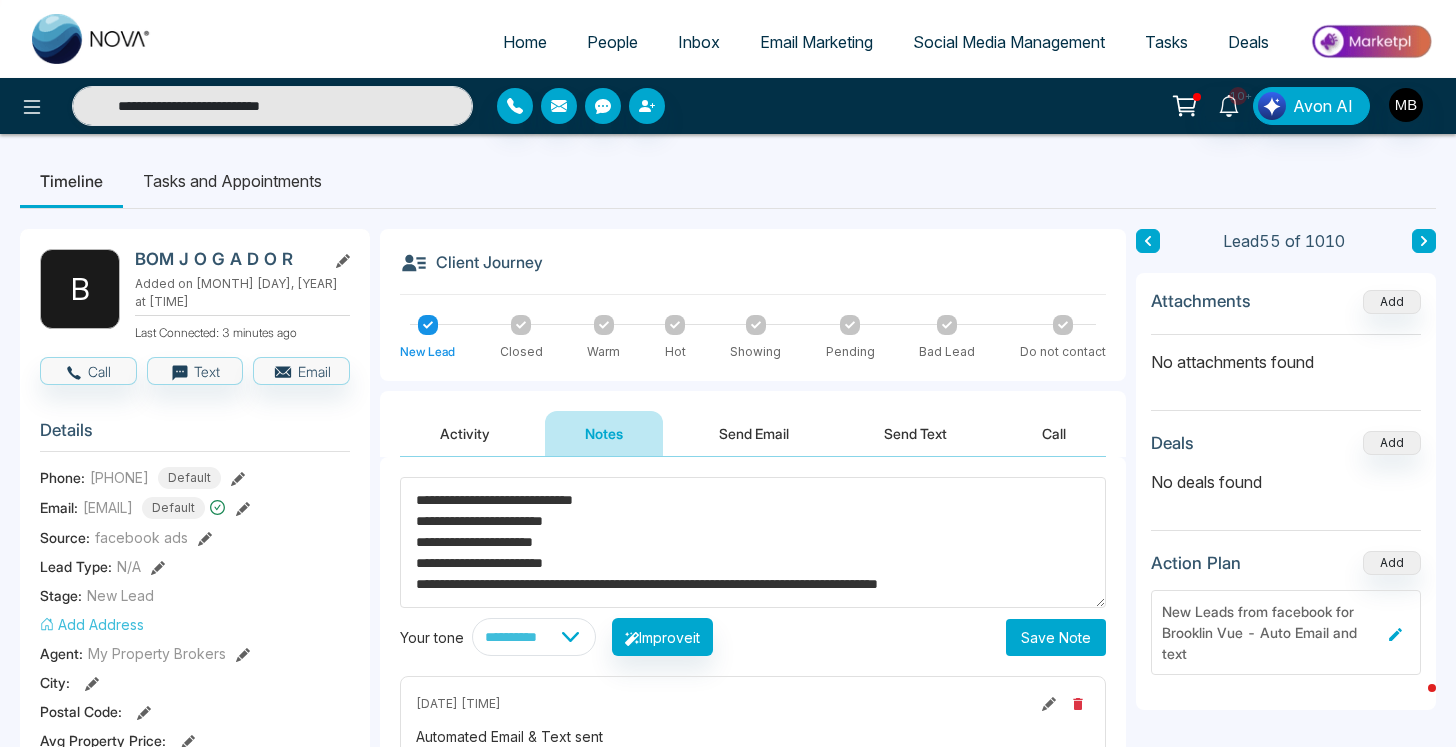 type 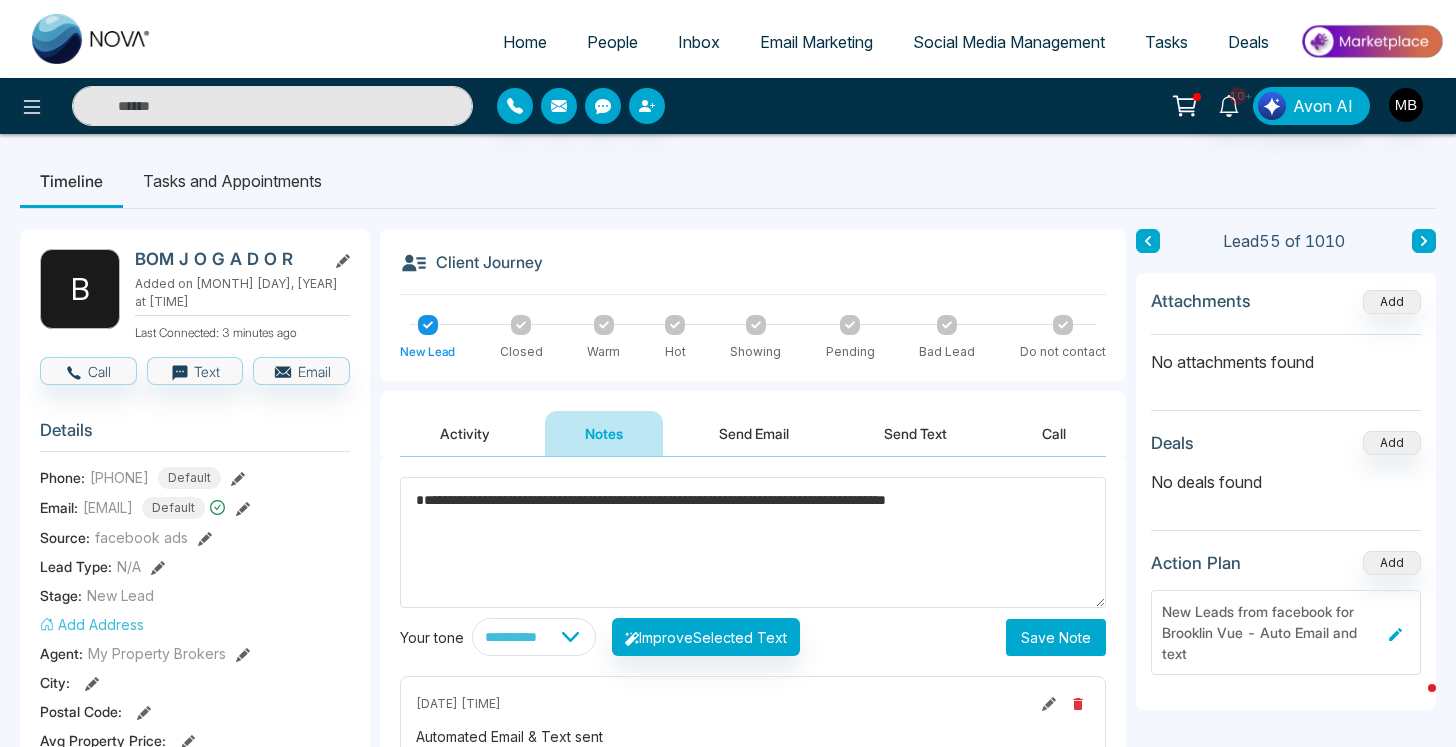 type on "**********" 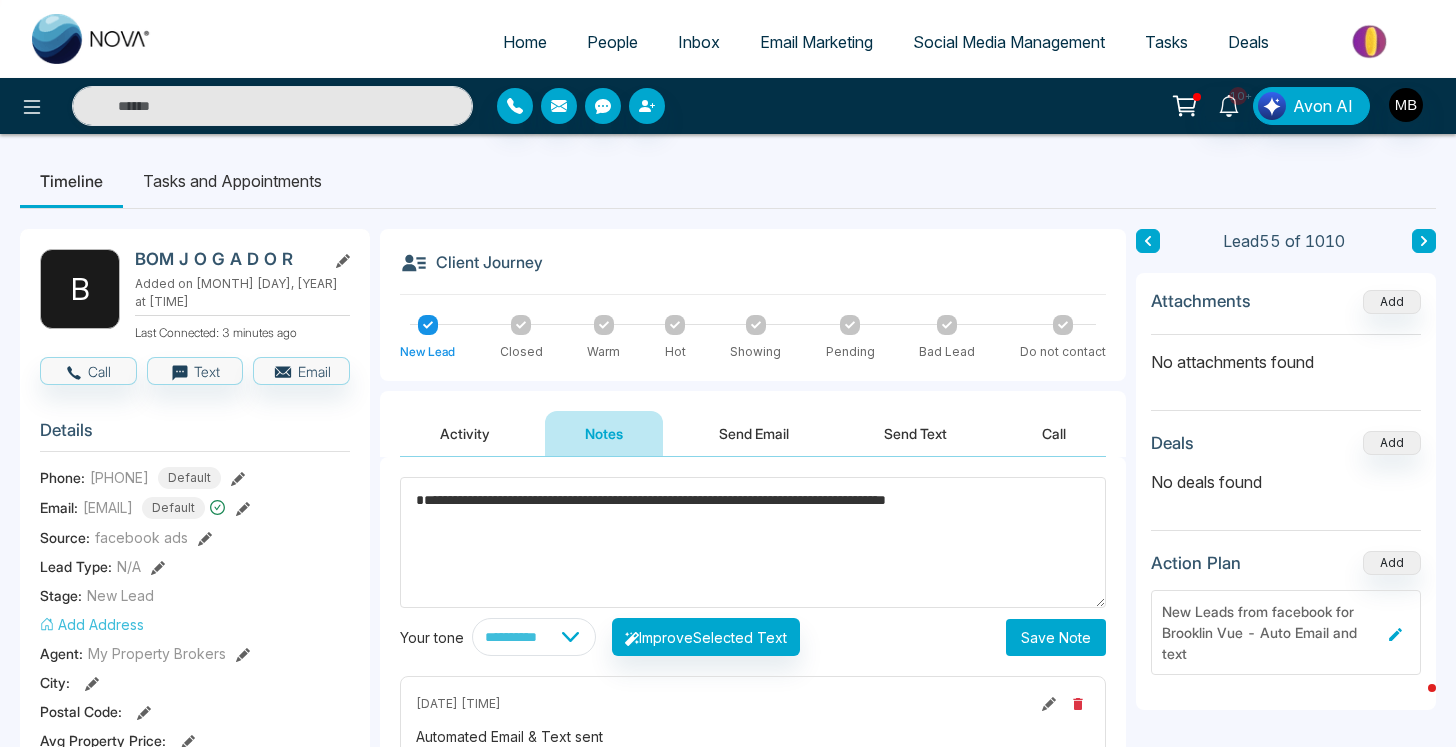 click on "Save Note" at bounding box center (1056, 637) 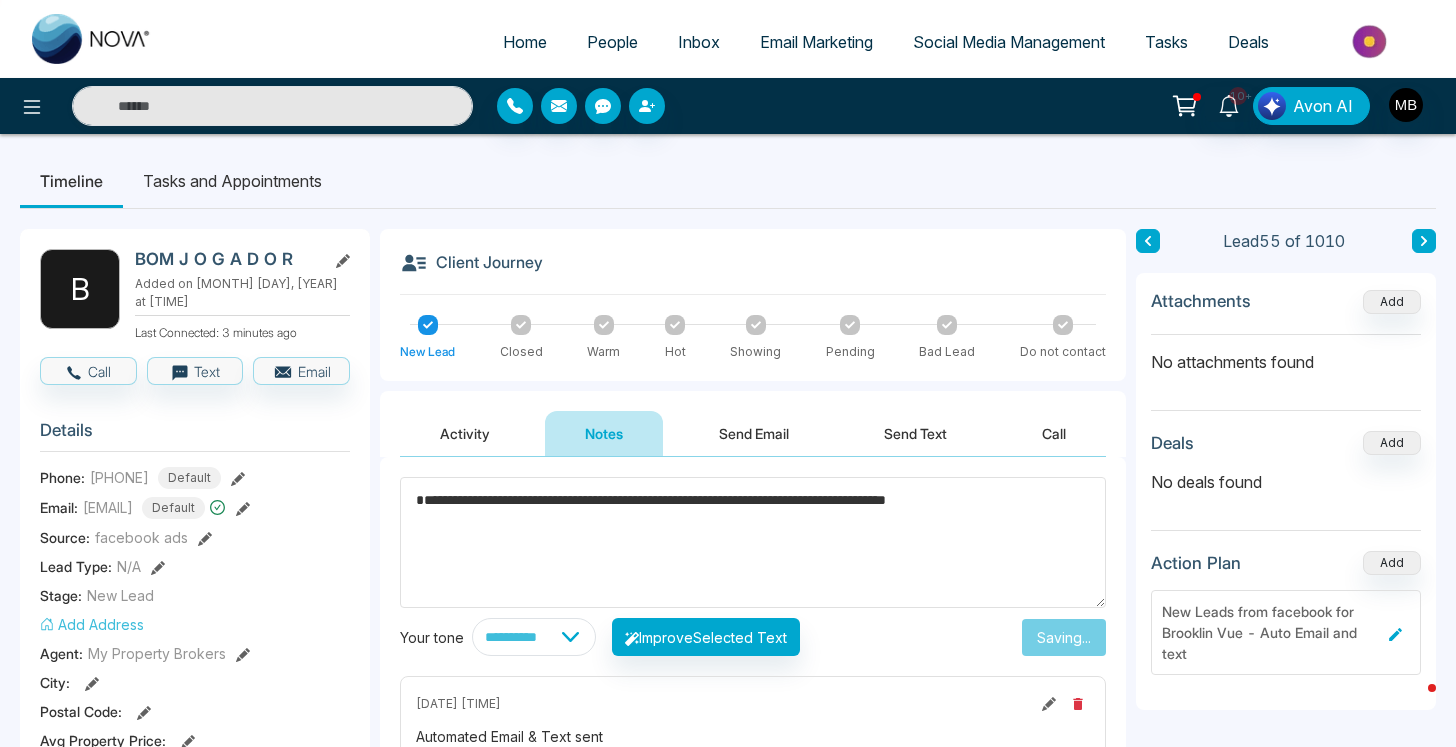 type on "**********" 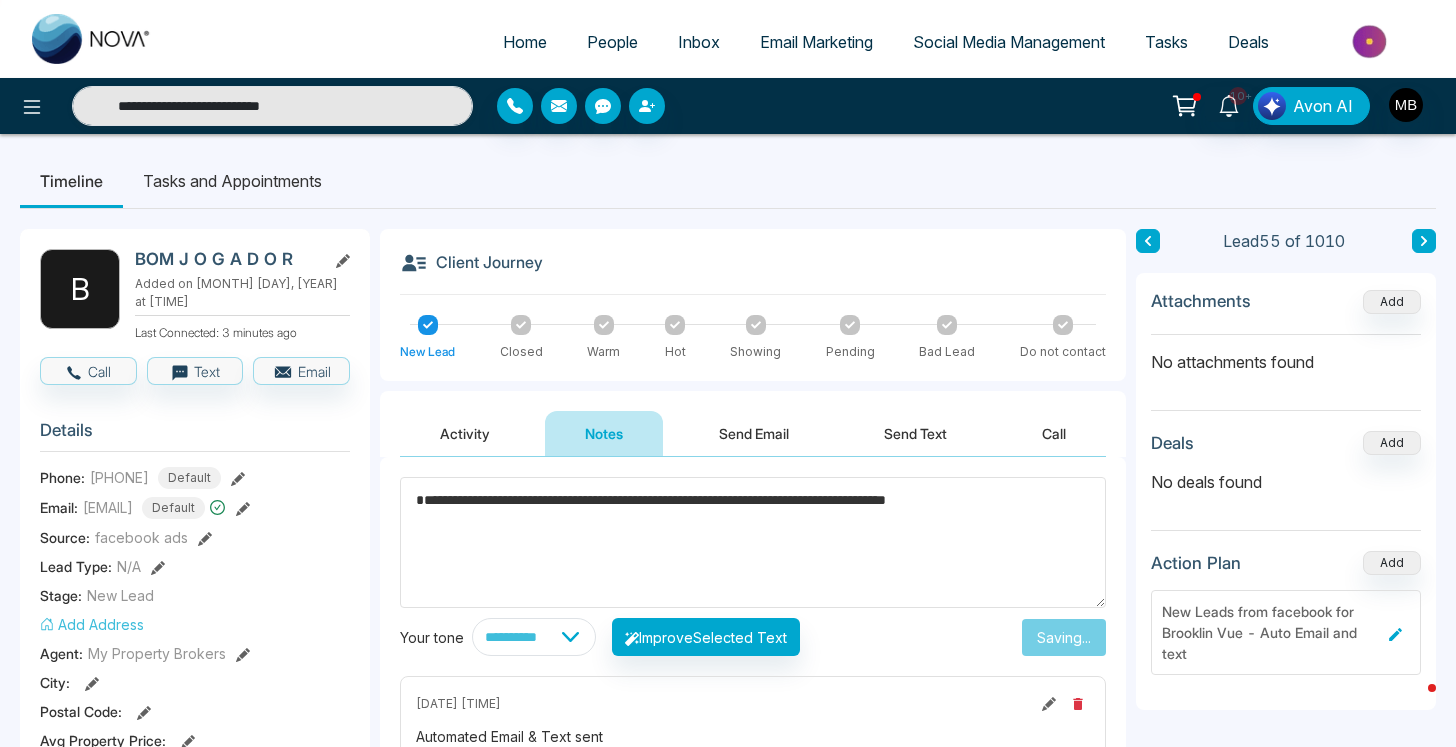 type 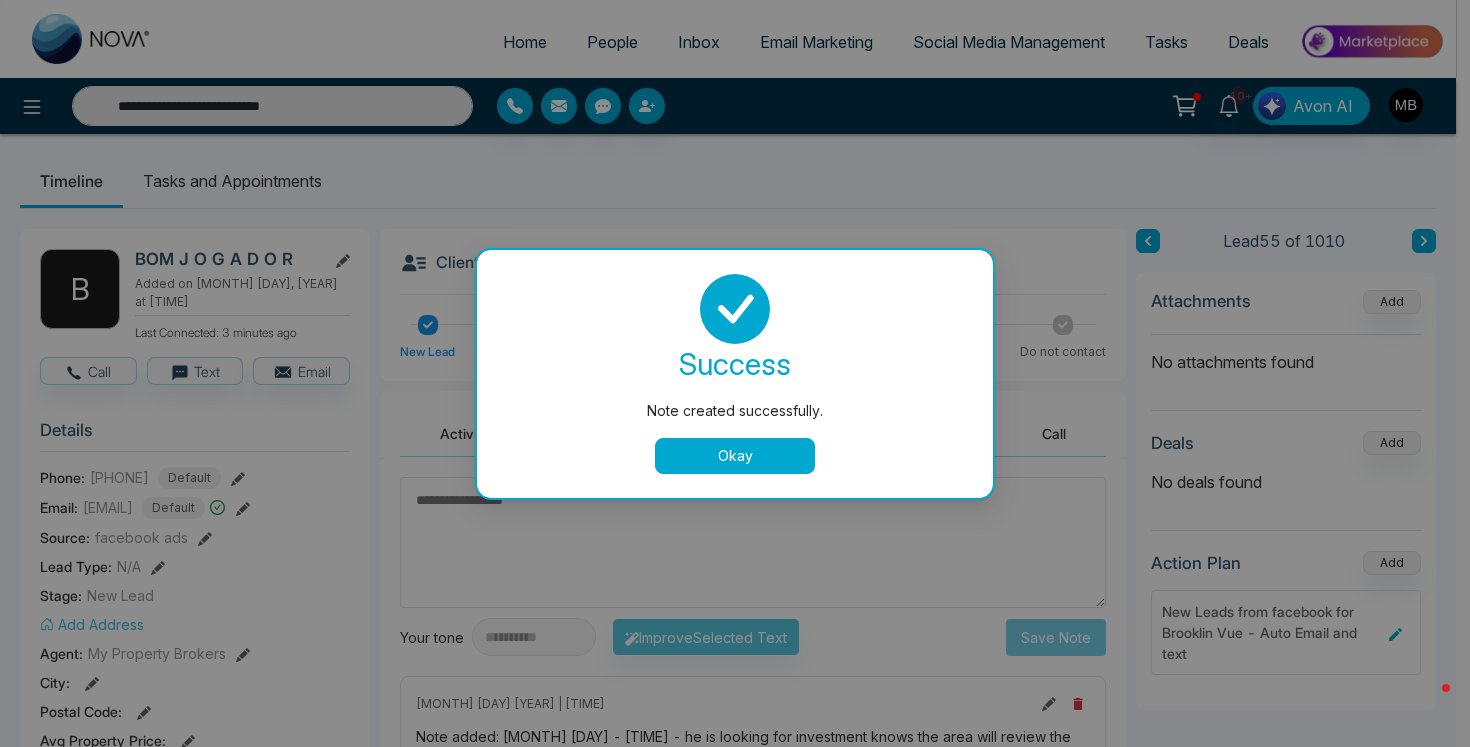 click on "Okay" at bounding box center [735, 456] 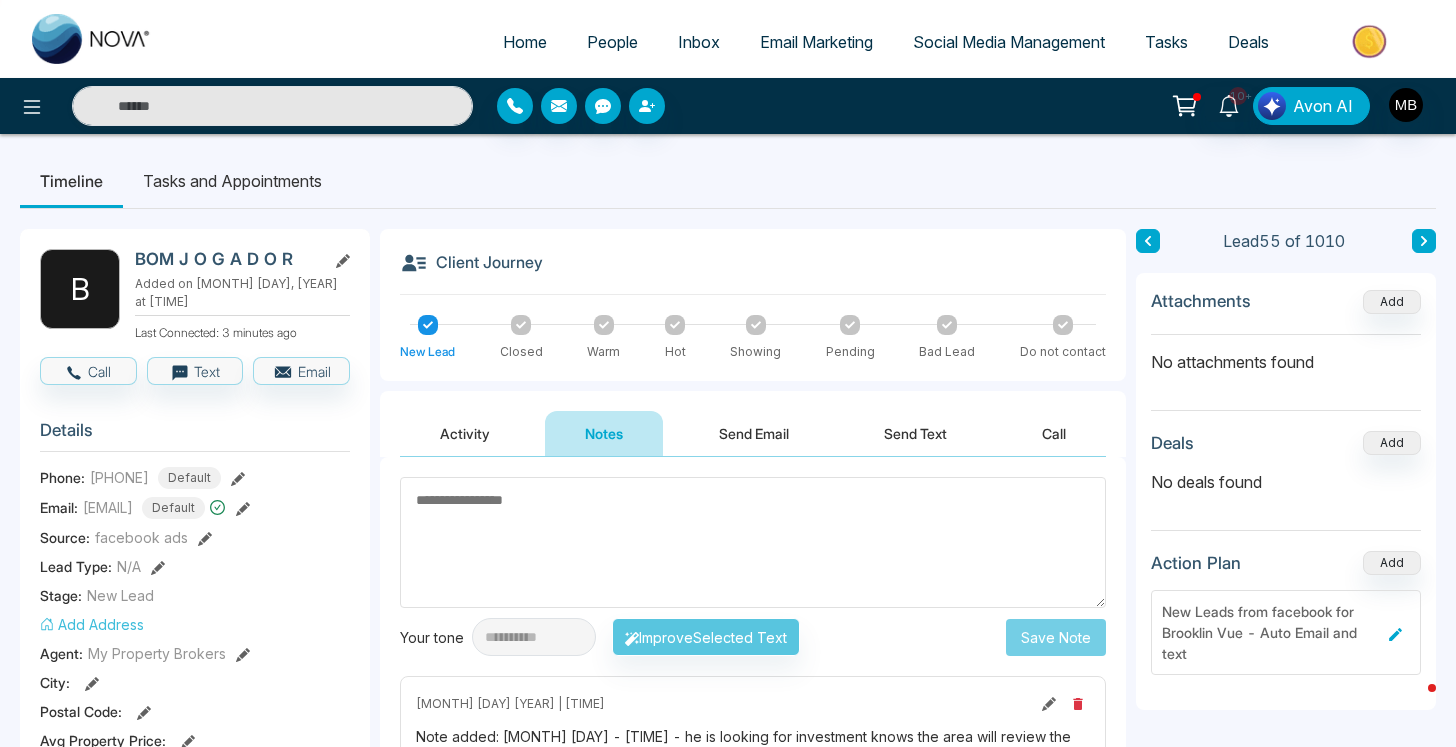 click at bounding box center (604, 325) 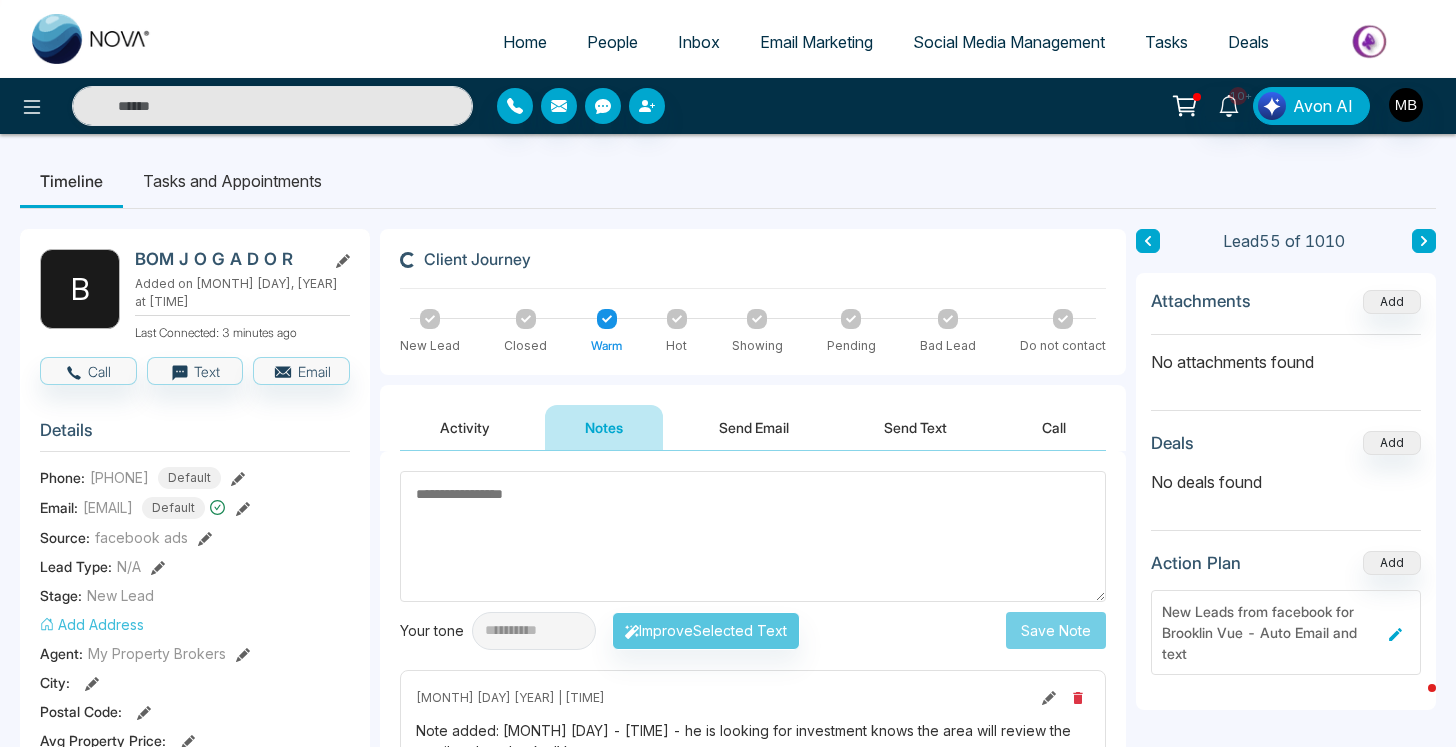 type on "**********" 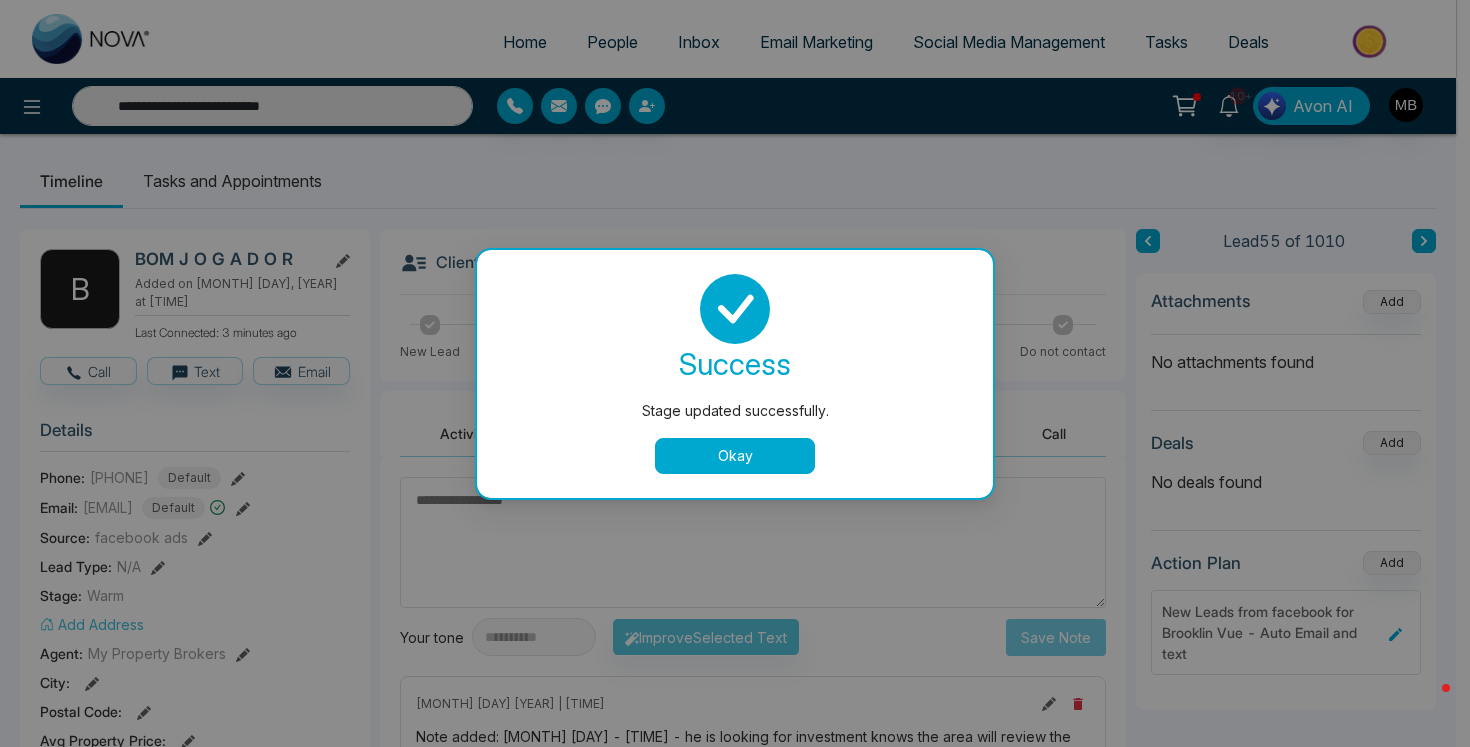 click on "Okay" at bounding box center (735, 456) 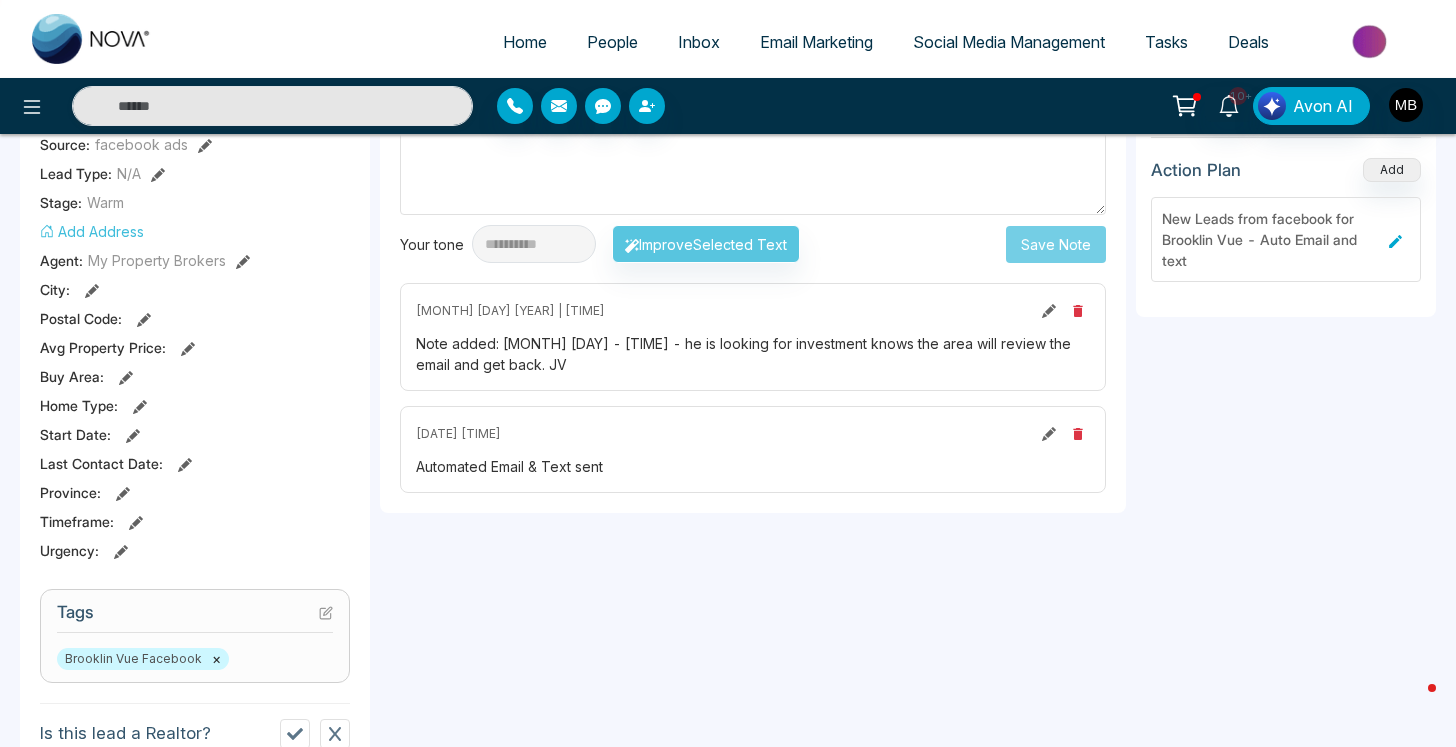 scroll, scrollTop: 397, scrollLeft: 0, axis: vertical 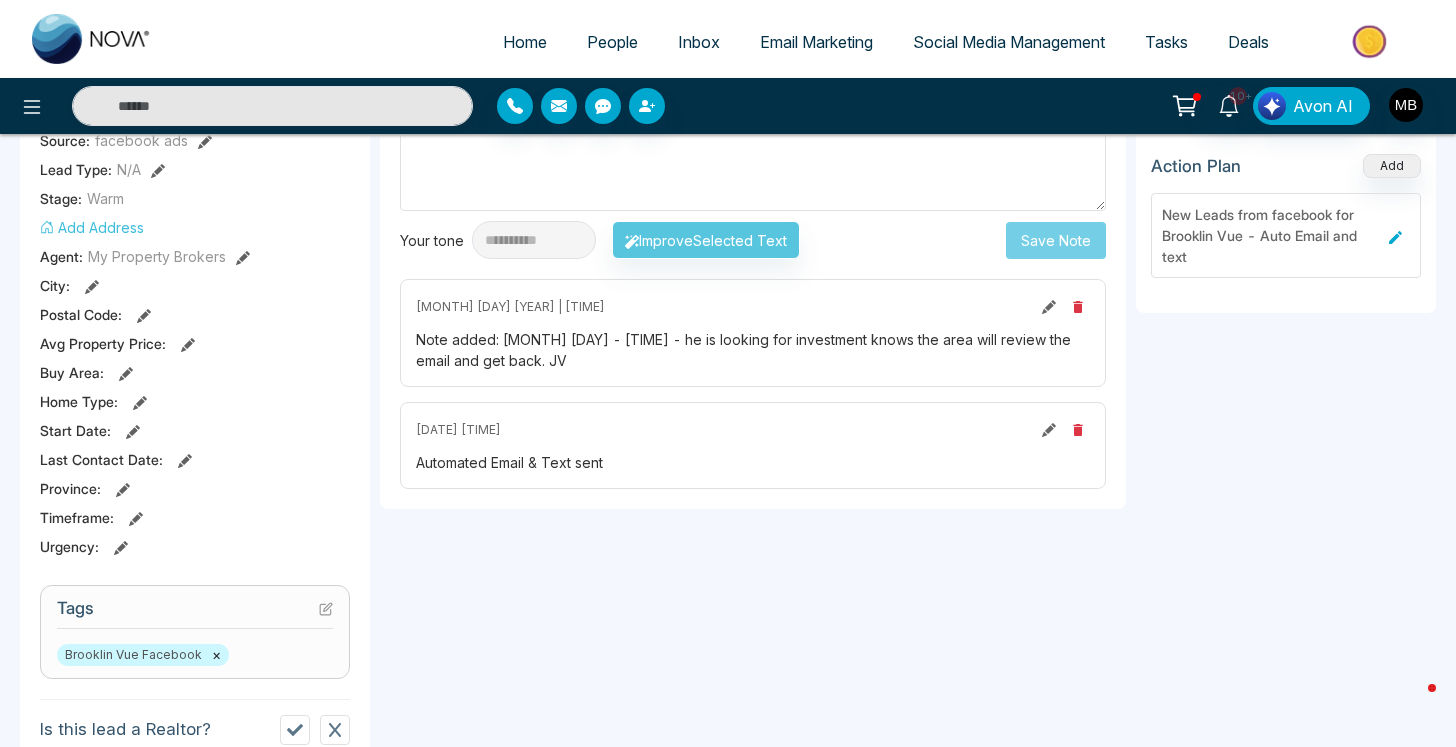 type on "**********" 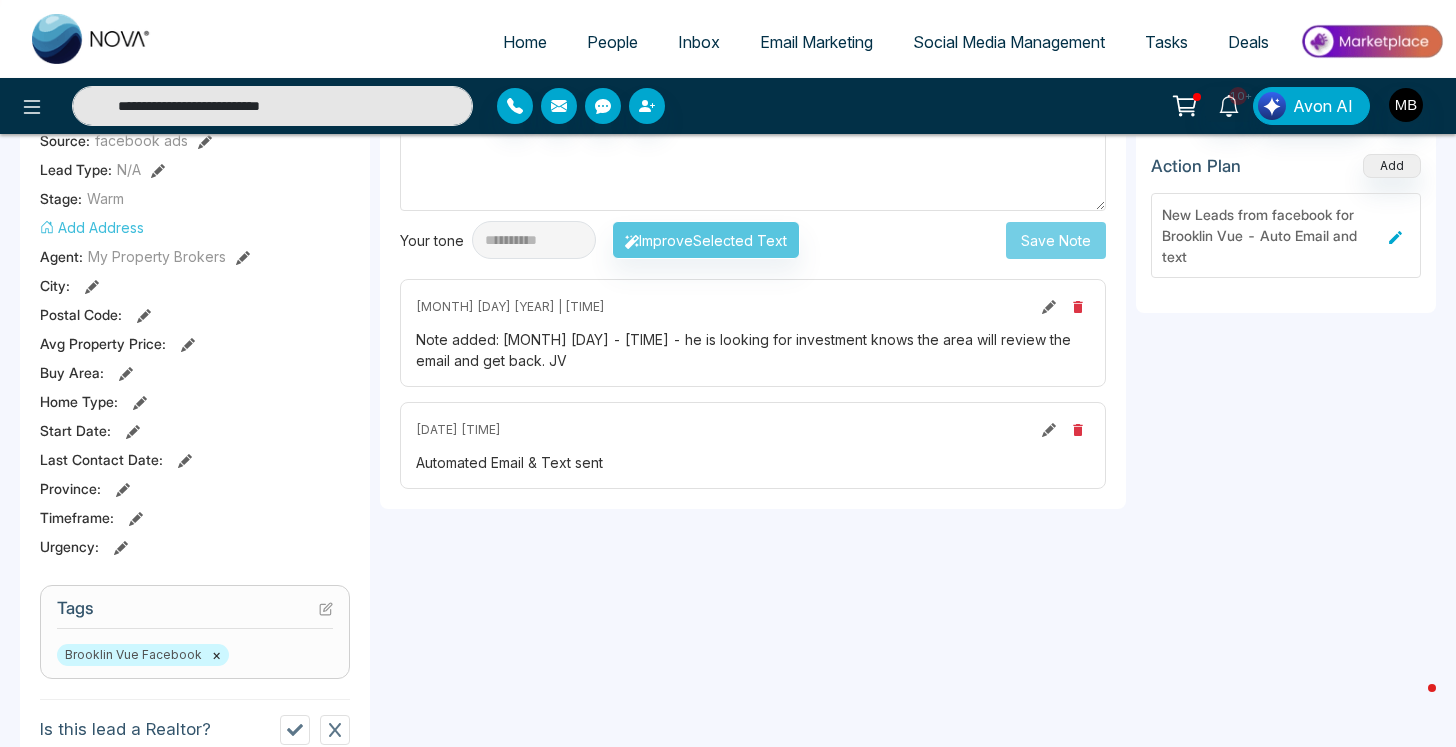 click on "**********" at bounding box center (272, 106) 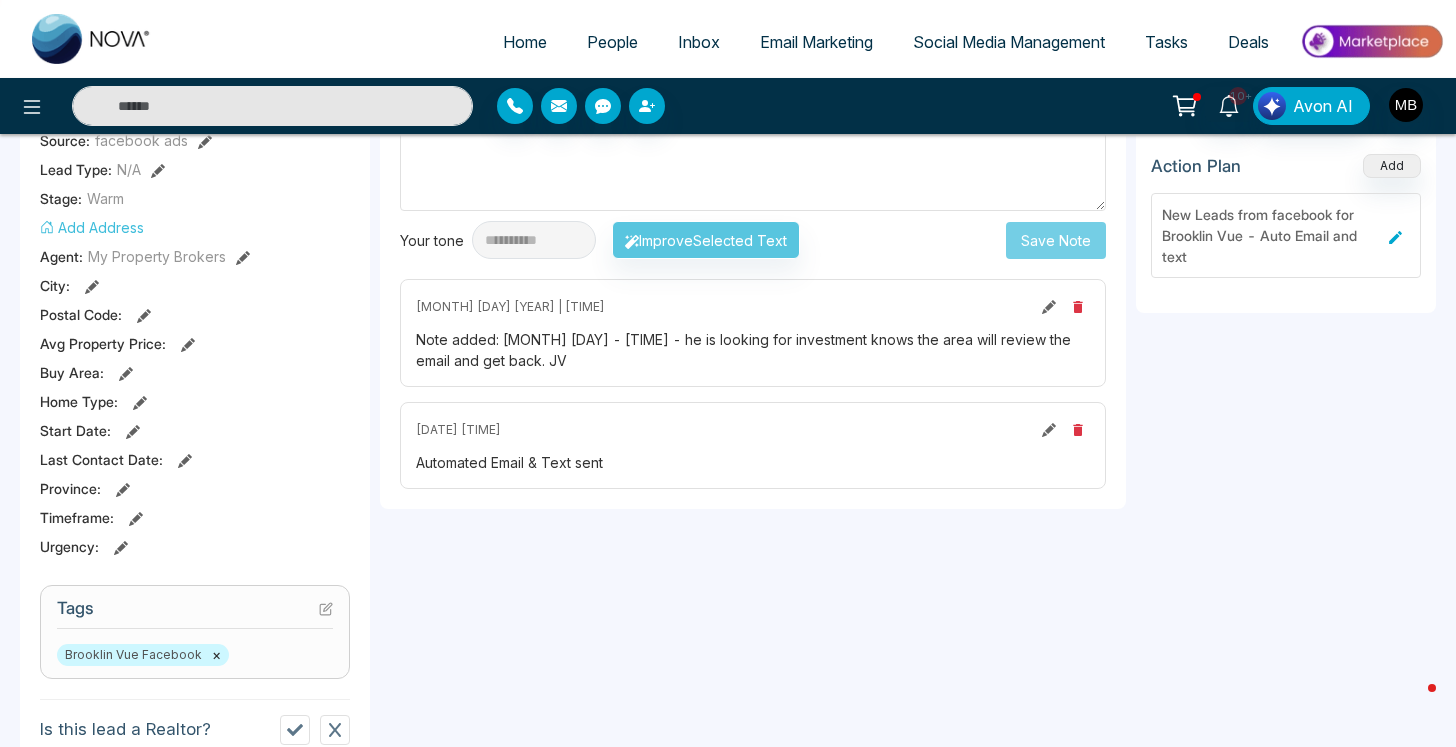 paste on "**********" 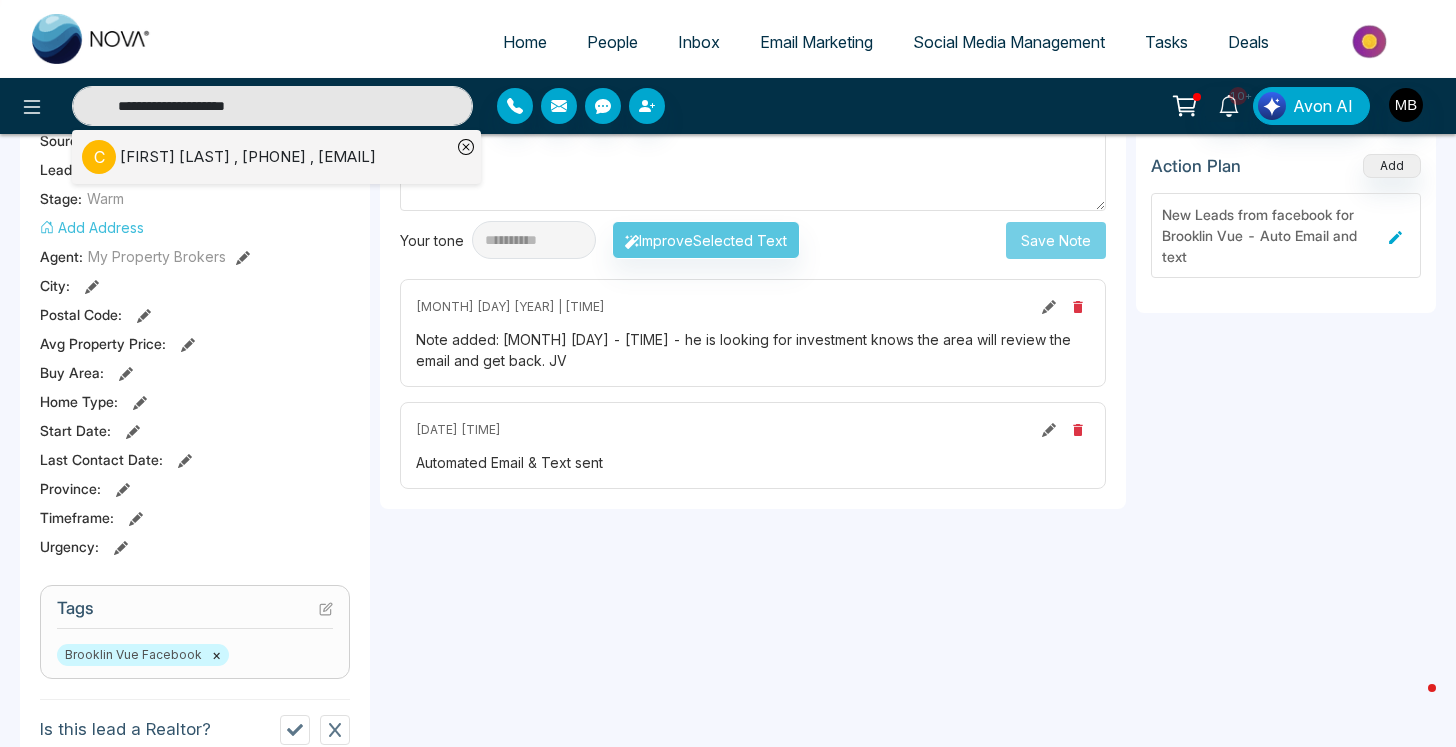 type on "**********" 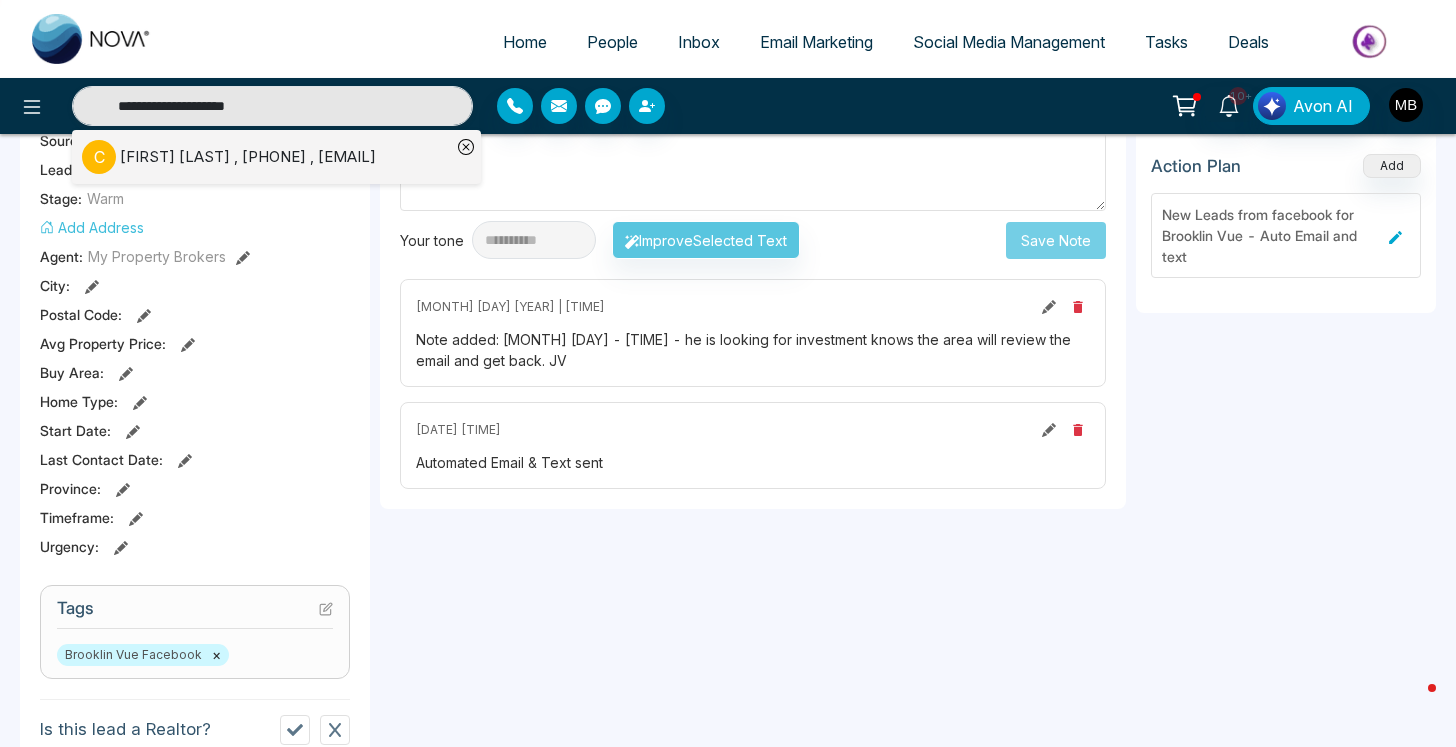 click on "[FIRST] [LAST] , [PHONE] , [EMAIL]" at bounding box center [248, 157] 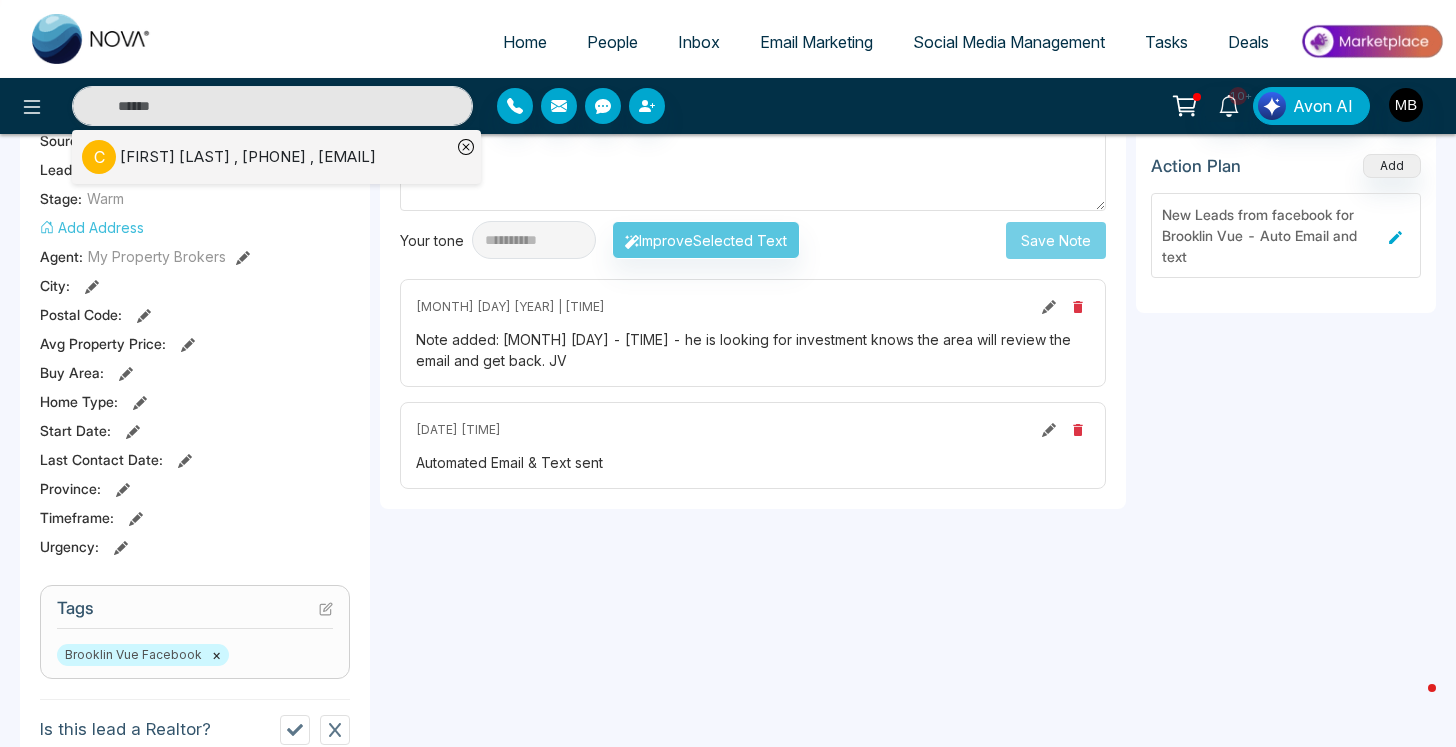 type on "**********" 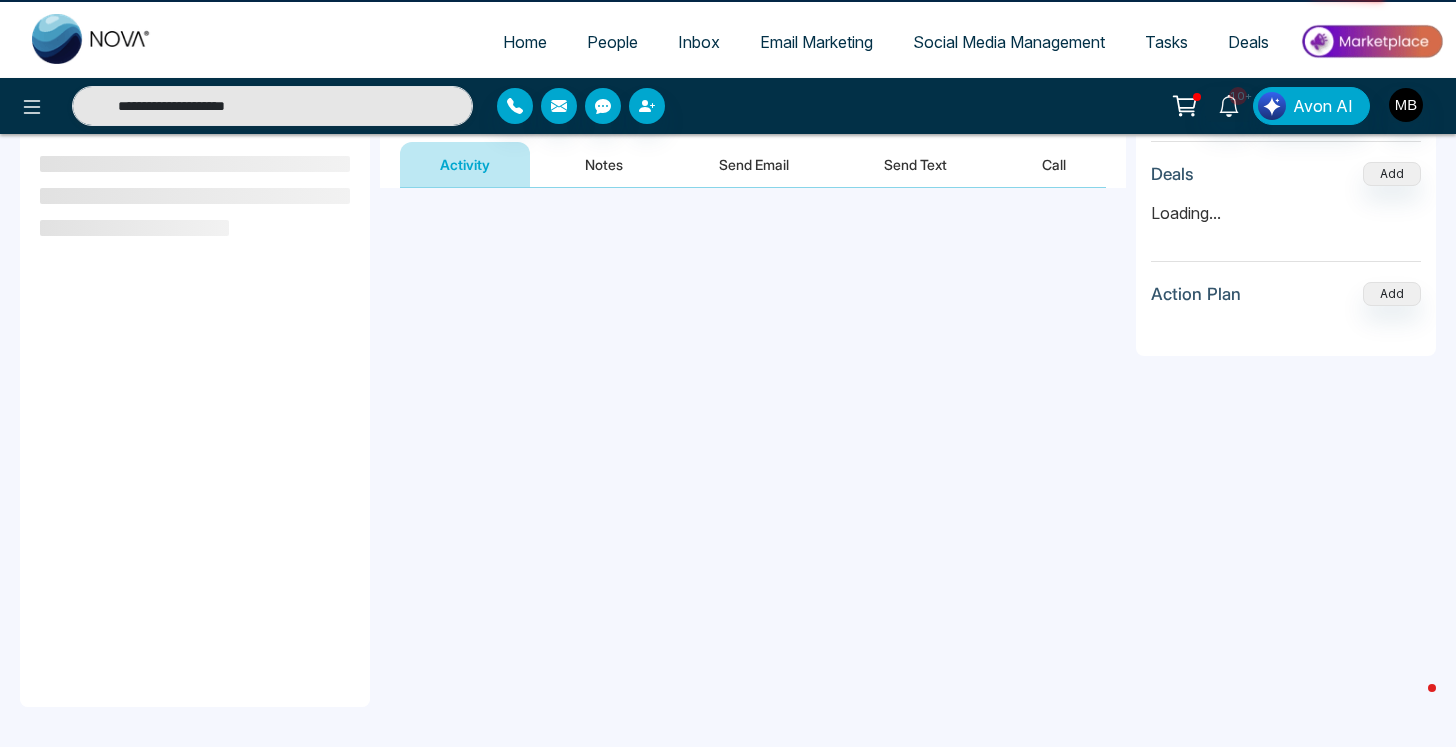 scroll, scrollTop: 0, scrollLeft: 0, axis: both 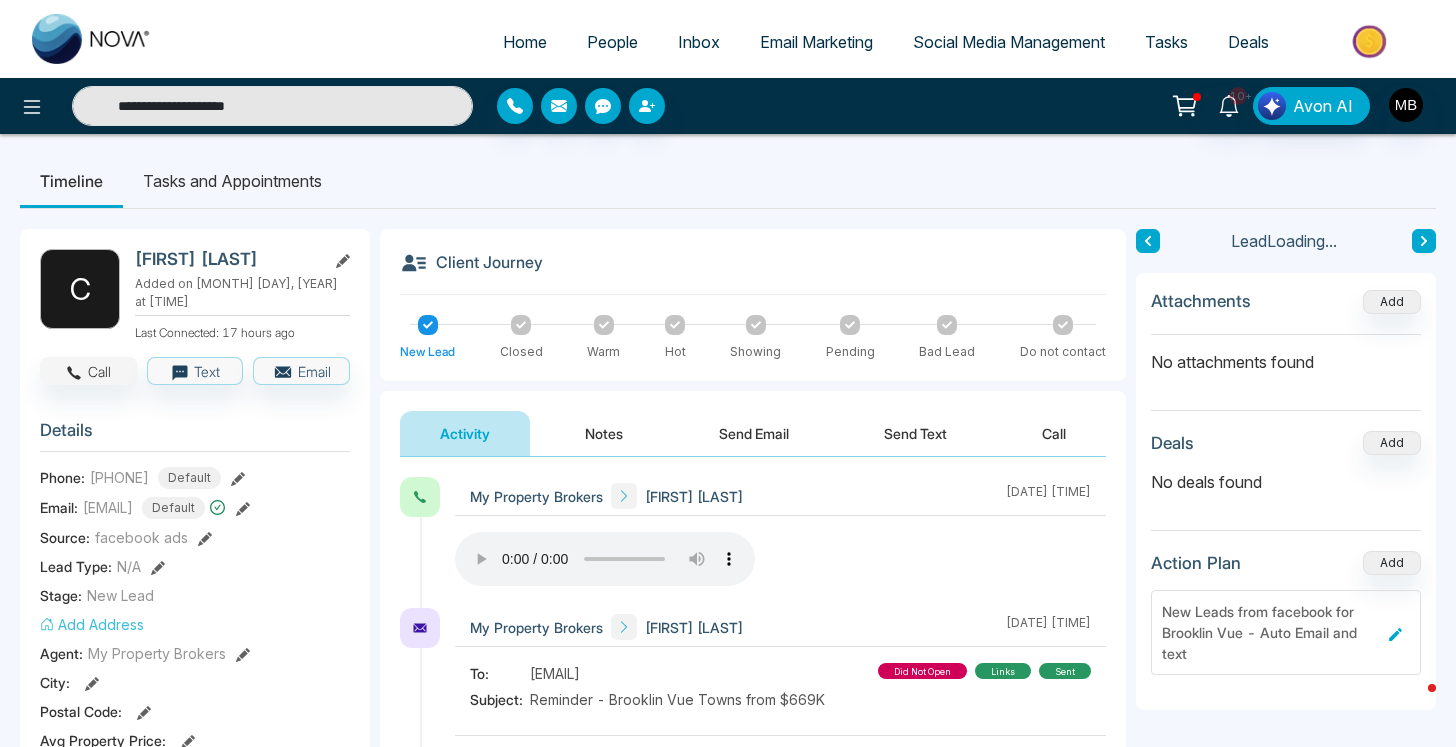click on "Call" at bounding box center (88, 371) 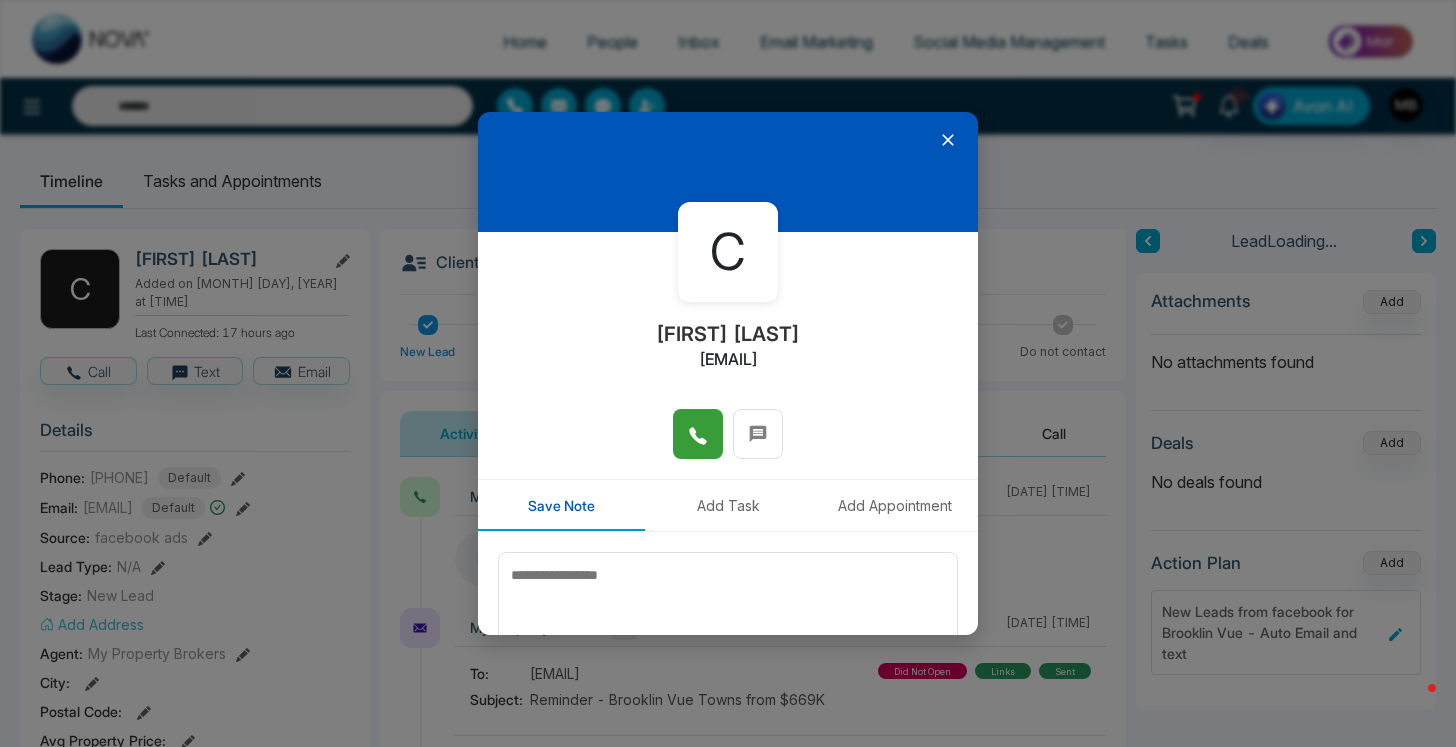 type on "**********" 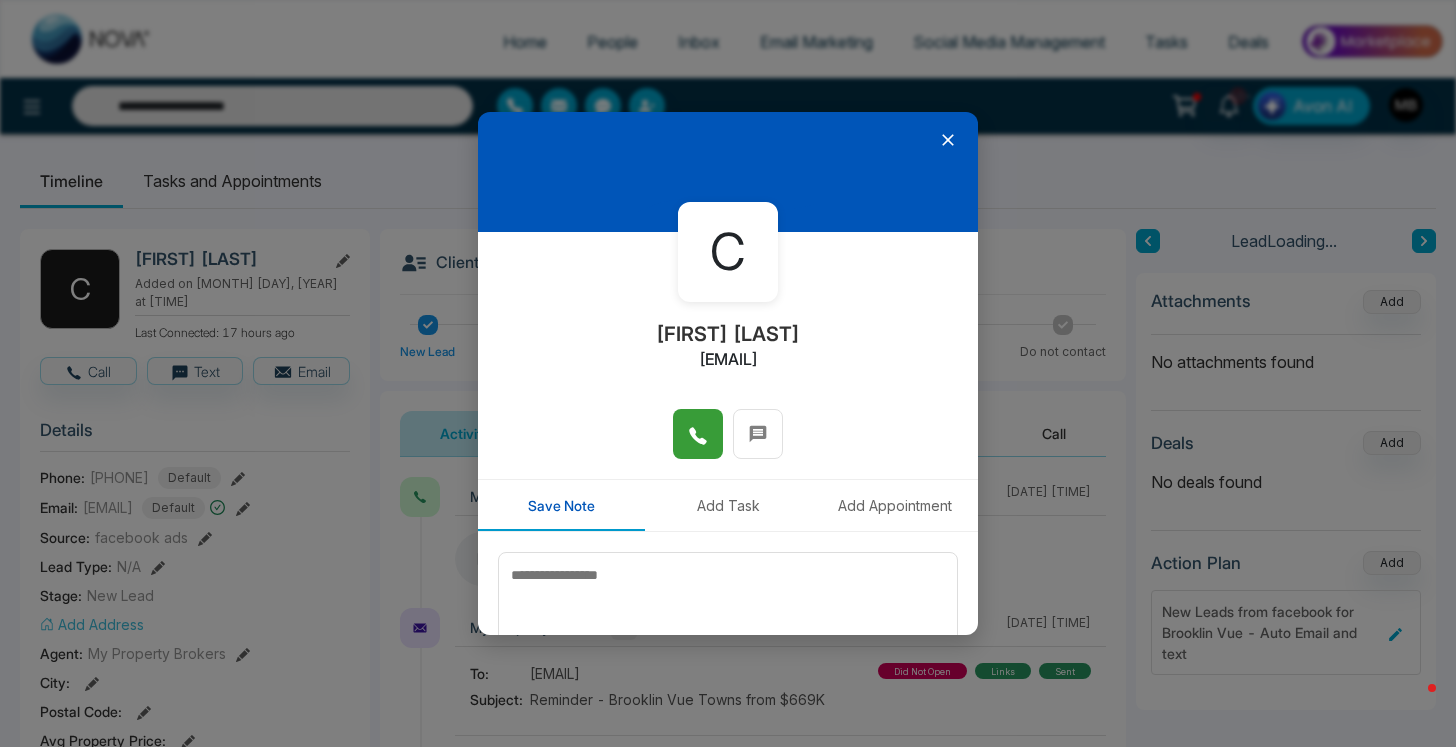 click 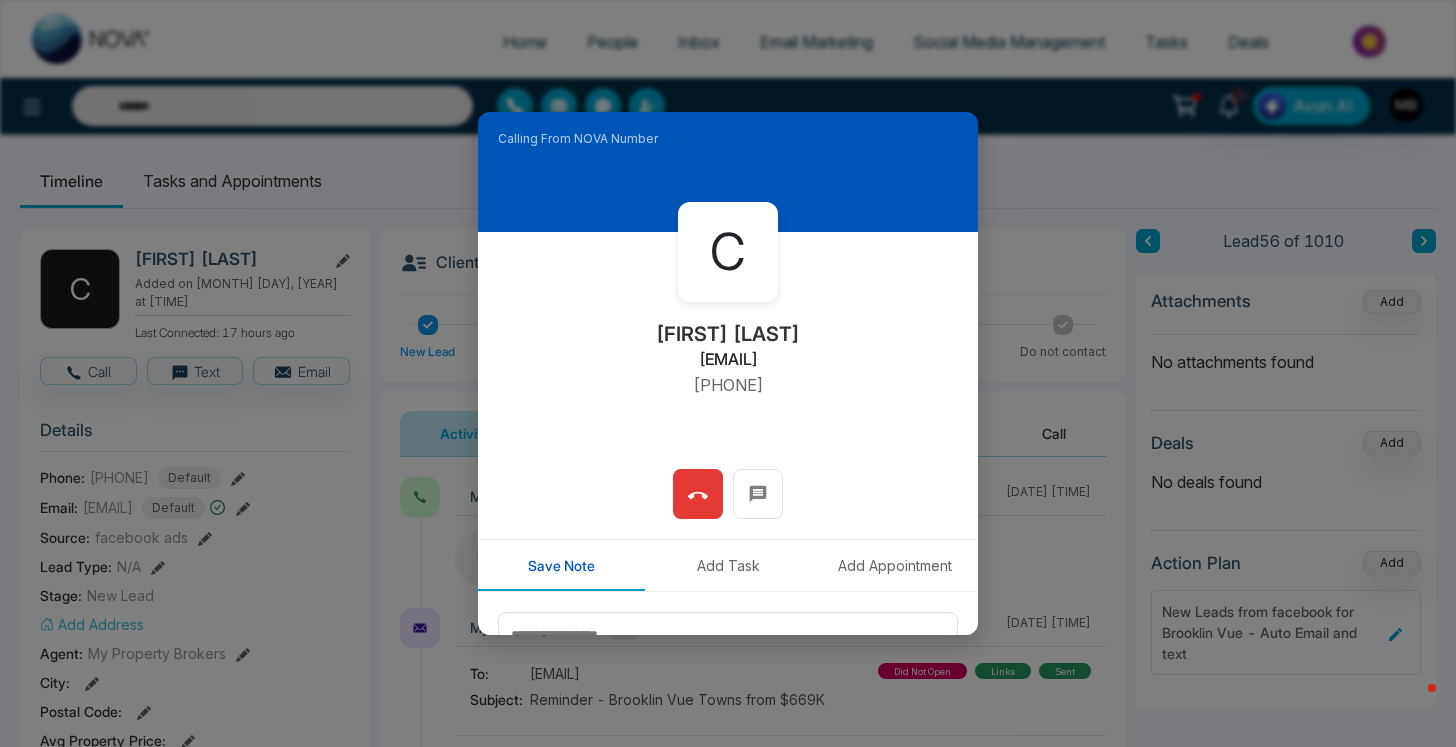 type on "**********" 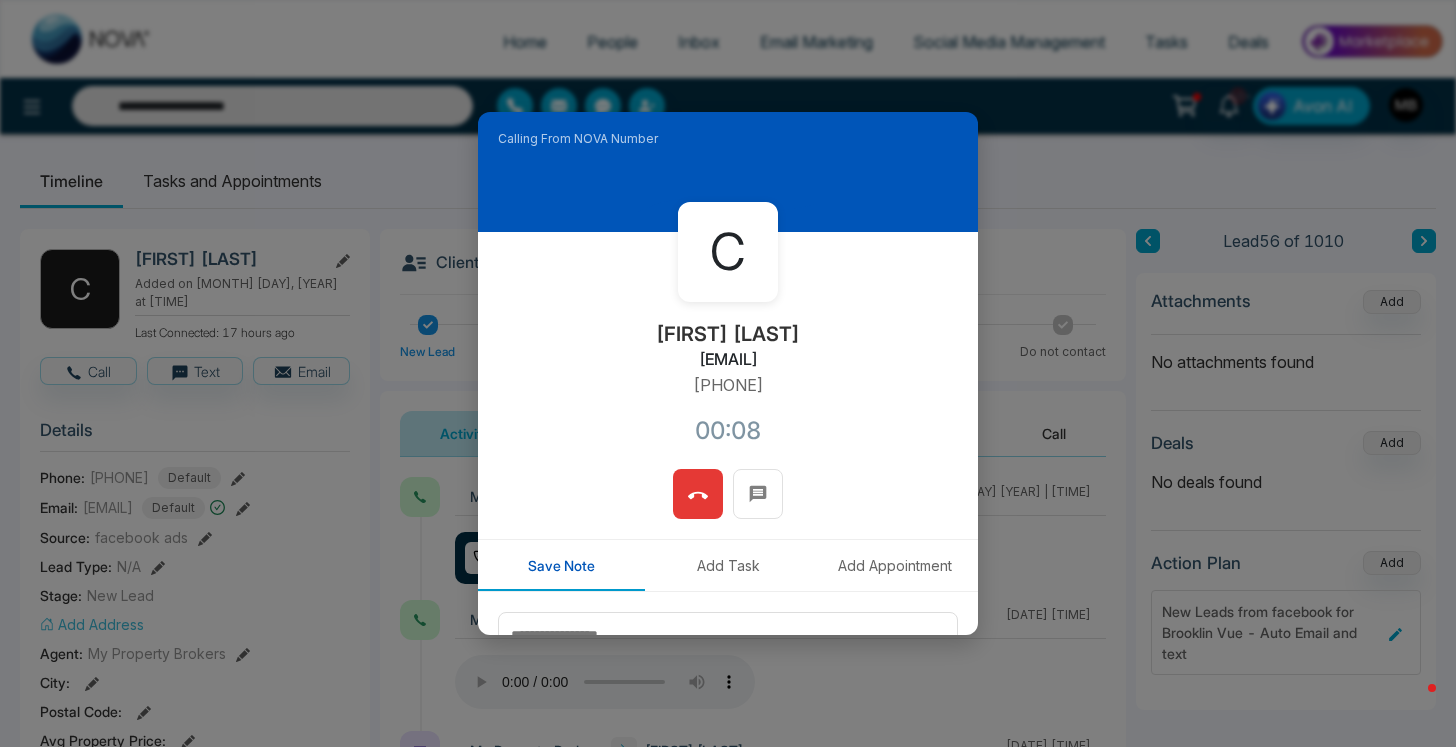 click 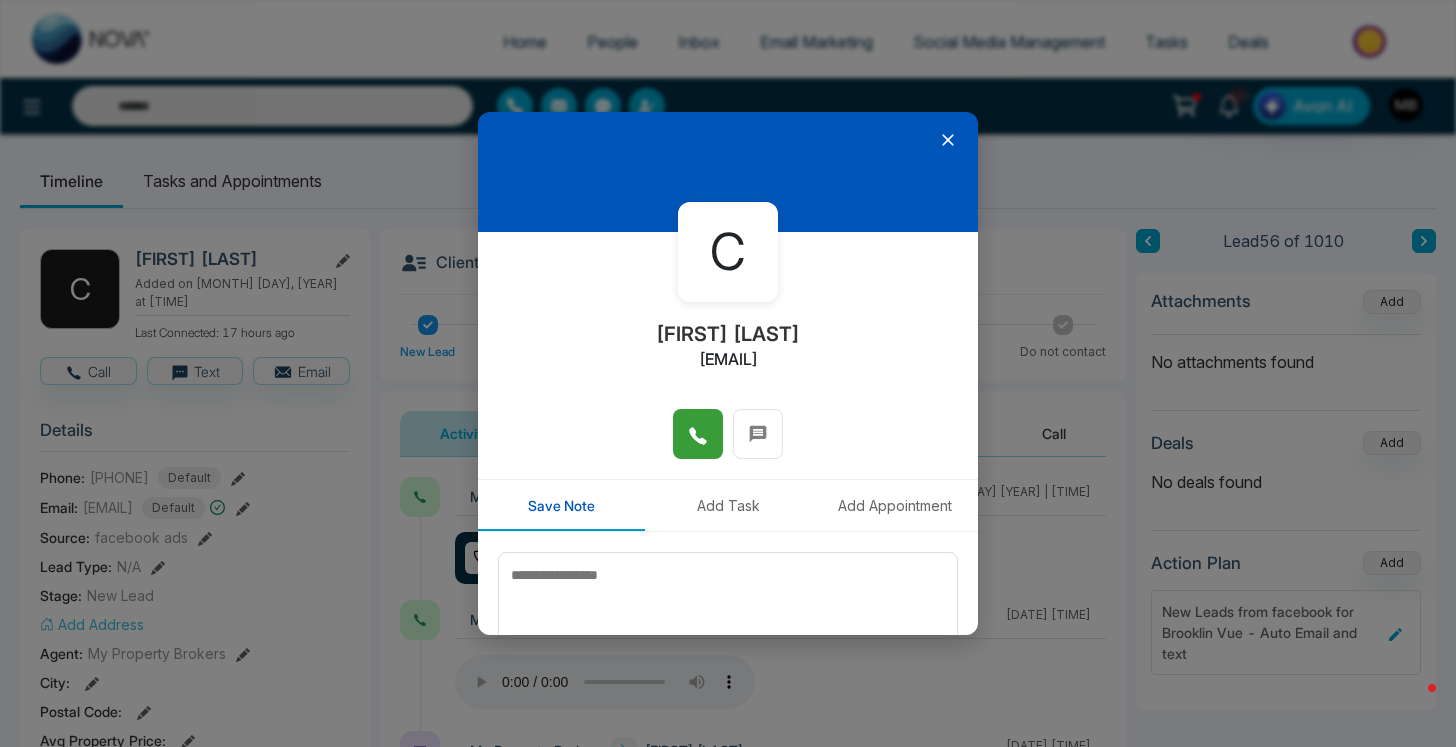 click 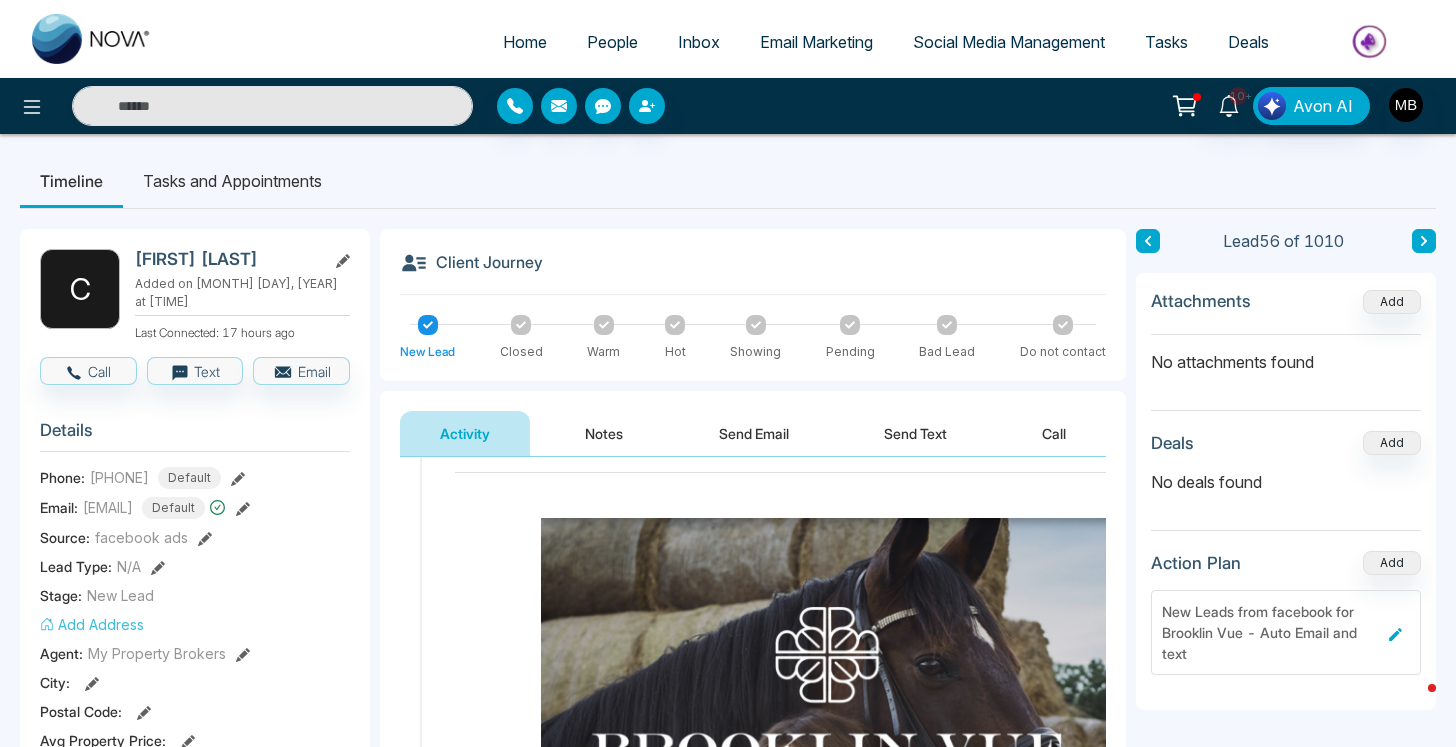 scroll, scrollTop: 0, scrollLeft: 0, axis: both 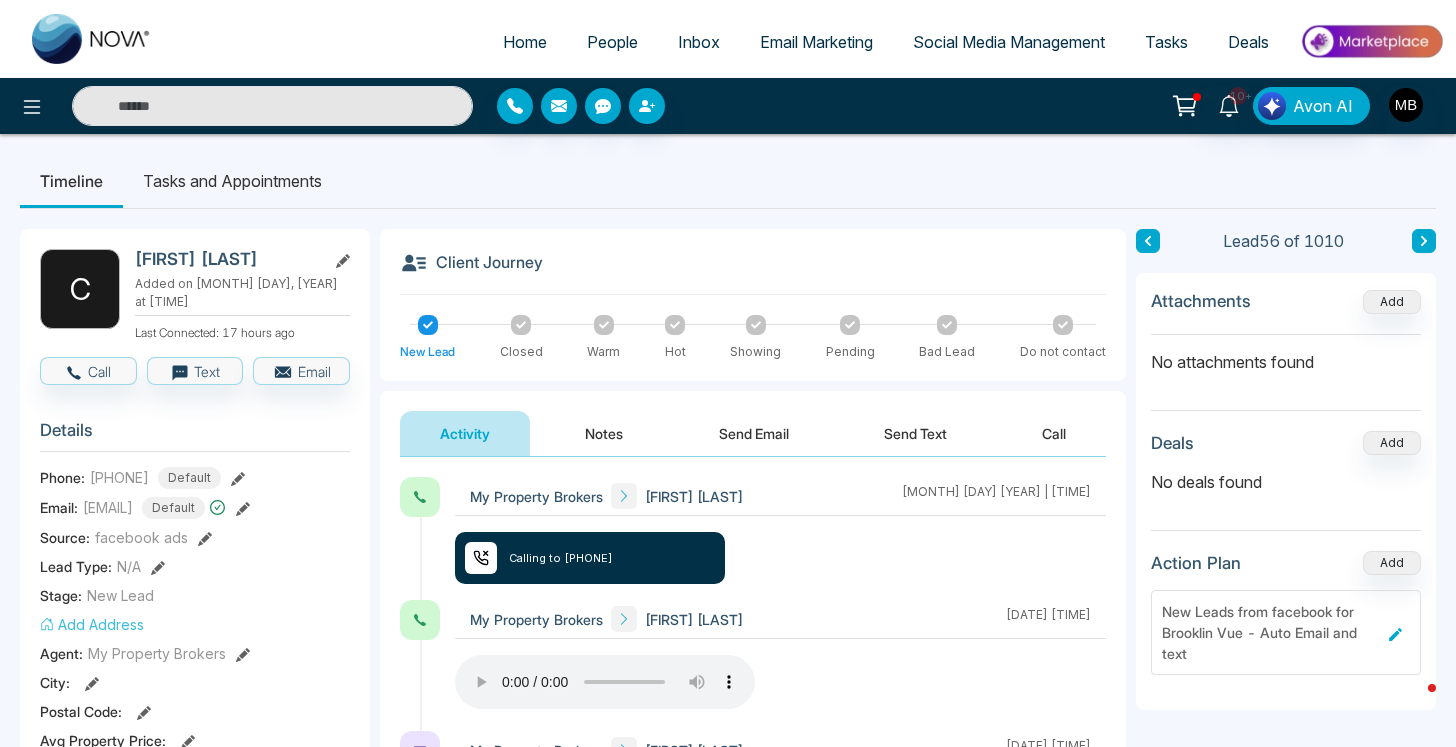 type on "**********" 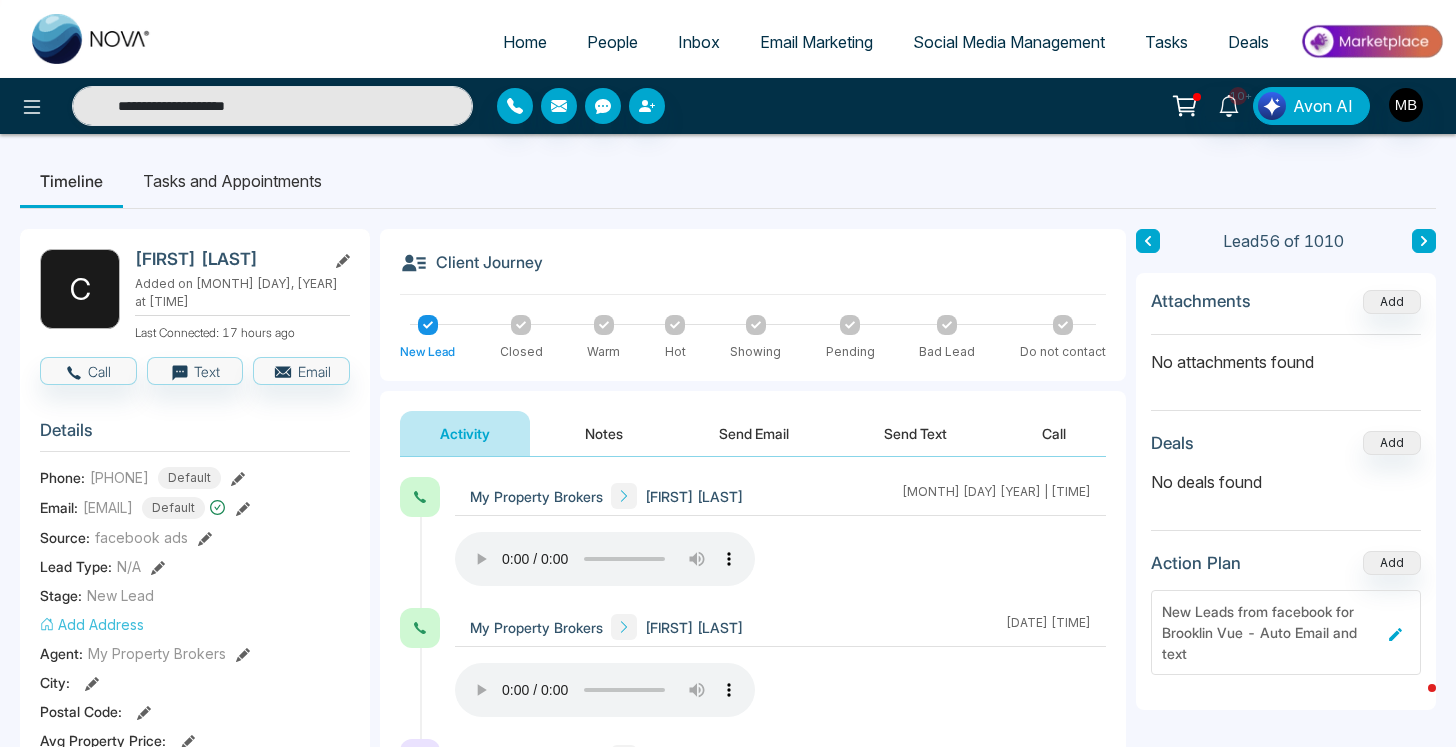 scroll, scrollTop: 363, scrollLeft: 0, axis: vertical 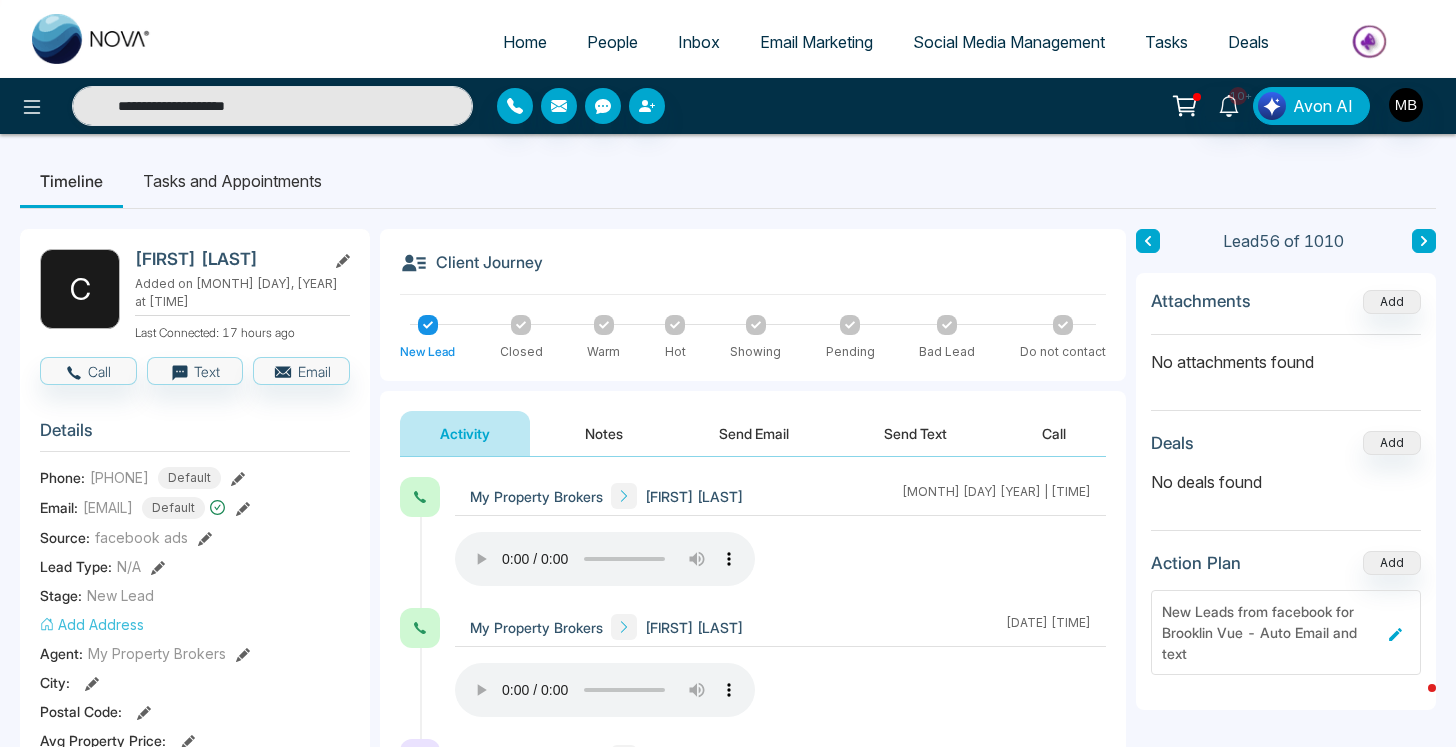 click at bounding box center [605, 559] 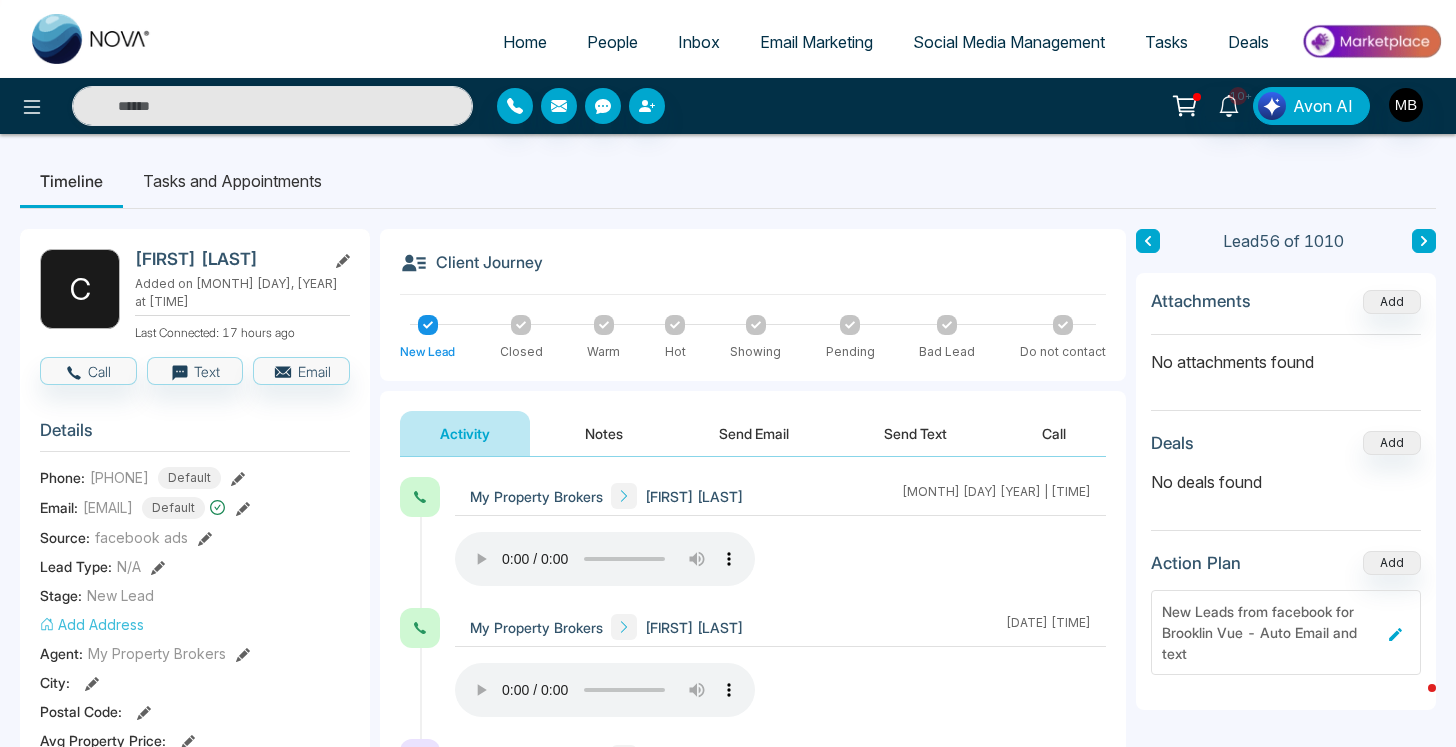 type on "**********" 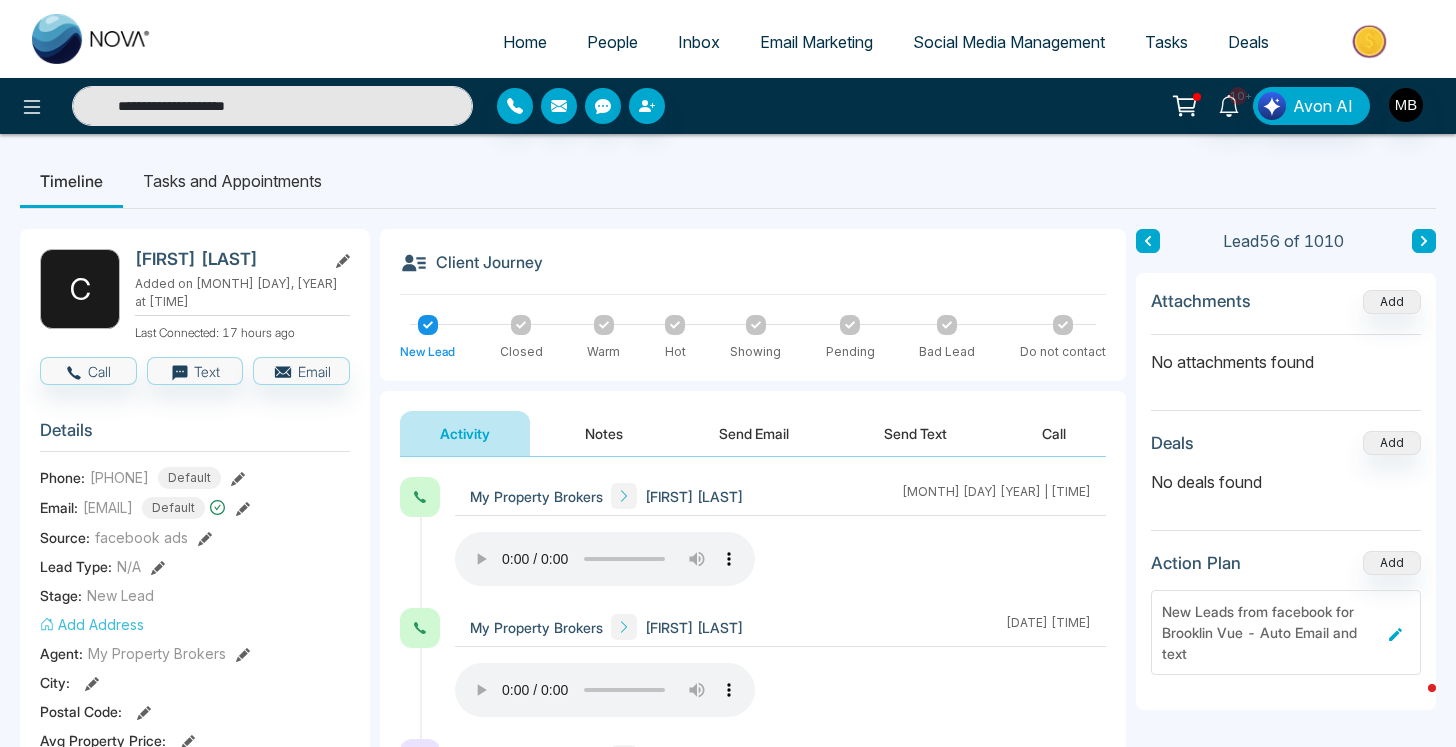 click on "**********" at bounding box center [272, 106] 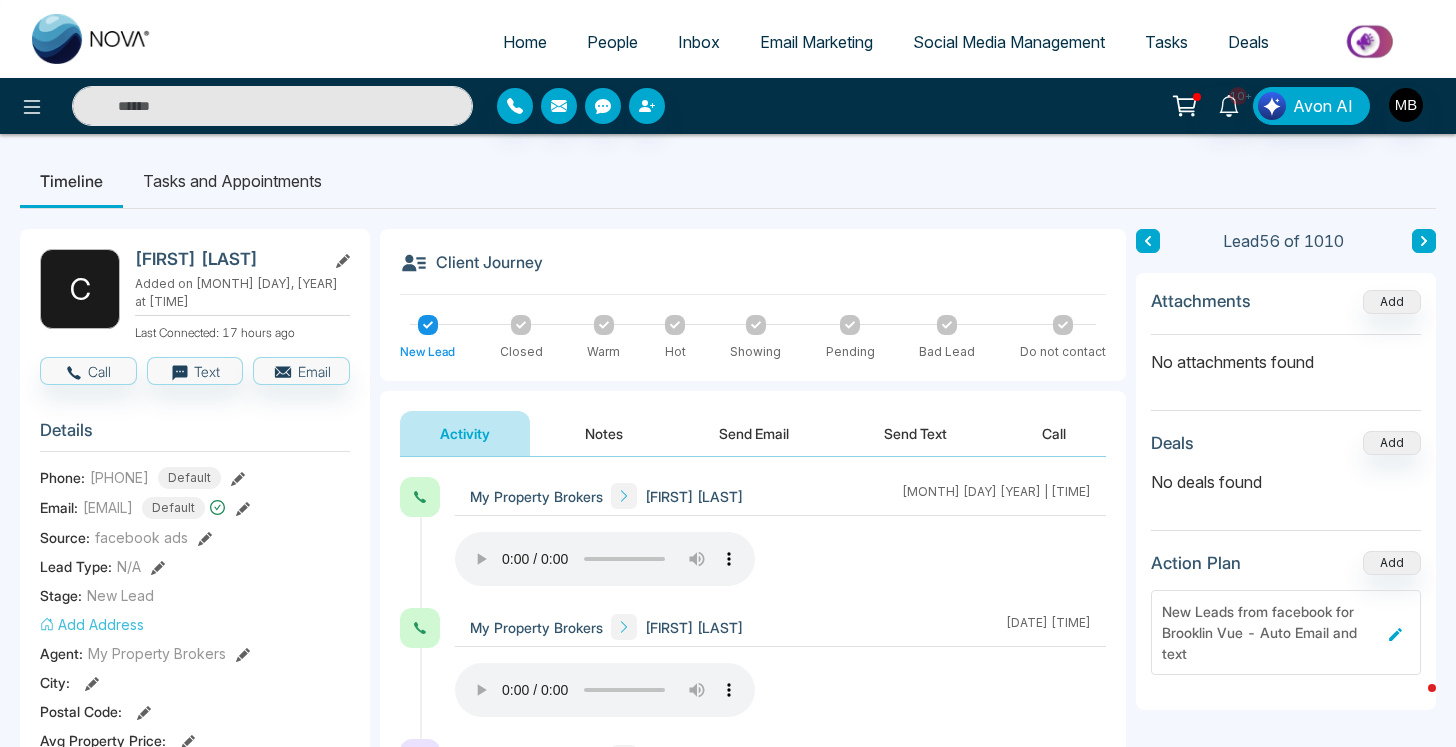 paste on "**********" 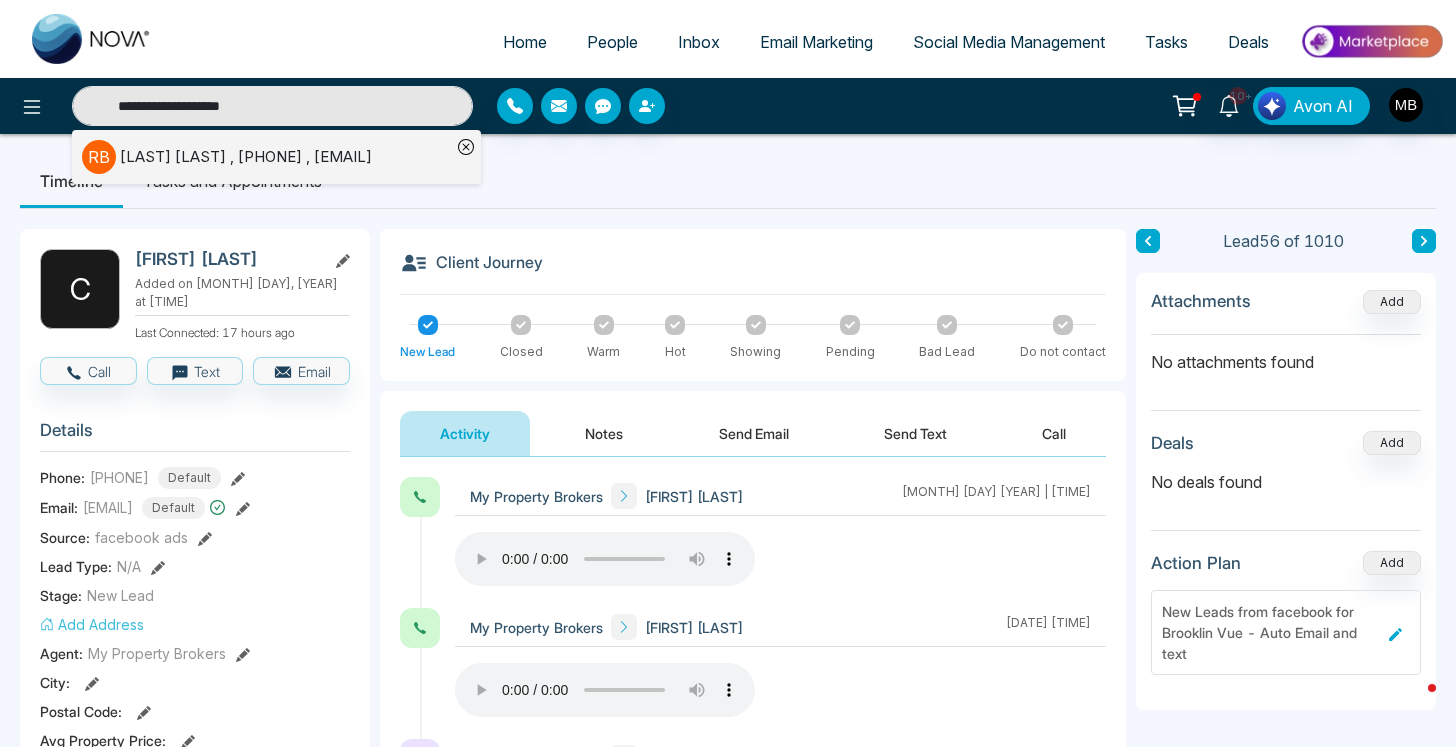 type on "**********" 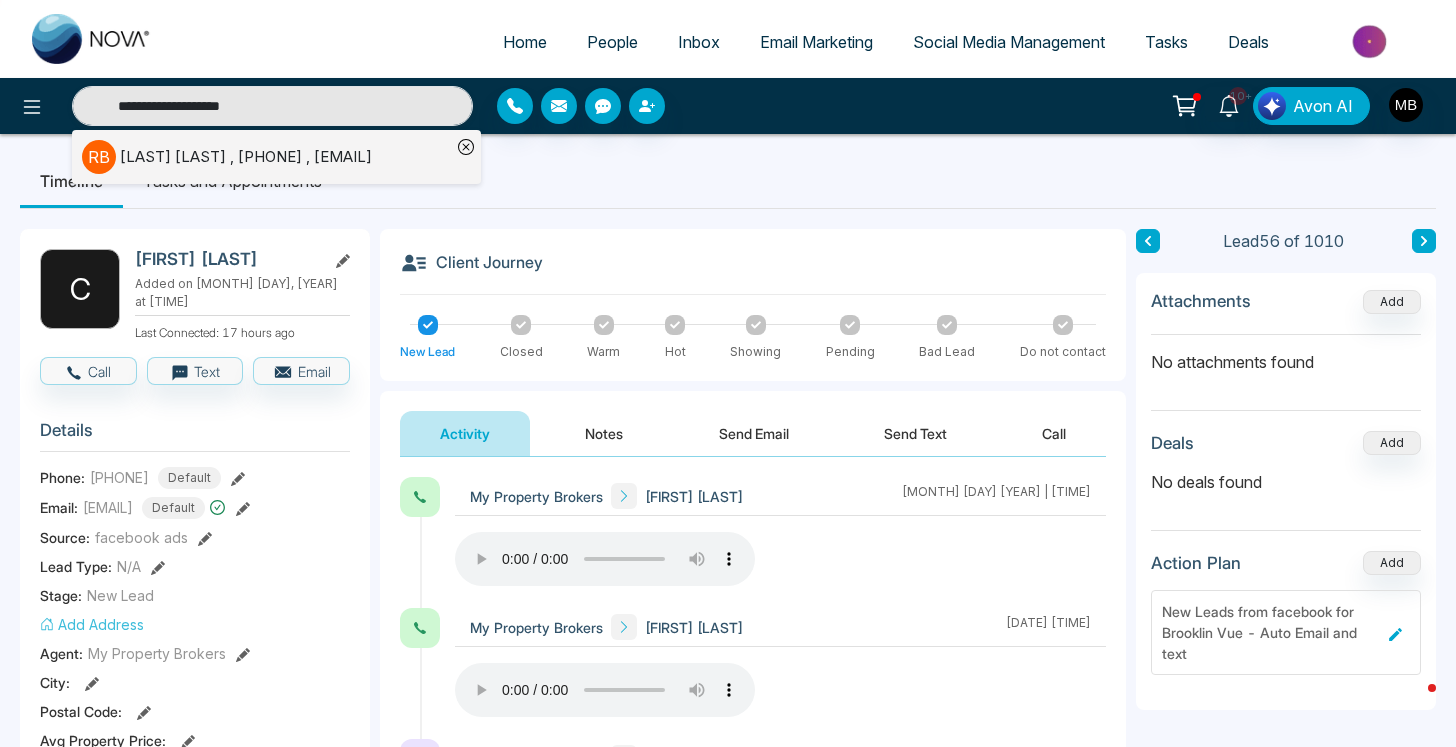 click on "[FIRST] [LAST] , [PHONE] , [EMAIL]" at bounding box center (246, 157) 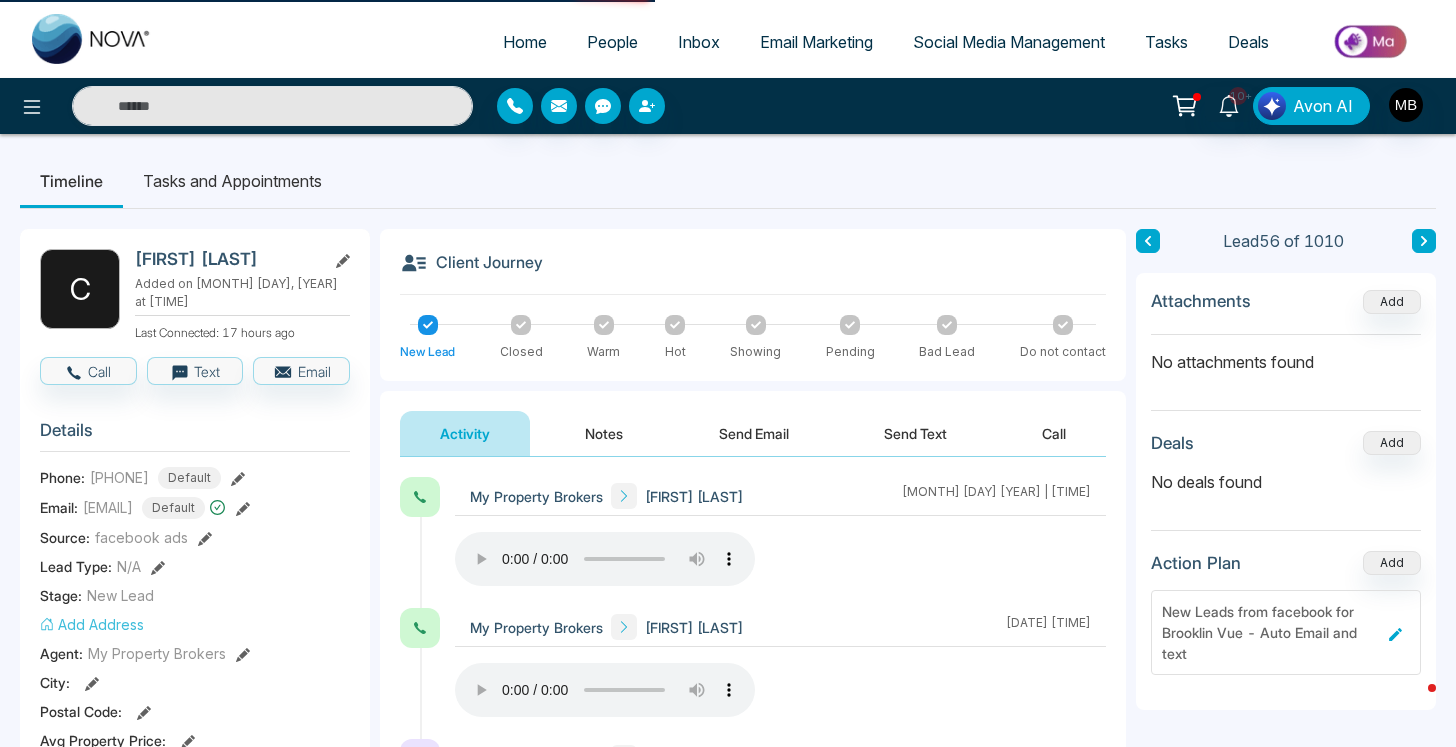 type on "**********" 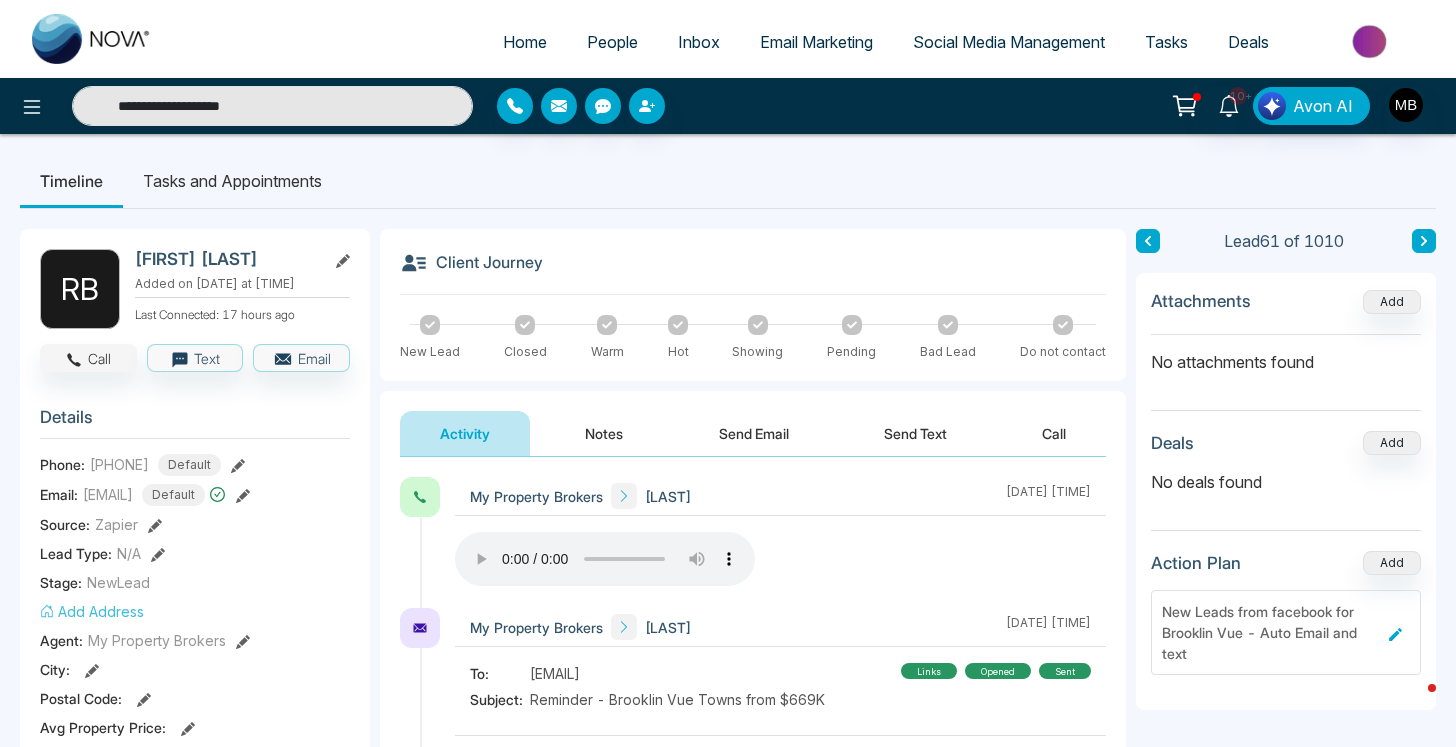 click on "Call" at bounding box center [88, 358] 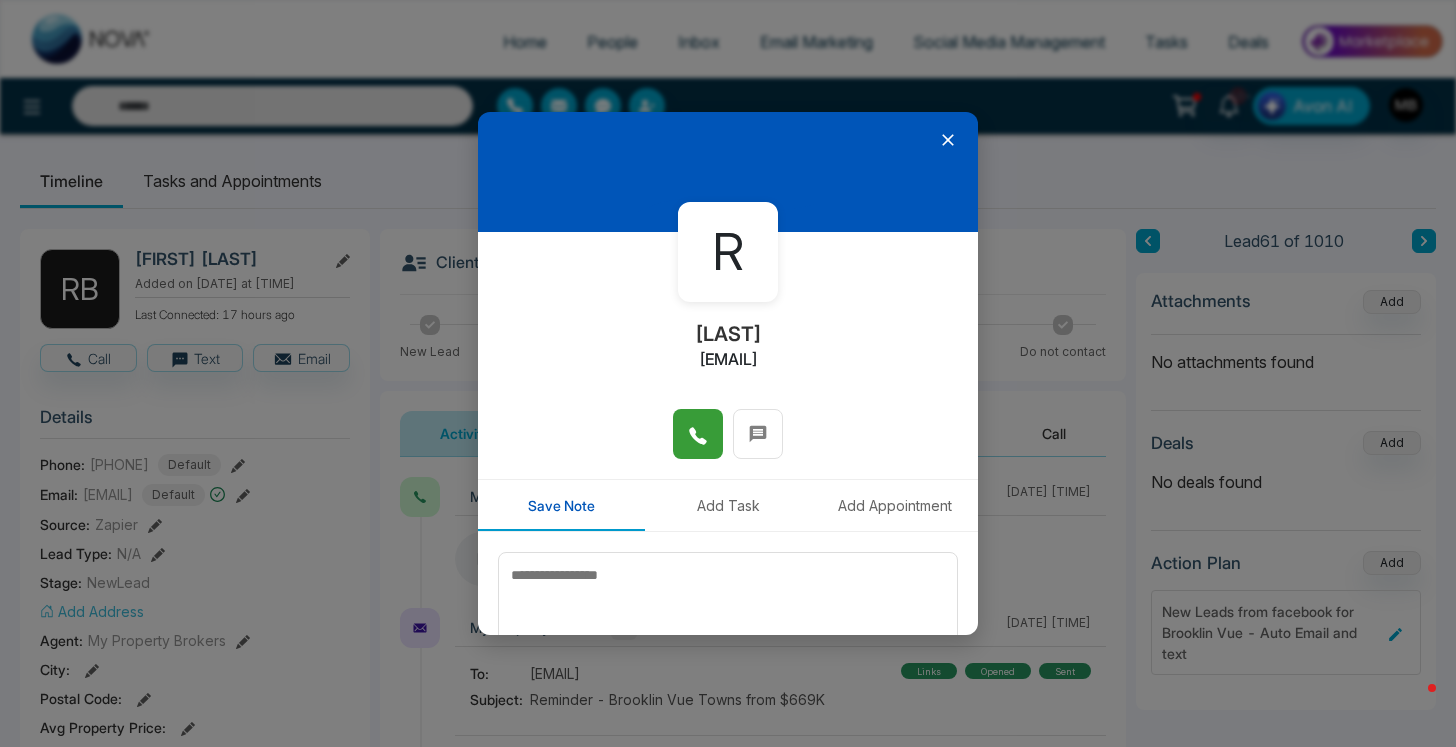 click 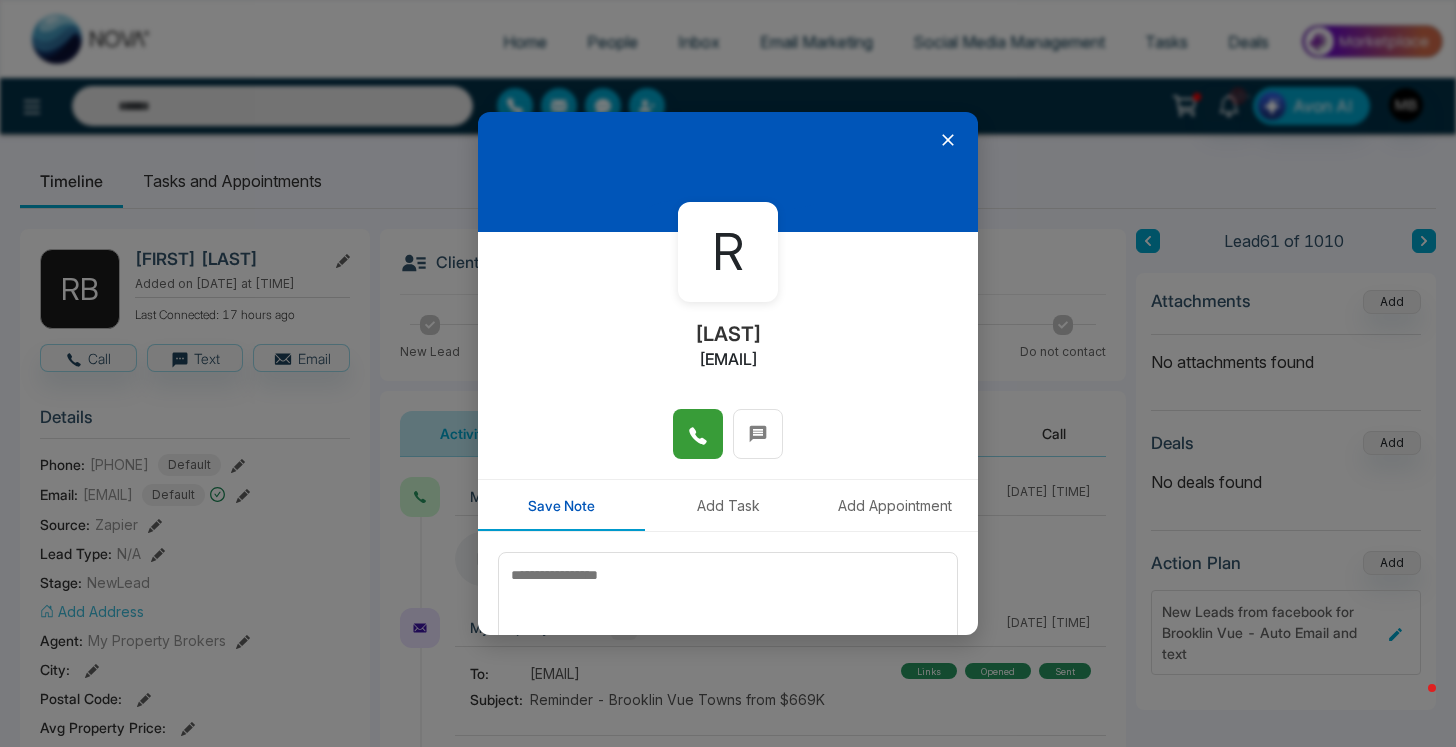 type on "**********" 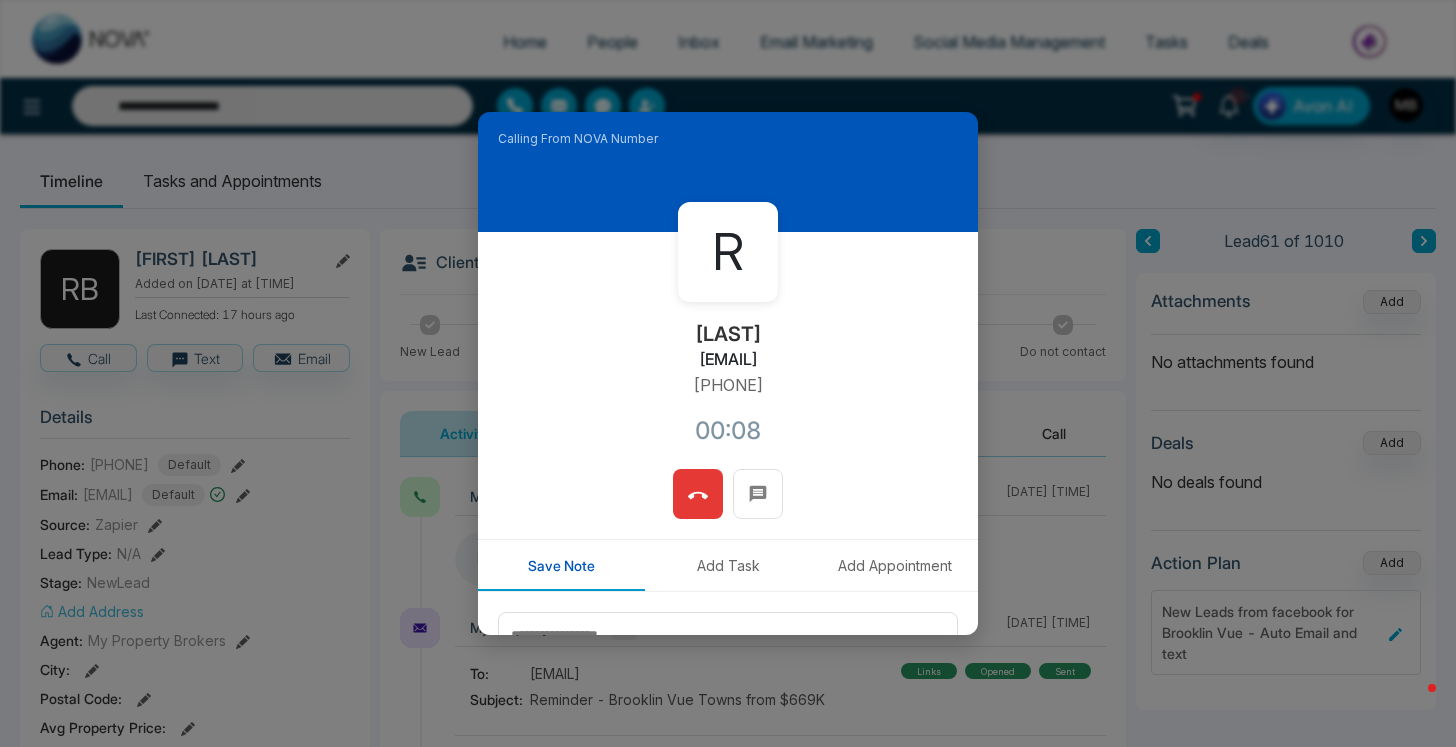 click 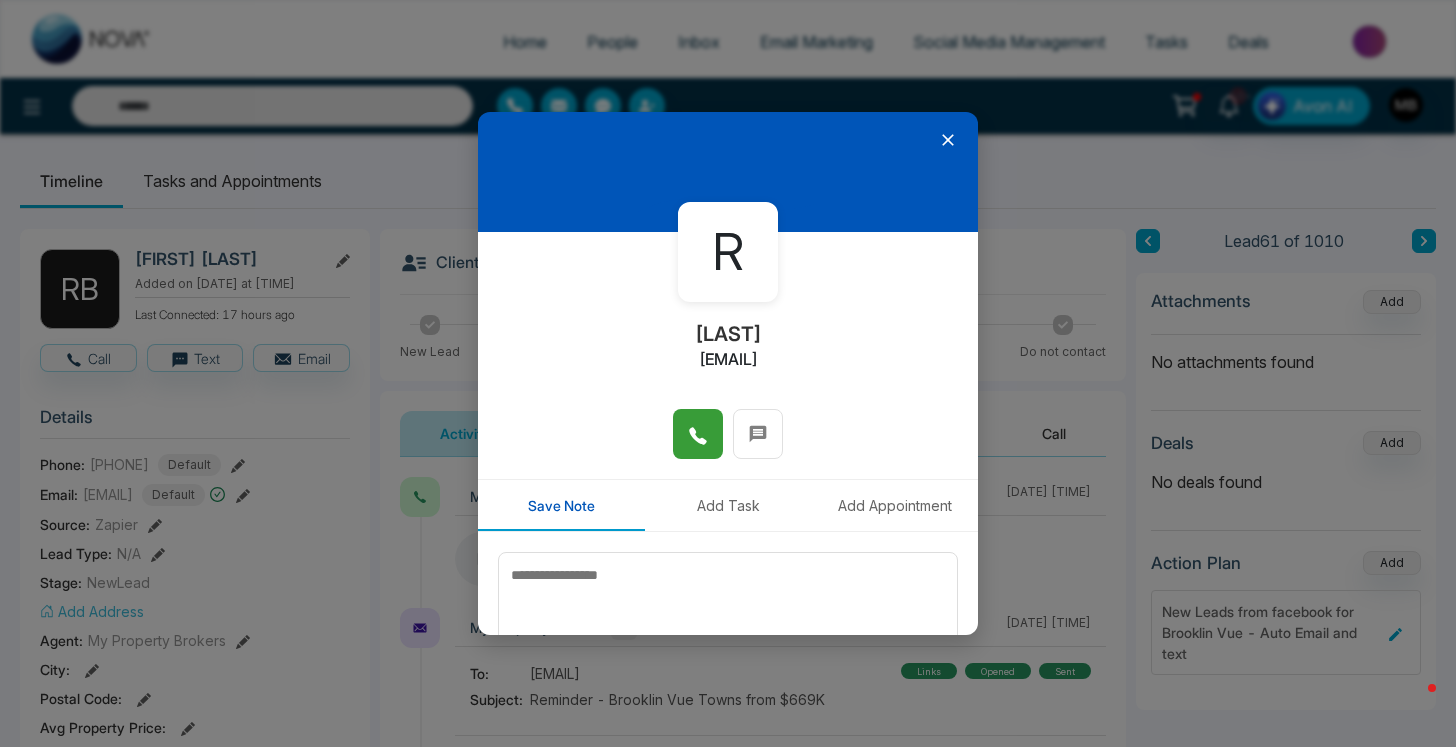 click 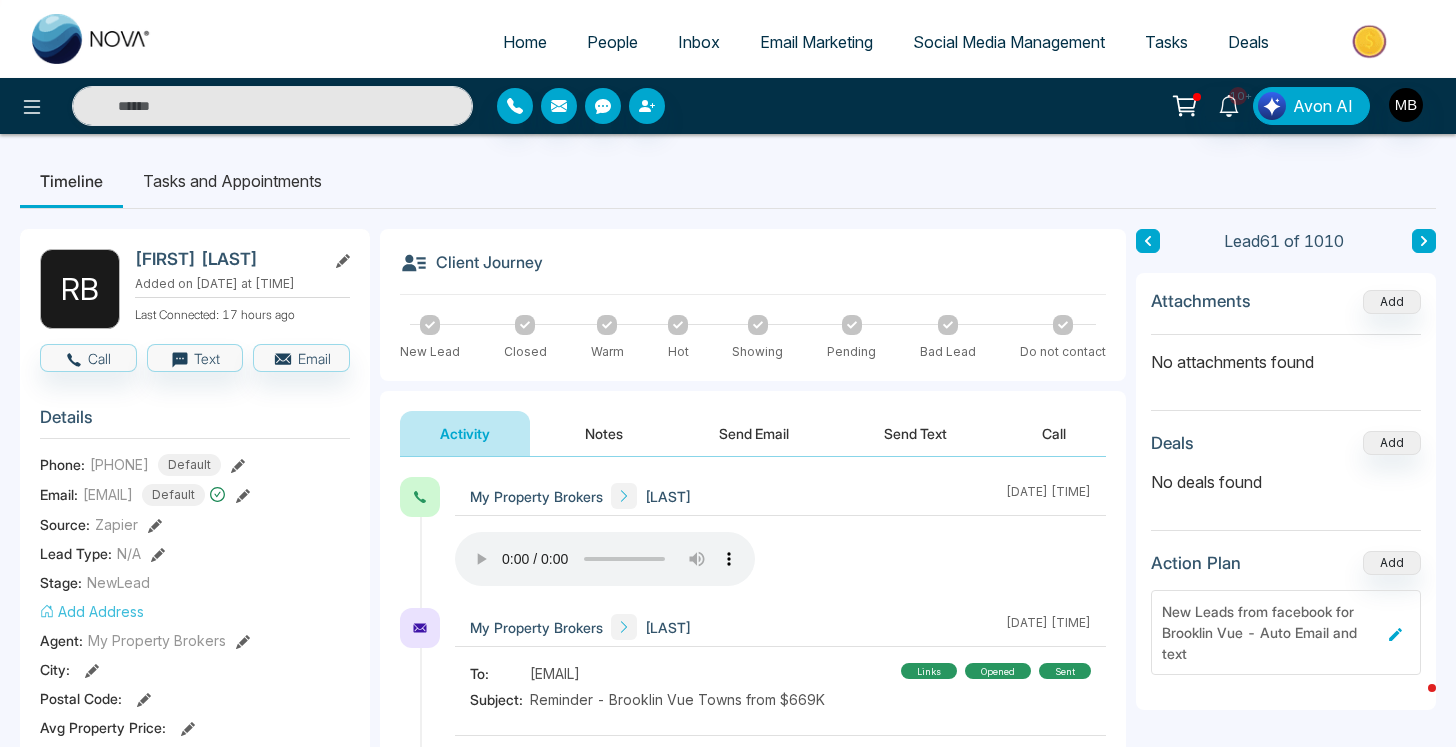 type on "**********" 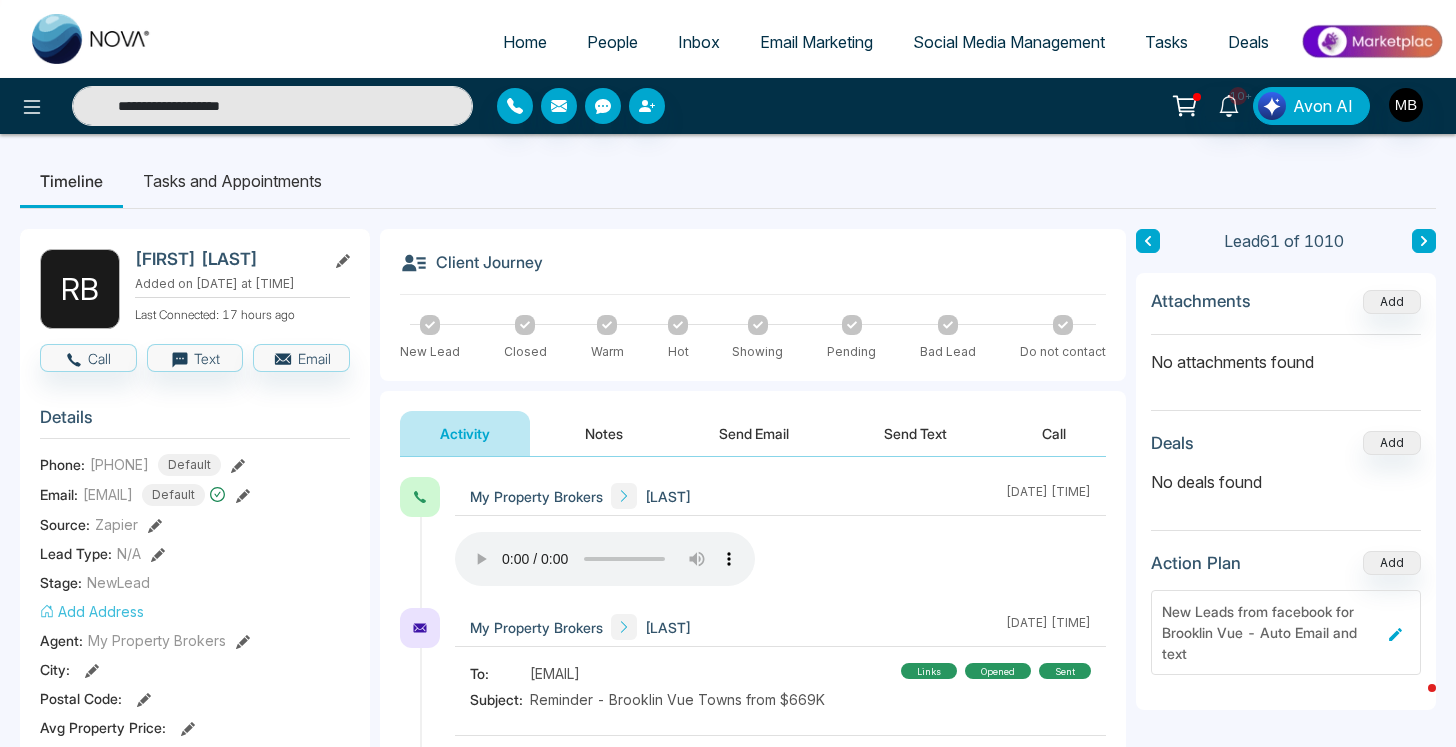 click on "**********" at bounding box center [272, 106] 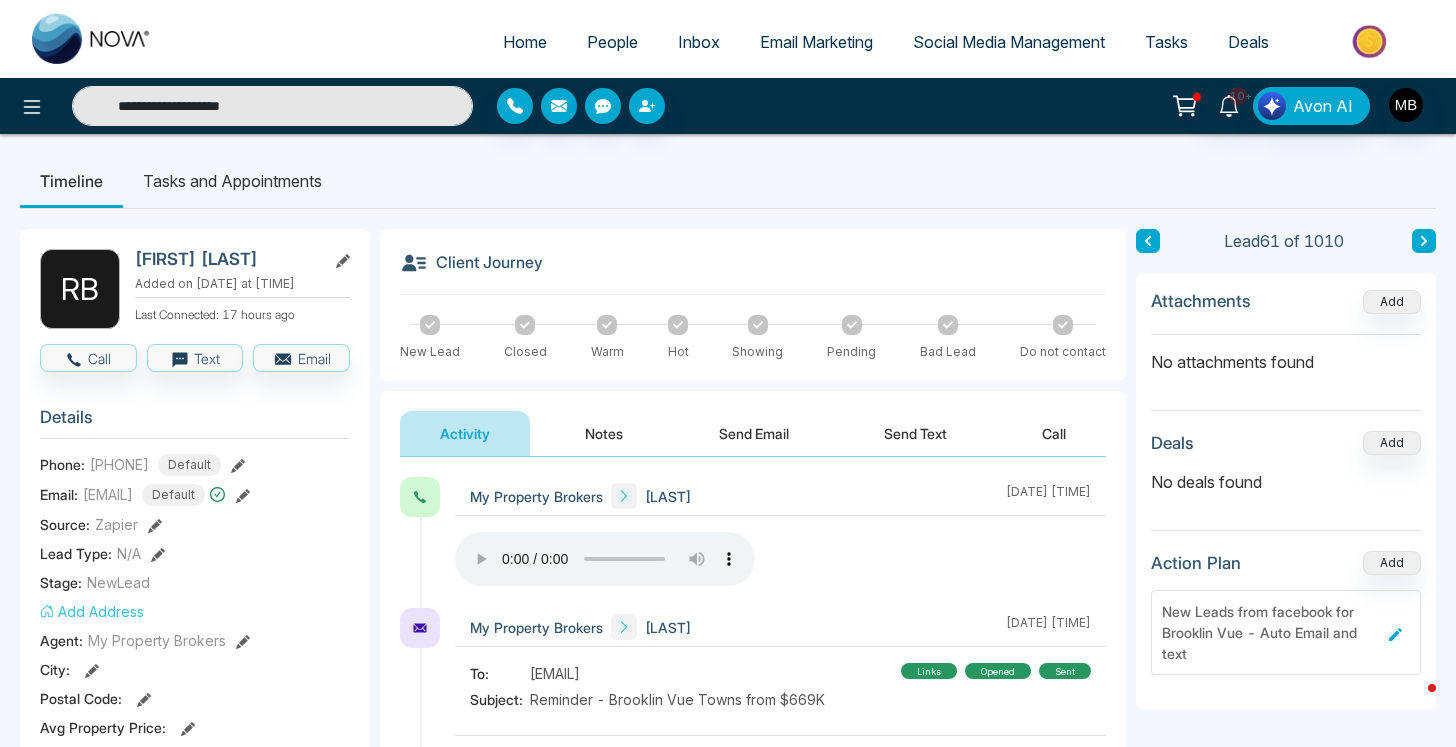 paste on "**********" 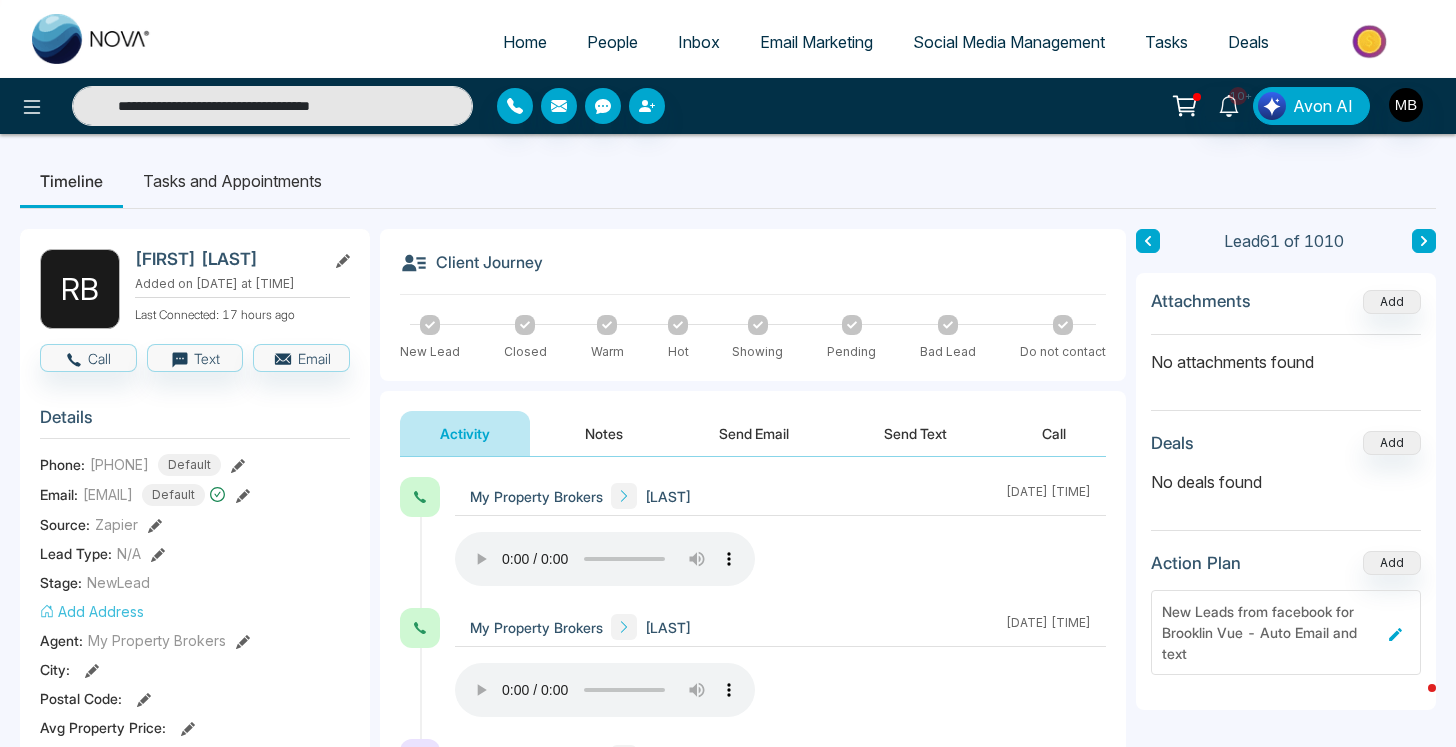 paste 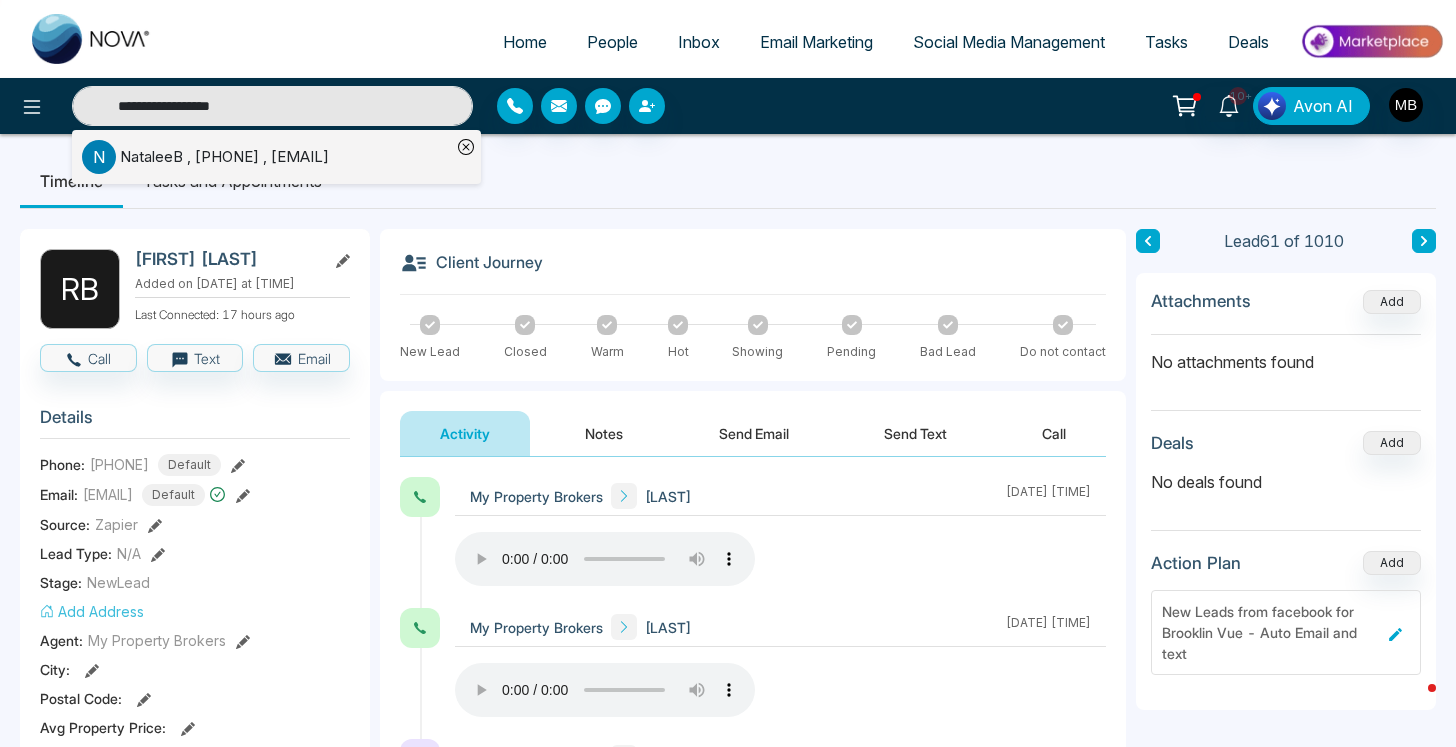 type on "**********" 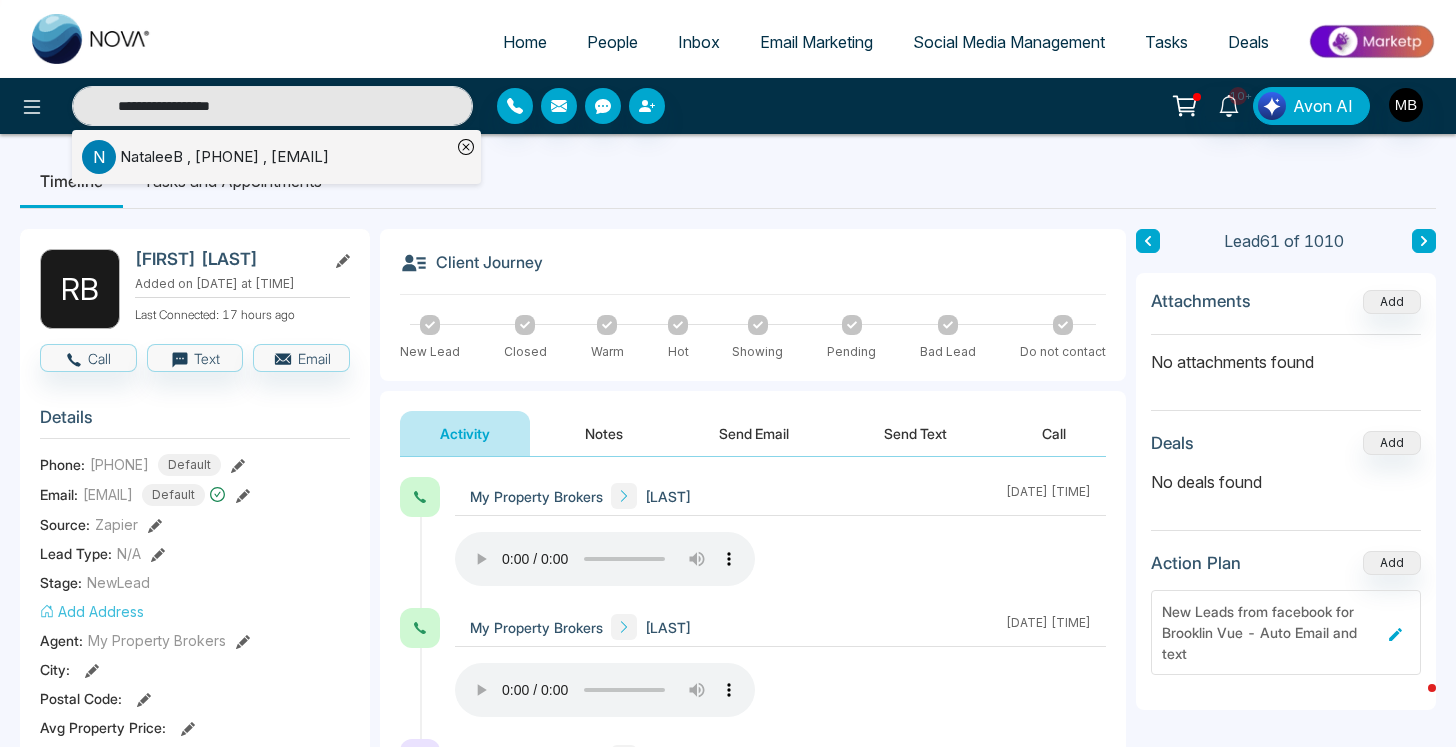 click on "[FIRST] , [PHONE] , [EMAIL]" at bounding box center [224, 157] 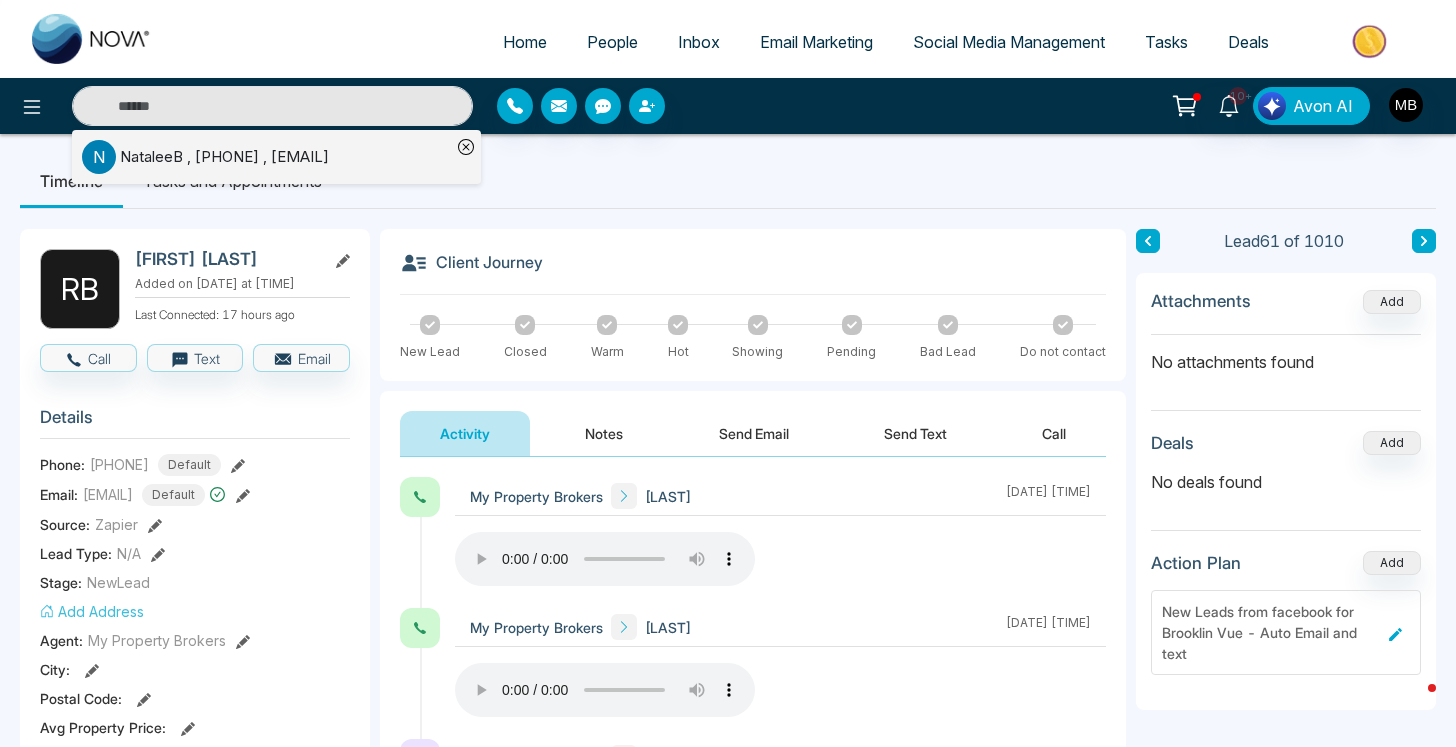 type on "**********" 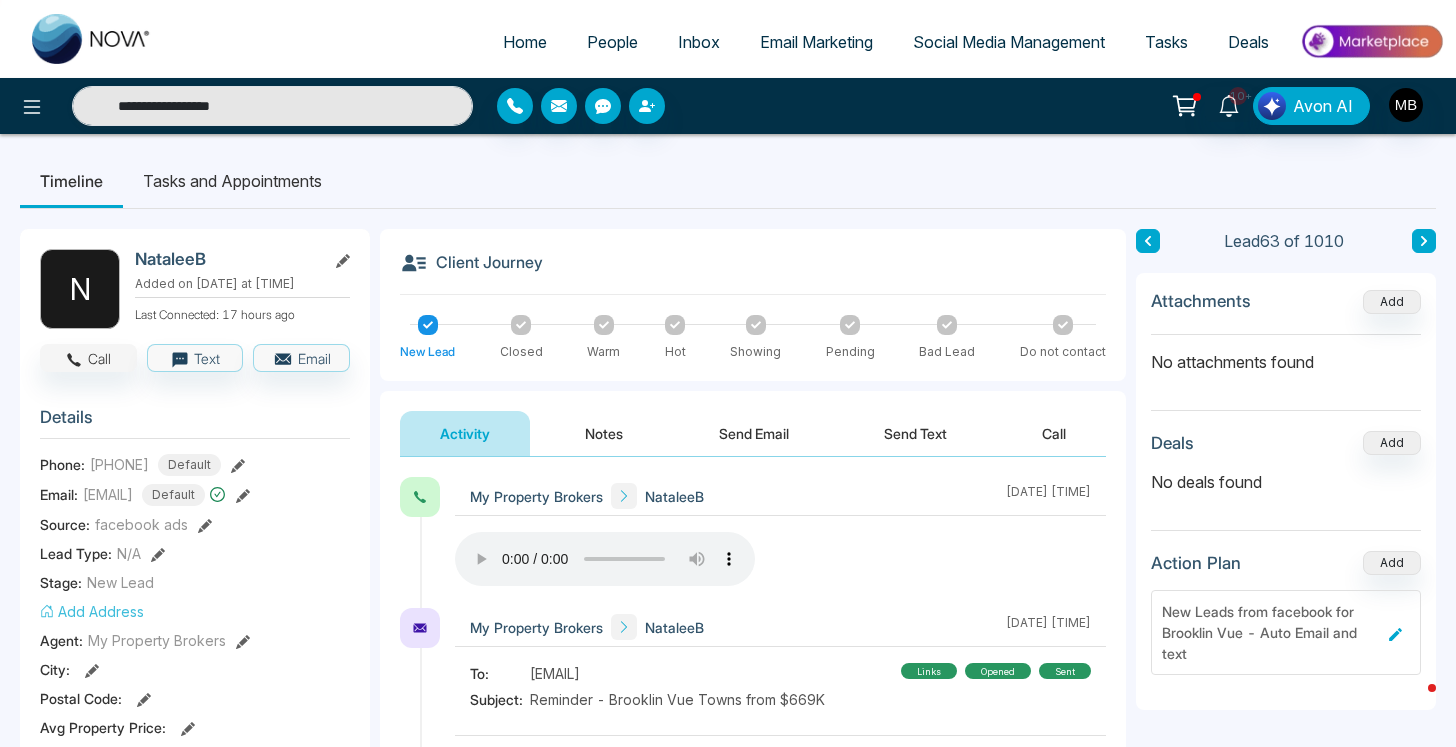 click on "Call" at bounding box center [88, 358] 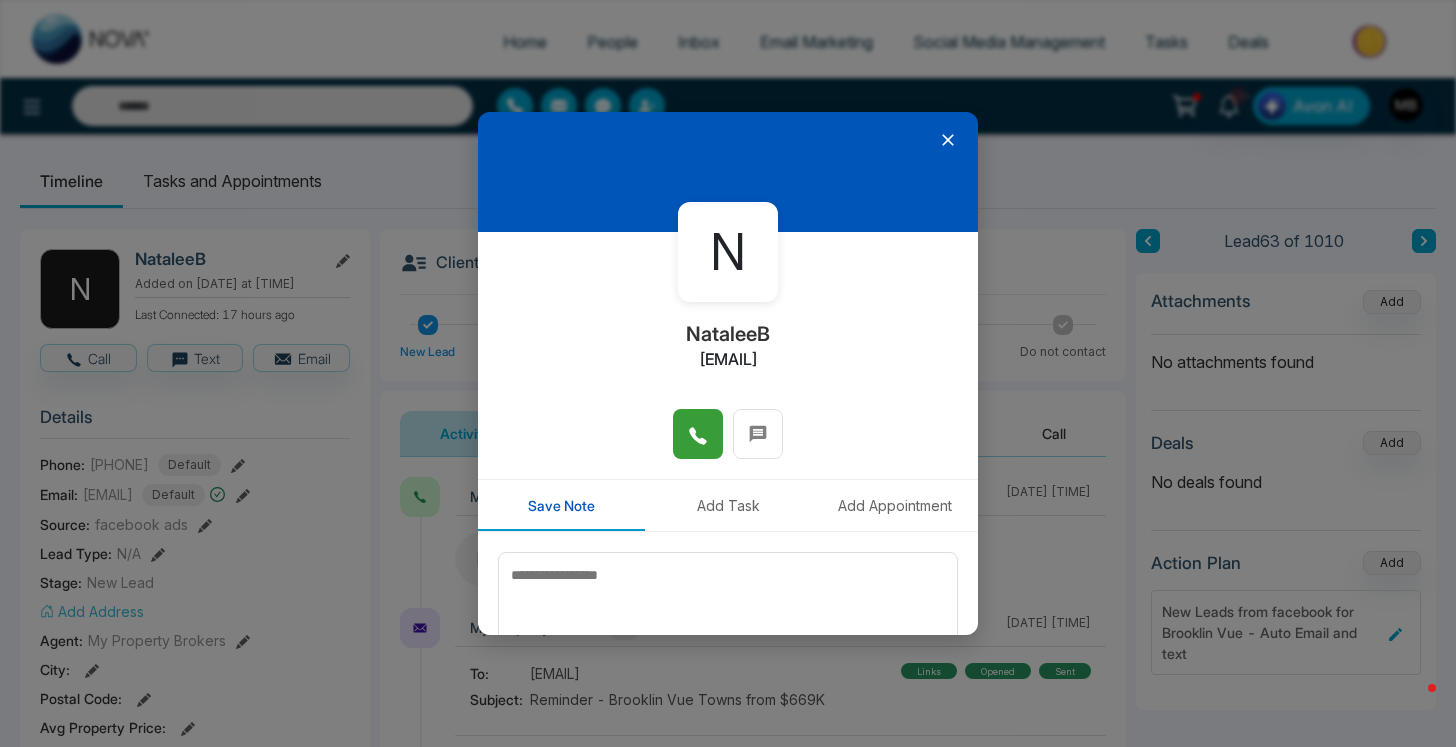 click at bounding box center (698, 434) 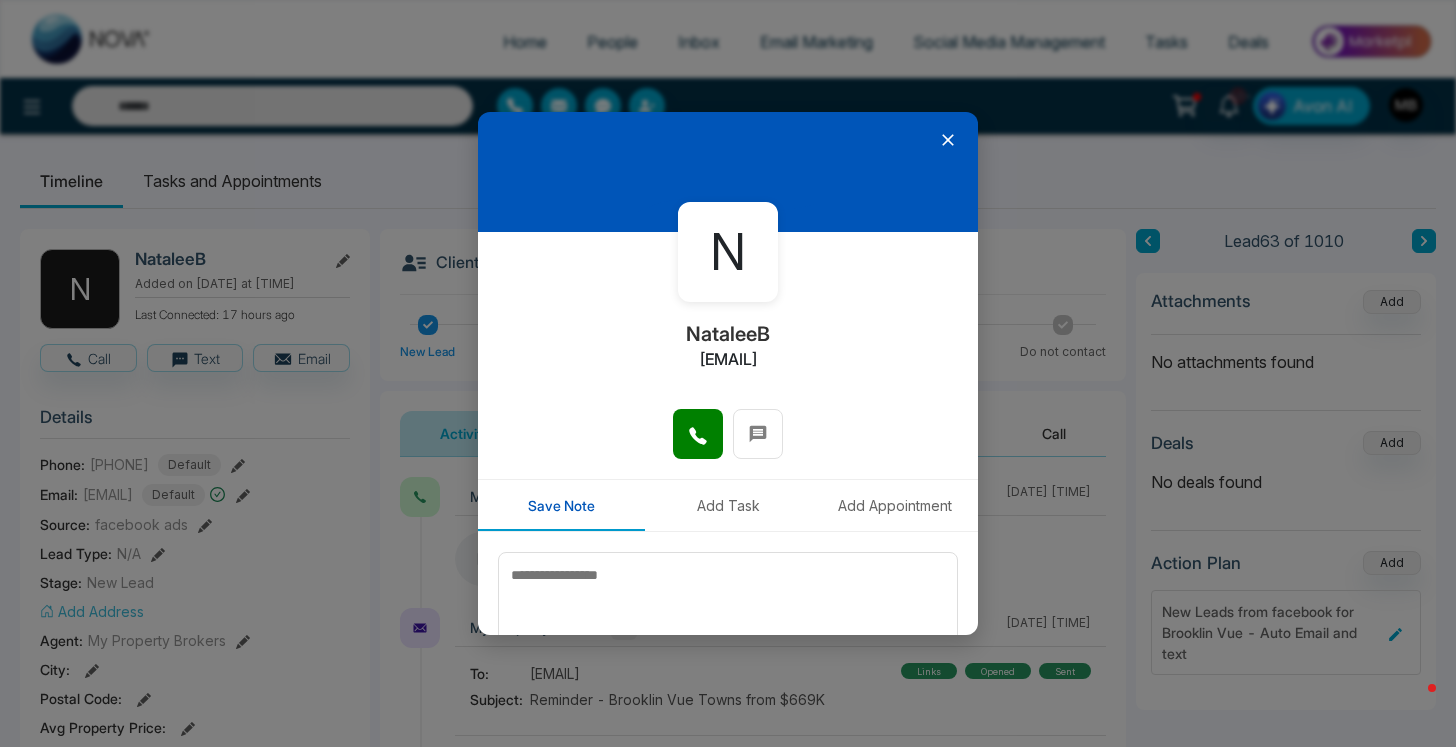 type on "**********" 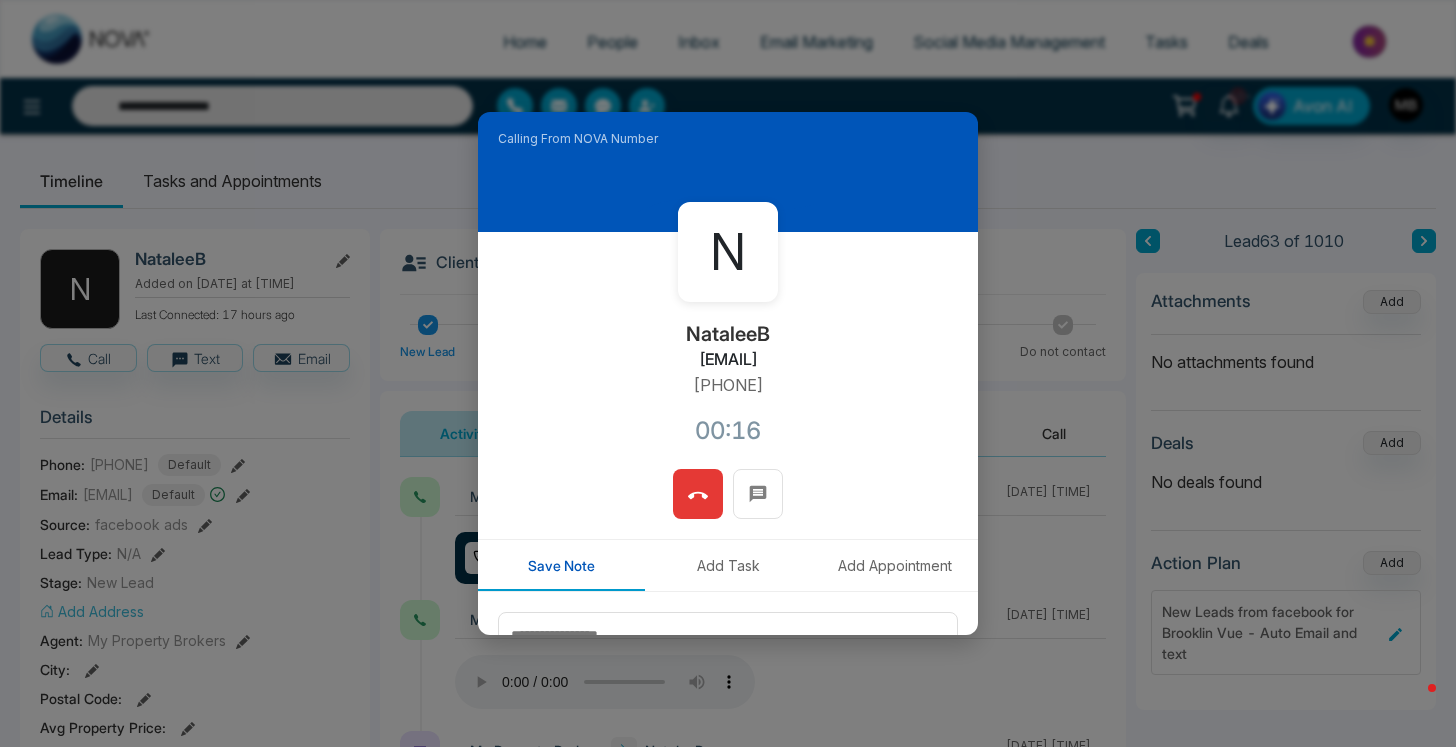 click 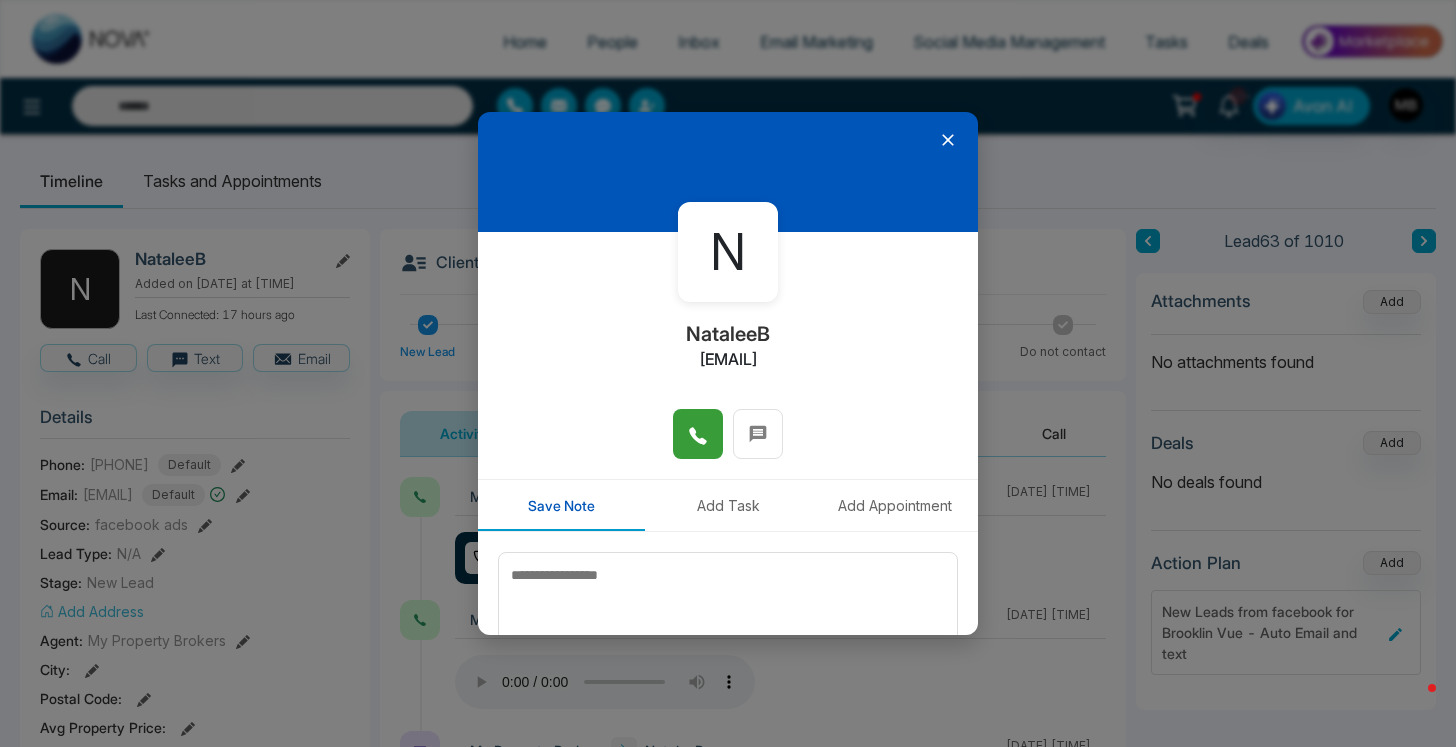 click 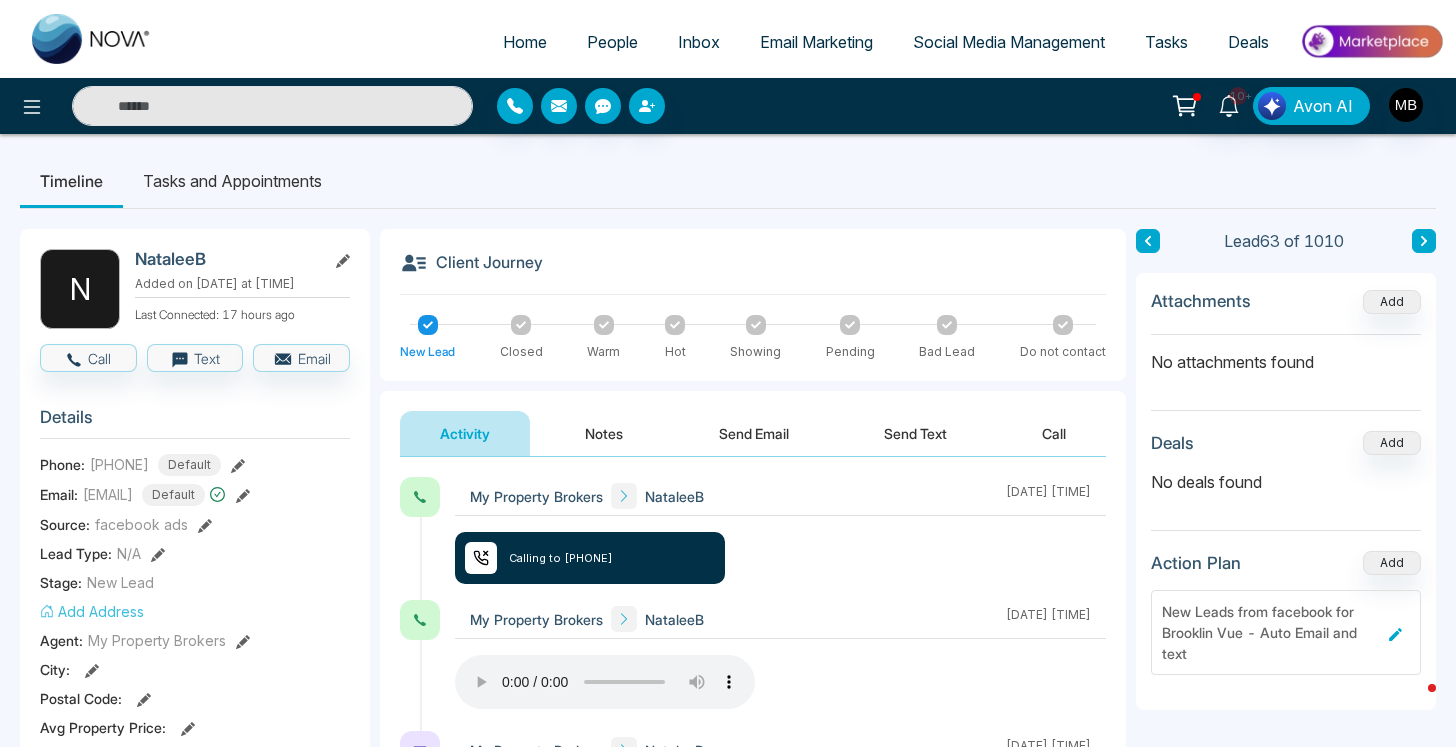type on "**********" 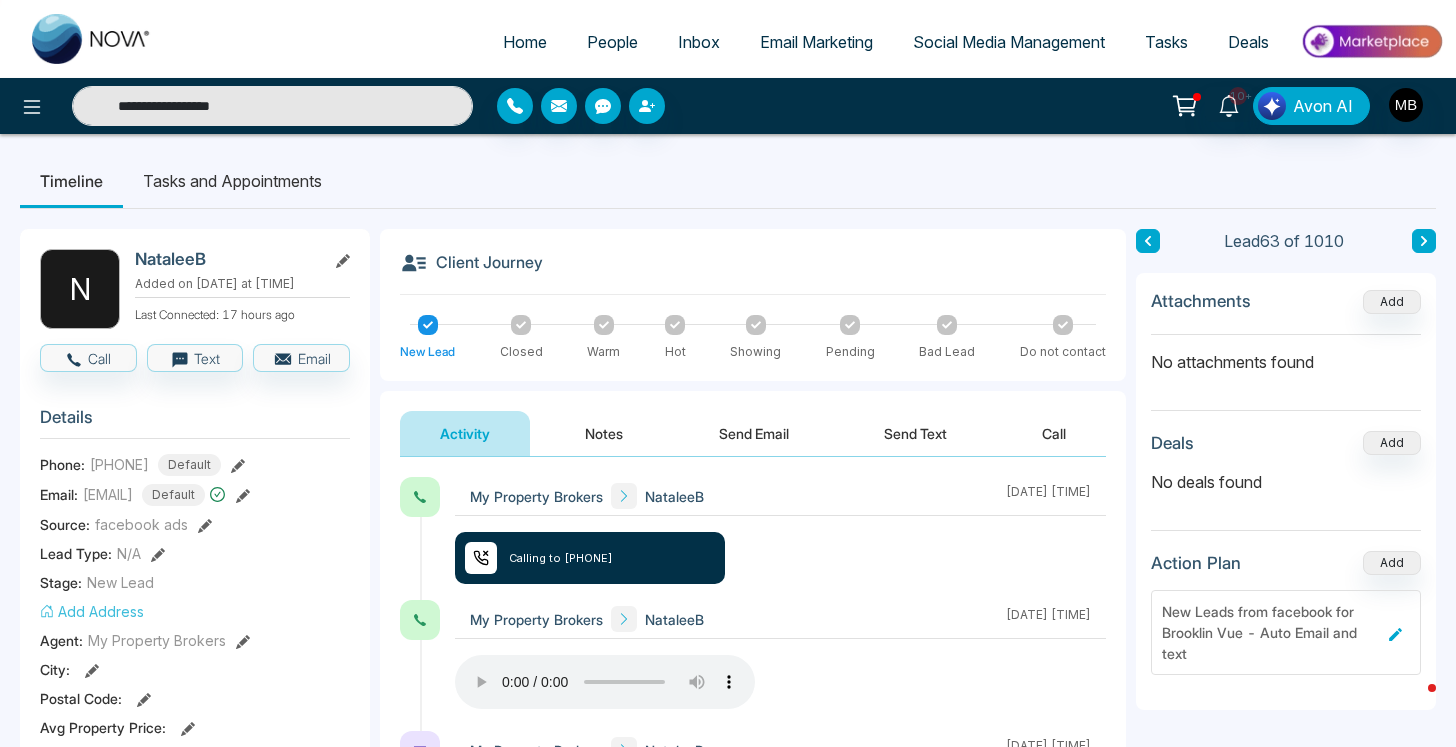click on "**********" at bounding box center [272, 106] 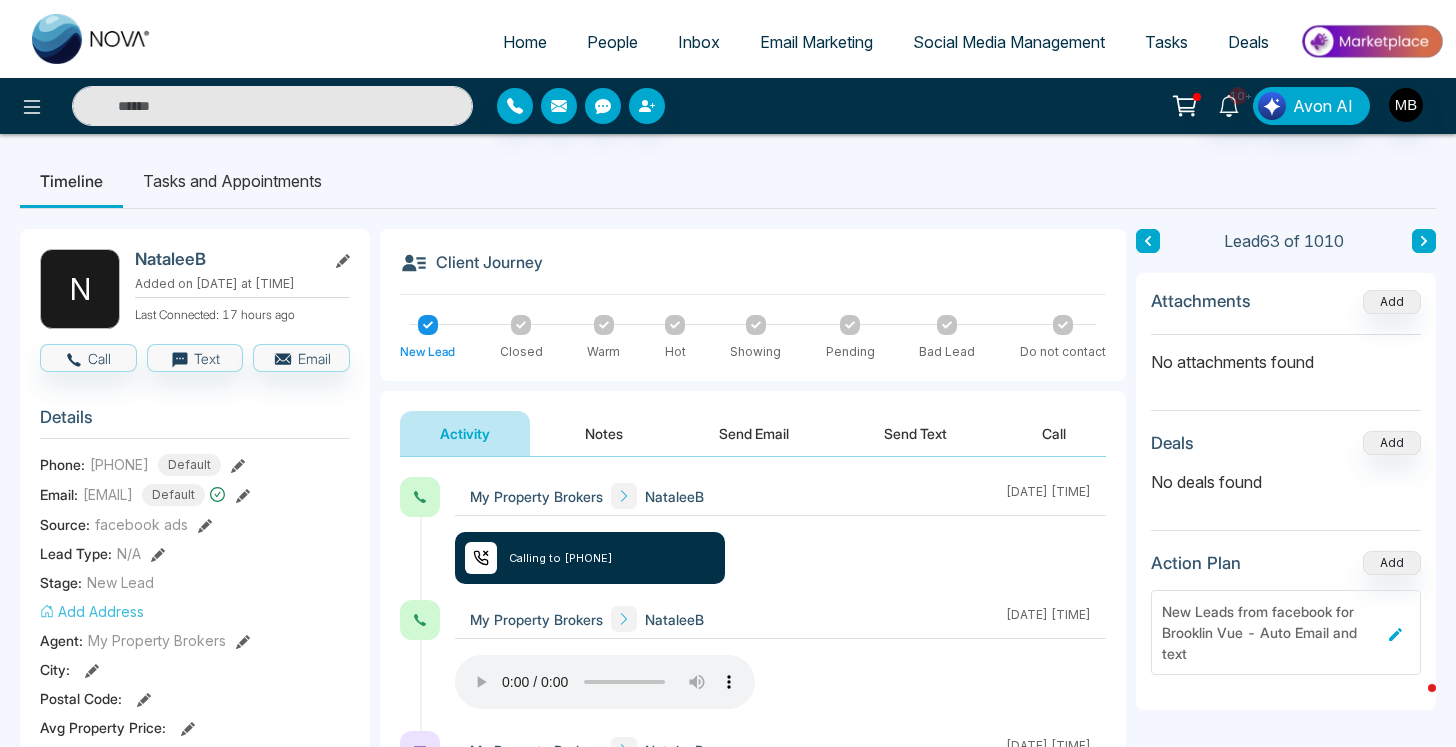 paste on "**********" 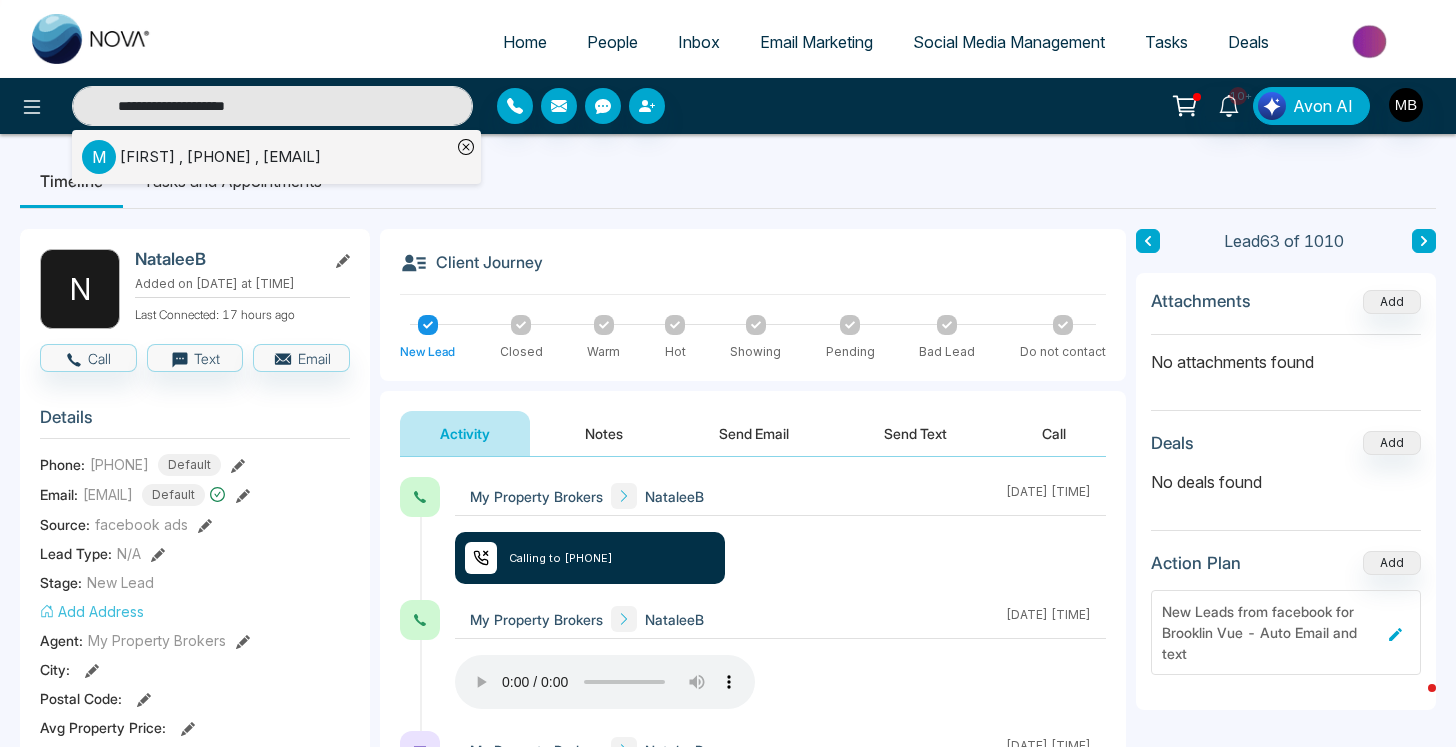 type on "**********" 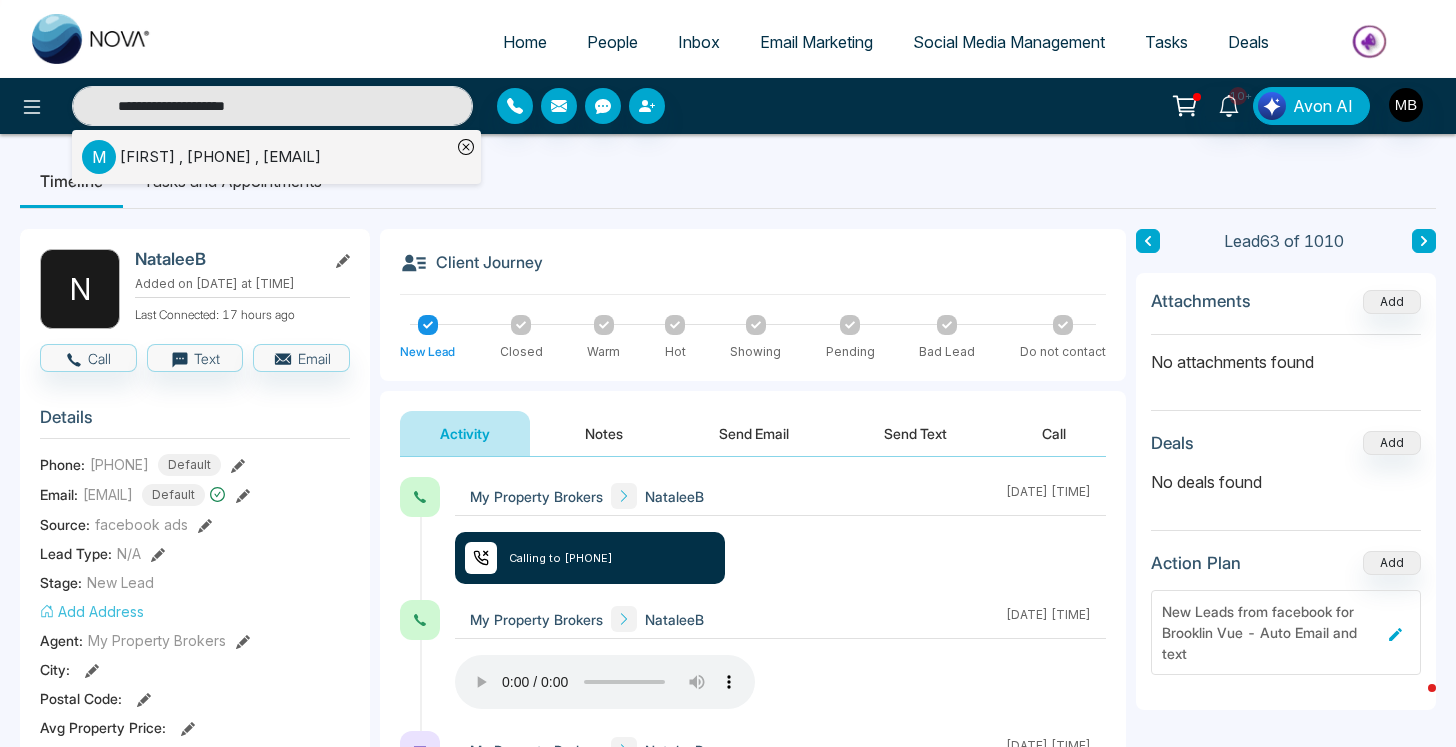 click on "[FIRST] [LAST] , [PHONE] , [EMAIL]" at bounding box center [266, 157] 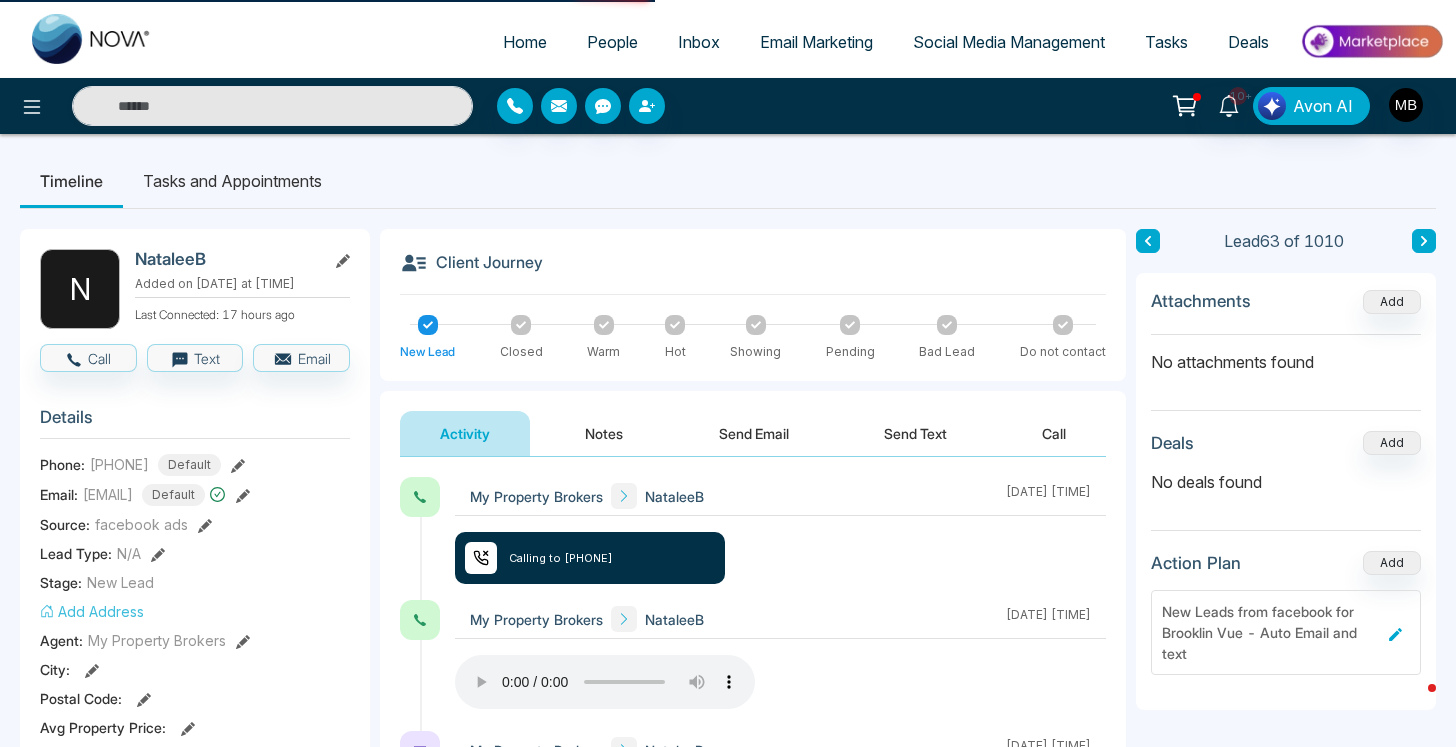 type on "**********" 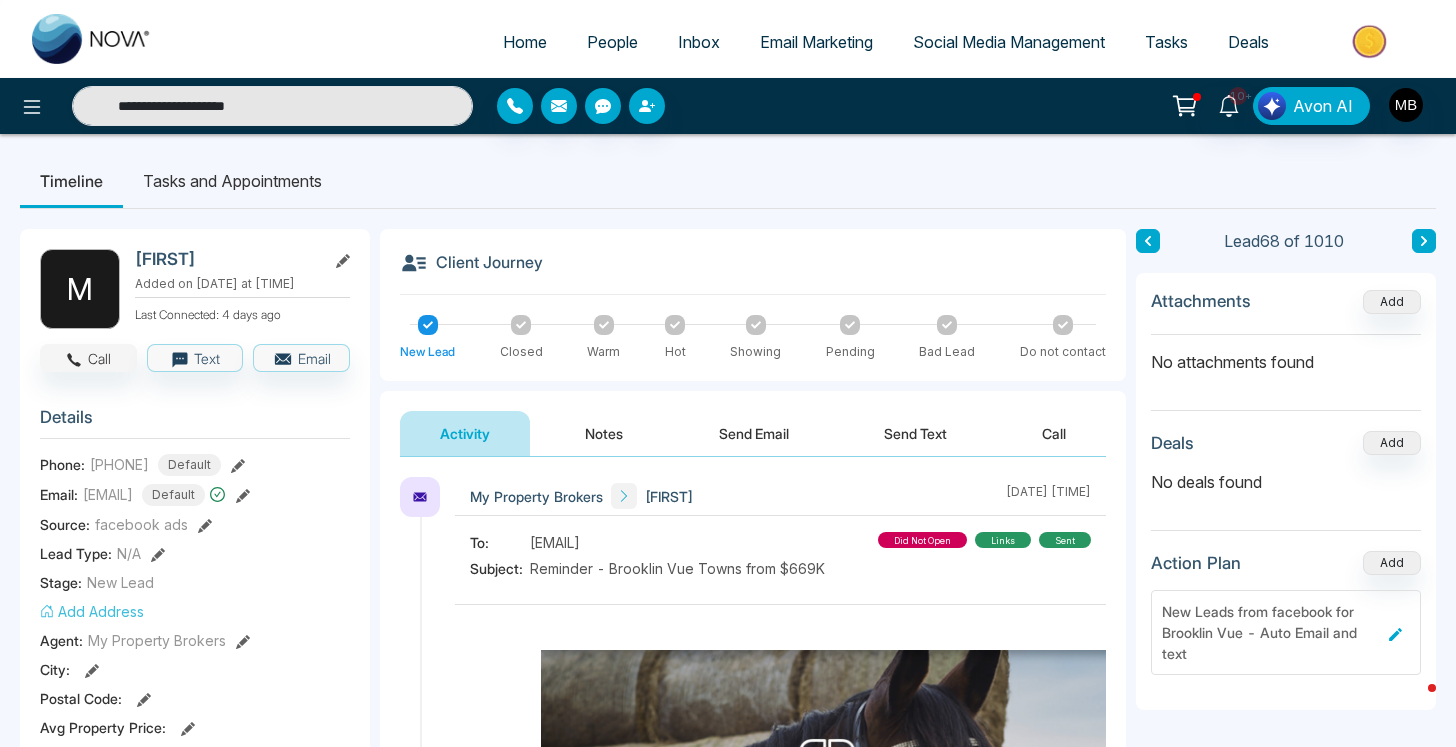 click on "Call" at bounding box center (88, 358) 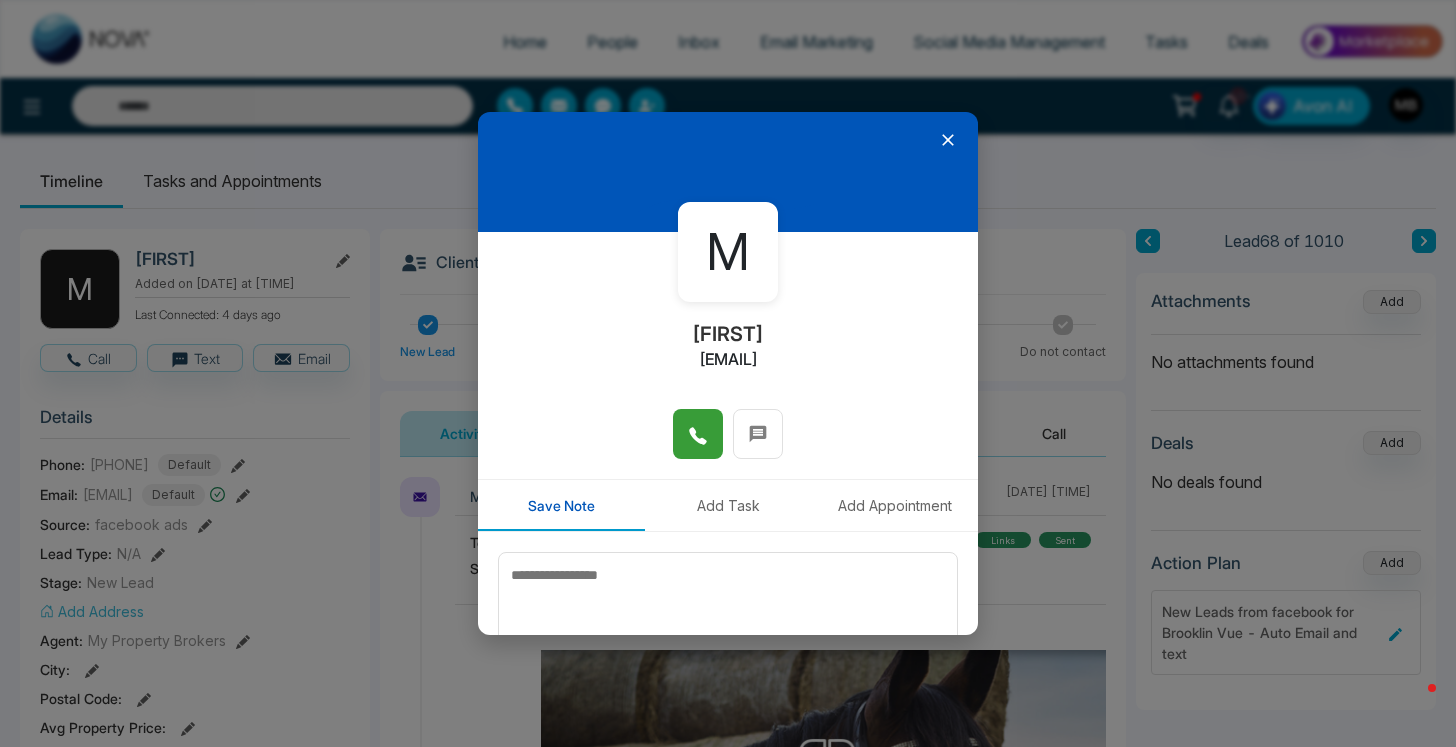 click at bounding box center [698, 434] 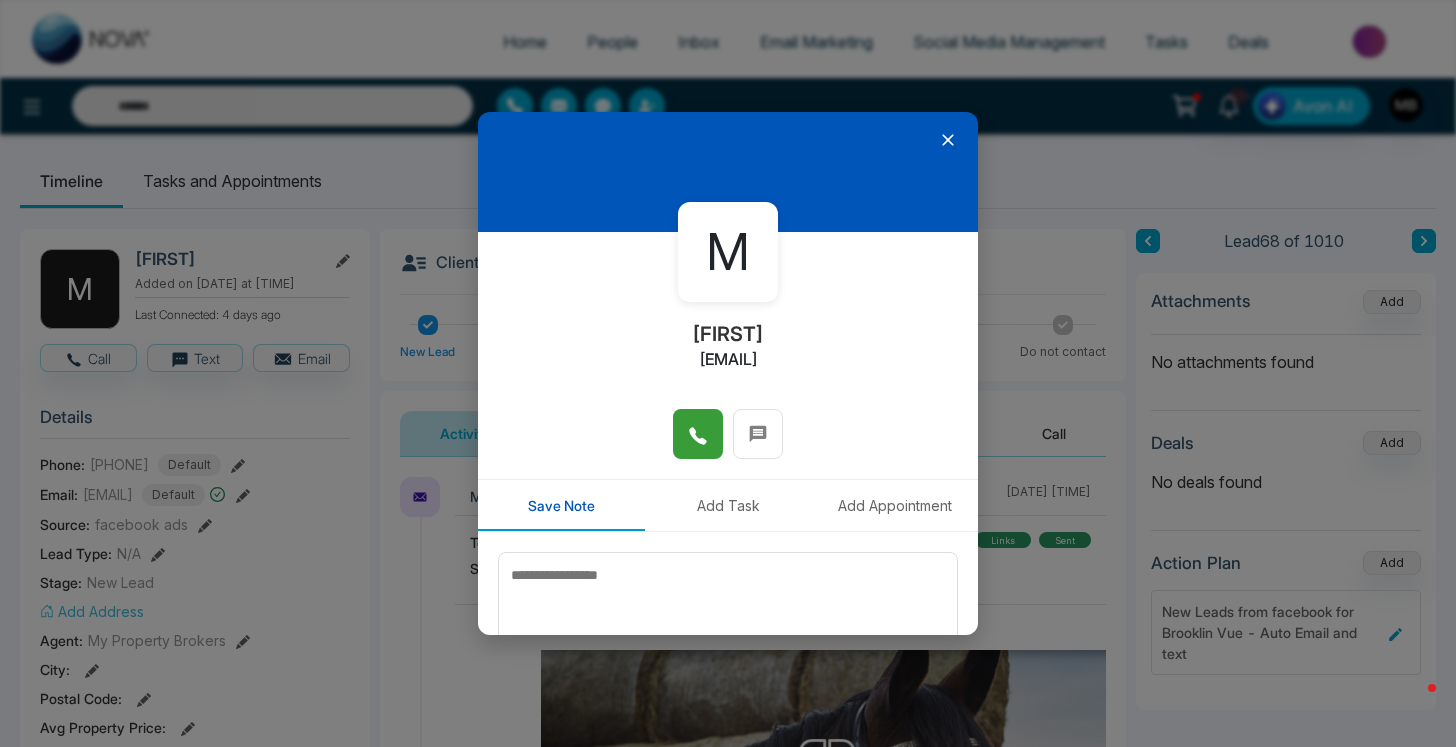 type on "**********" 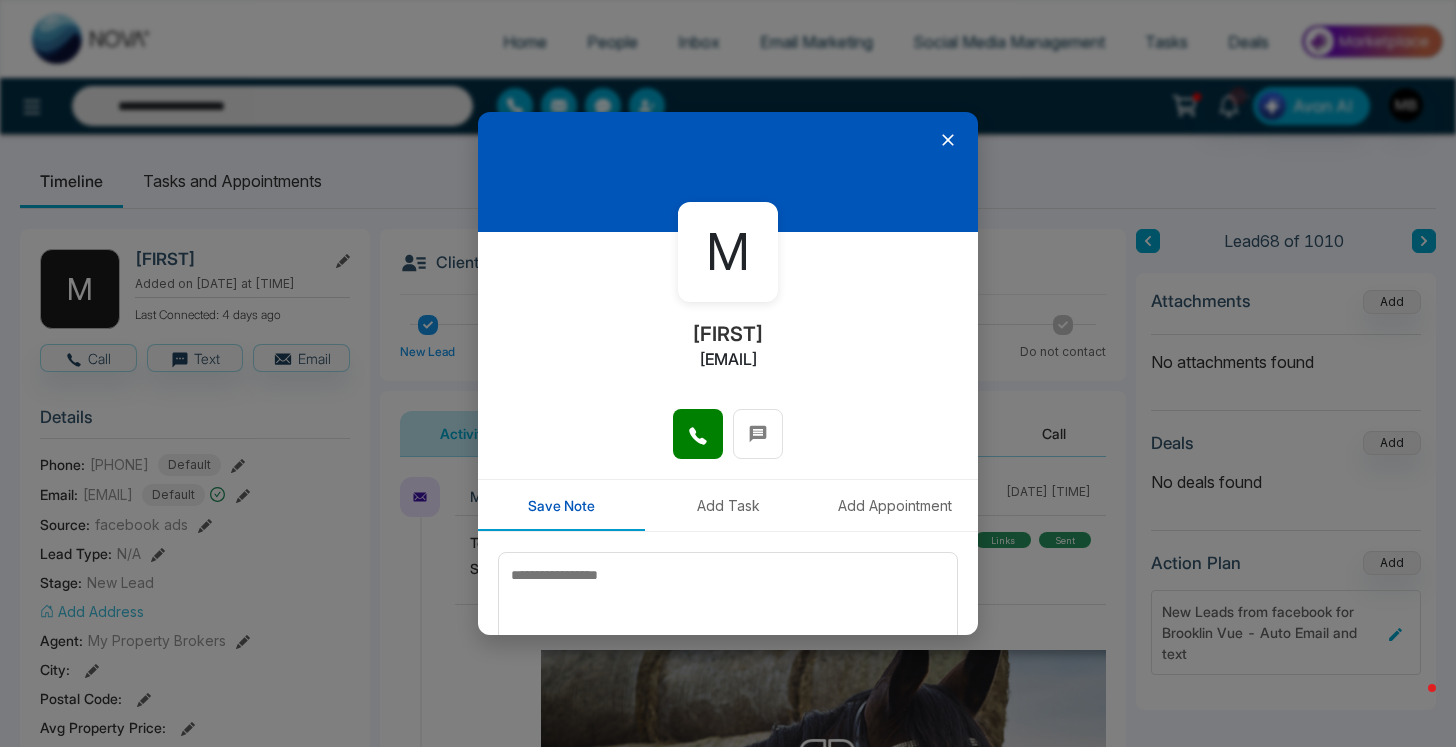 click 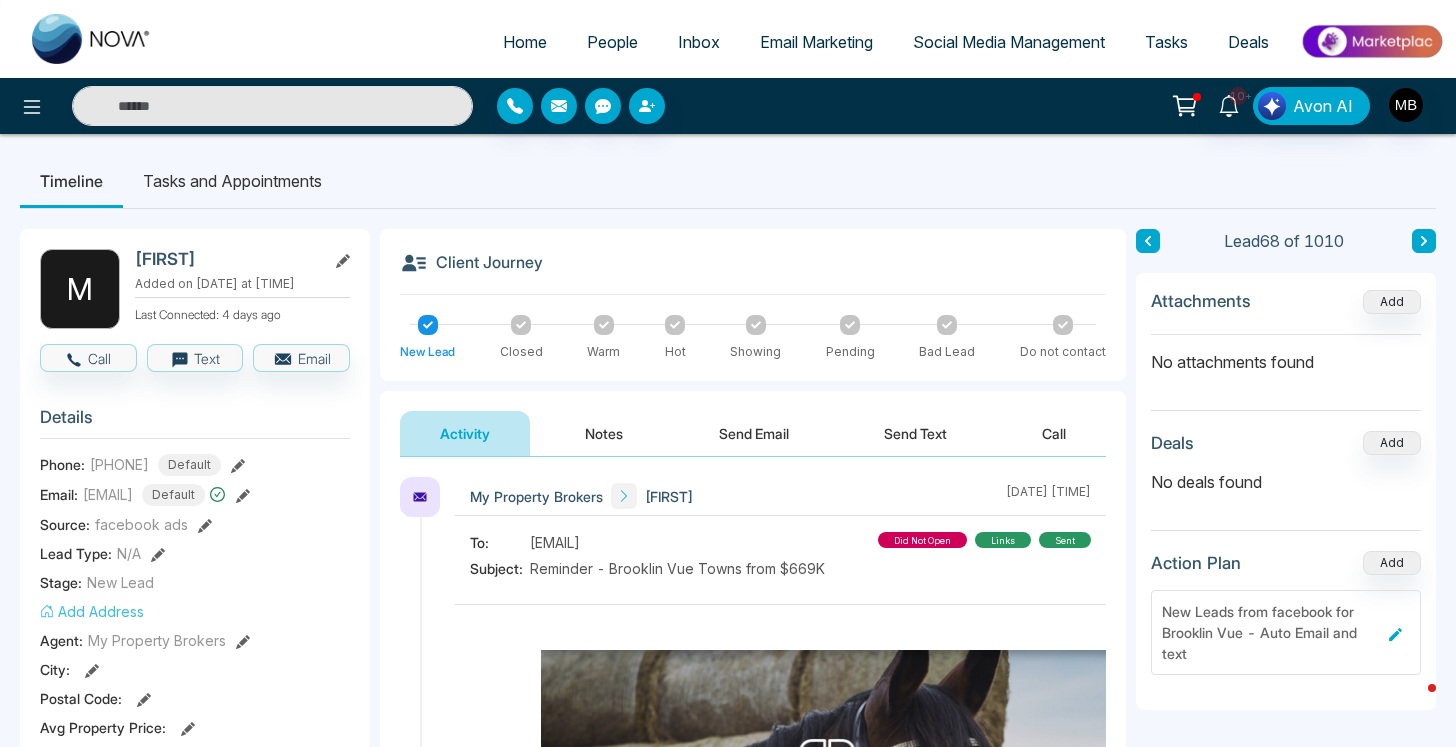 type on "**********" 